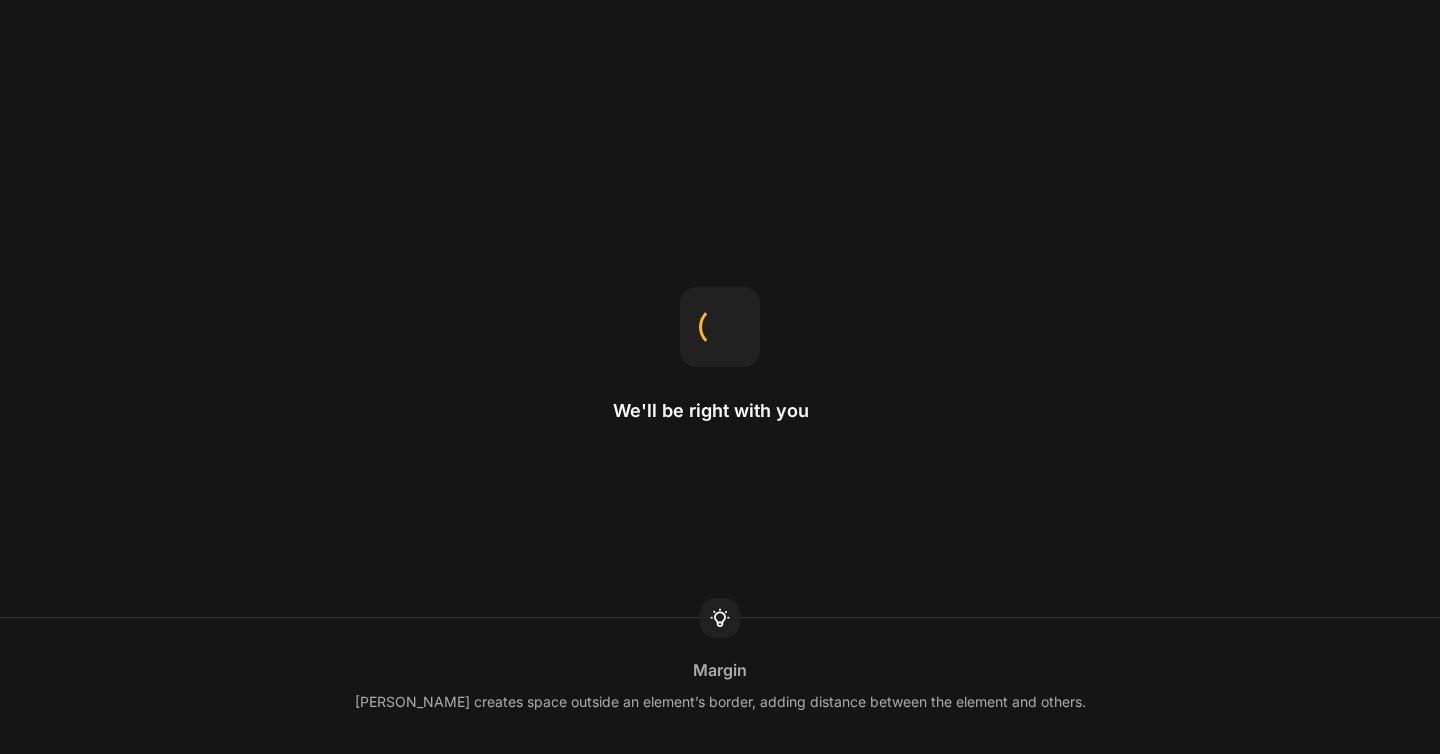 scroll, scrollTop: 0, scrollLeft: 0, axis: both 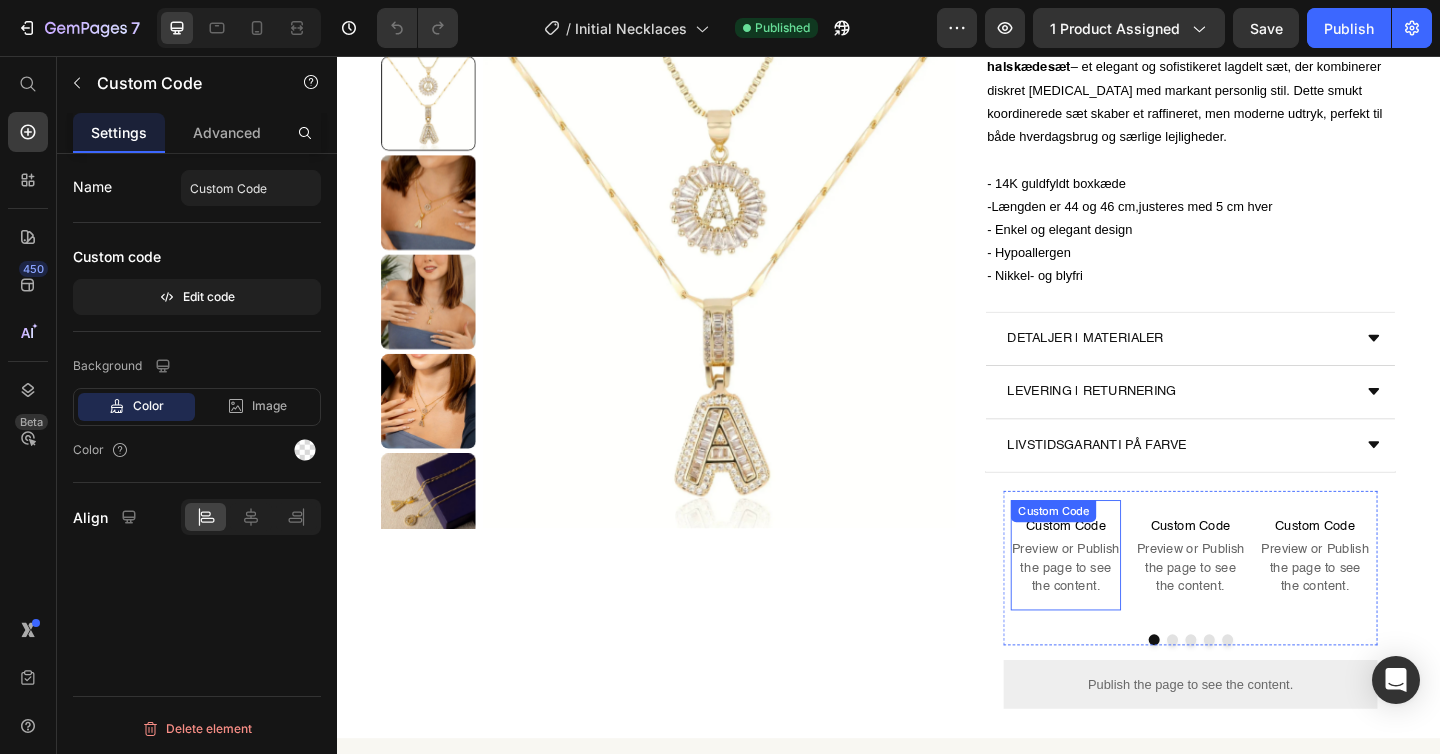 click on "Custom Code
Preview or Publish the page to see the content." at bounding box center (1130, 599) 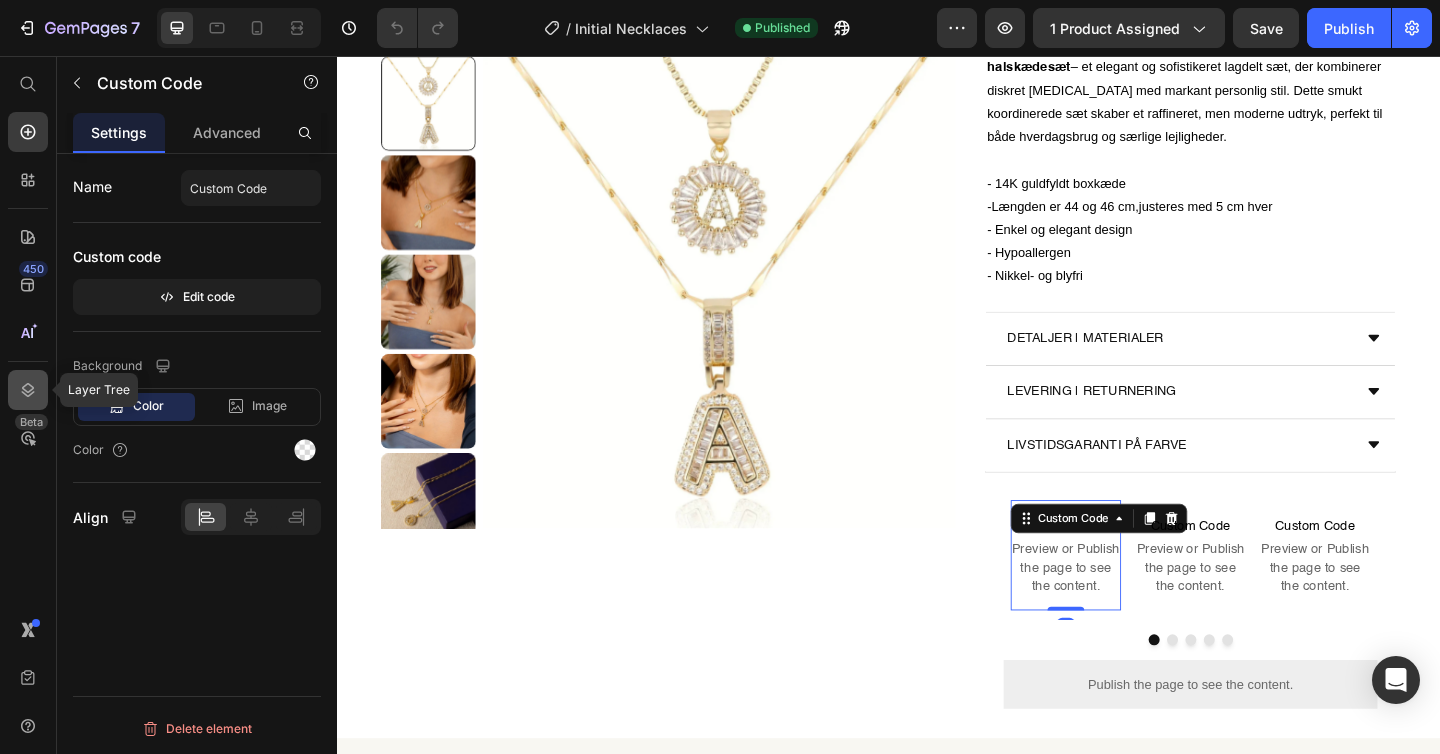 click 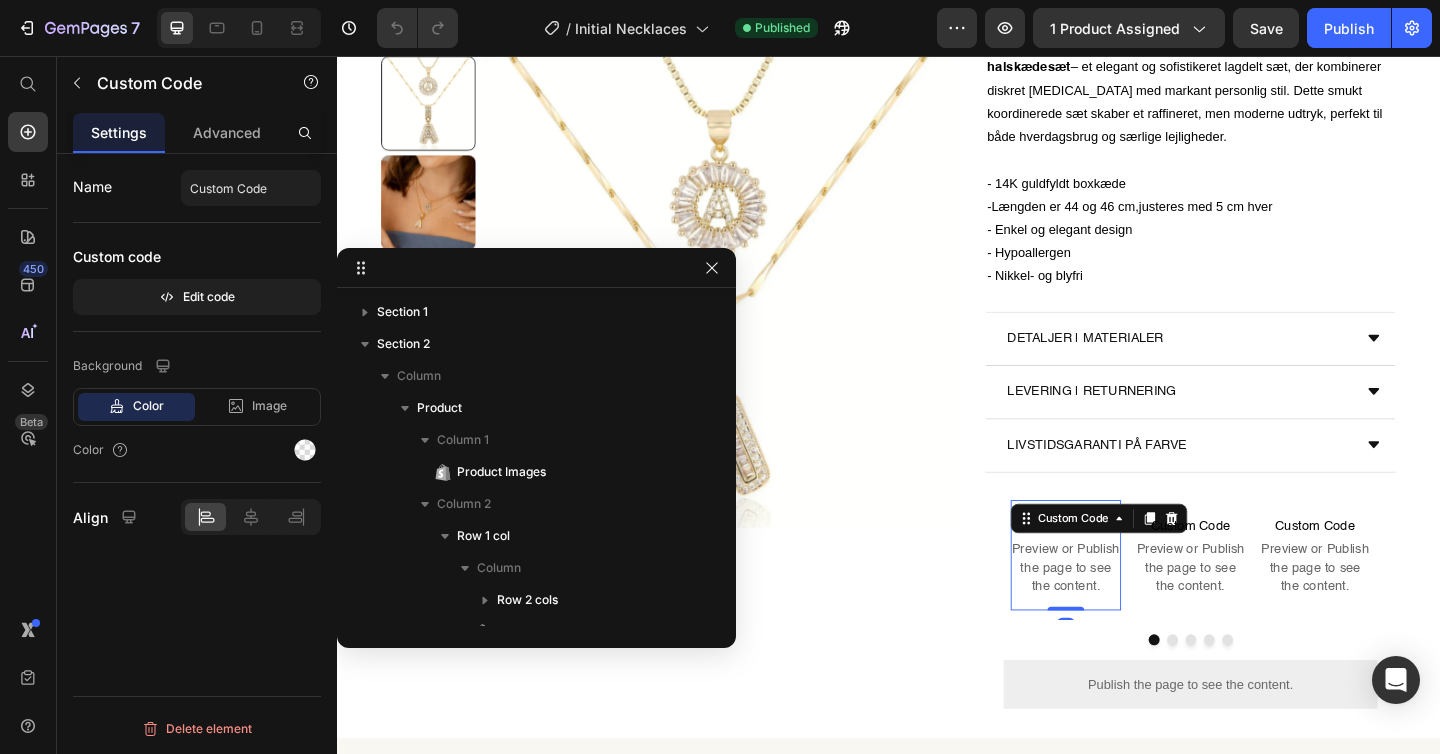 scroll, scrollTop: 730, scrollLeft: 0, axis: vertical 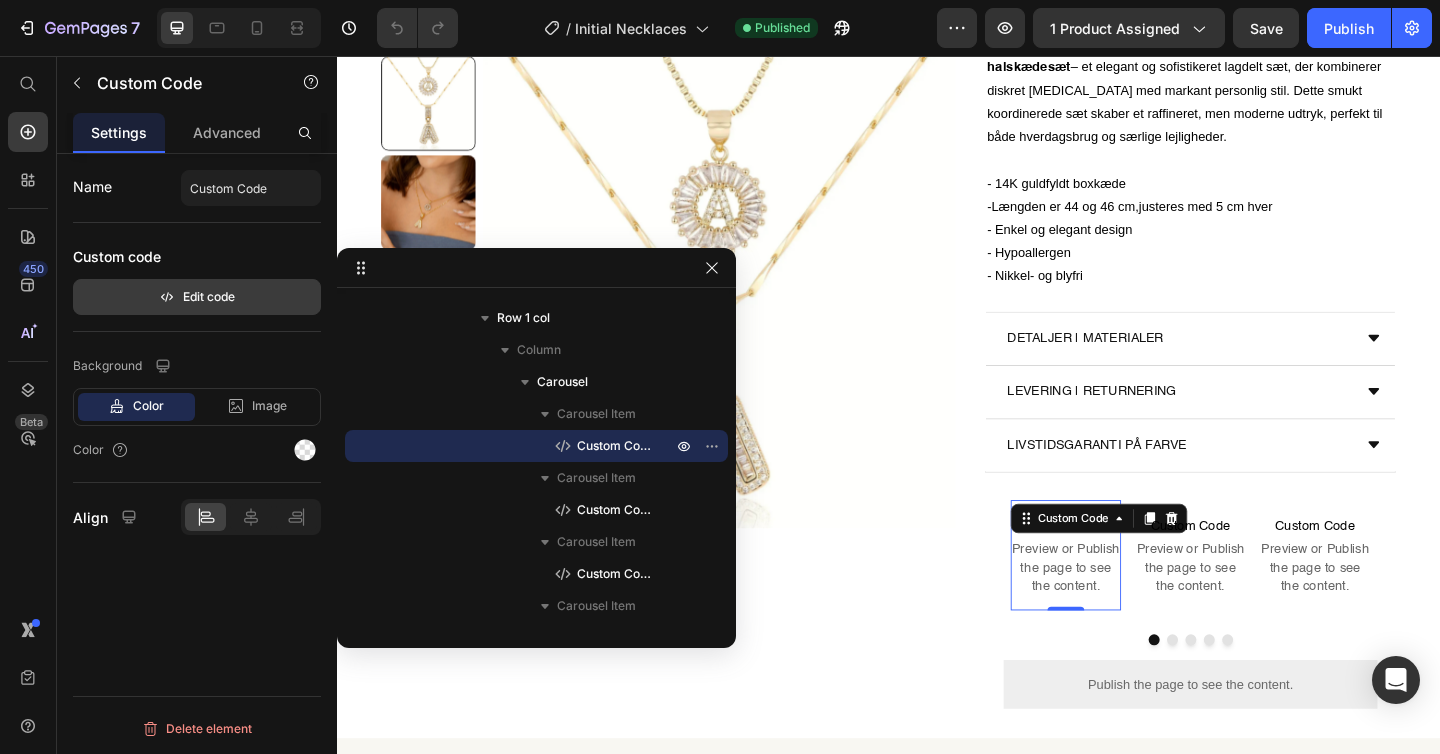 click on "Edit code" at bounding box center [197, 297] 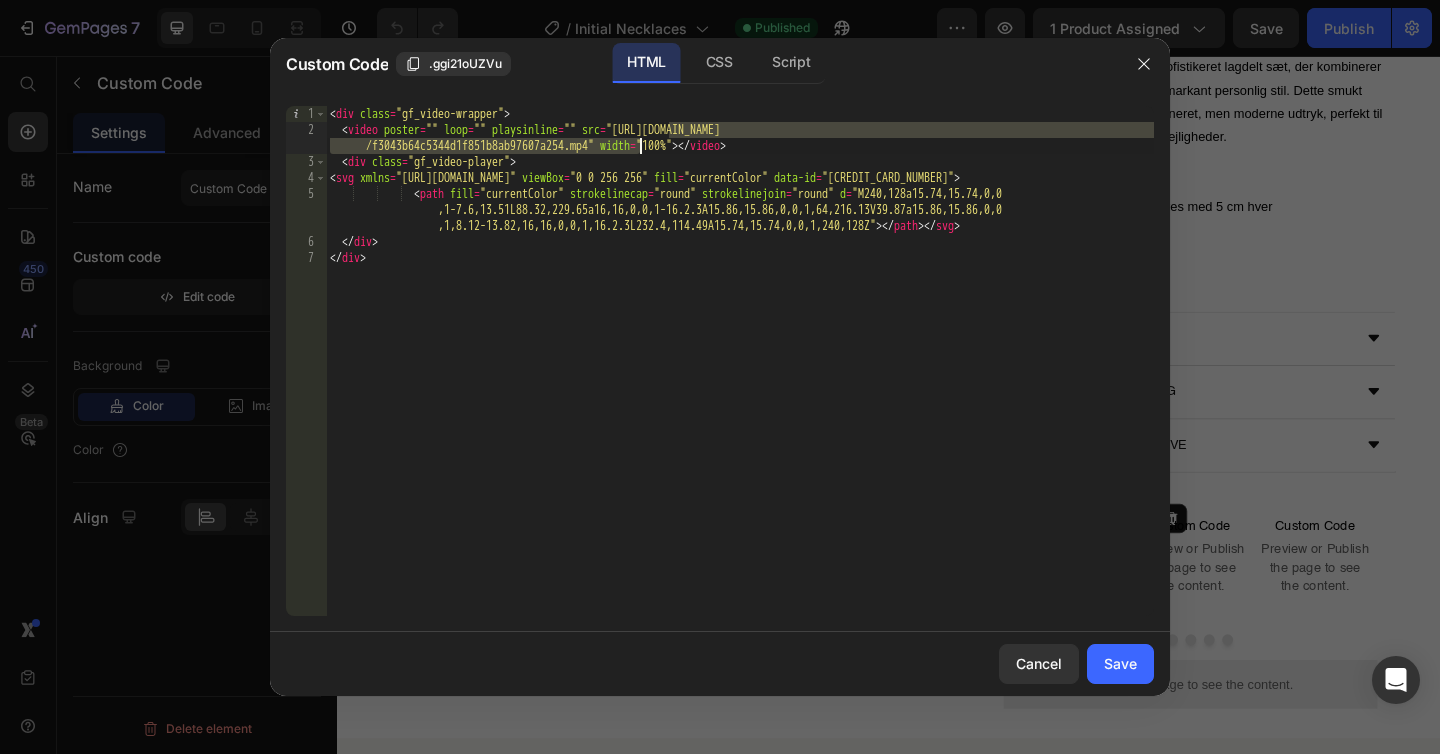 drag, startPoint x: 669, startPoint y: 130, endPoint x: 638, endPoint y: 150, distance: 36.891735 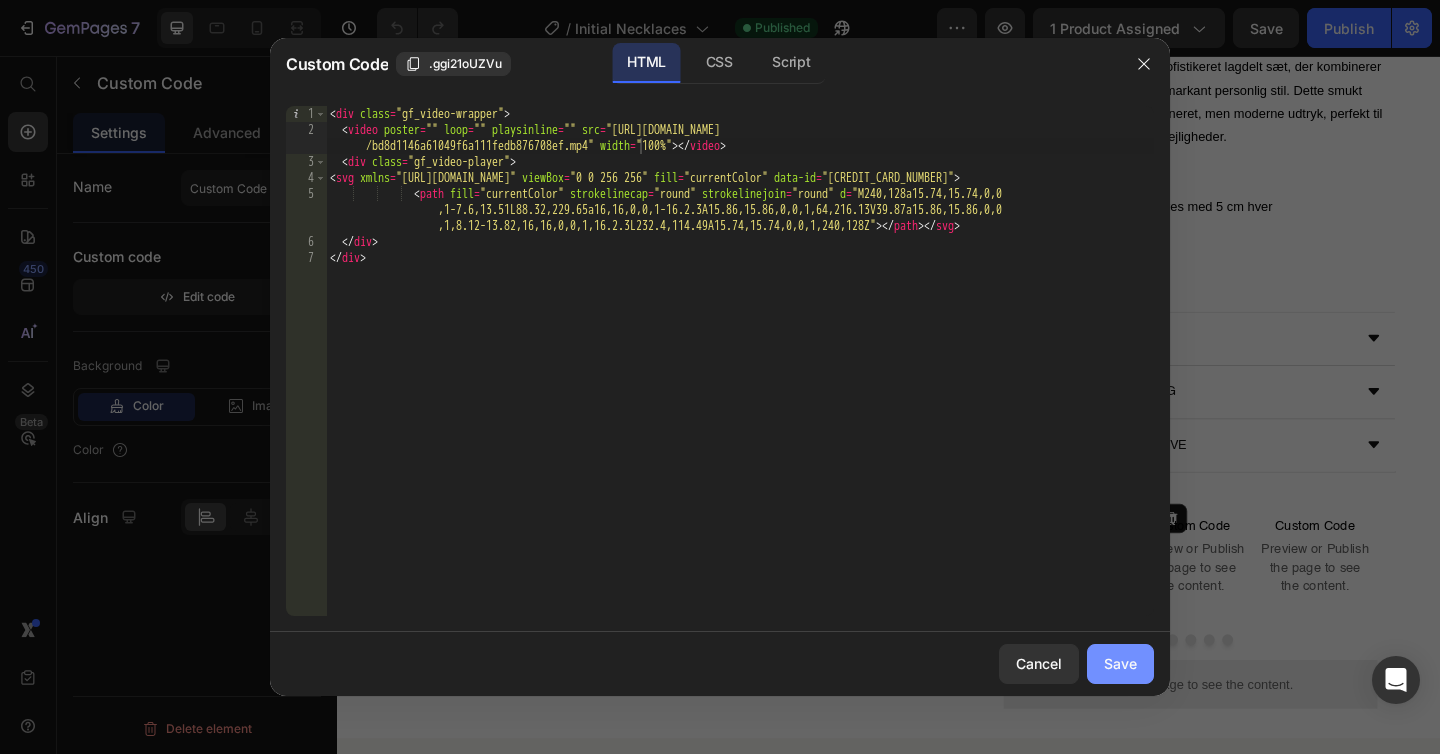 click on "Save" at bounding box center (1120, 663) 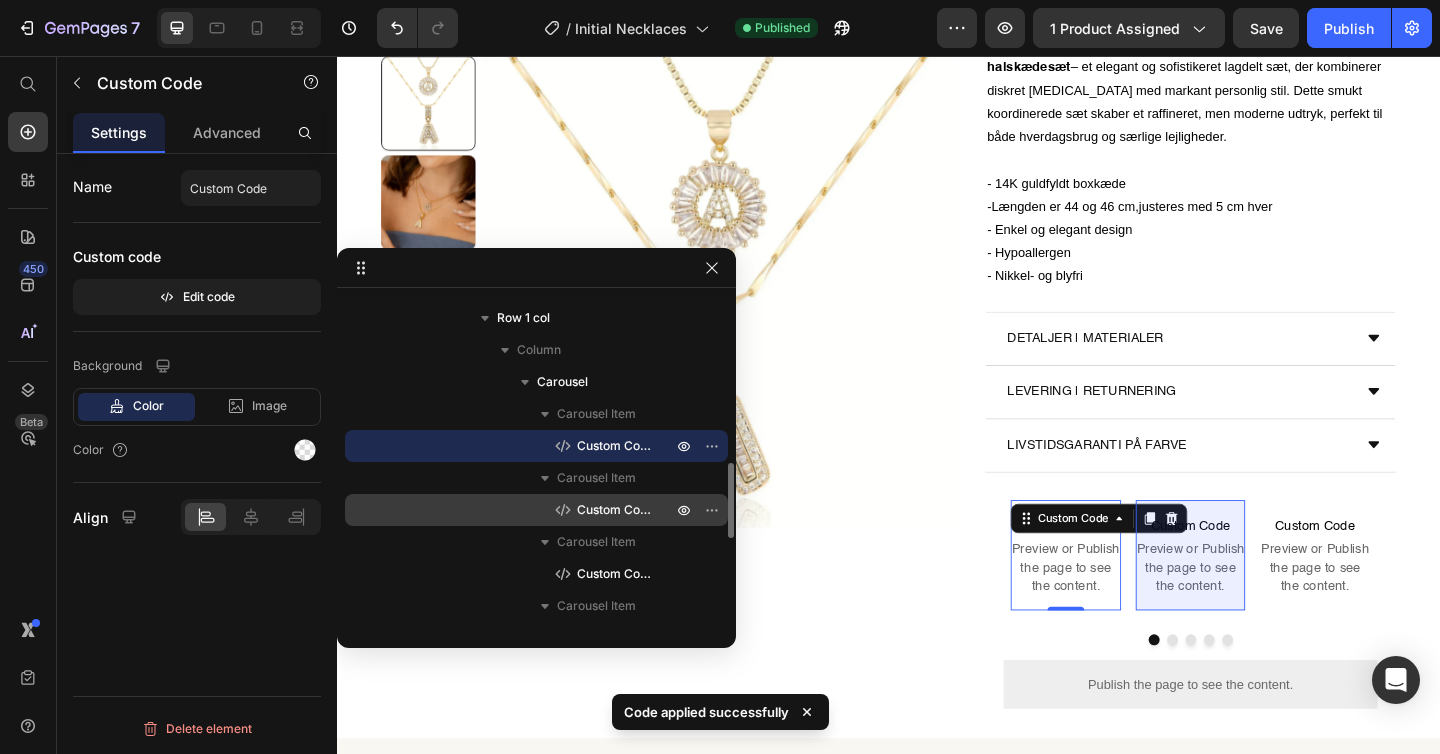 click on "Custom Code" at bounding box center (614, 510) 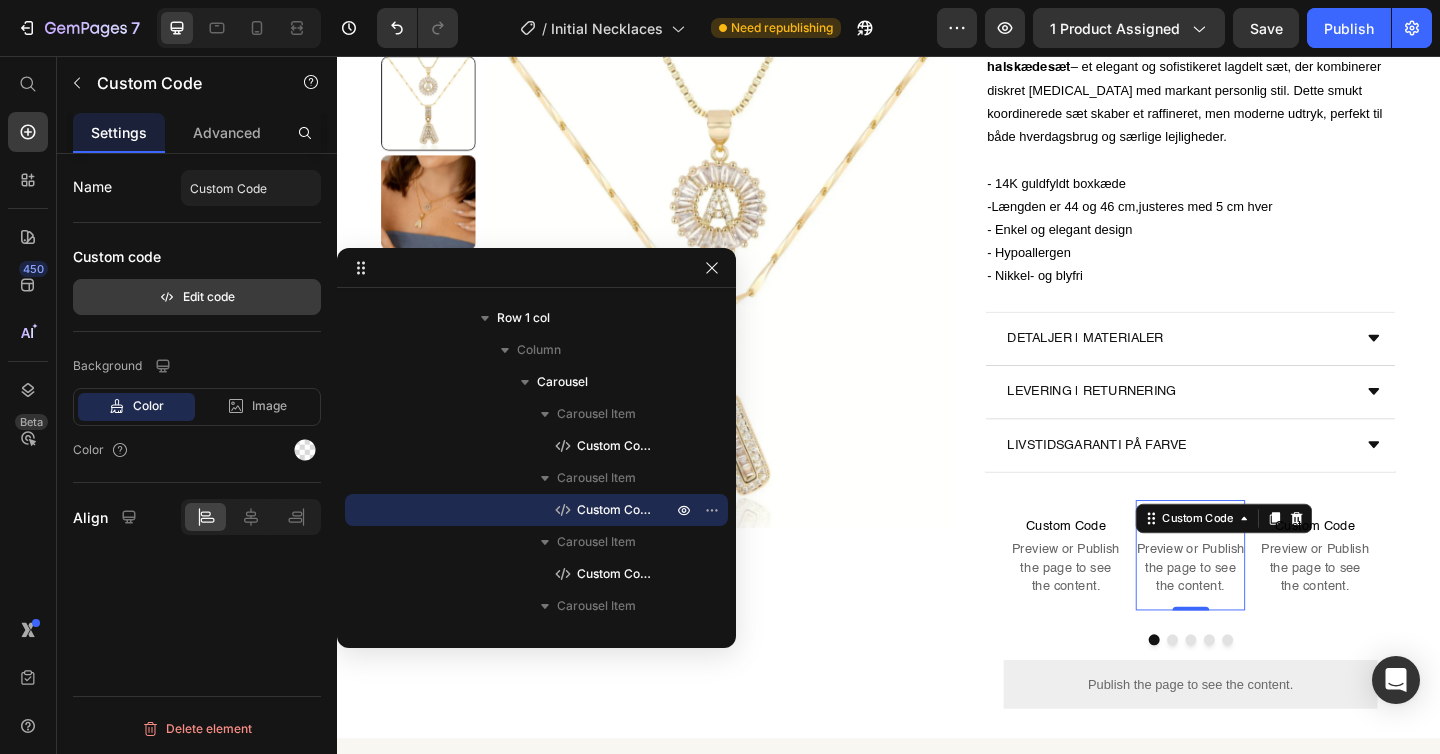 click on "Edit code" at bounding box center (197, 297) 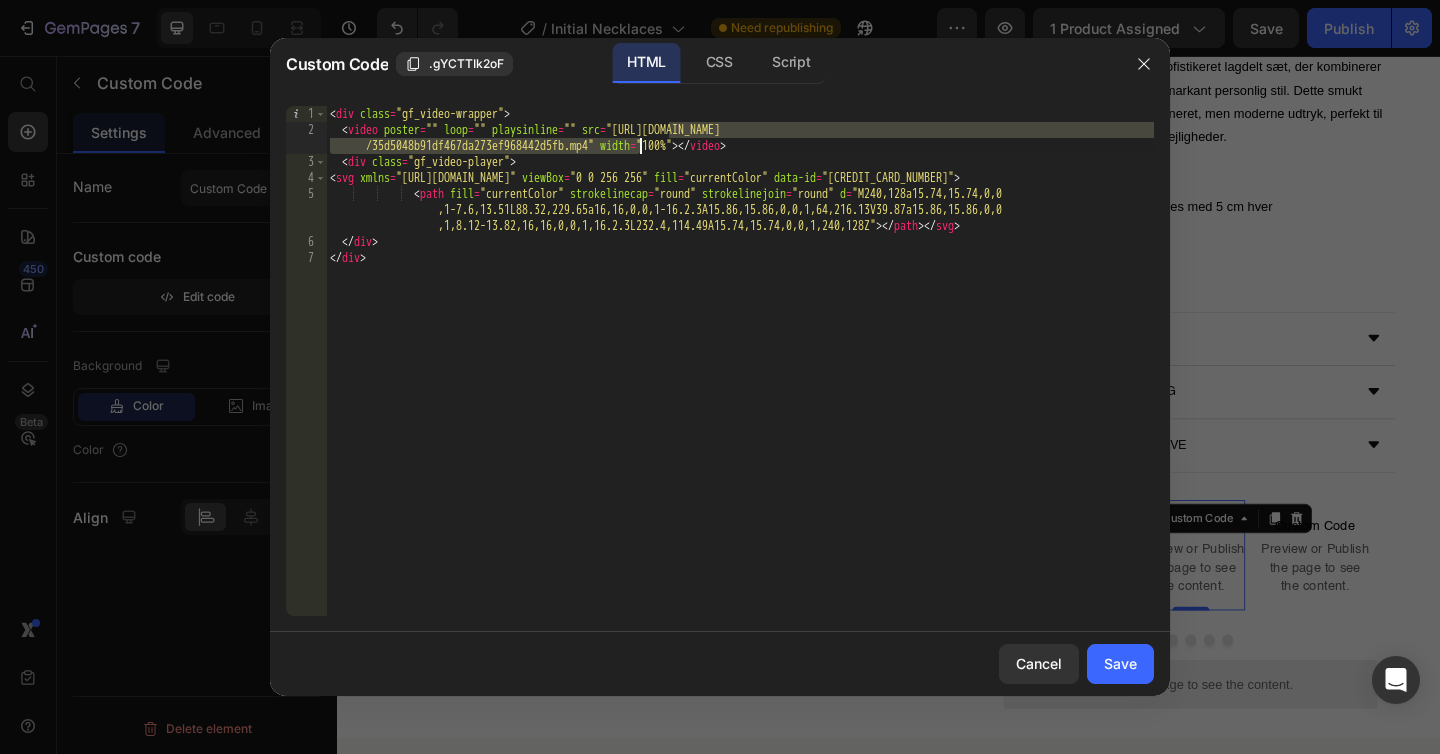 drag, startPoint x: 671, startPoint y: 131, endPoint x: 641, endPoint y: 153, distance: 37.202152 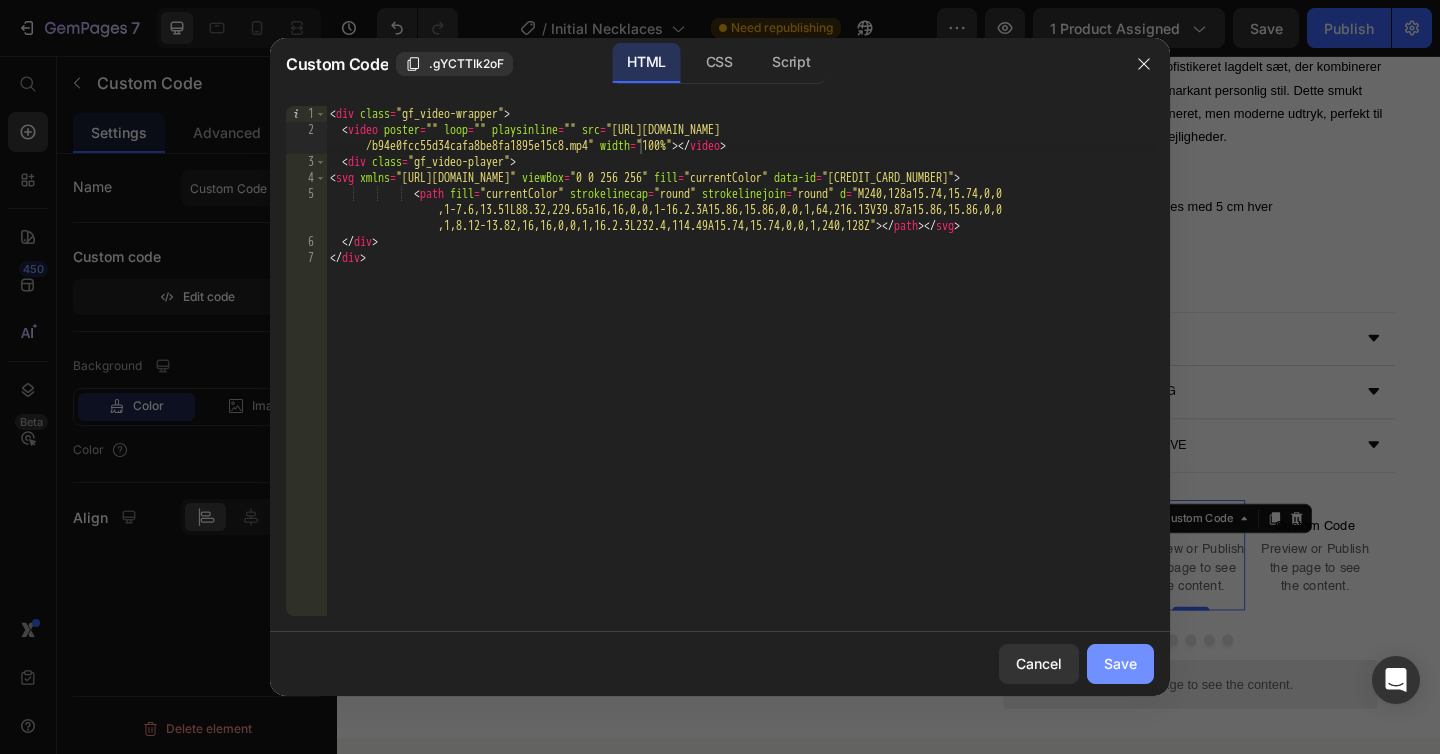 click on "Save" at bounding box center (1120, 663) 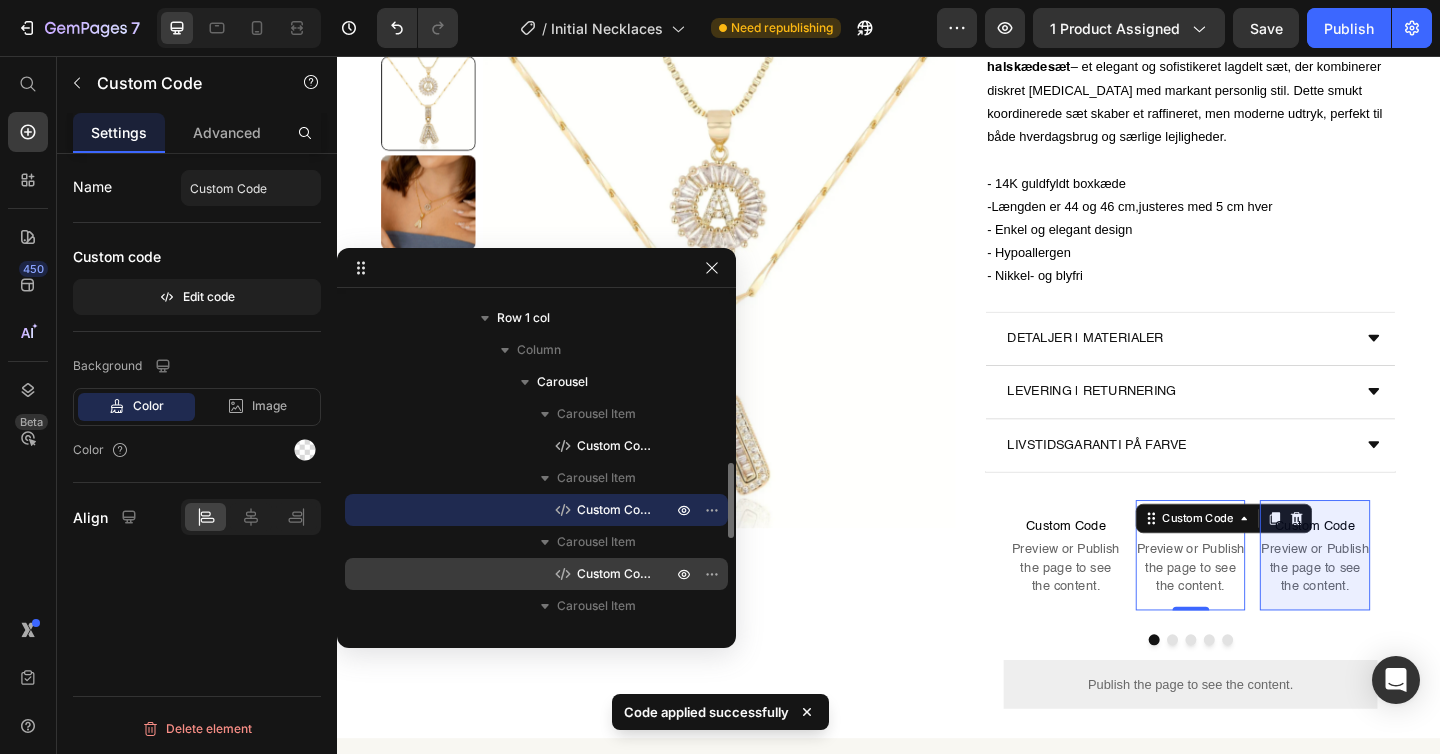 click on "Custom Code" at bounding box center (614, 574) 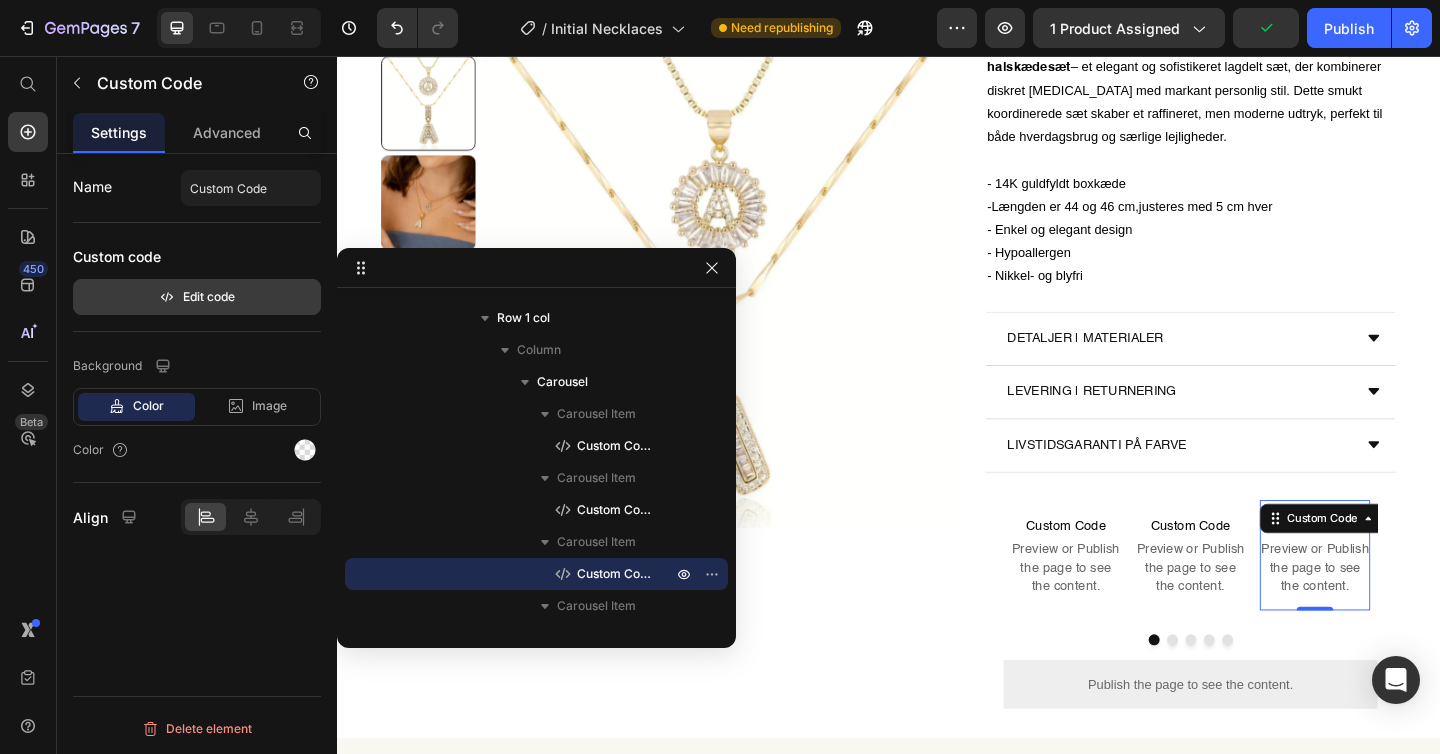 click on "Edit code" at bounding box center [197, 297] 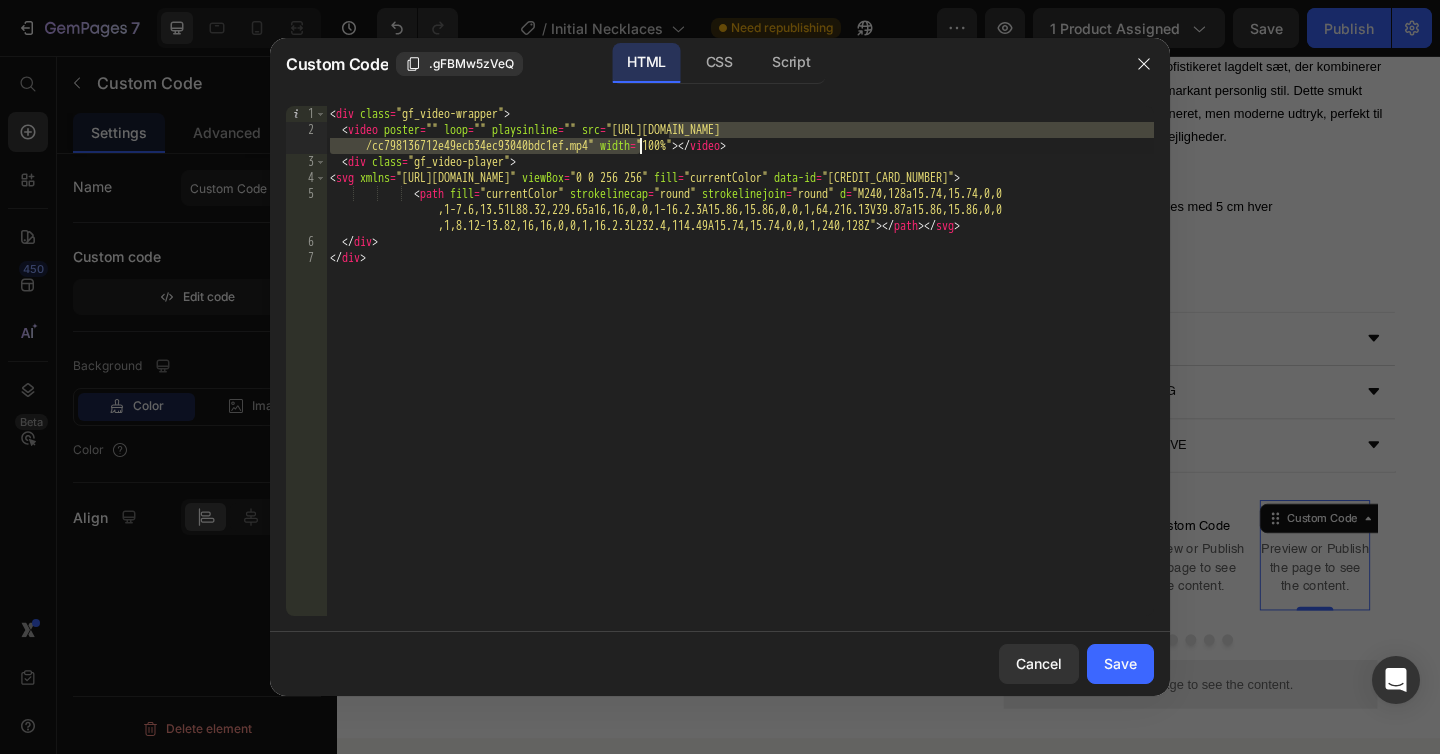 drag, startPoint x: 670, startPoint y: 130, endPoint x: 646, endPoint y: 157, distance: 36.124783 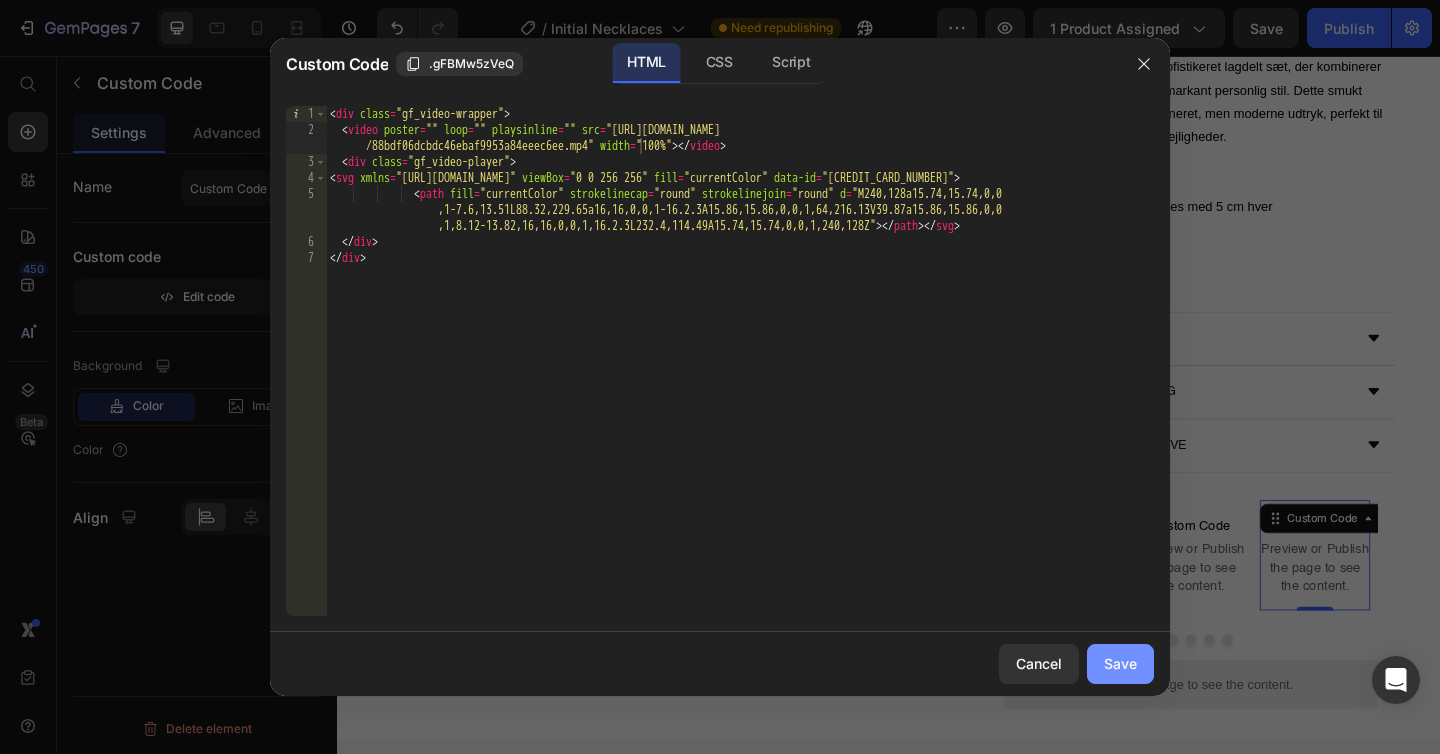 click on "Save" at bounding box center (1120, 663) 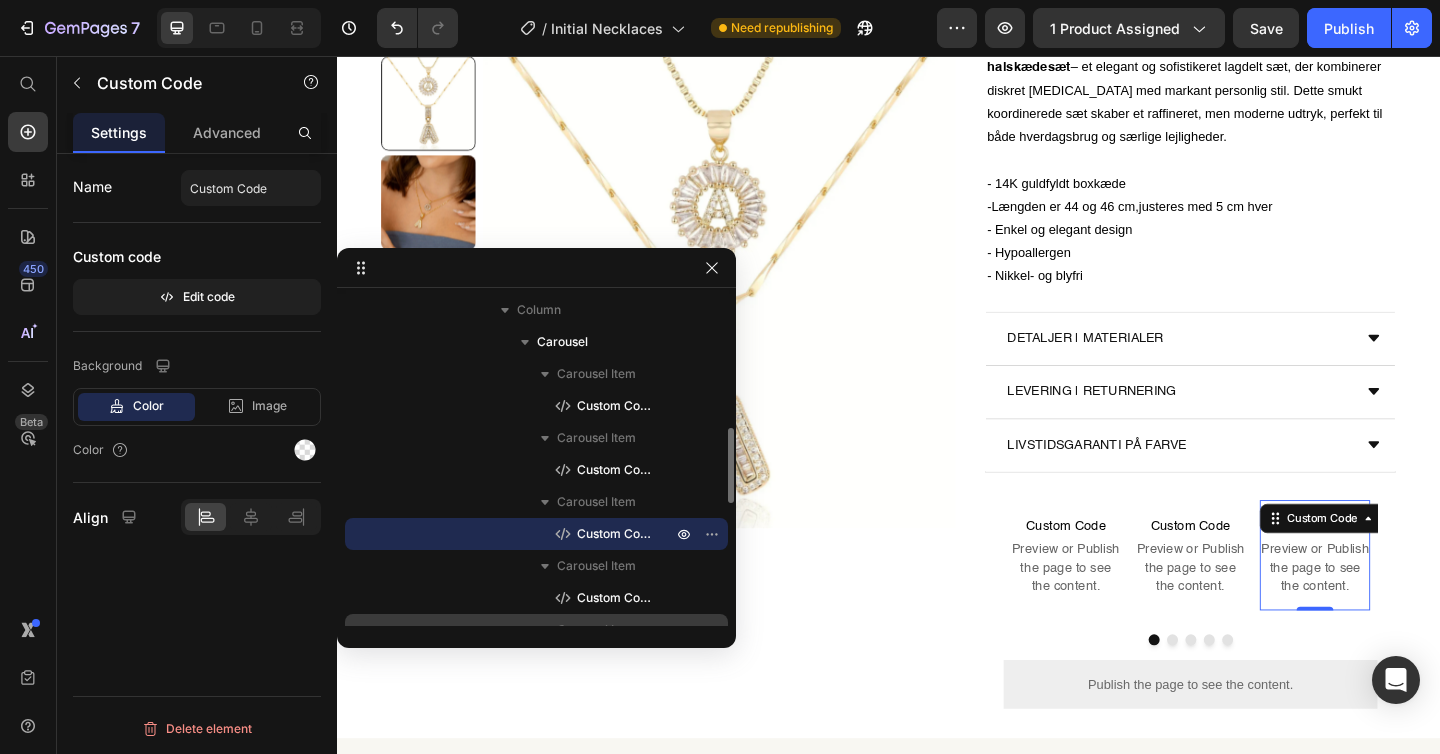 scroll, scrollTop: 883, scrollLeft: 0, axis: vertical 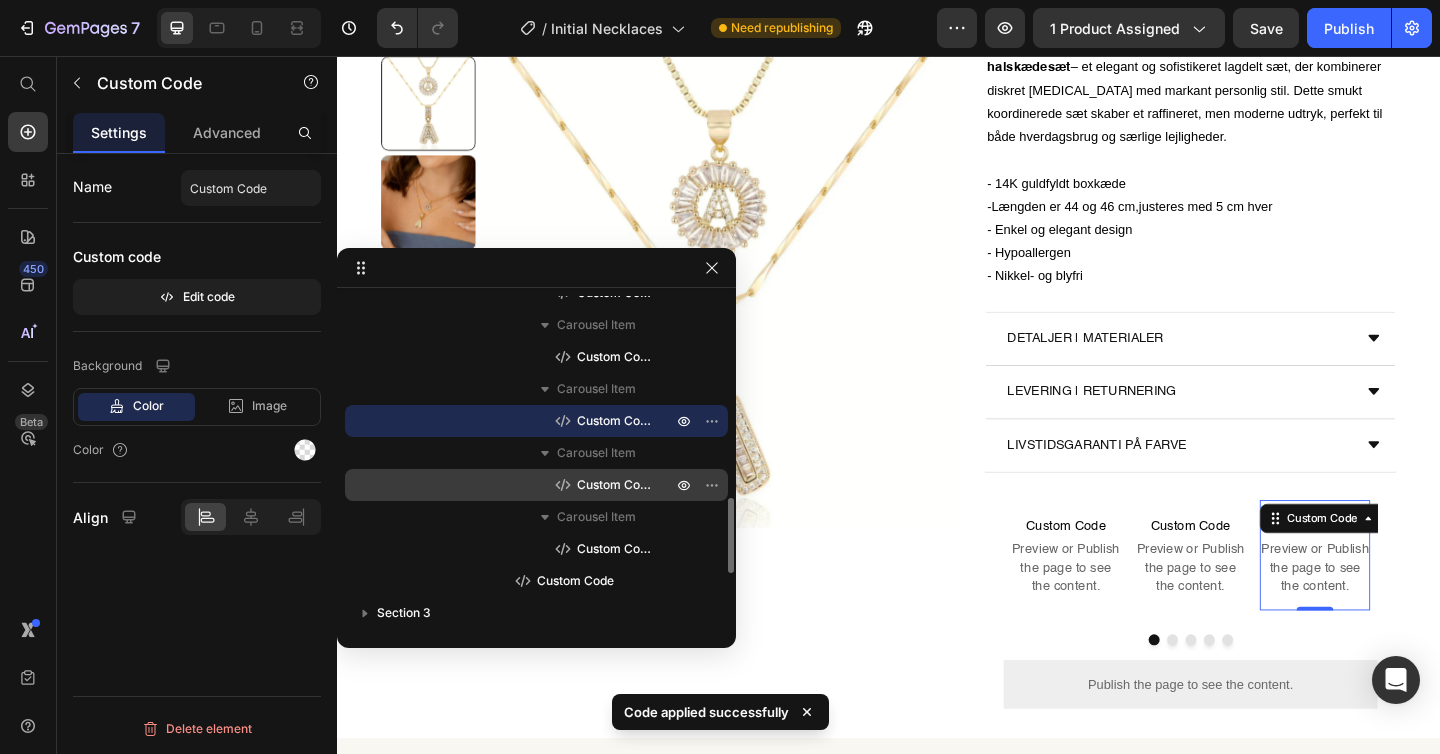 click on "Custom Code" at bounding box center (614, 485) 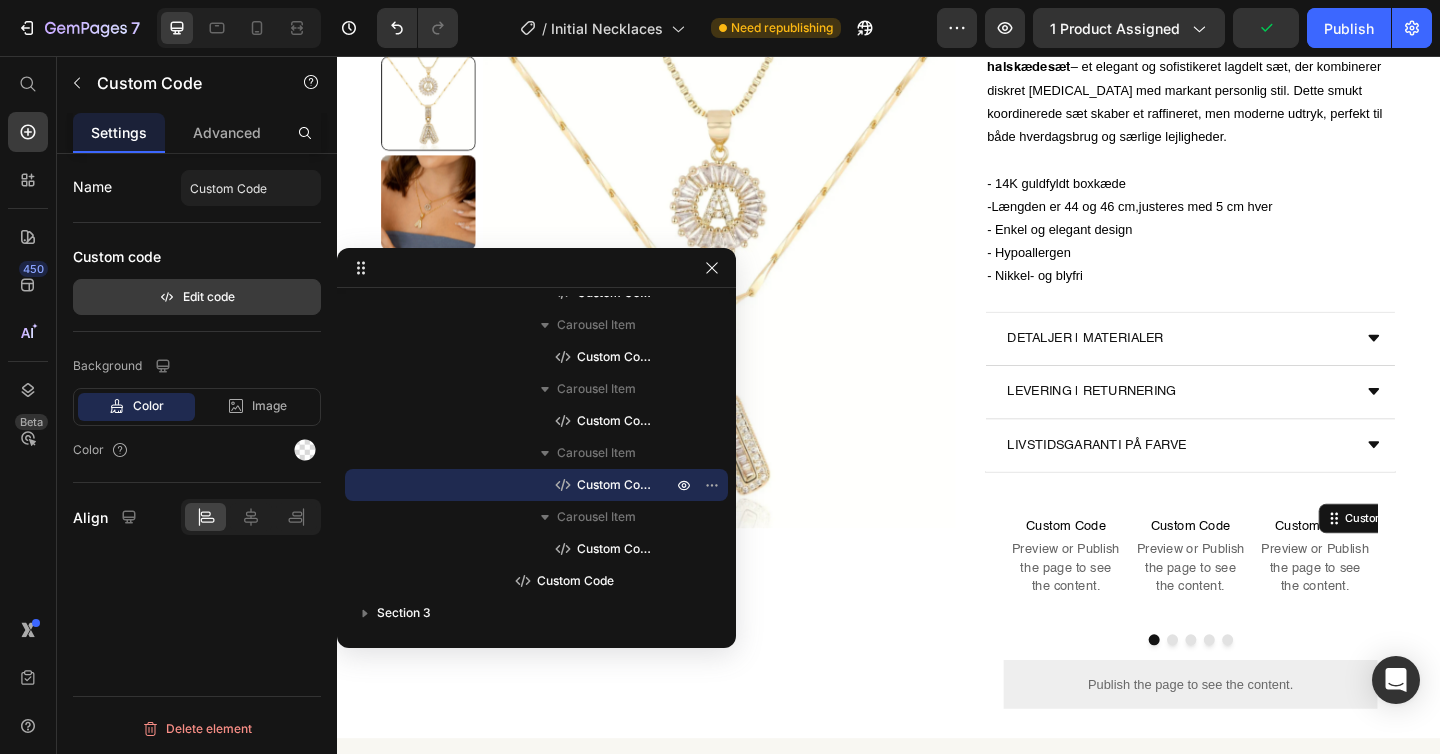 click on "Edit code" at bounding box center [197, 297] 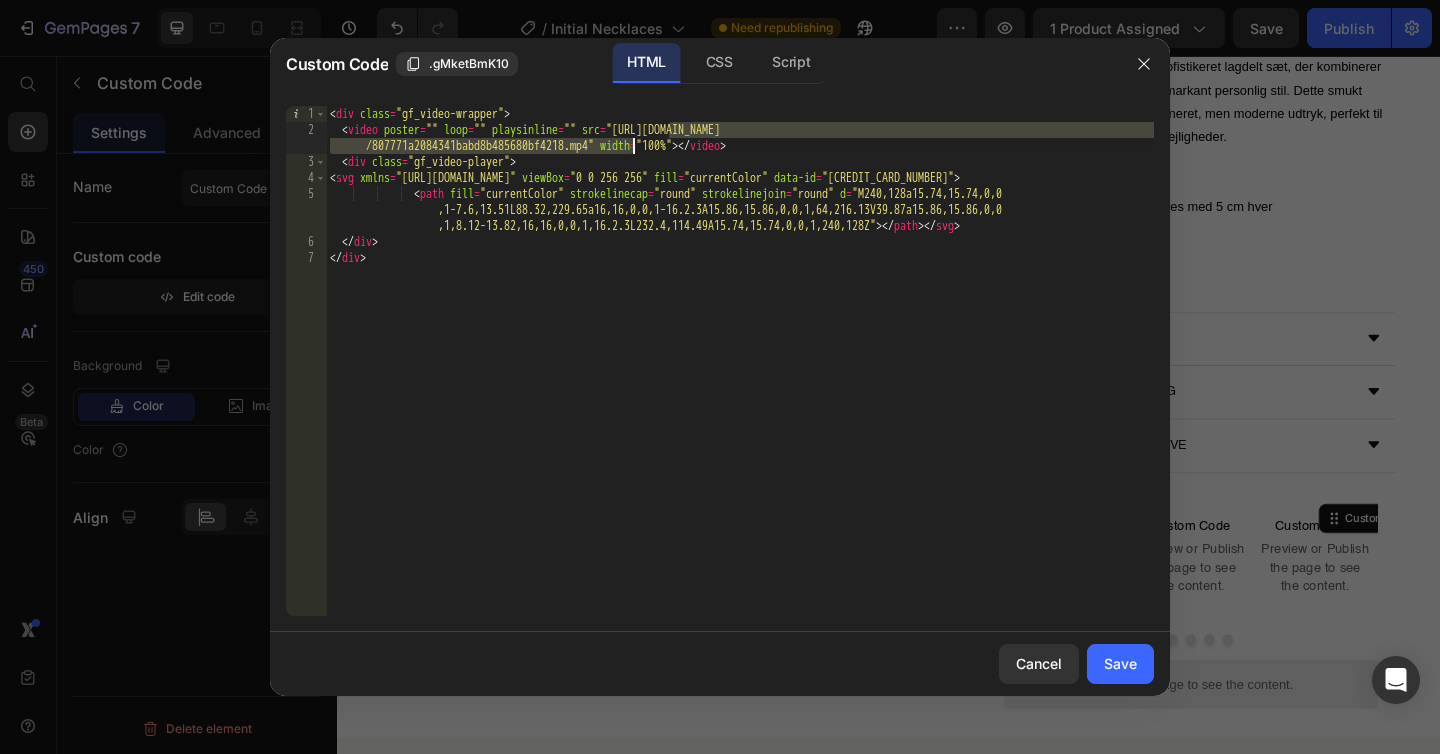 drag, startPoint x: 670, startPoint y: 130, endPoint x: 637, endPoint y: 151, distance: 39.115215 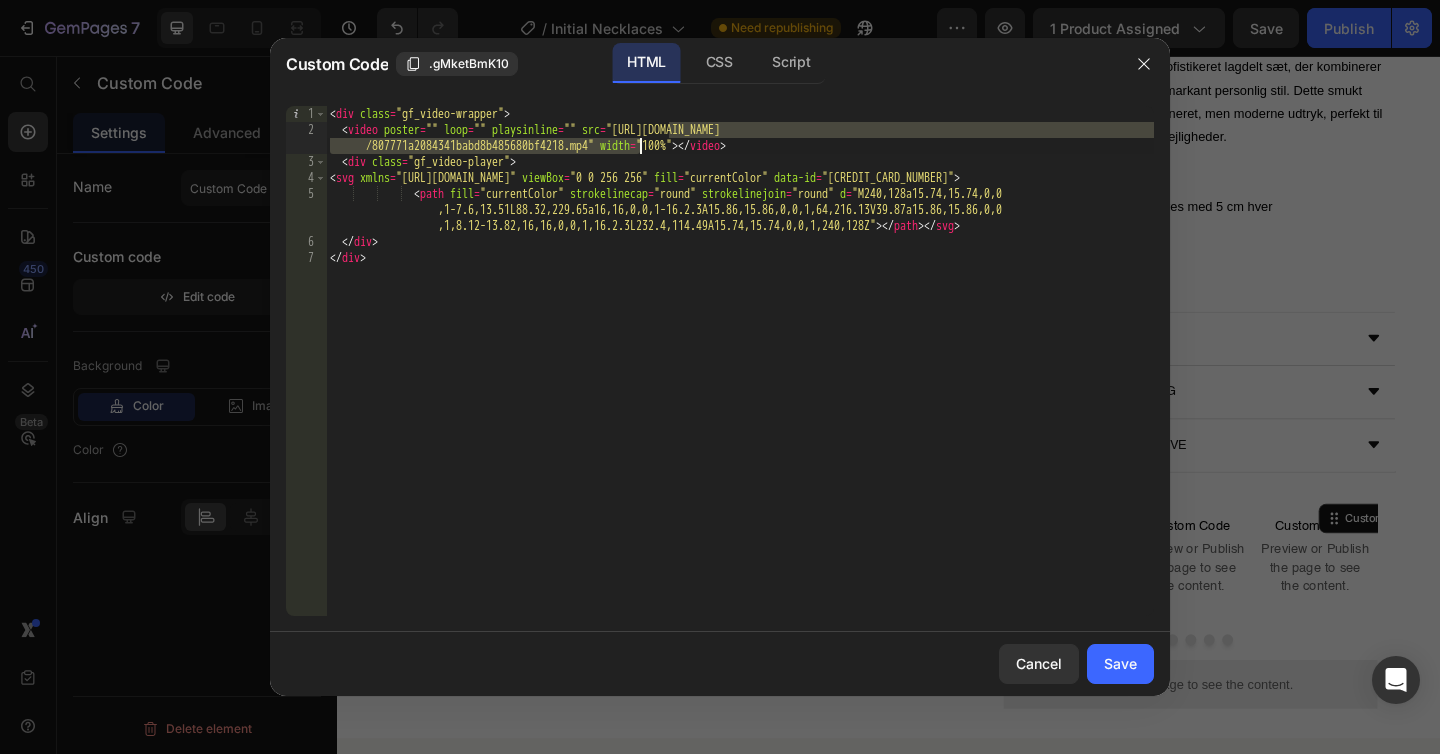 paste on "23387f476add4b26b7916c4da5609ddc" 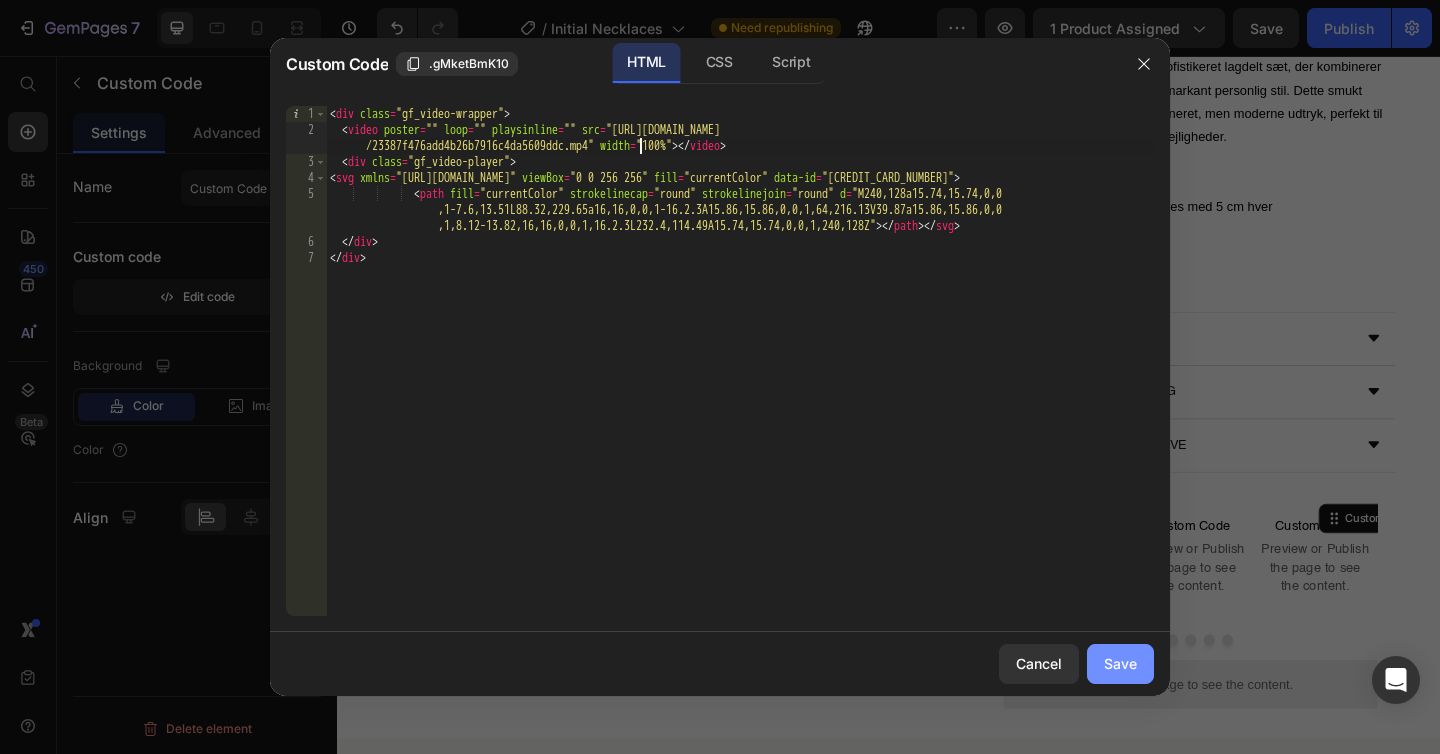 click on "Save" at bounding box center (1120, 663) 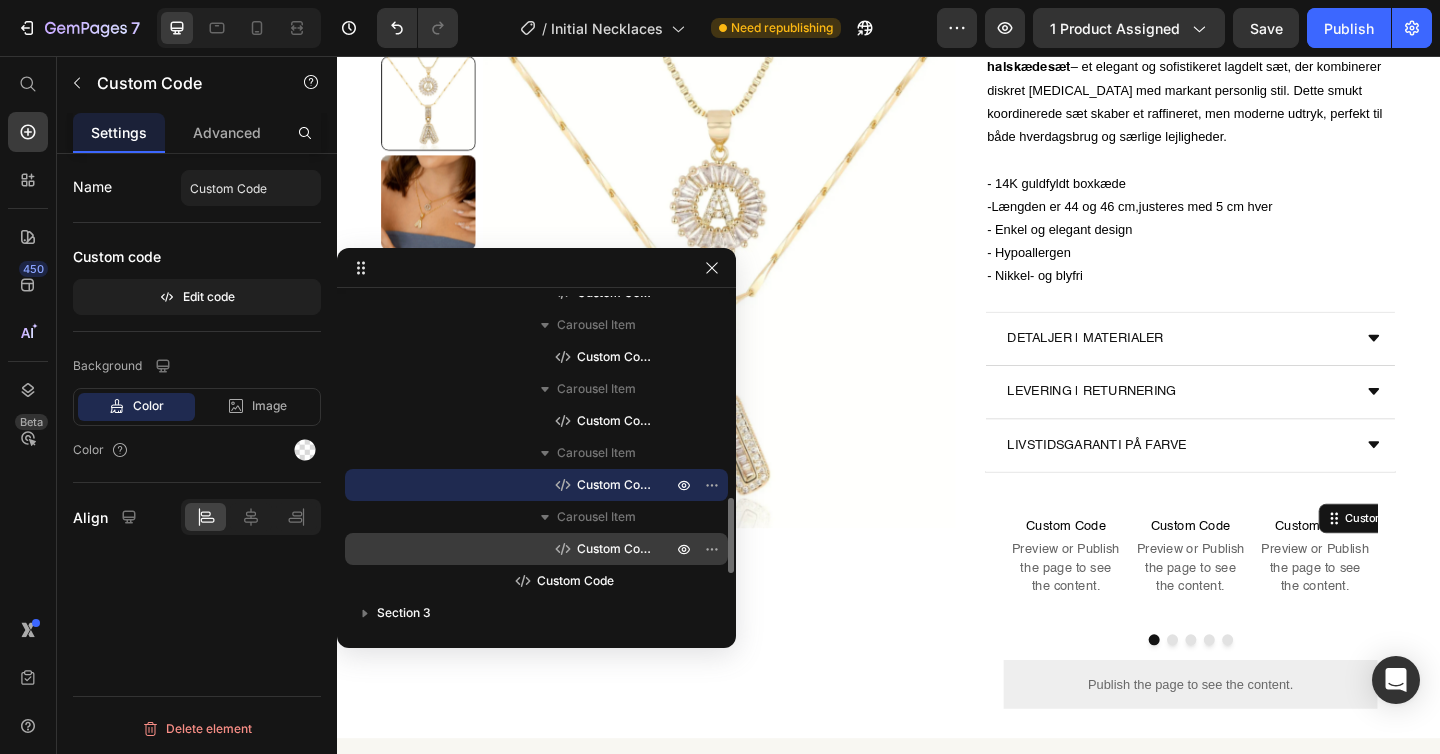 click on "Custom Code" at bounding box center [614, 549] 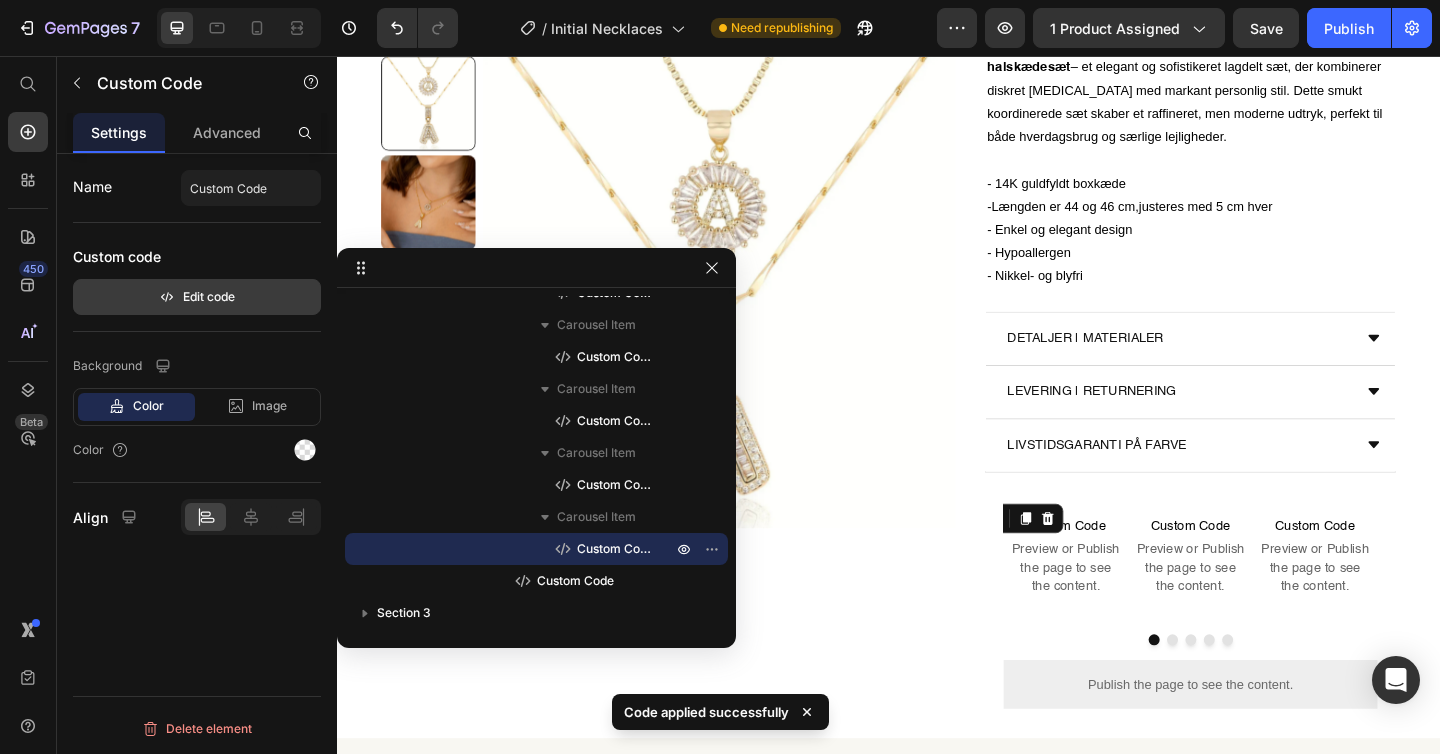 click on "Edit code" at bounding box center (197, 297) 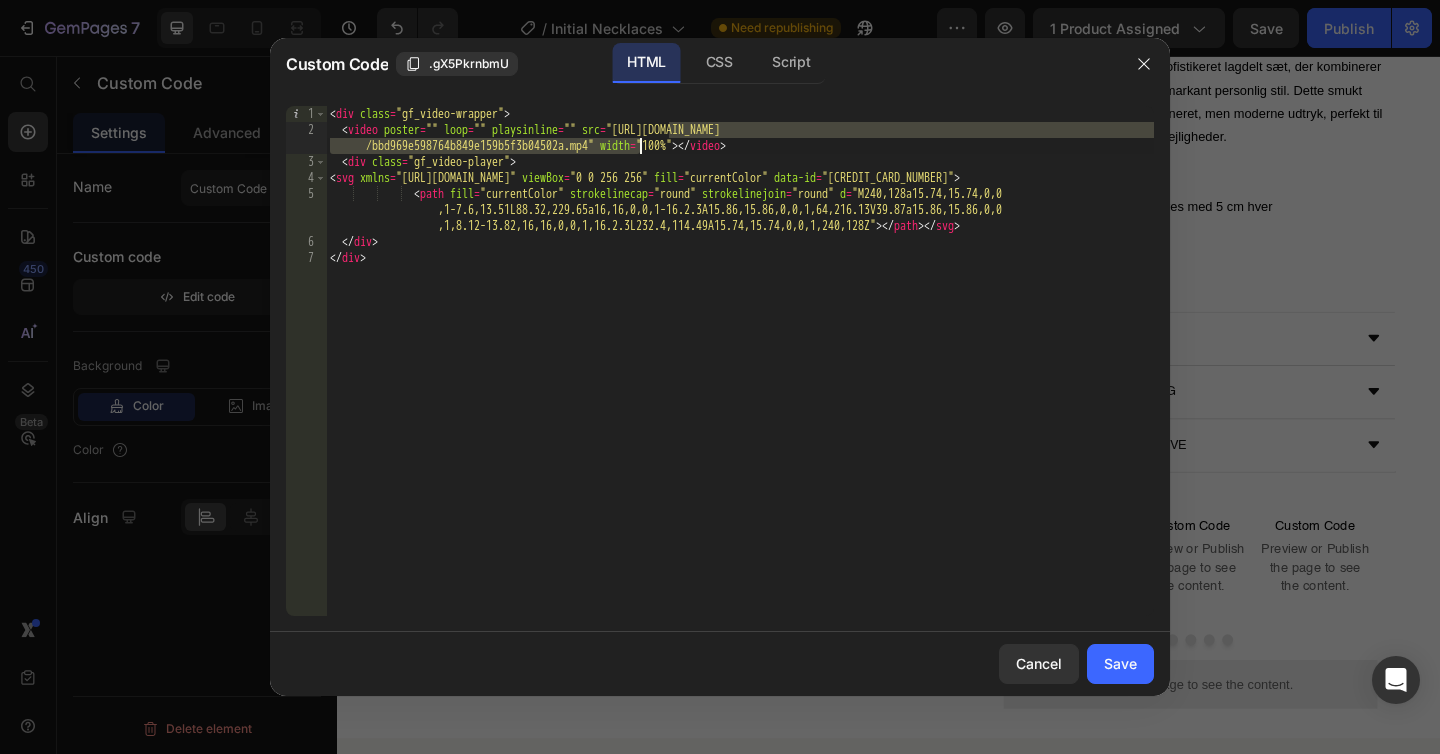 drag, startPoint x: 669, startPoint y: 131, endPoint x: 638, endPoint y: 150, distance: 36.359318 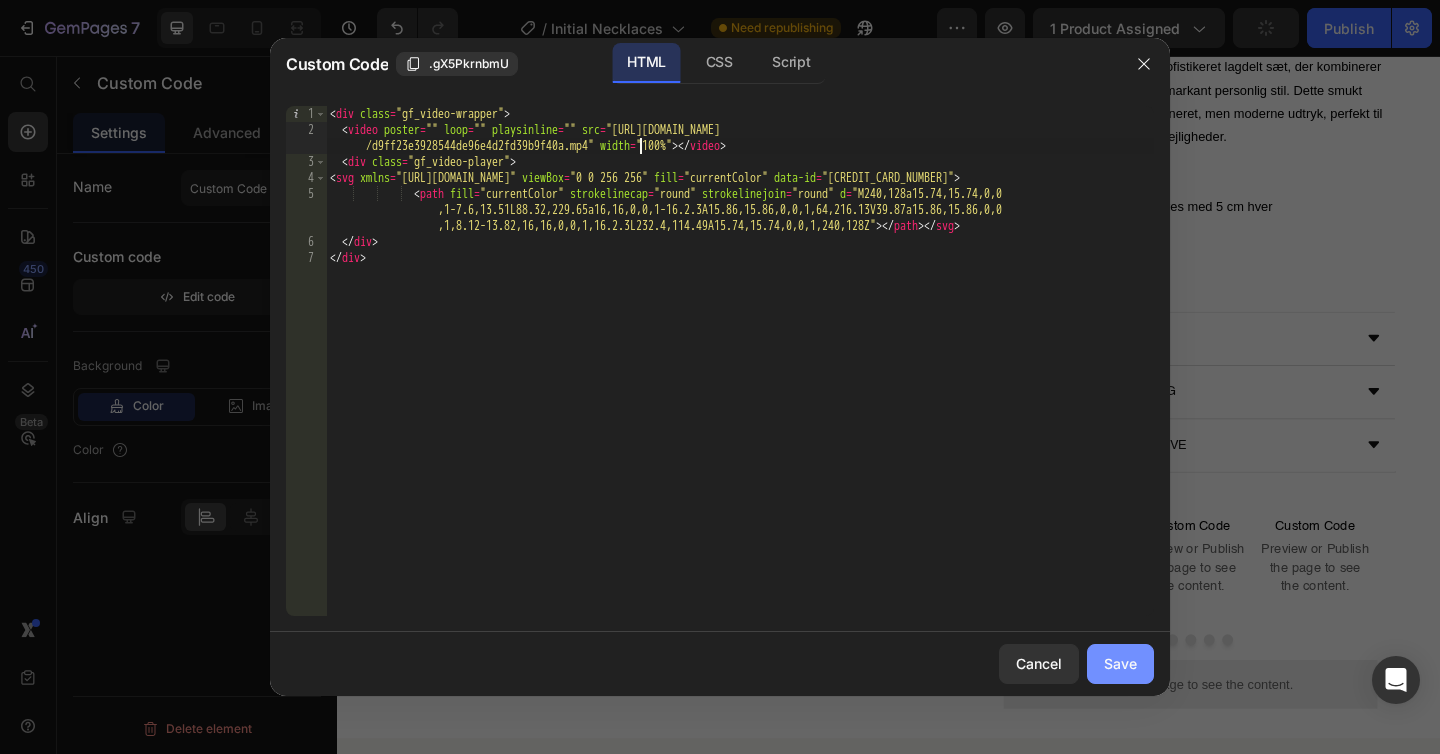 click on "Save" at bounding box center [1120, 663] 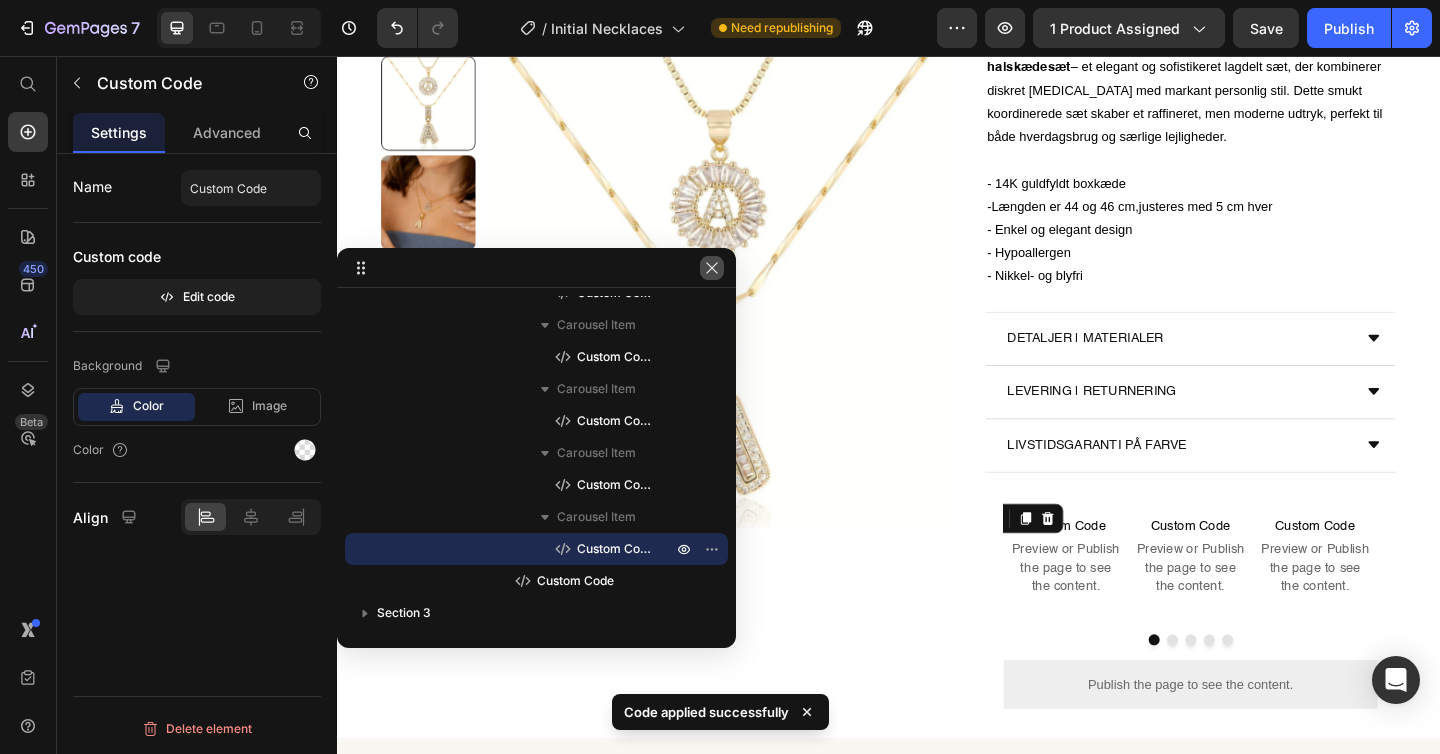 click 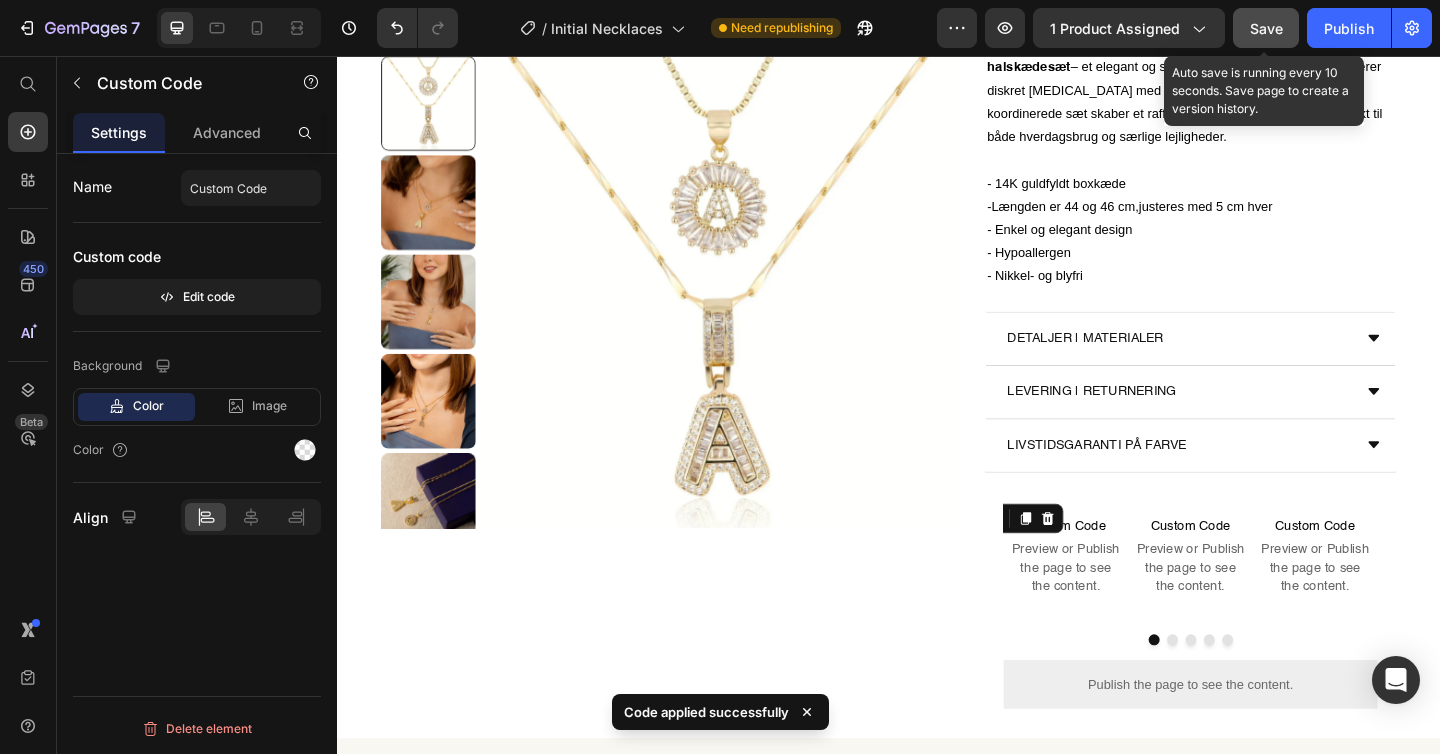 click on "Save" 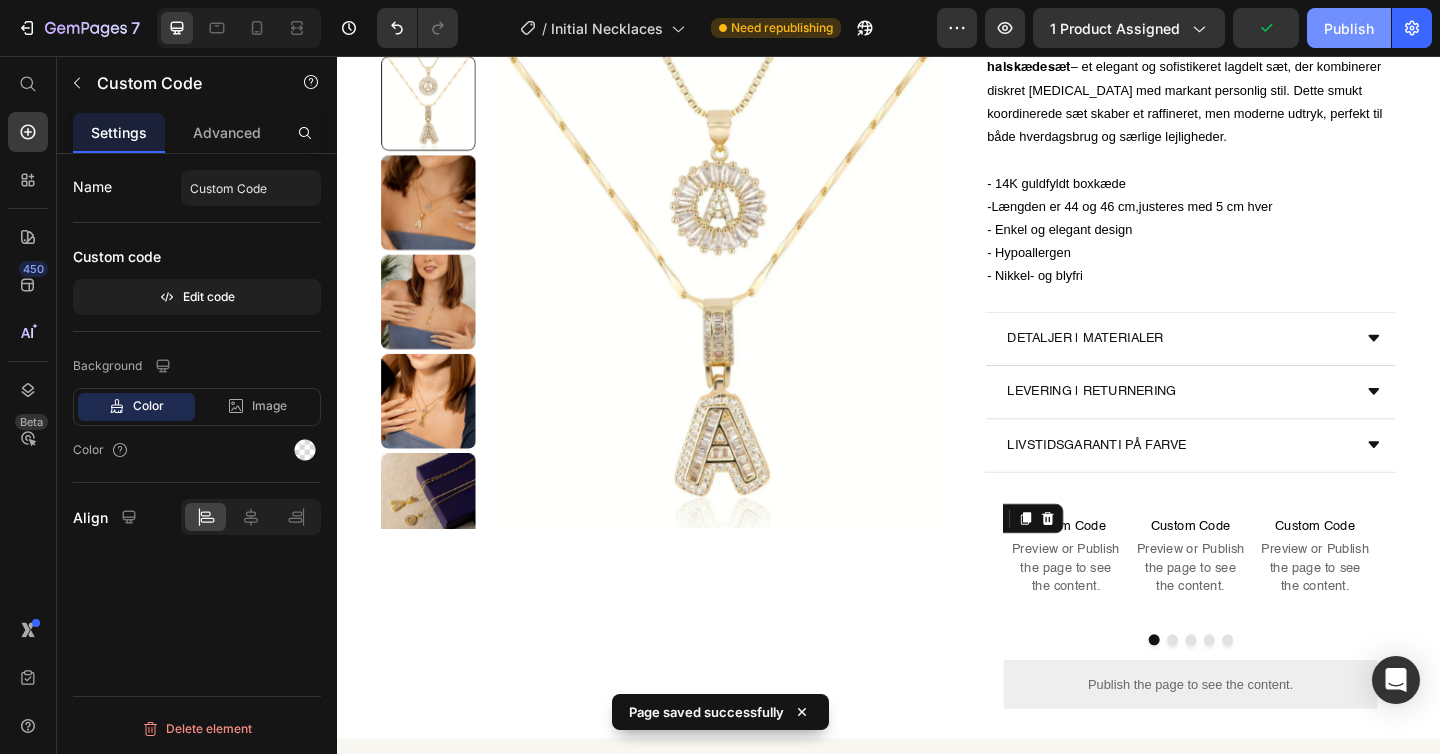 click on "Publish" at bounding box center [1349, 28] 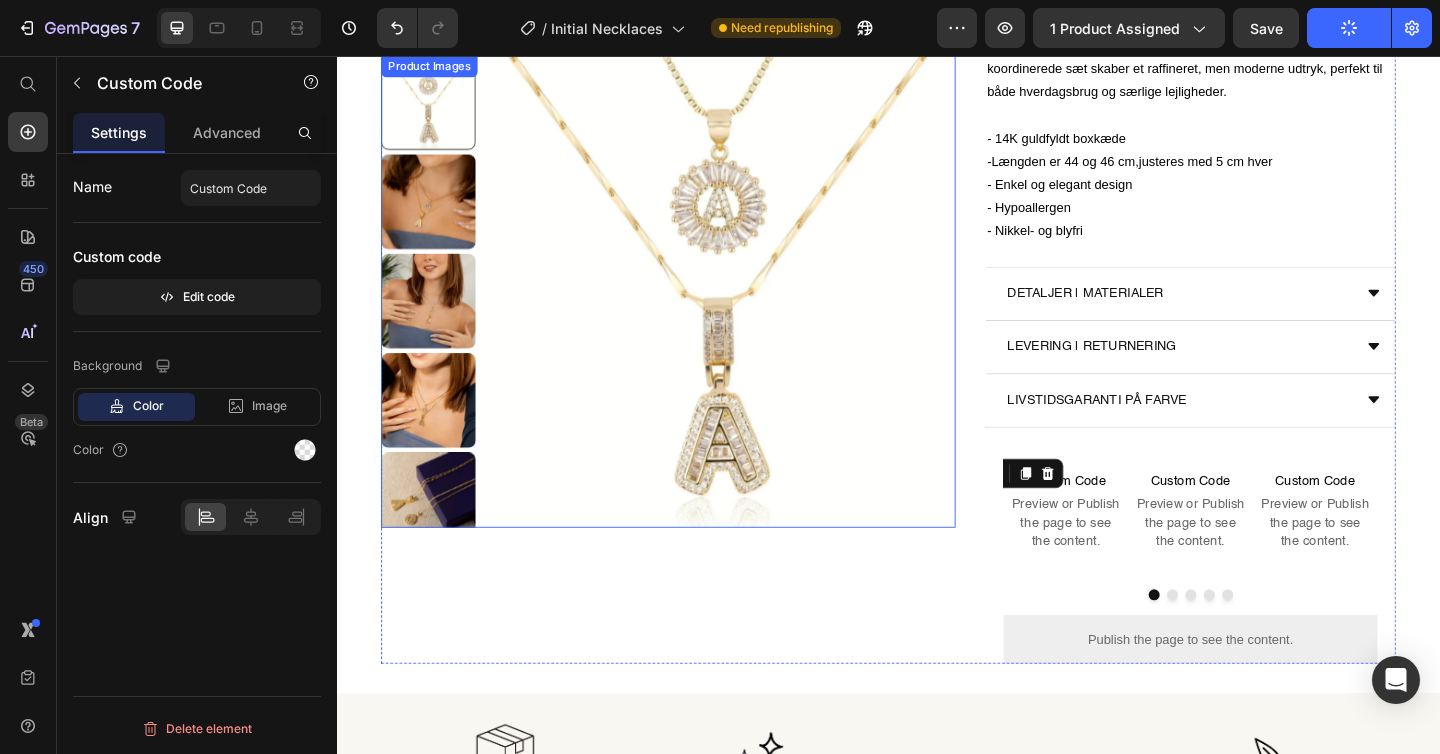 scroll, scrollTop: 1706, scrollLeft: 0, axis: vertical 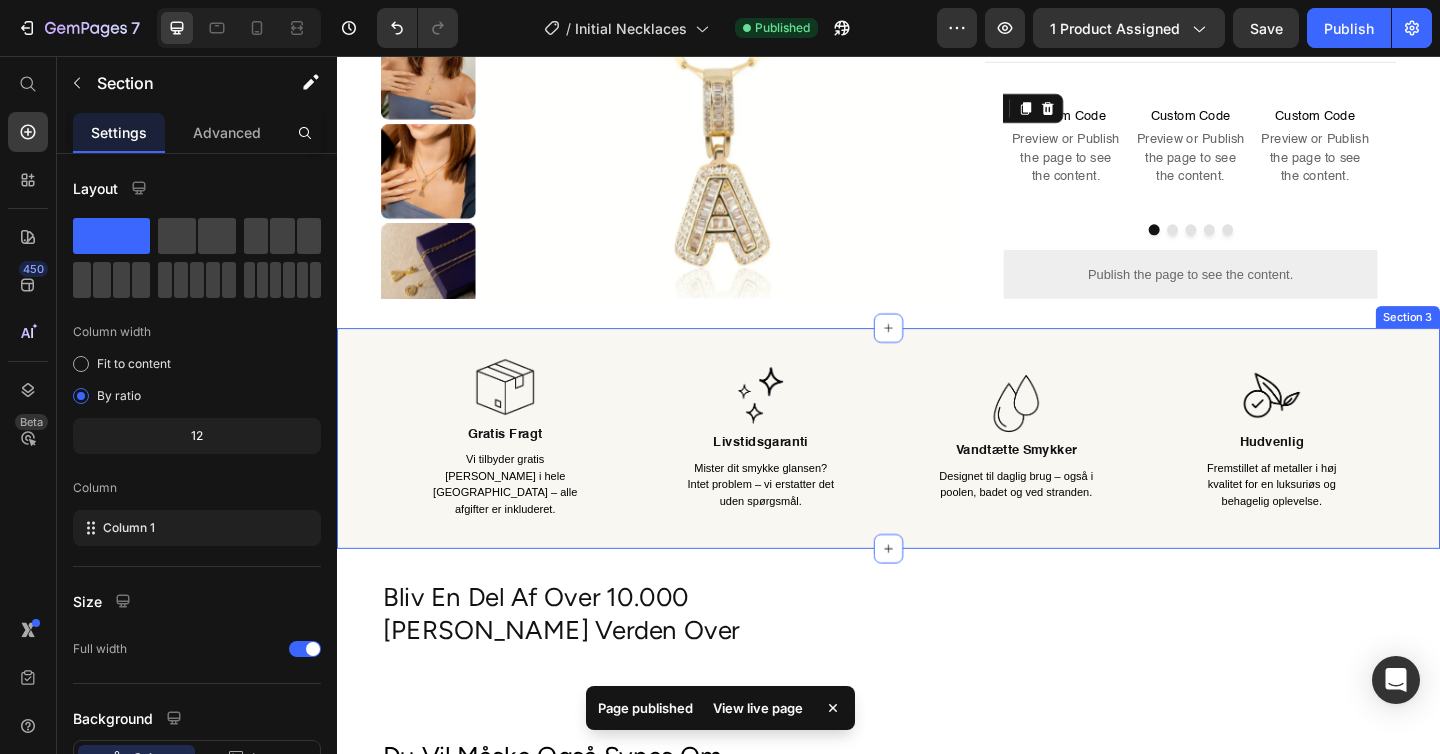 click on "Image Gratis fragt Heading Vi tilbyder gratis [PERSON_NAME] i hele [GEOGRAPHIC_DATA] – alle afgifter er inkluderet. Text Block Row Image Livstidsgaranti Heading Mister dit smykke glansen? Intet problem – vi erstatter det uden spørgsmål. Text Block Row Image Vandtætte smykker Heading Designet til daglig brug – også i poolen, badet og ved stranden. Text Block Row Image Hudvenlig Heading Fremstillet af metaller i høj kvalitet for en luksuriøs og behagelig oplevelse. Text Block Row Row Section 3" at bounding box center (937, 472) 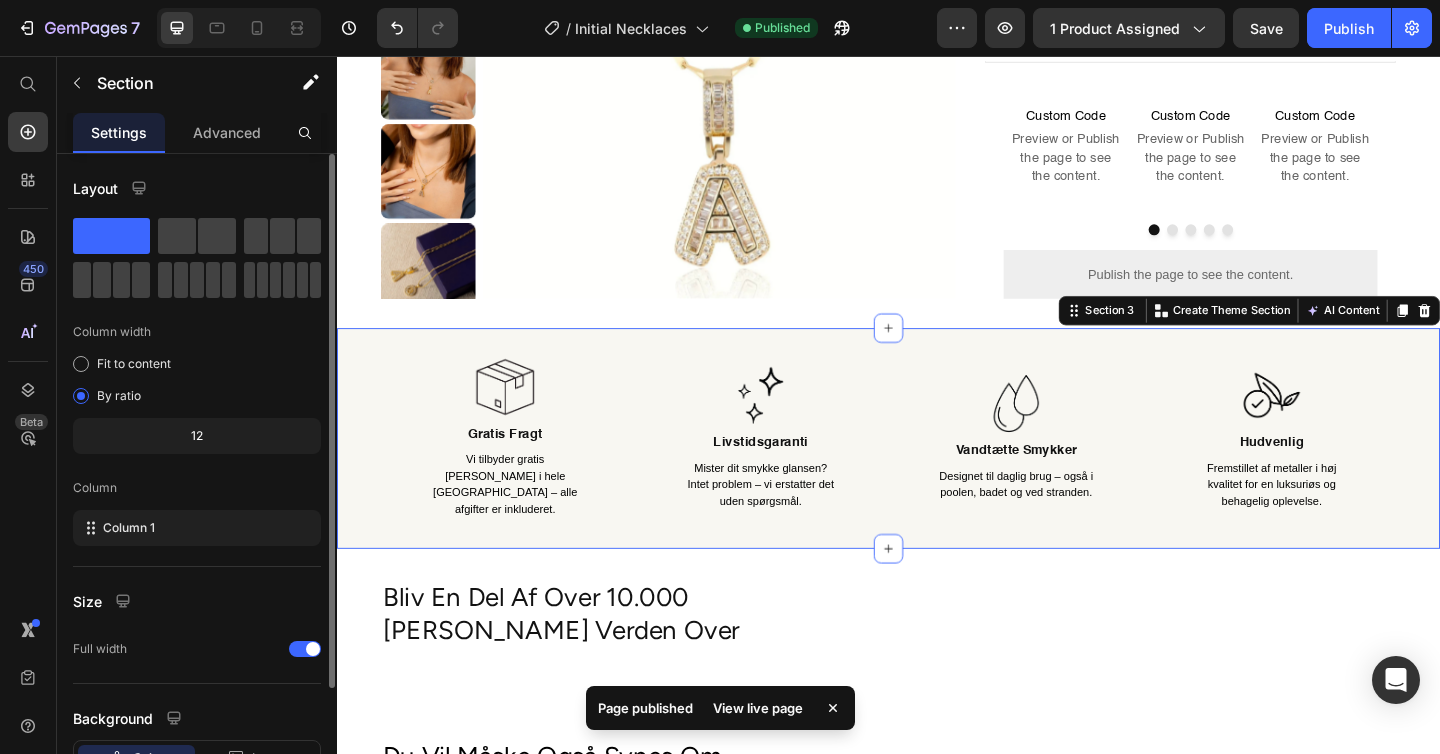 scroll, scrollTop: 151, scrollLeft: 0, axis: vertical 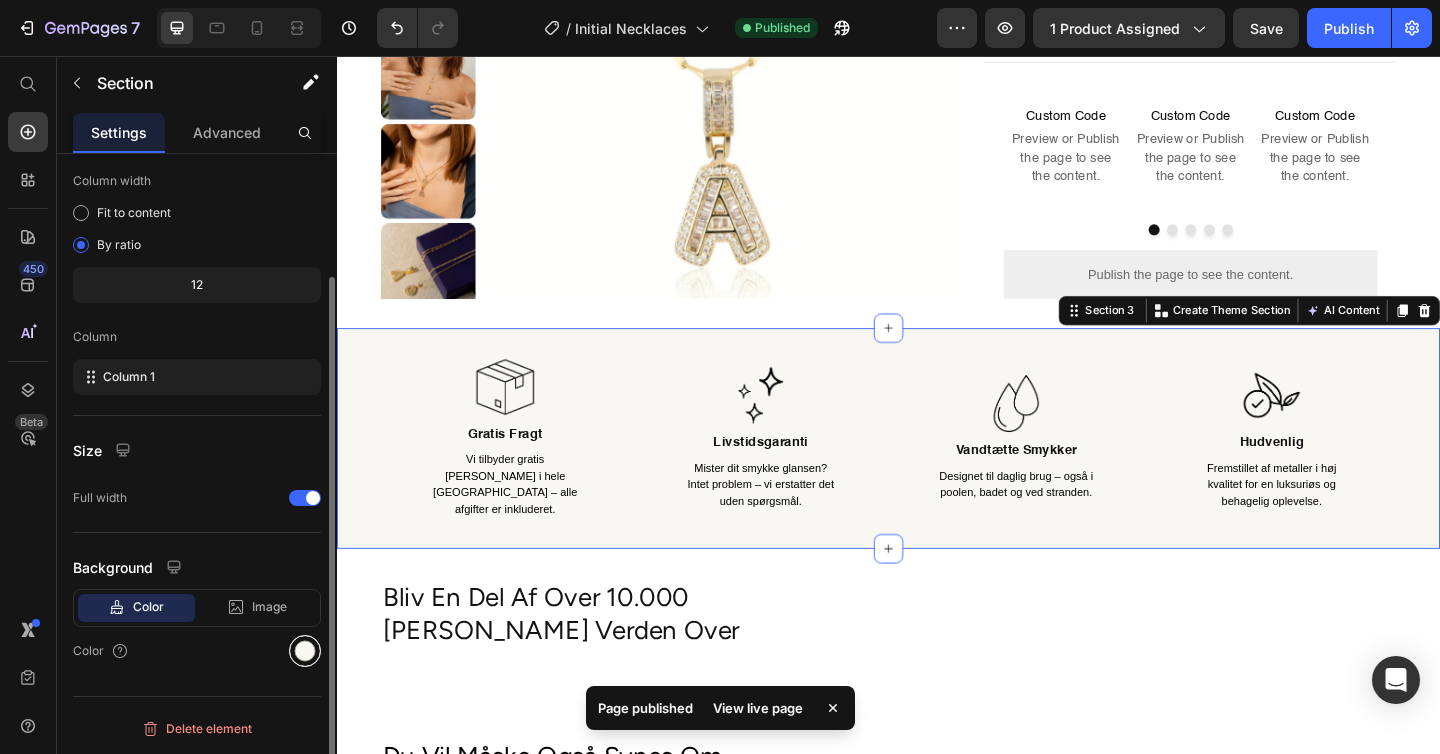 click at bounding box center (305, 651) 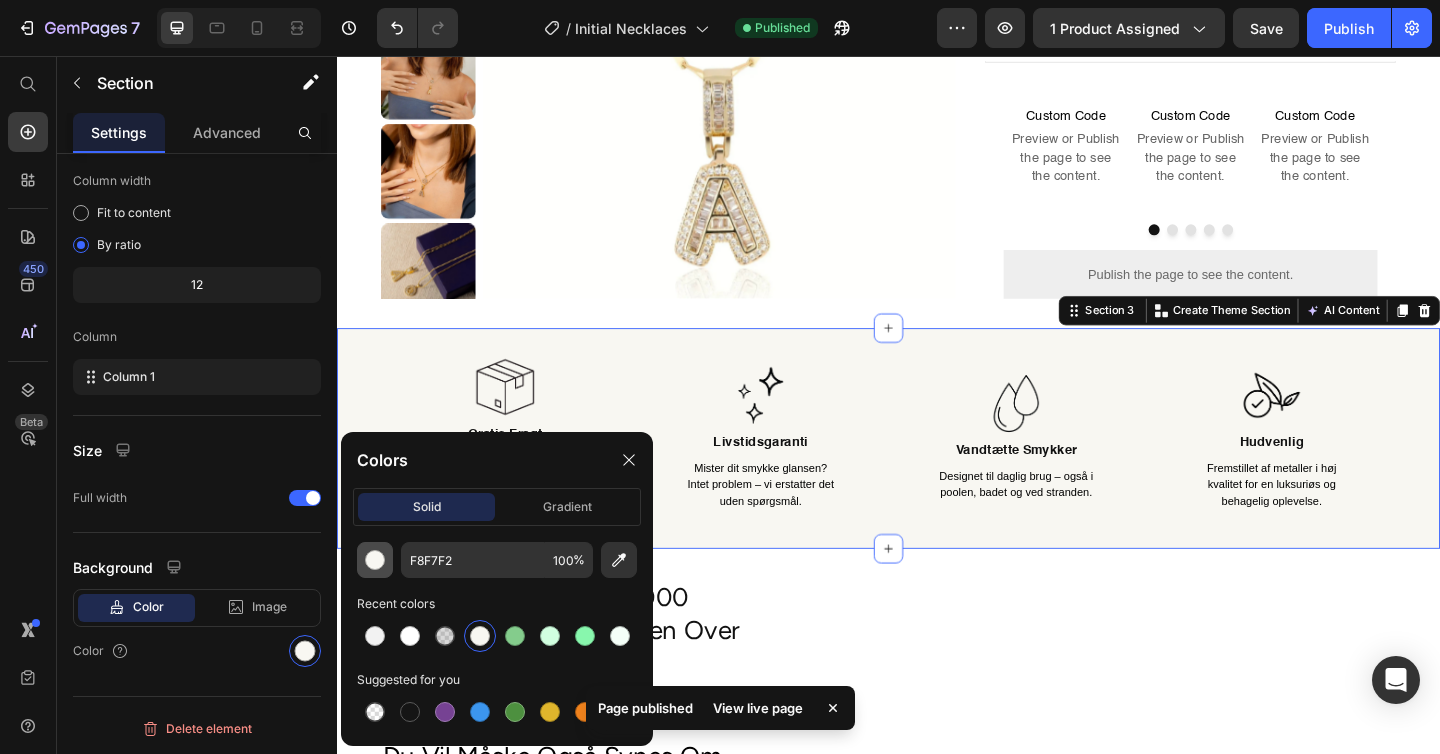 click at bounding box center [375, 560] 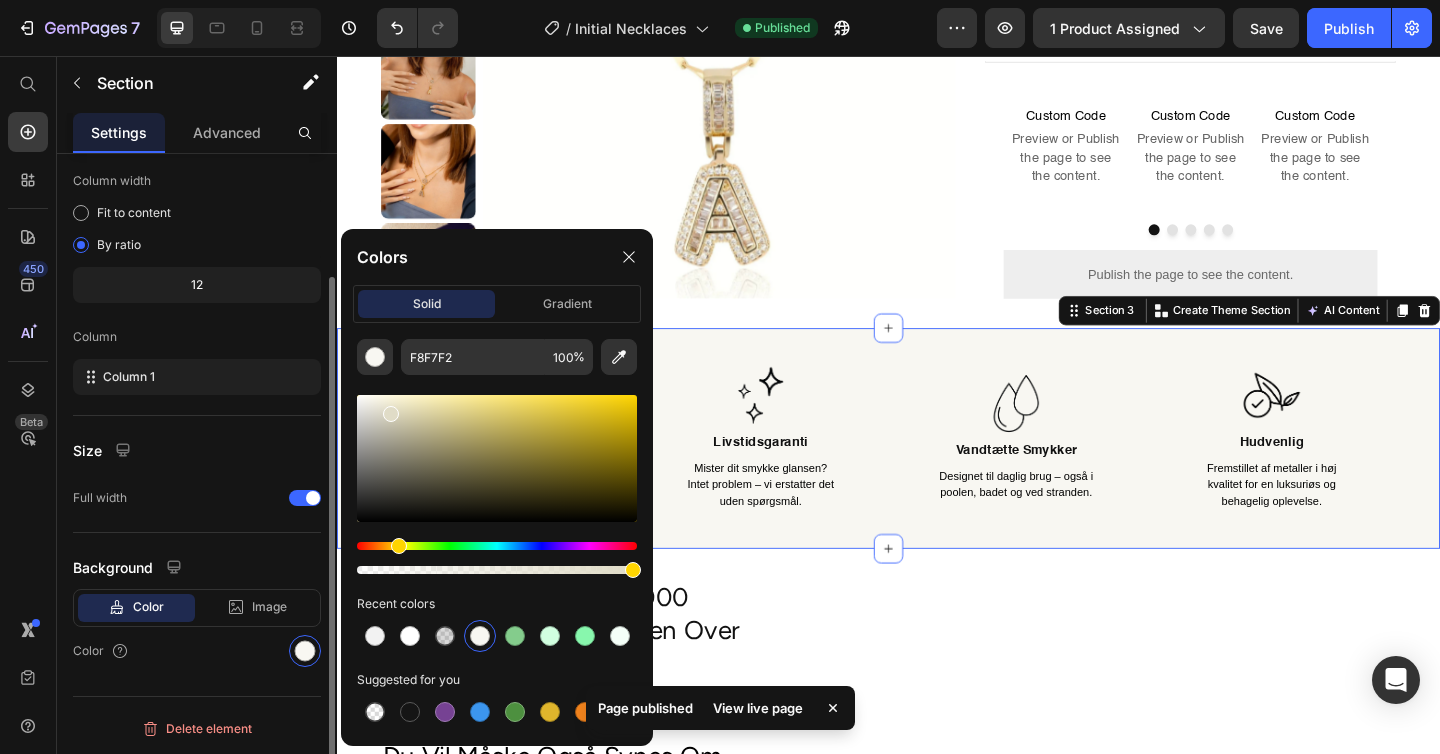drag, startPoint x: 390, startPoint y: 409, endPoint x: 285, endPoint y: 321, distance: 137 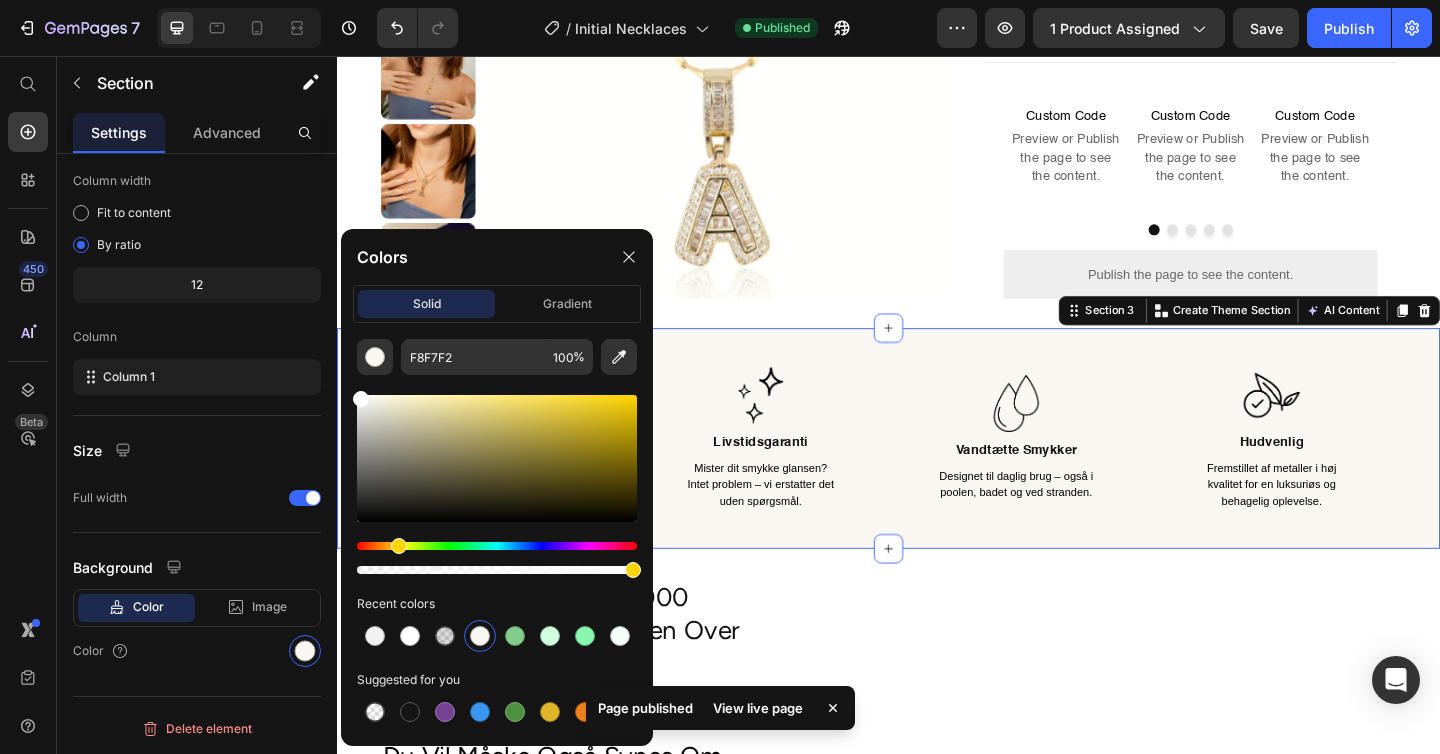 type on "FFFFFF" 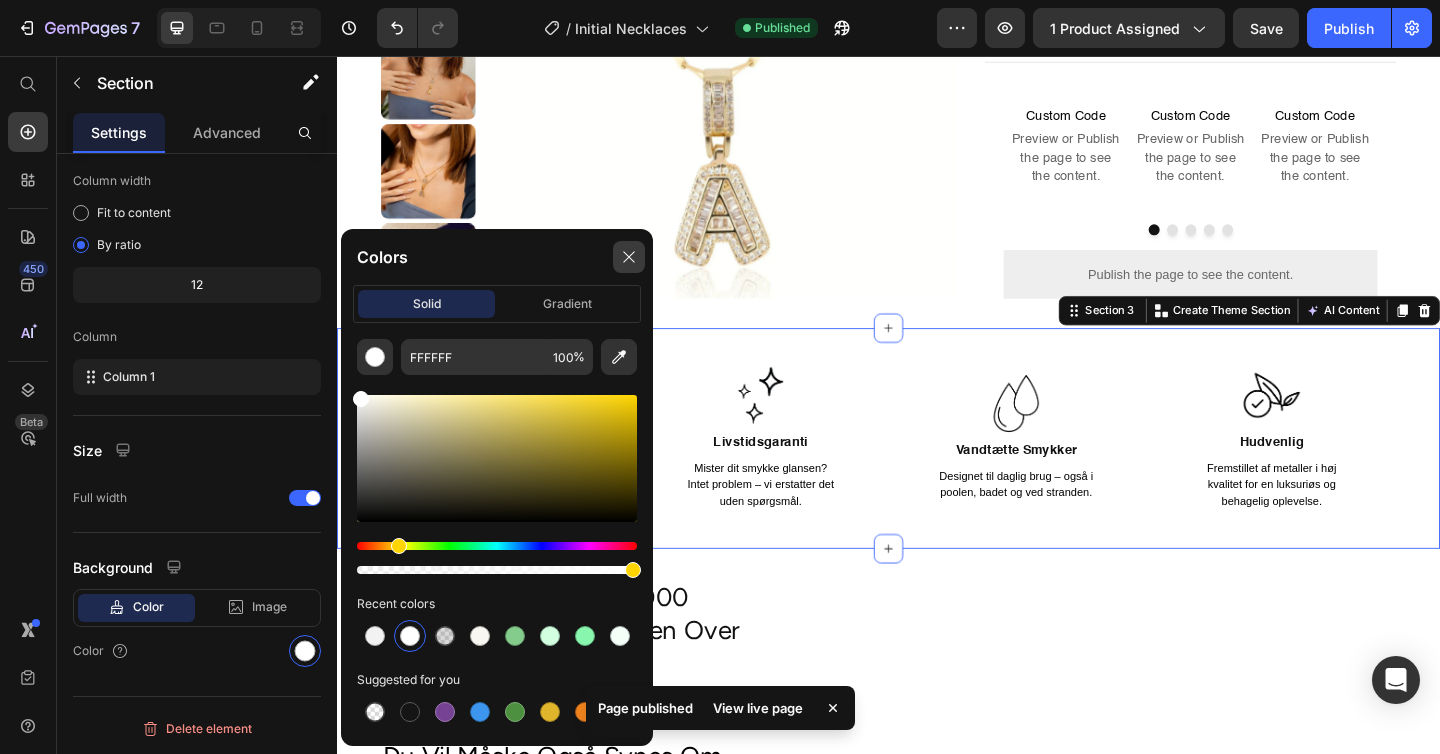 click 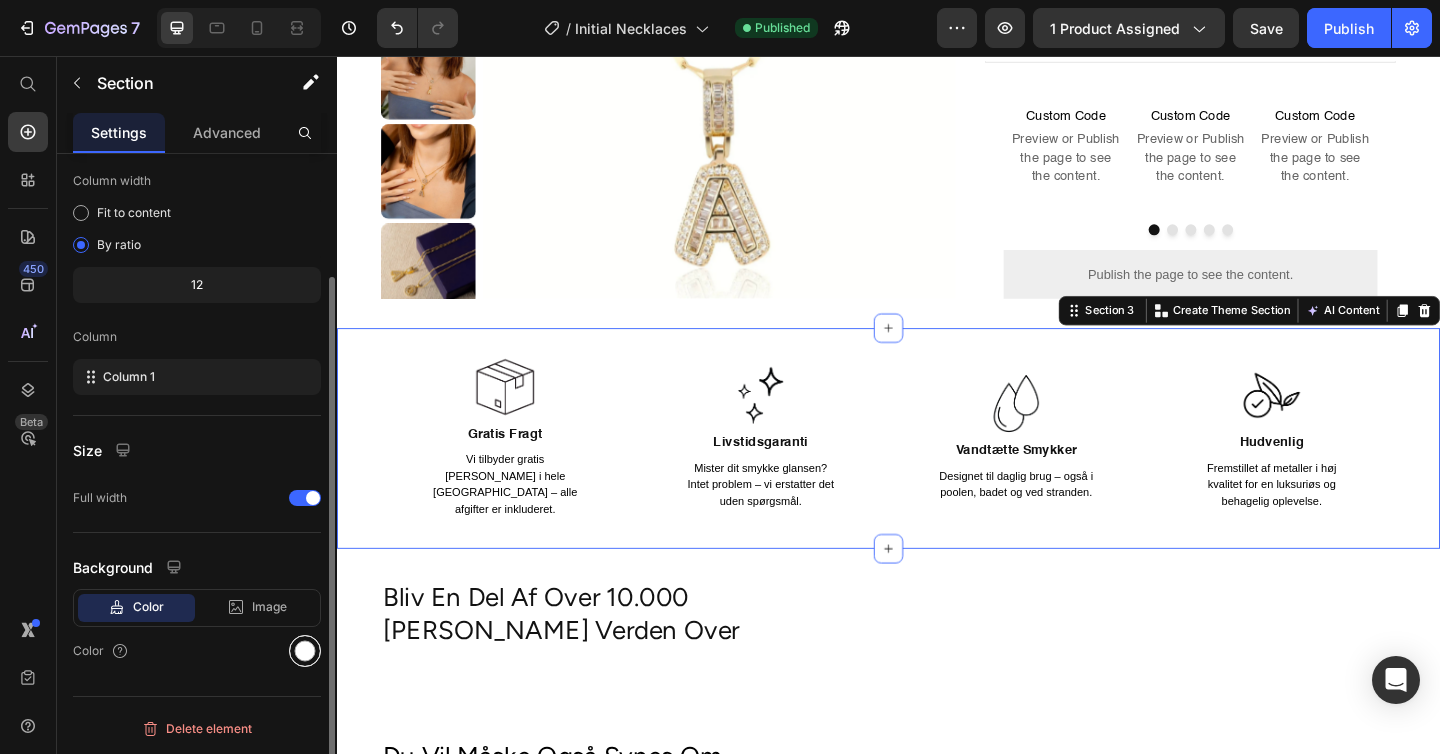 click at bounding box center (305, 651) 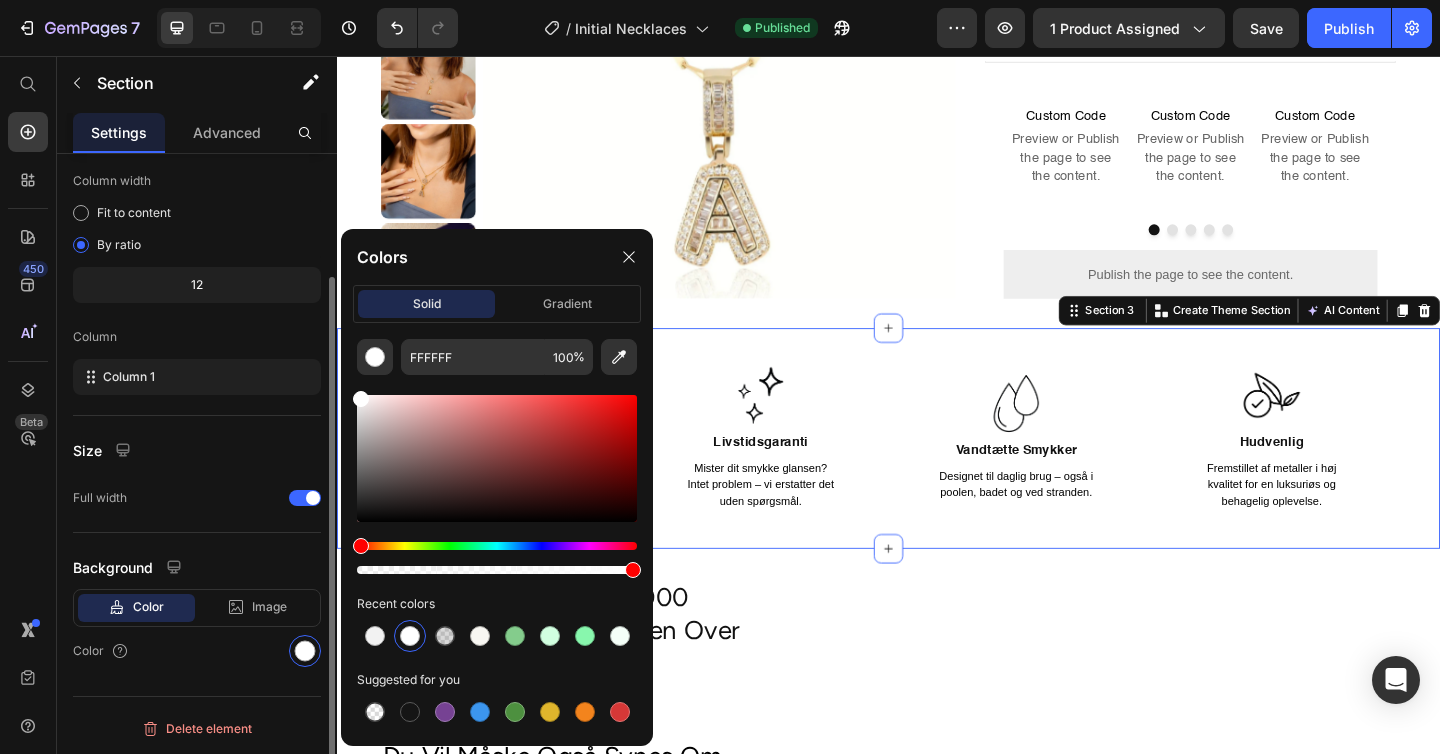 drag, startPoint x: 346, startPoint y: 399, endPoint x: 307, endPoint y: 341, distance: 69.89278 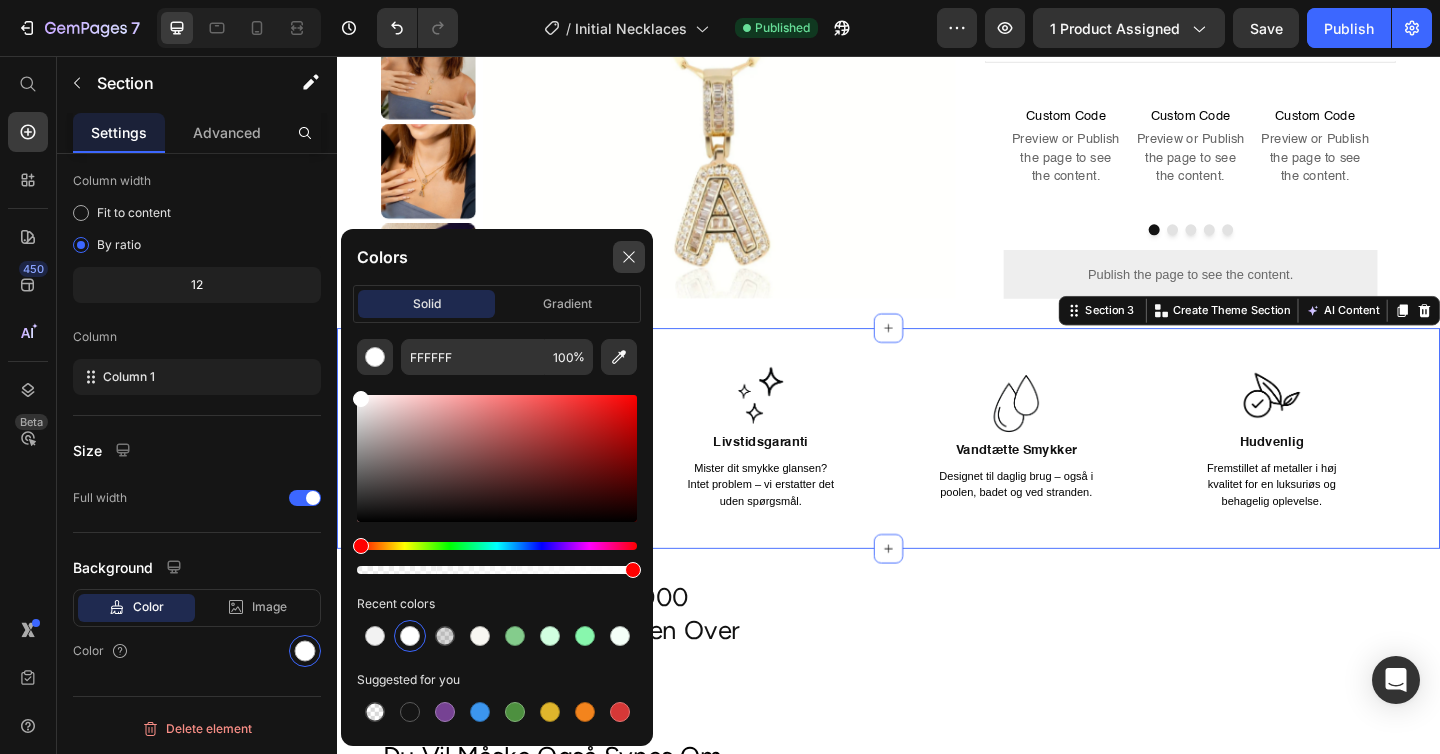click 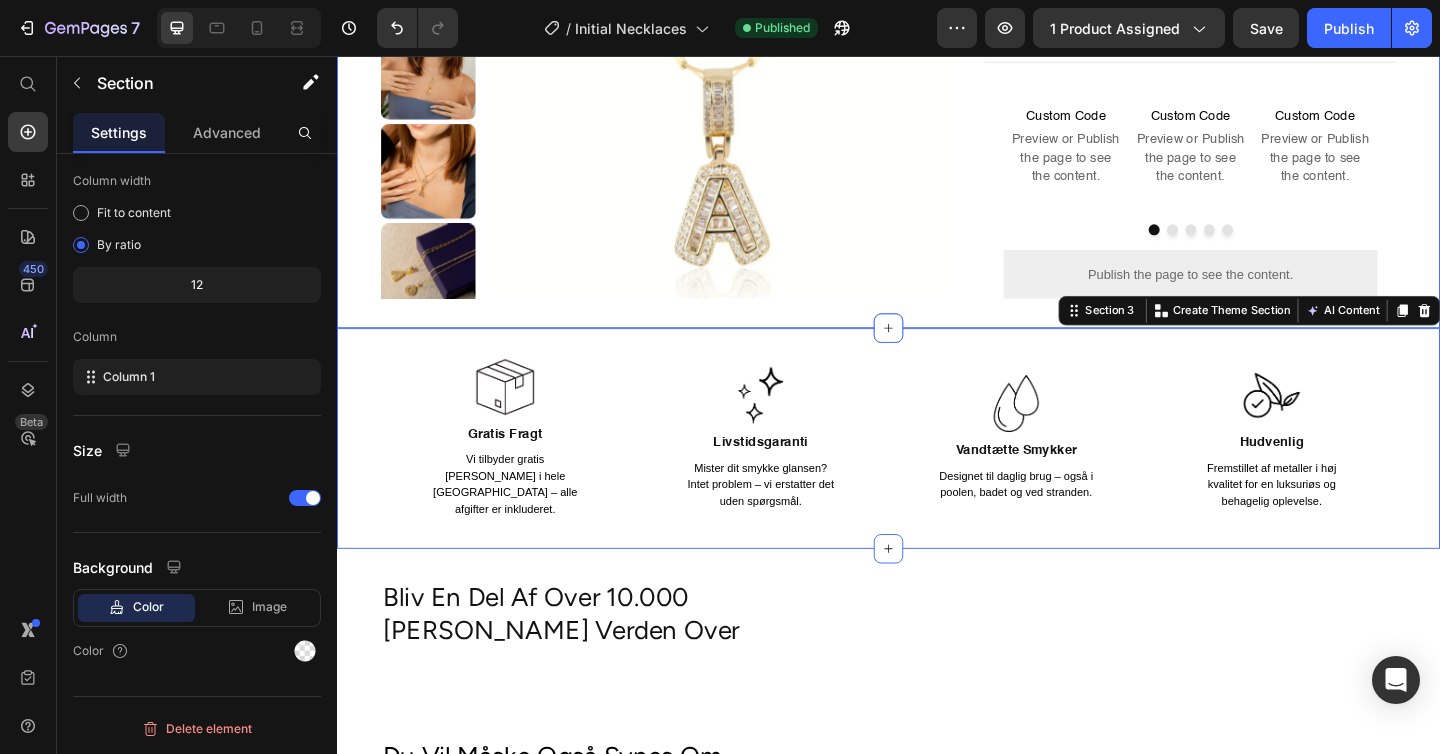 click on "Product Images Icon Icon Icon Icon Icon Icon List Vurderet 4.7/5 af 296+ [PERSON_NAME] Text Block Row 2 stk. 14k Diamant Bogstav Halskæder Product Title
Icon 14k guldfyldt Heading Tykkere end forgyldning for længerevarende [MEDICAL_DATA] og holdbarhed. Text Block Row
Icon Hypoallergen Heading [PERSON_NAME] - og Blyfri – sikker for sensitiv hud, ingen irritation [PERSON_NAME] grønne mærker. Text Block Row
Icon 100 % vand - og svedafvisende Heading Perfekt til en aktiv livsstil – designet til daglig brug (selv i havet, poolen, fitnesscentret og spaen). Text Block Row Row Image [PERSON_NAME] Text Block Icon Icon Icon Icon Icon Icon List Row "Det meste smykker mister [PERSON_NAME]. Bliver matte. Tages af før fitness, stranden [PERSON_NAME] badet. Men ikke dette. Min yndlings-småvirksomhed! Jeg har mine halskæder på 24/7. Sød emballage og ejeren svarer altid hurtigt!" Text Block Row Row Row 229,99 kr Product Price 329,99 kr Product Price SPAR 30% Discount Tag Row Gratis [PERSON_NAME] I [GEOGRAPHIC_DATA] Purity A" at bounding box center [937, -591] 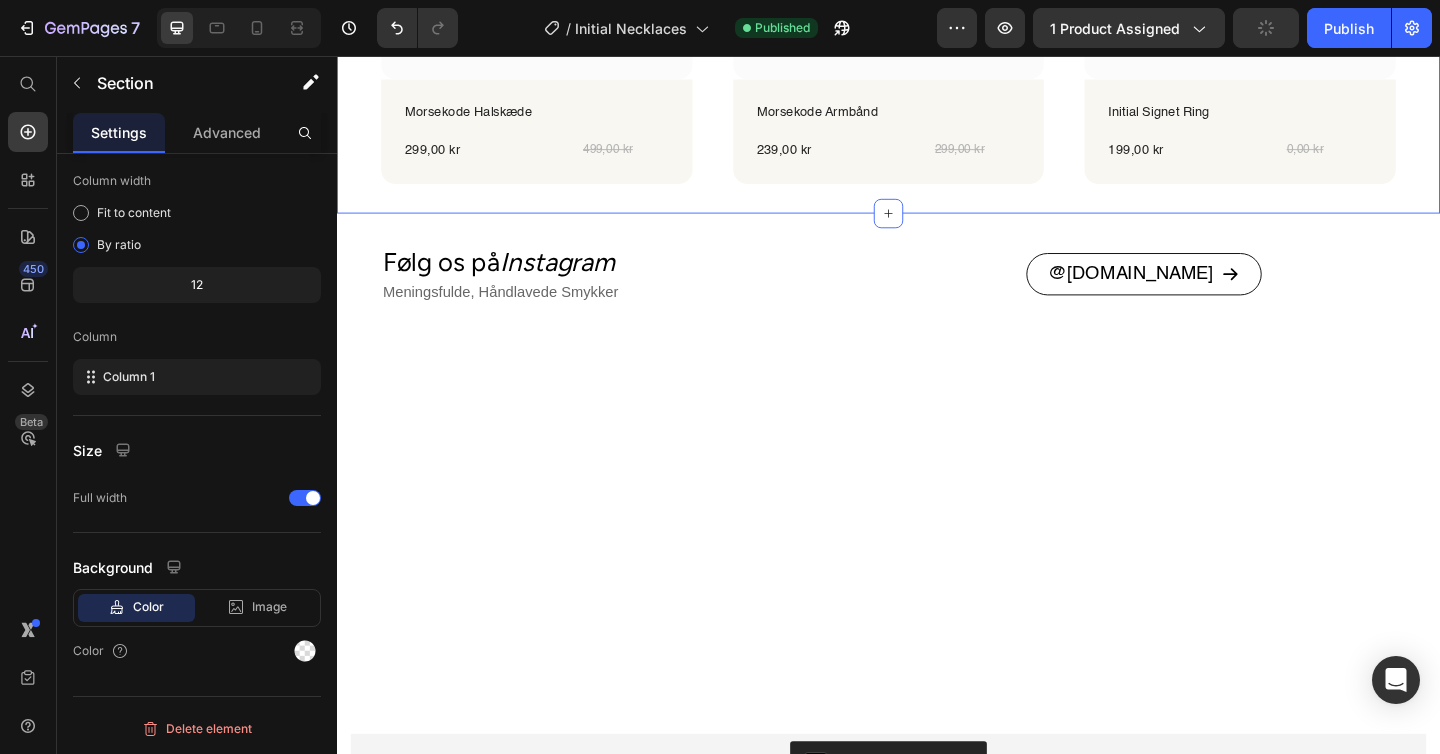 scroll, scrollTop: 3063, scrollLeft: 0, axis: vertical 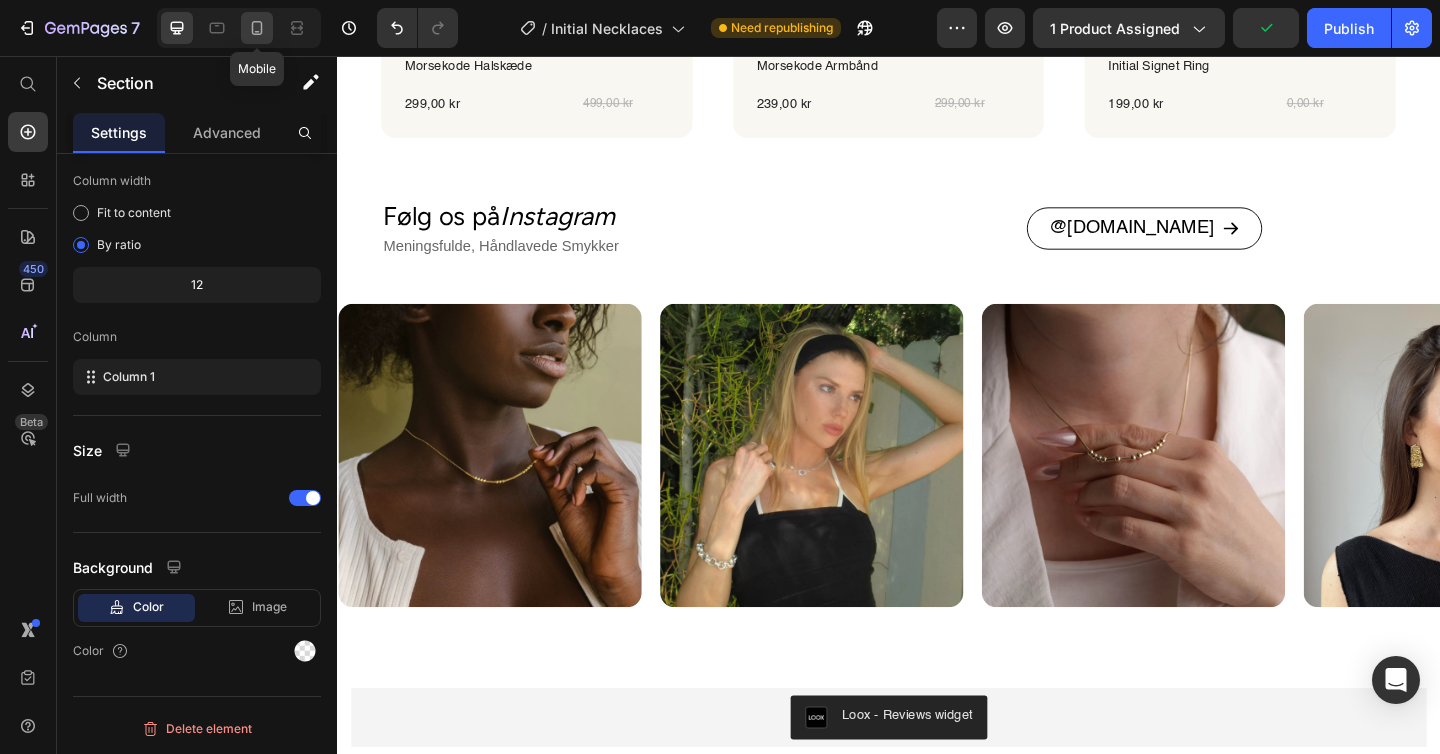 click 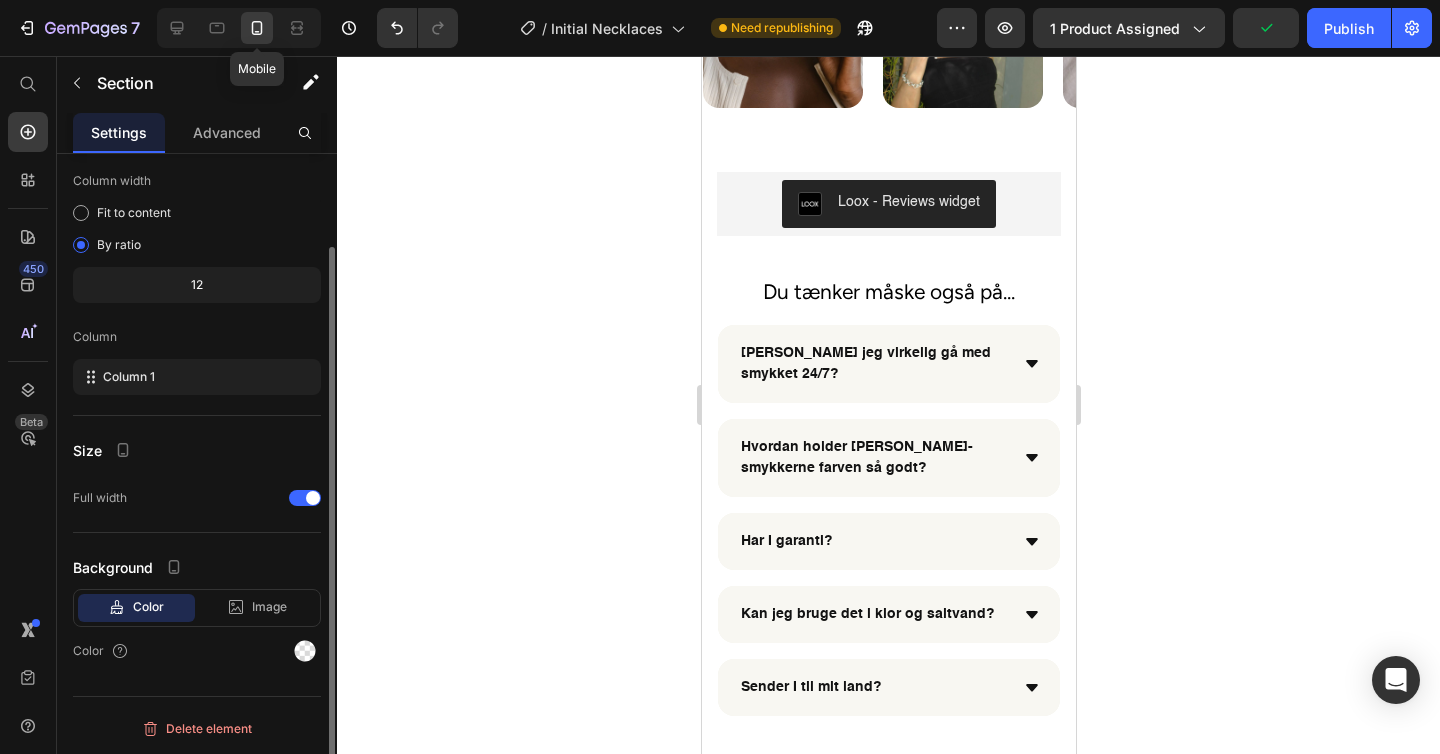 scroll, scrollTop: 107, scrollLeft: 0, axis: vertical 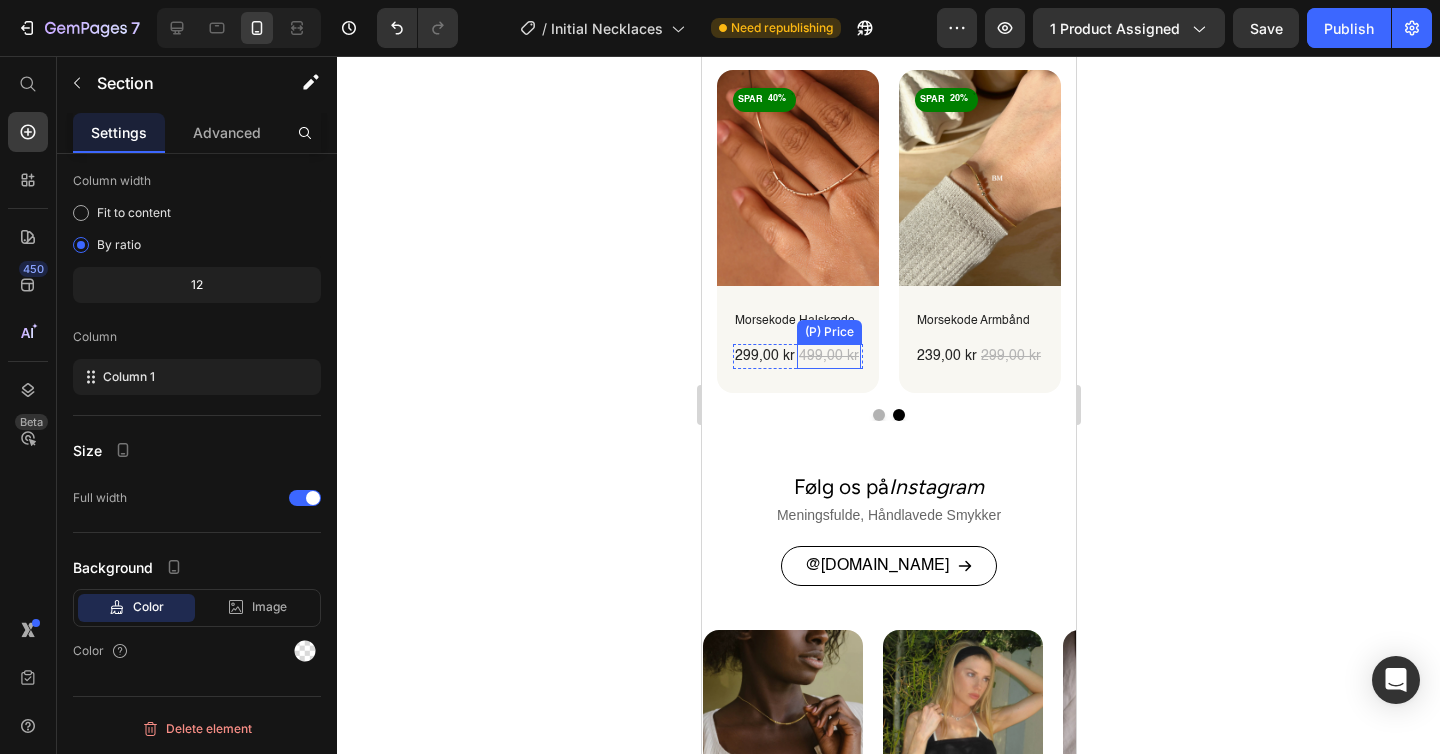 click on "499,00 kr" at bounding box center [828, 356] 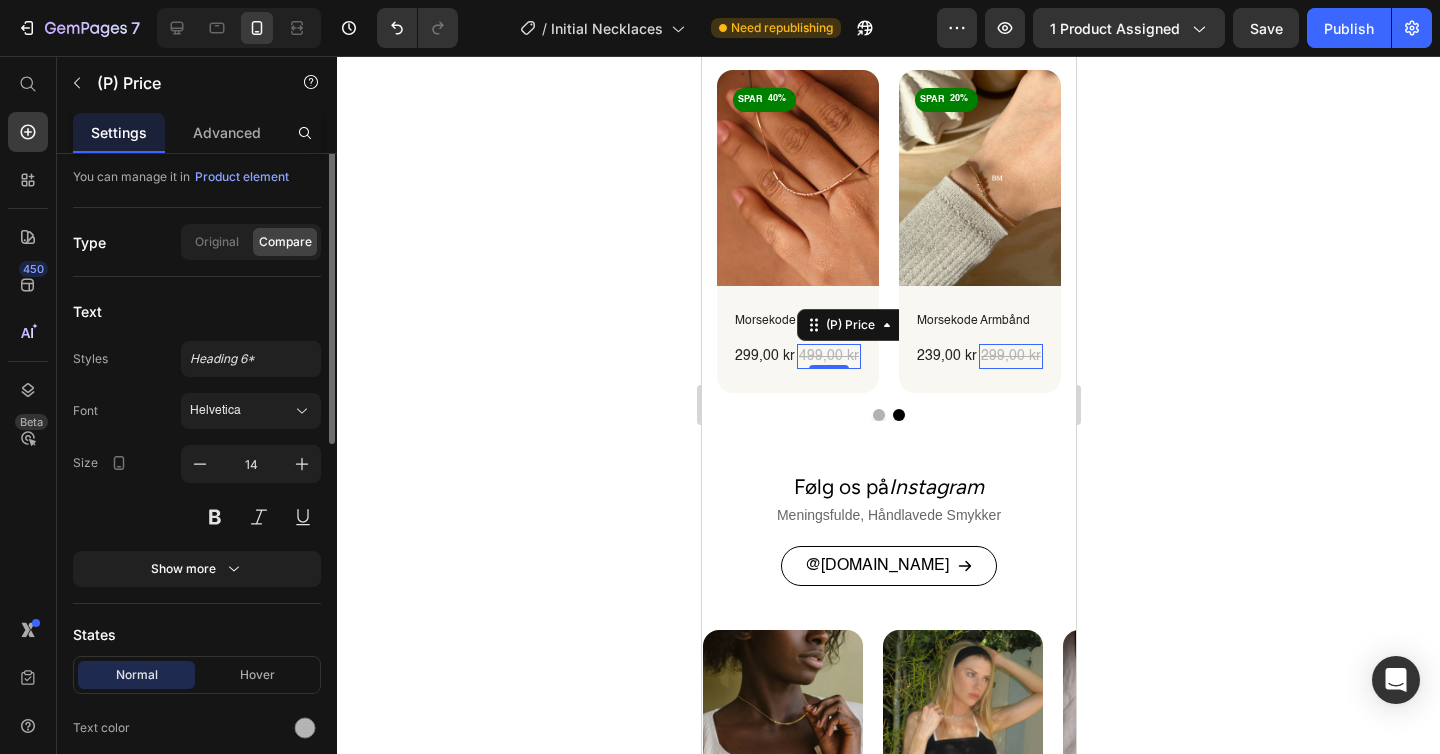scroll, scrollTop: 0, scrollLeft: 0, axis: both 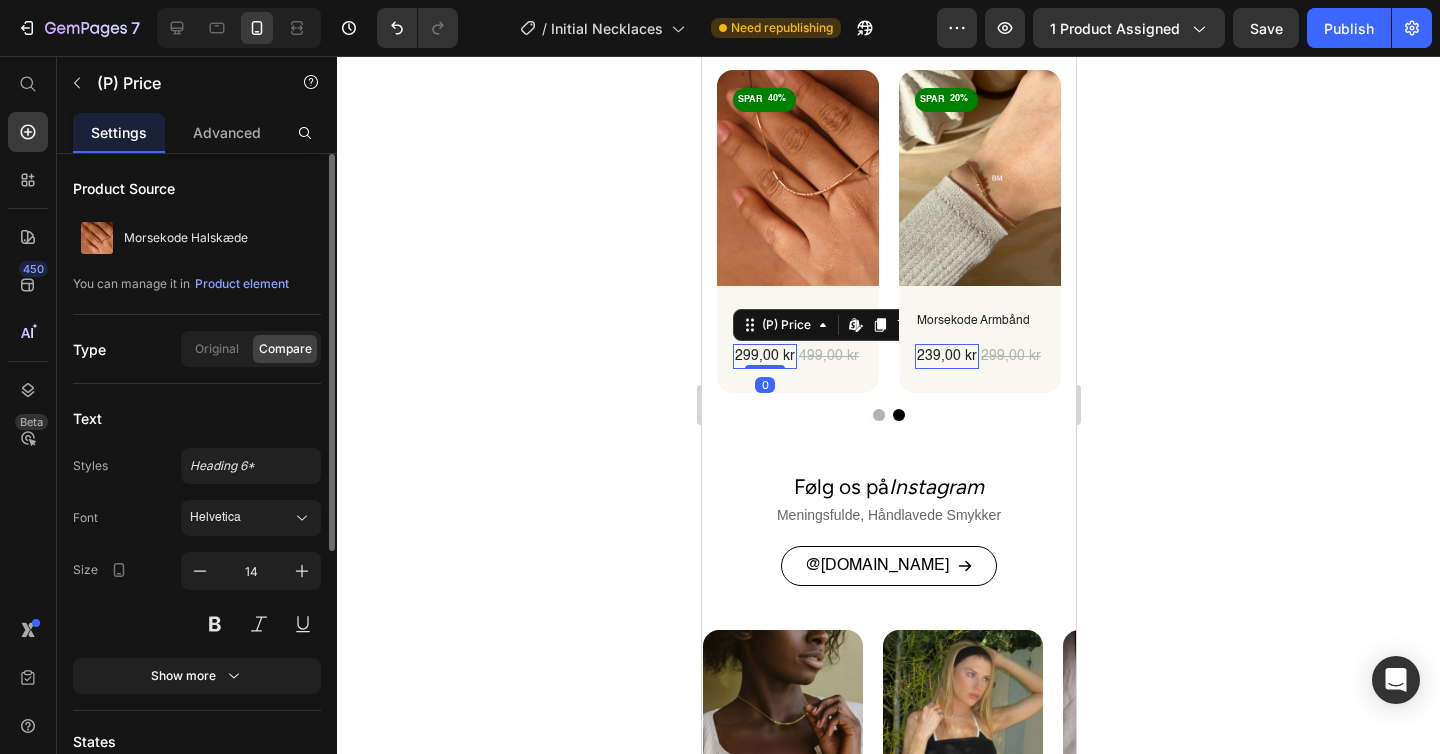 click on "299,00 kr" at bounding box center (764, 356) 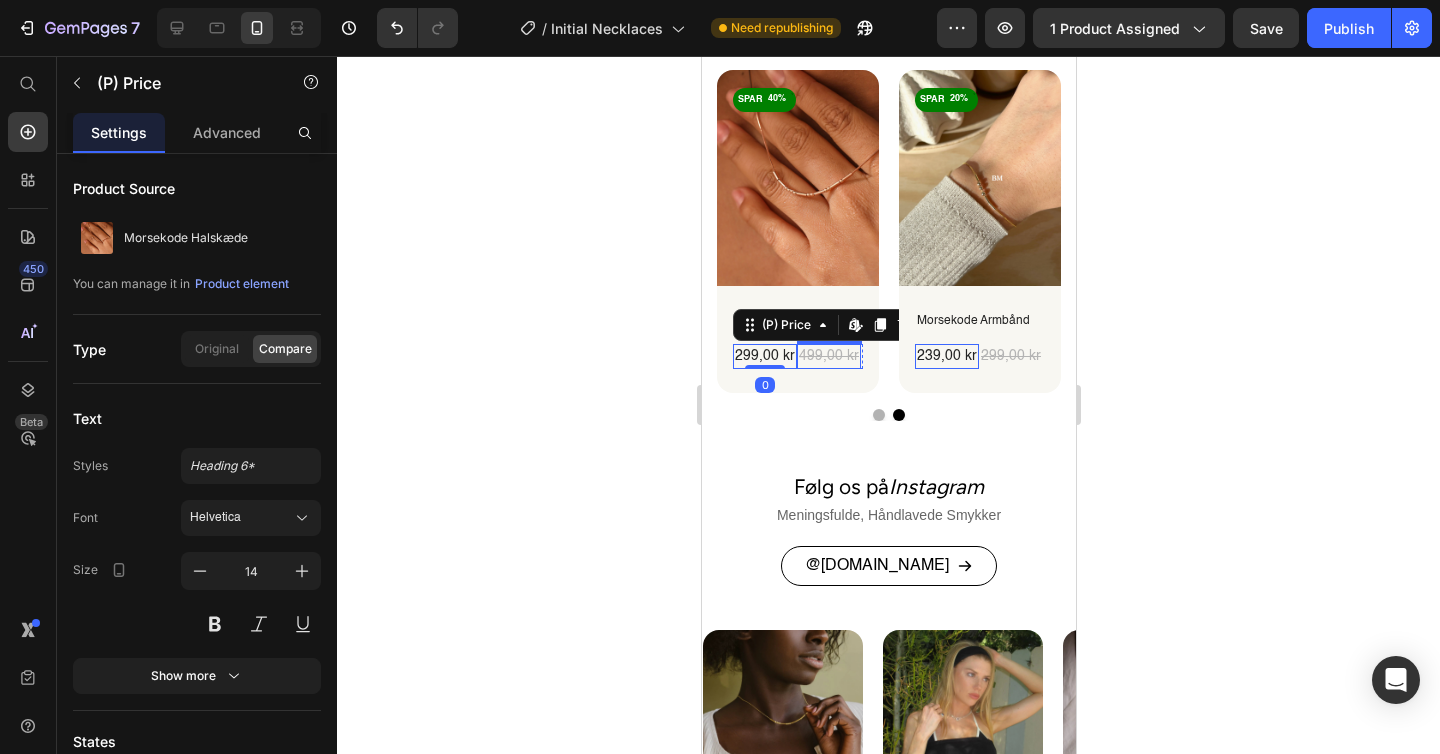 click on "499,00 kr" at bounding box center [828, 356] 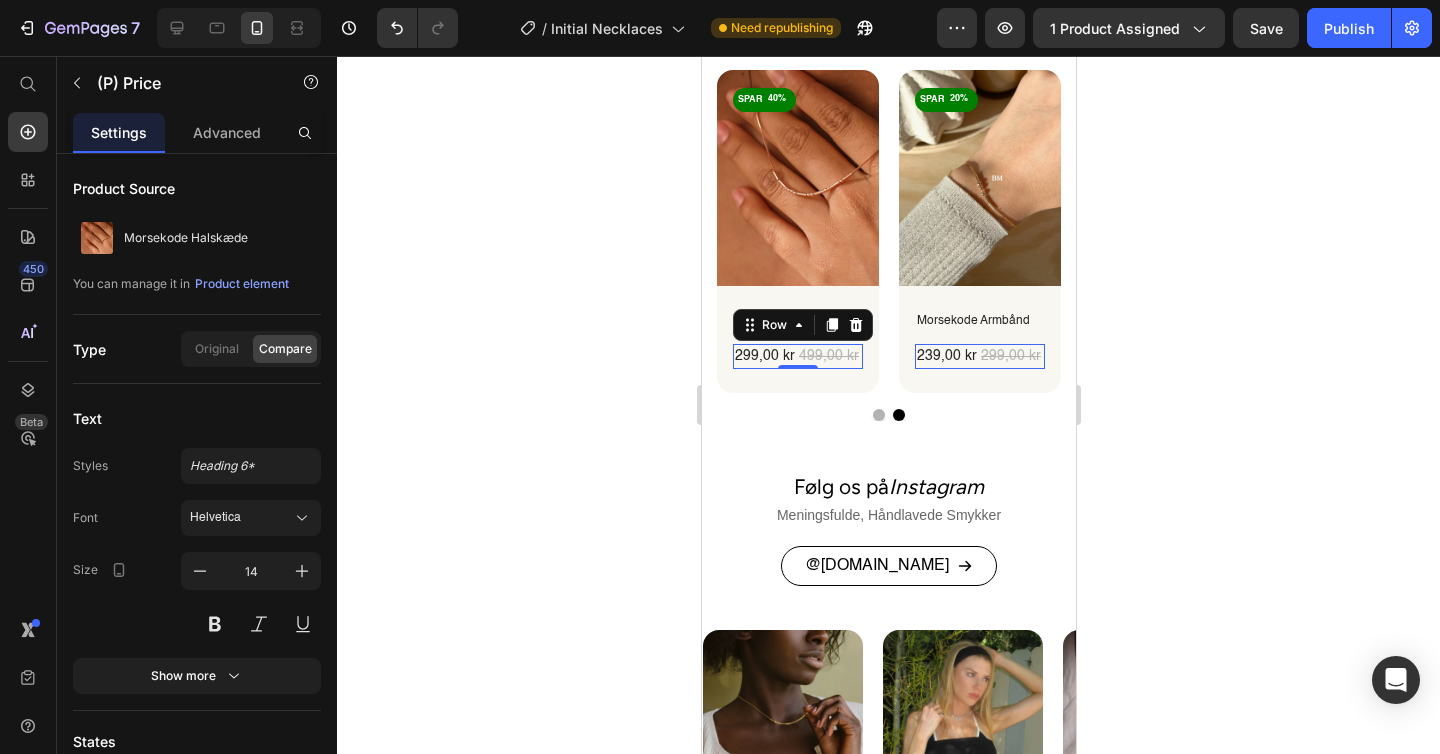 click on "299,00 kr (P) Price 499,00 kr (P) Price Row   0" at bounding box center [797, 356] 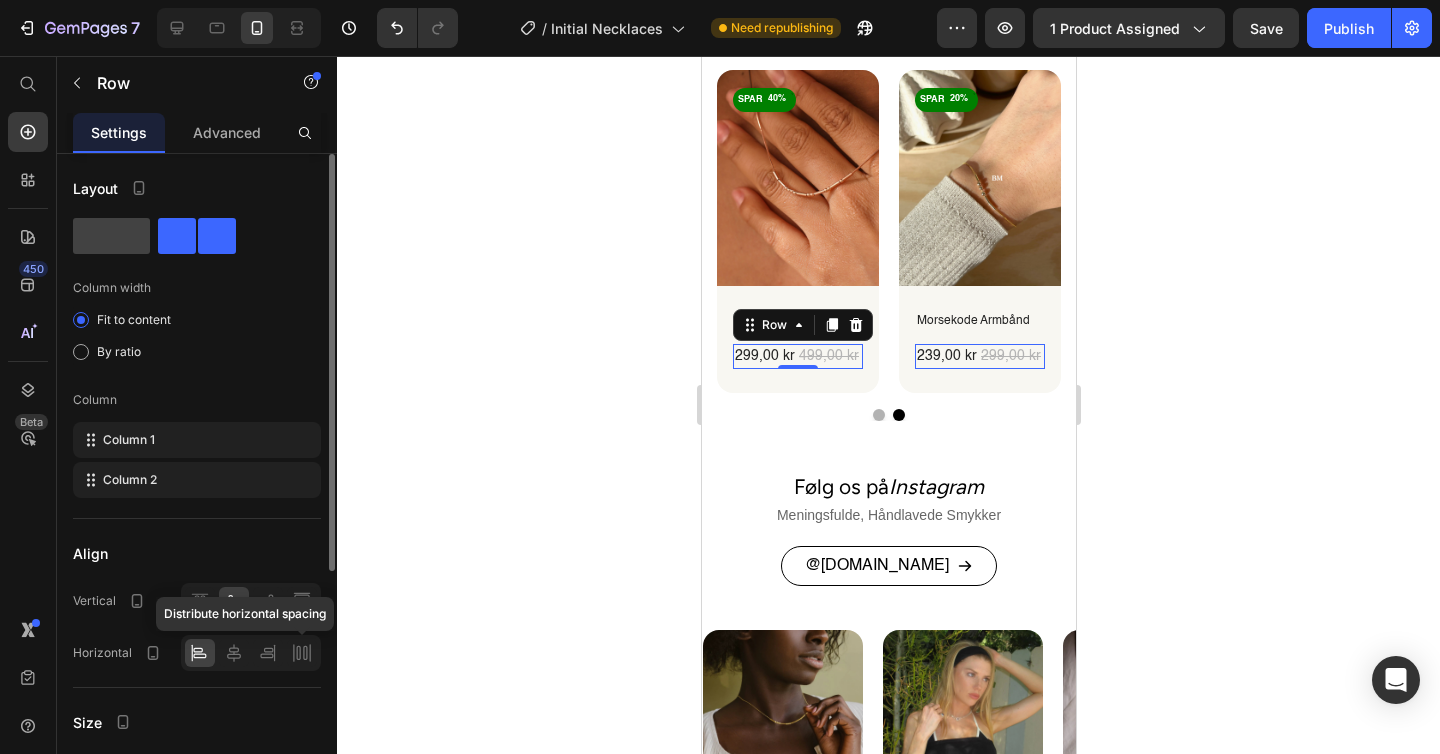 click 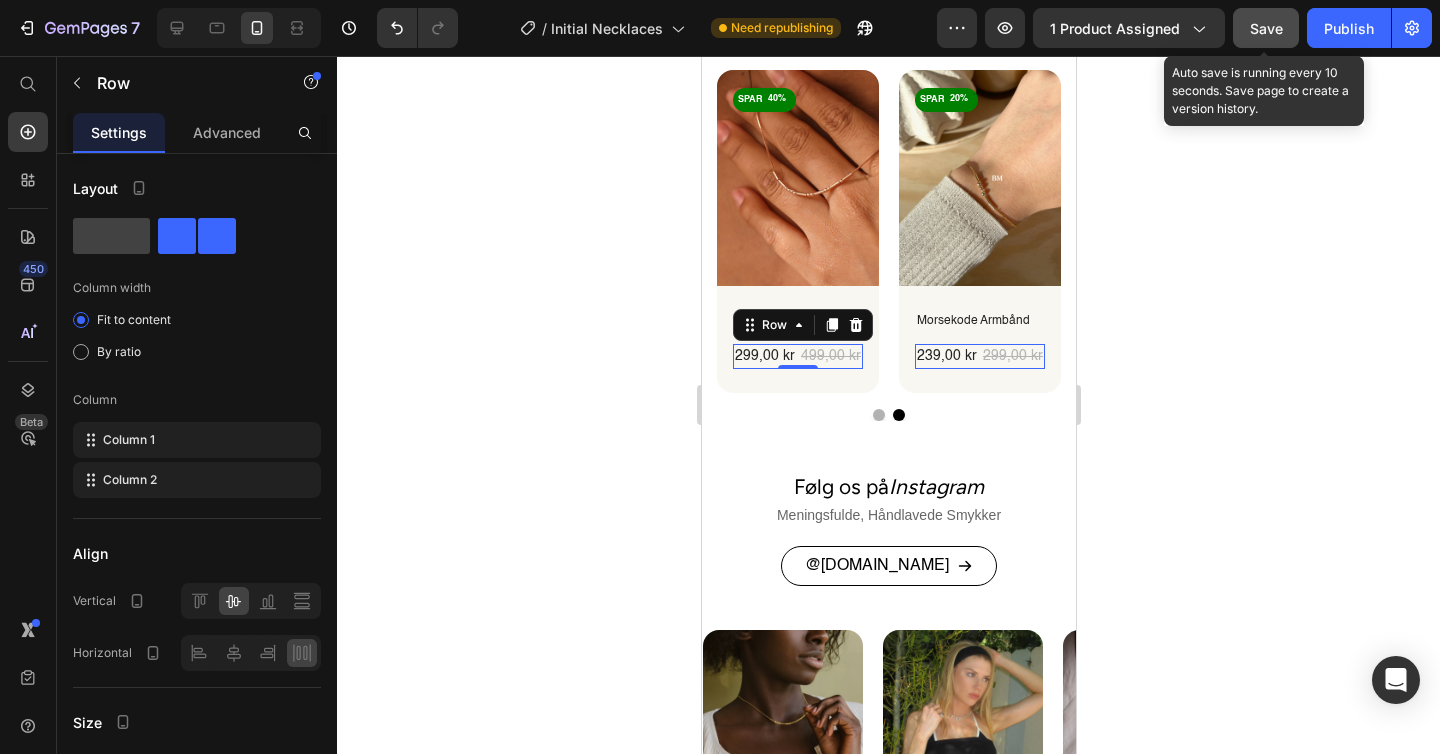 click on "Save" at bounding box center (1266, 28) 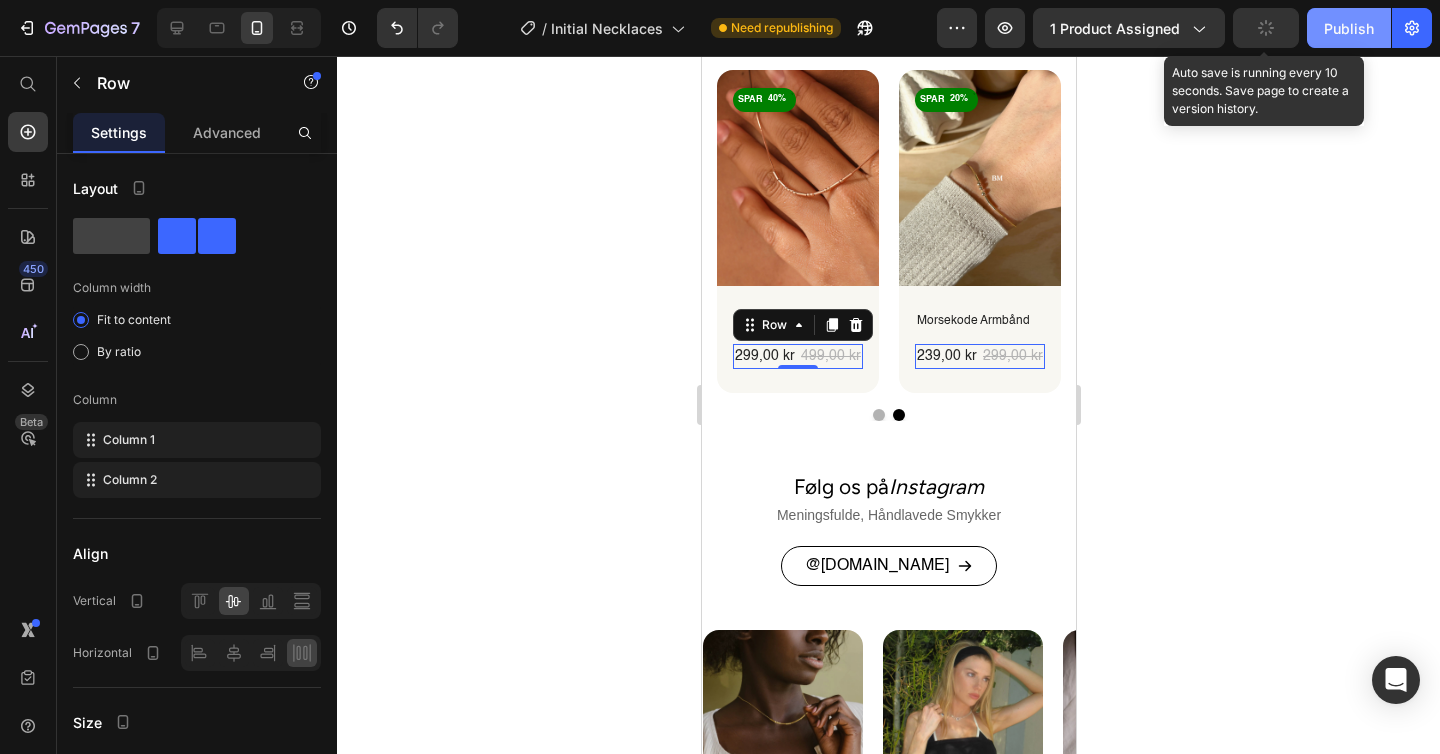 click on "Publish" at bounding box center (1349, 28) 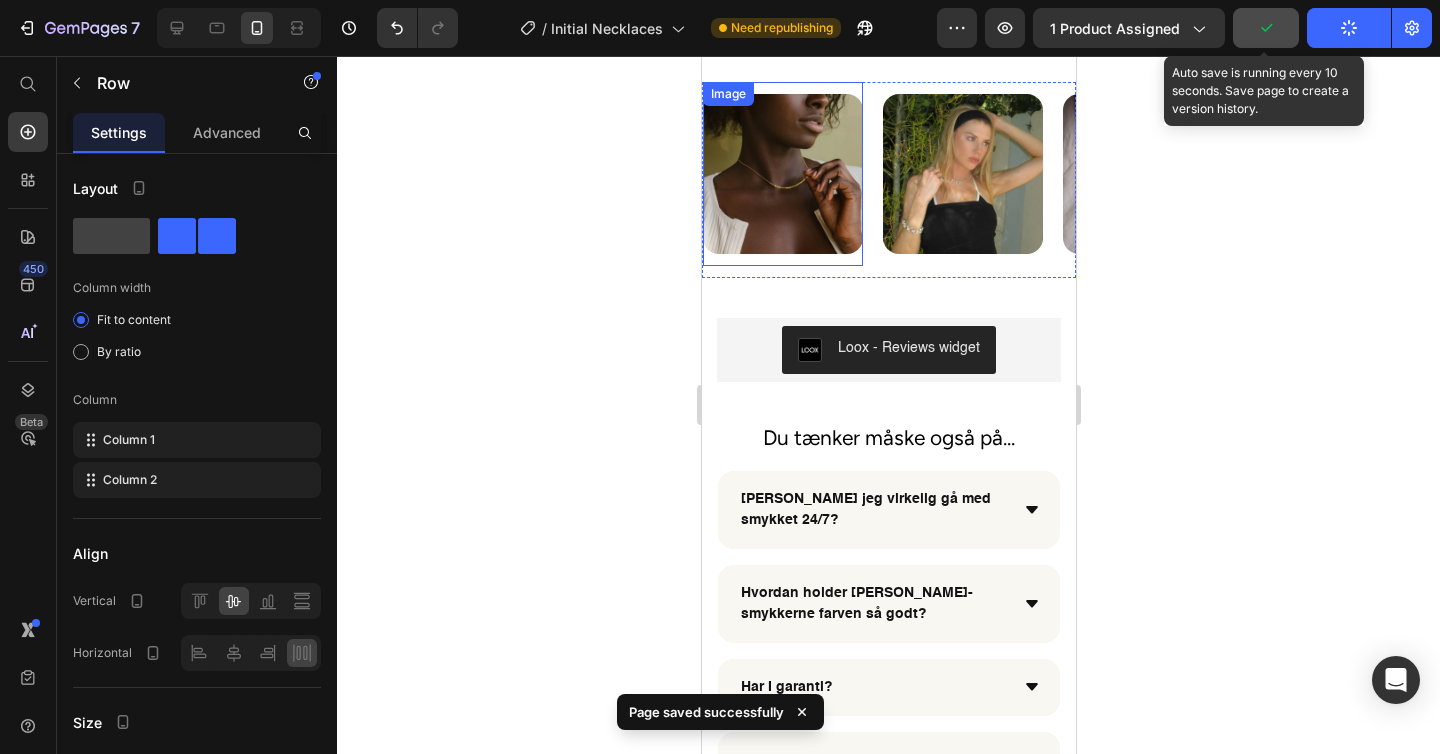 scroll, scrollTop: 3806, scrollLeft: 0, axis: vertical 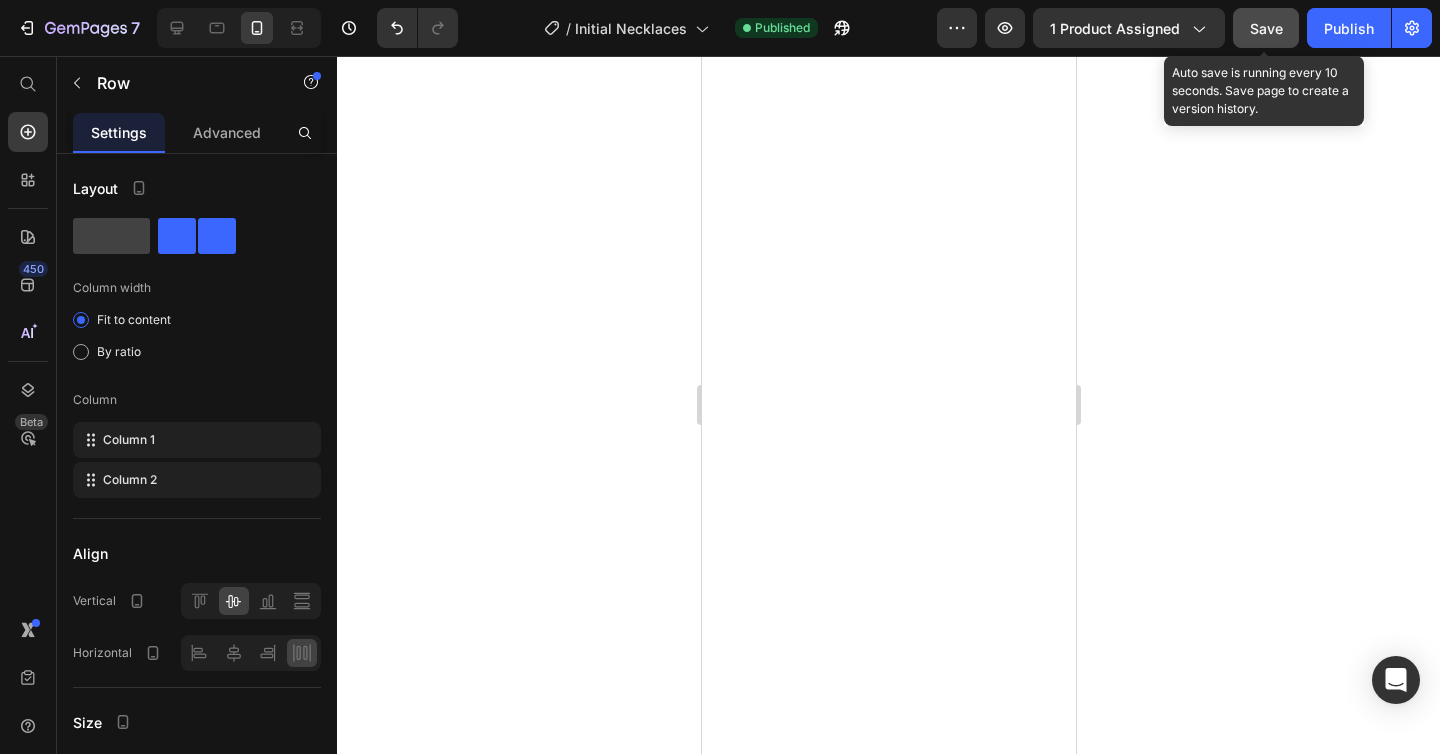 click at bounding box center [239, 28] 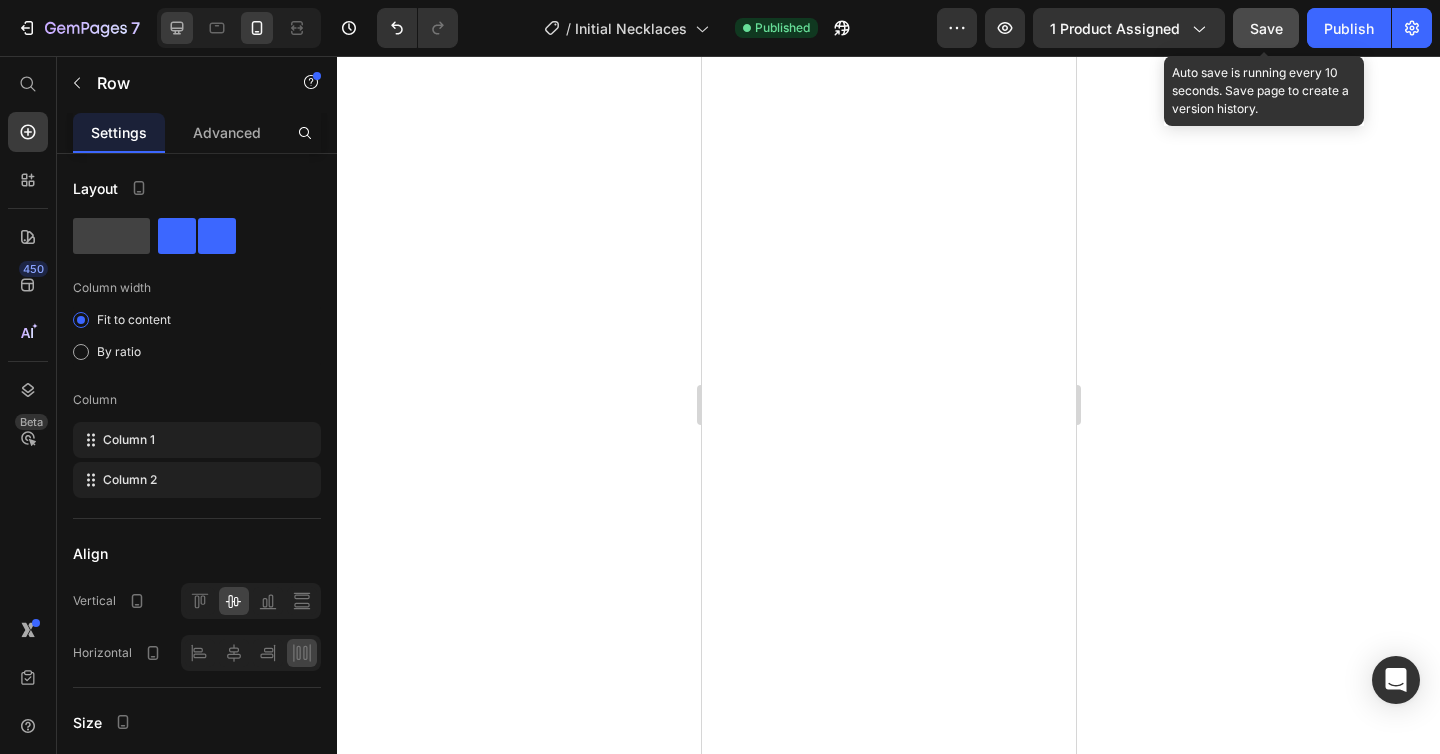 scroll, scrollTop: 0, scrollLeft: 0, axis: both 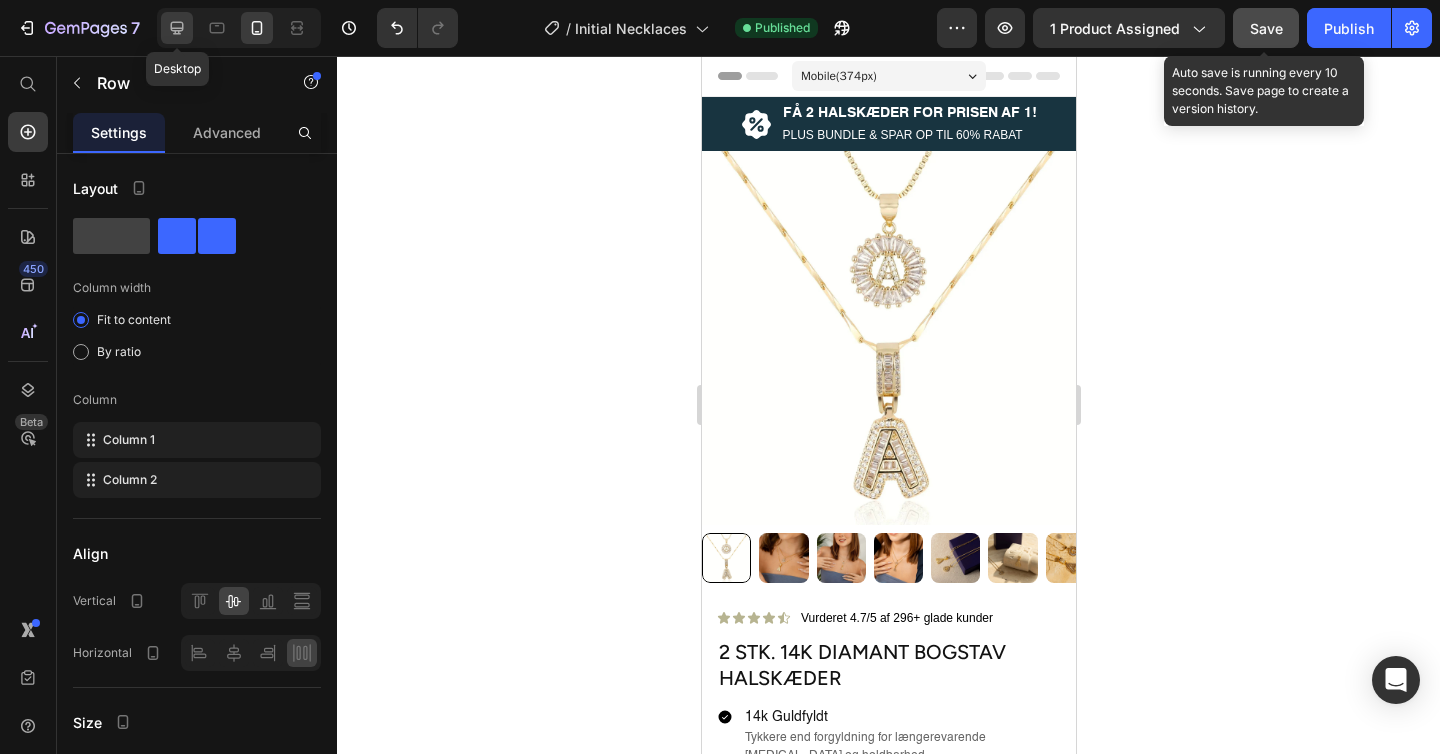 drag, startPoint x: 189, startPoint y: 25, endPoint x: 461, endPoint y: 266, distance: 363.40747 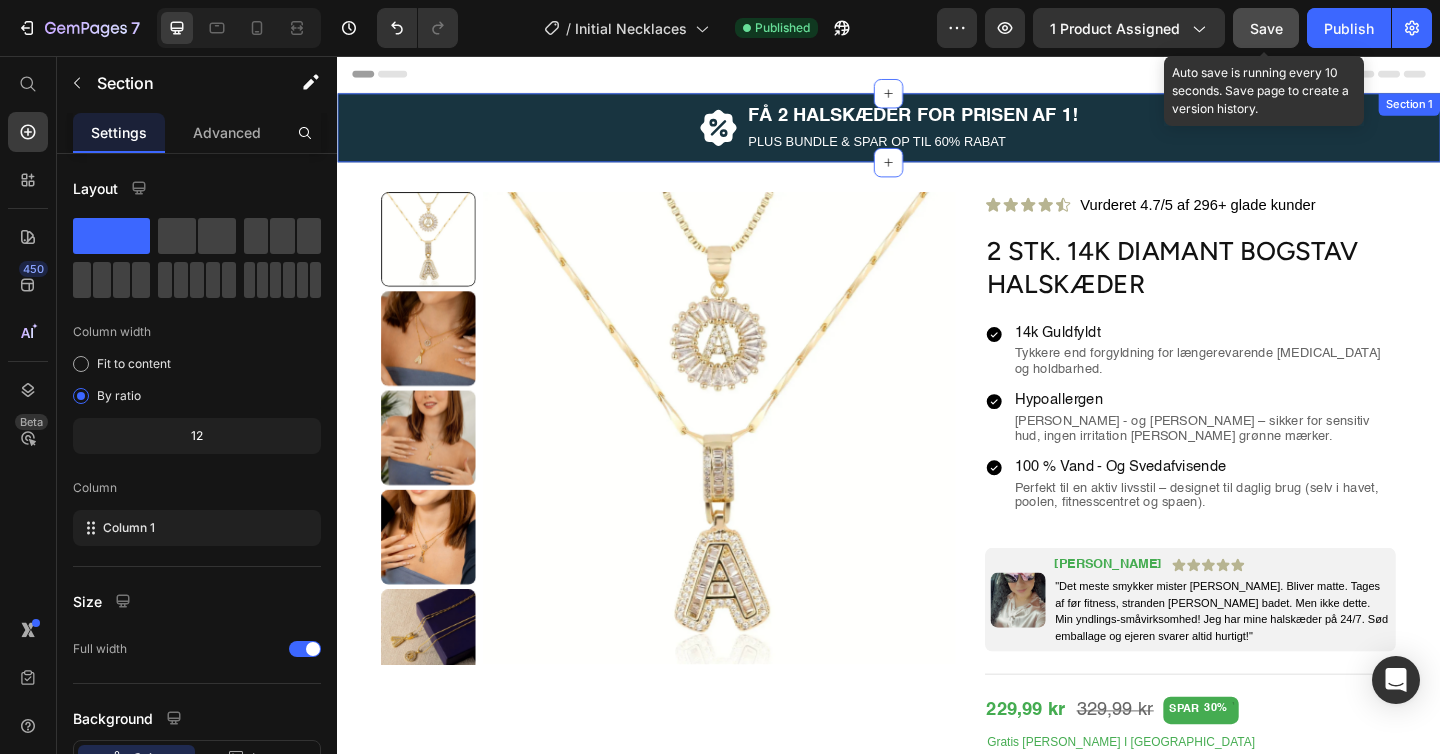 click on "Icon FÅ 2 HALSKÆDER FOR PRISEN AF 1! Heading PLUS BUNDLE & SPAR OP TIL 60% RABAT Text Block Row Section 1" at bounding box center (937, 134) 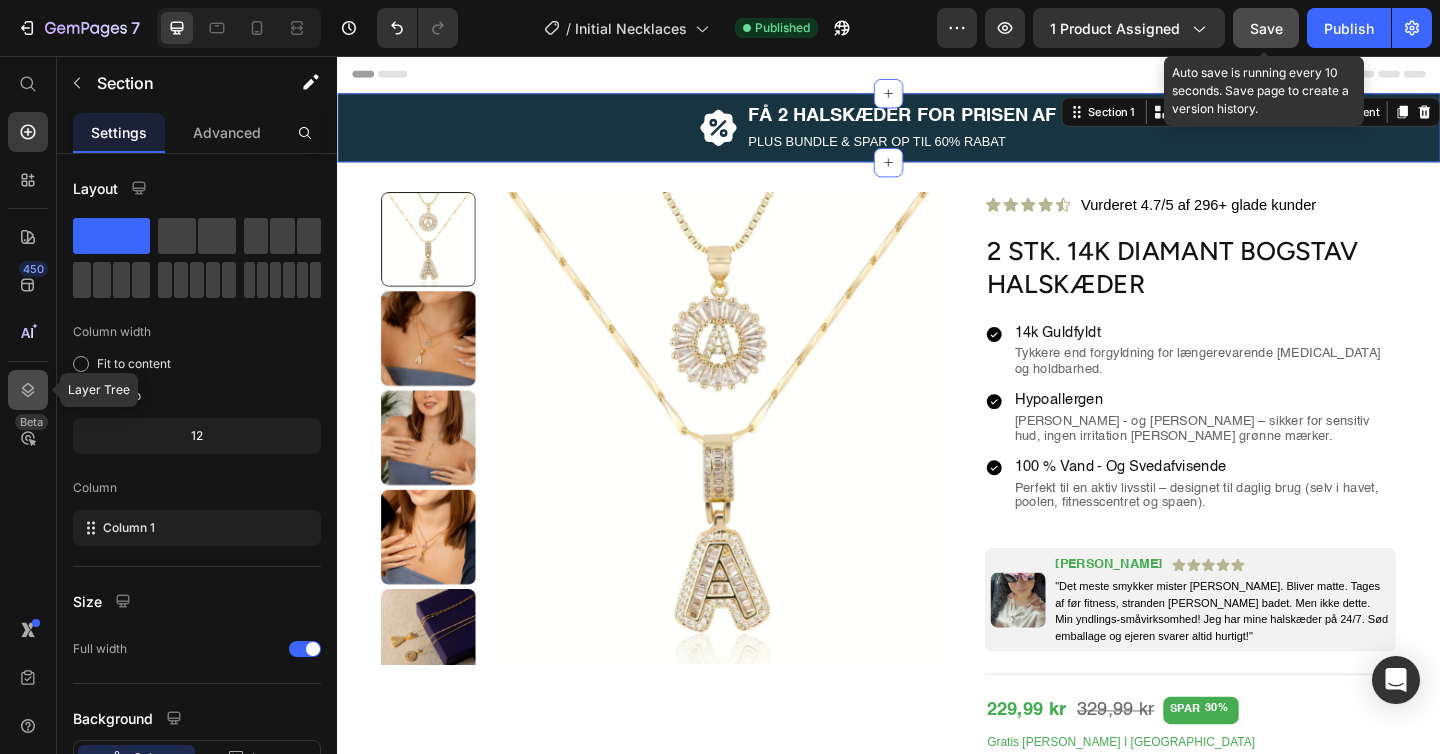 click 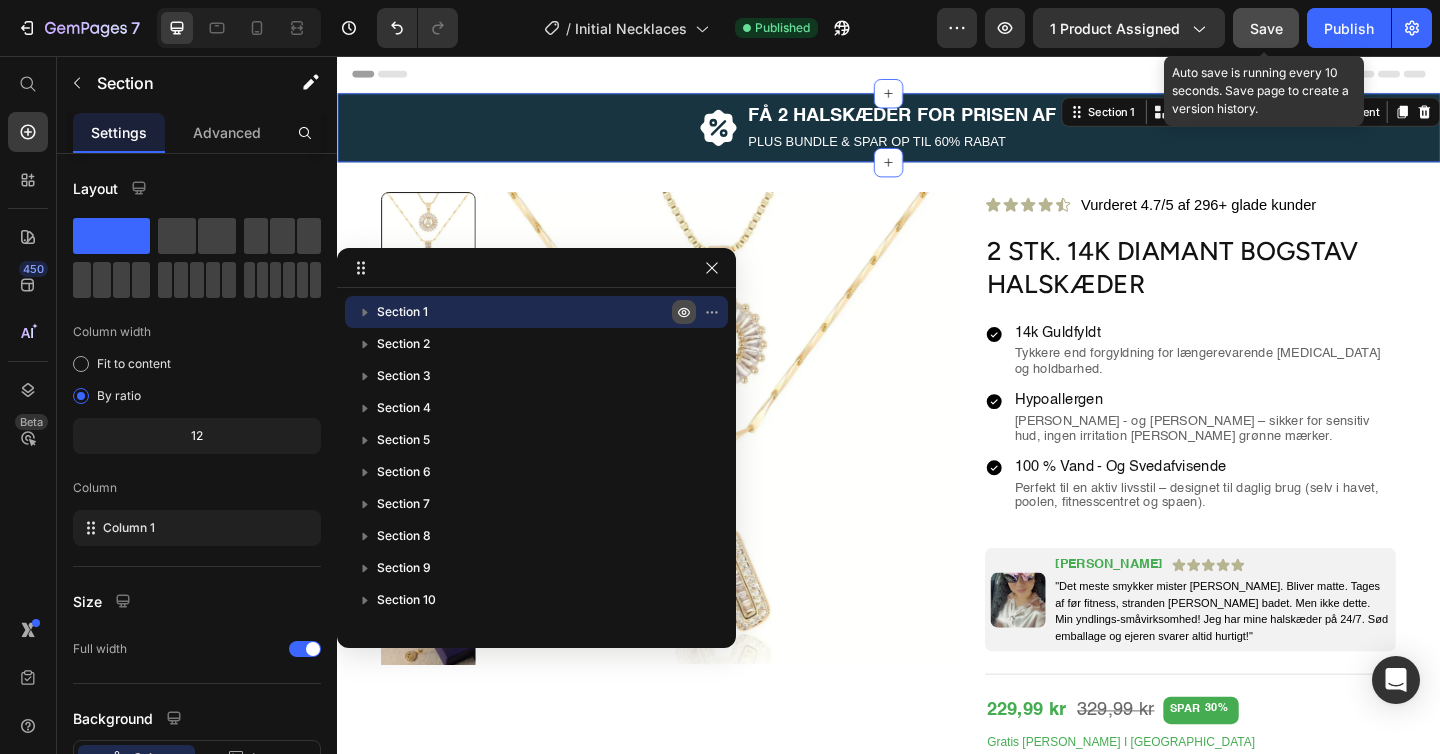 click 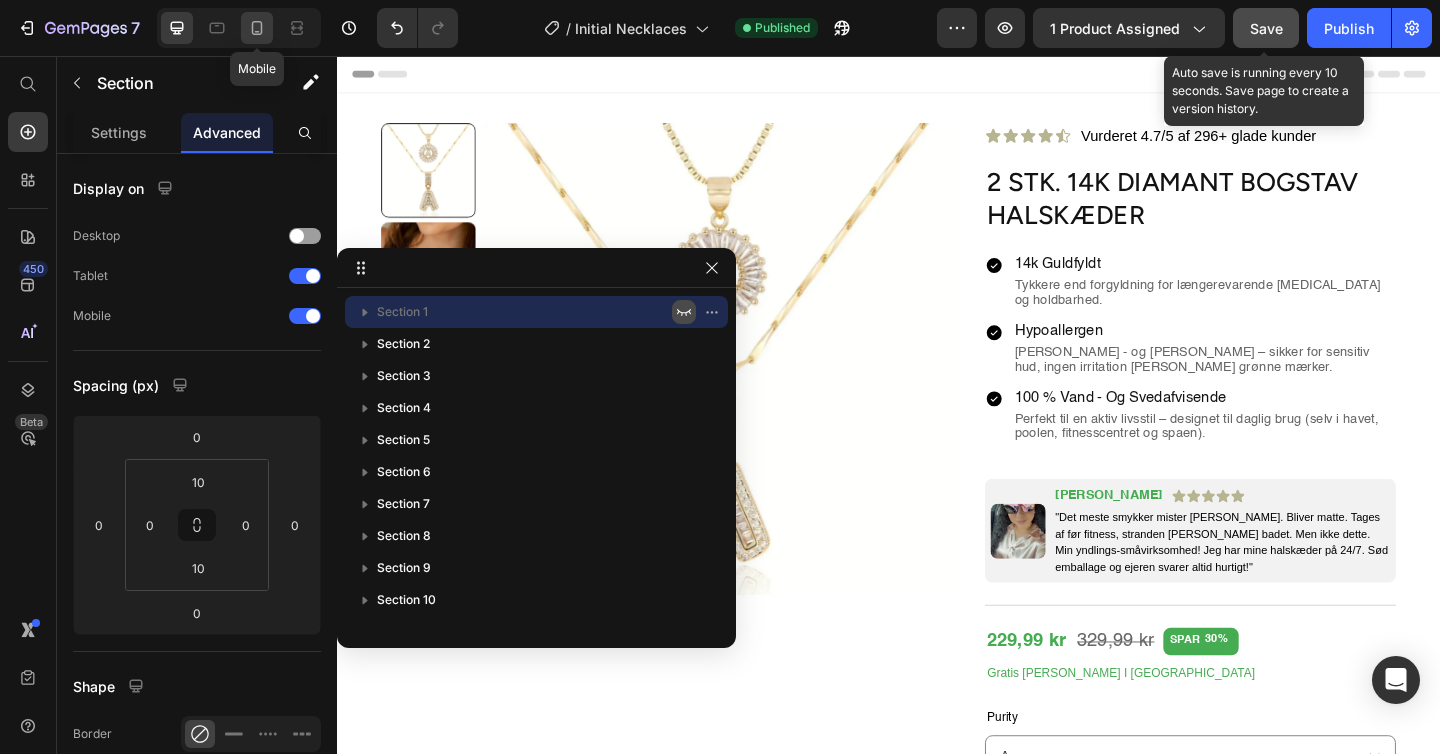 click 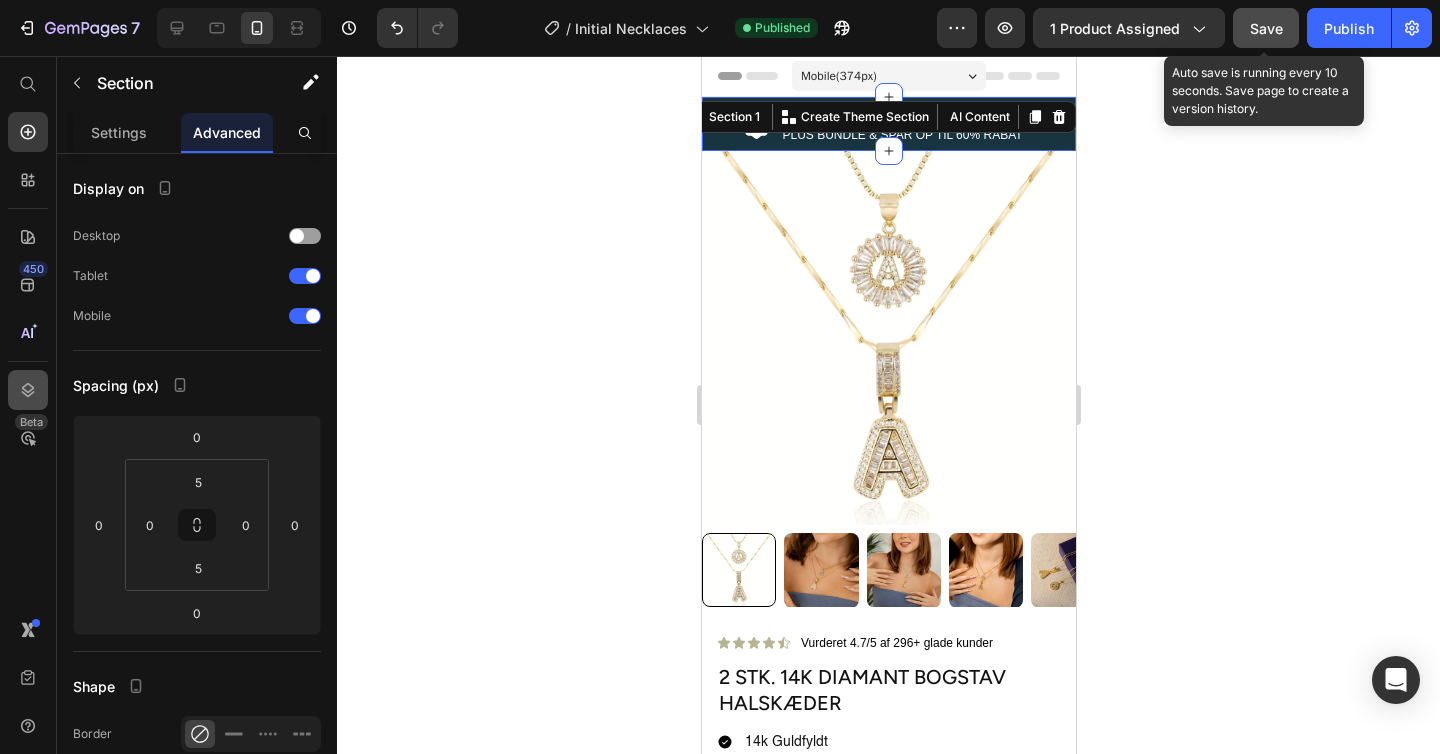 click 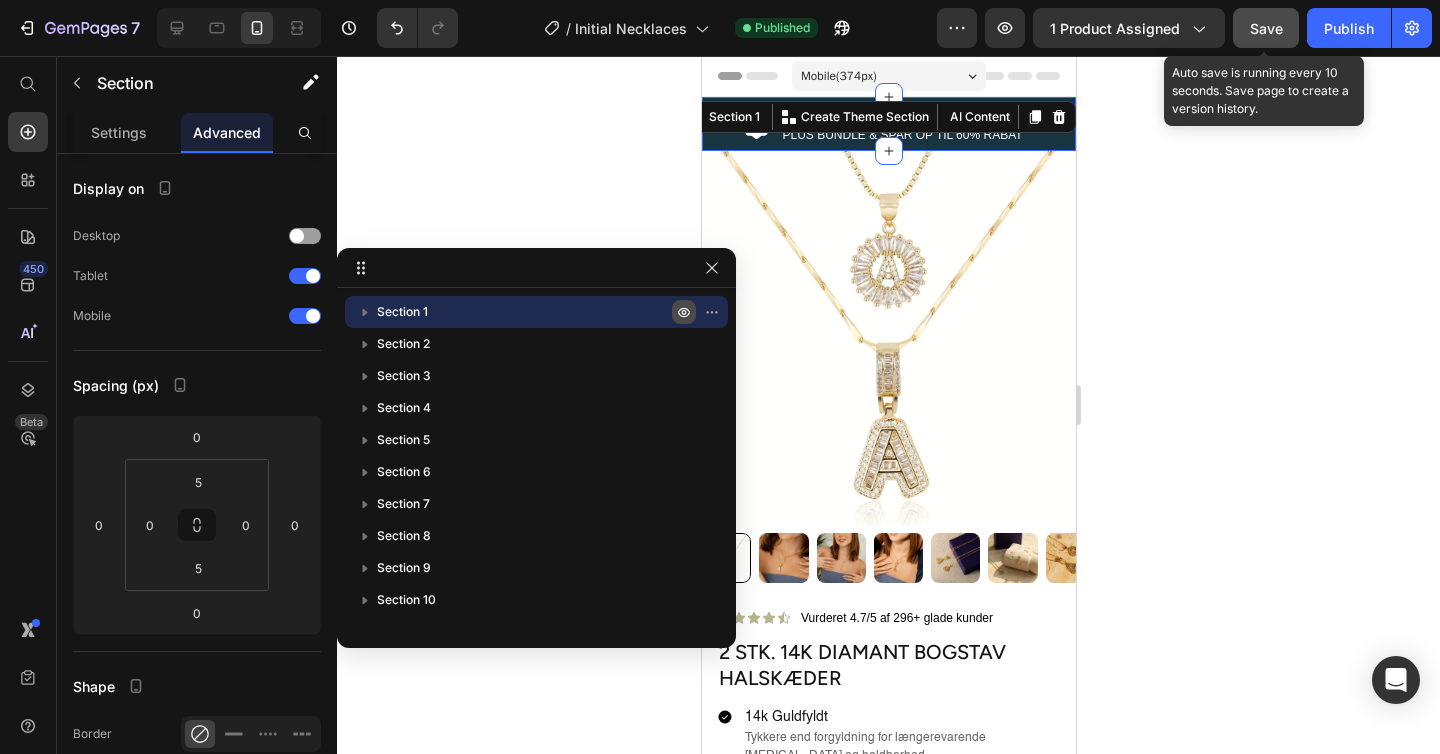 click 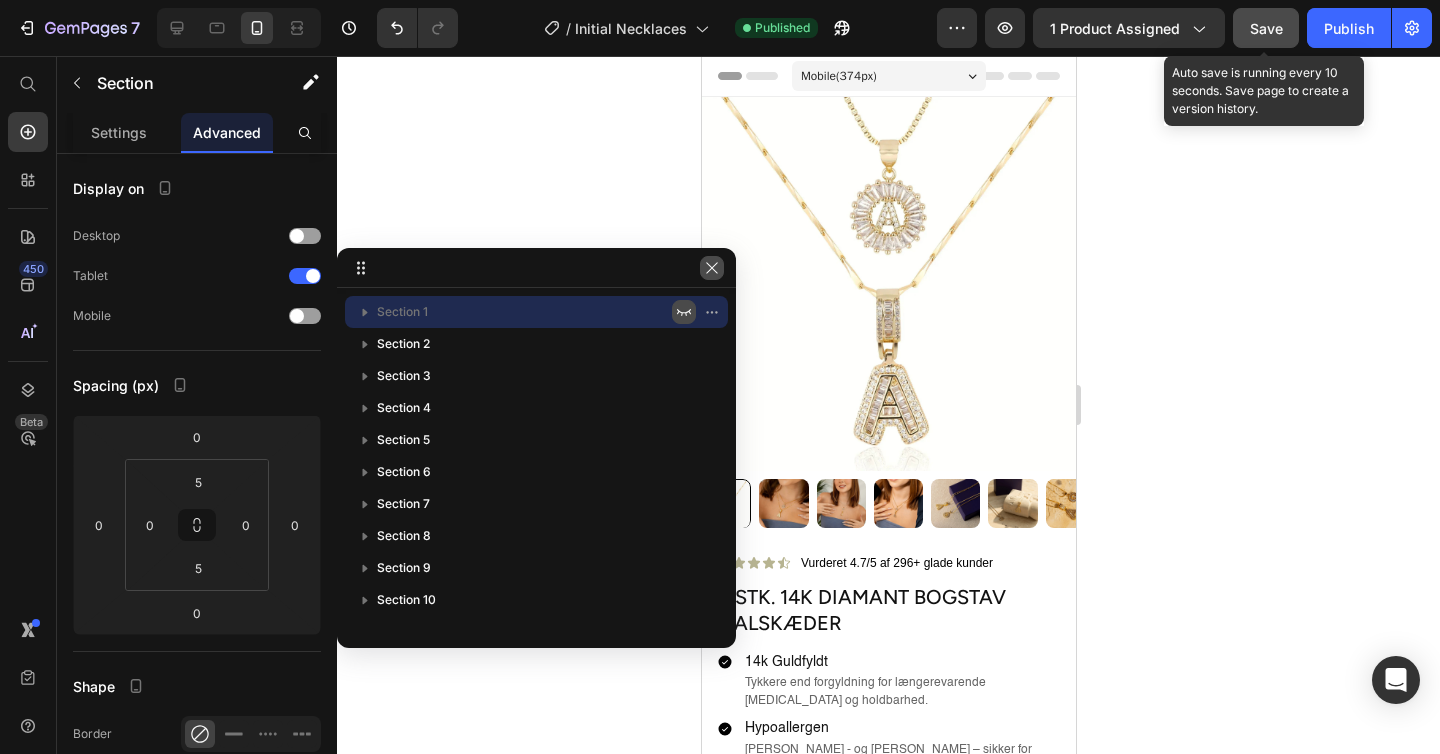 click 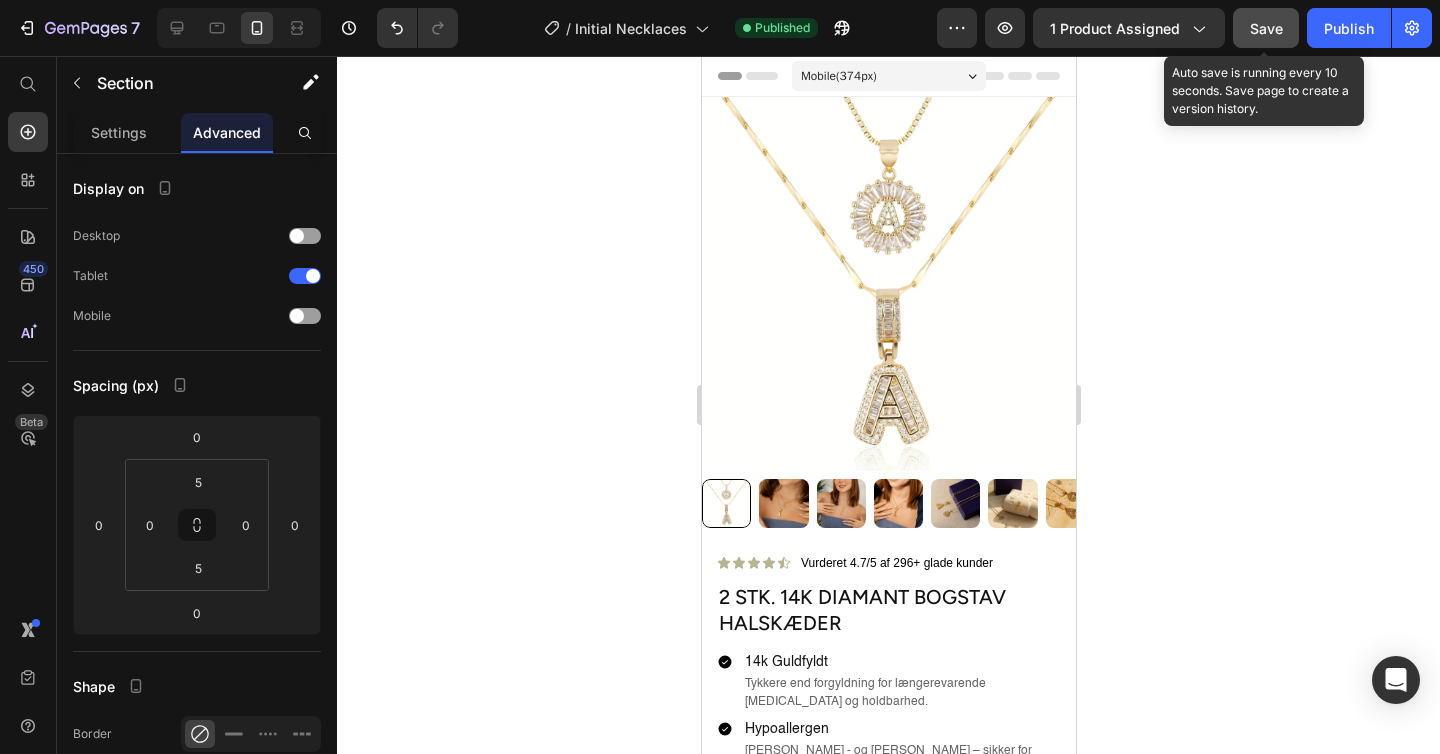 click on "Save" 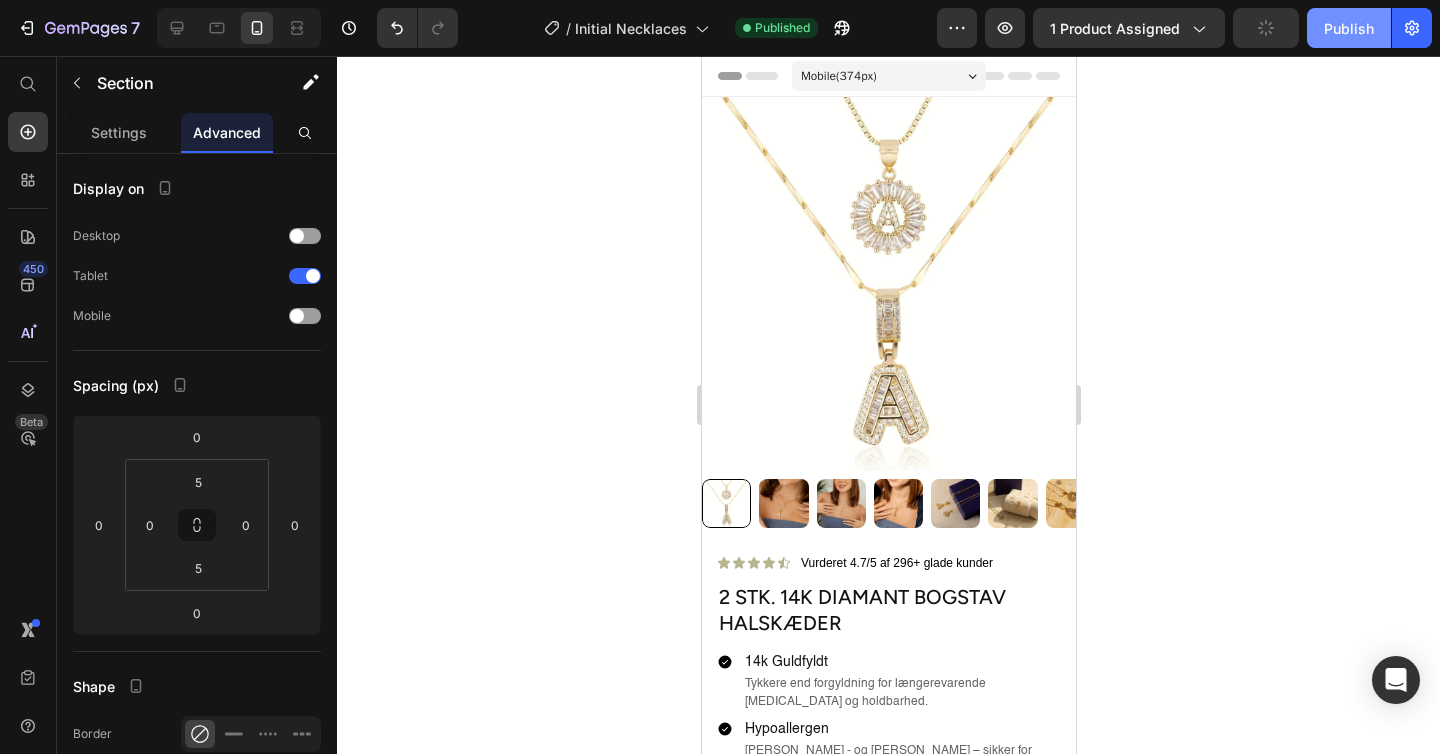 click on "Publish" at bounding box center [1349, 28] 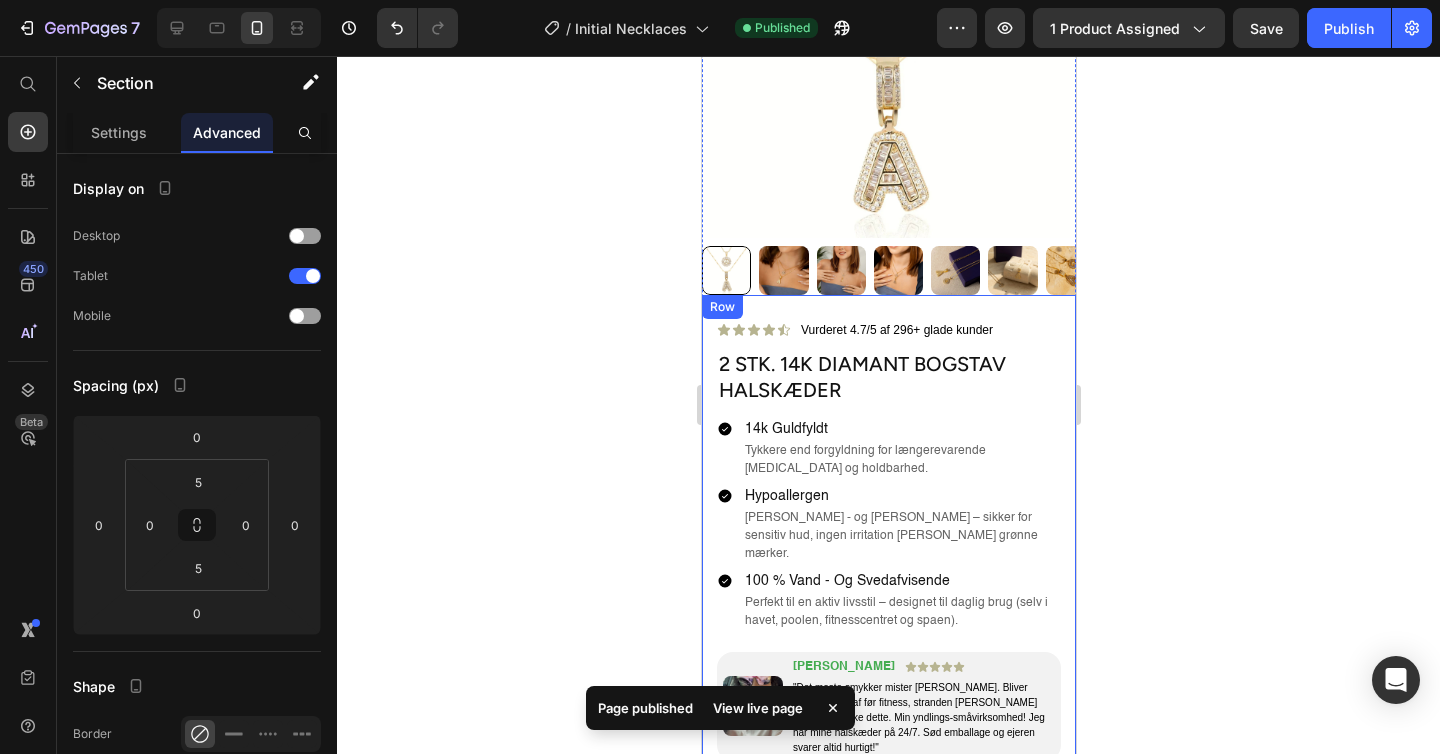 scroll, scrollTop: 416, scrollLeft: 0, axis: vertical 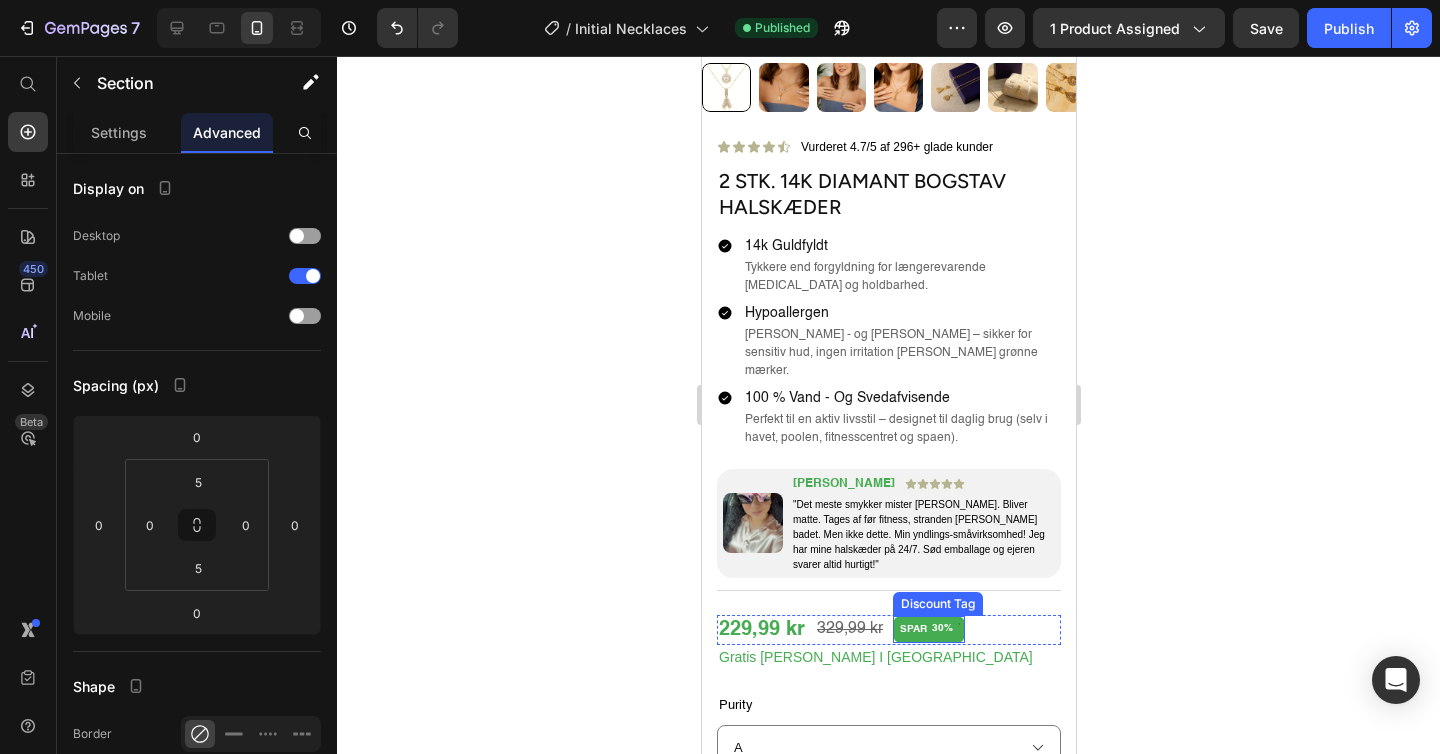 click on "SPAR" at bounding box center [912, 629] 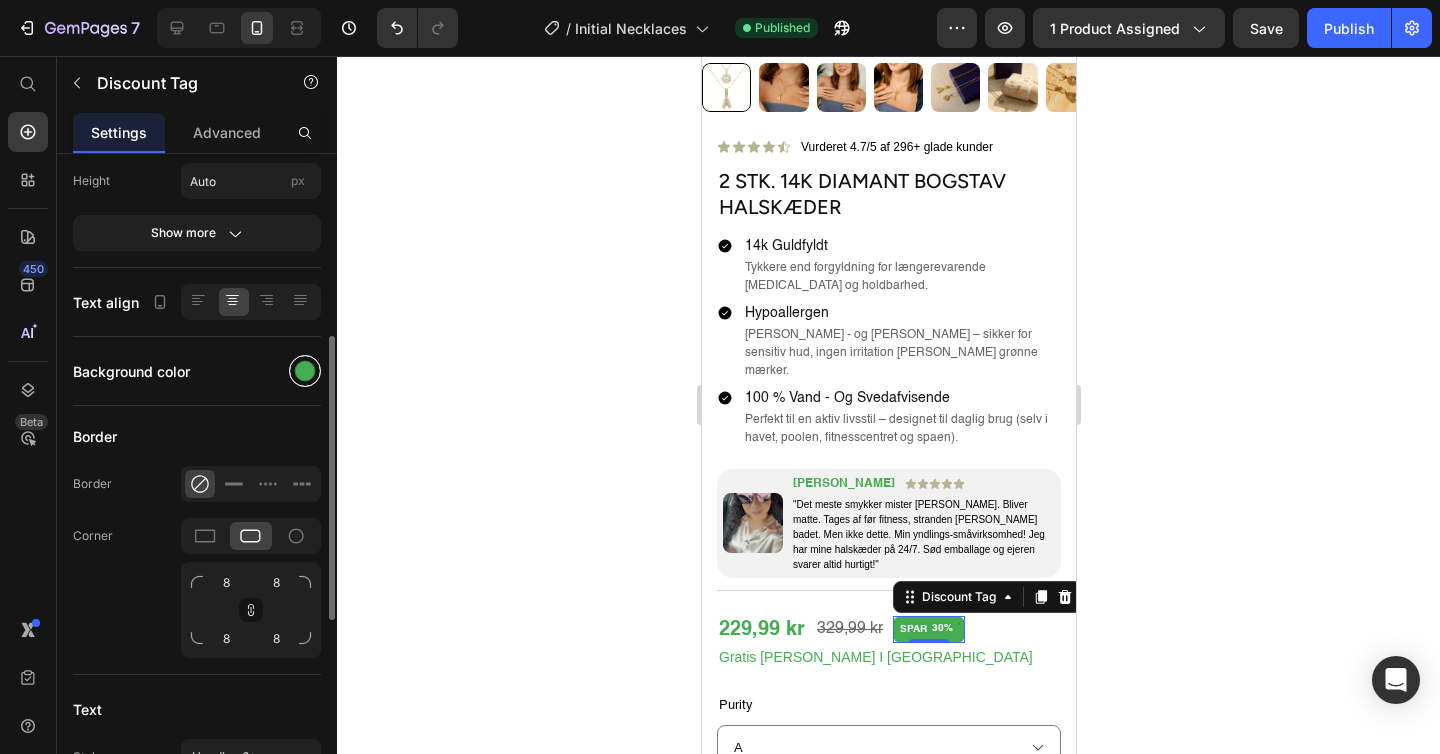 scroll, scrollTop: 262, scrollLeft: 0, axis: vertical 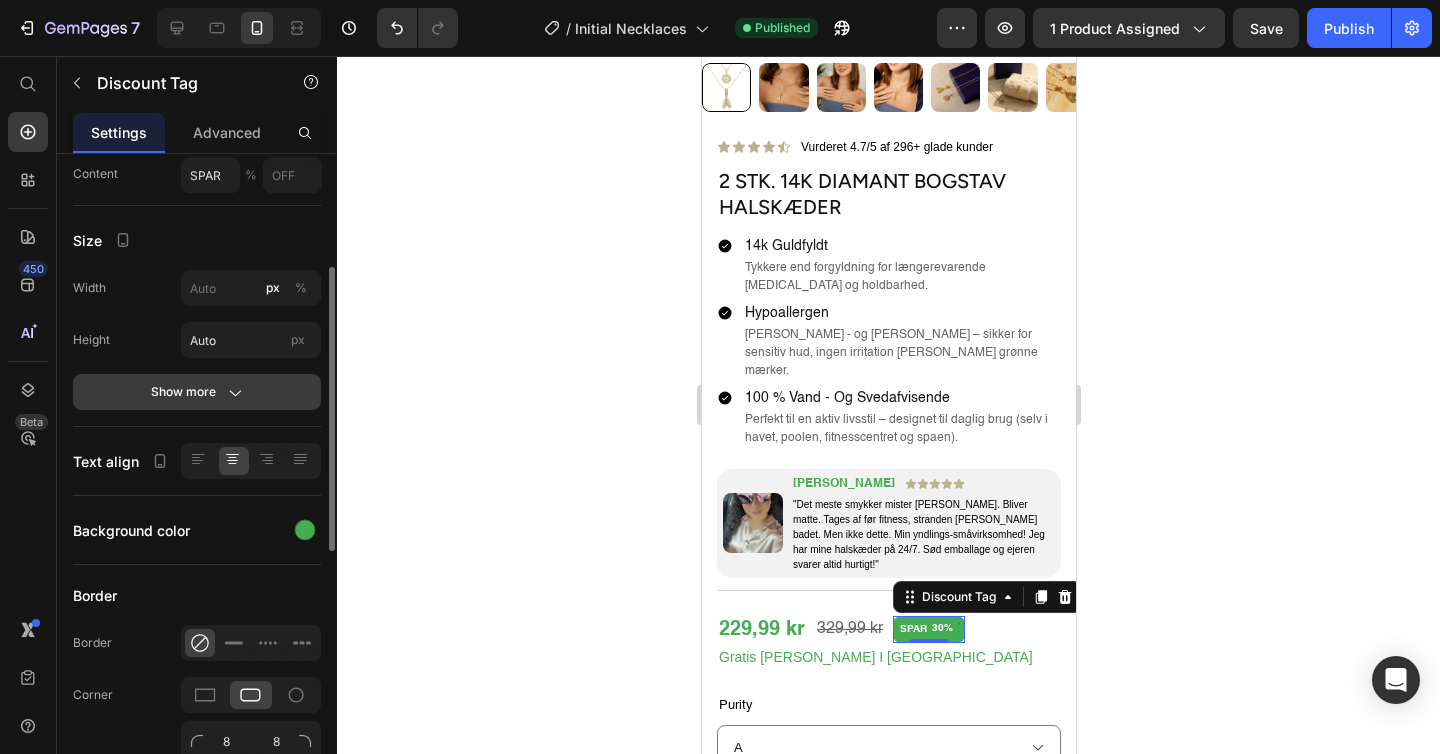 click on "Show more" 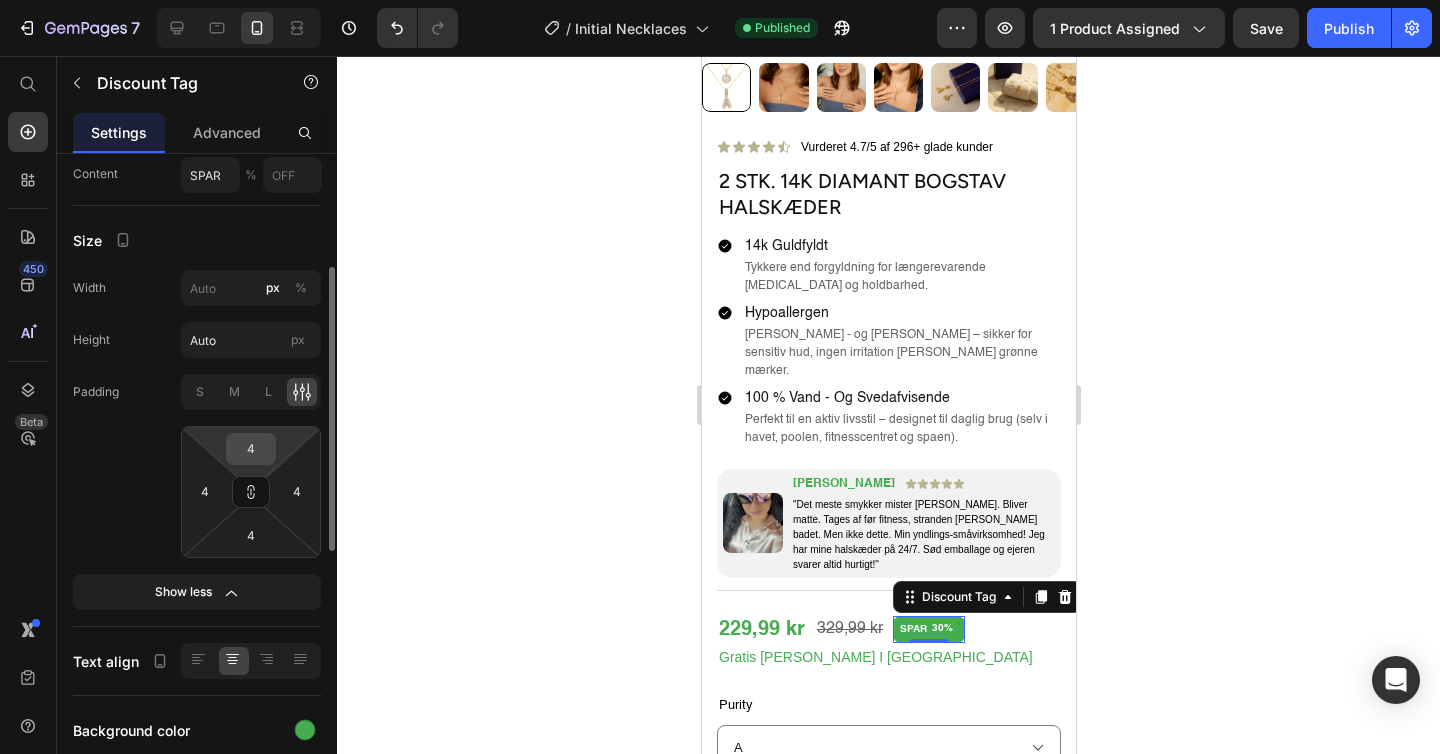 click on "4" at bounding box center [251, 449] 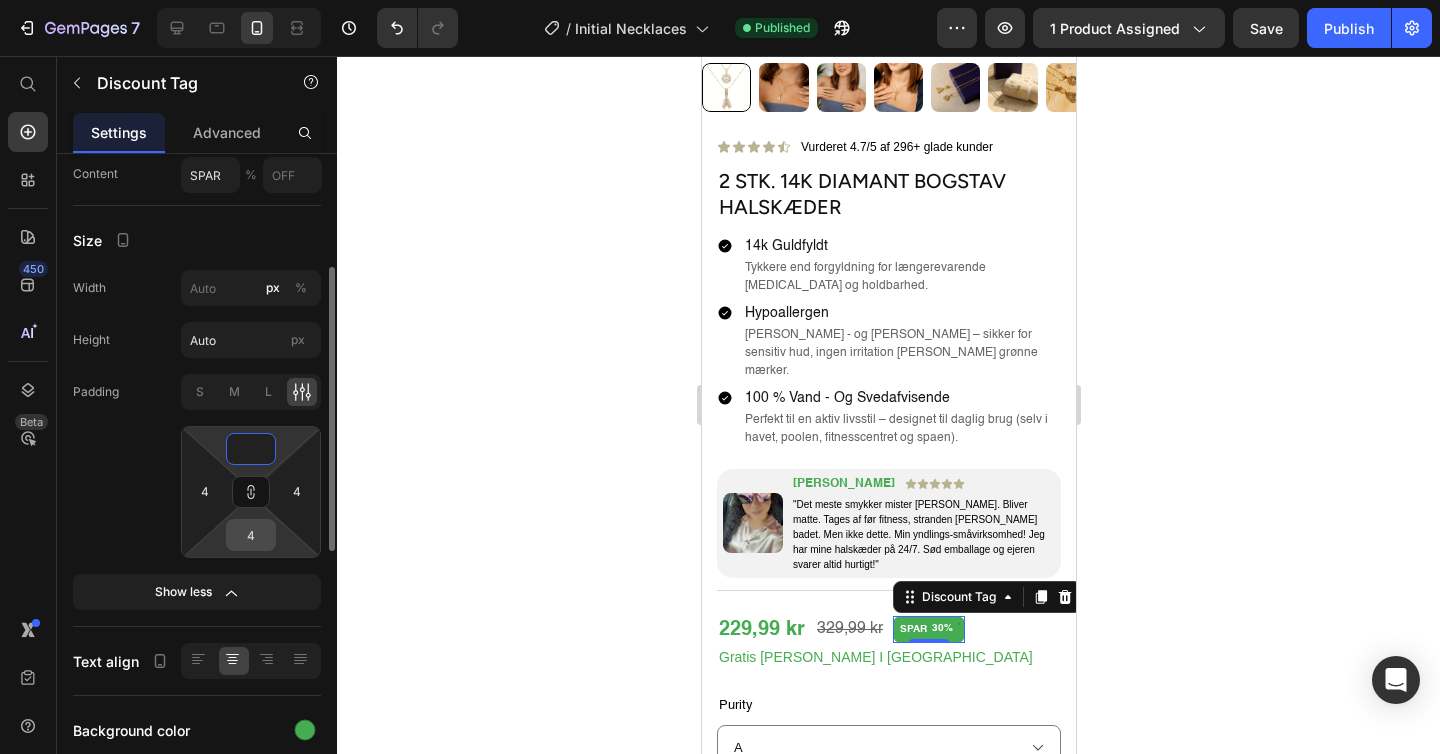 type on "0" 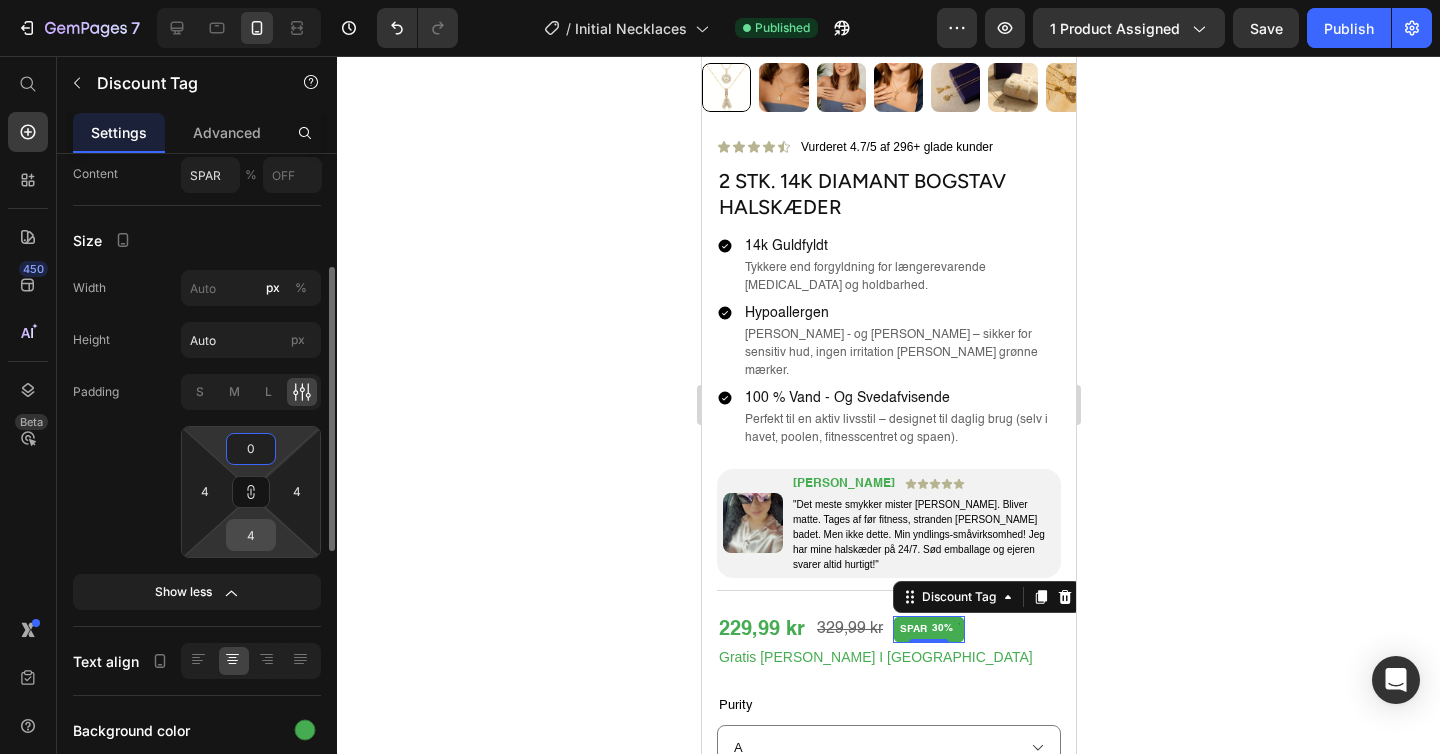 click on "4" at bounding box center [251, 535] 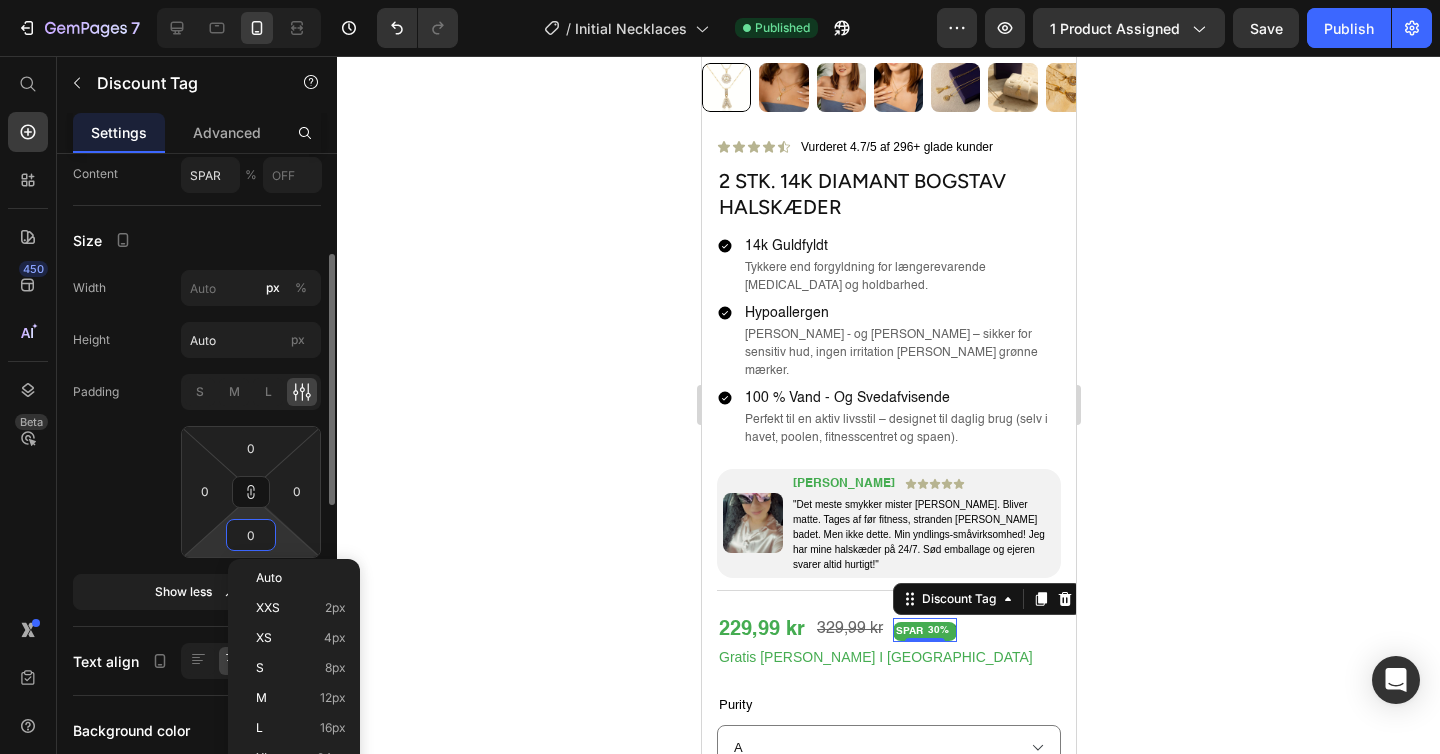 type 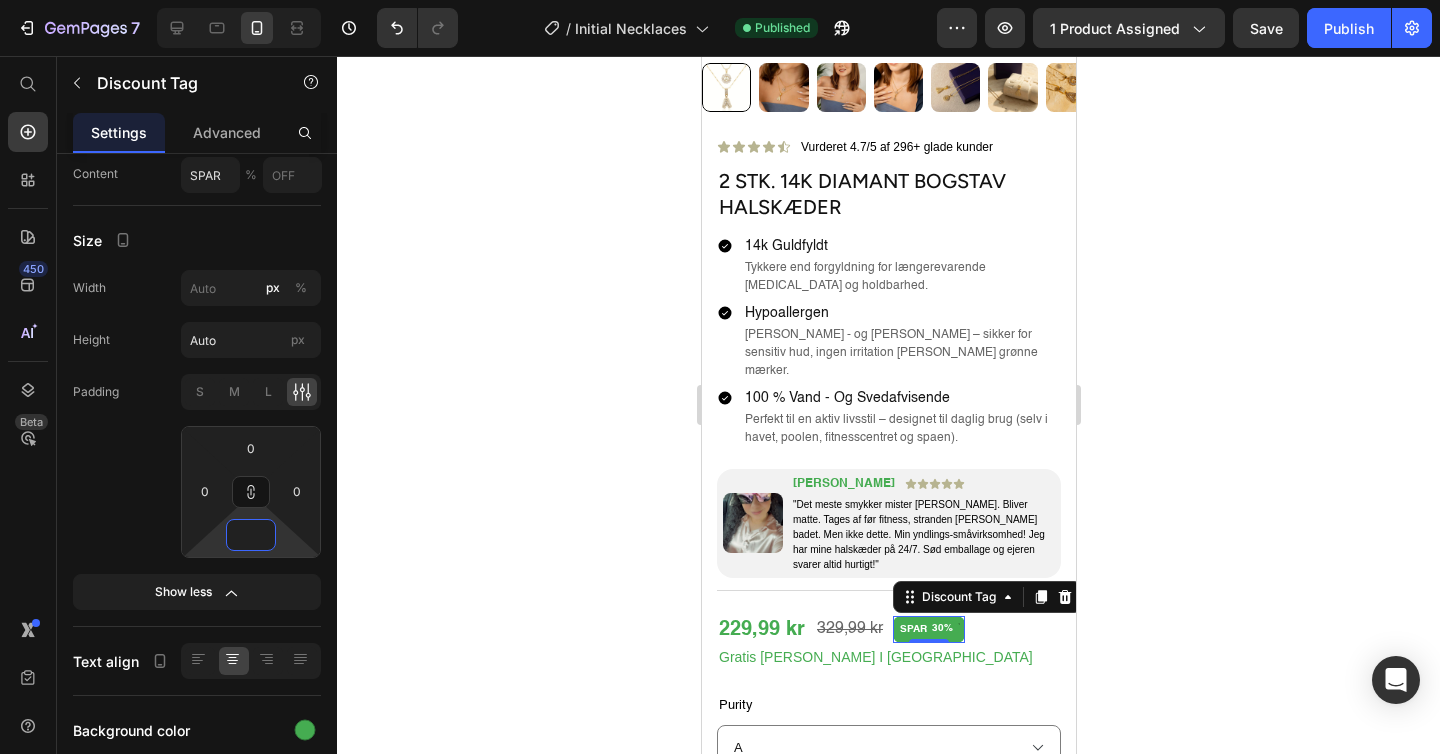 click 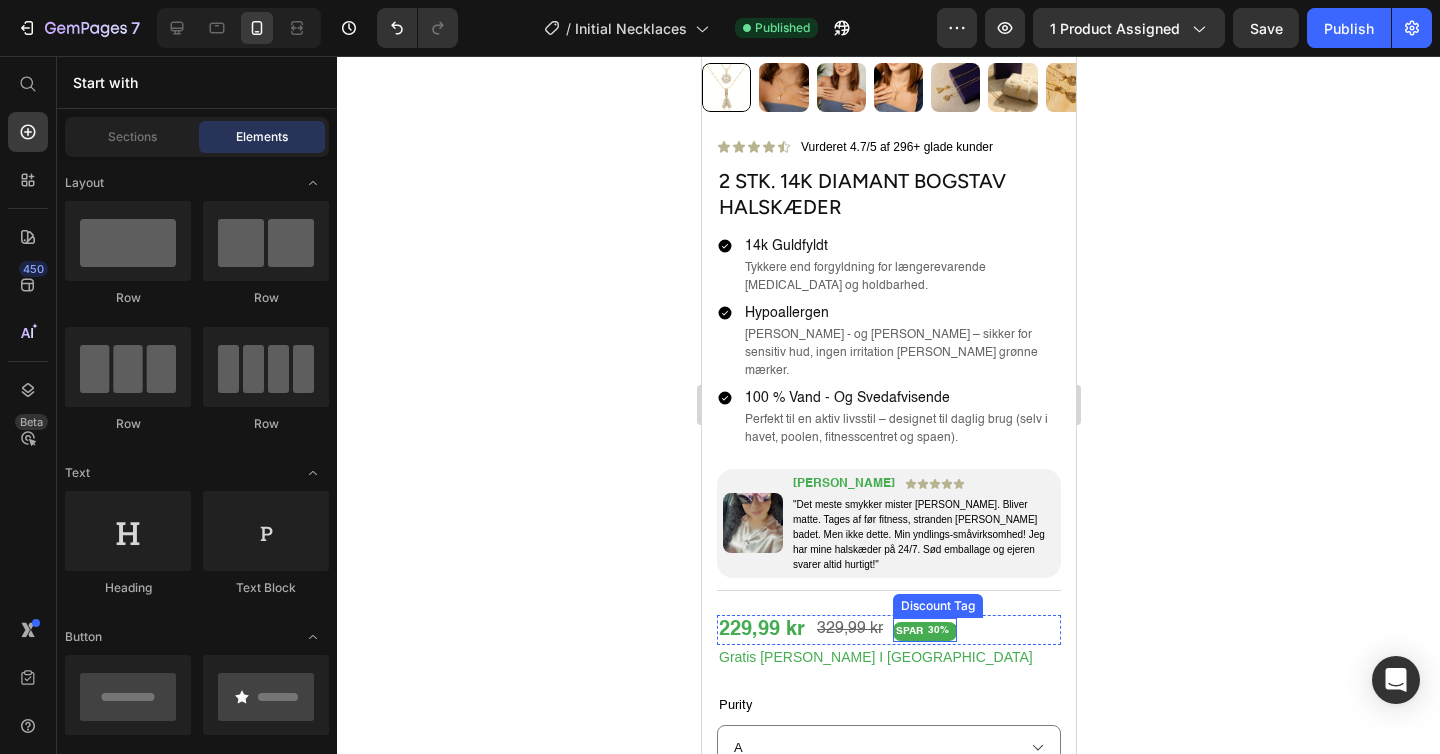 click on "30%" at bounding box center (937, 630) 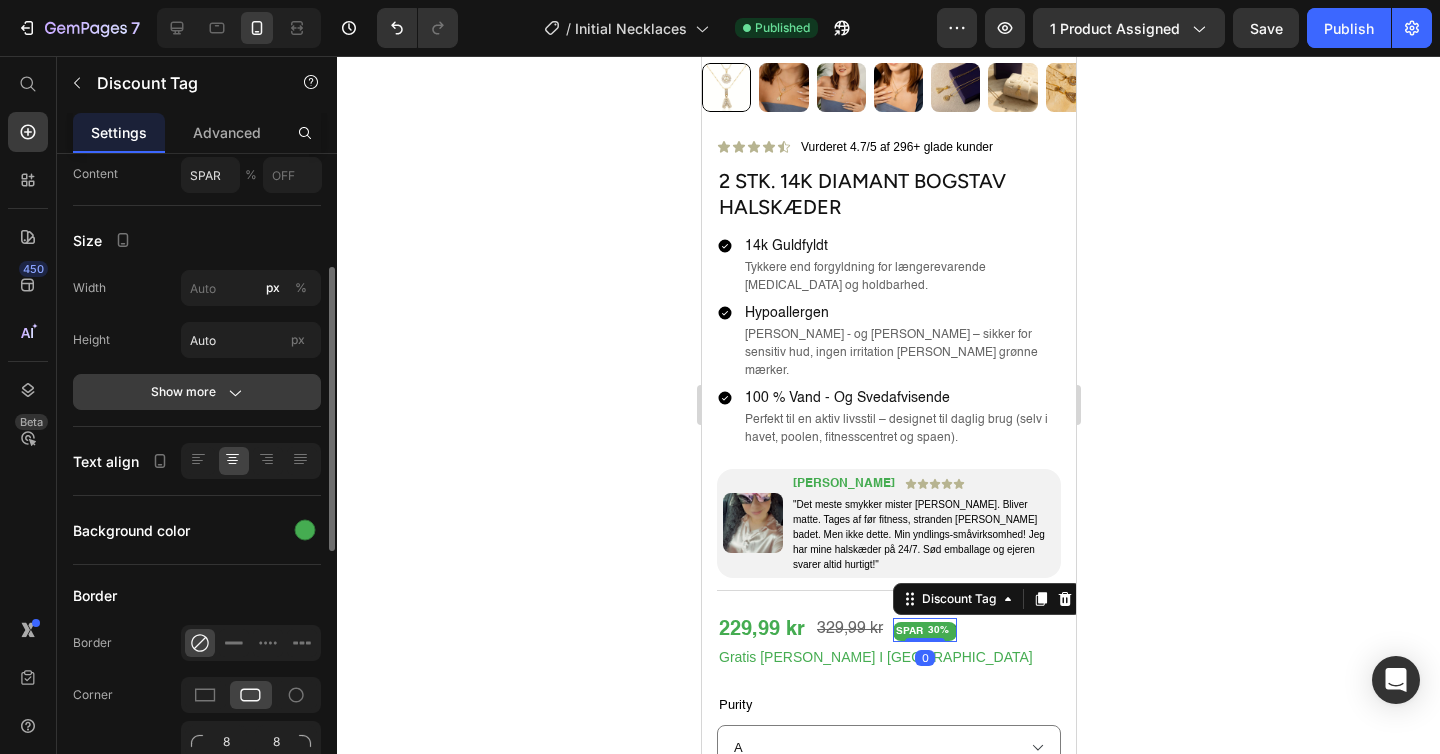 click on "Show more" 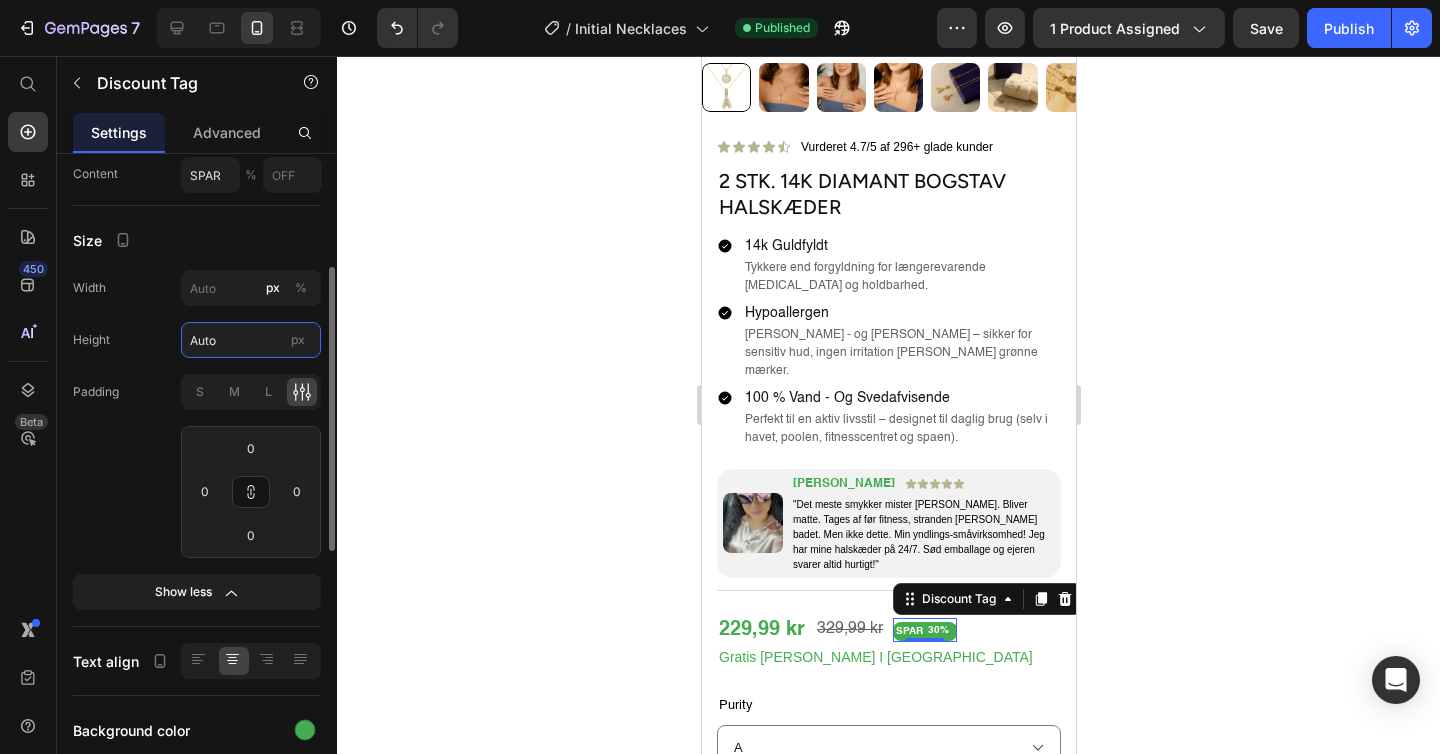 click on "Auto" at bounding box center (251, 340) 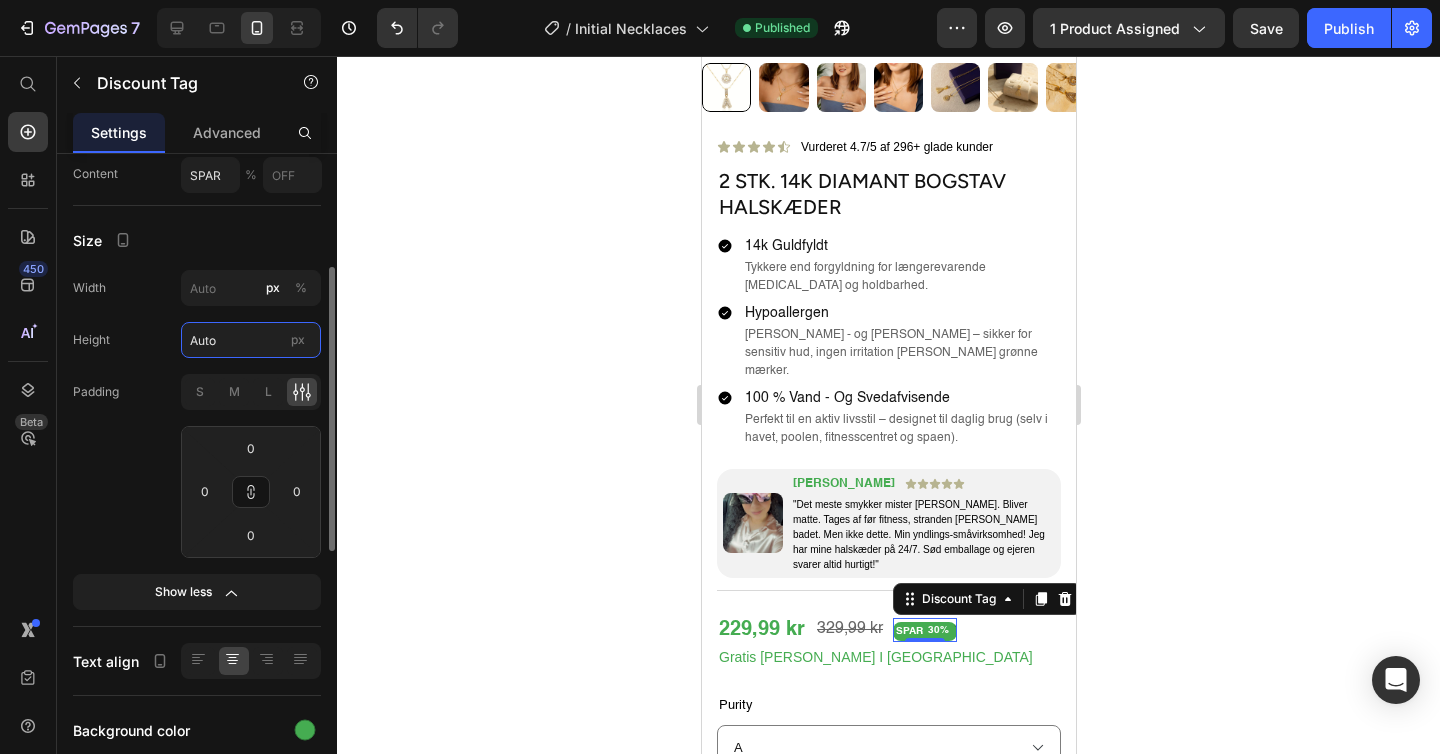 click on "Auto" at bounding box center [251, 340] 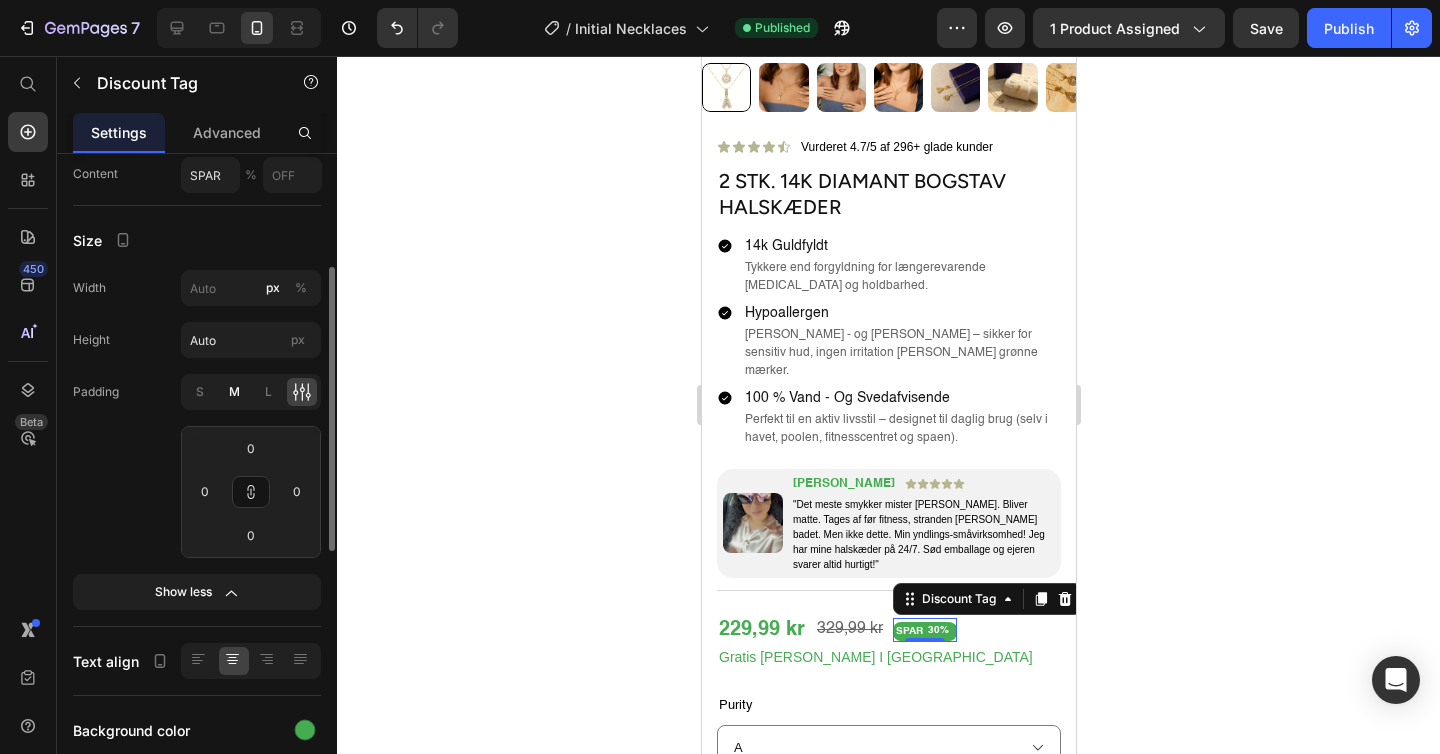 click on "M" 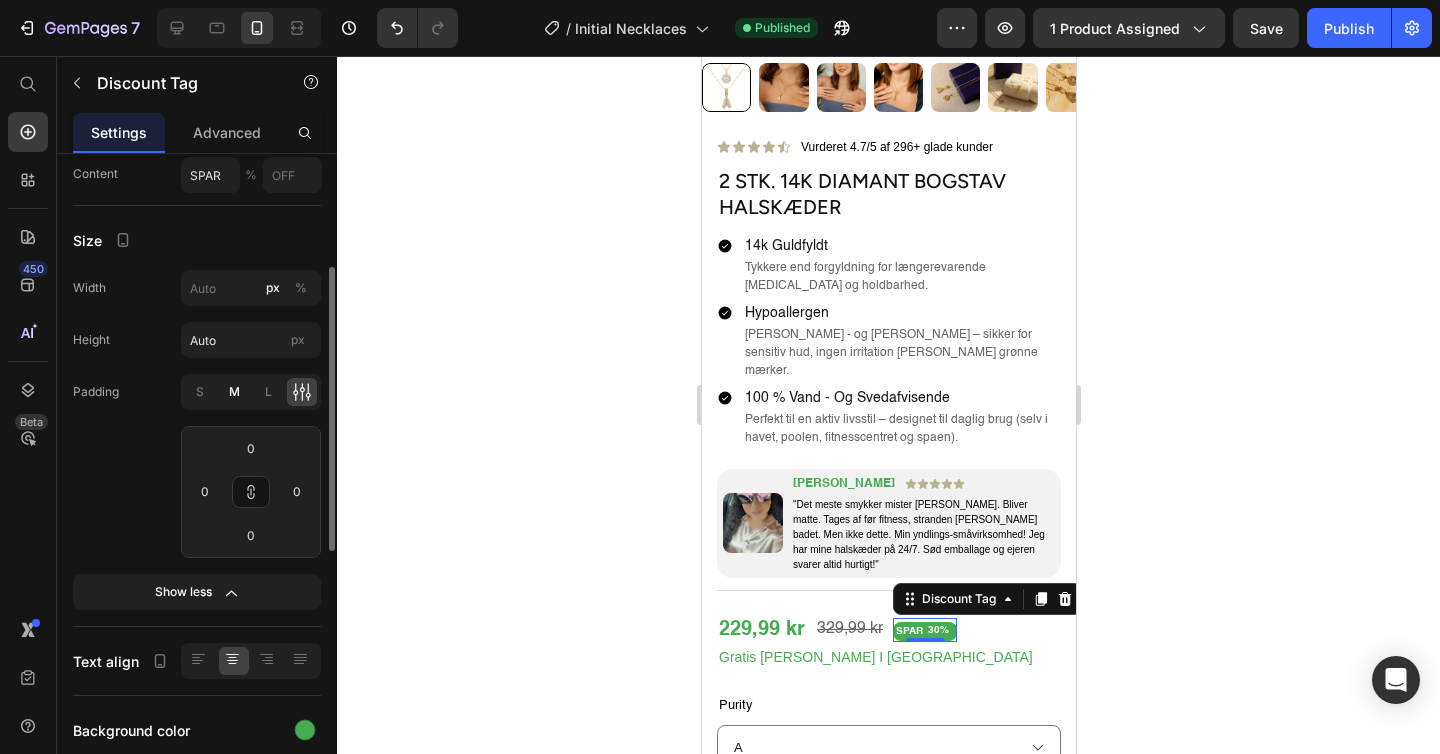 type on "8" 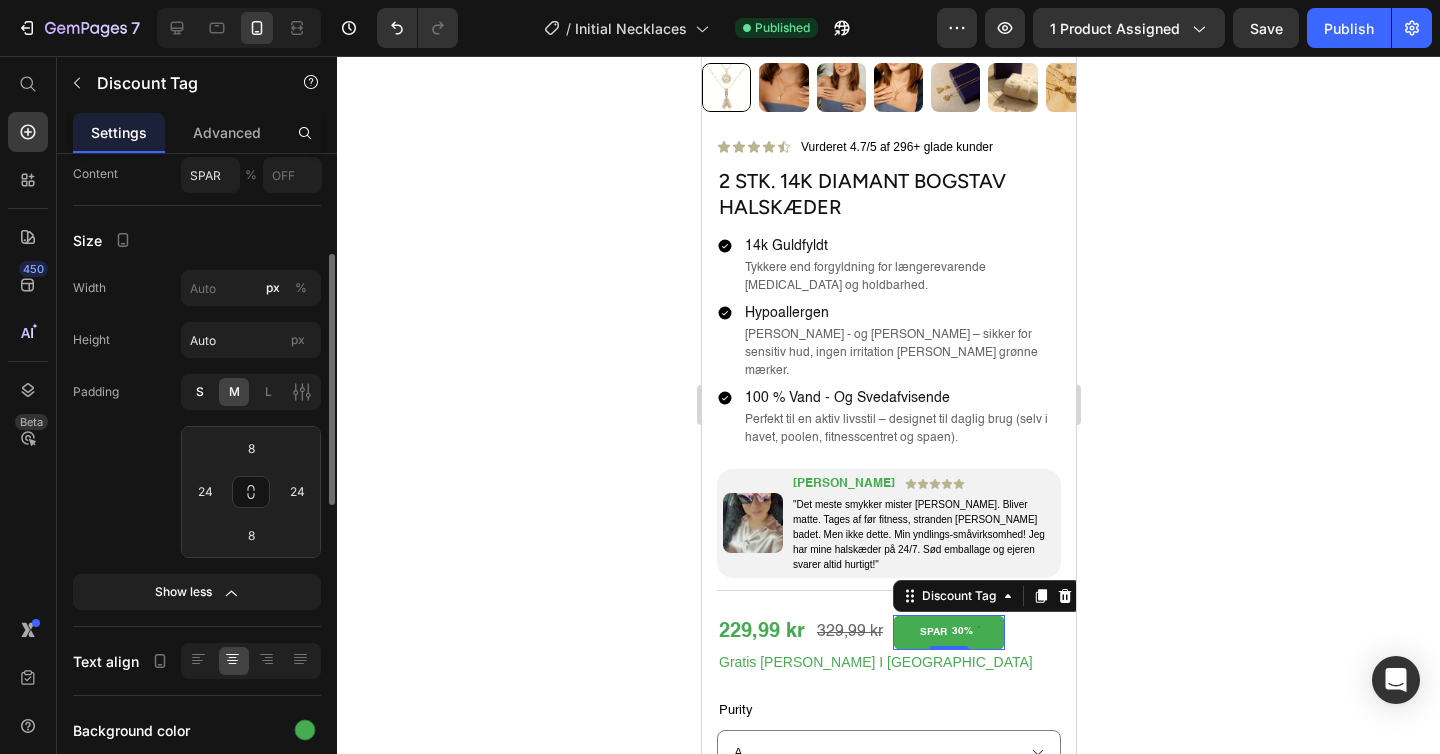 click on "S" 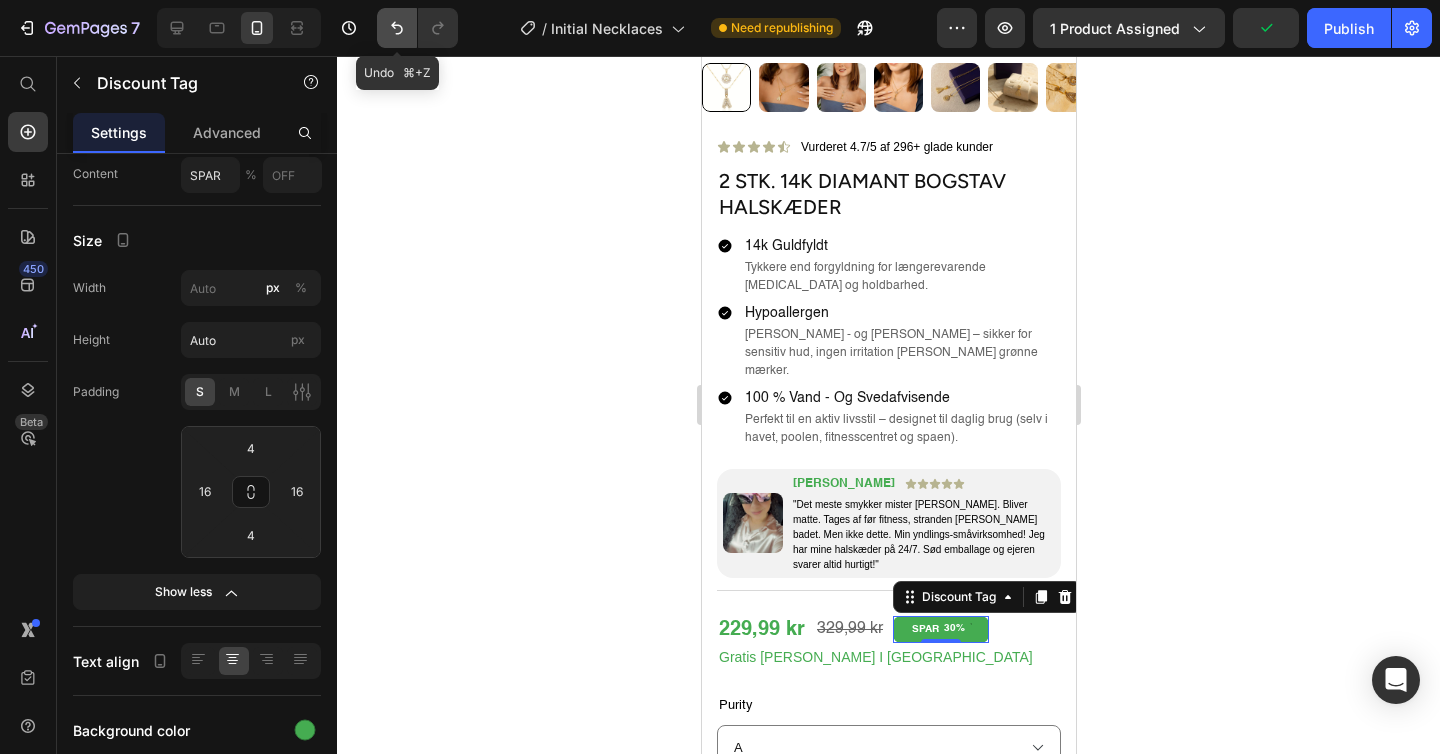 click 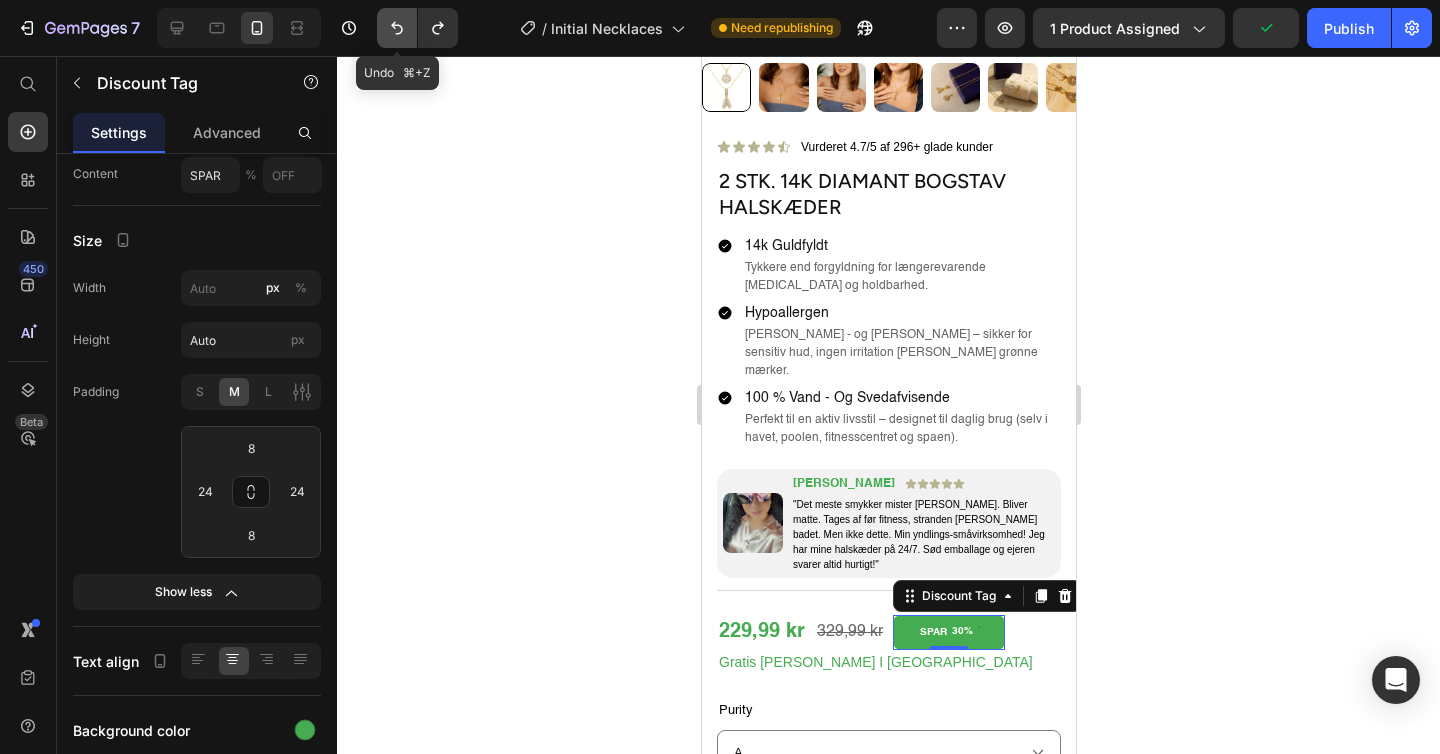 click 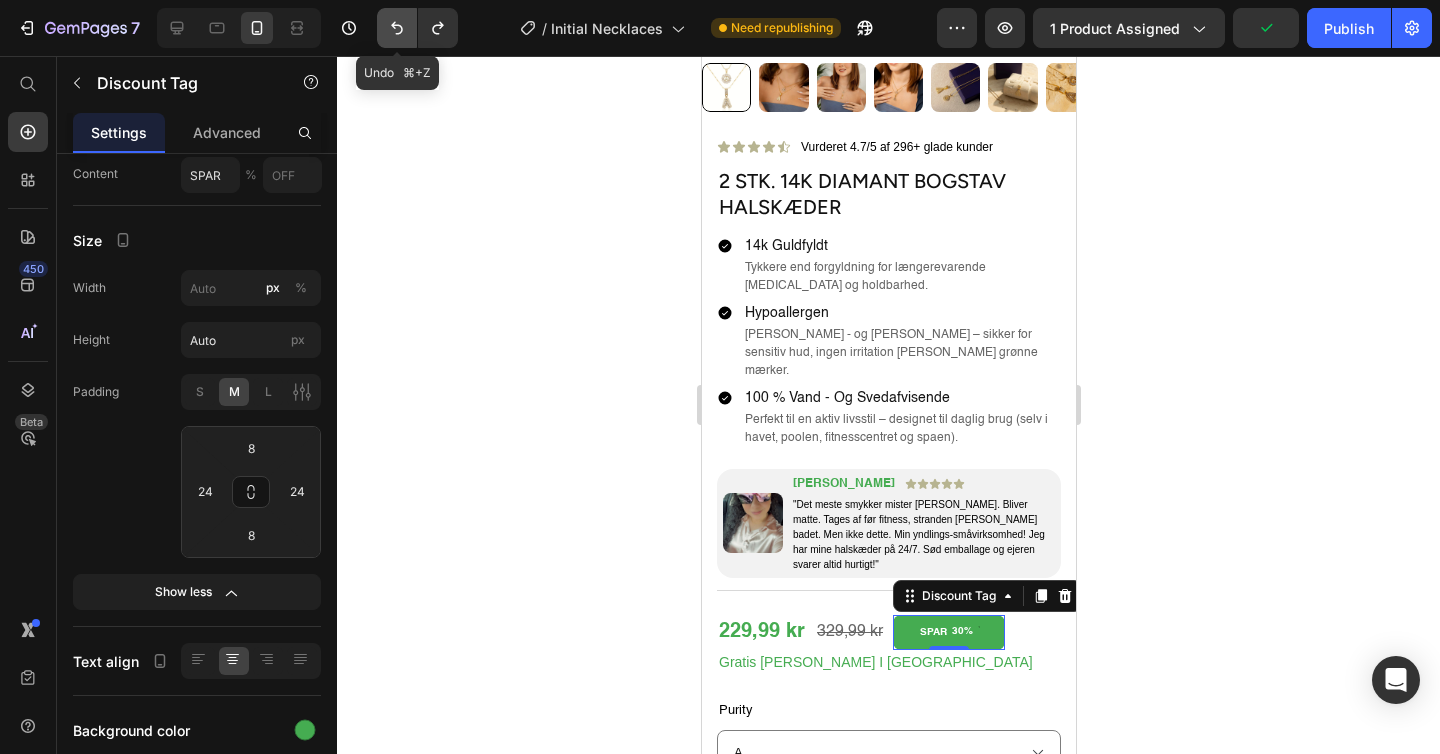 type on "0" 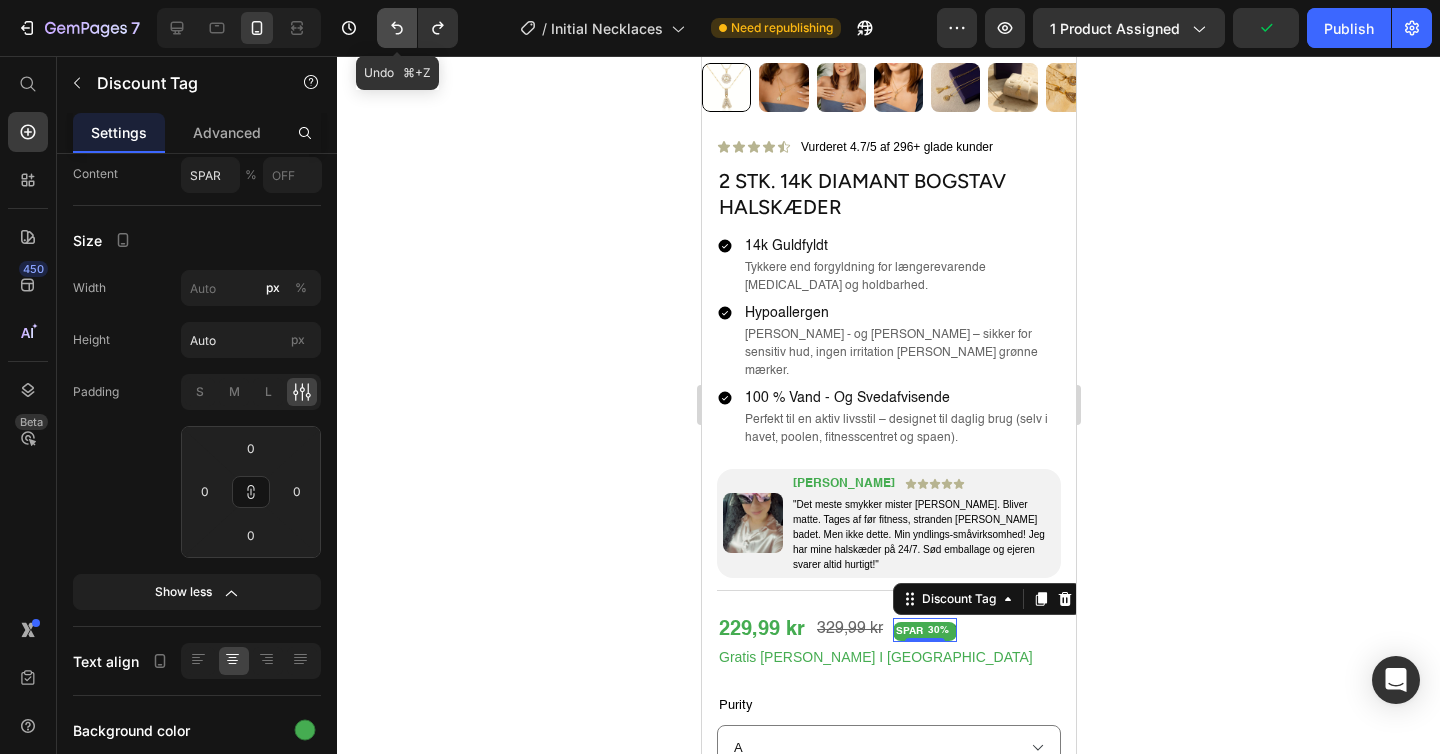 click 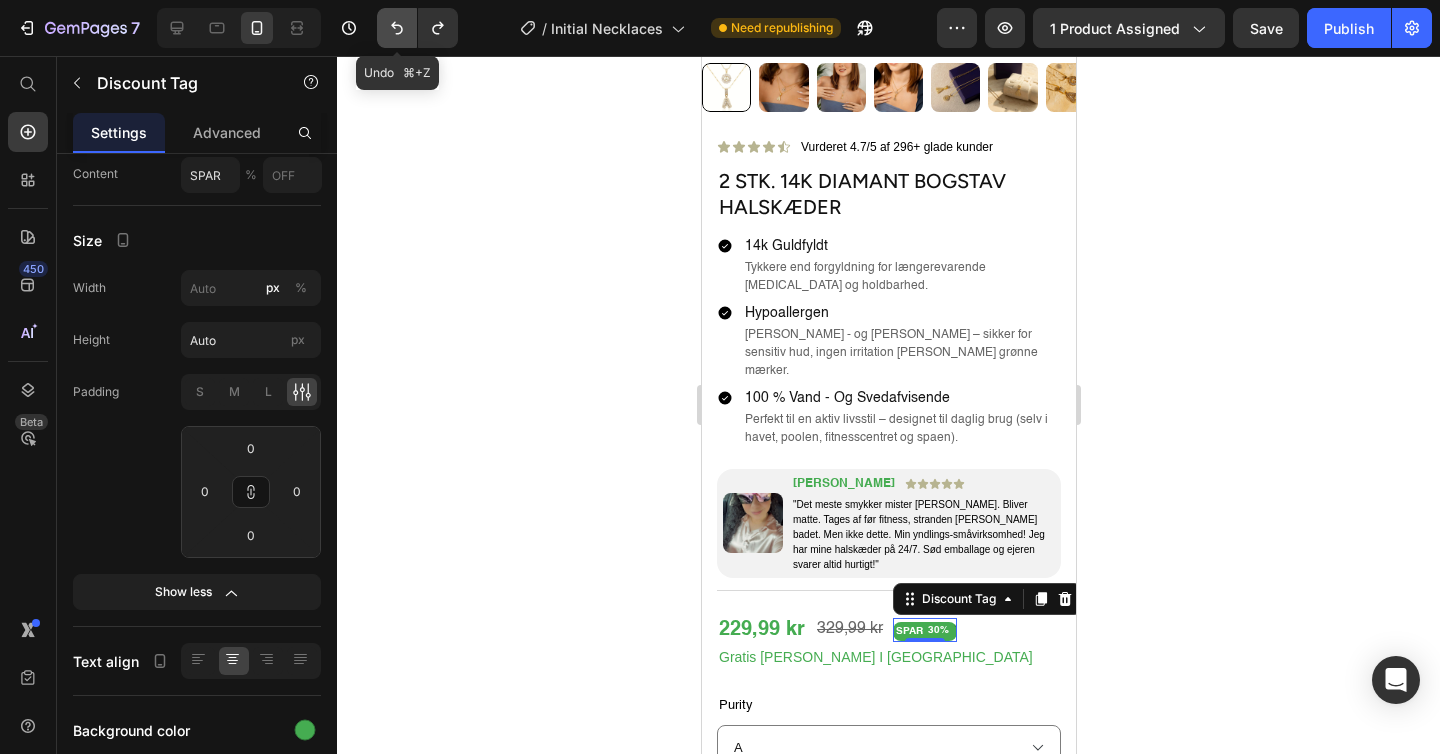 click 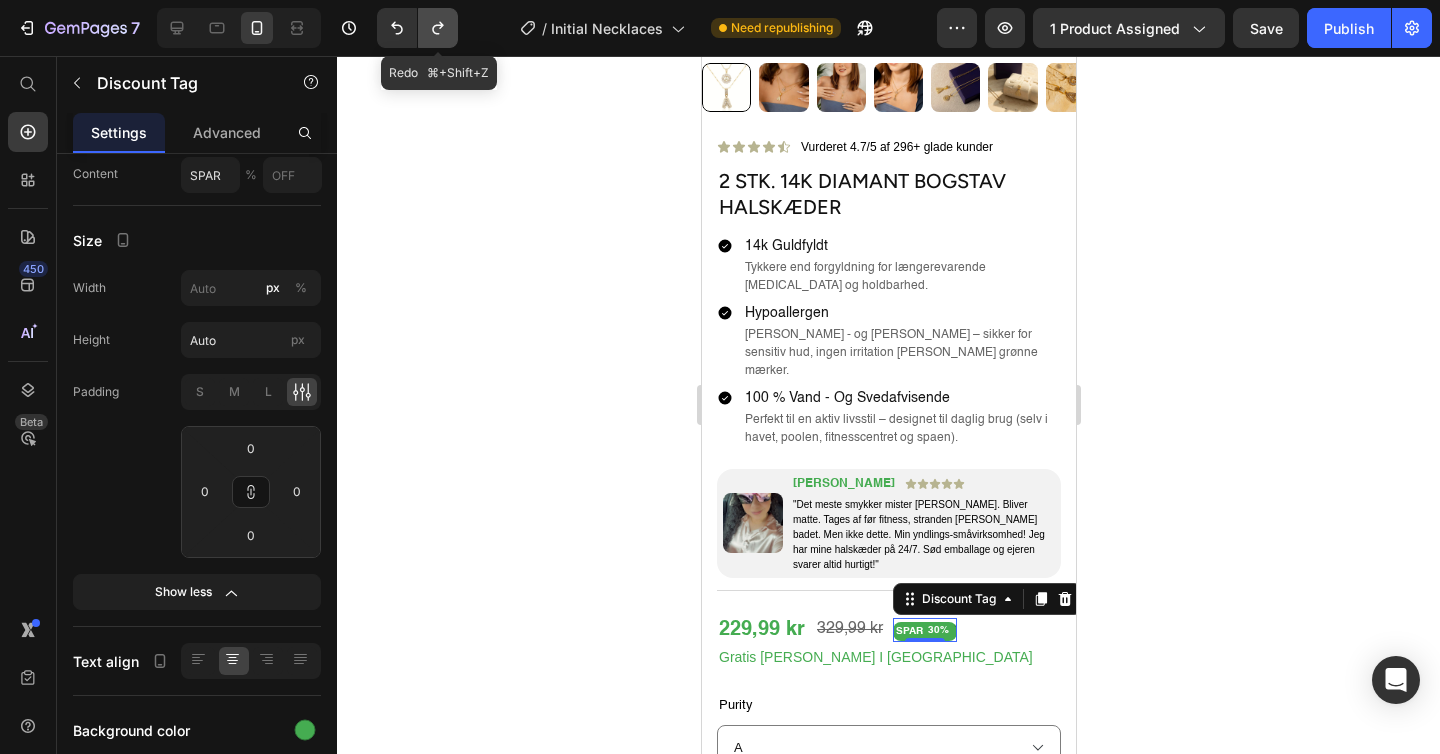 click 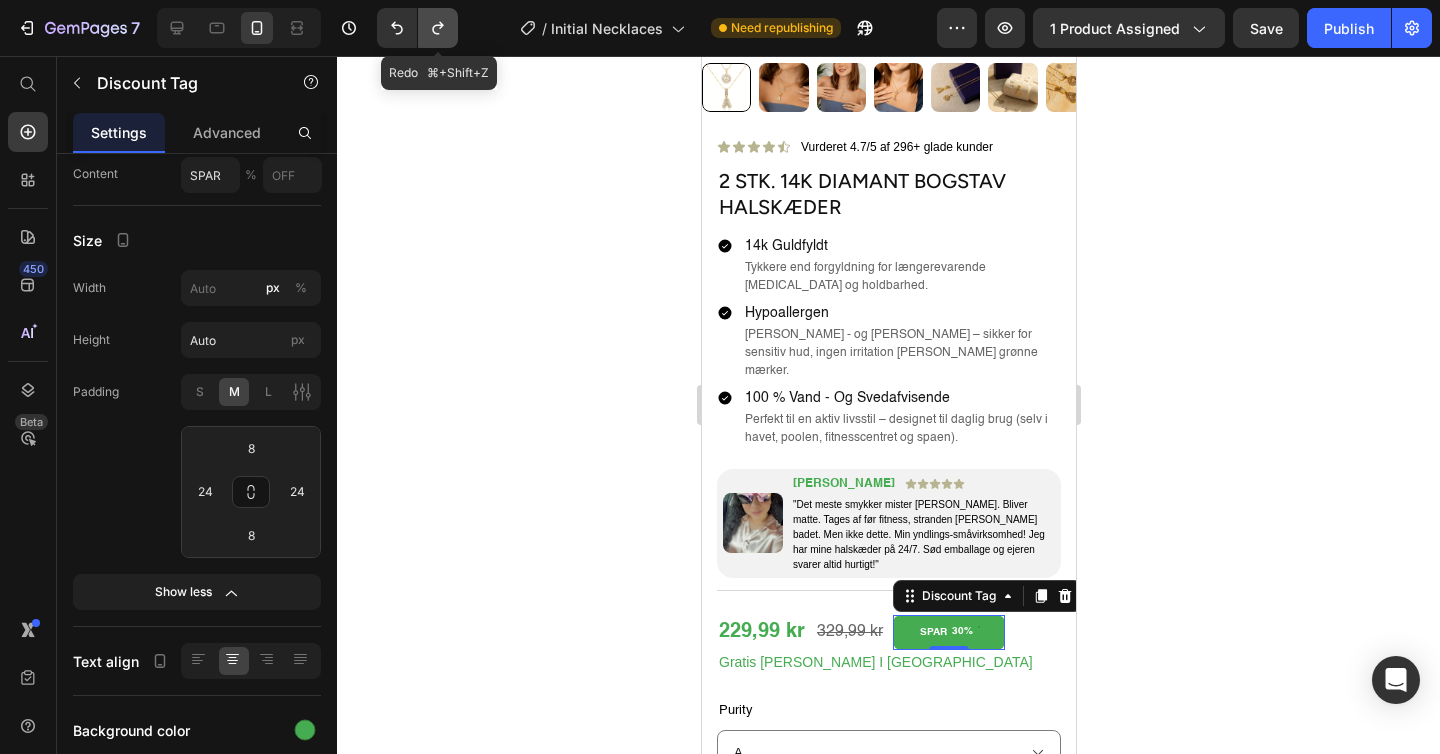 click 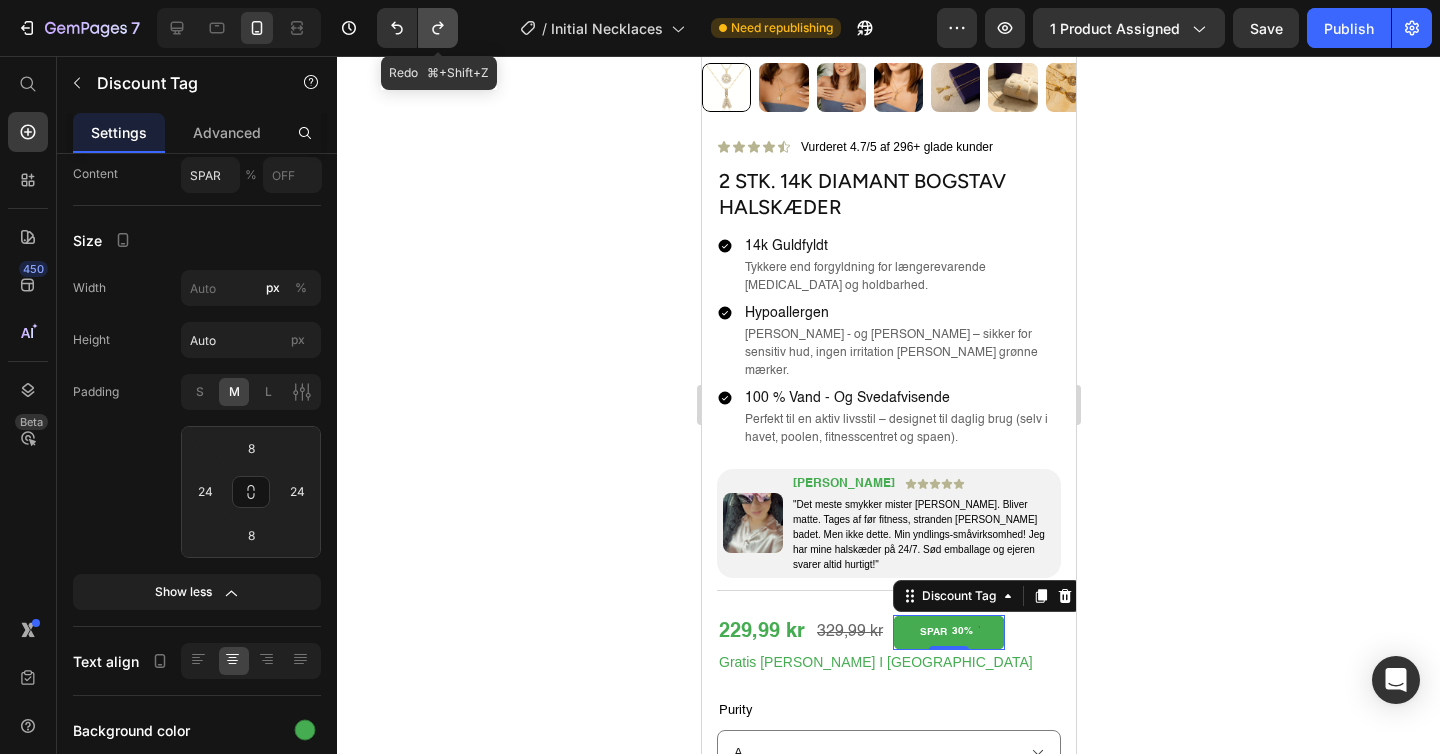 type on "4" 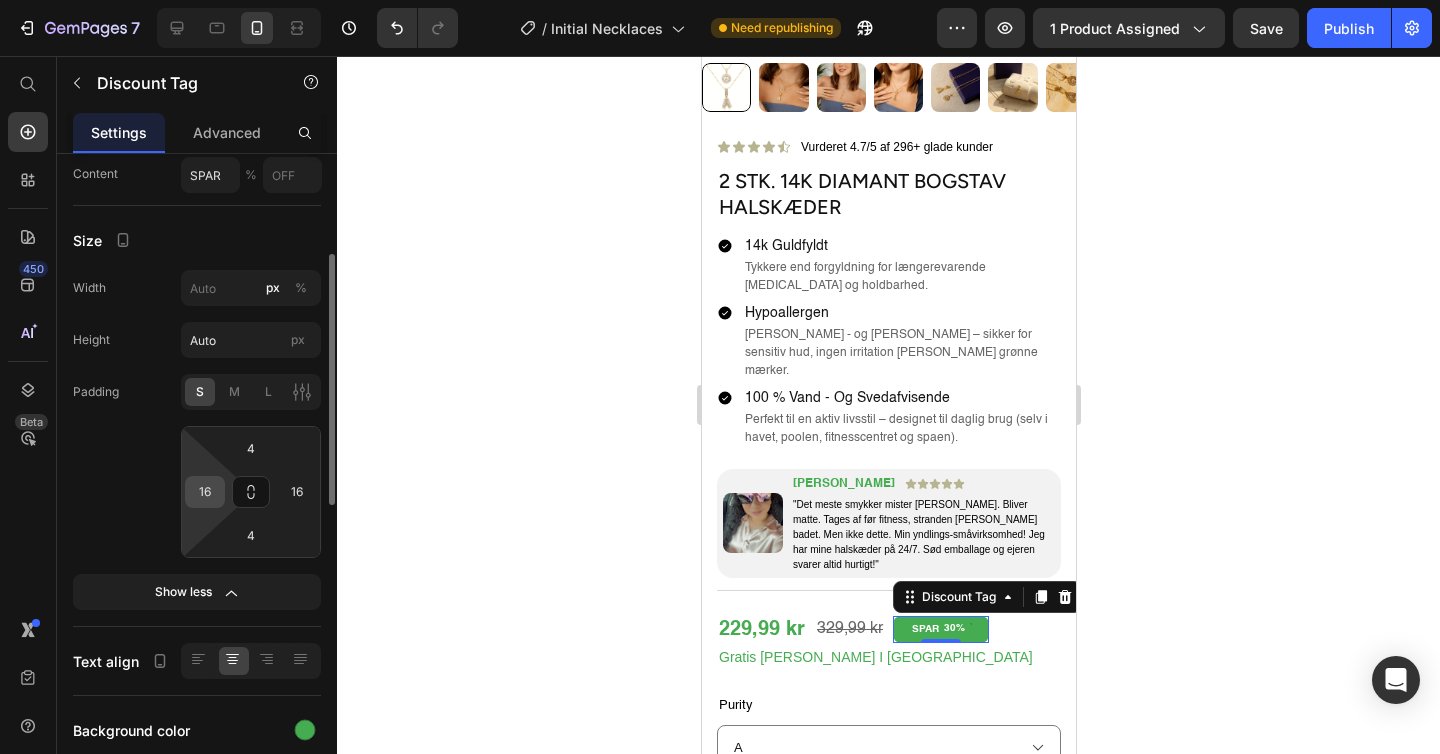 click on "16" at bounding box center [205, 492] 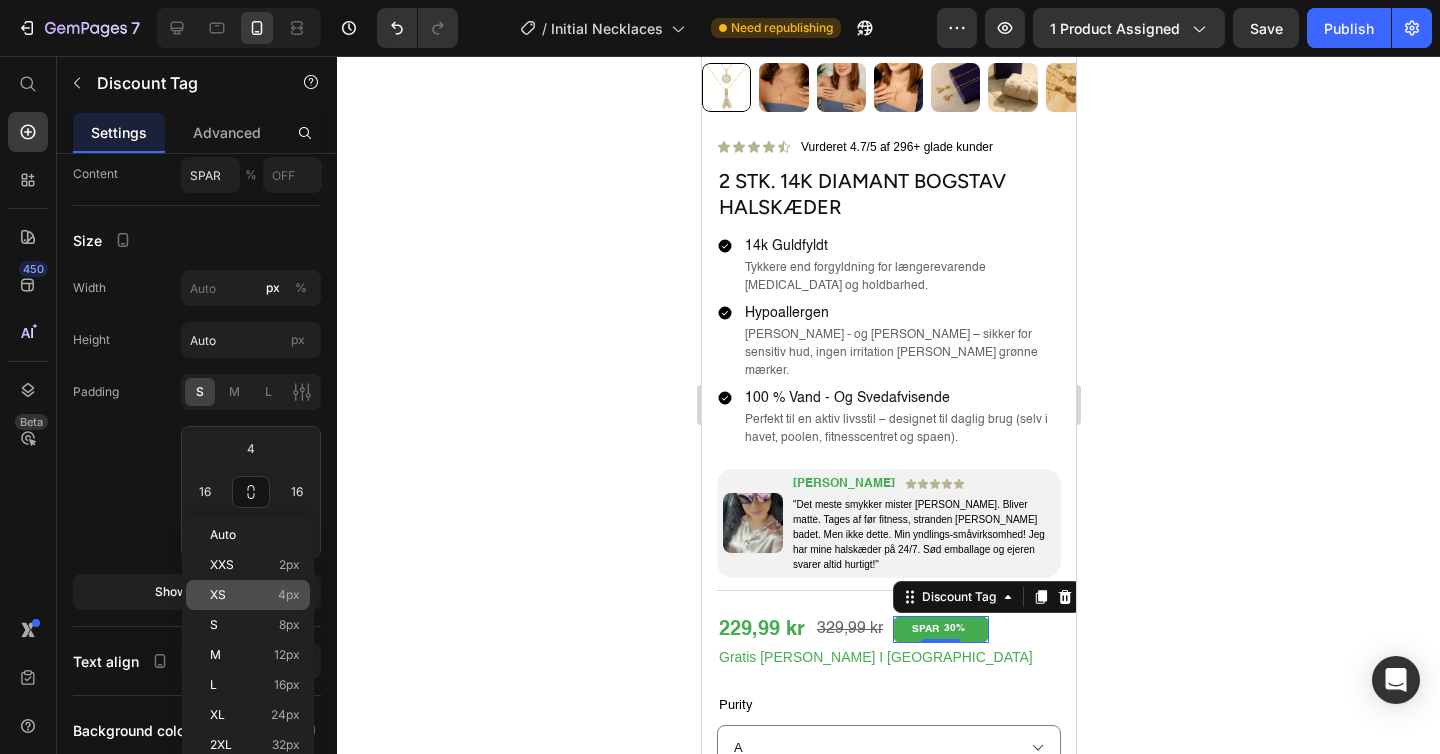 click on "XS 4px" at bounding box center [255, 595] 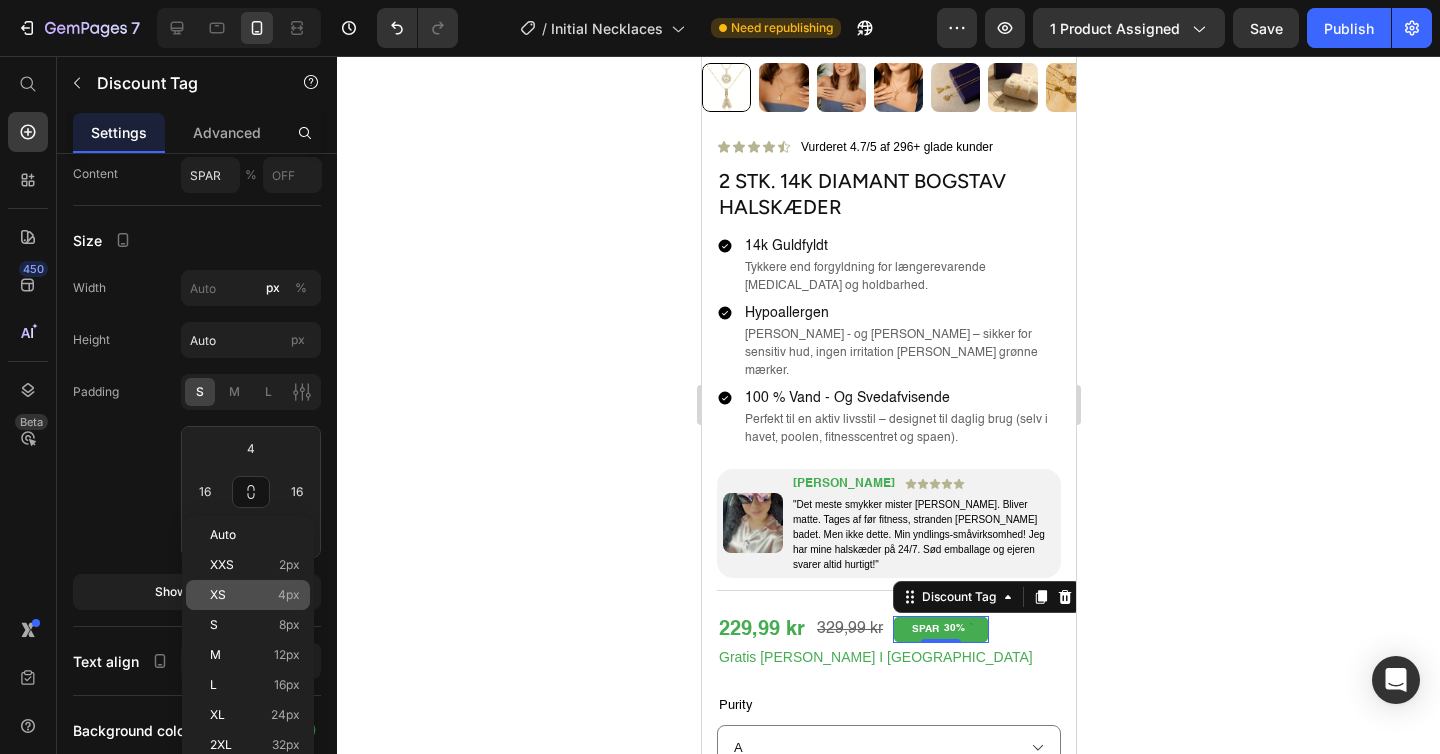type on "4" 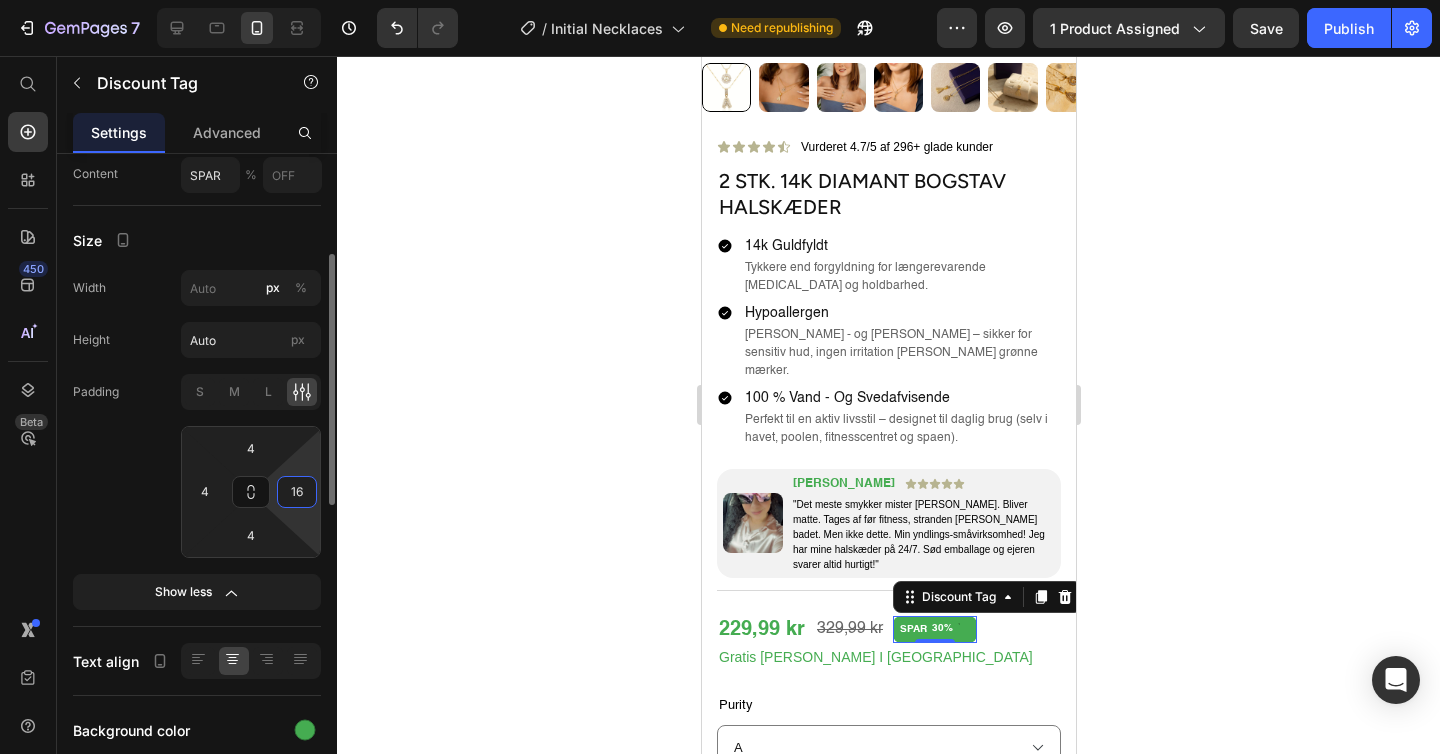 click on "16" at bounding box center (297, 492) 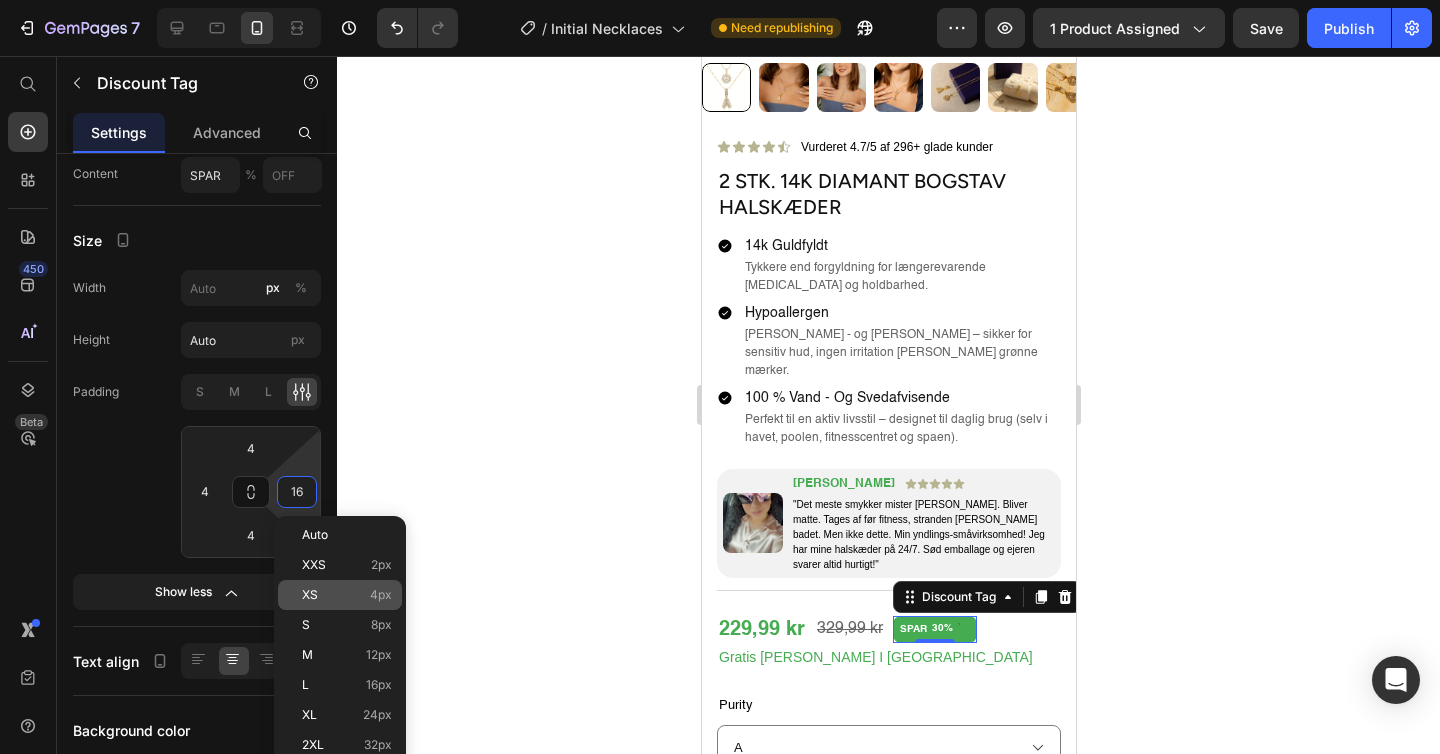 click on "XS 4px" at bounding box center [347, 595] 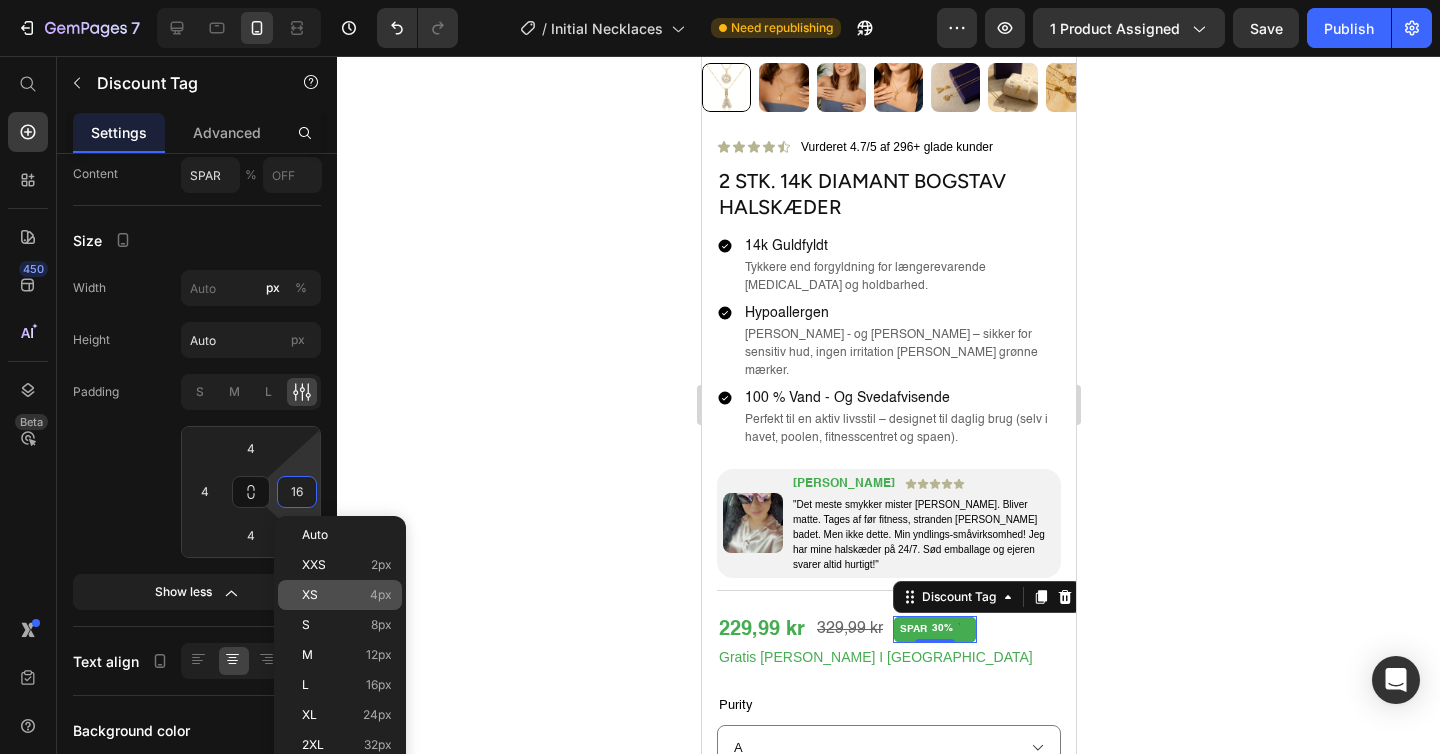 type on "4" 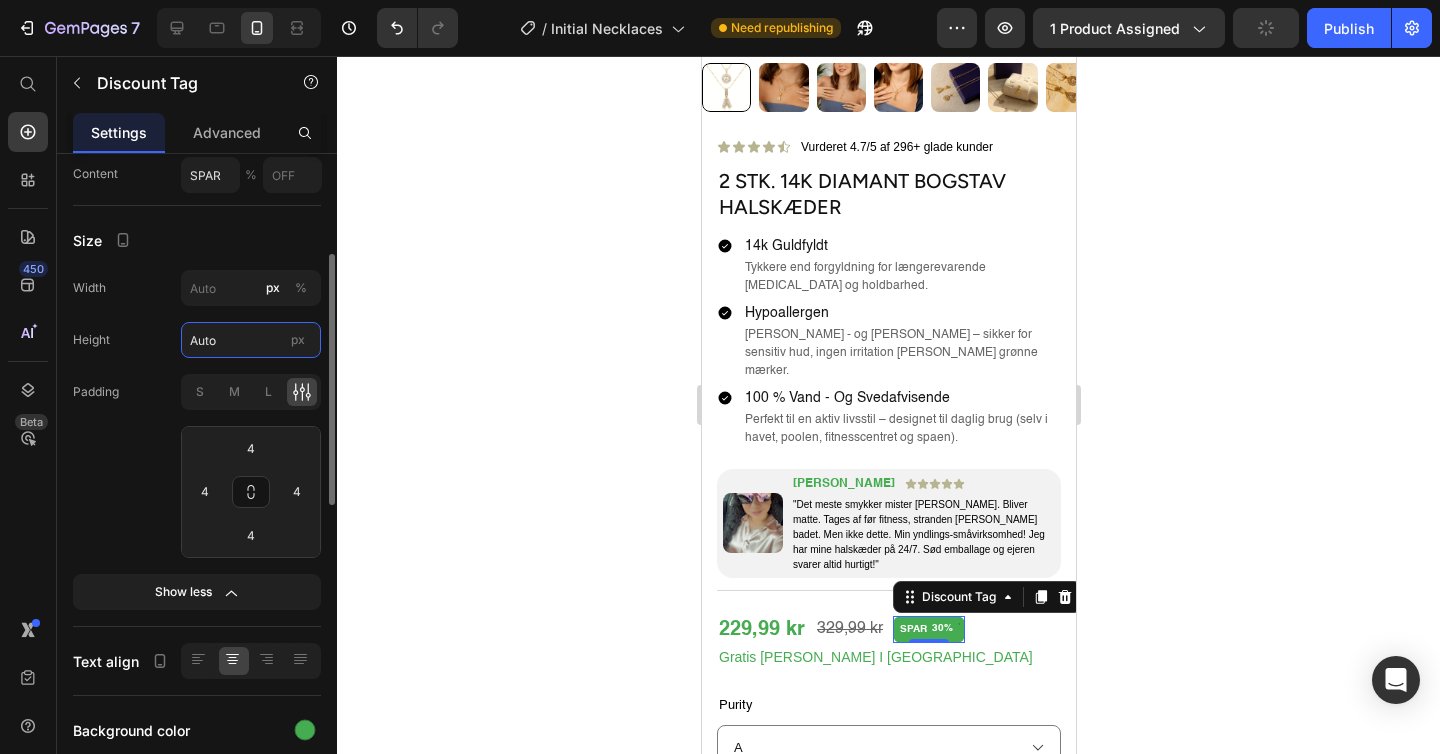 click on "Auto" at bounding box center [251, 340] 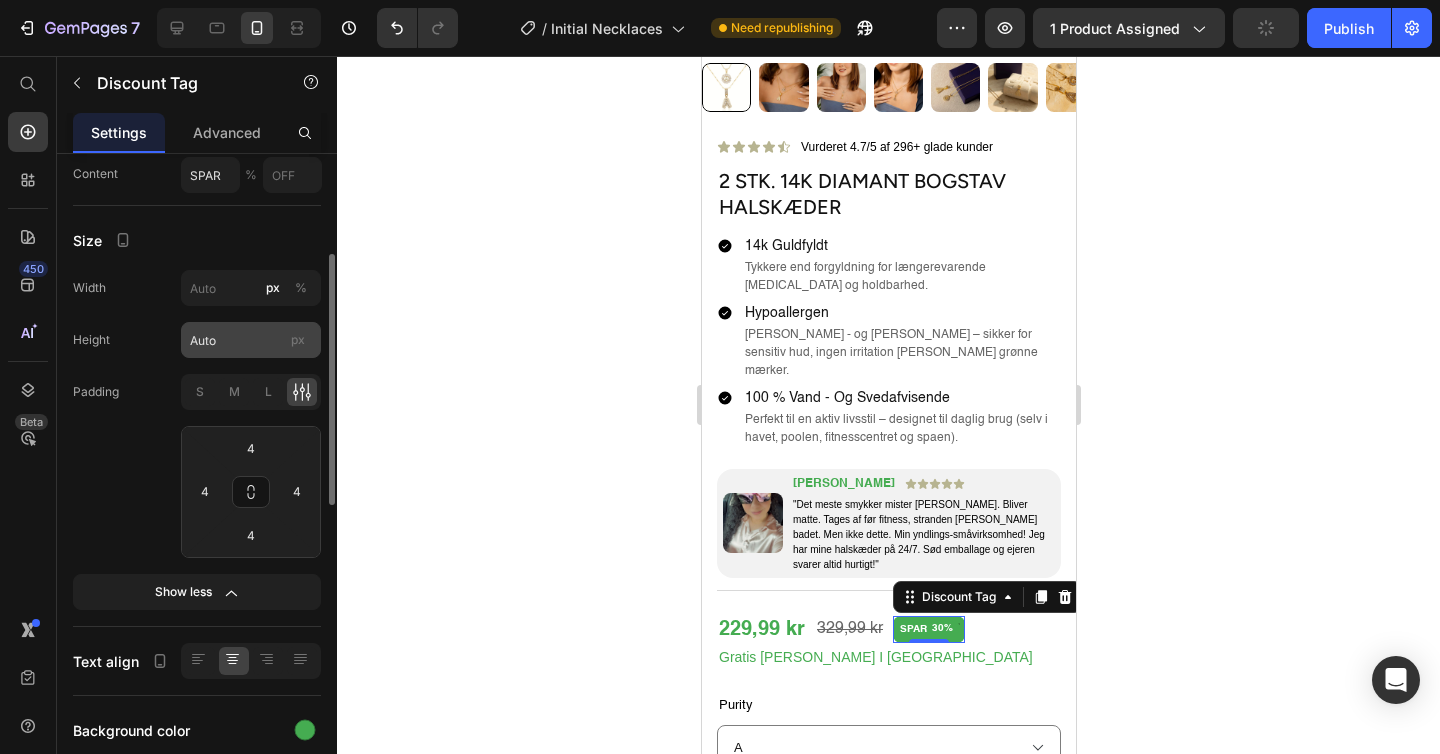click on "px" at bounding box center (298, 340) 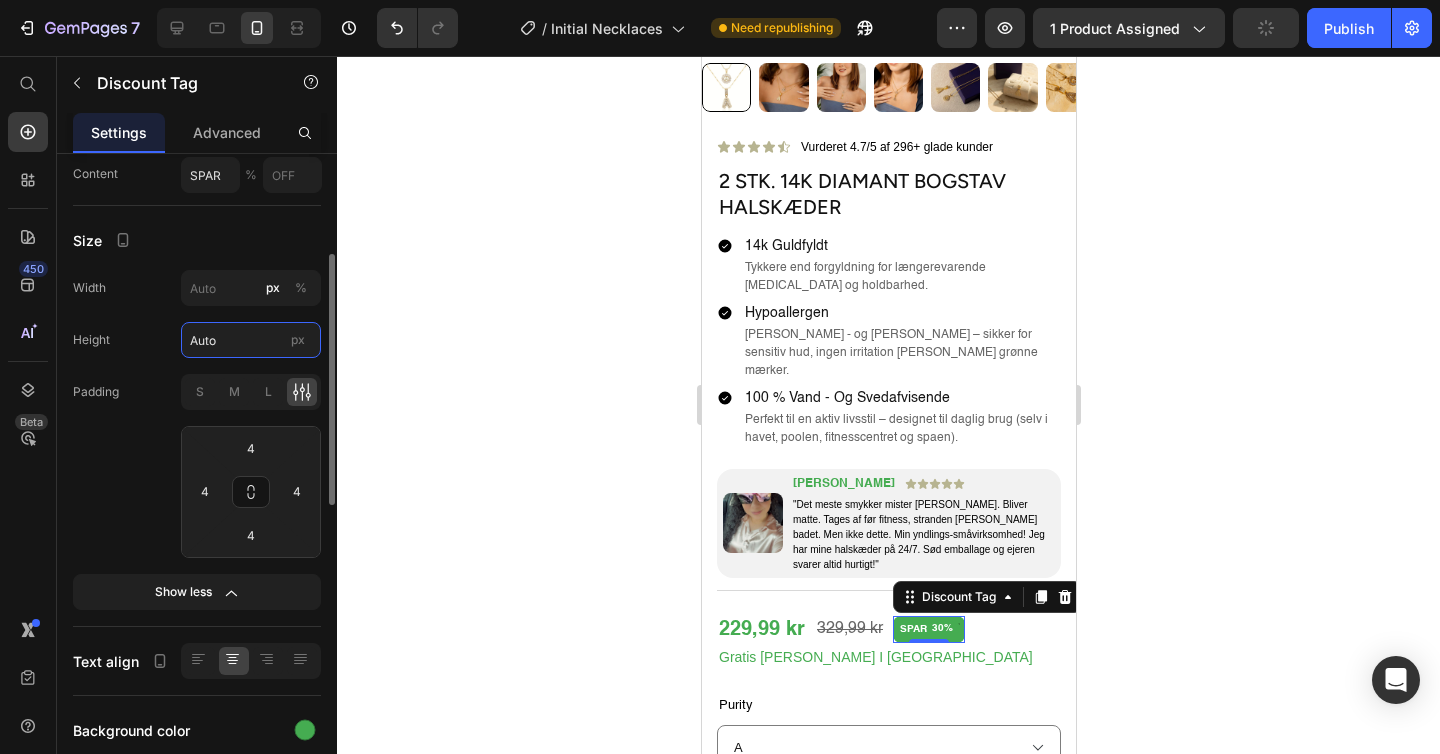 click on "Auto" at bounding box center (251, 340) 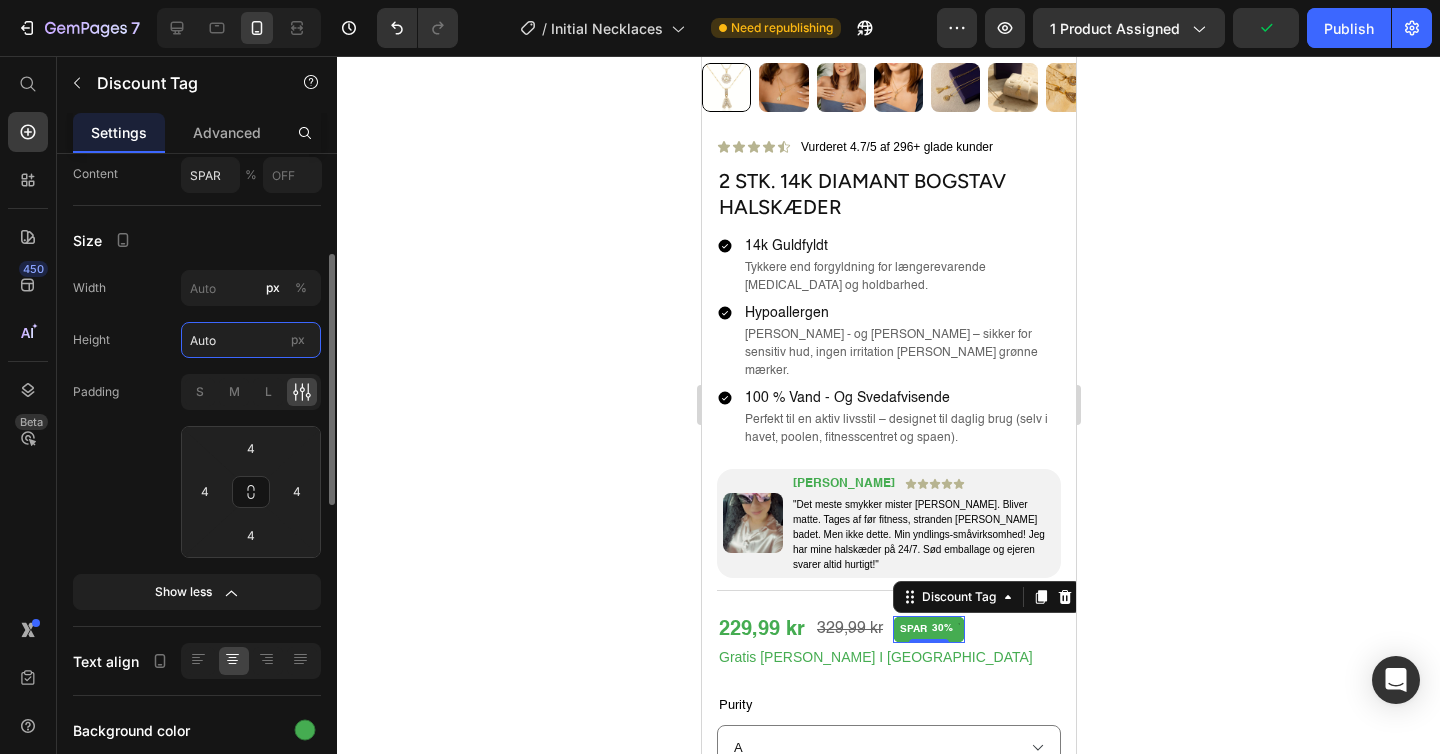click on "Auto" at bounding box center (251, 340) 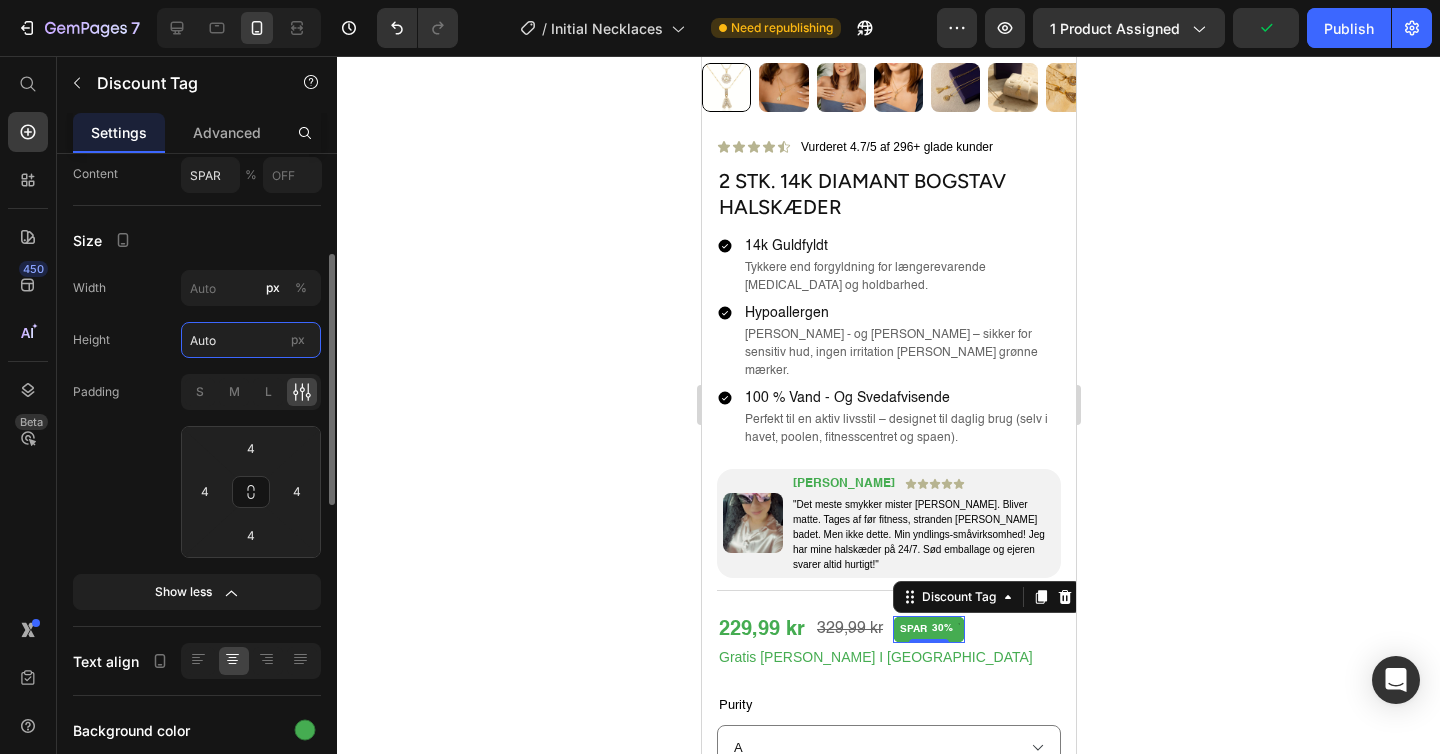 click on "Auto" at bounding box center [251, 340] 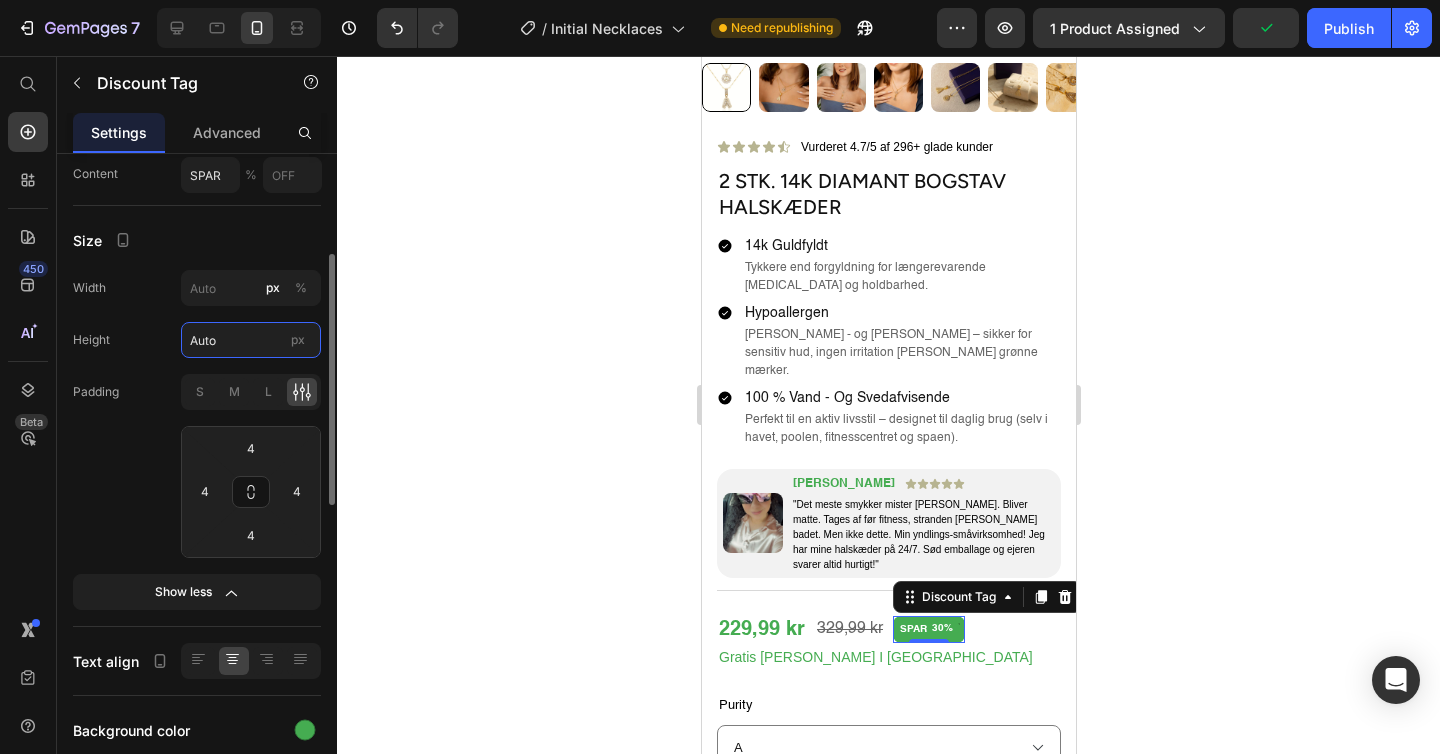 click on "Auto" at bounding box center (251, 340) 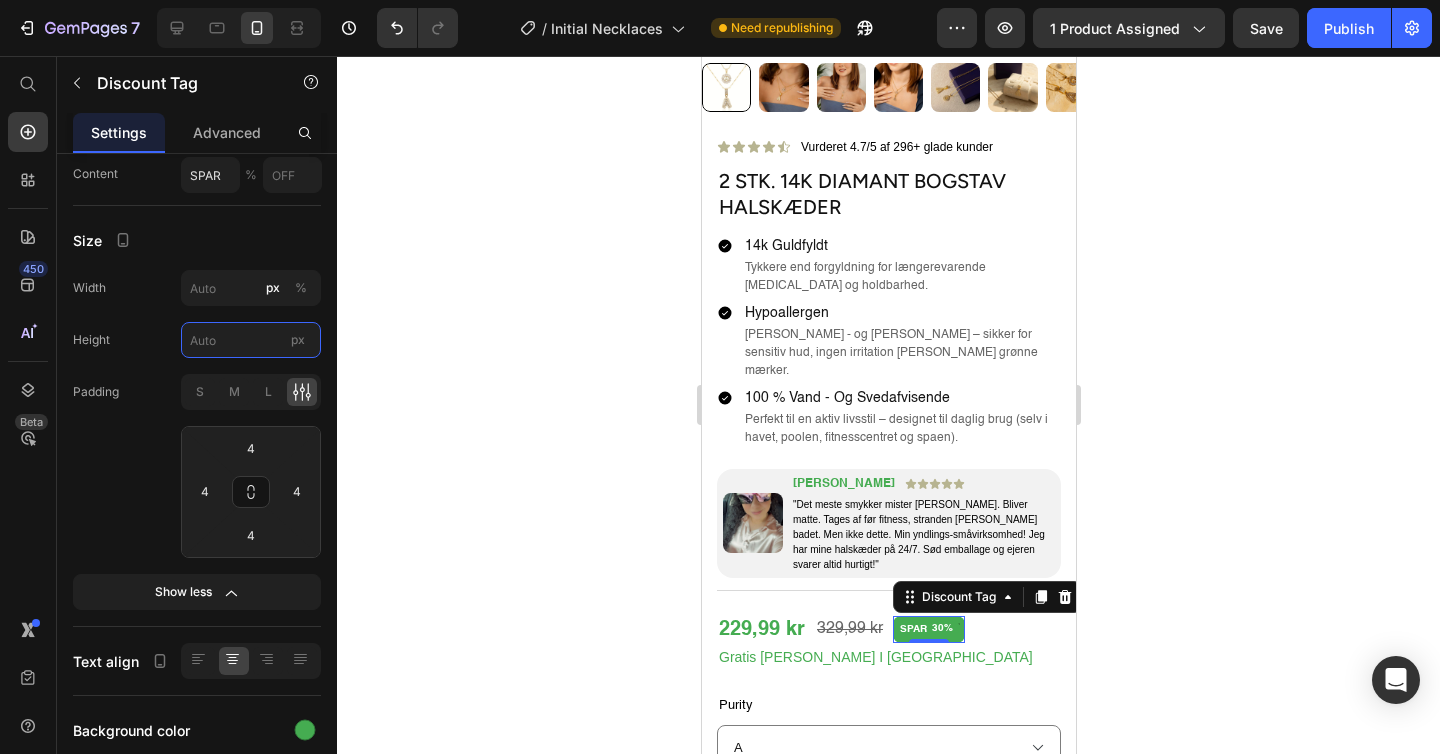 type 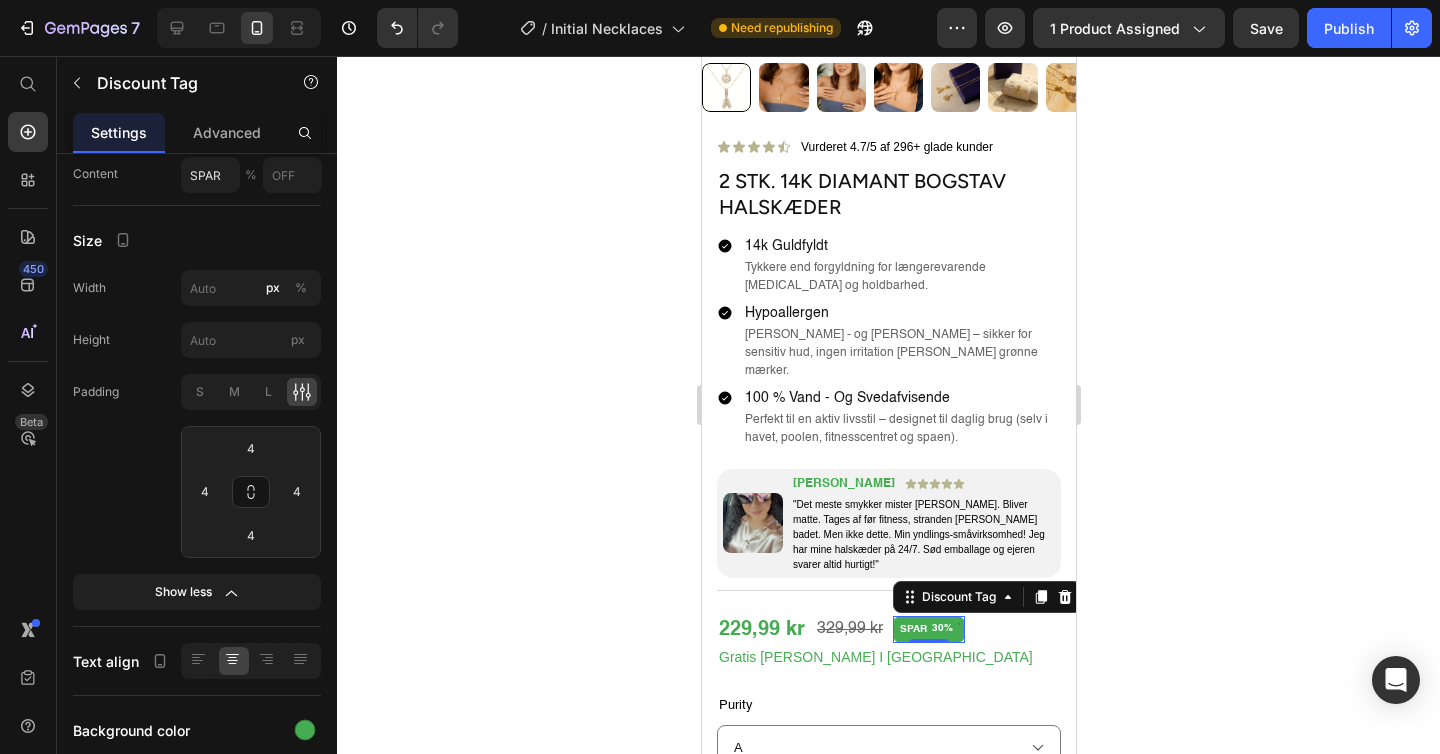 click 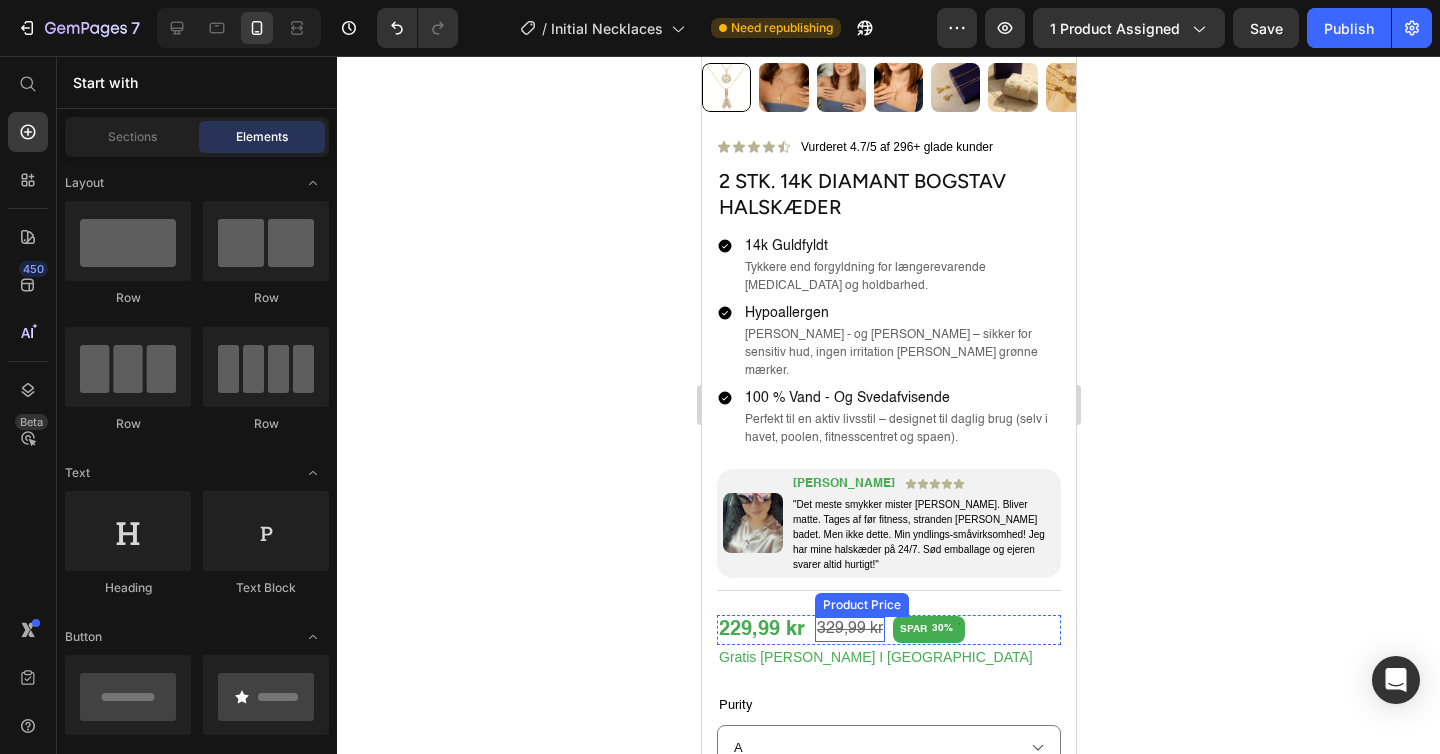 click on "329,99 kr" at bounding box center [849, 629] 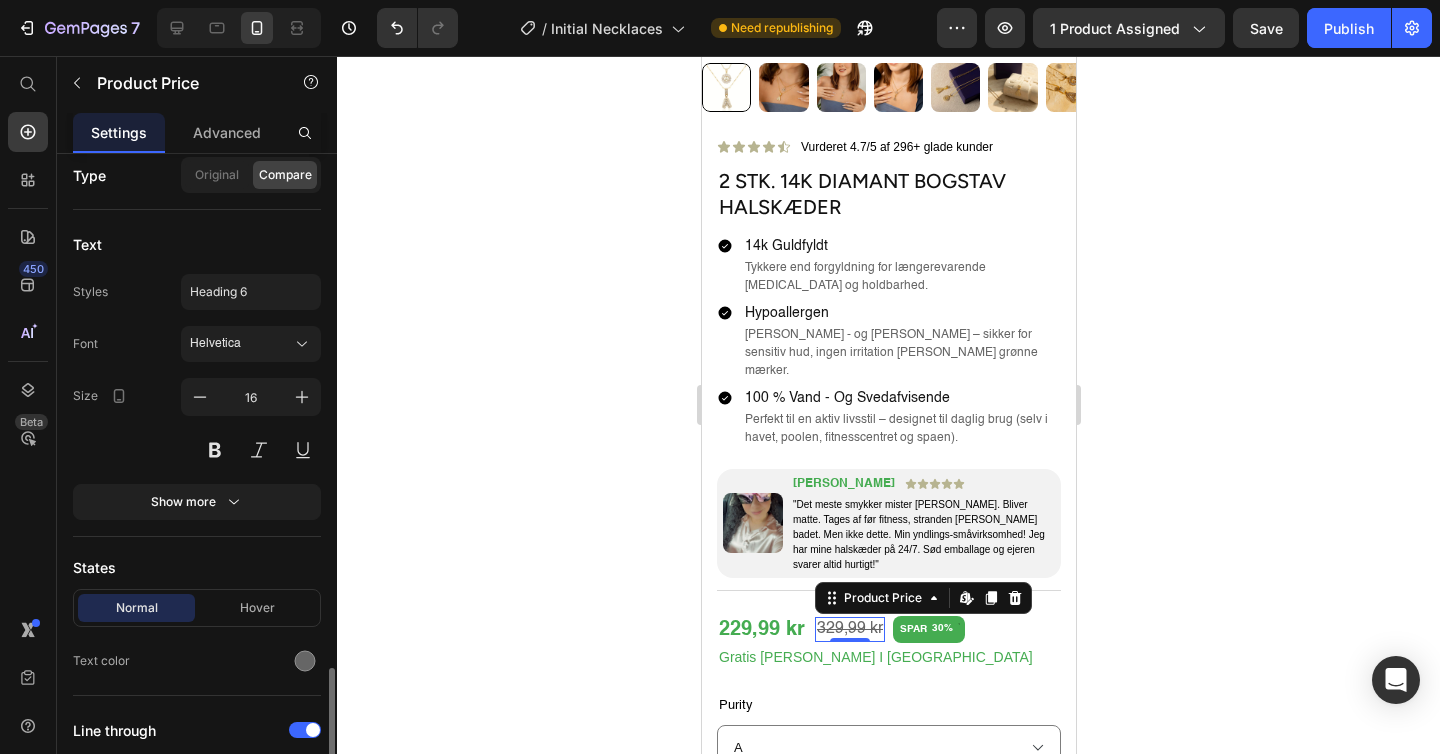 scroll, scrollTop: 428, scrollLeft: 0, axis: vertical 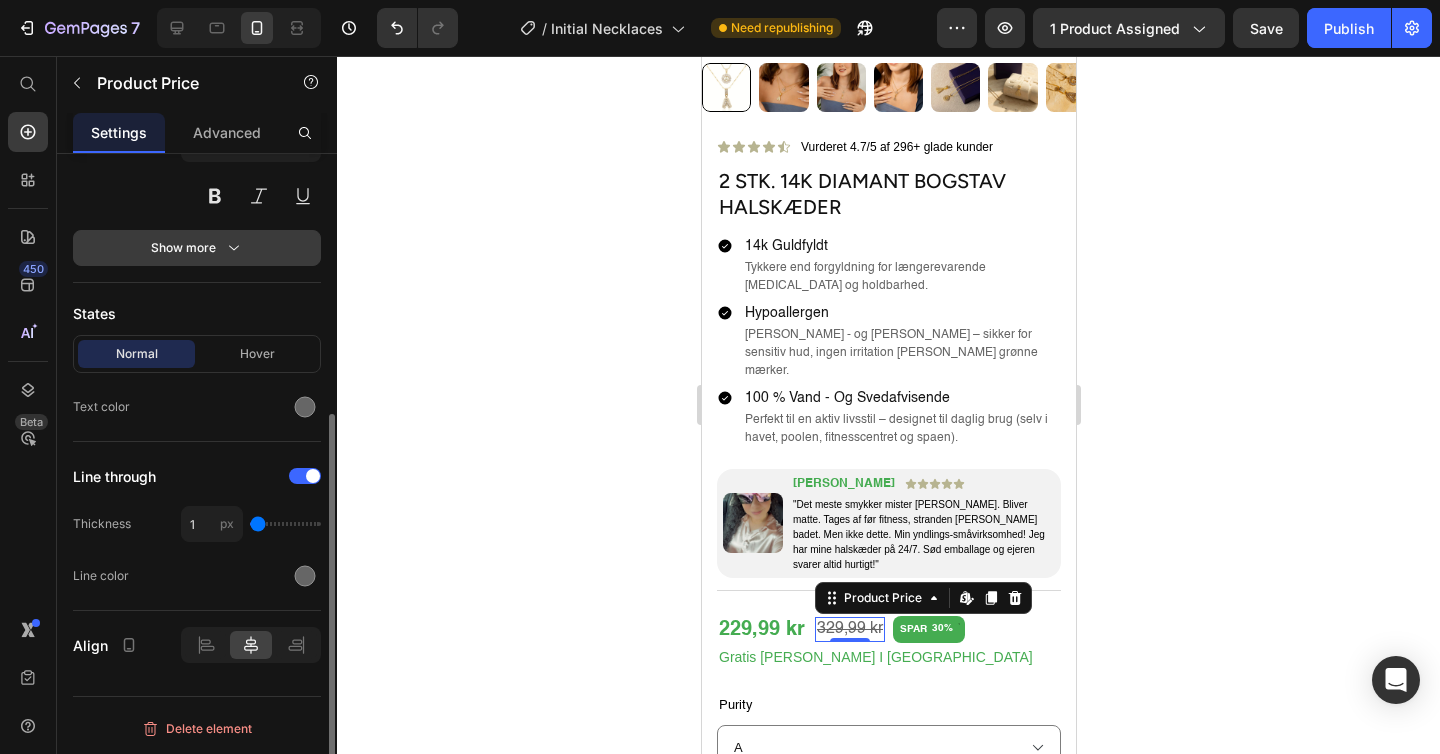 click 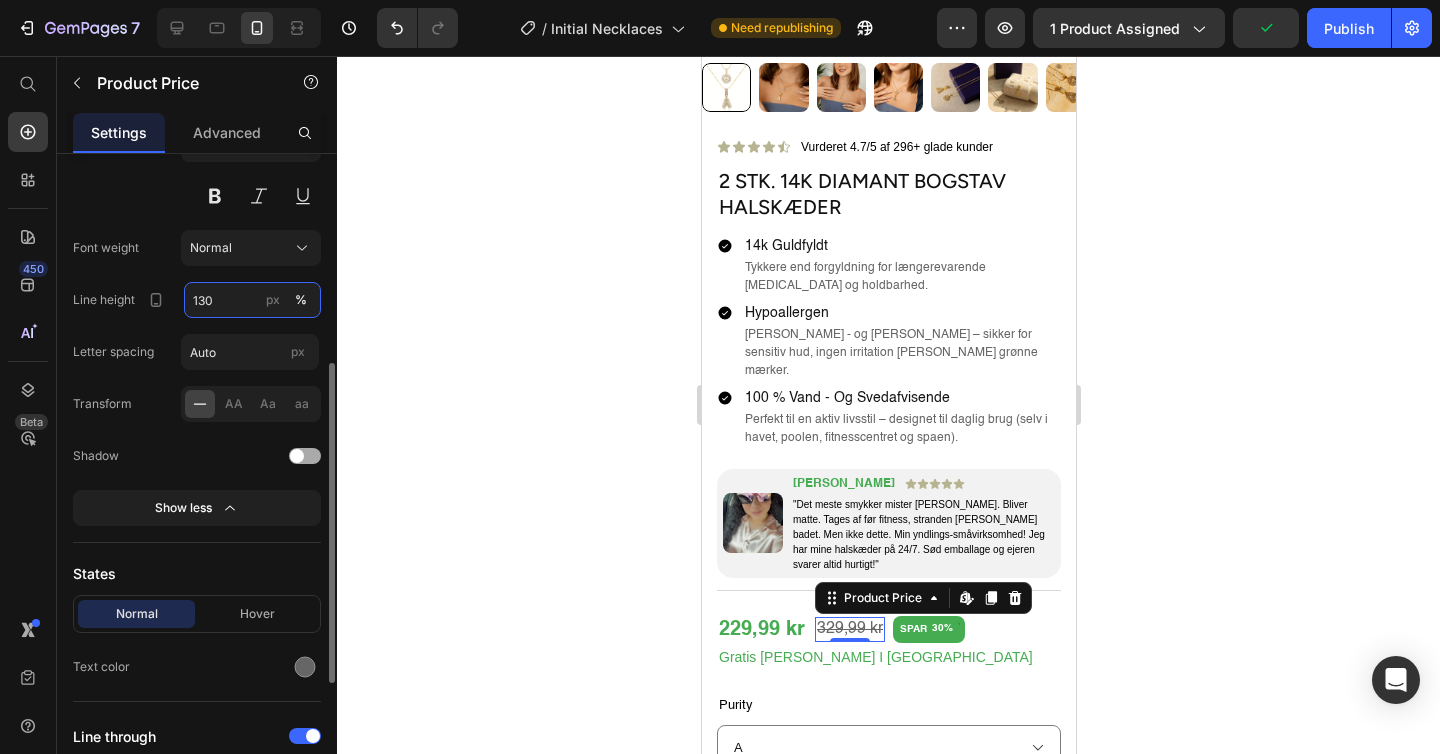click on "130" at bounding box center [252, 300] 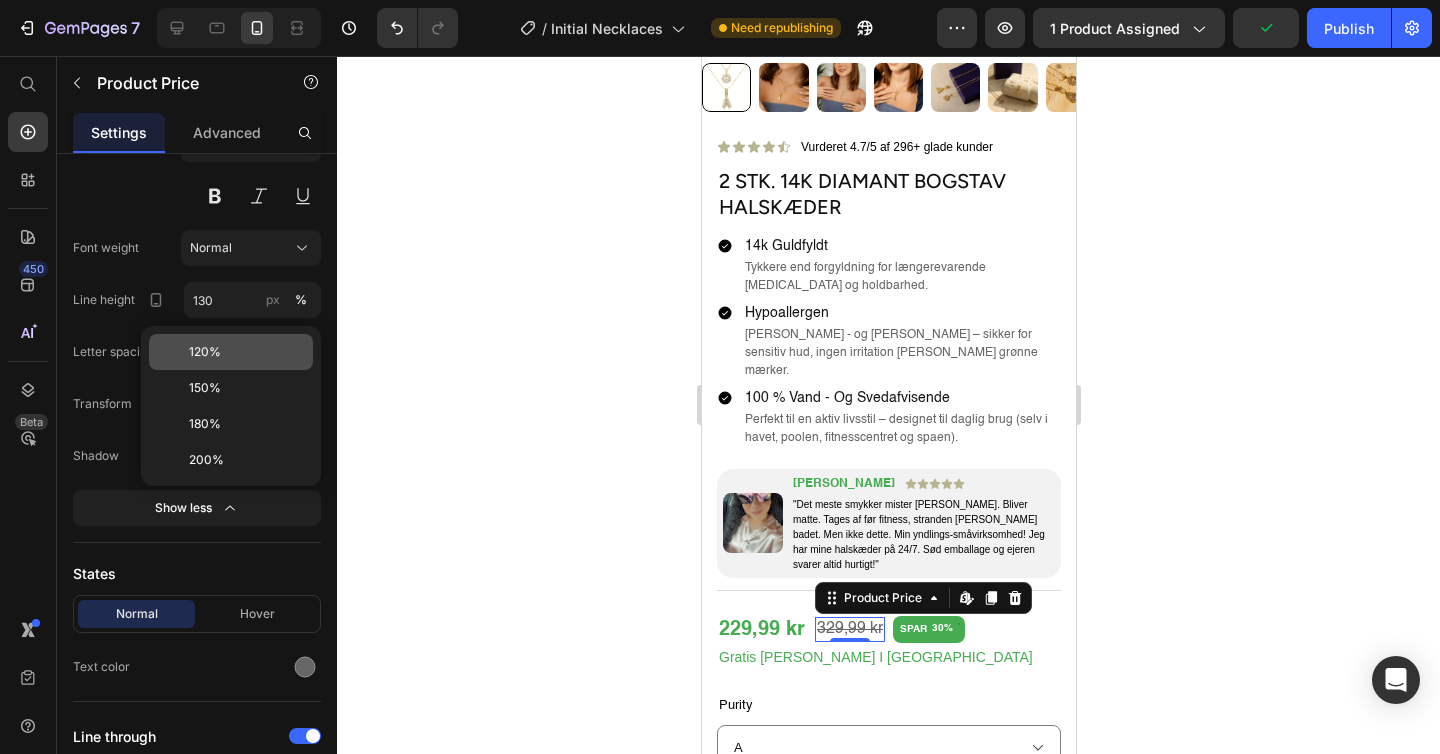click on "120%" at bounding box center [247, 352] 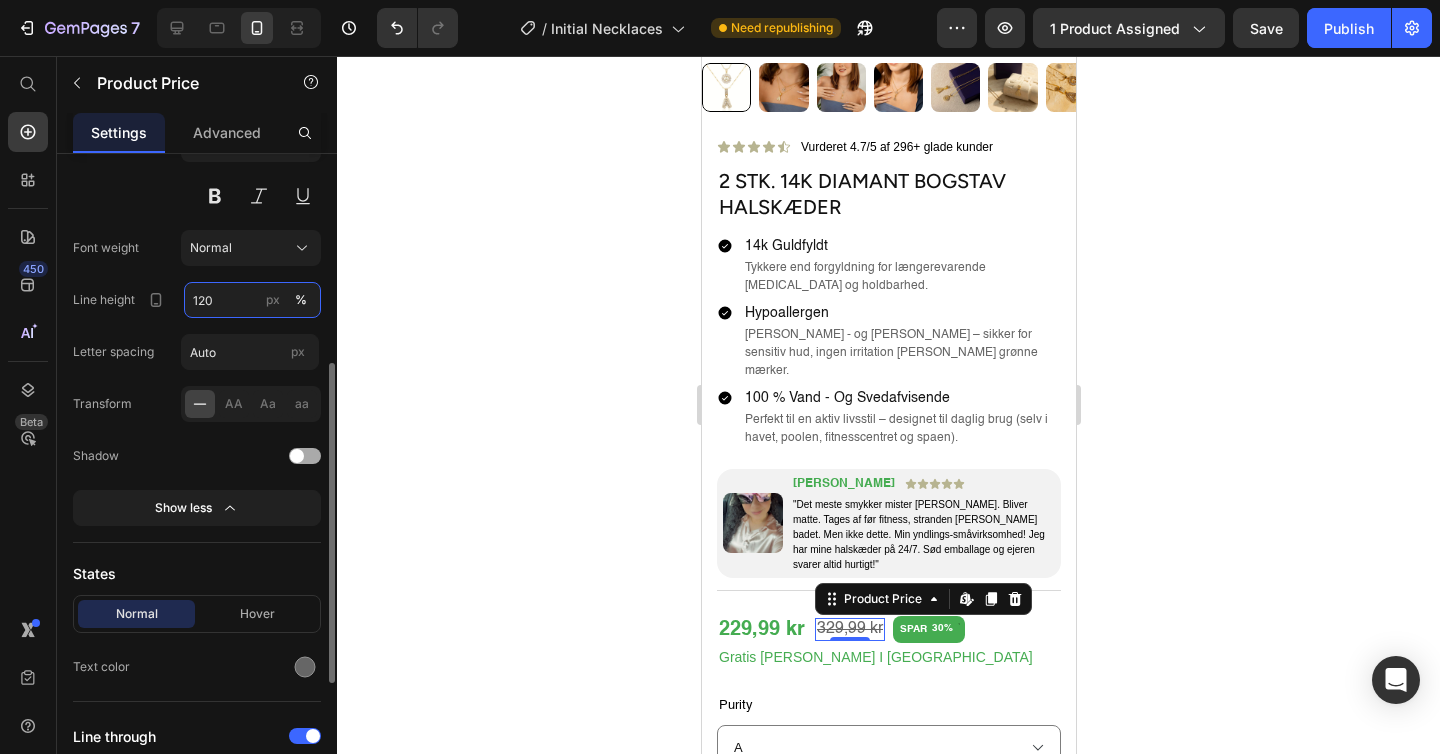 click on "120" at bounding box center [252, 300] 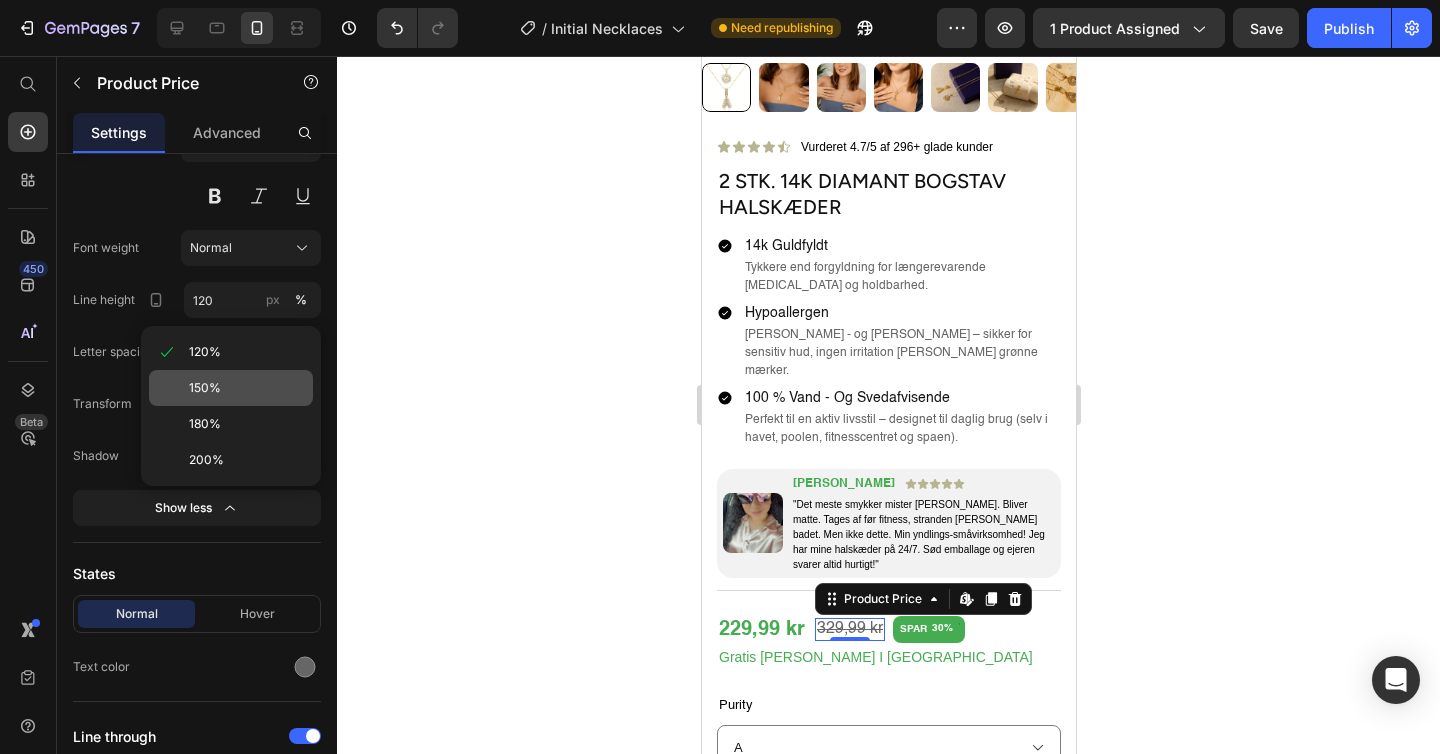 click on "150%" at bounding box center (247, 388) 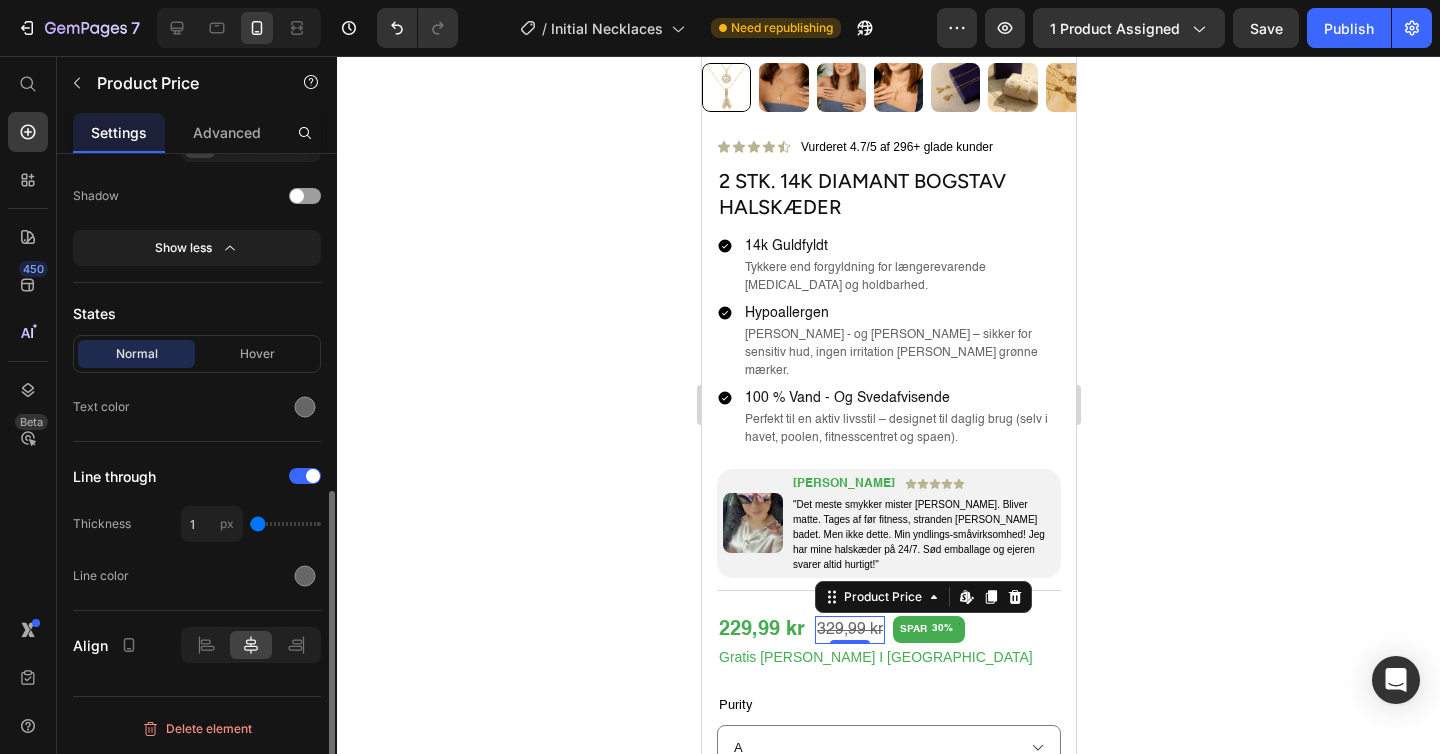 scroll, scrollTop: 552, scrollLeft: 0, axis: vertical 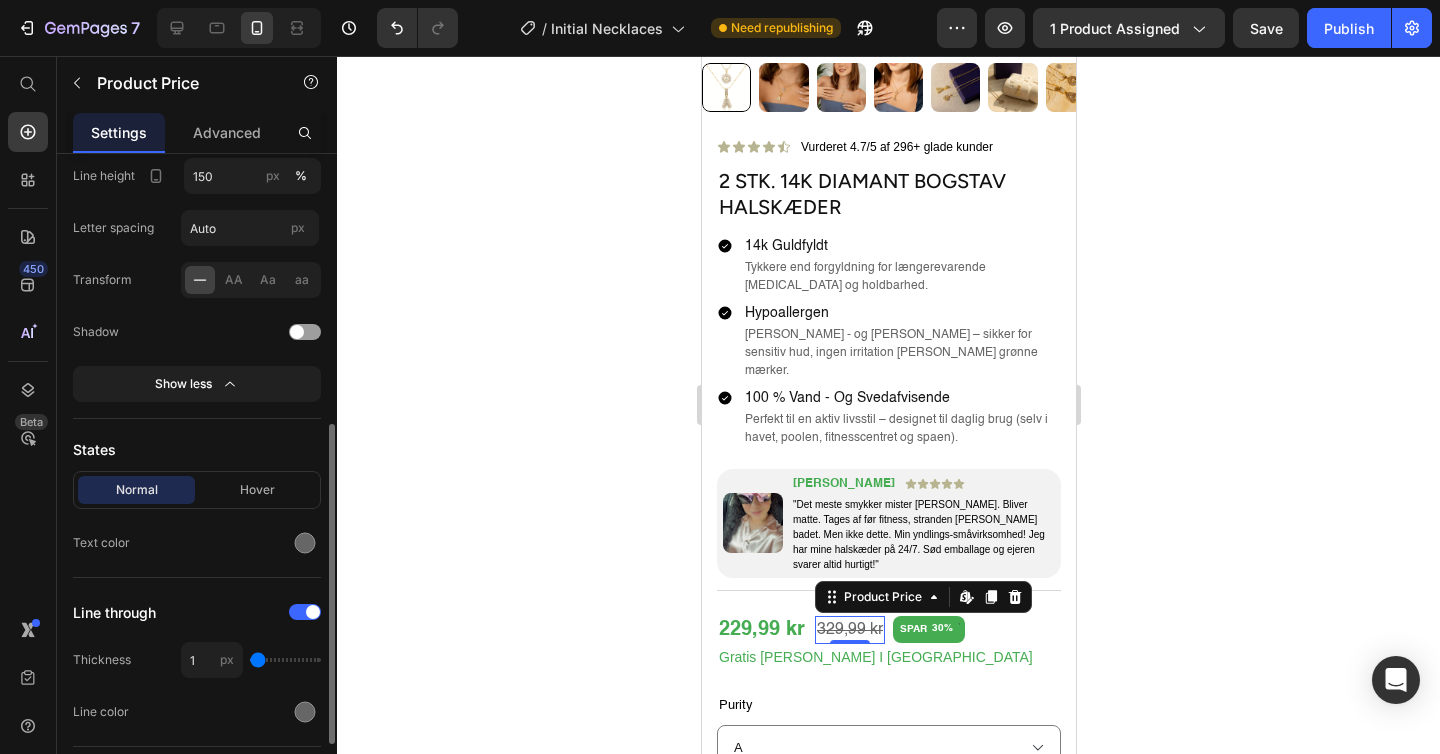type on "2" 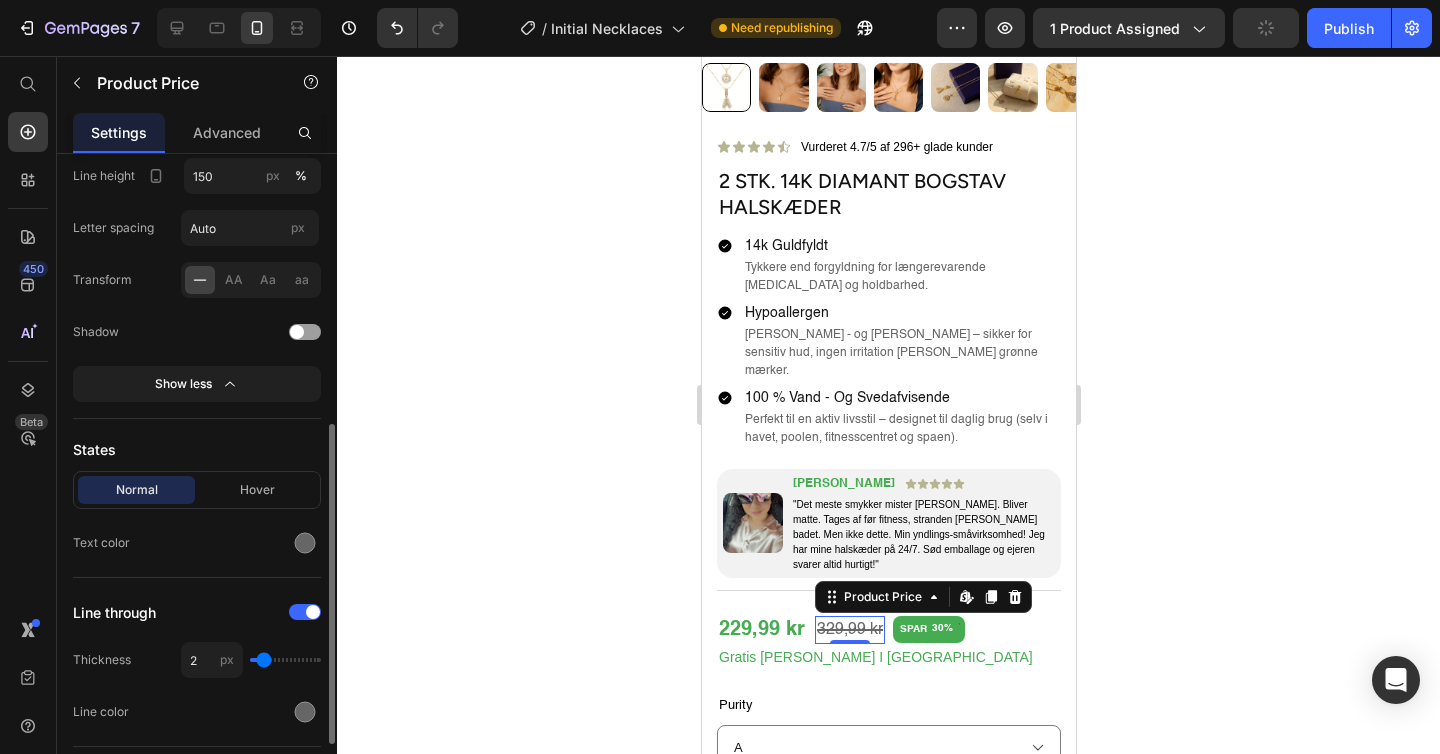type on "2" 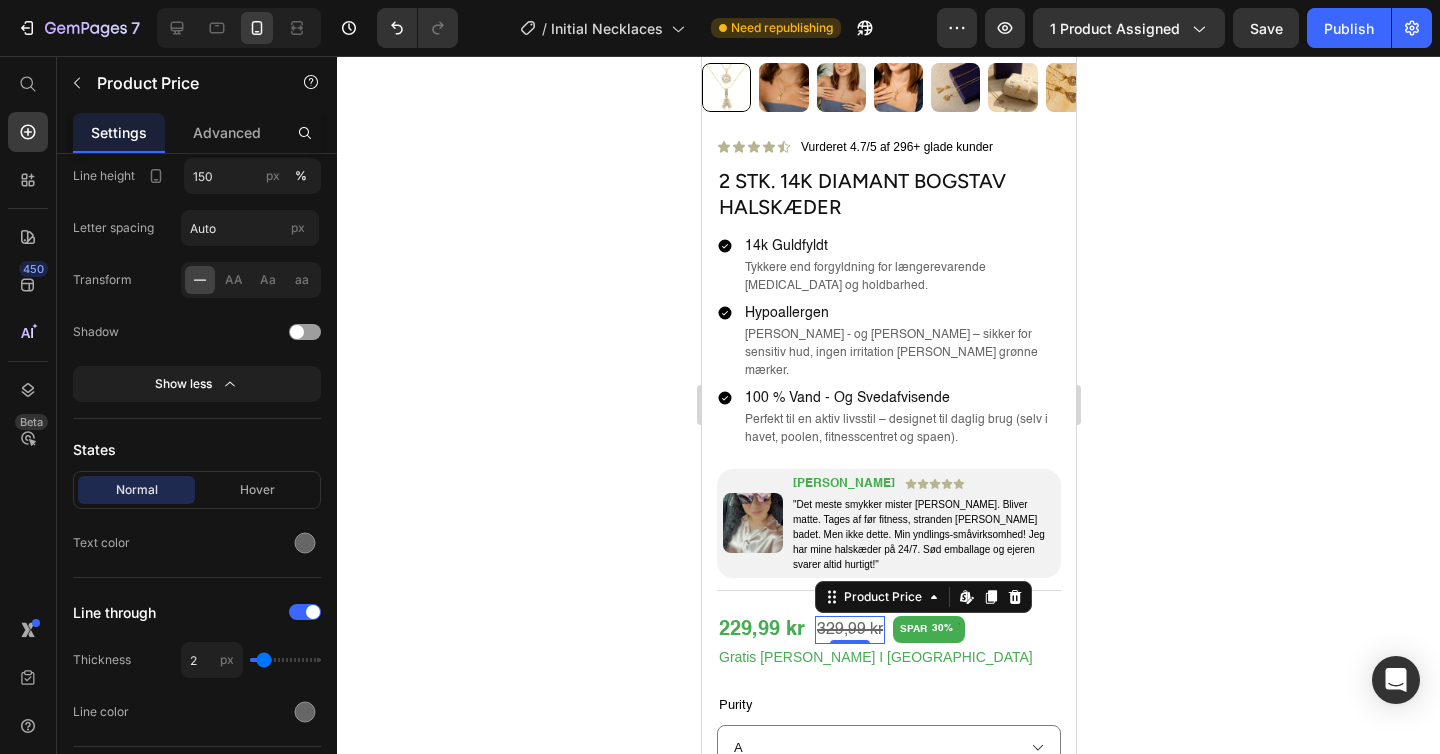 click 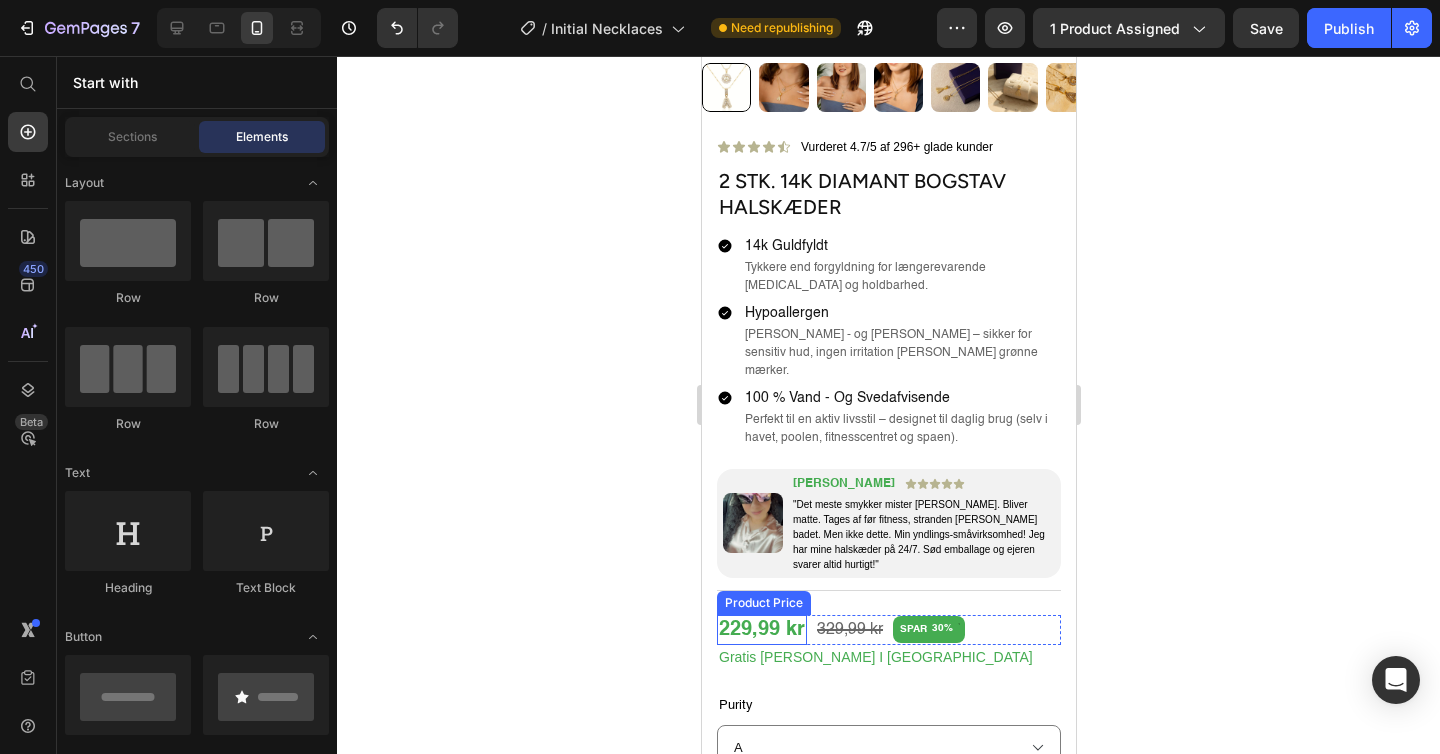 click on "229,99 kr" at bounding box center [761, 630] 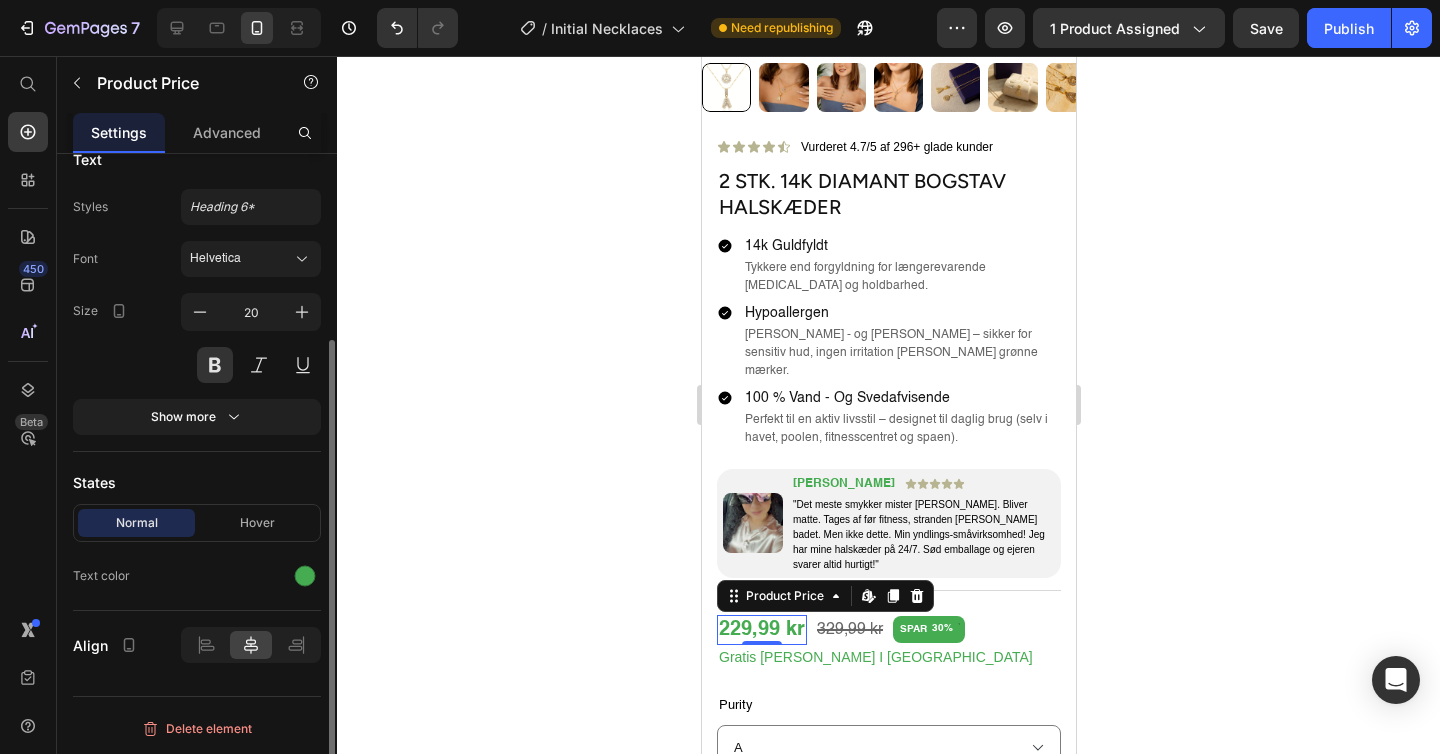 scroll, scrollTop: 259, scrollLeft: 0, axis: vertical 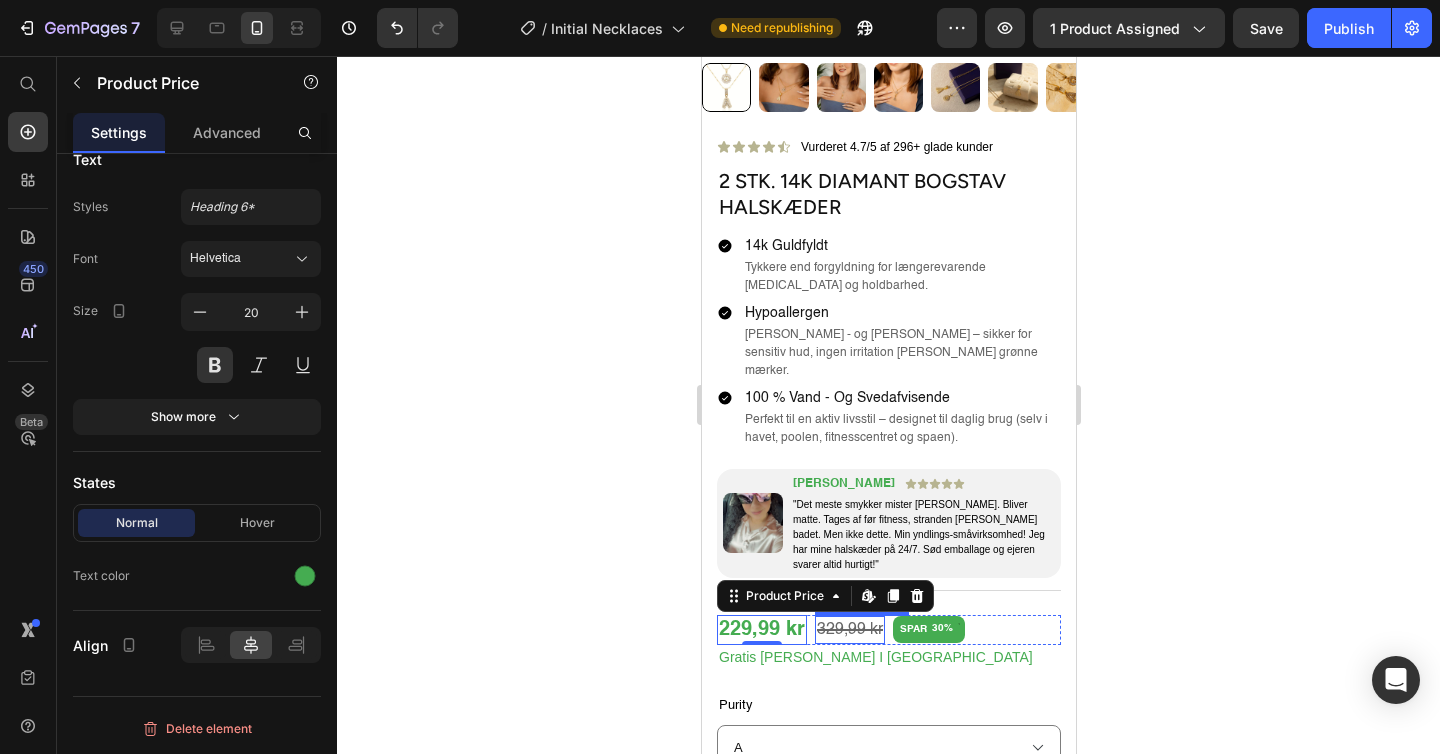 click on "329,99 kr" at bounding box center [849, 630] 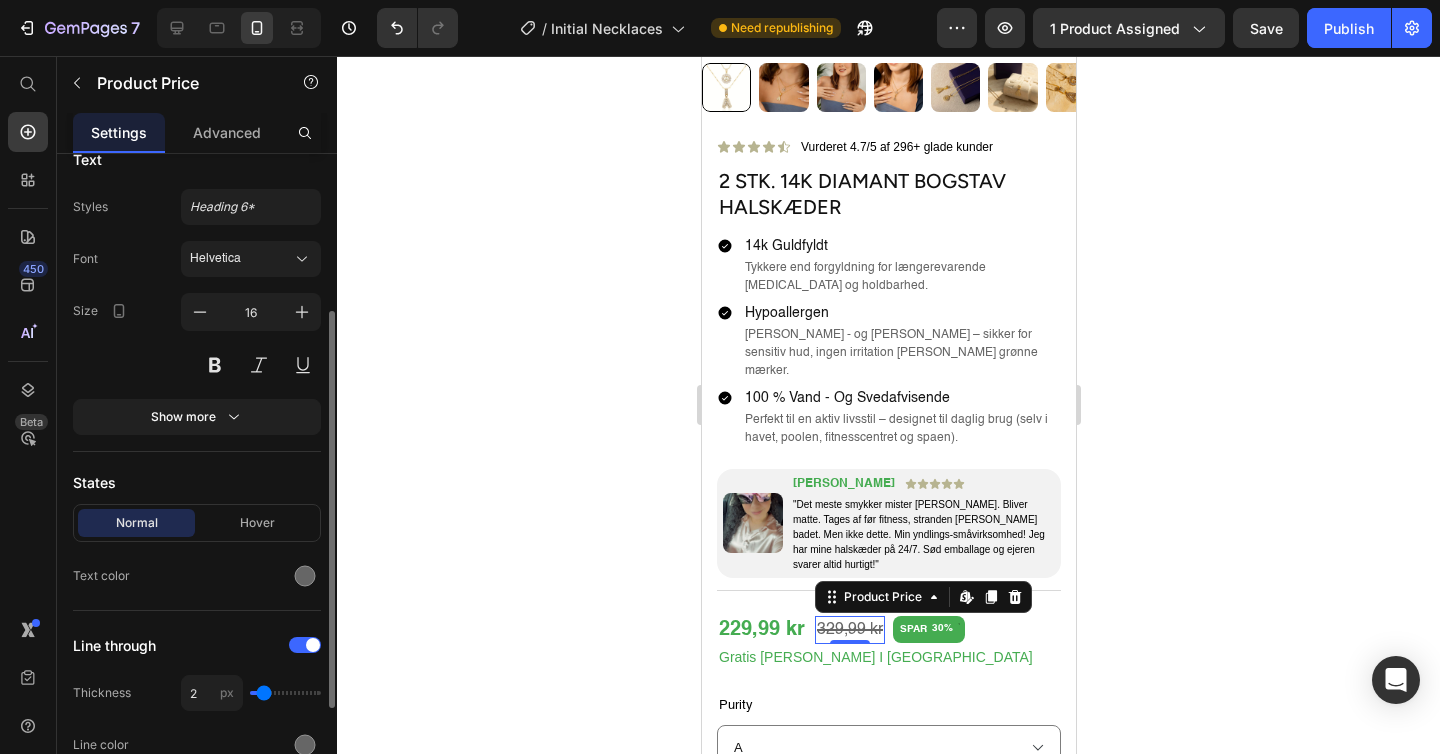 scroll, scrollTop: 56, scrollLeft: 0, axis: vertical 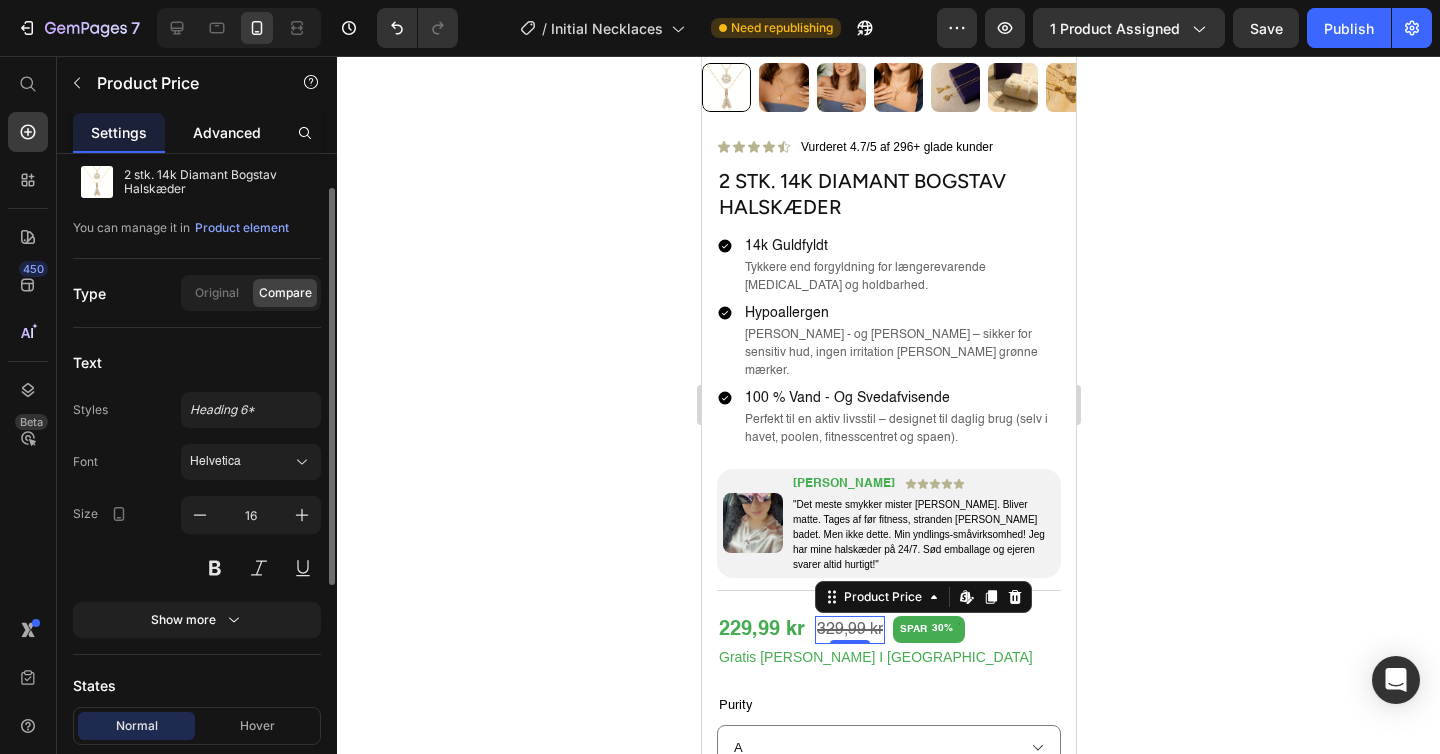 click on "Advanced" 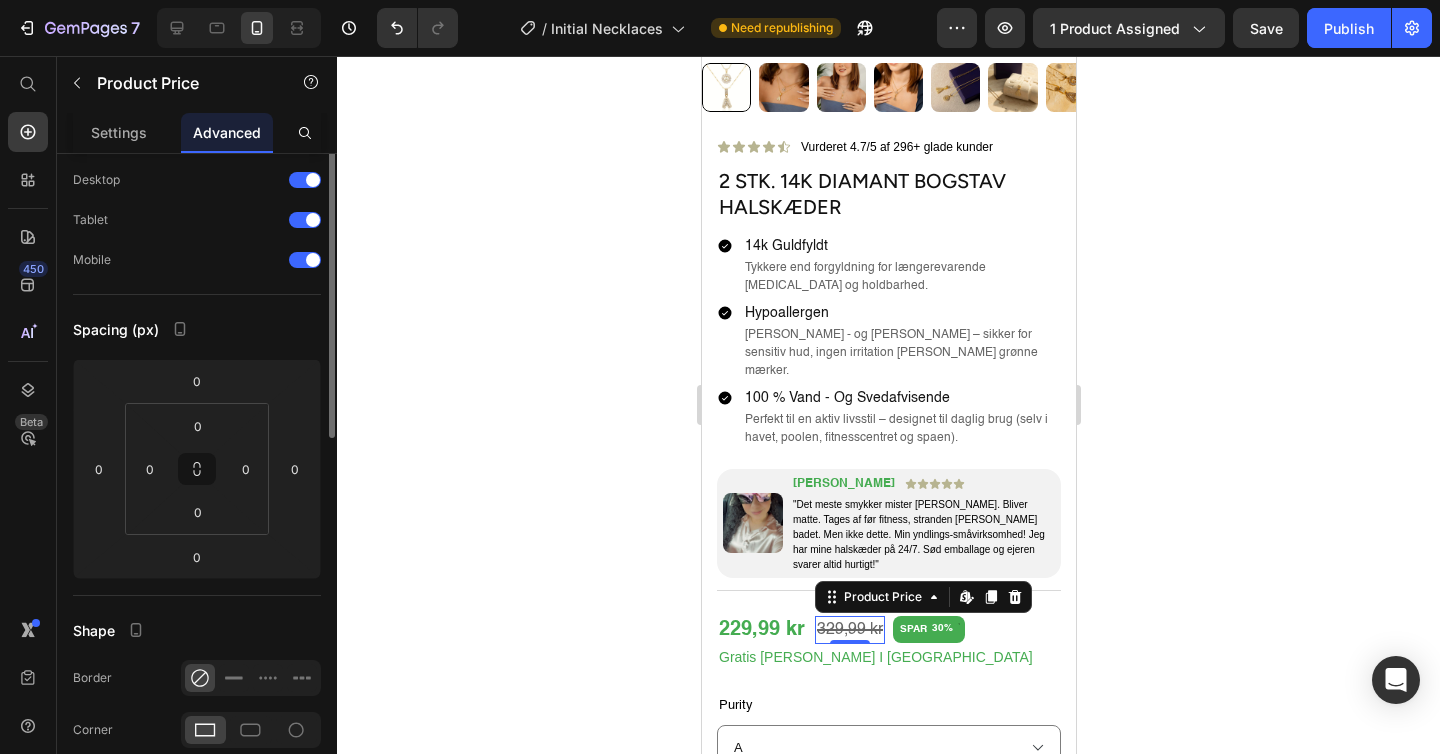 scroll, scrollTop: 0, scrollLeft: 0, axis: both 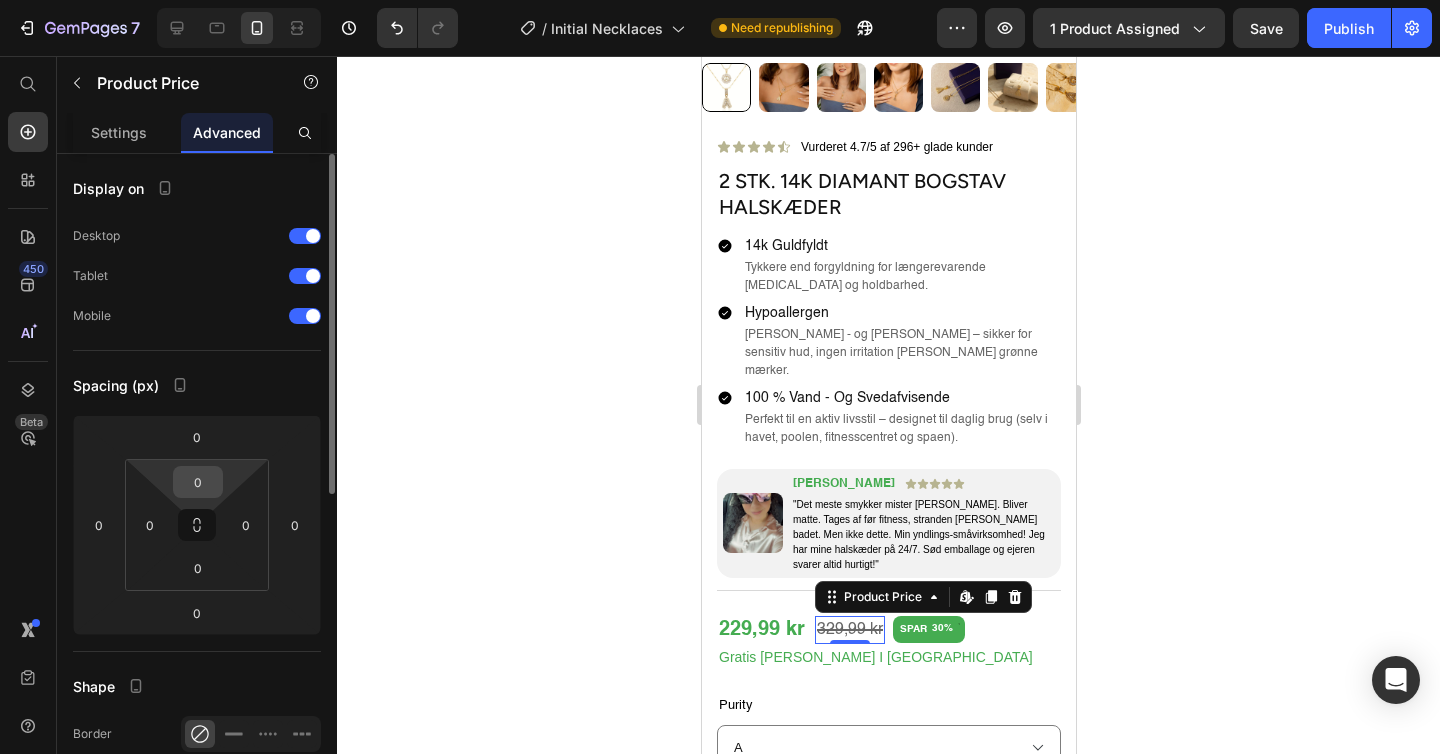 click on "0" at bounding box center [198, 482] 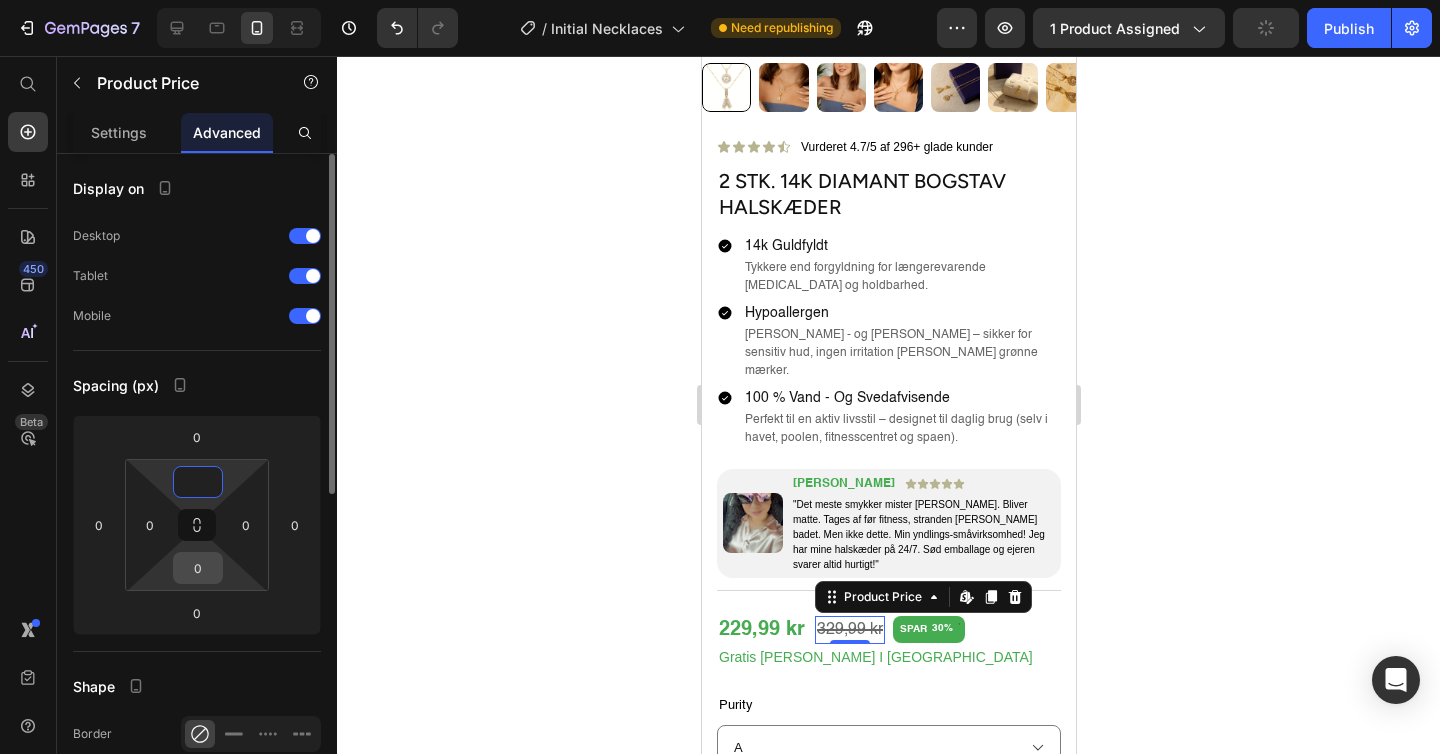 click on "0" at bounding box center [198, 568] 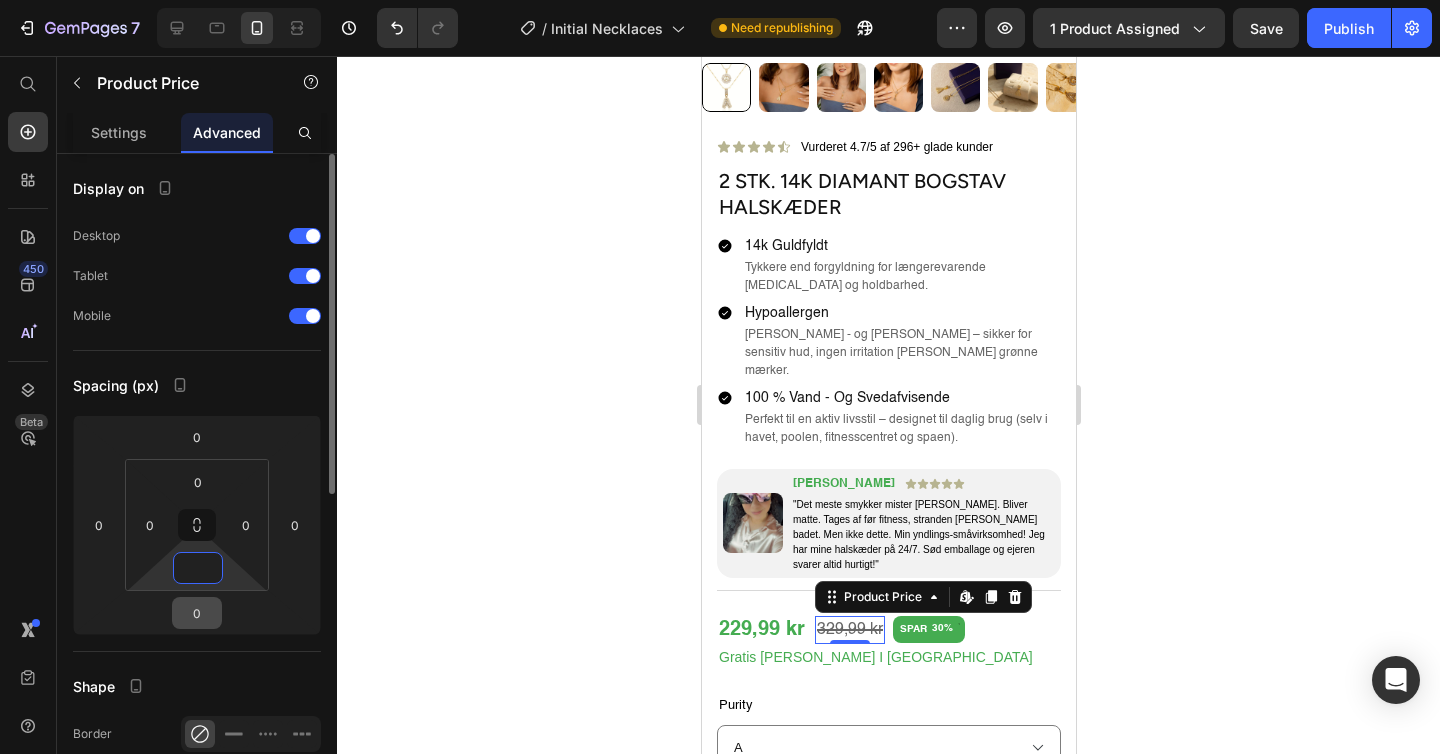 click on "0" at bounding box center [197, 613] 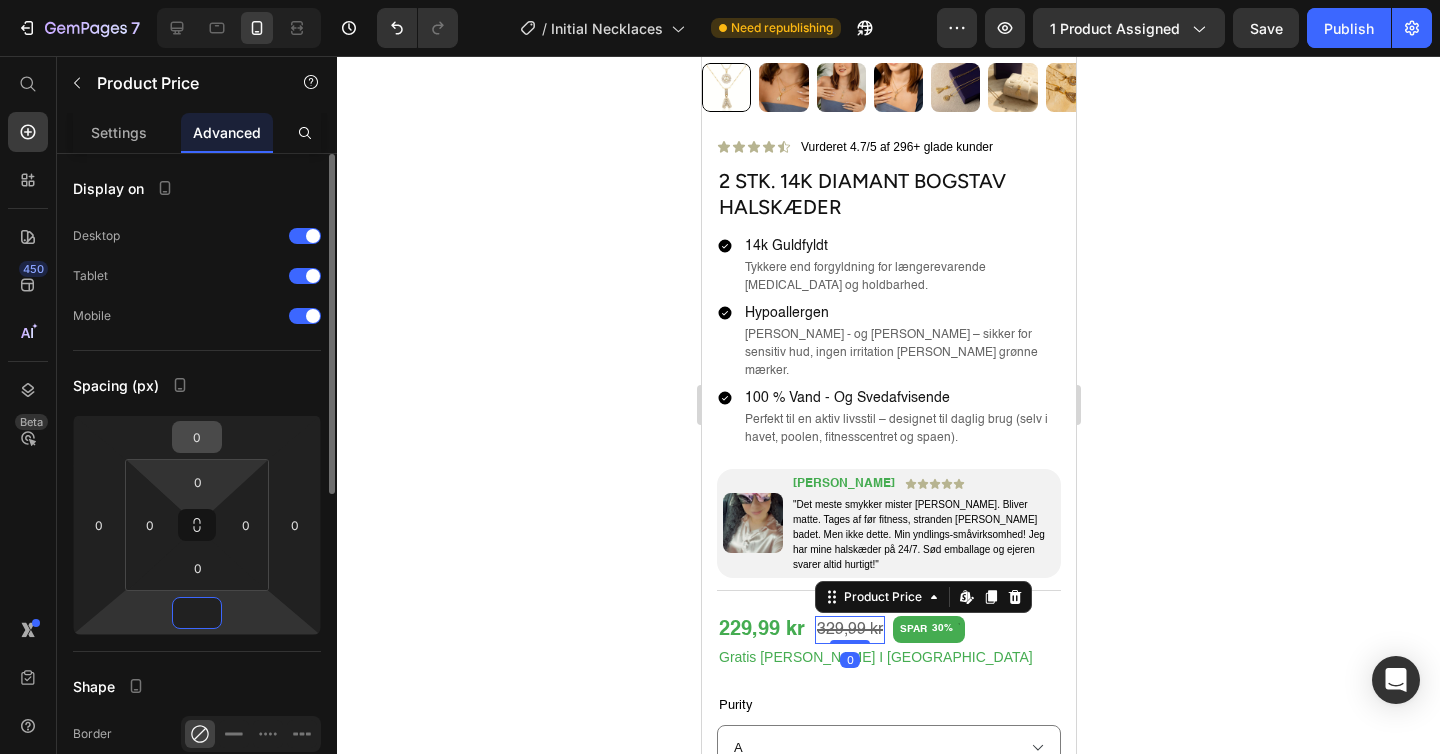 click on "0" at bounding box center [197, 437] 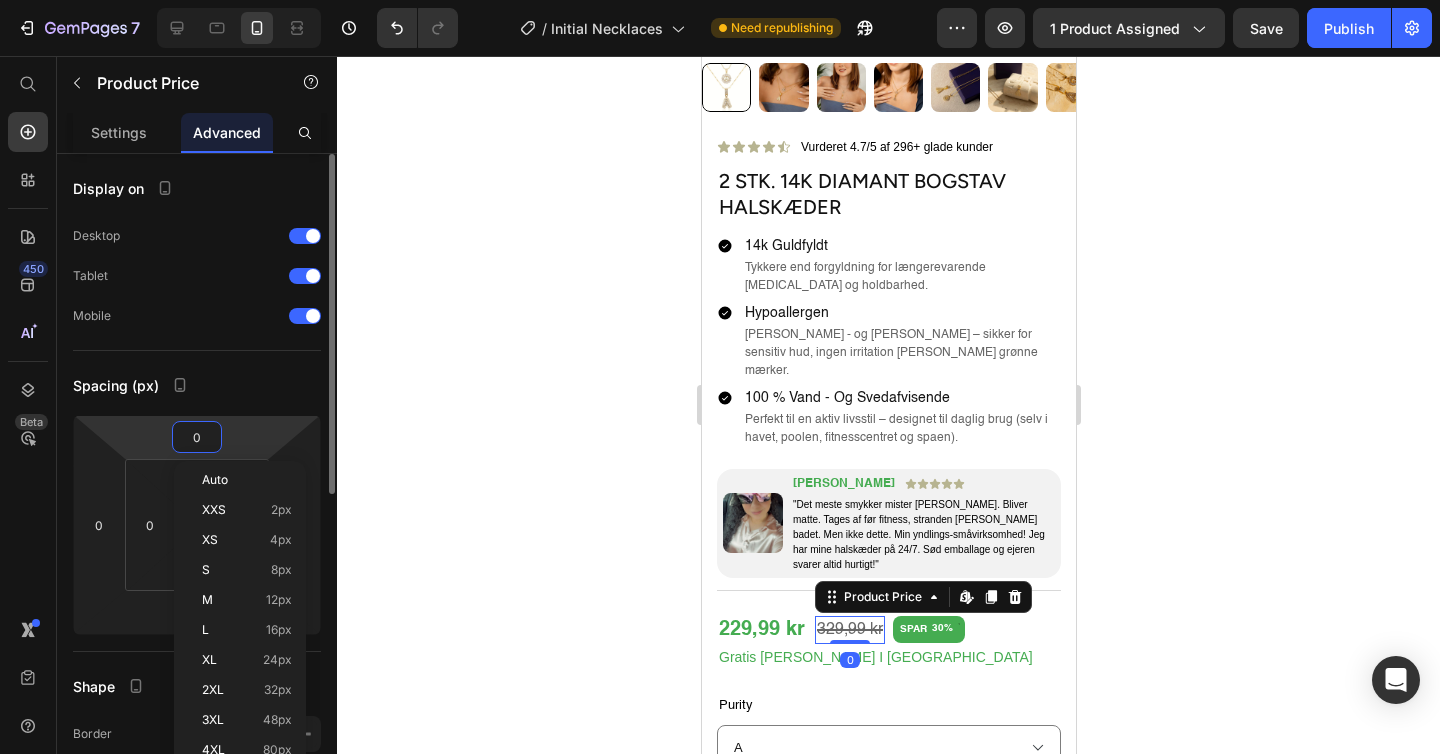 type 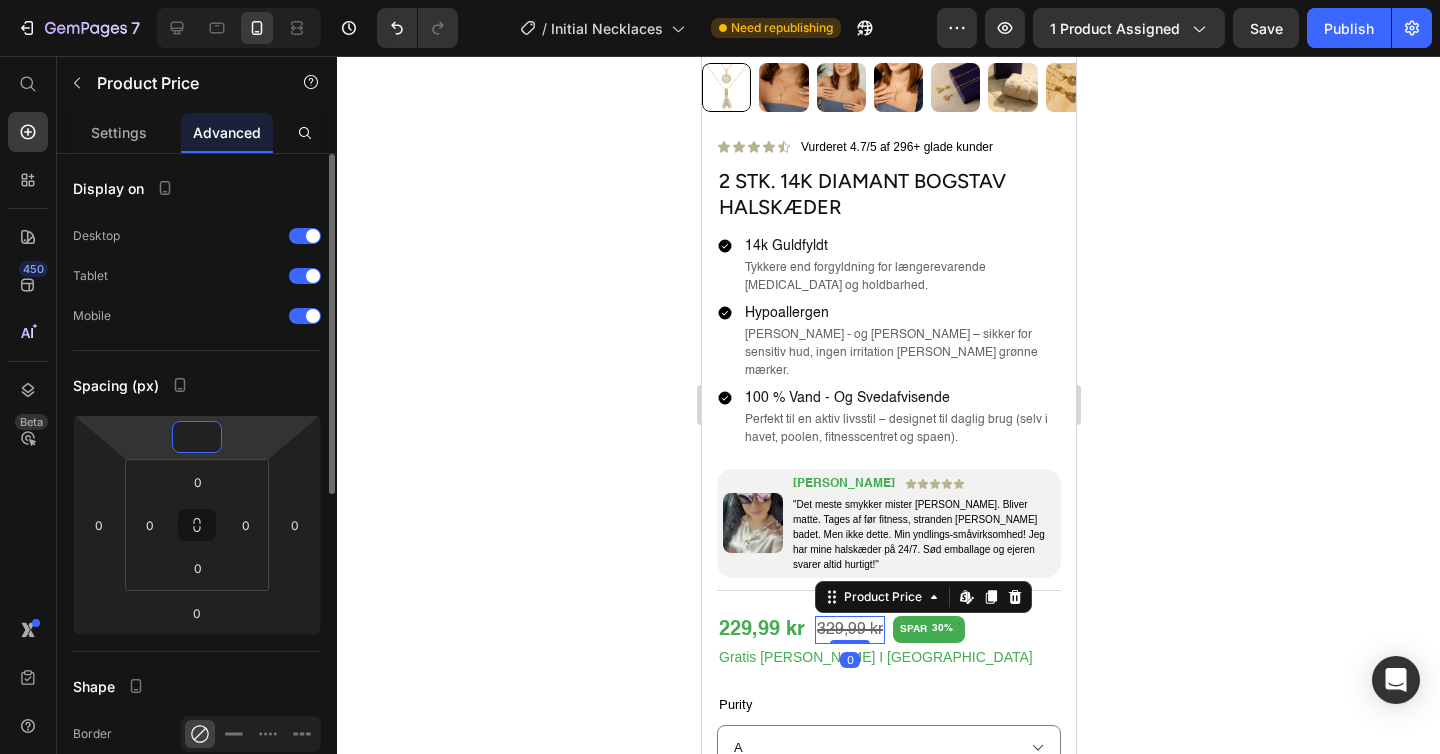 click on "Settings" at bounding box center [119, 132] 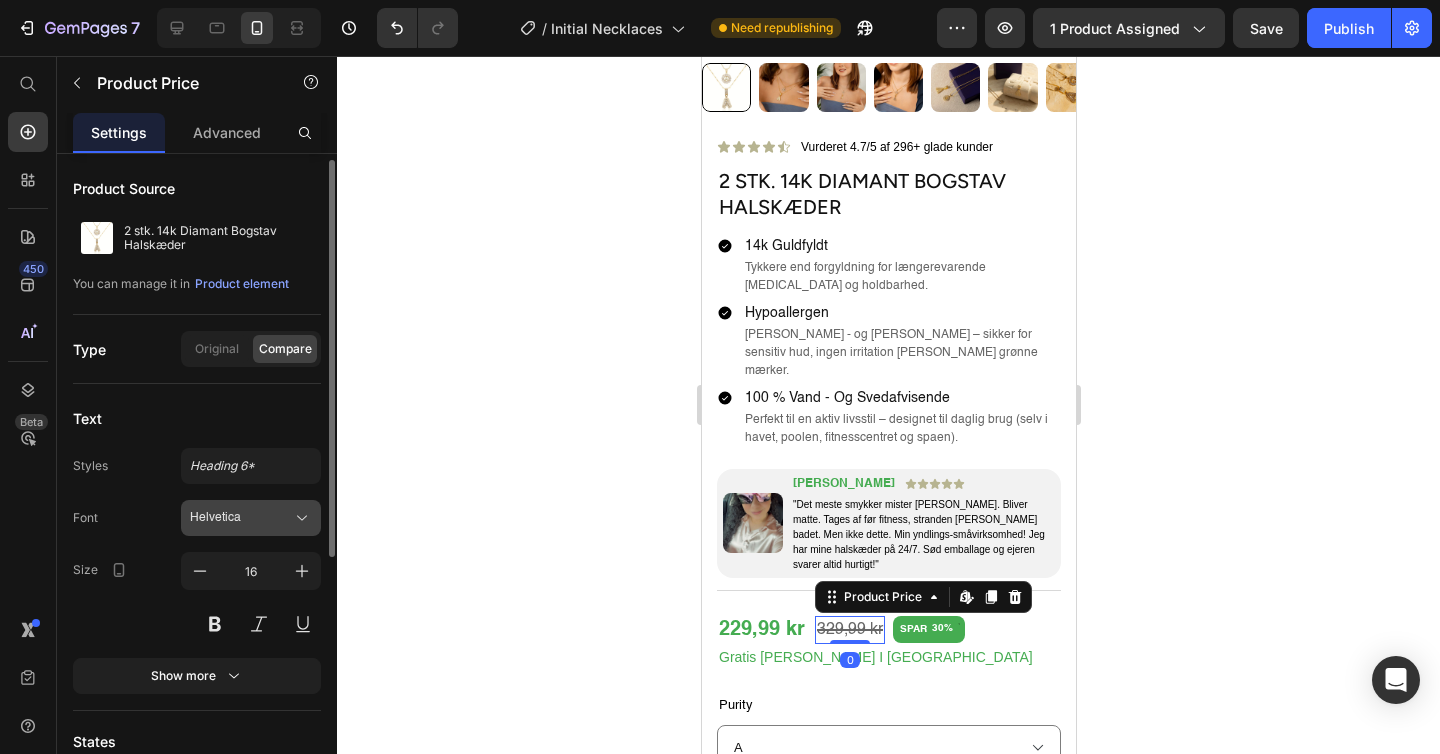 scroll, scrollTop: 159, scrollLeft: 0, axis: vertical 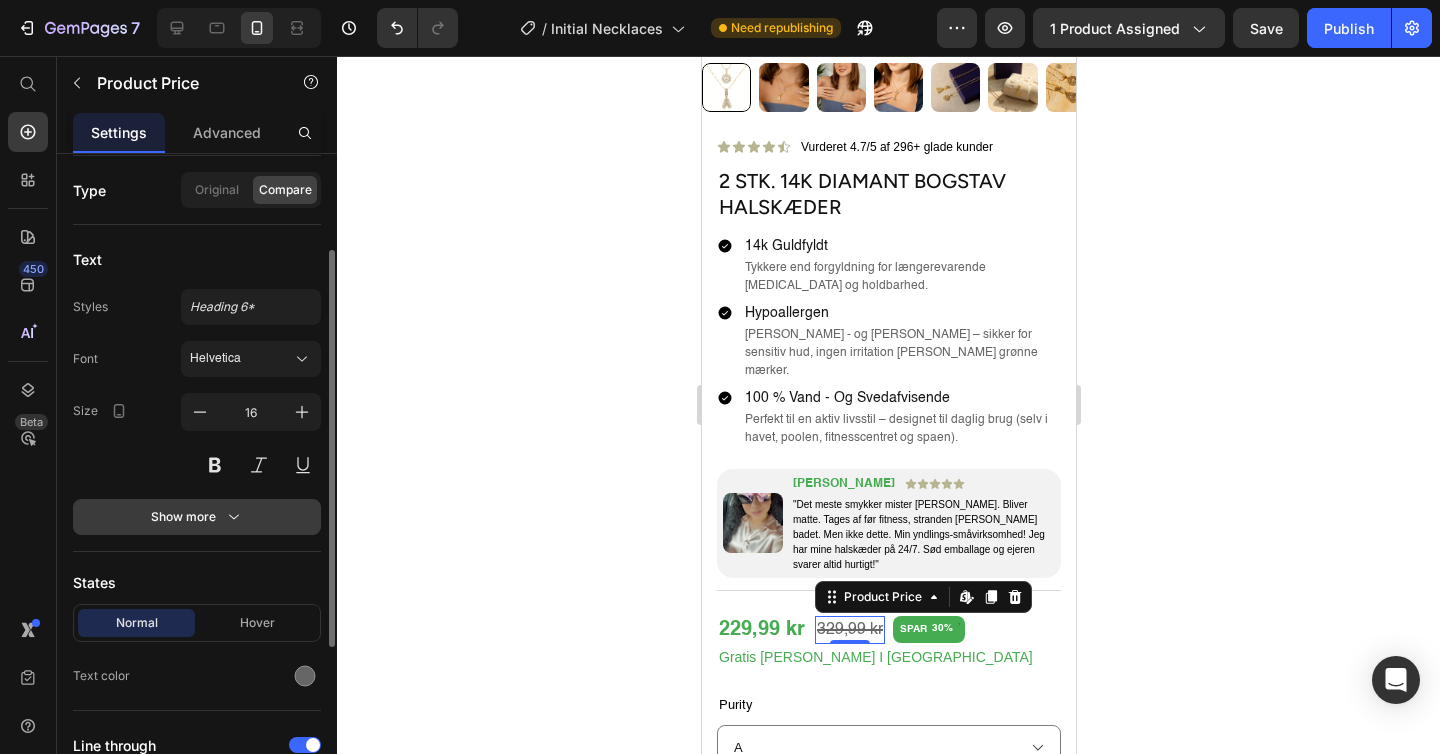 click on "Show more" at bounding box center [197, 517] 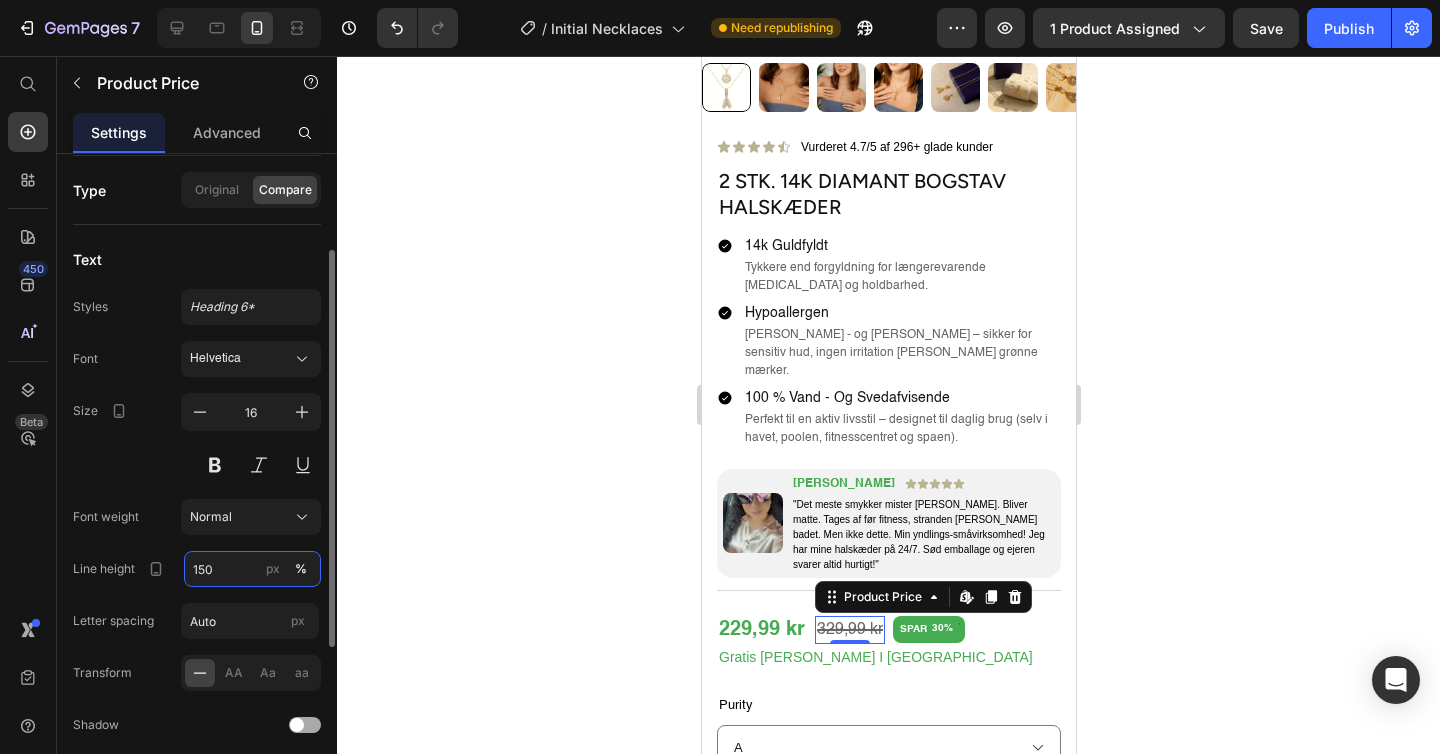 click on "150" at bounding box center (252, 569) 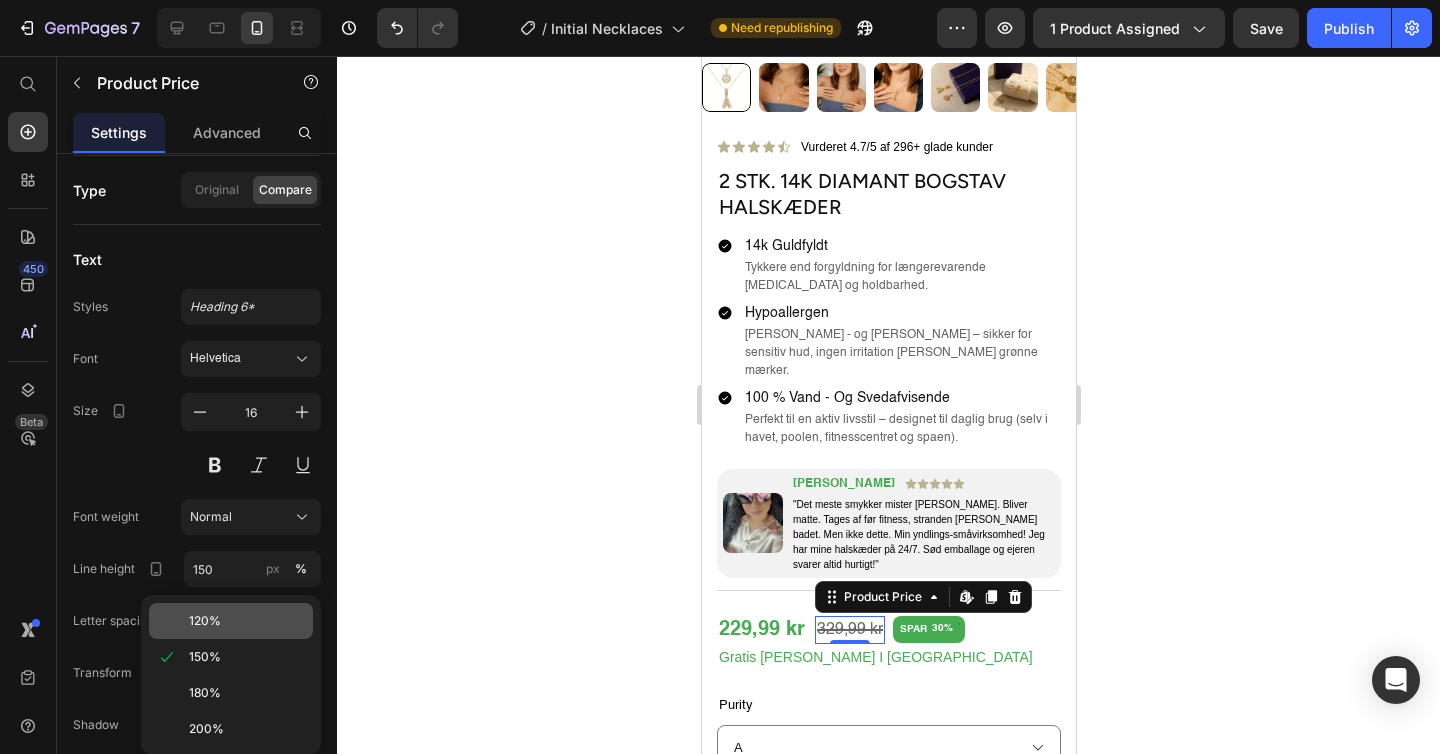 click on "120%" at bounding box center [247, 621] 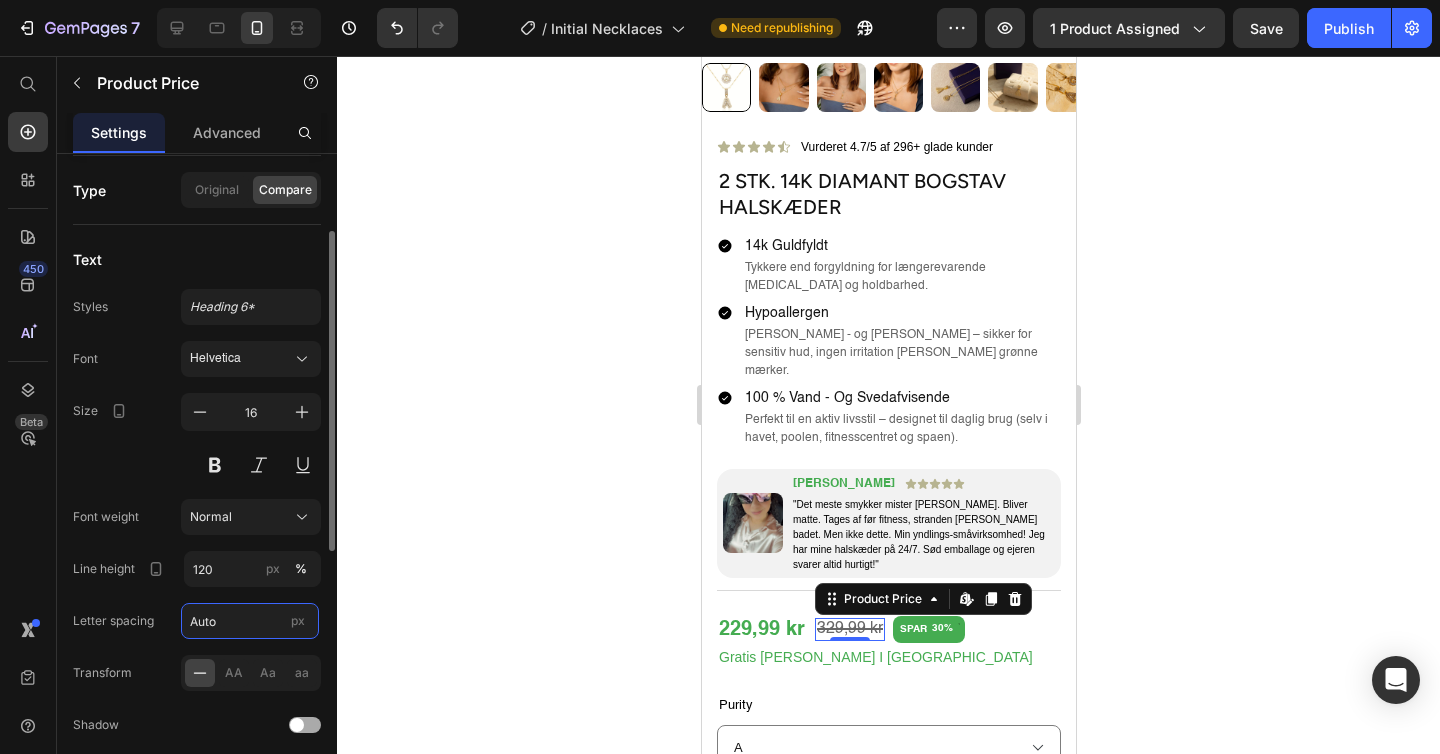 click on "Auto" at bounding box center (250, 621) 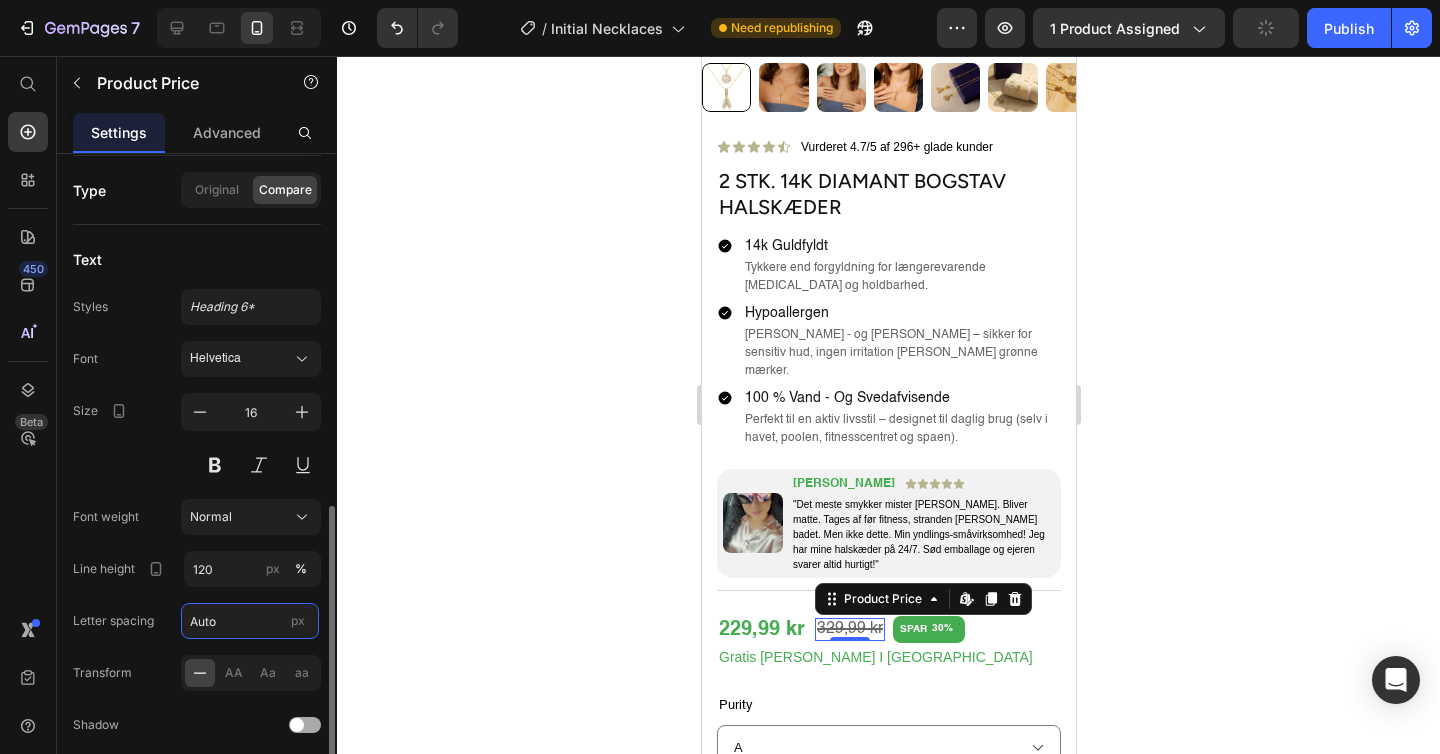 scroll, scrollTop: 343, scrollLeft: 0, axis: vertical 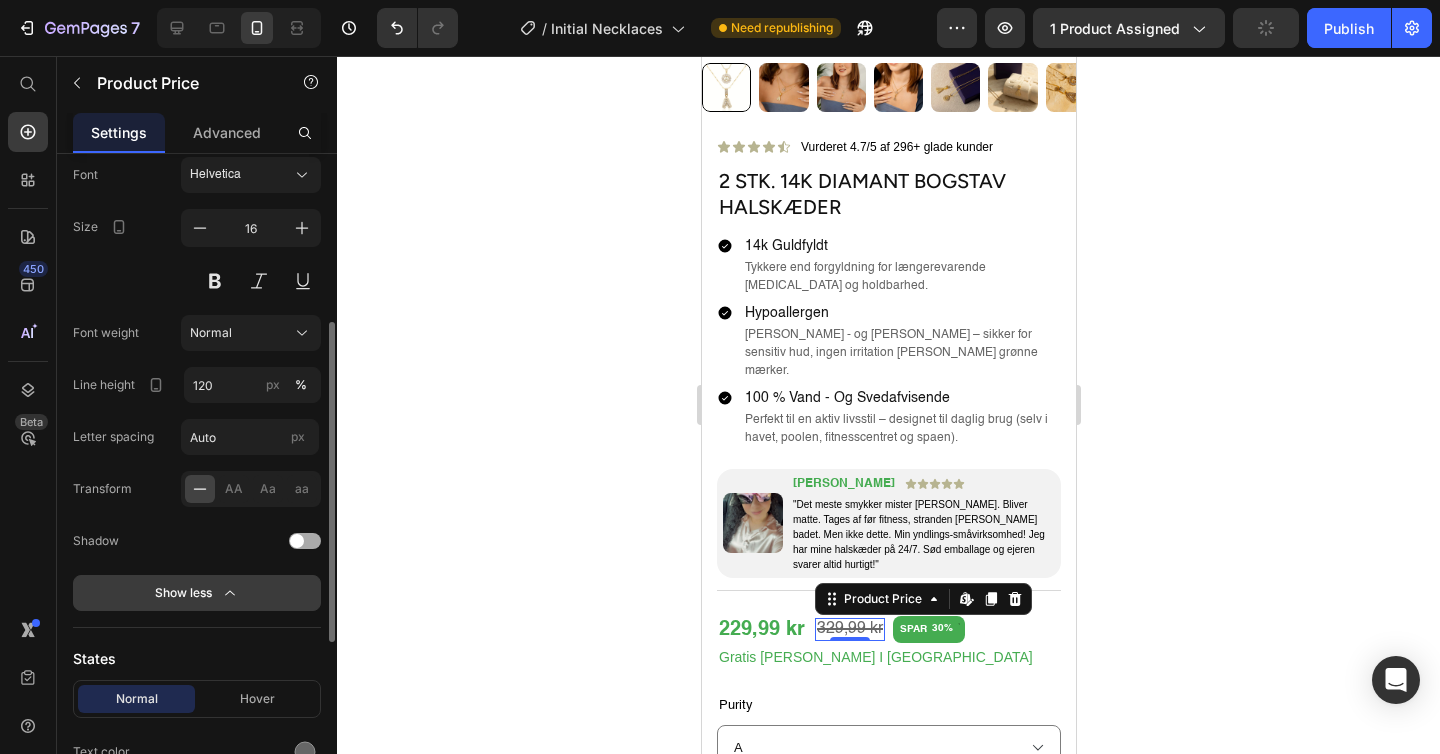 click on "Show less" 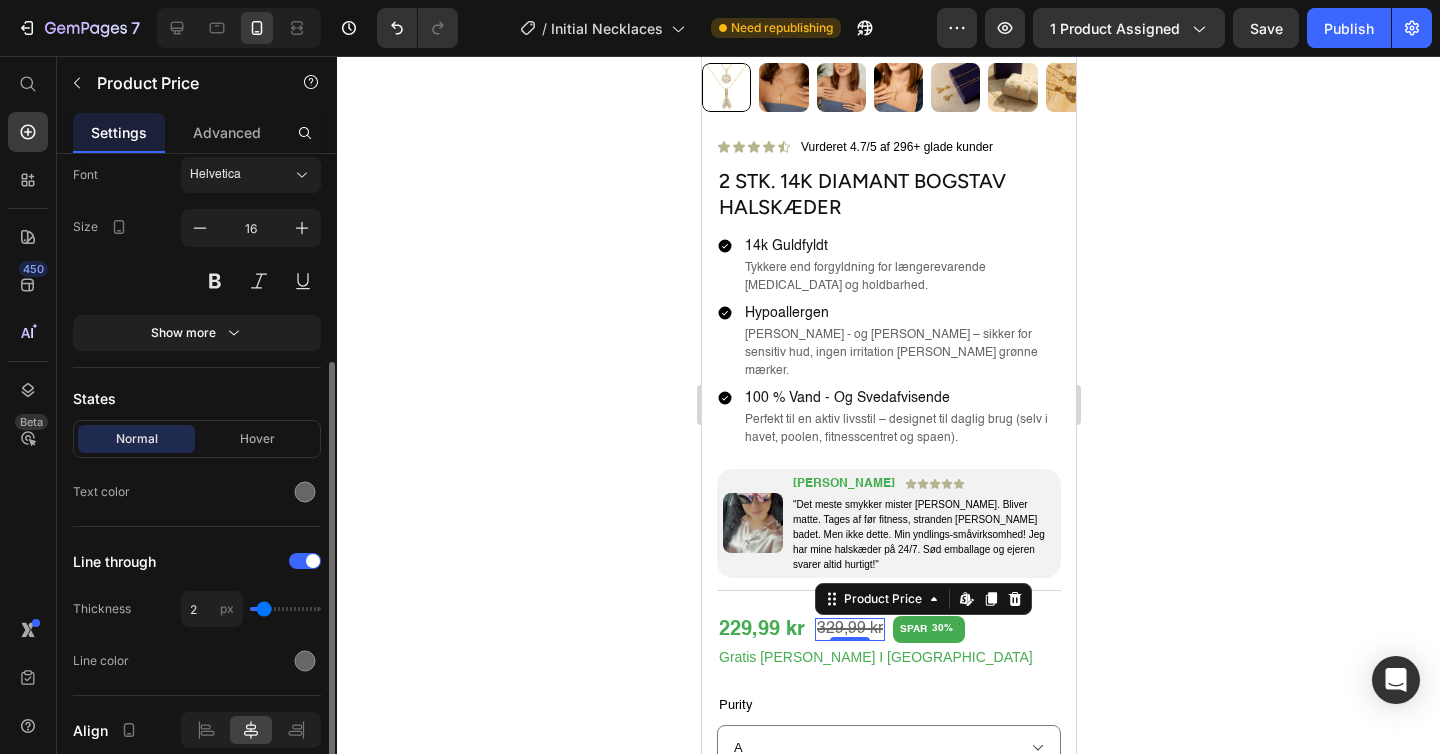 type on "1" 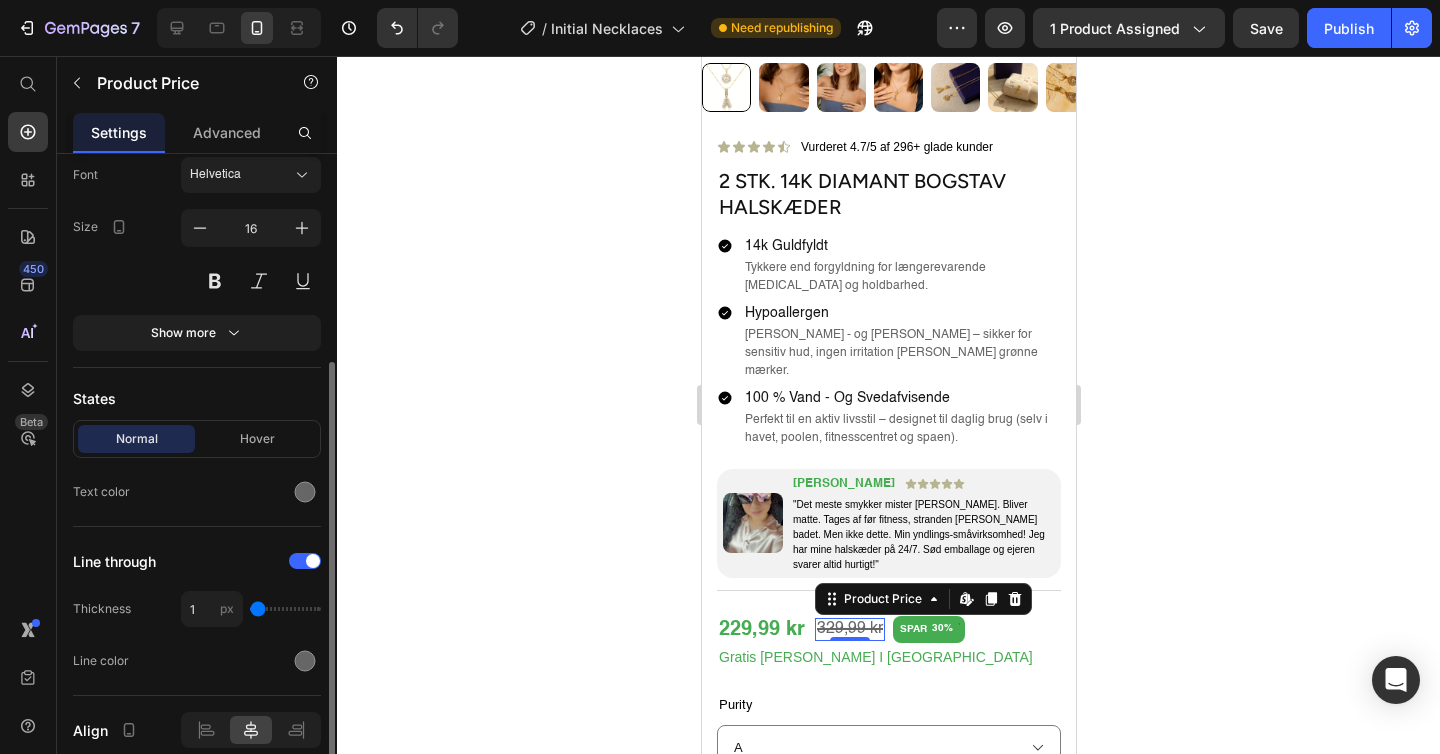type on "1" 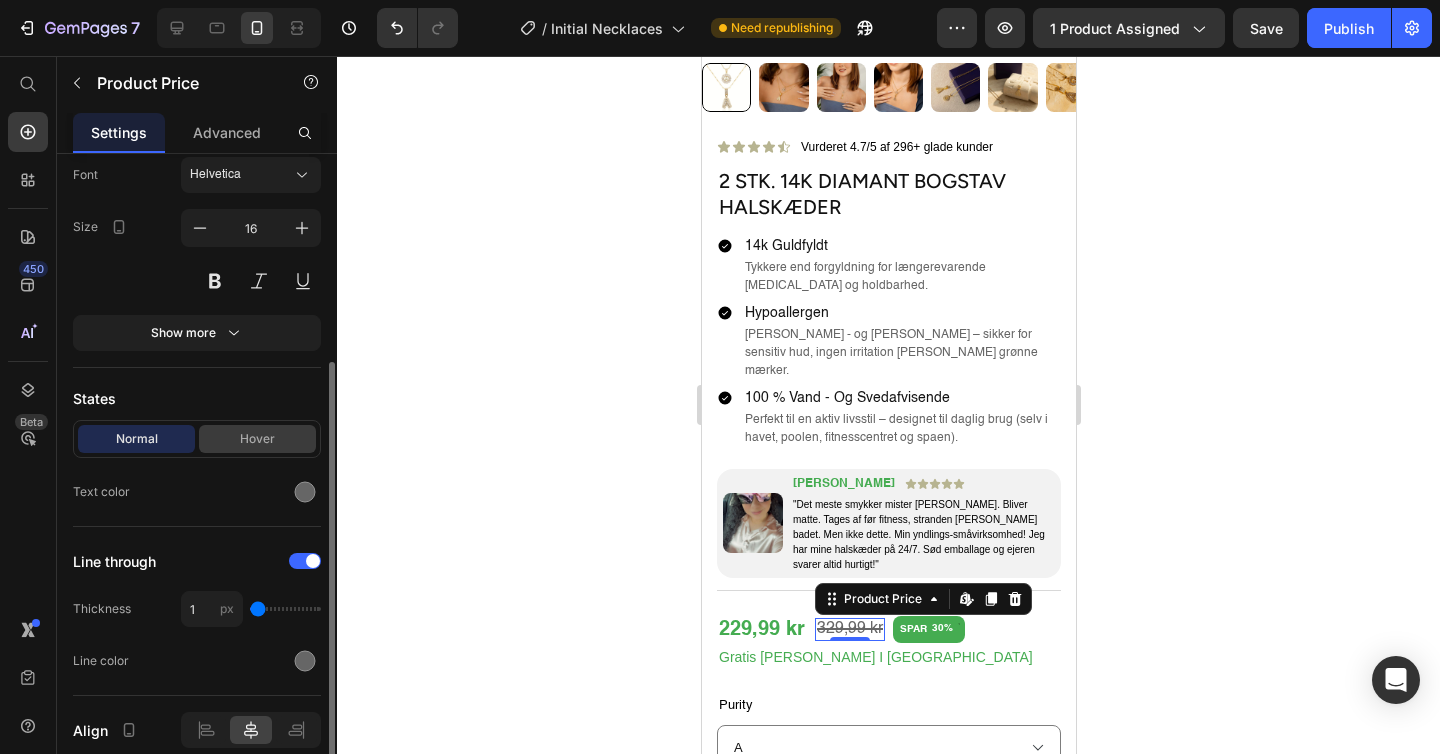 click on "Hover" at bounding box center [257, 439] 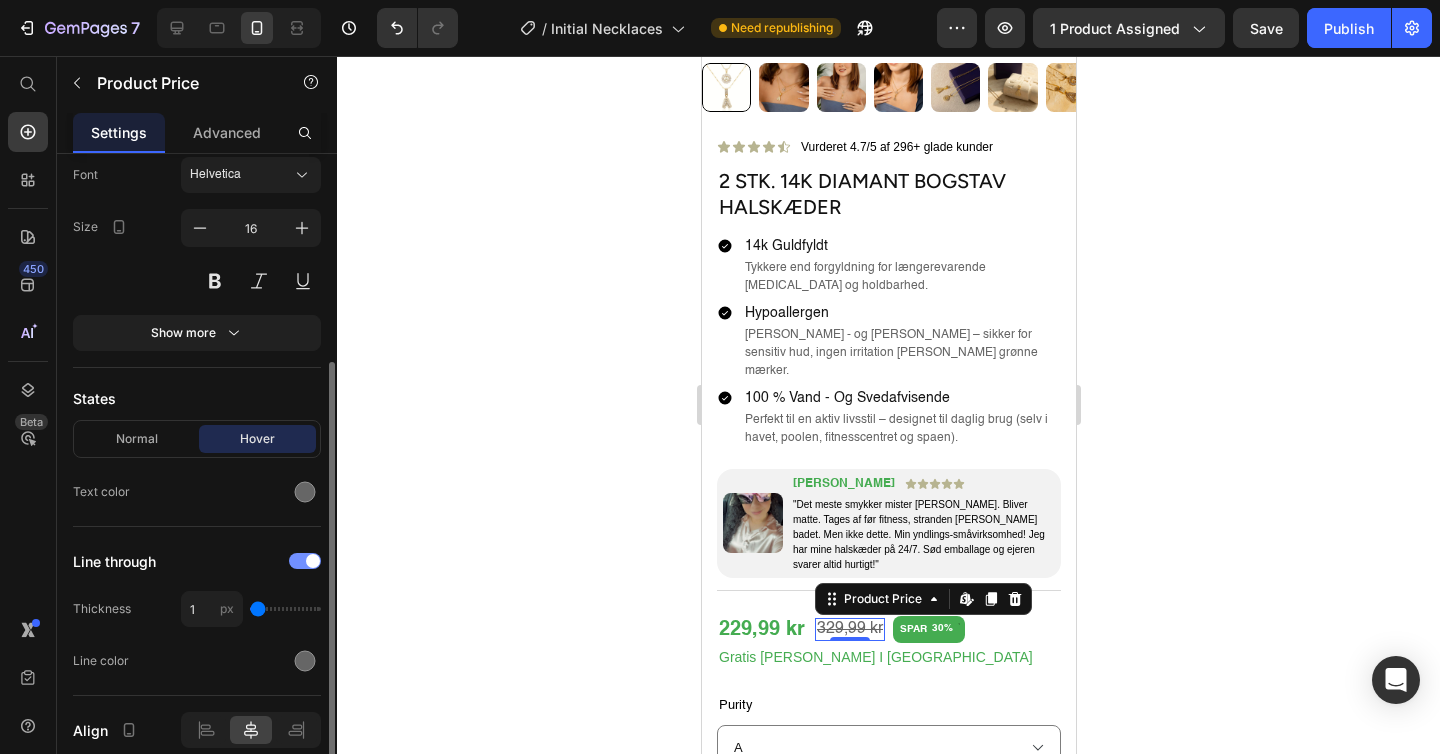 scroll, scrollTop: 428, scrollLeft: 0, axis: vertical 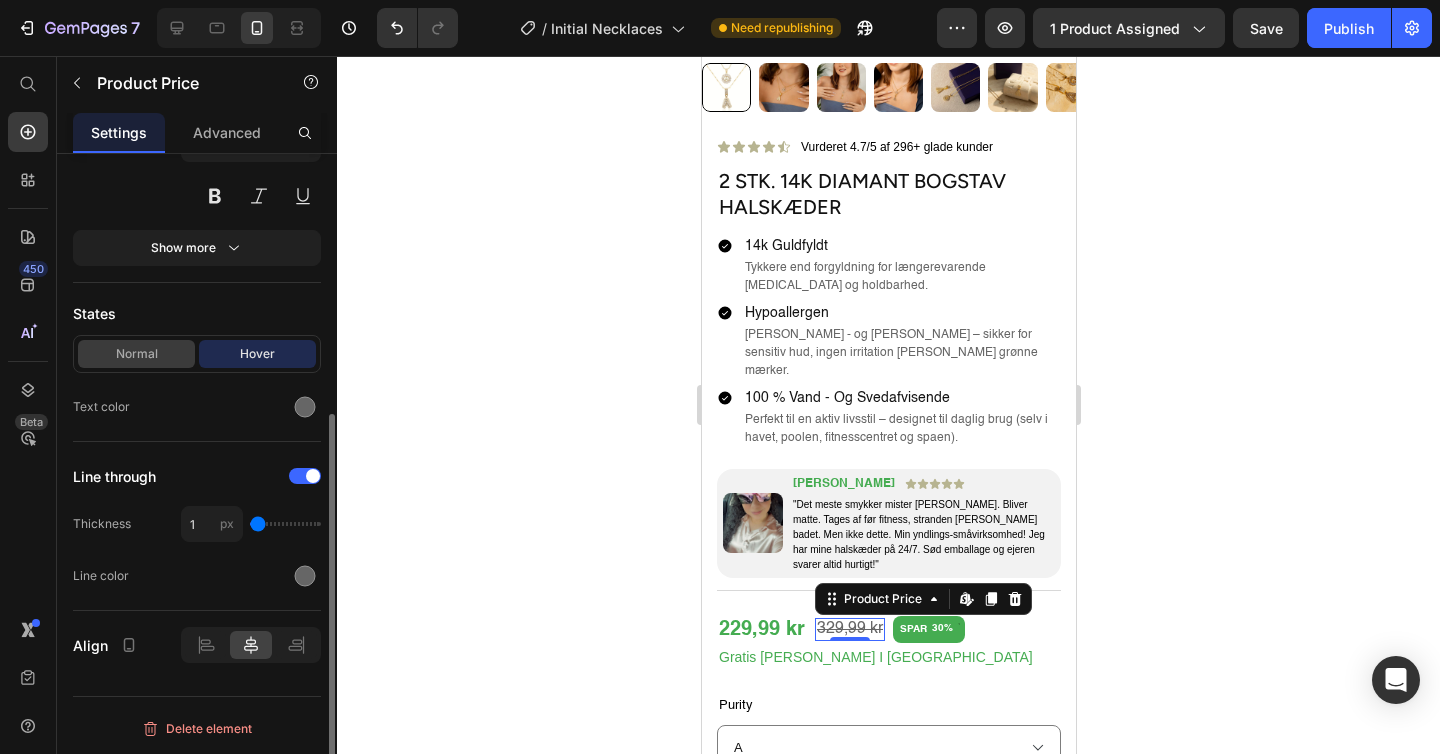 click on "Normal" at bounding box center (136, 354) 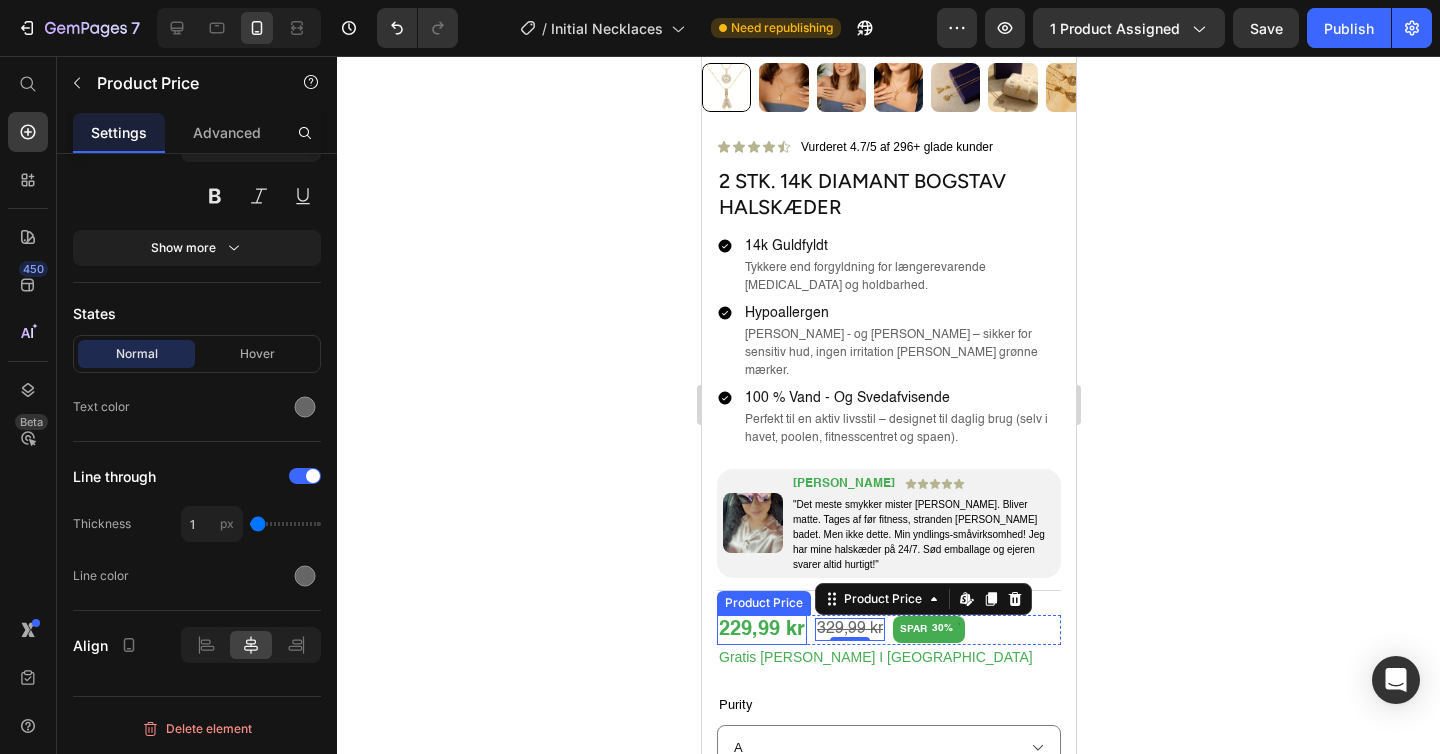 click on "229,99 kr" at bounding box center (761, 630) 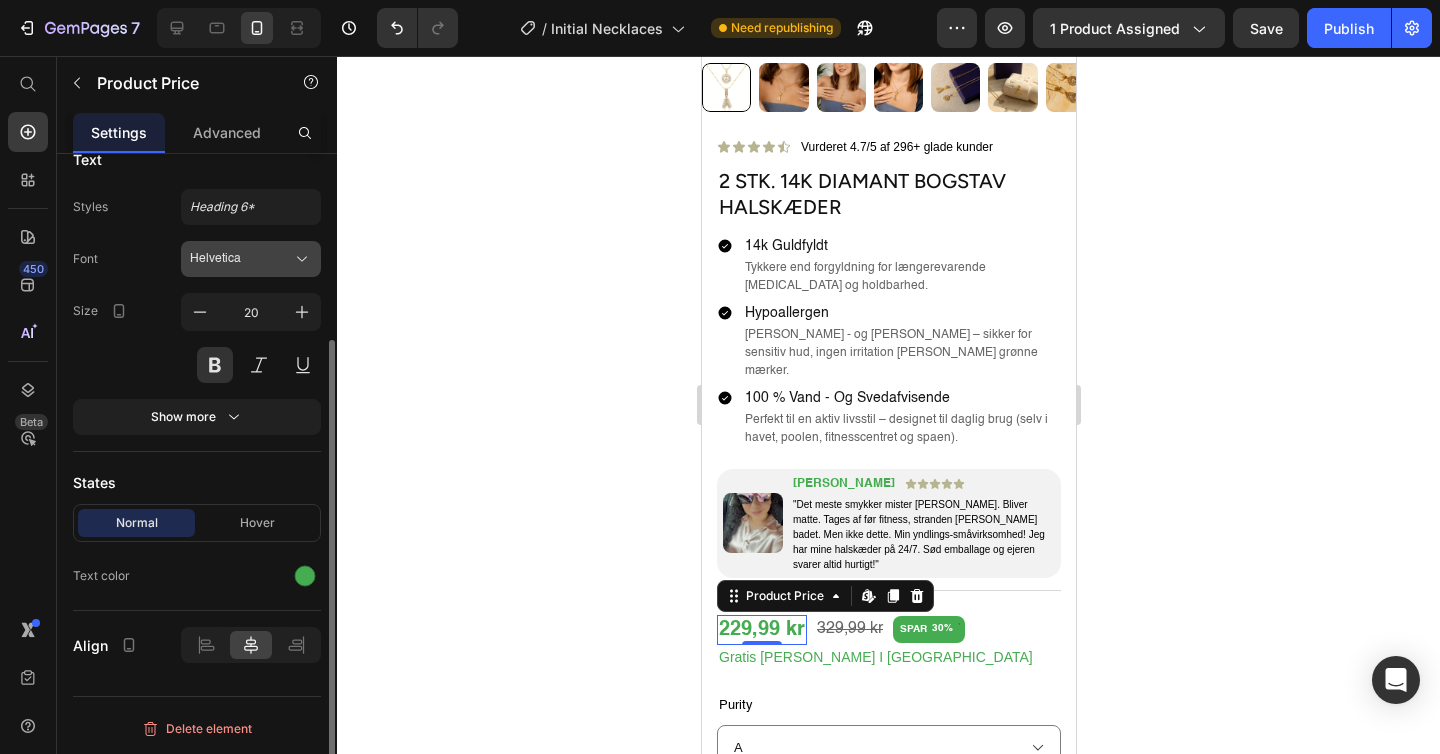 scroll, scrollTop: 259, scrollLeft: 0, axis: vertical 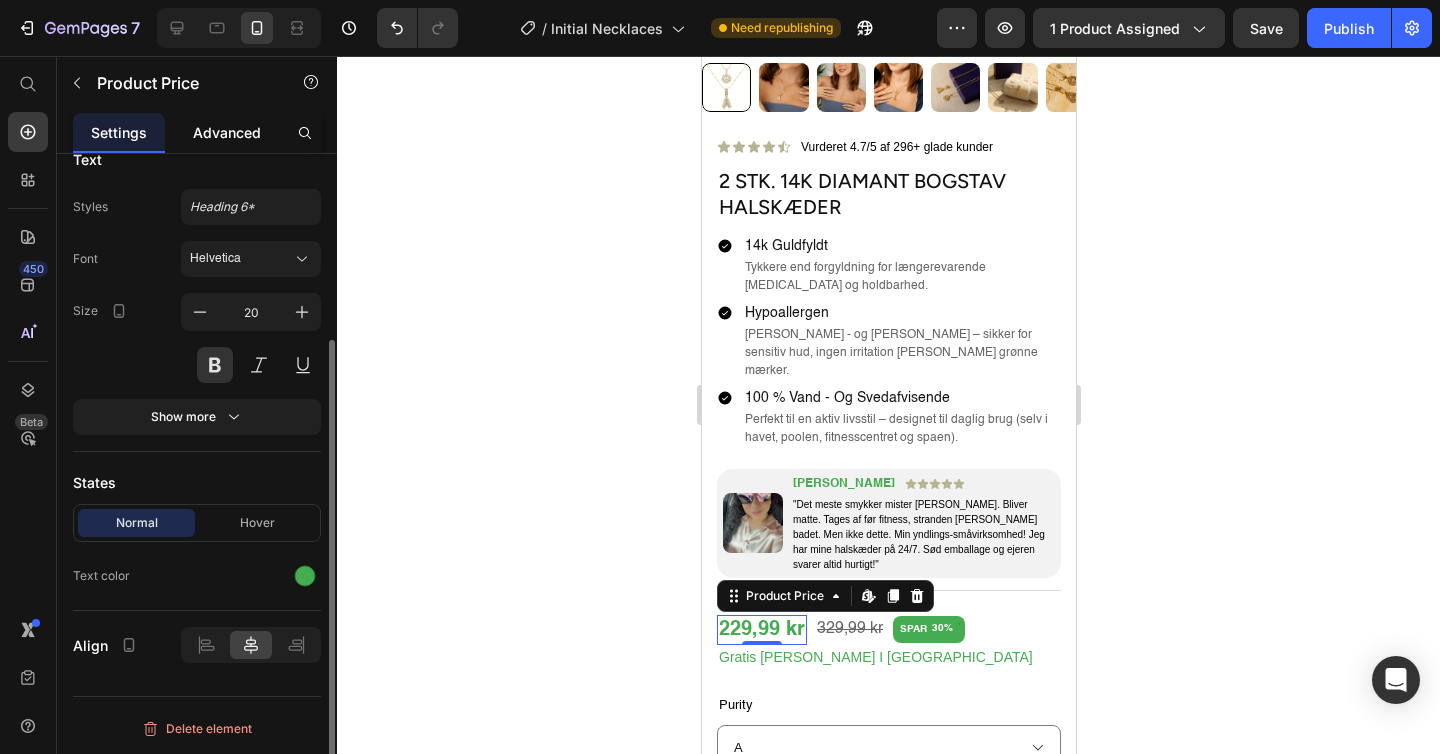 click on "Advanced" 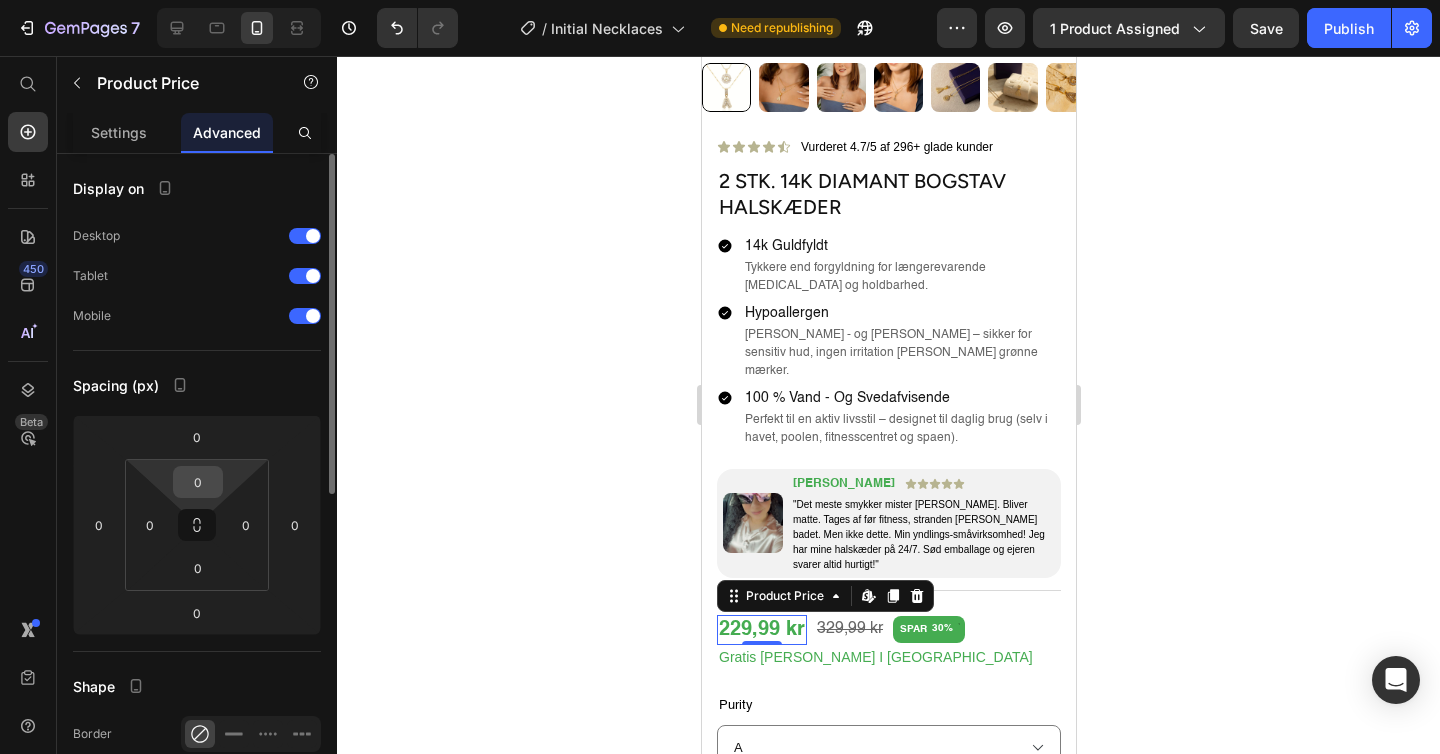 click on "0" at bounding box center [198, 482] 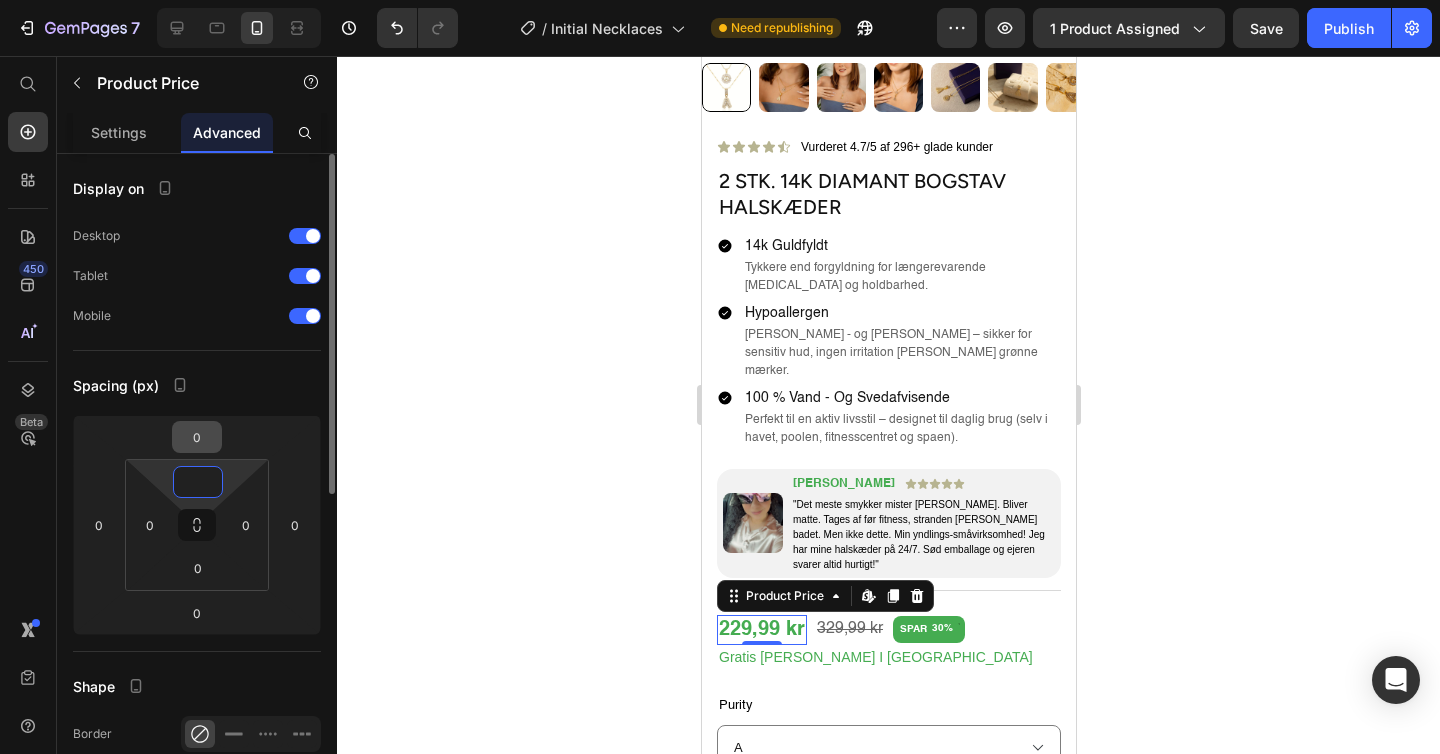 click on "0" at bounding box center (197, 437) 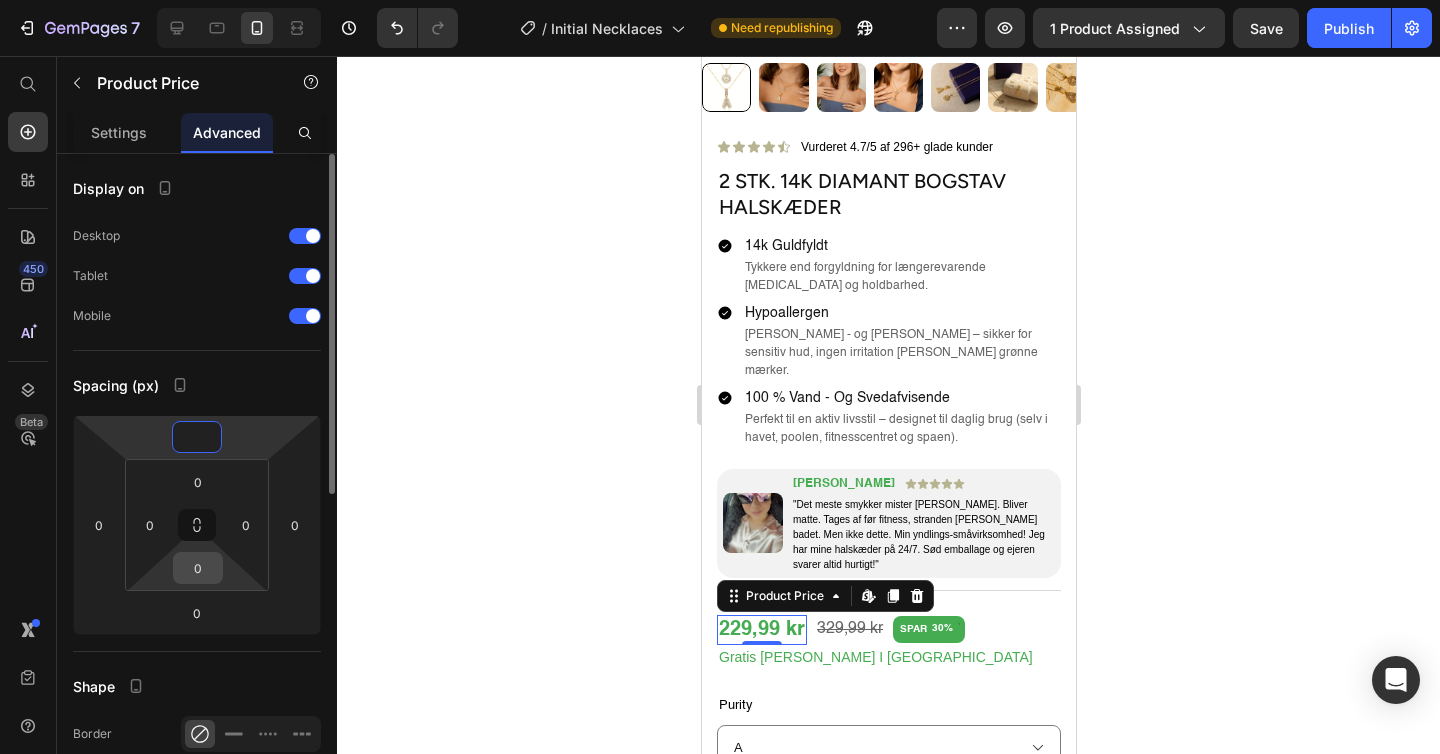 click on "0" at bounding box center (198, 568) 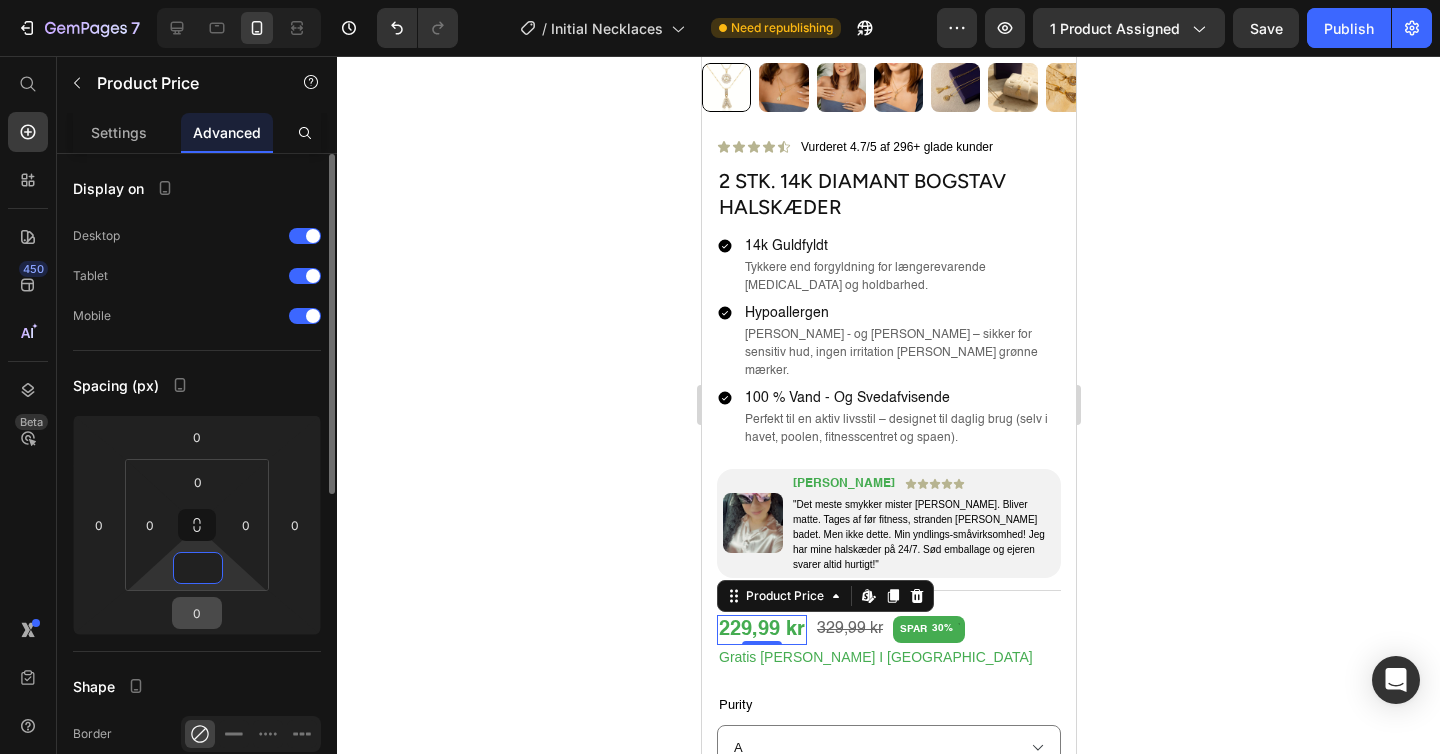 click on "0" at bounding box center (197, 613) 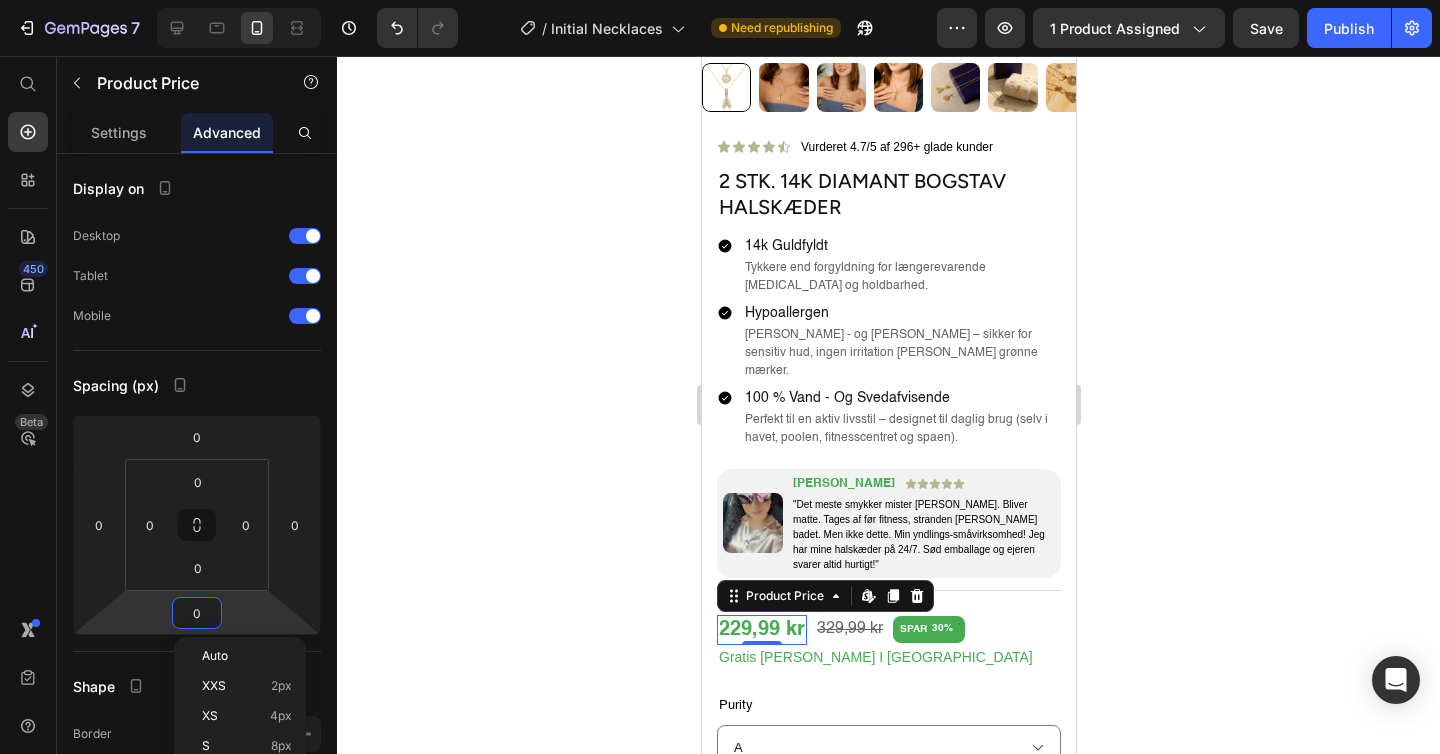 type 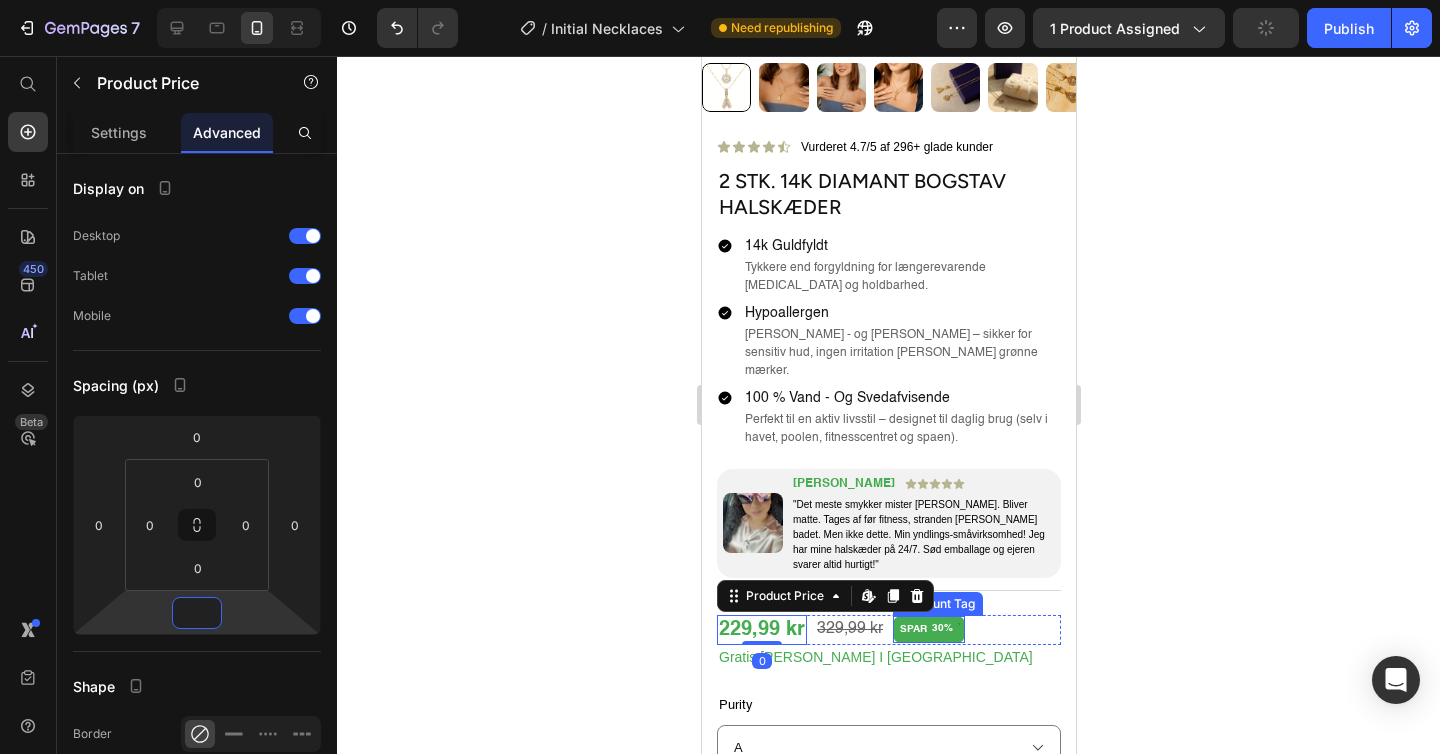 click on "30%" at bounding box center (941, 628) 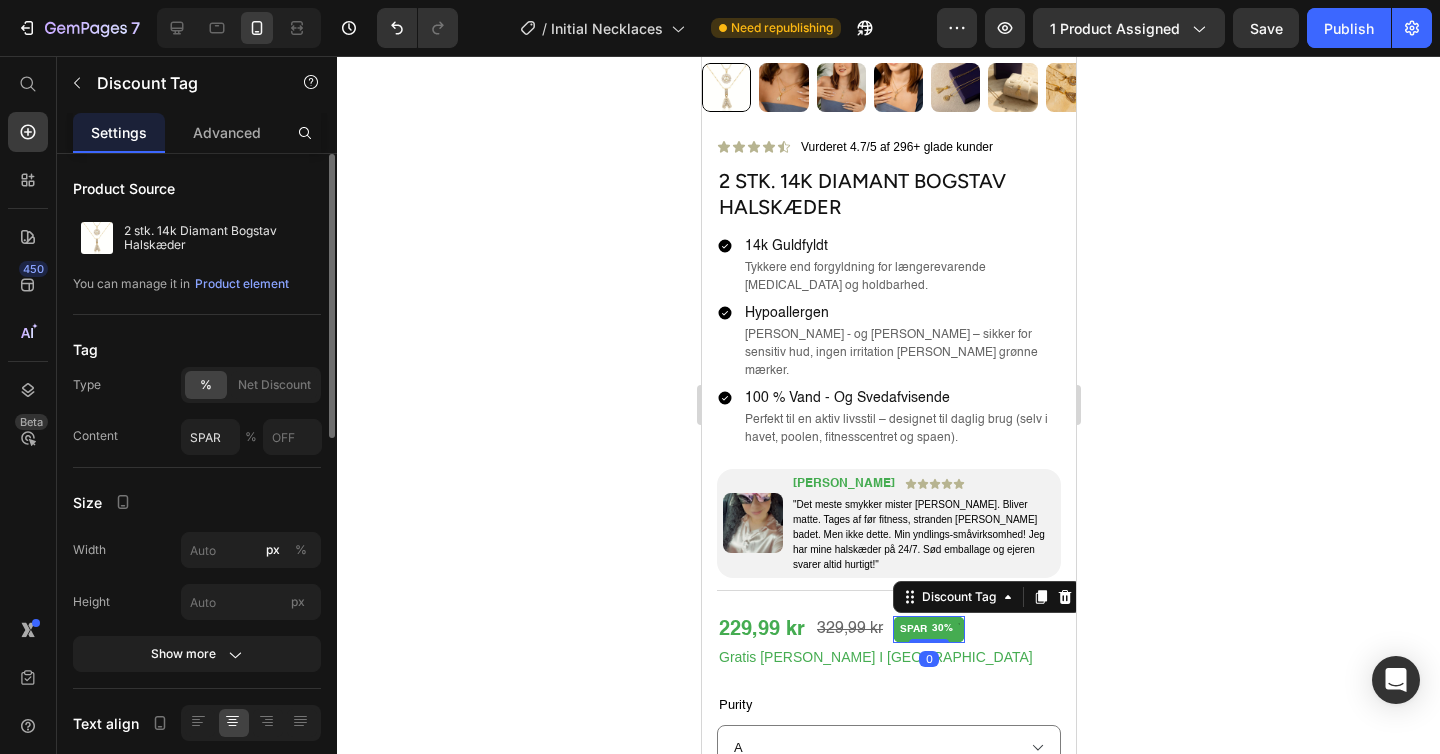 scroll, scrollTop: 145, scrollLeft: 0, axis: vertical 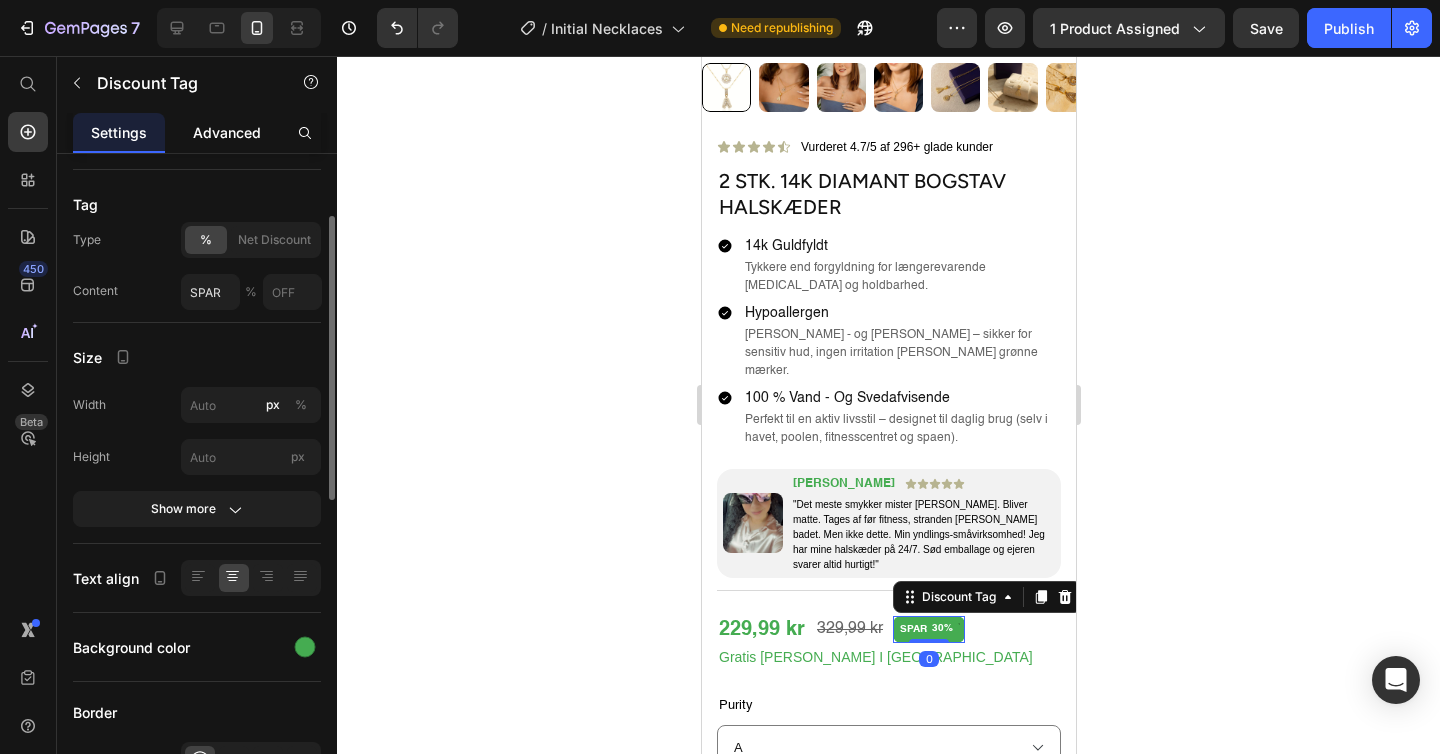 click on "Advanced" at bounding box center (227, 132) 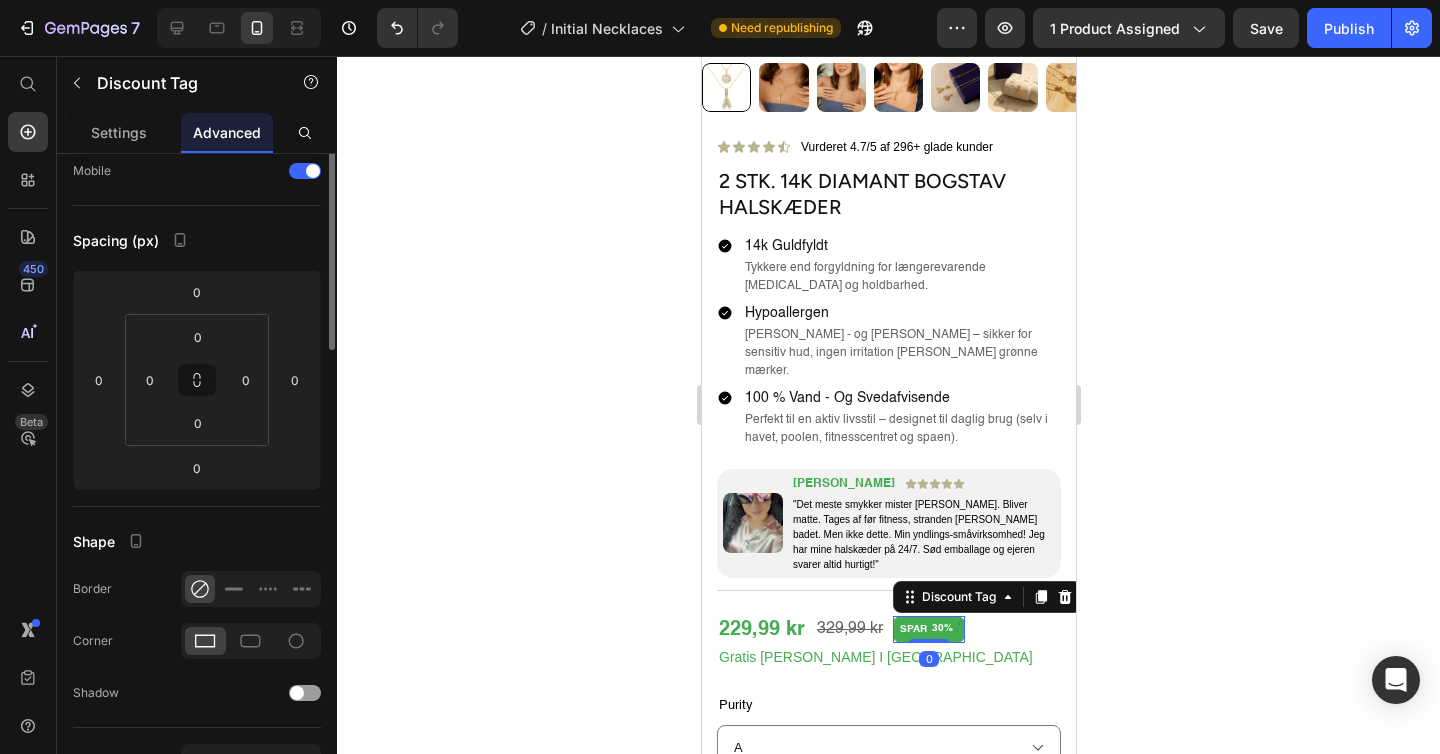 scroll, scrollTop: 0, scrollLeft: 0, axis: both 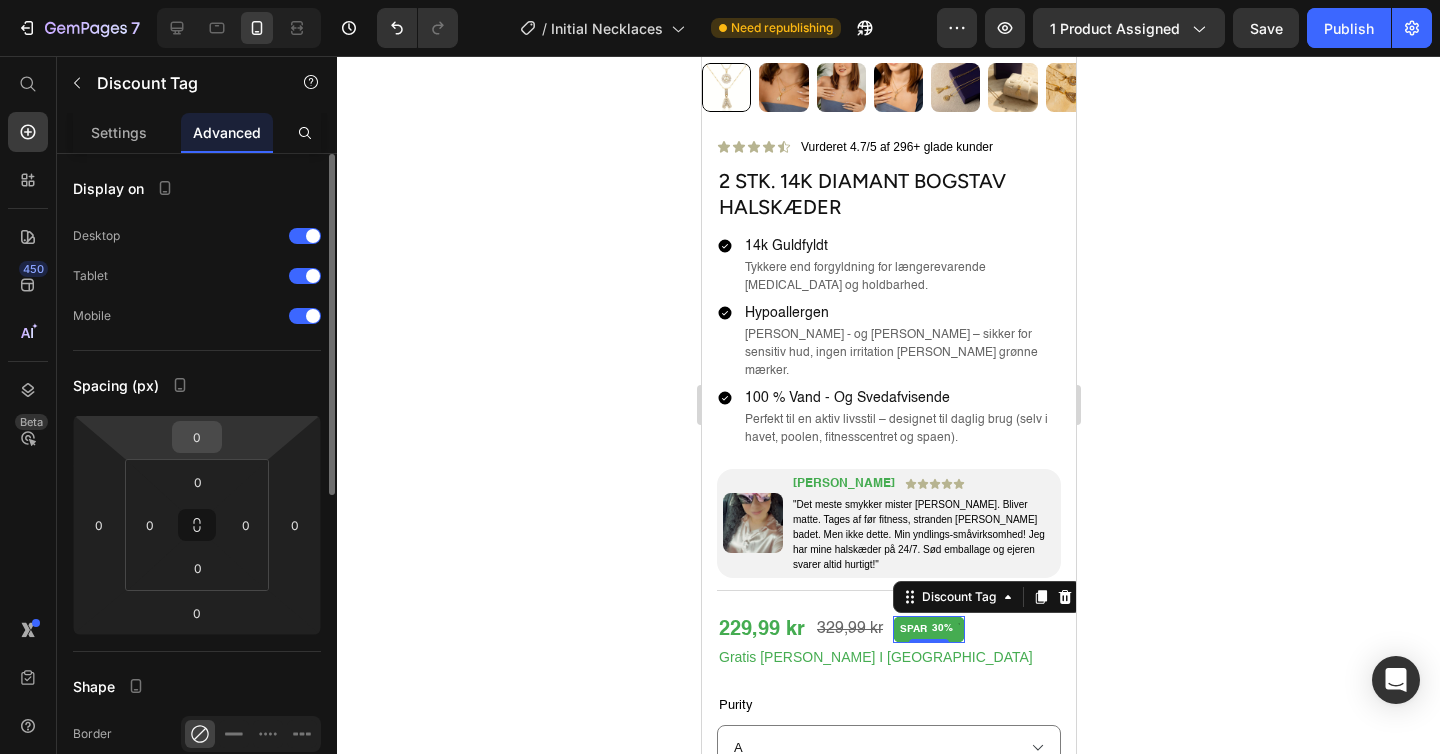 click on "0" at bounding box center (197, 437) 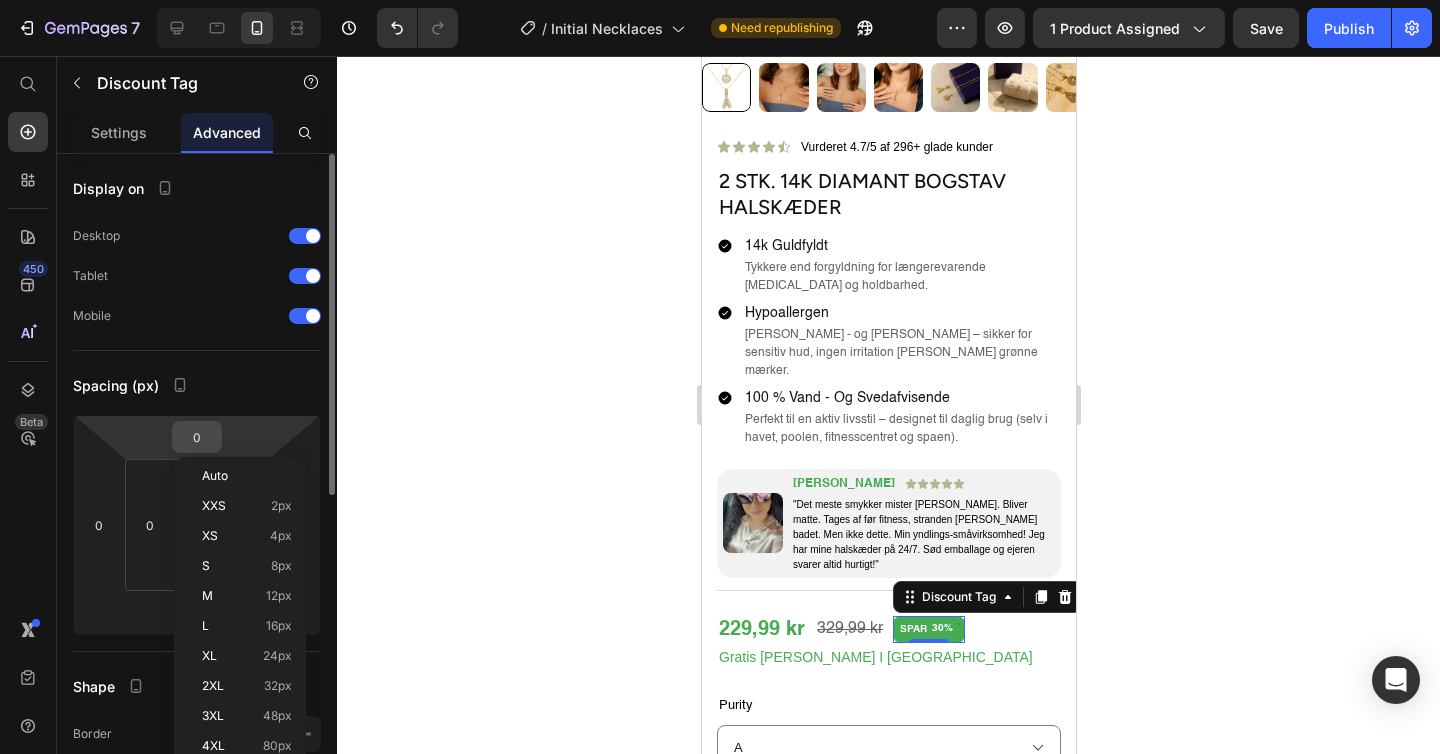 click on "0" at bounding box center [197, 437] 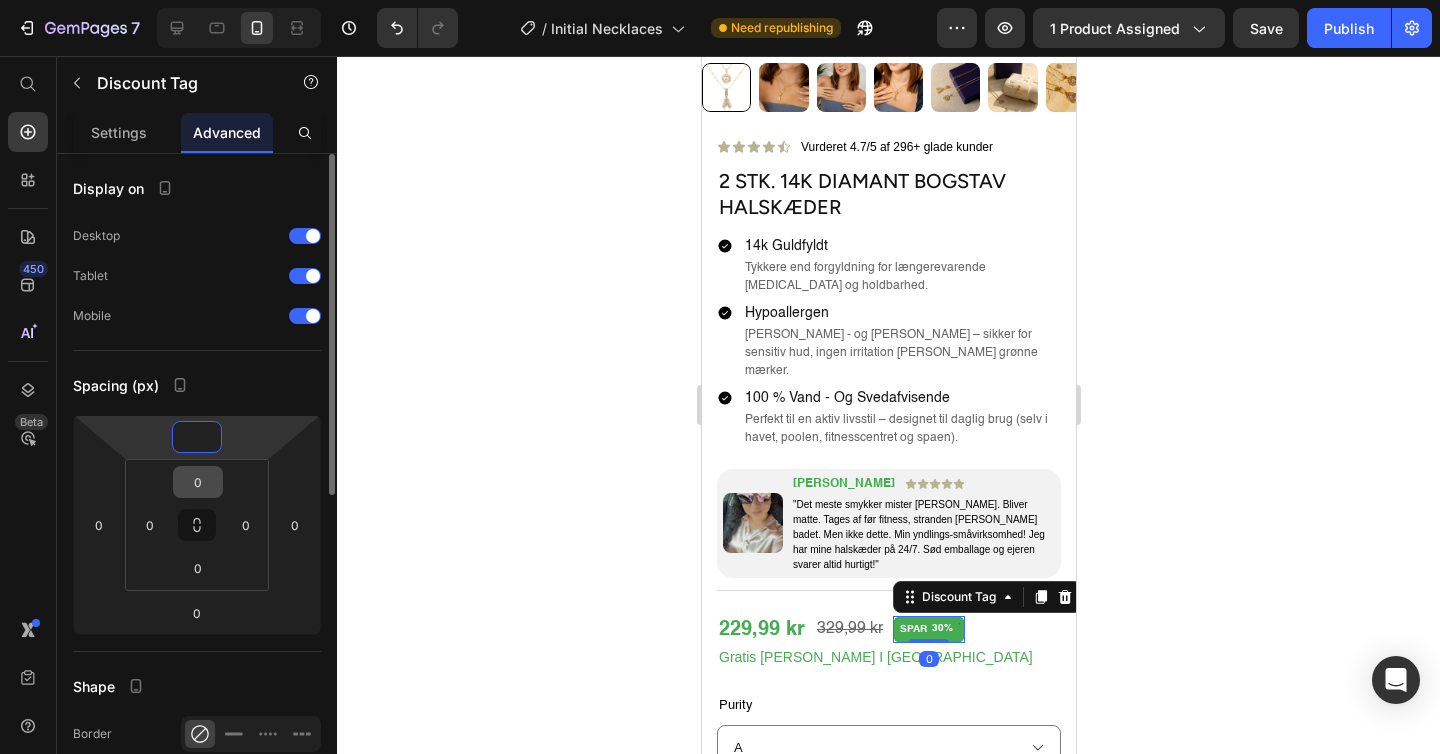 click on "0" at bounding box center [198, 482] 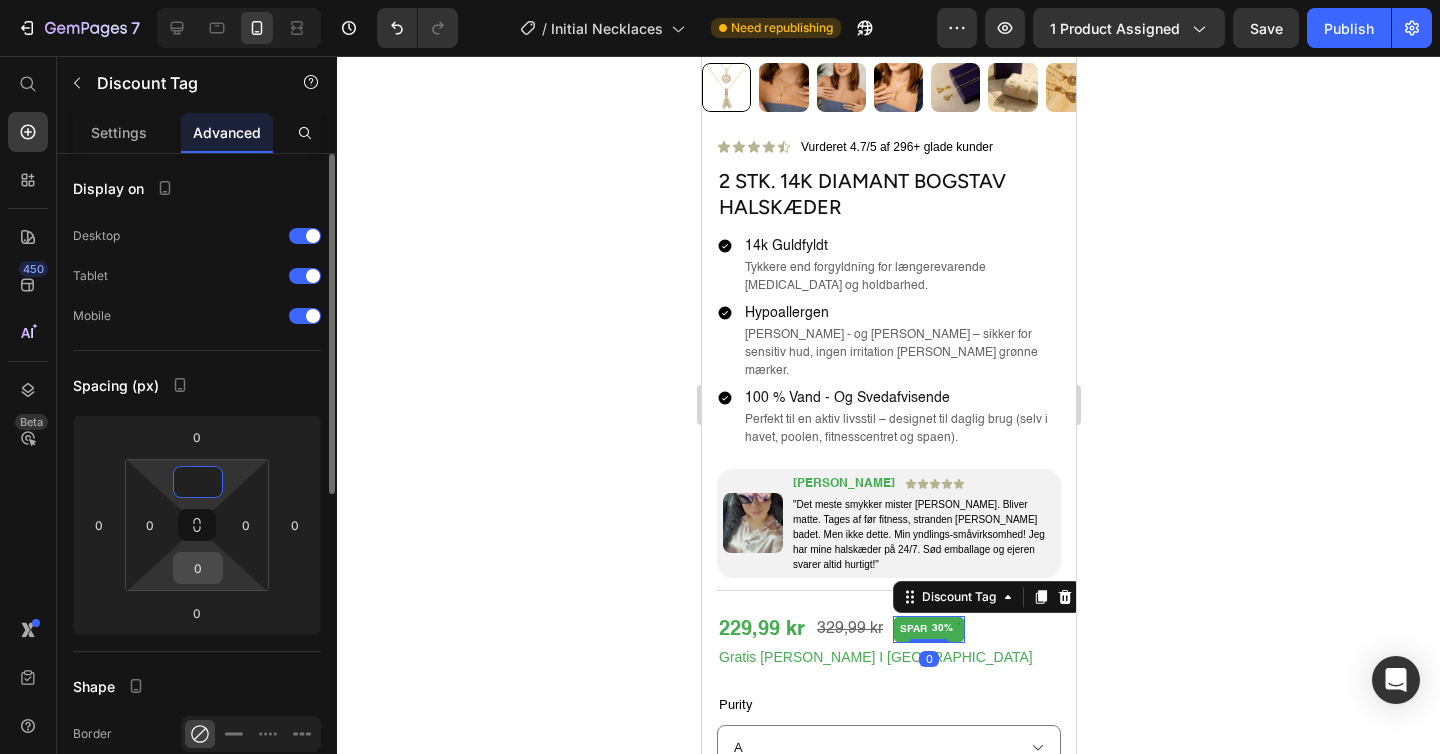 click on "0" at bounding box center [198, 568] 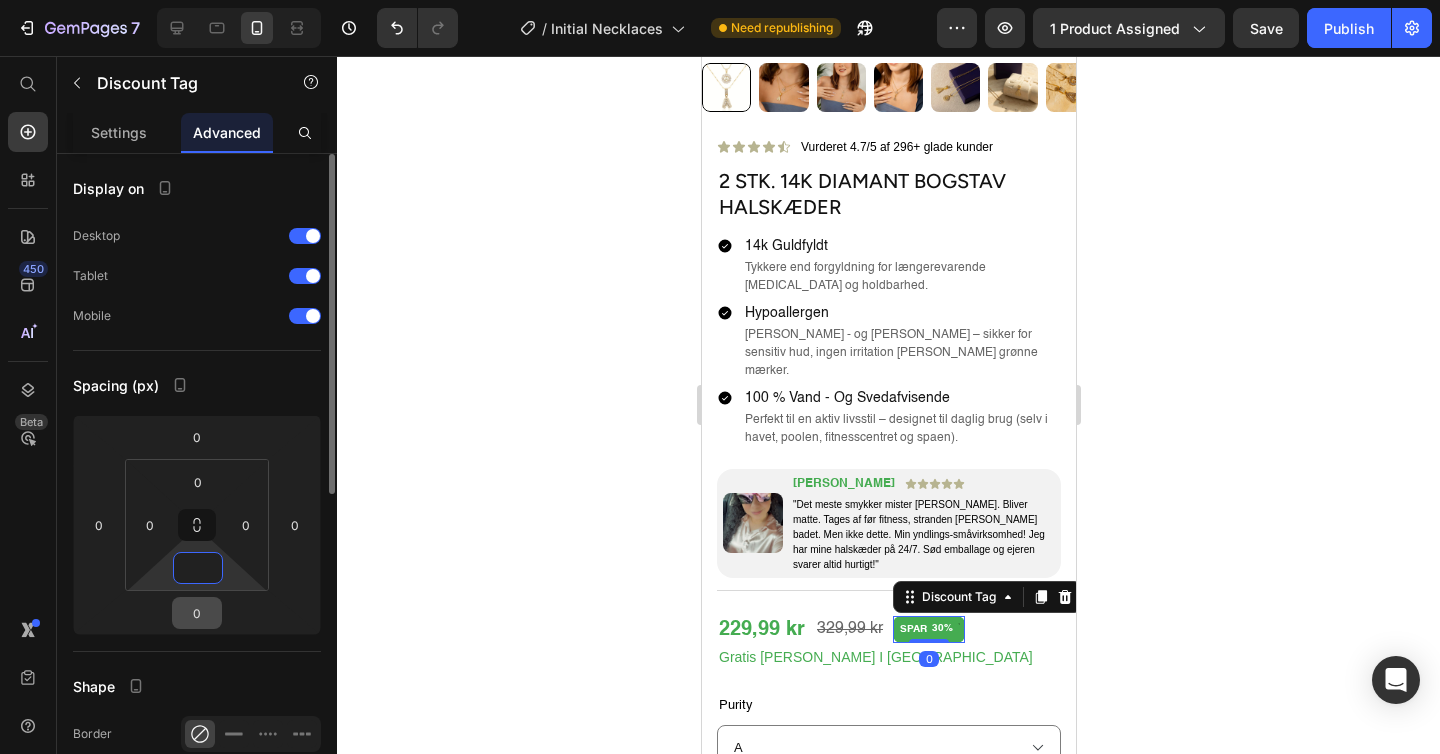 click on "0" at bounding box center (197, 613) 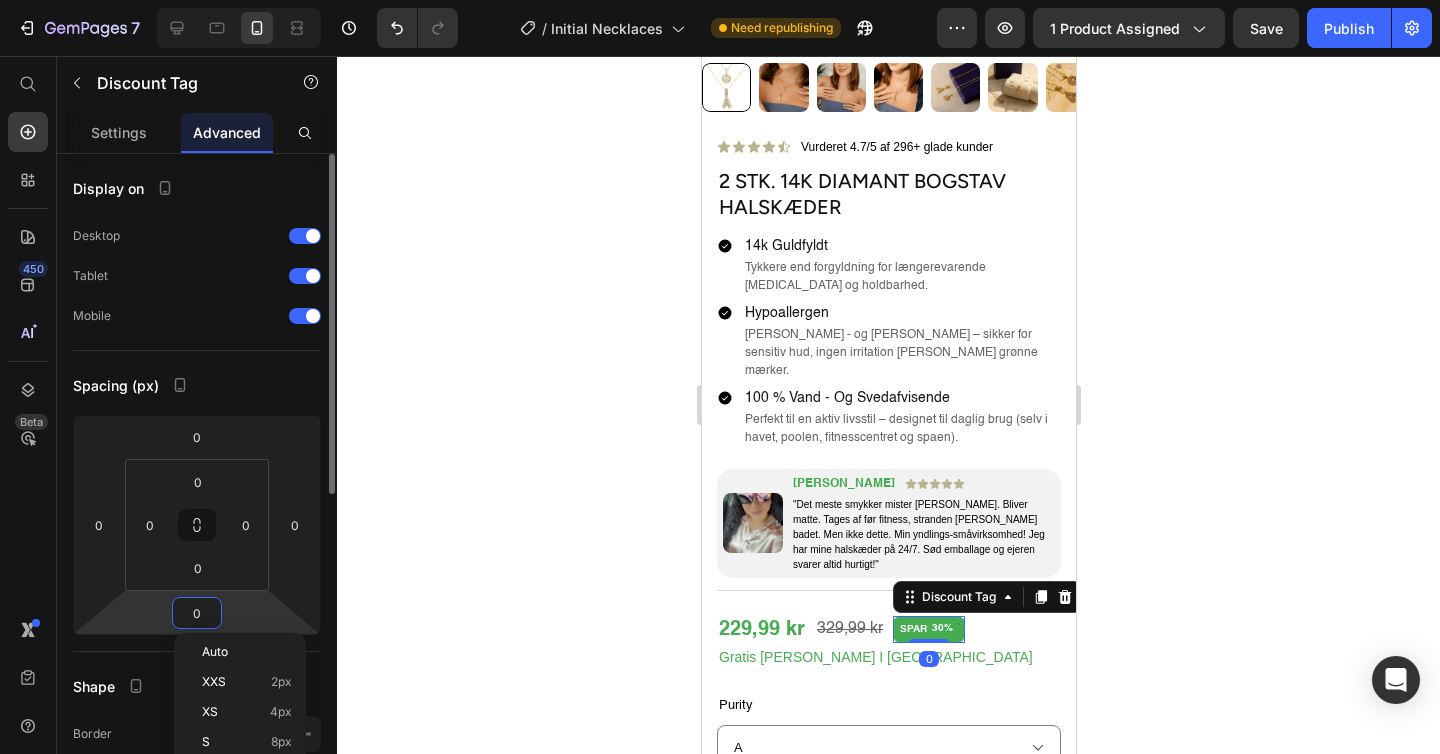 type 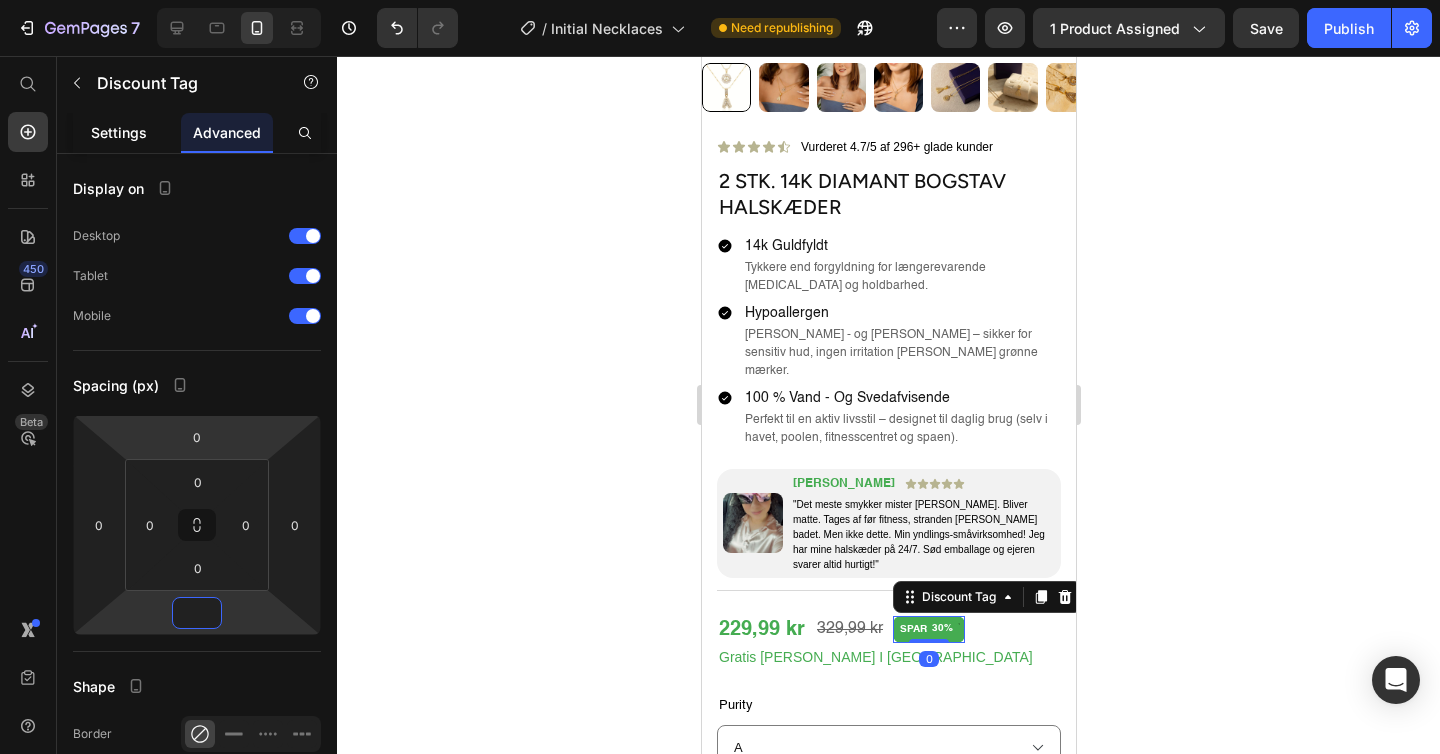 click on "Settings" at bounding box center [119, 132] 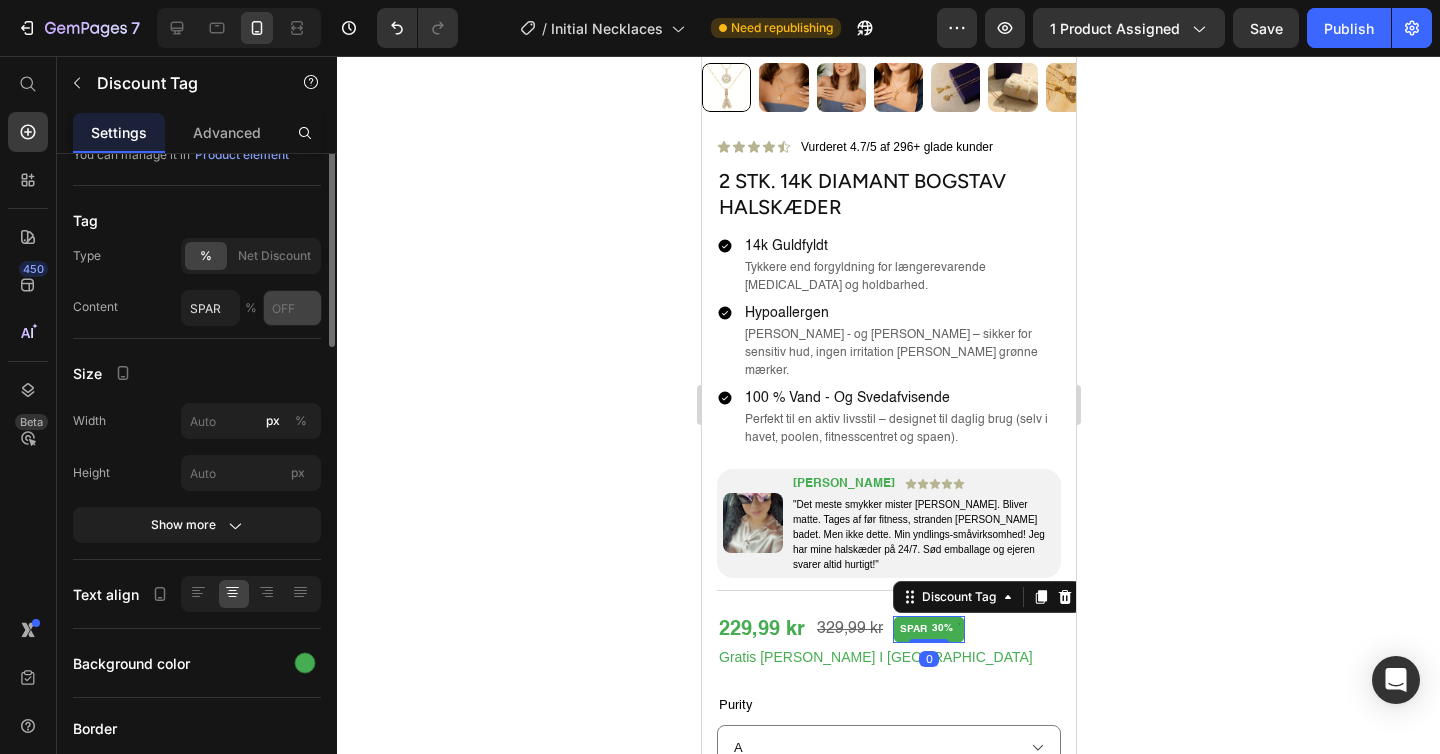 scroll, scrollTop: 265, scrollLeft: 0, axis: vertical 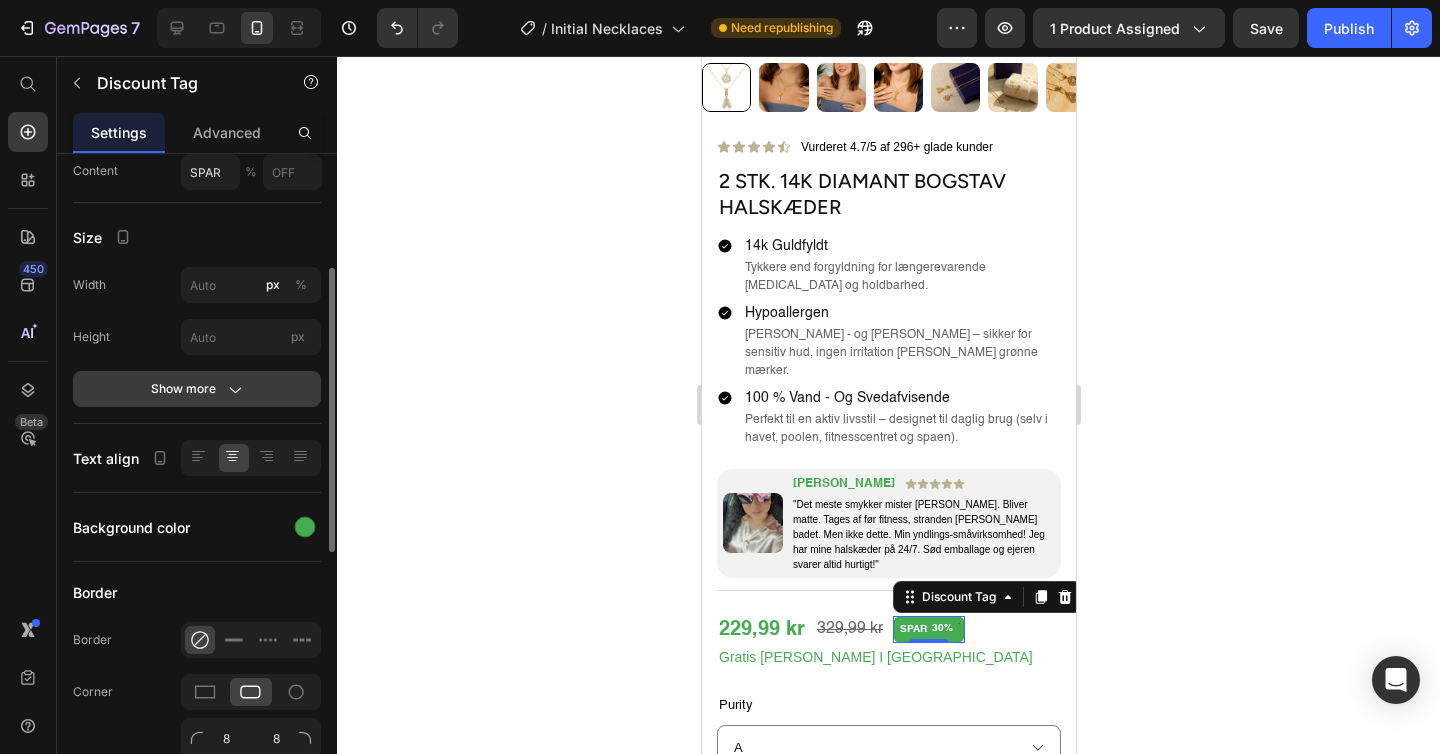 click 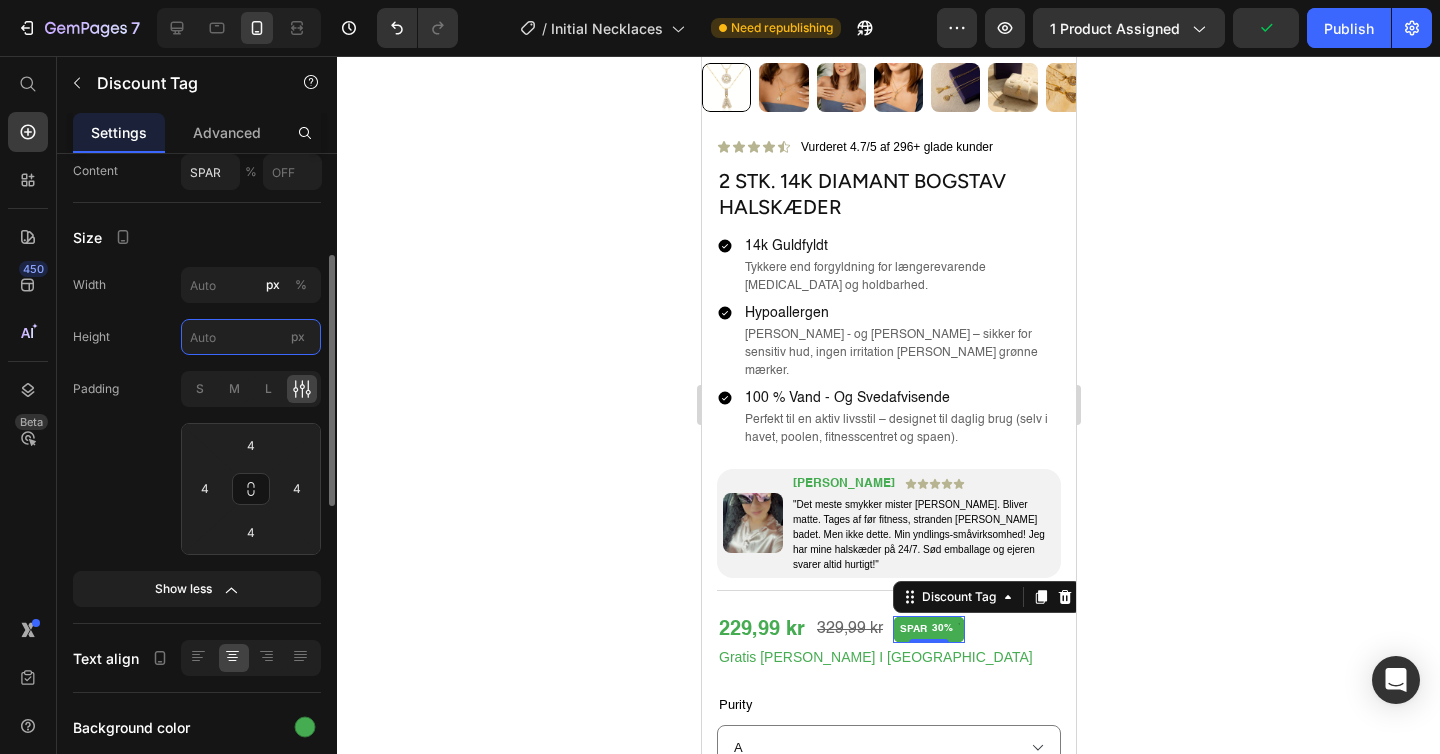 click on "px" at bounding box center (251, 337) 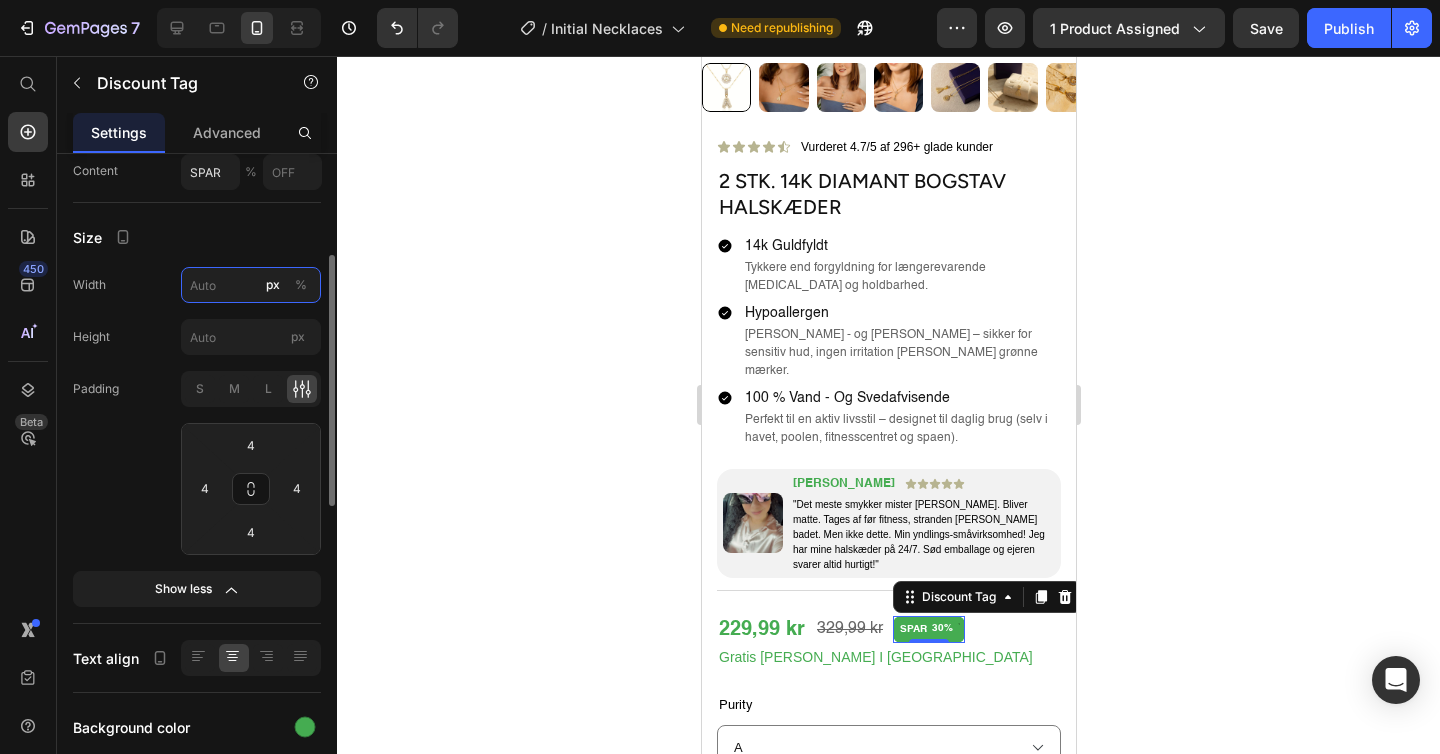 click on "px %" at bounding box center (251, 285) 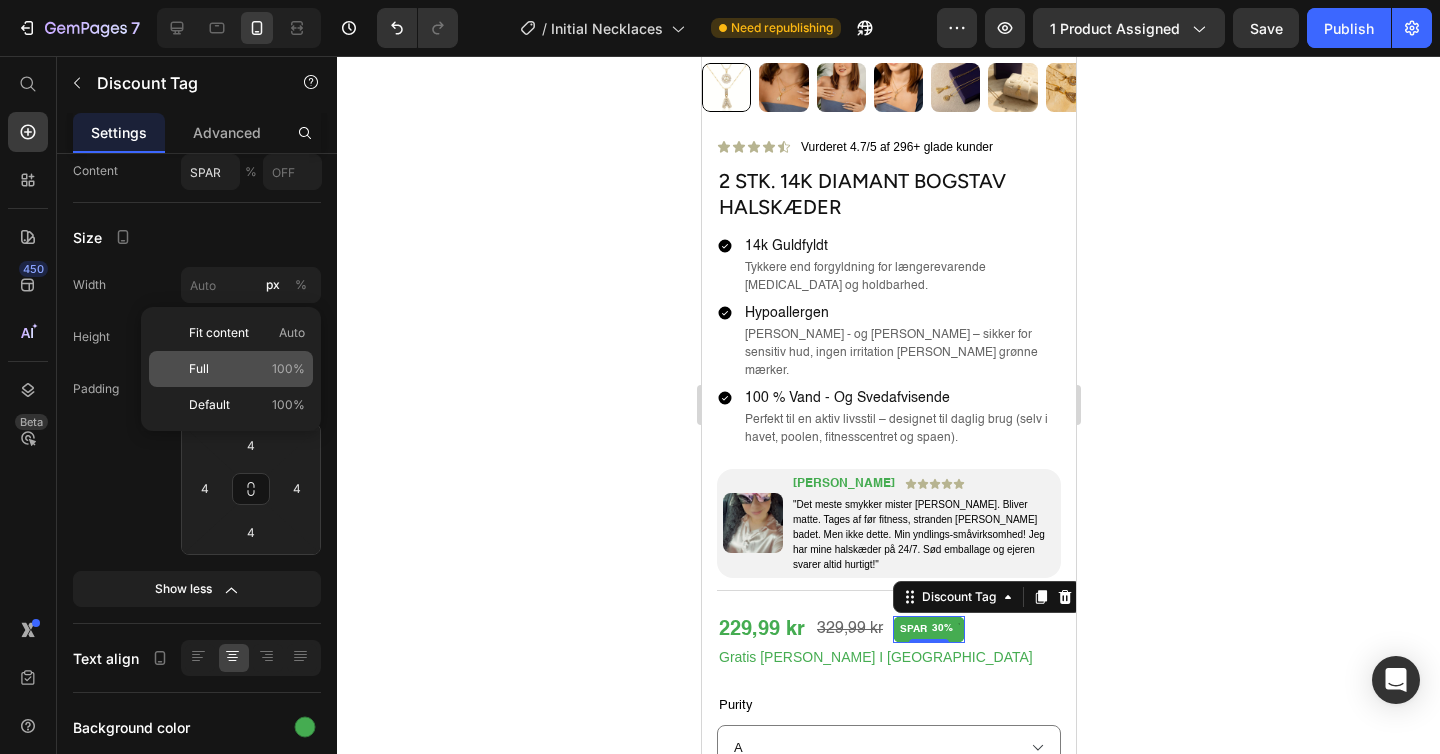 click on "Full 100%" at bounding box center [247, 369] 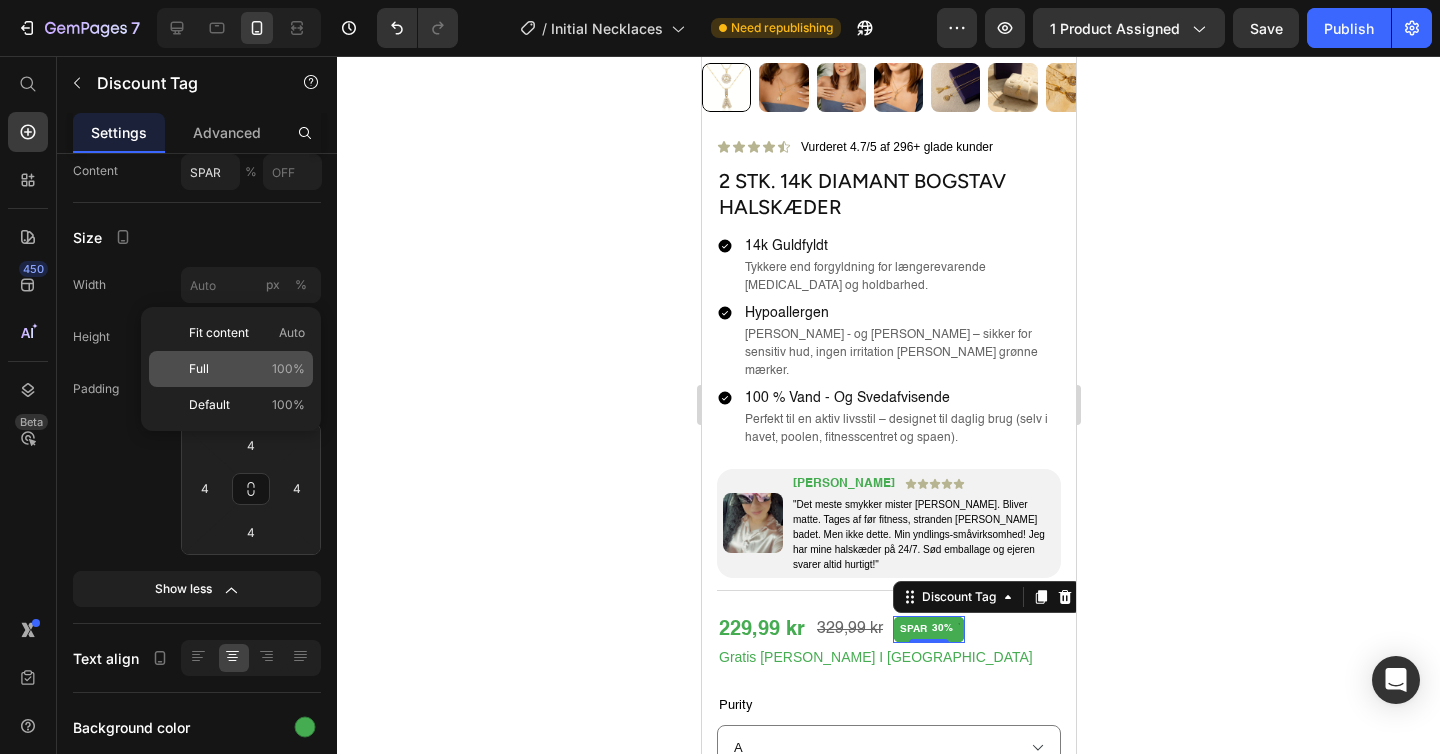type on "100" 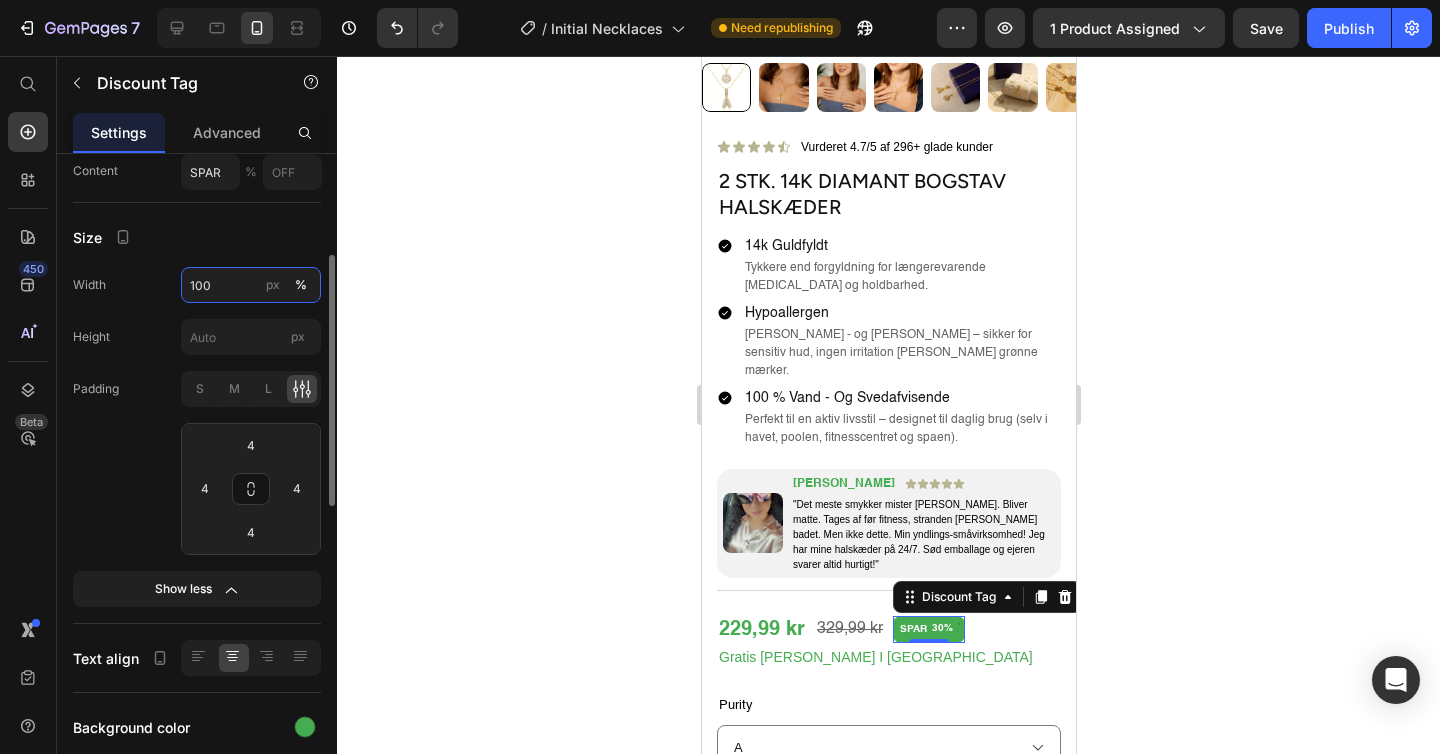 click on "100" at bounding box center (251, 285) 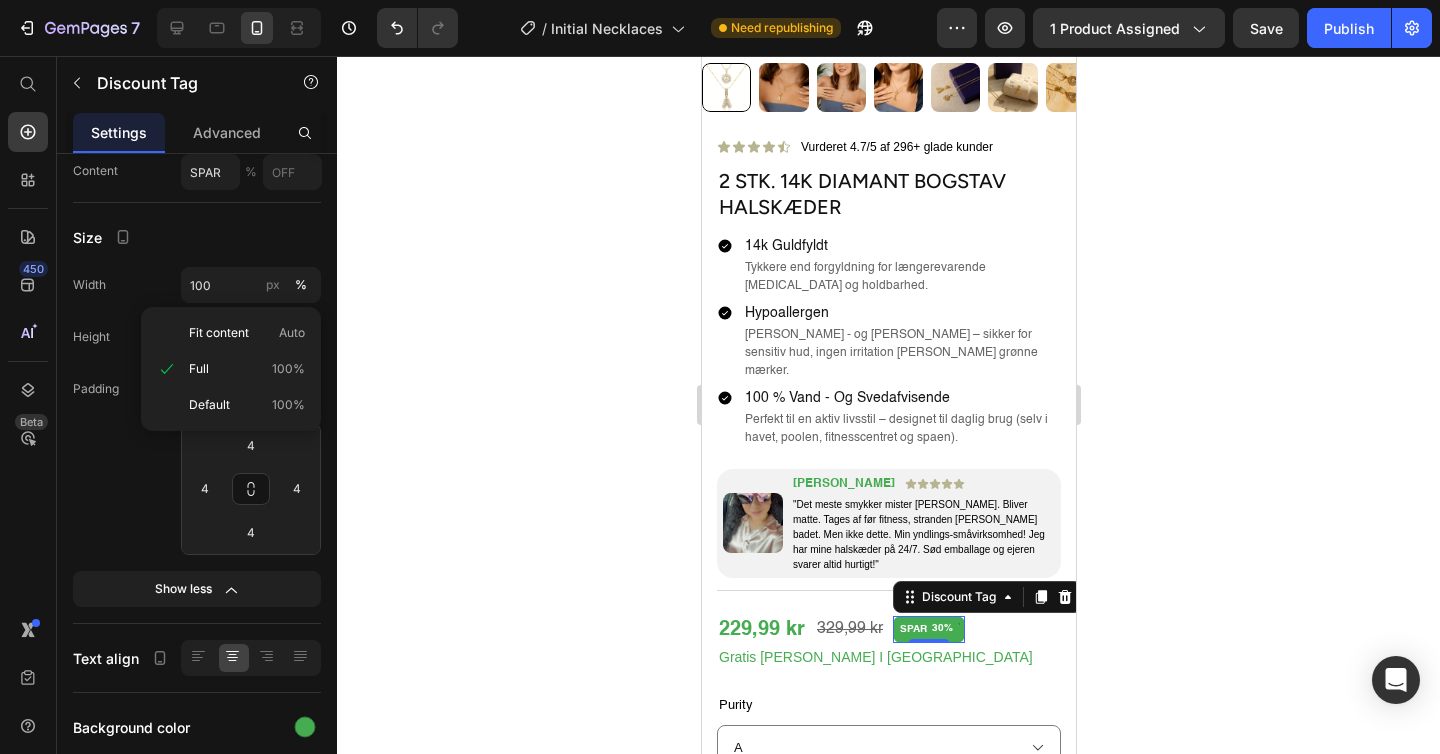 click 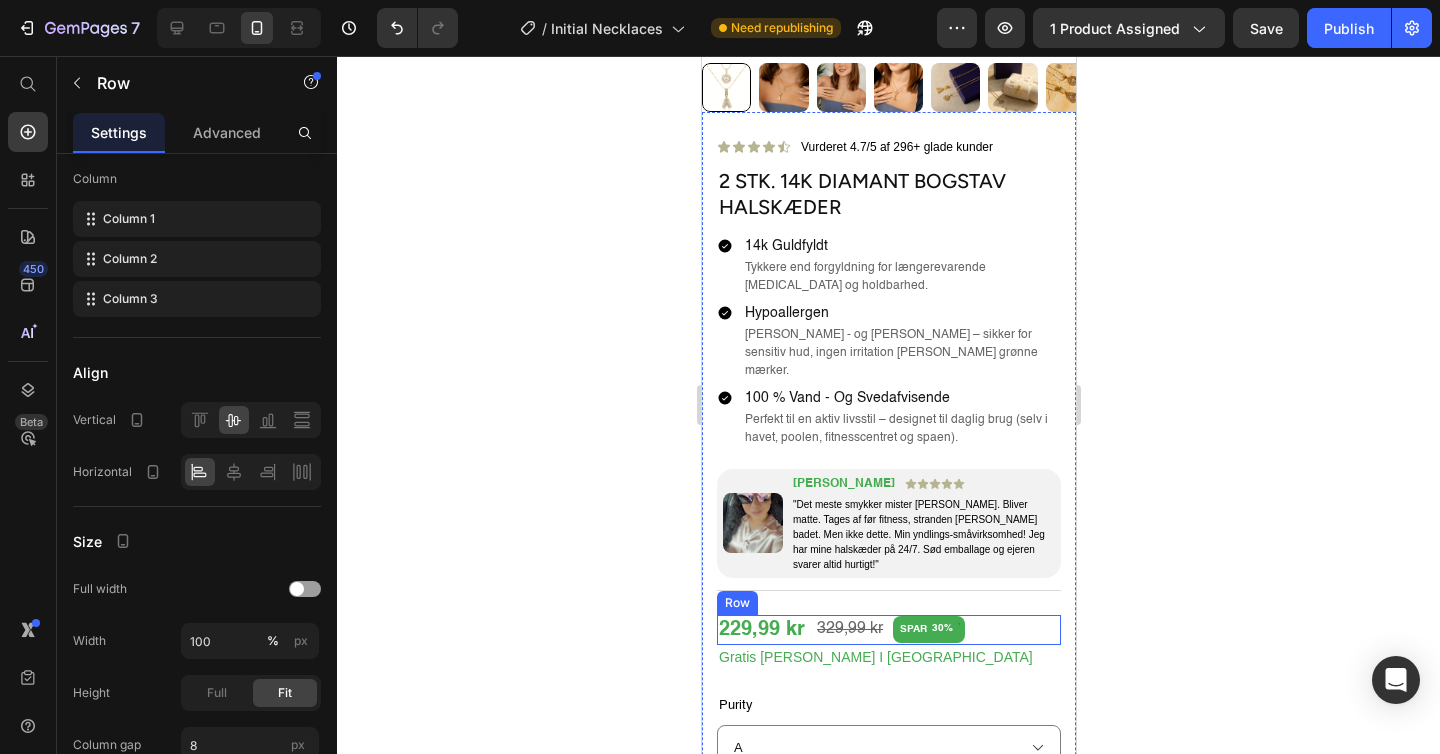 click on "229,99 kr Product Price 329,99 kr Product Price SPAR 30% Discount Tag Row" at bounding box center (888, 630) 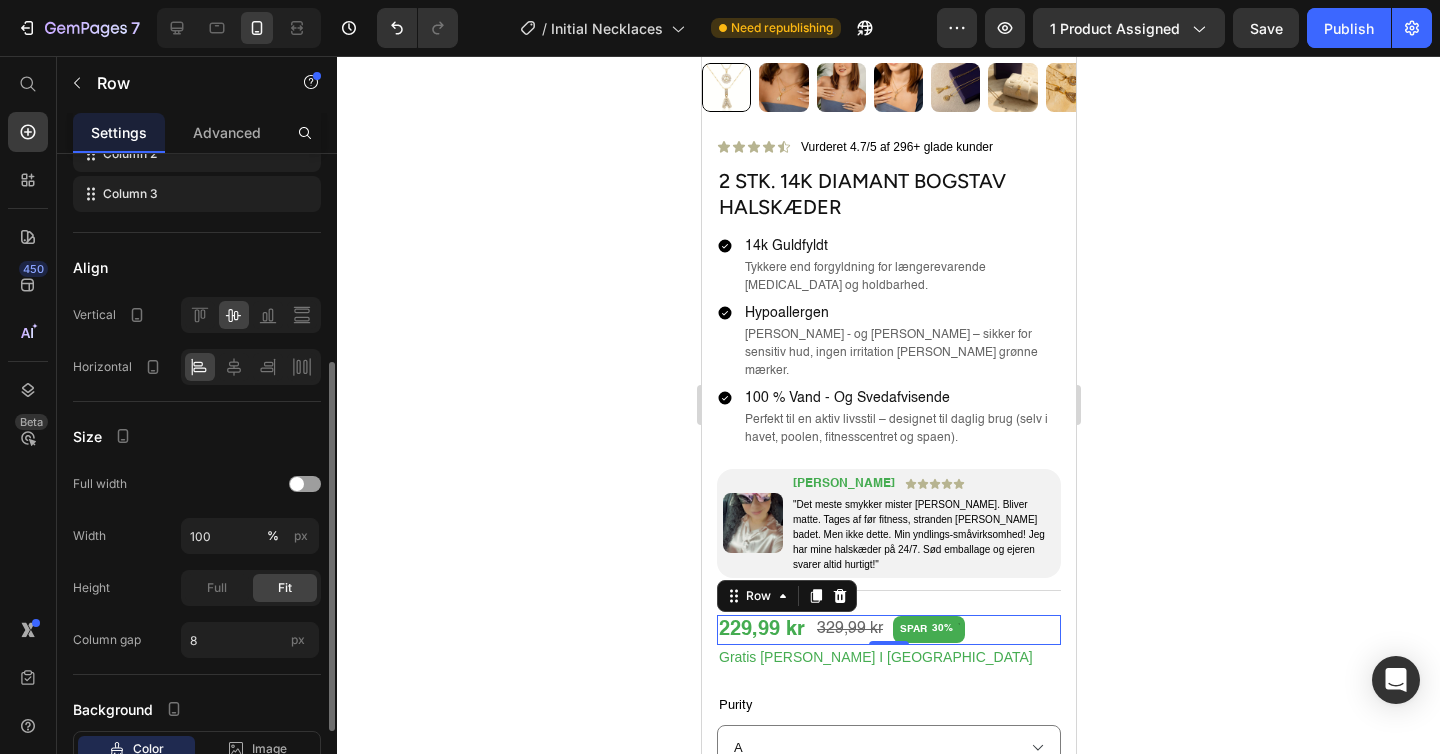 scroll, scrollTop: 512, scrollLeft: 0, axis: vertical 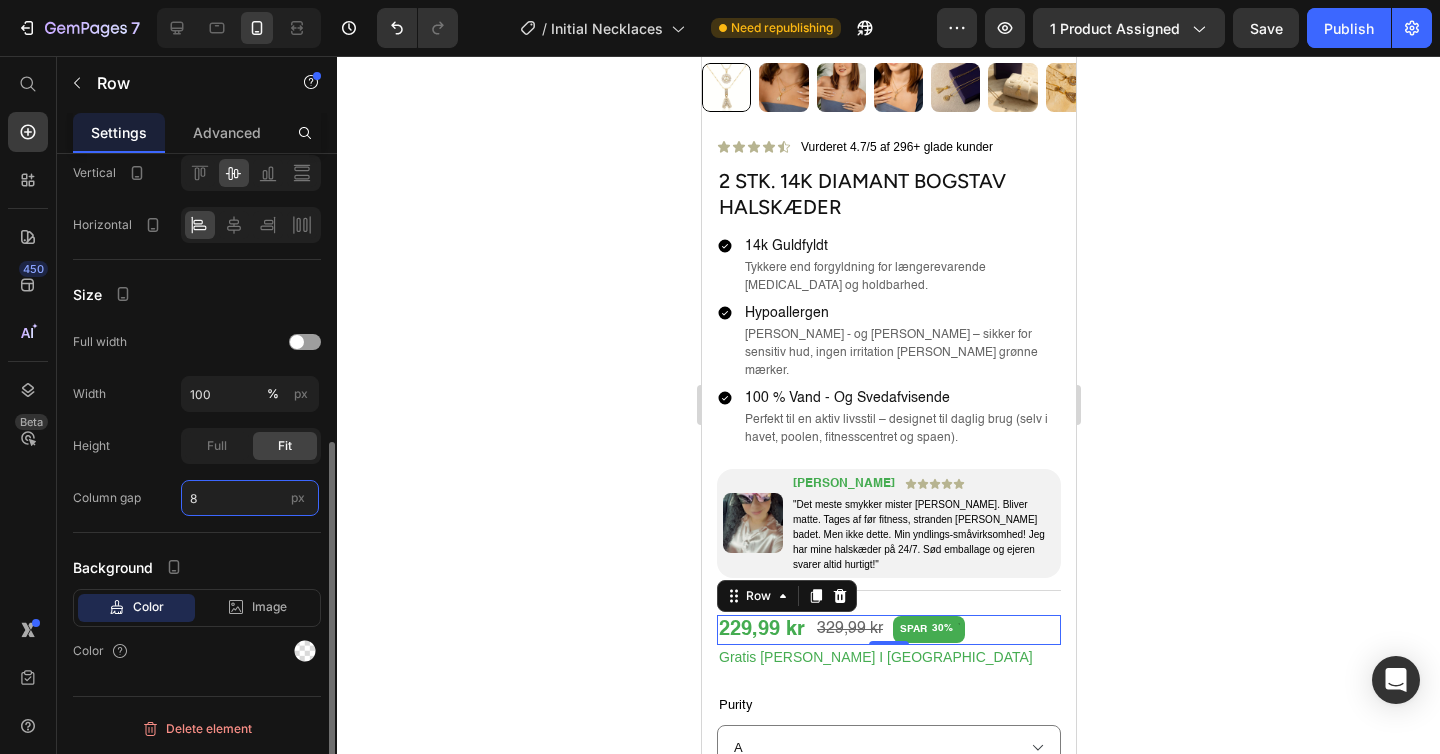 click on "8" at bounding box center [250, 498] 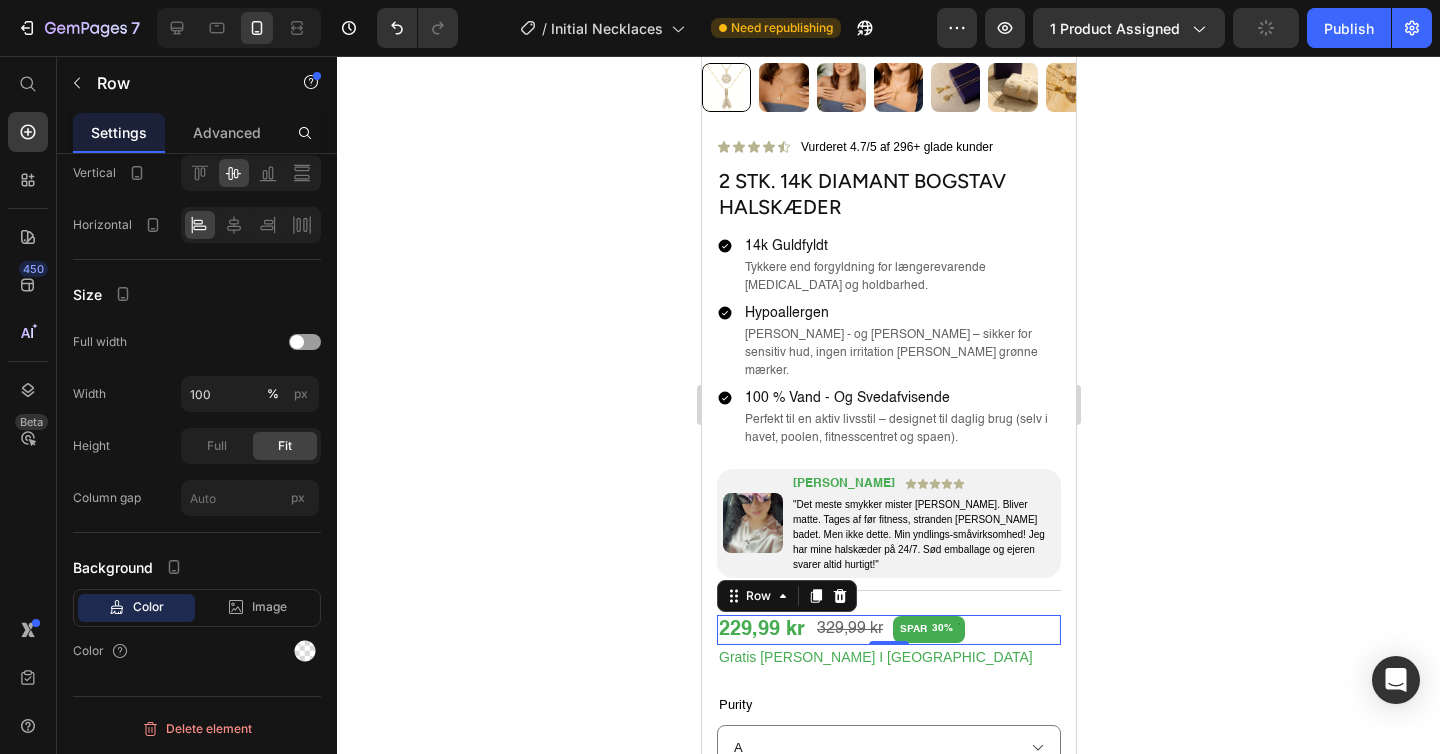 type on "8" 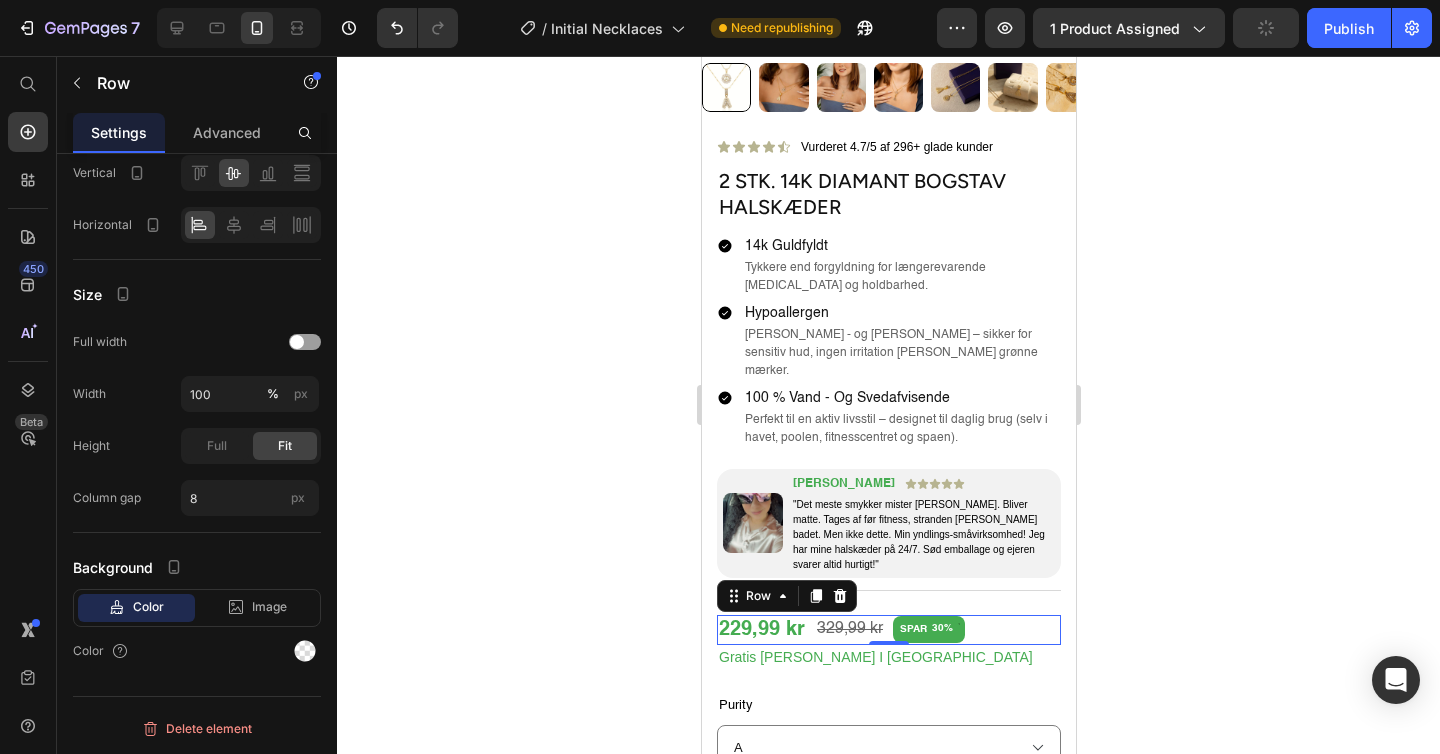 click 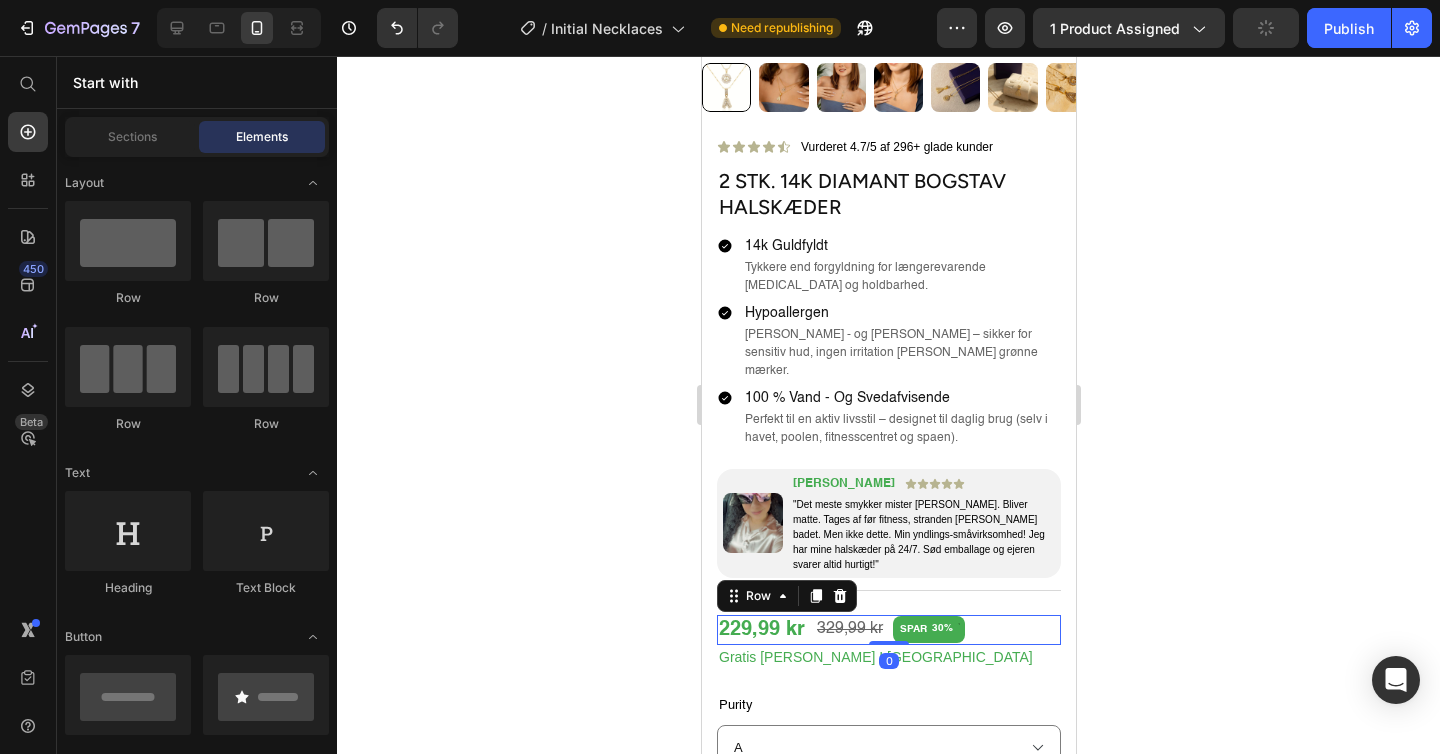 click on "229,99 kr Product Price 329,99 kr Product Price SPAR 30% Discount Tag Row   0" at bounding box center (888, 630) 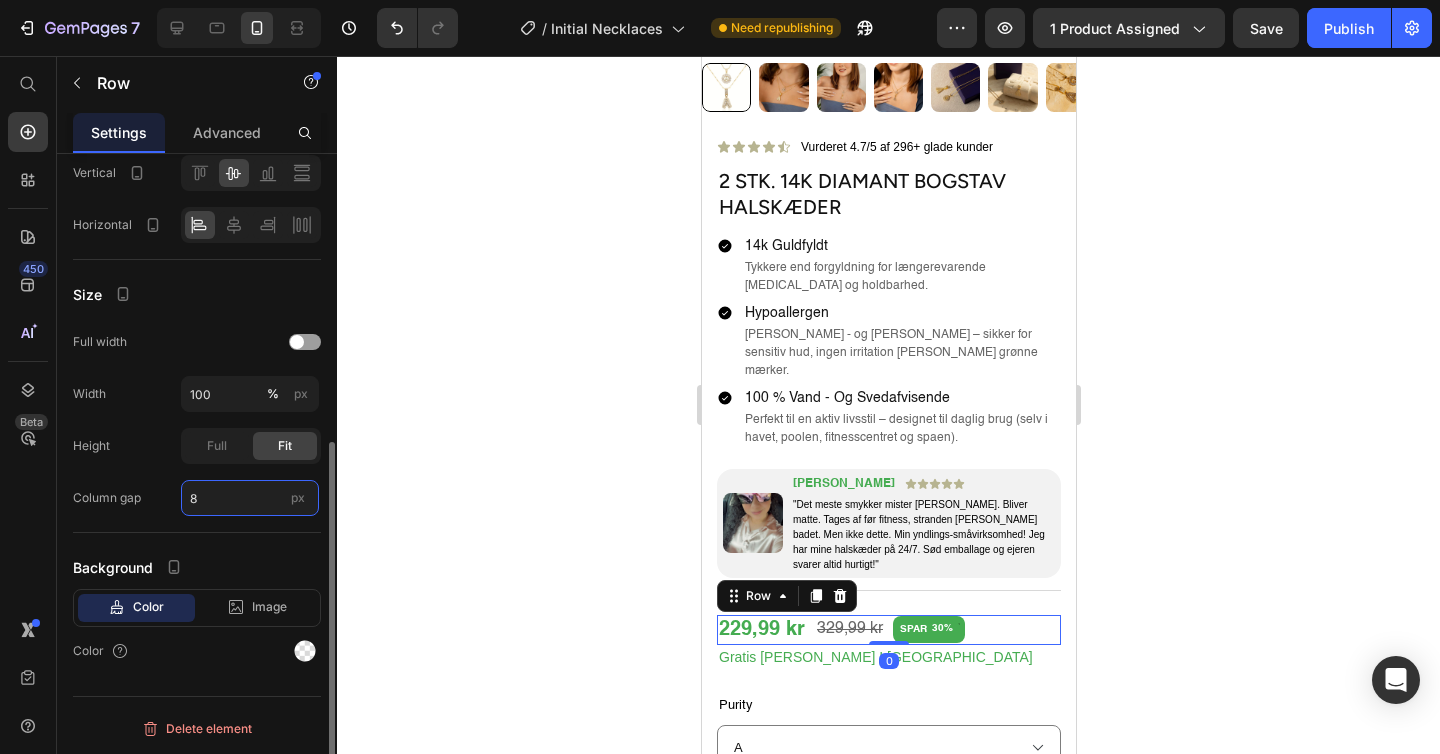 click on "8" at bounding box center [250, 498] 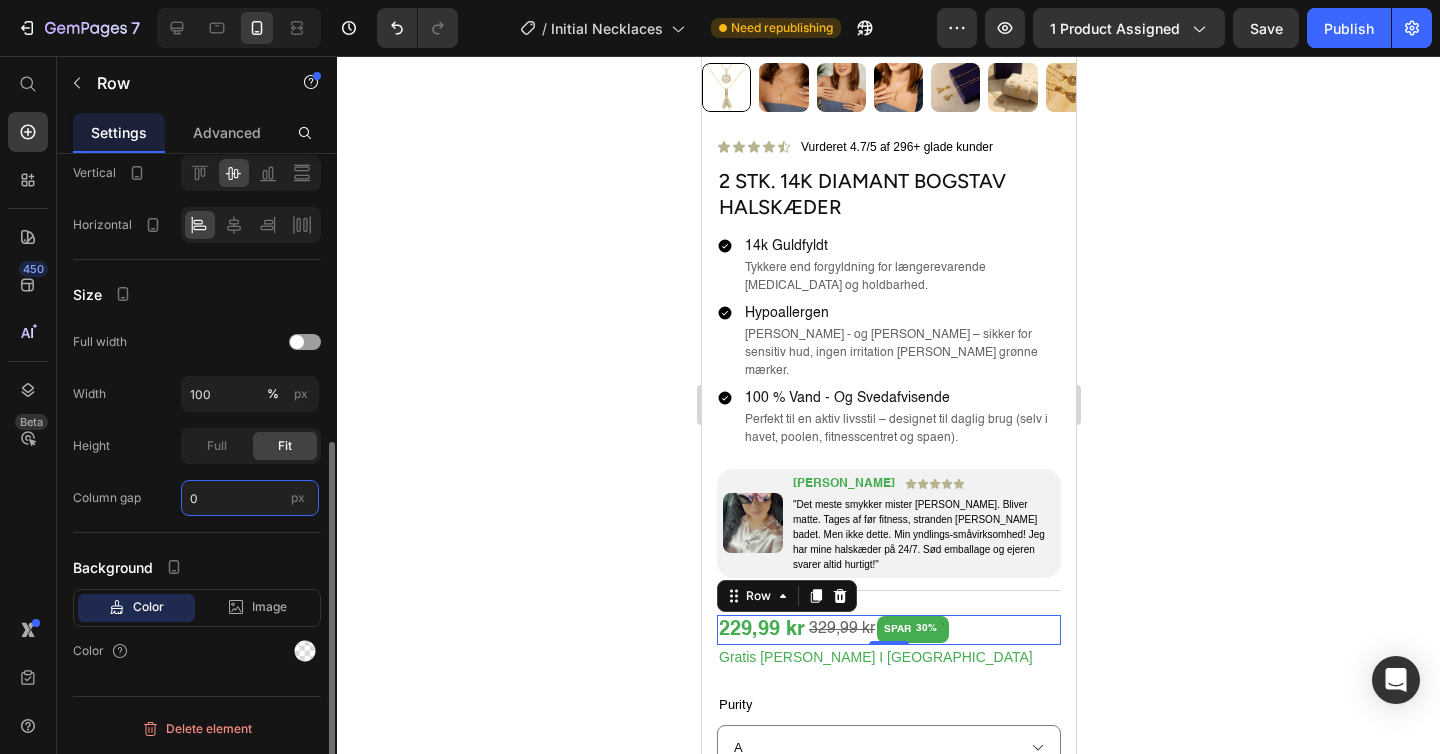 click on "0" at bounding box center [250, 498] 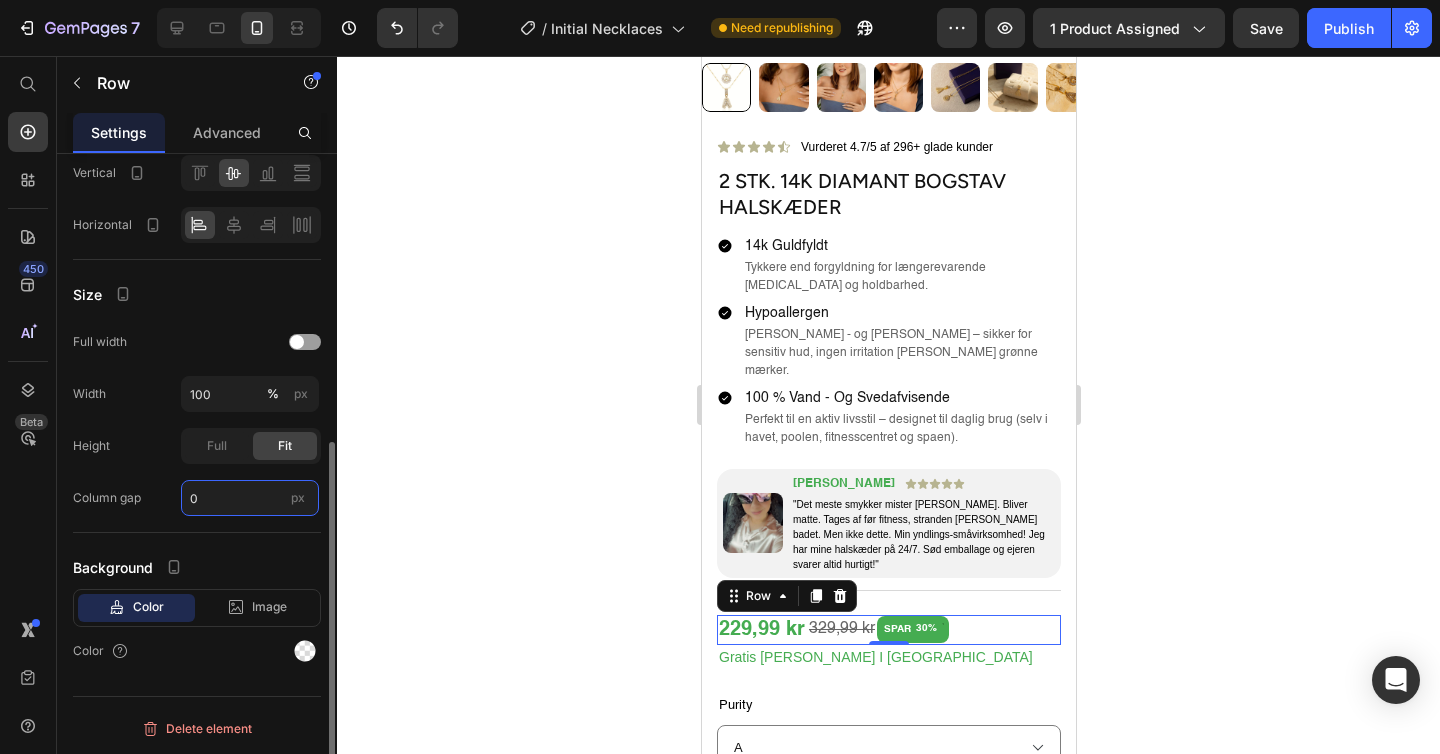 click on "0" at bounding box center (250, 498) 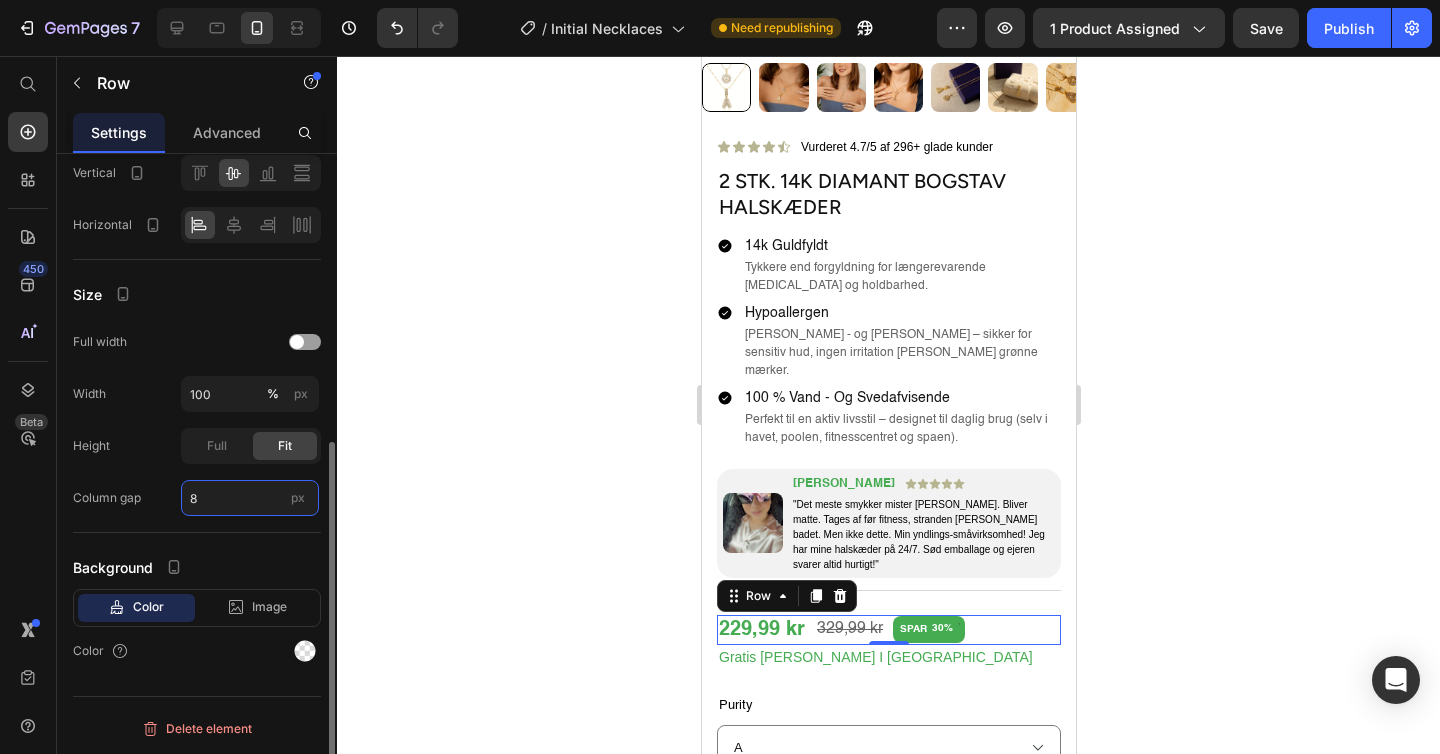 click on "8" at bounding box center [250, 498] 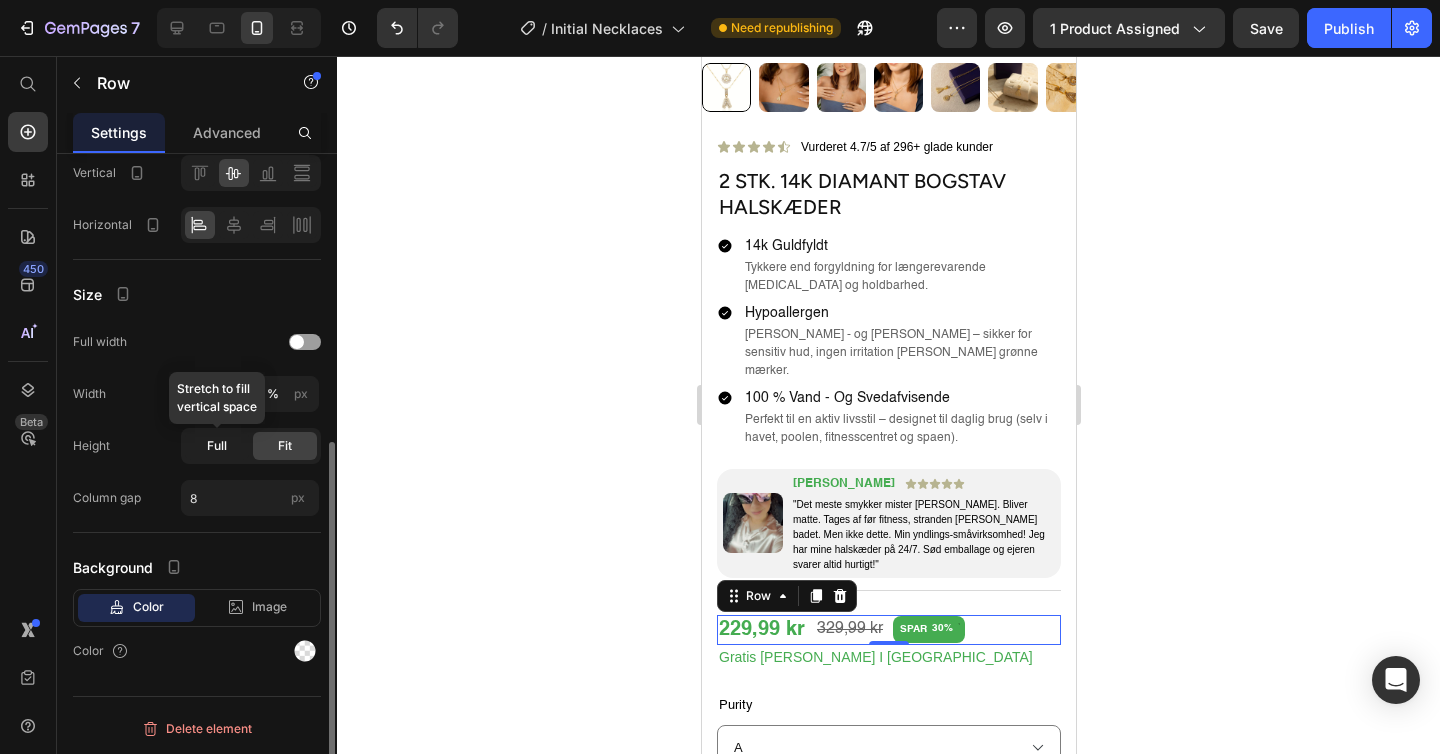 click on "Full" 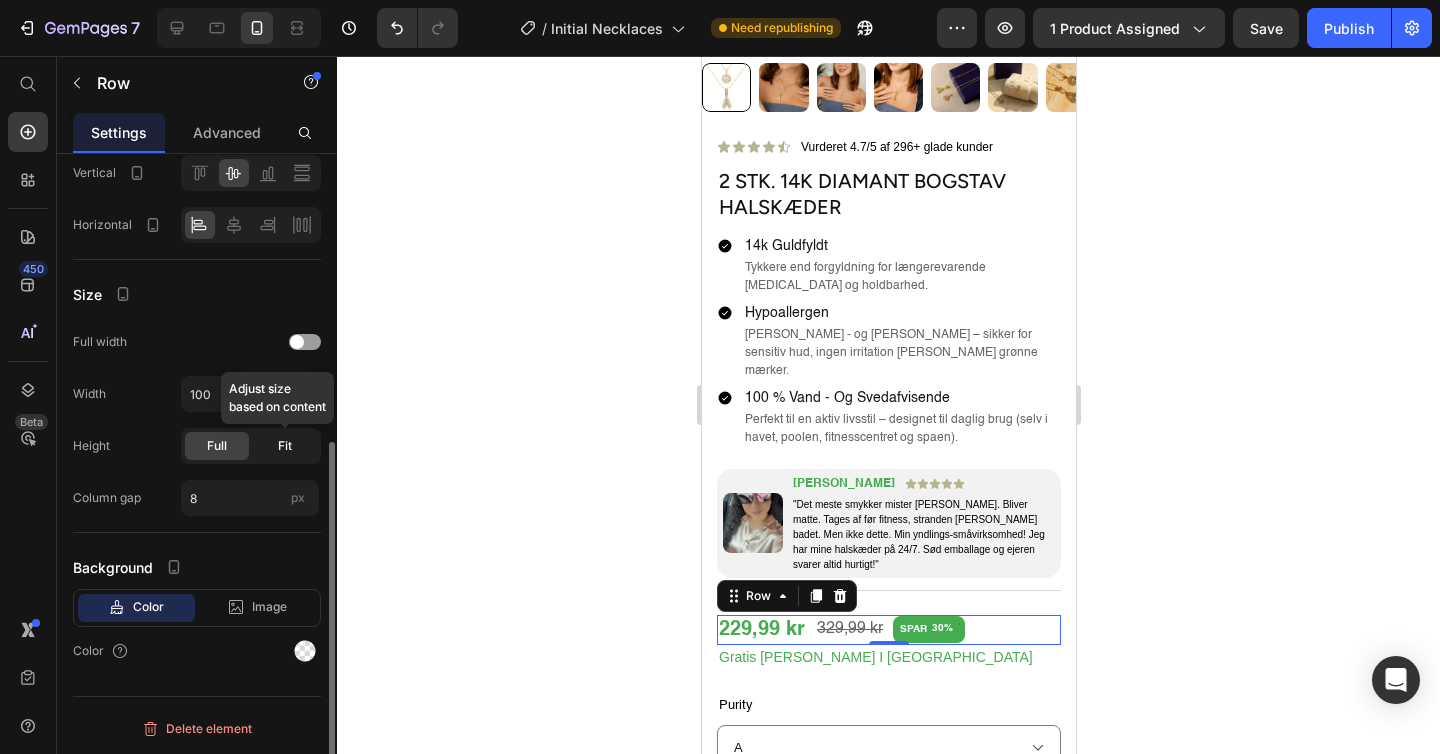 click on "Fit" 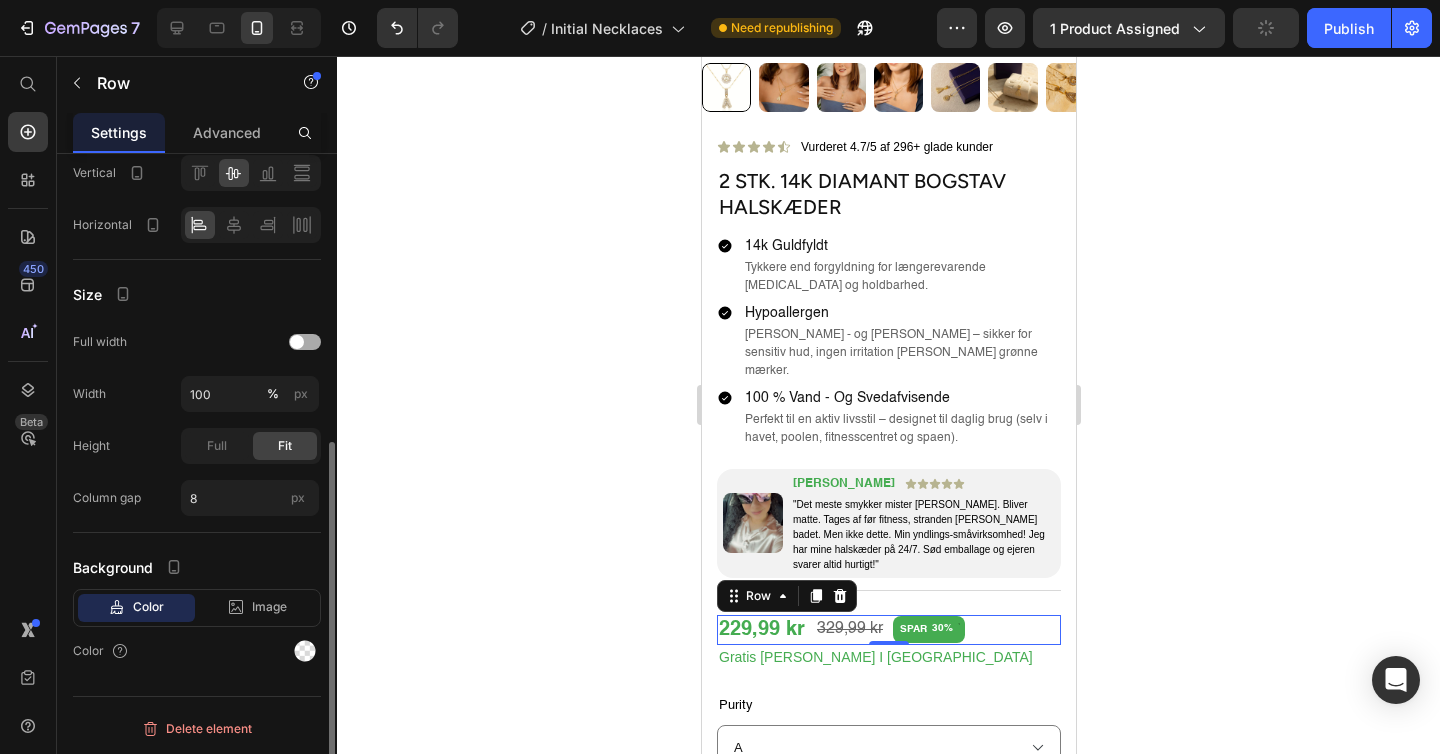 click at bounding box center (305, 342) 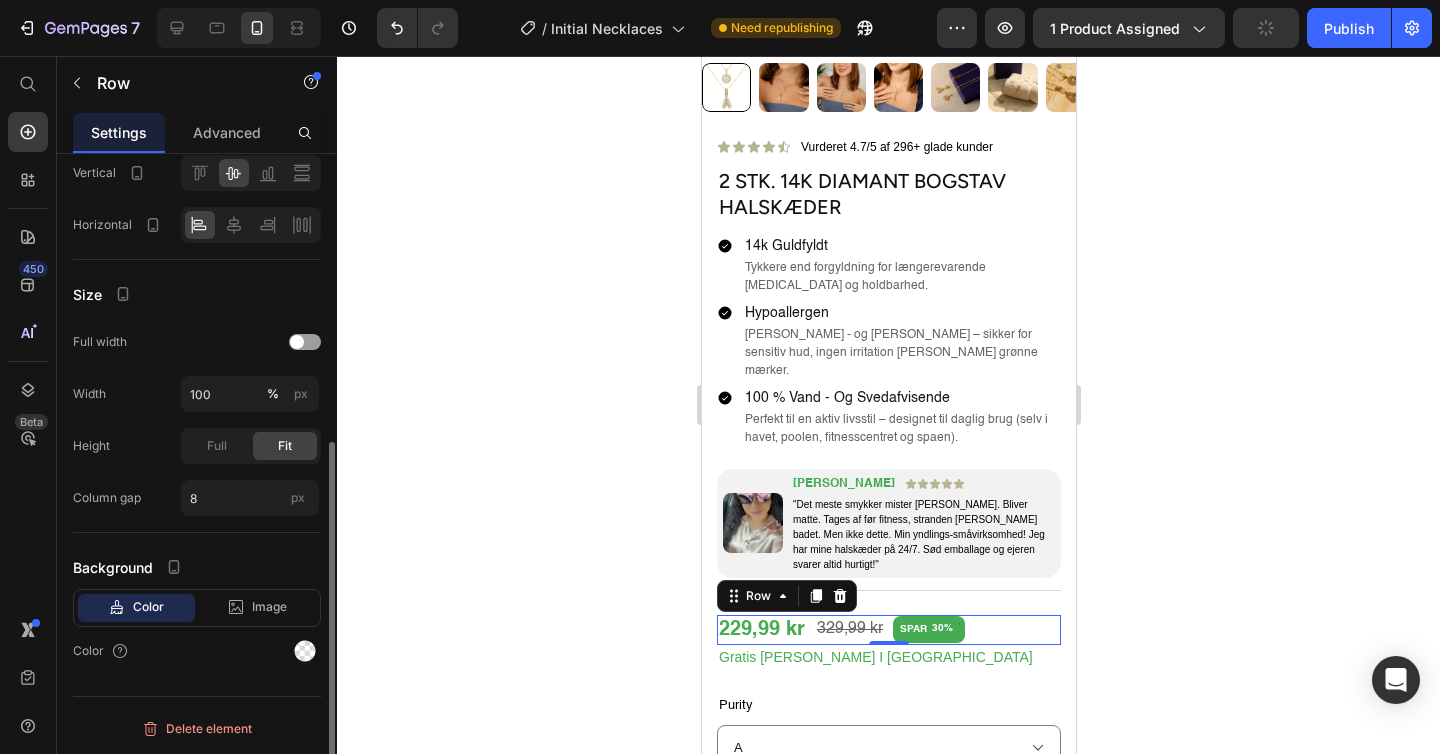 scroll, scrollTop: 460, scrollLeft: 0, axis: vertical 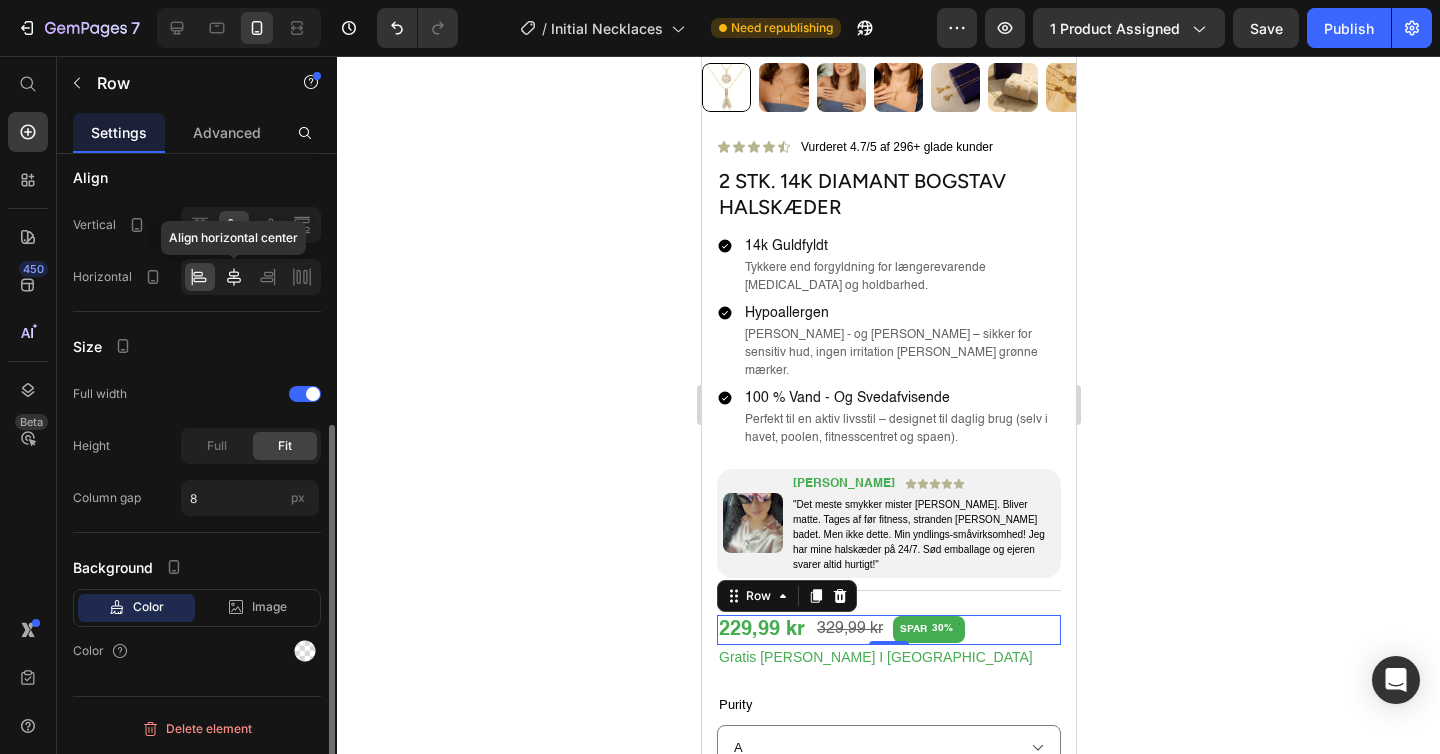 click 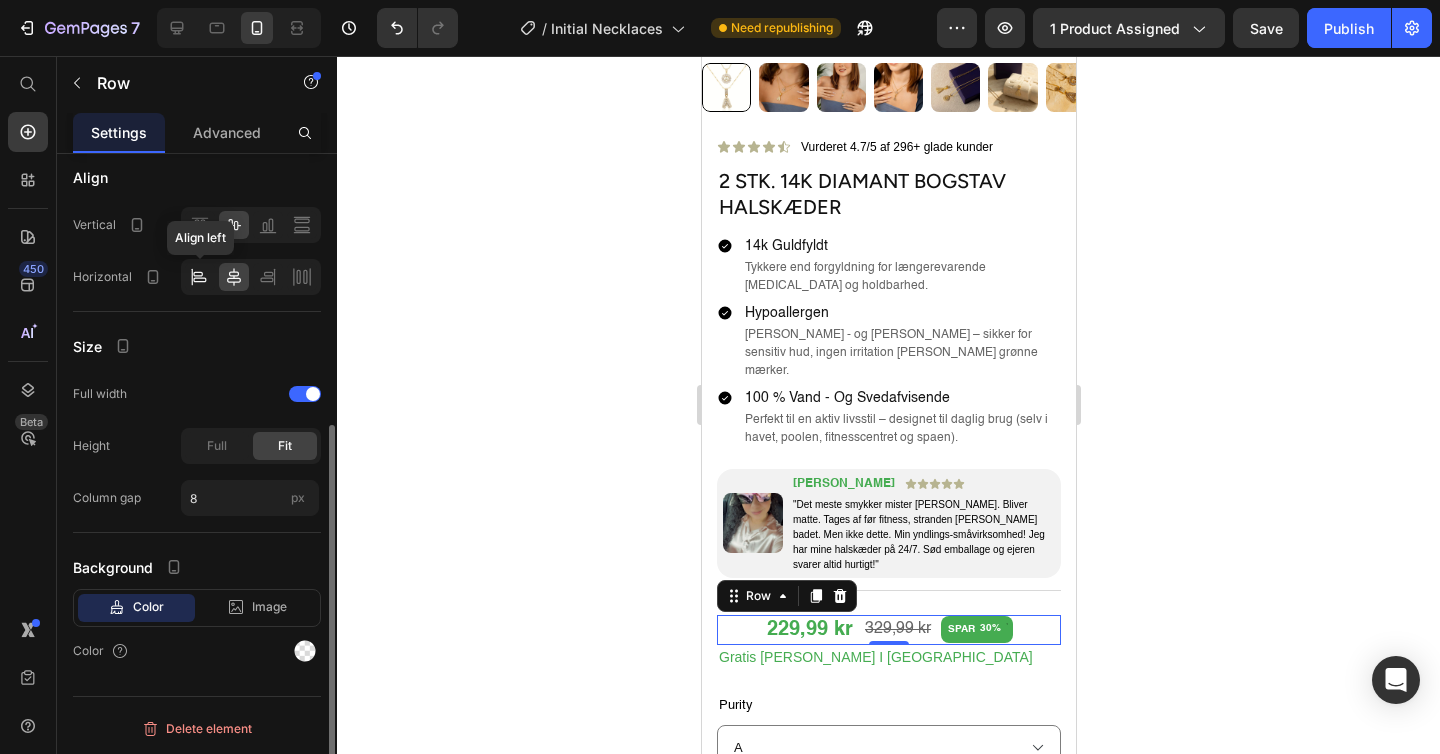 click 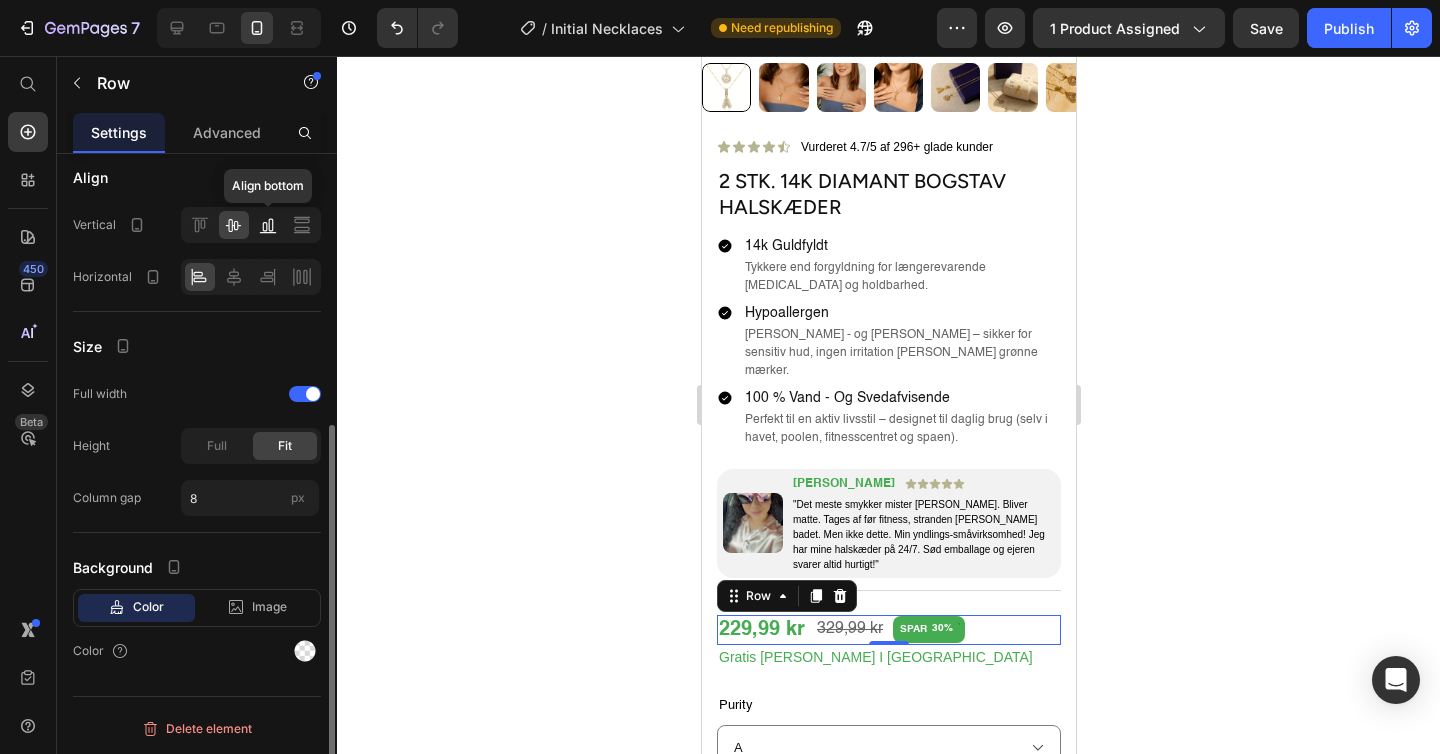 click 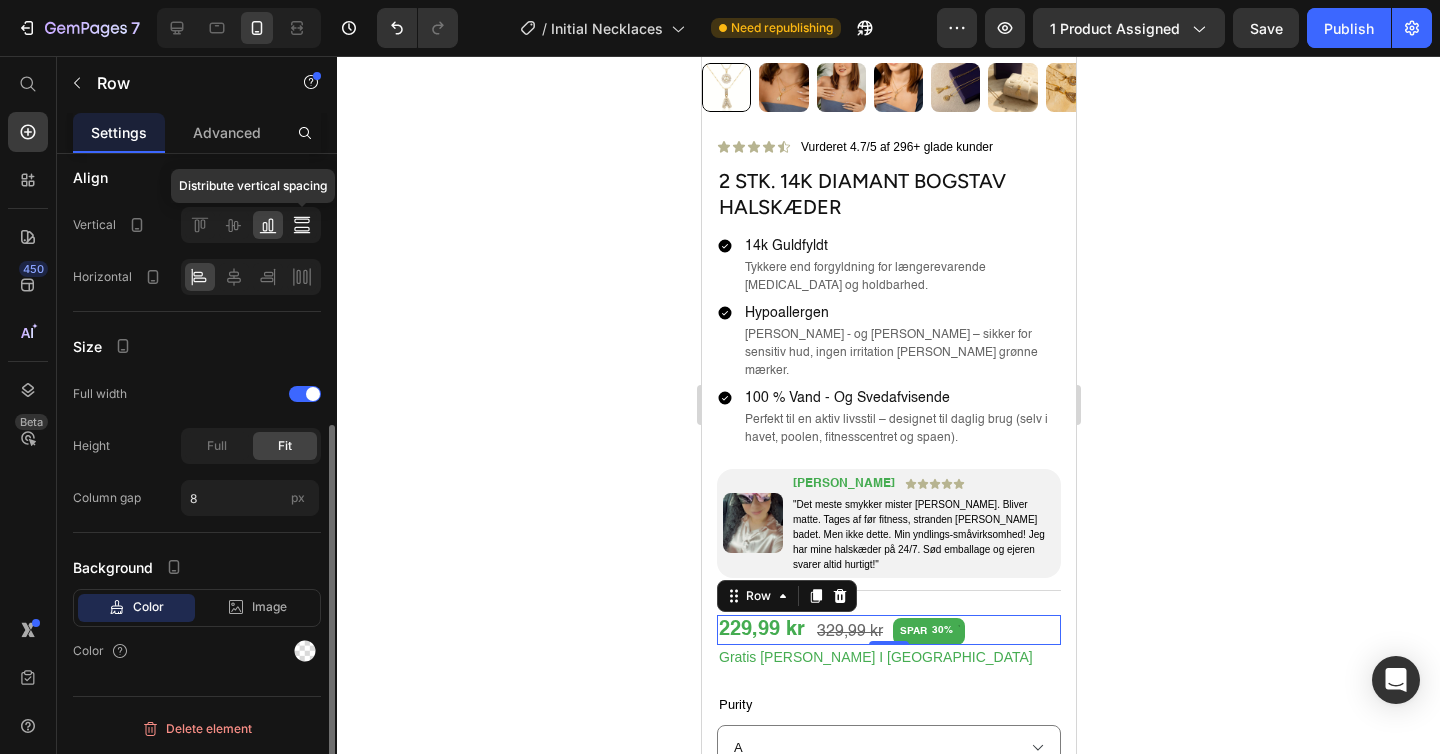 click 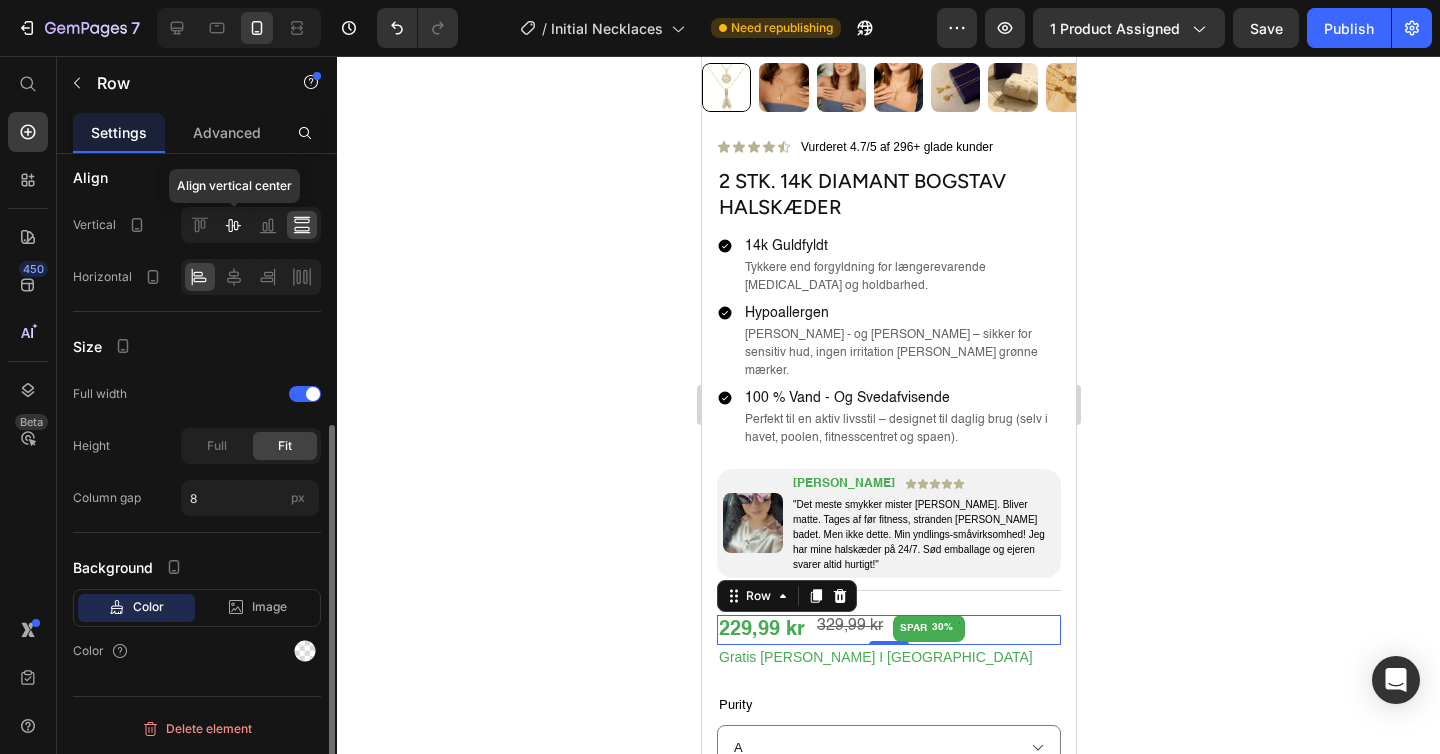 click 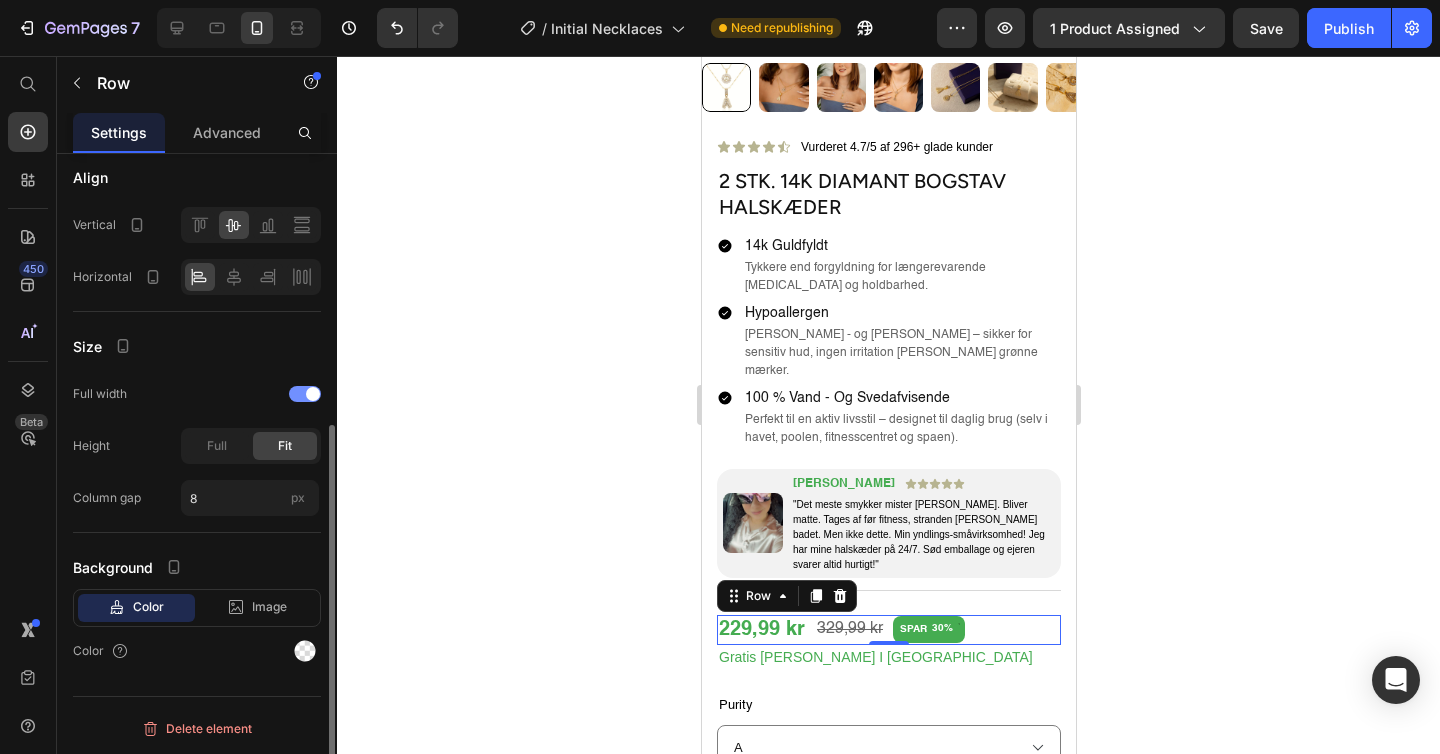 click on "Full width" 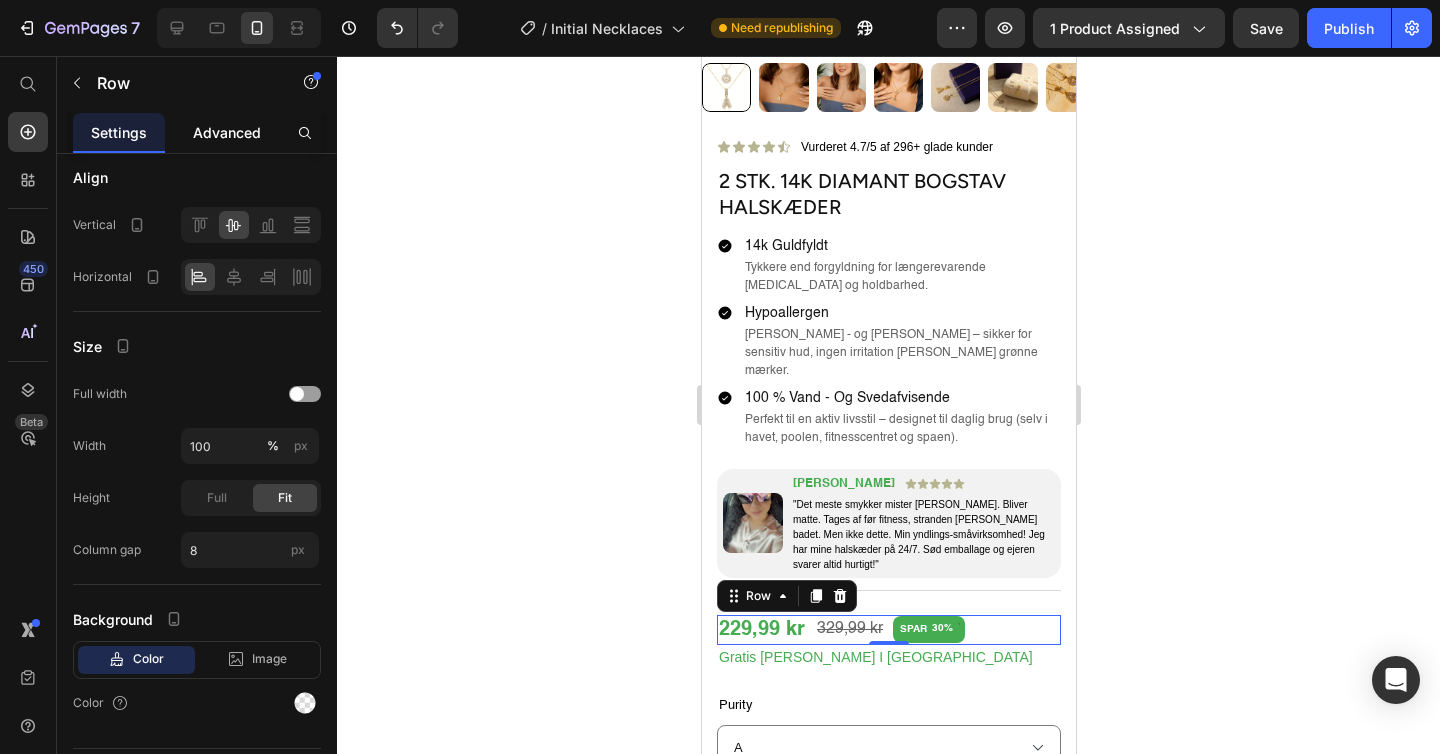 click on "Advanced" at bounding box center [227, 132] 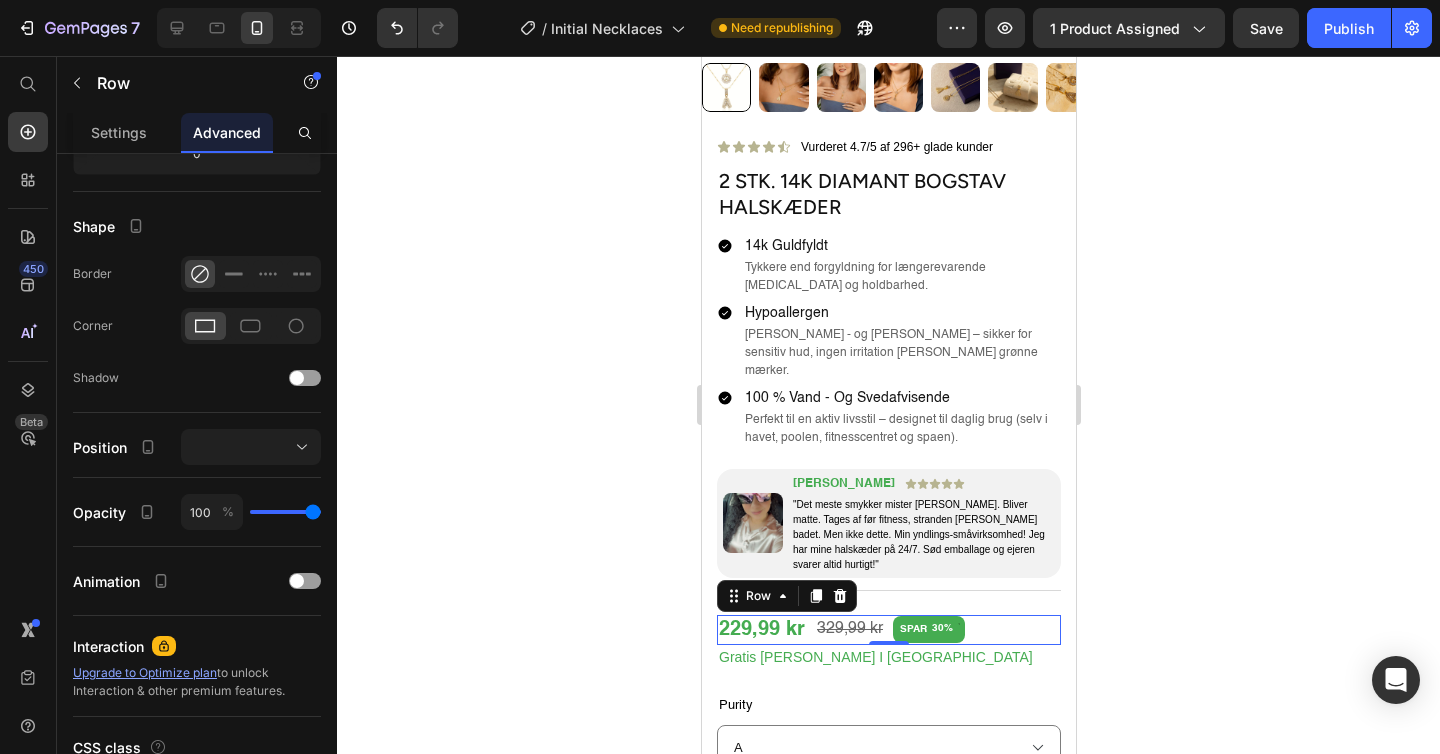 scroll, scrollTop: 0, scrollLeft: 0, axis: both 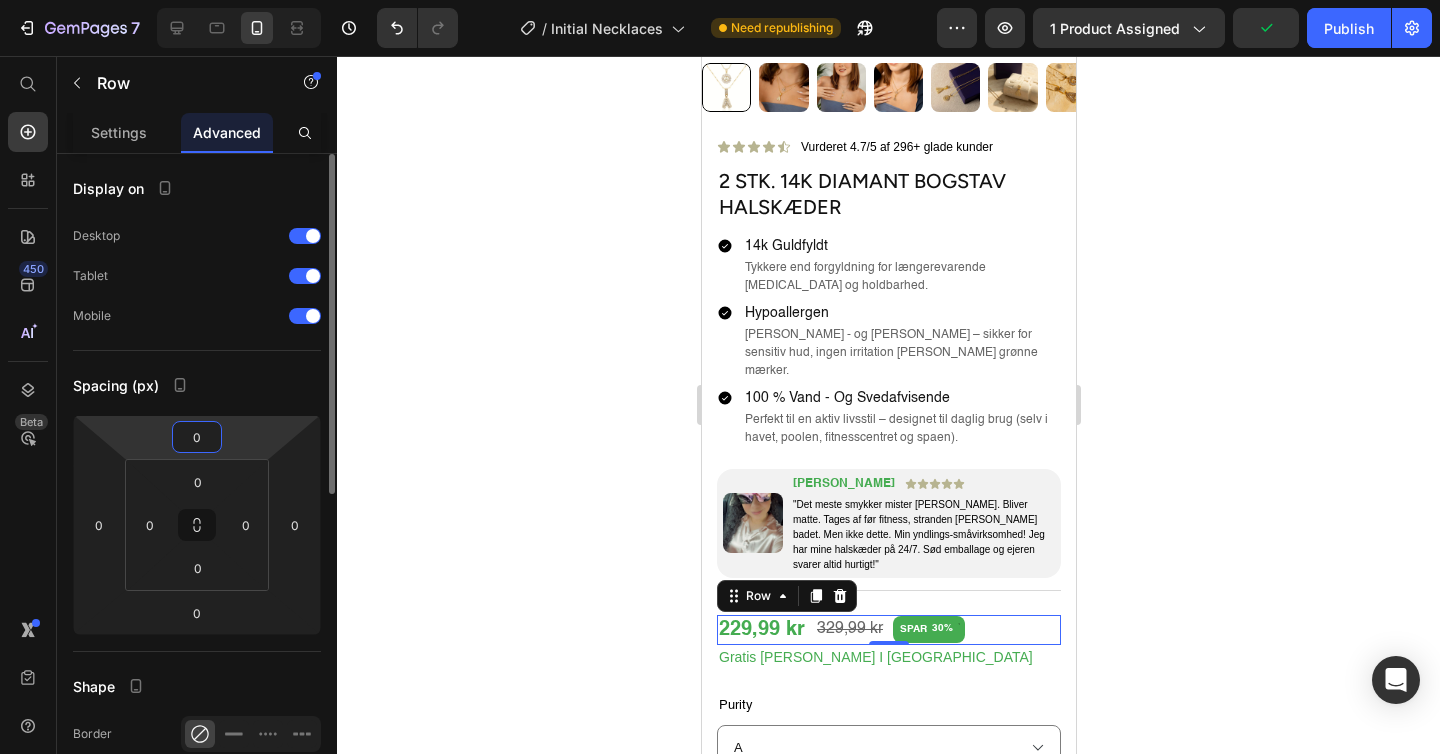 click on "0" at bounding box center [197, 437] 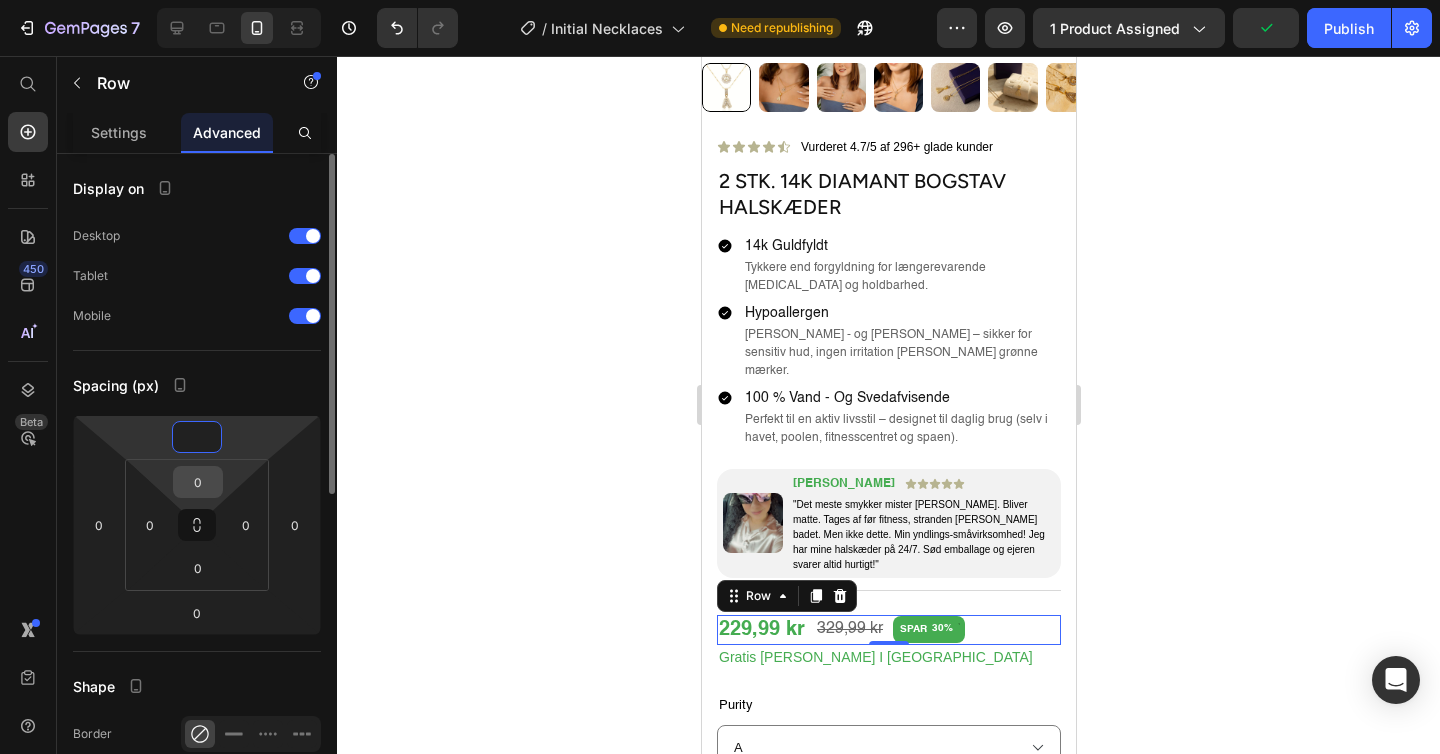 click on "0" at bounding box center [198, 482] 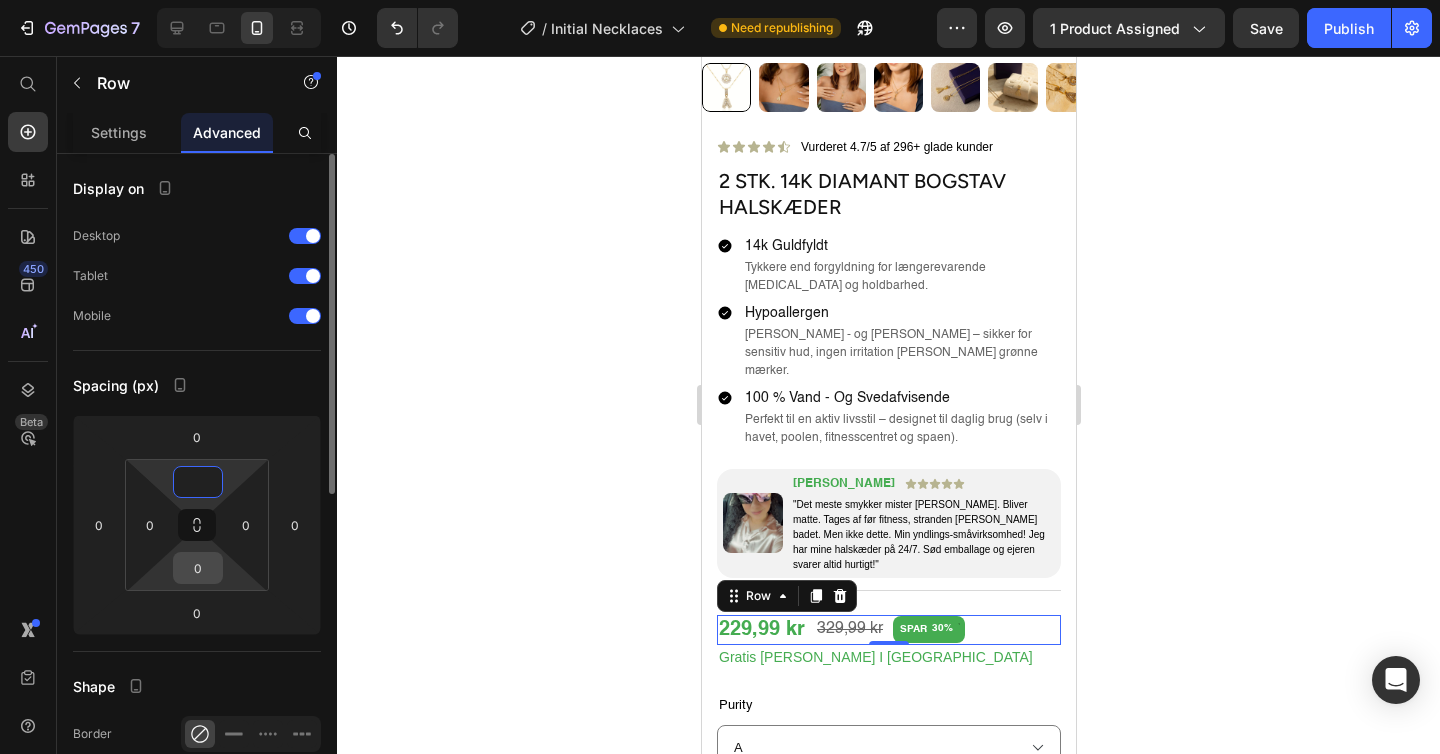 click on "0" at bounding box center [198, 568] 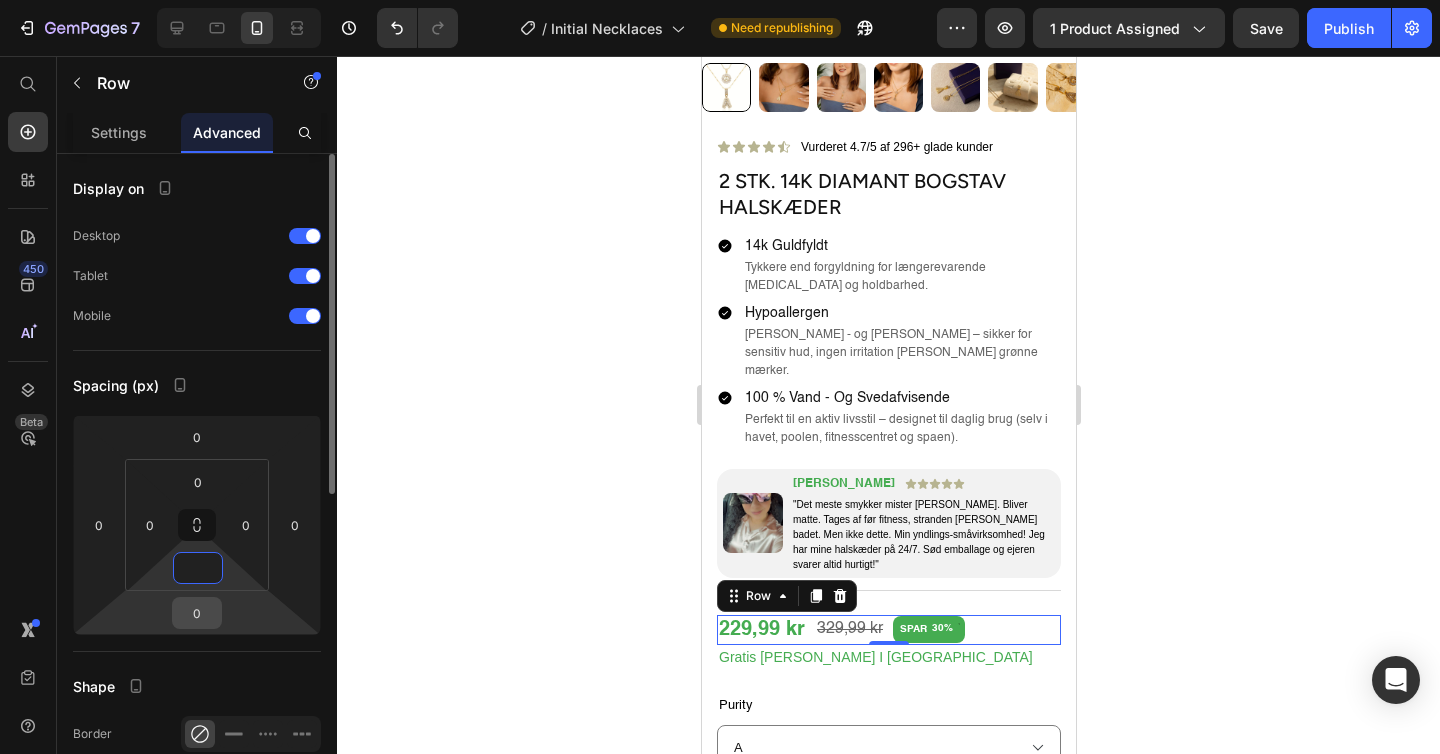 click on "0" at bounding box center (197, 613) 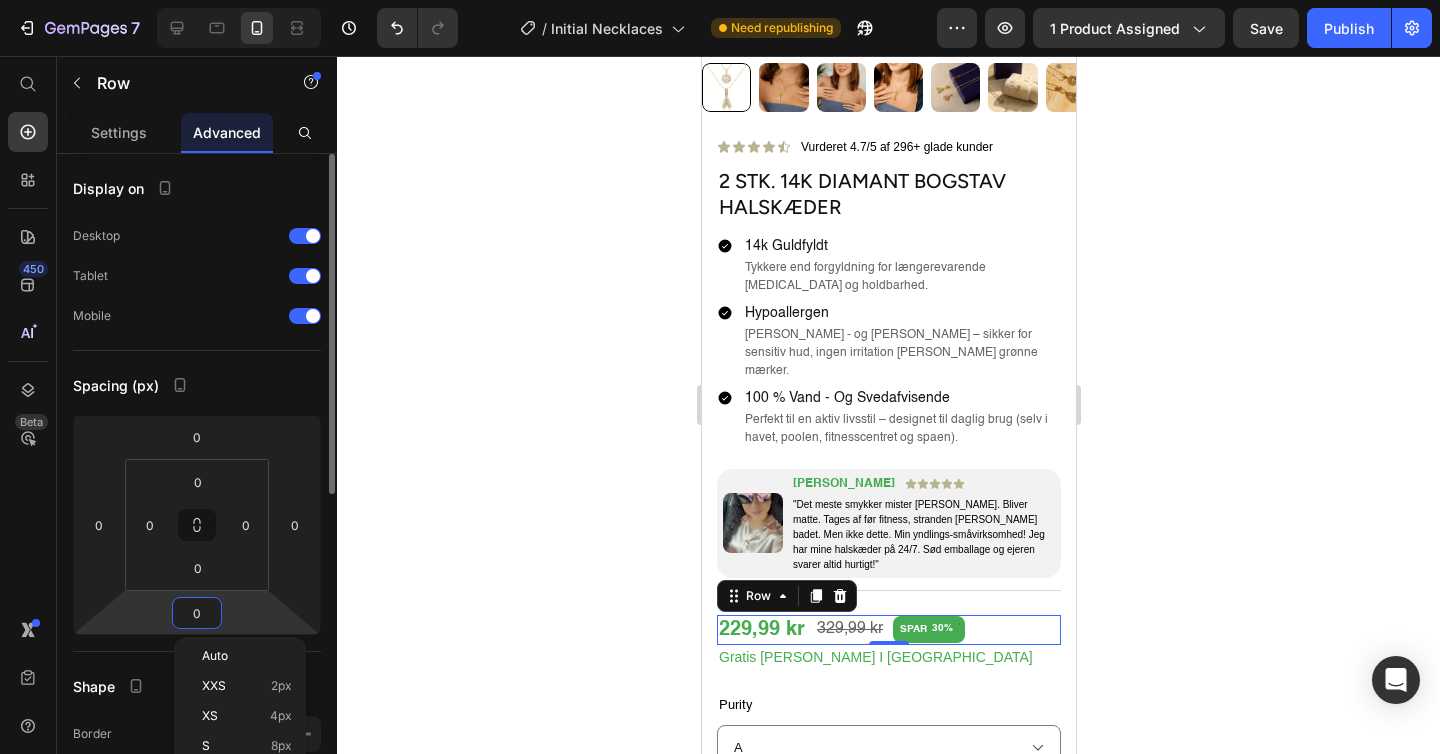 type 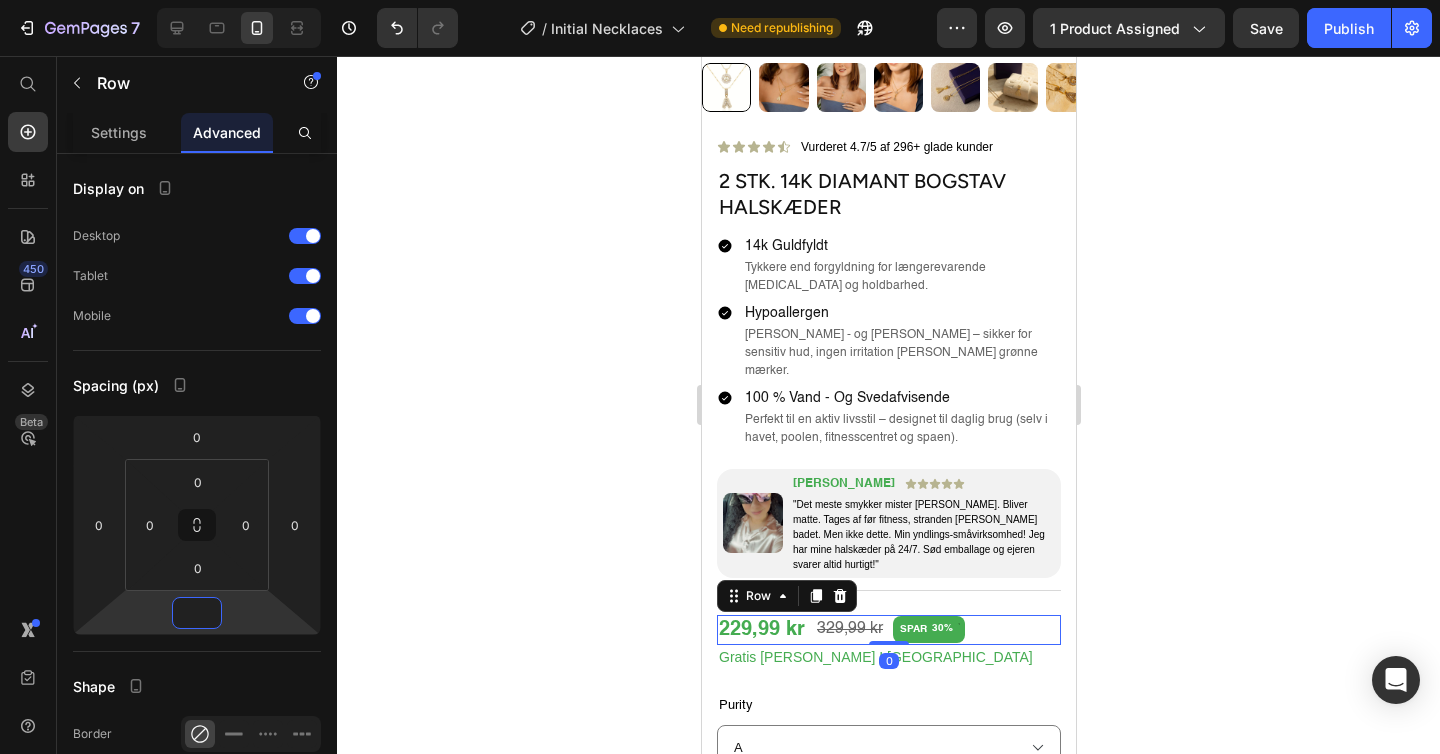 click 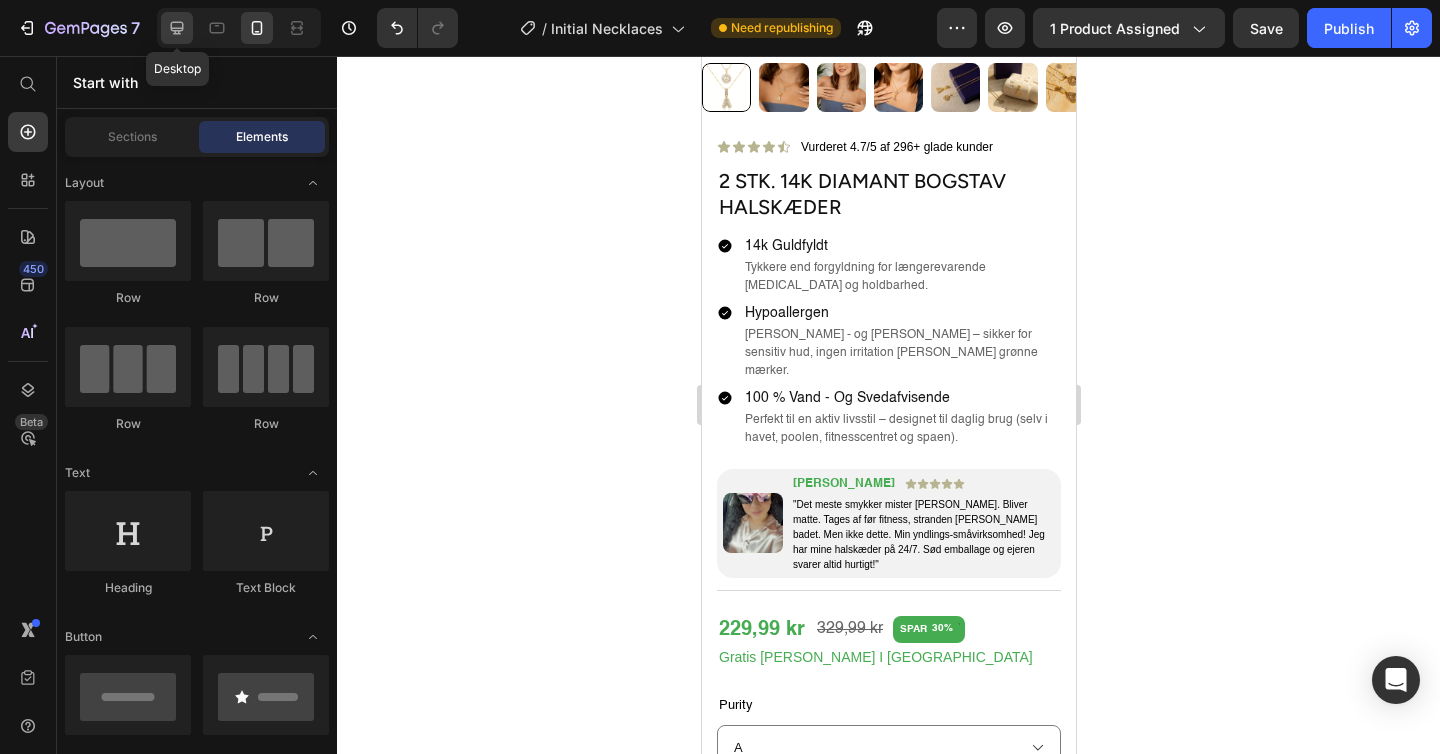 click 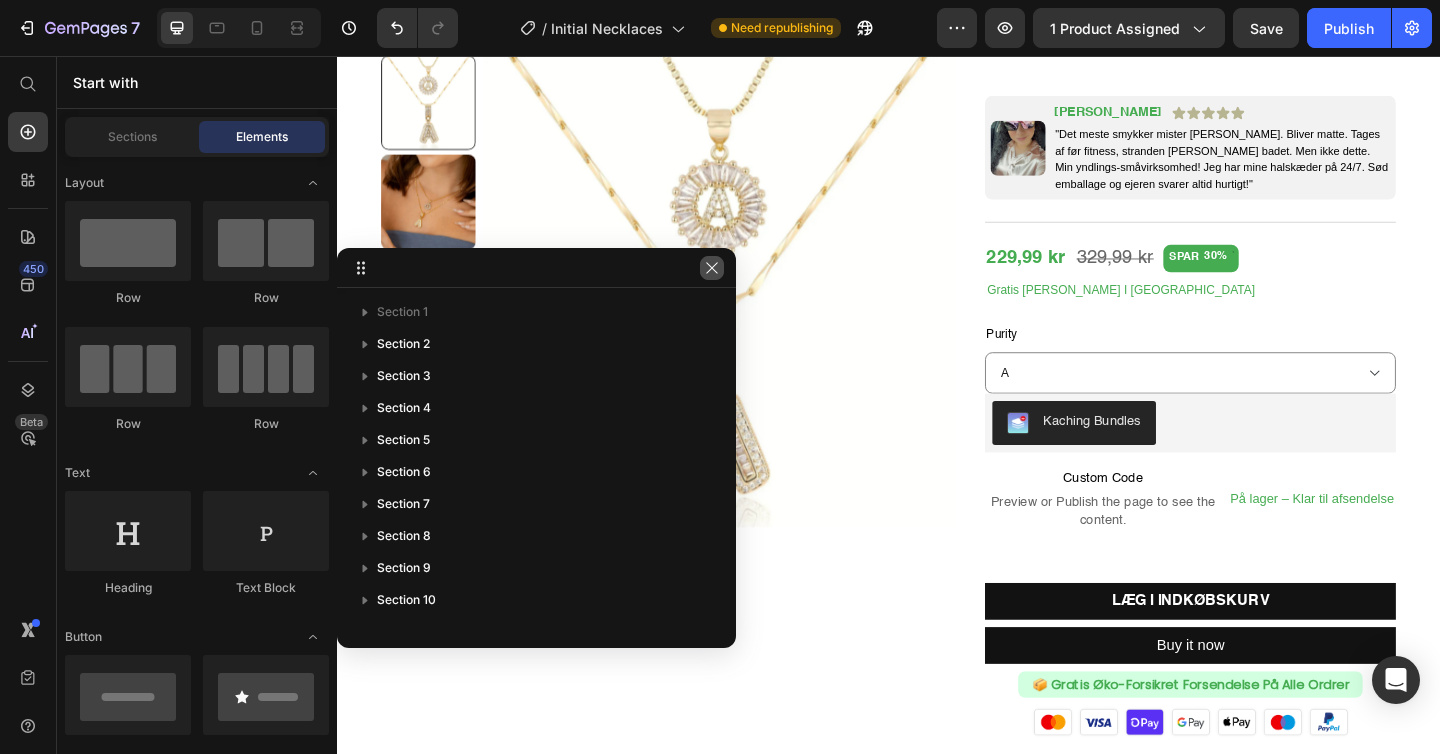 drag, startPoint x: 709, startPoint y: 268, endPoint x: 406, endPoint y: 230, distance: 305.37354 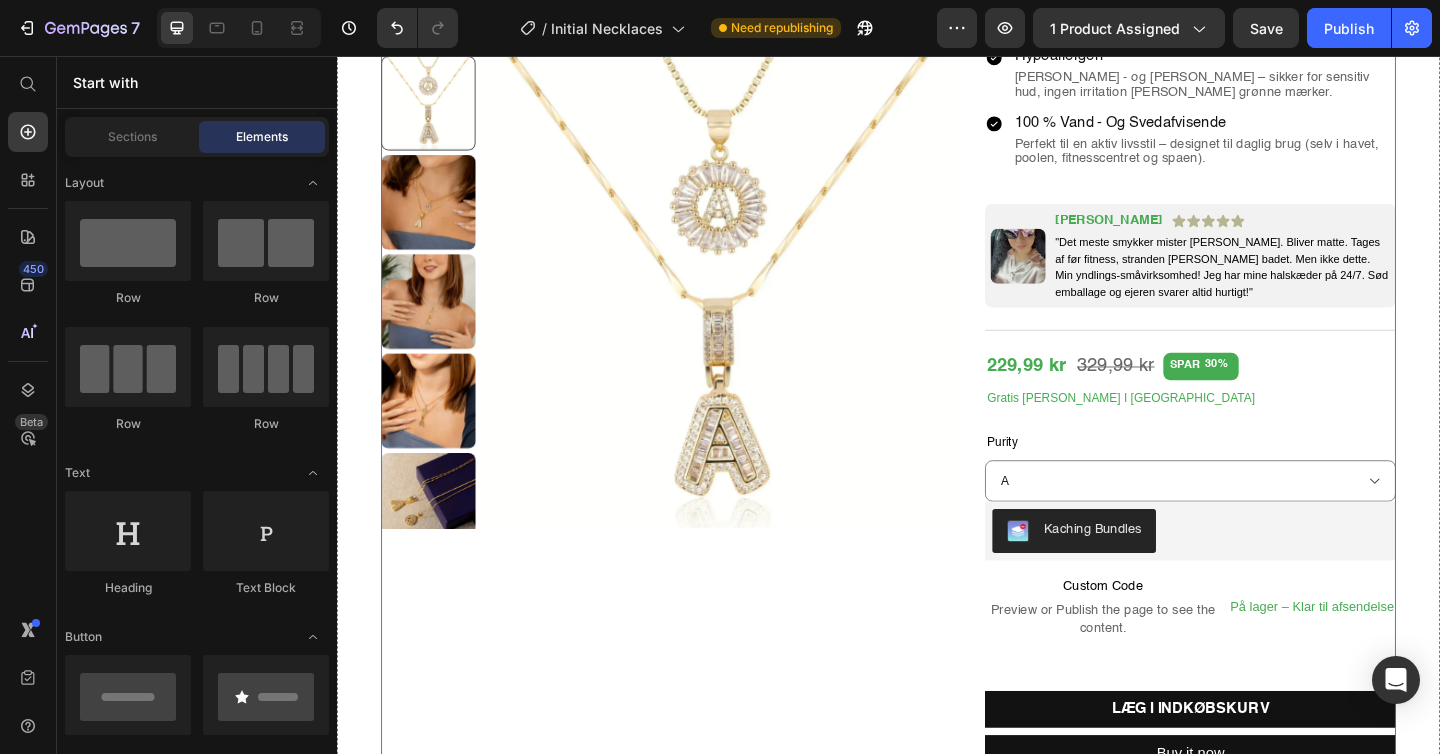 scroll, scrollTop: 294, scrollLeft: 0, axis: vertical 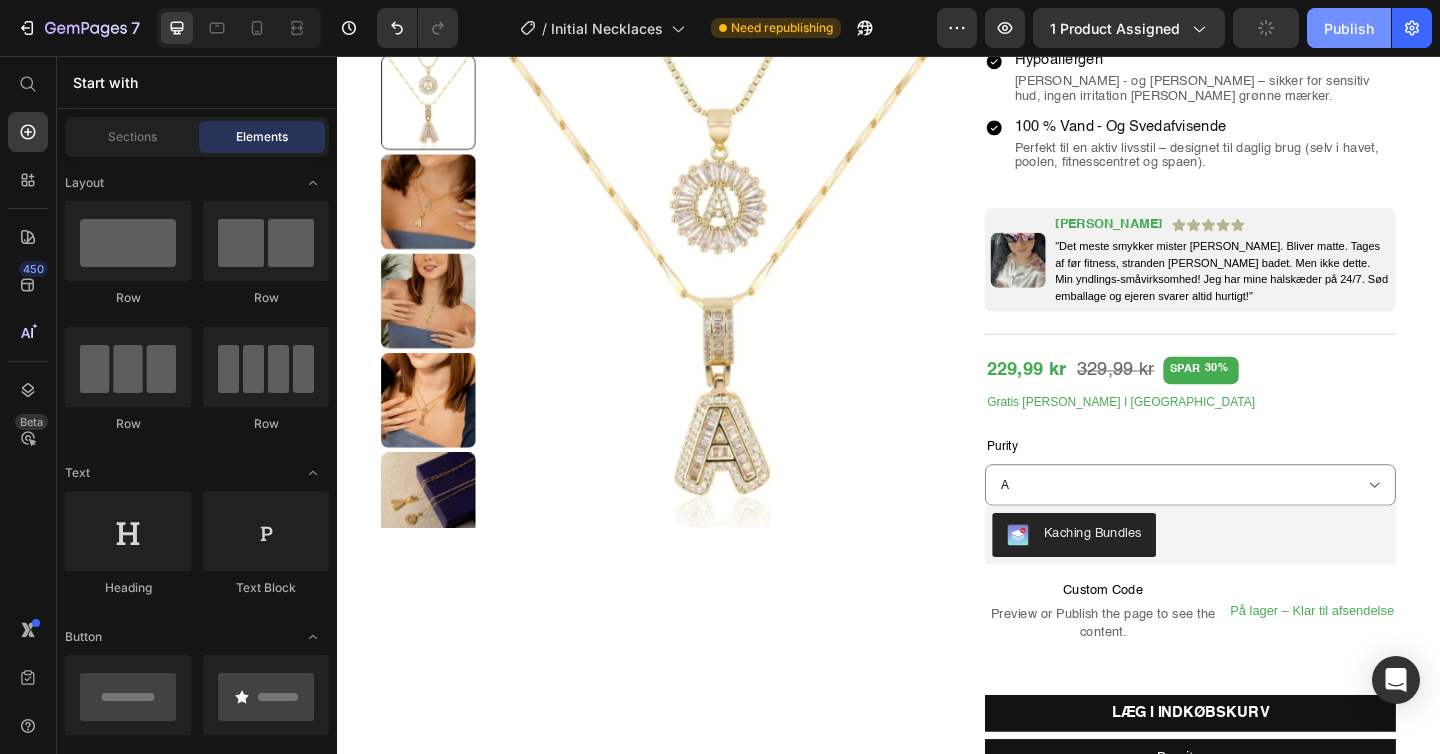 click on "Publish" 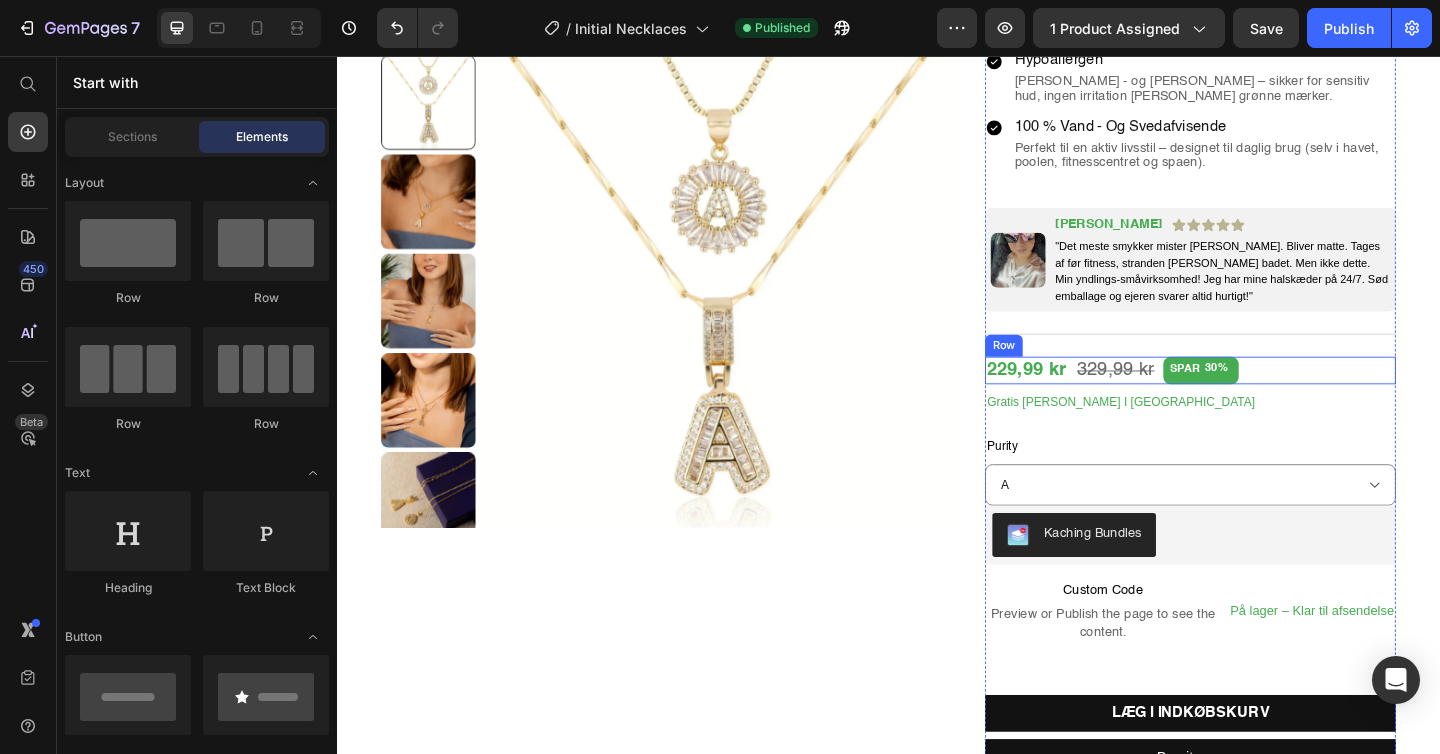 click on "229,99 kr Product Price 329,99 kr Product Price SPAR 30% Discount Tag Row" at bounding box center [1265, 399] 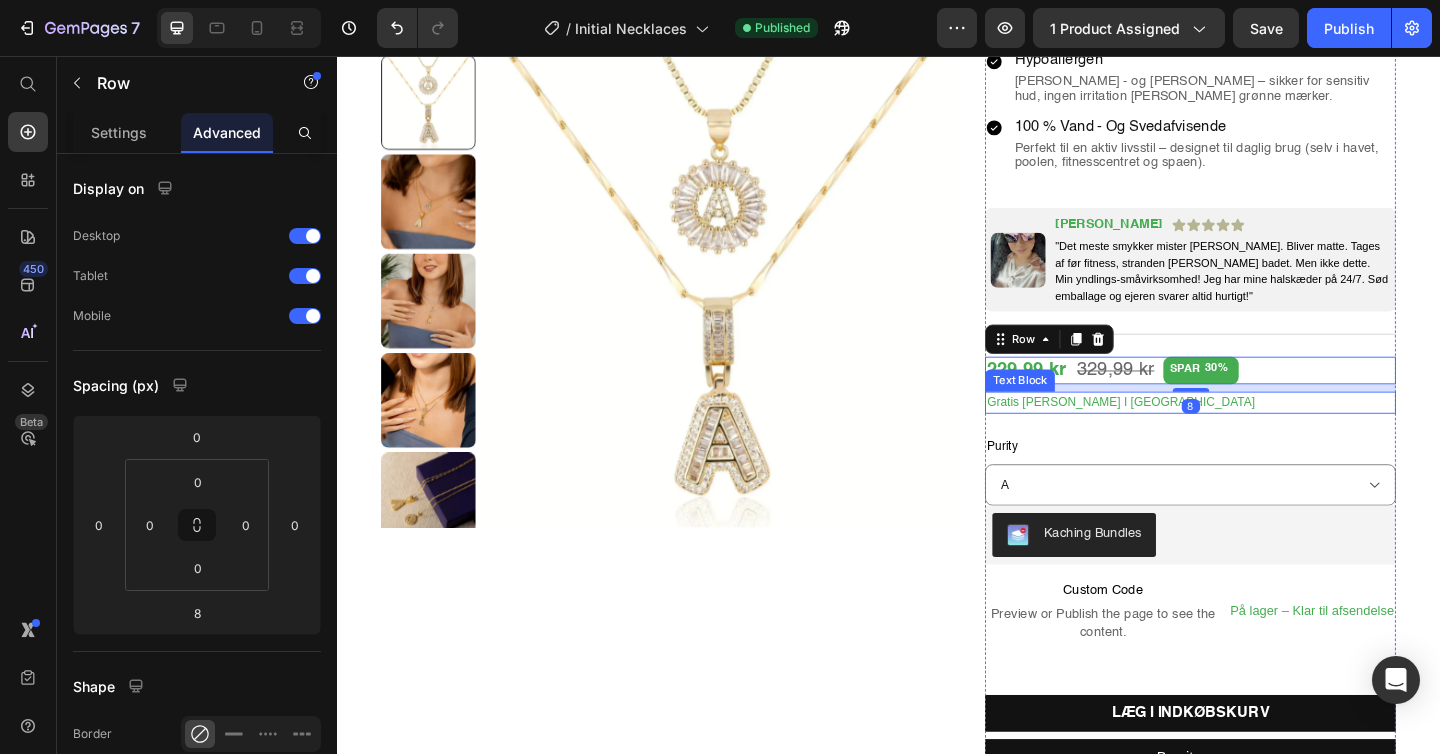 click on "Gratis [PERSON_NAME] I [GEOGRAPHIC_DATA]" at bounding box center (1265, 434) 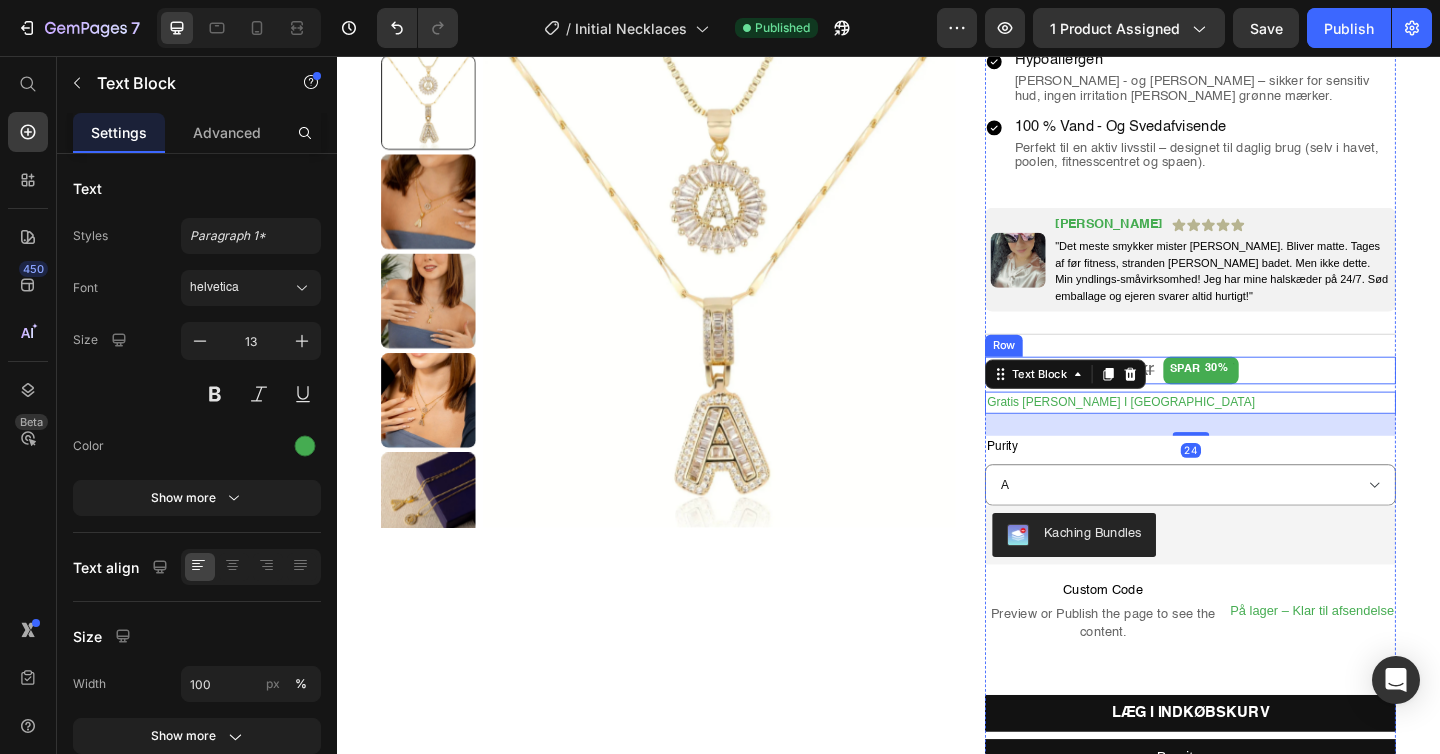 click on "229,99 kr Product Price 329,99 kr Product Price SPAR 30% Discount Tag Row" at bounding box center (1265, 399) 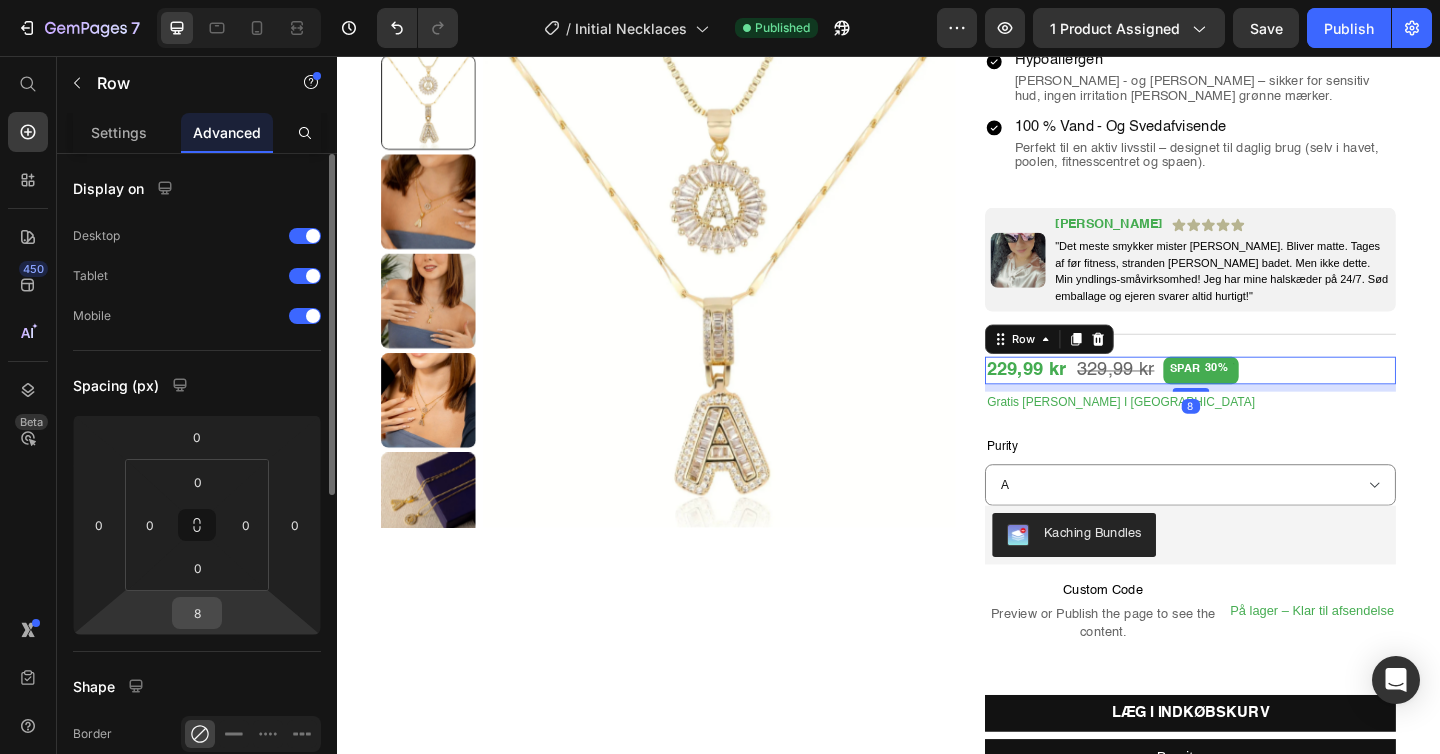 click on "8" at bounding box center (197, 613) 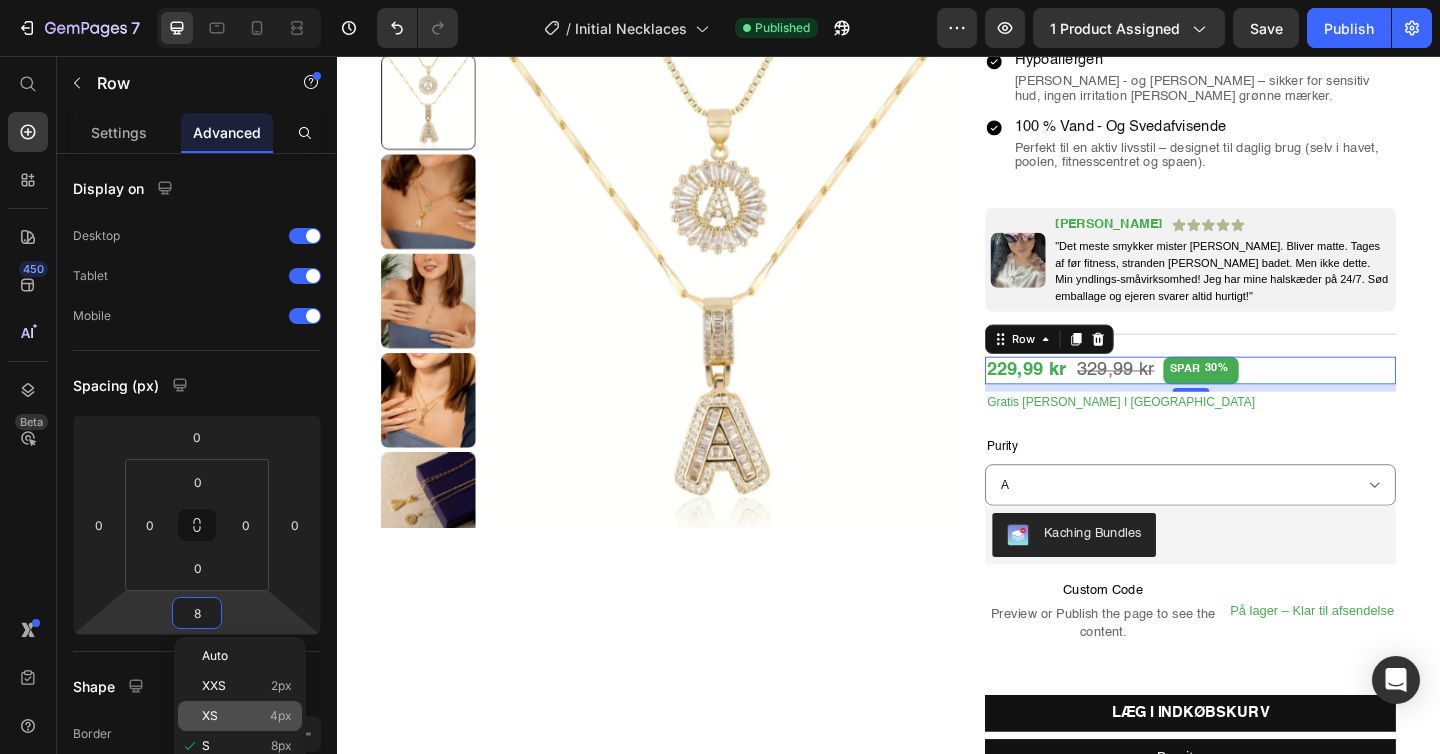 click on "XS 4px" 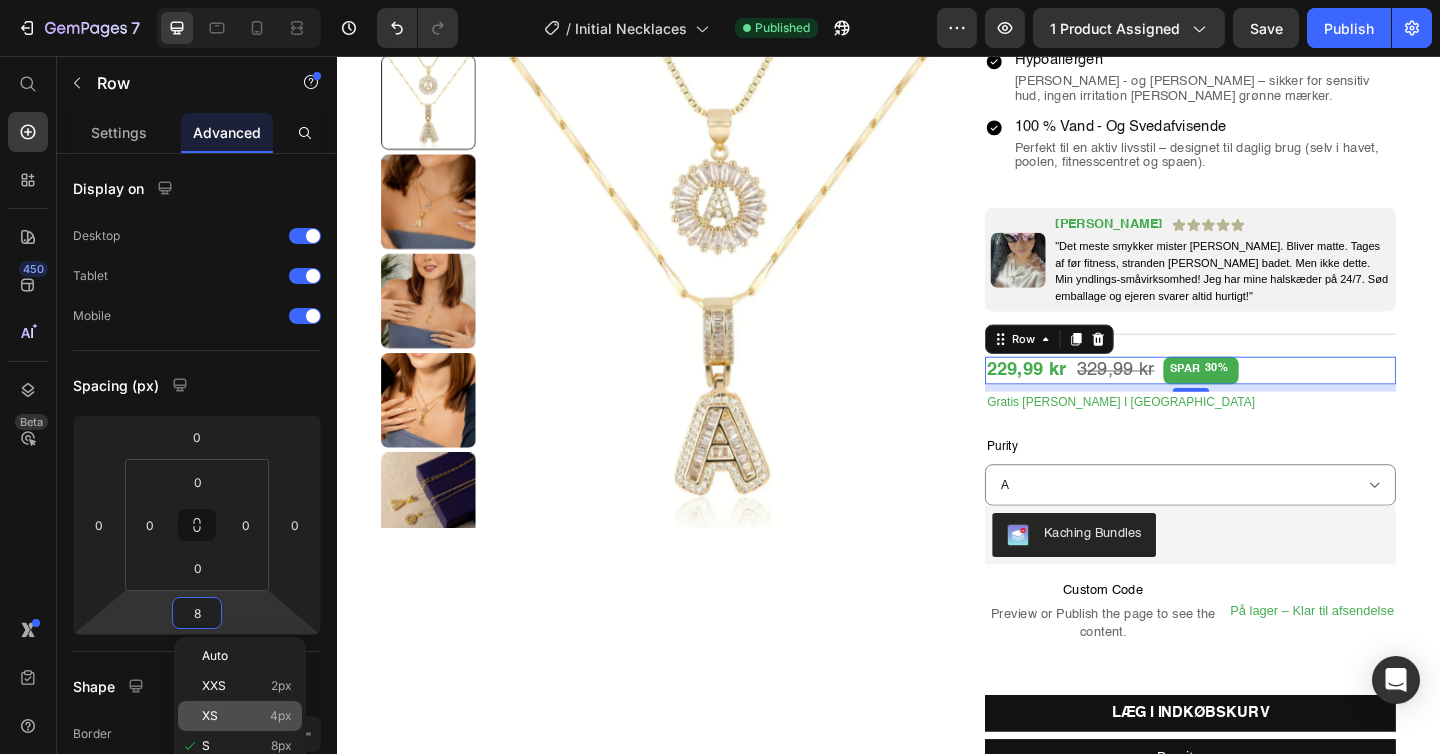 type on "4" 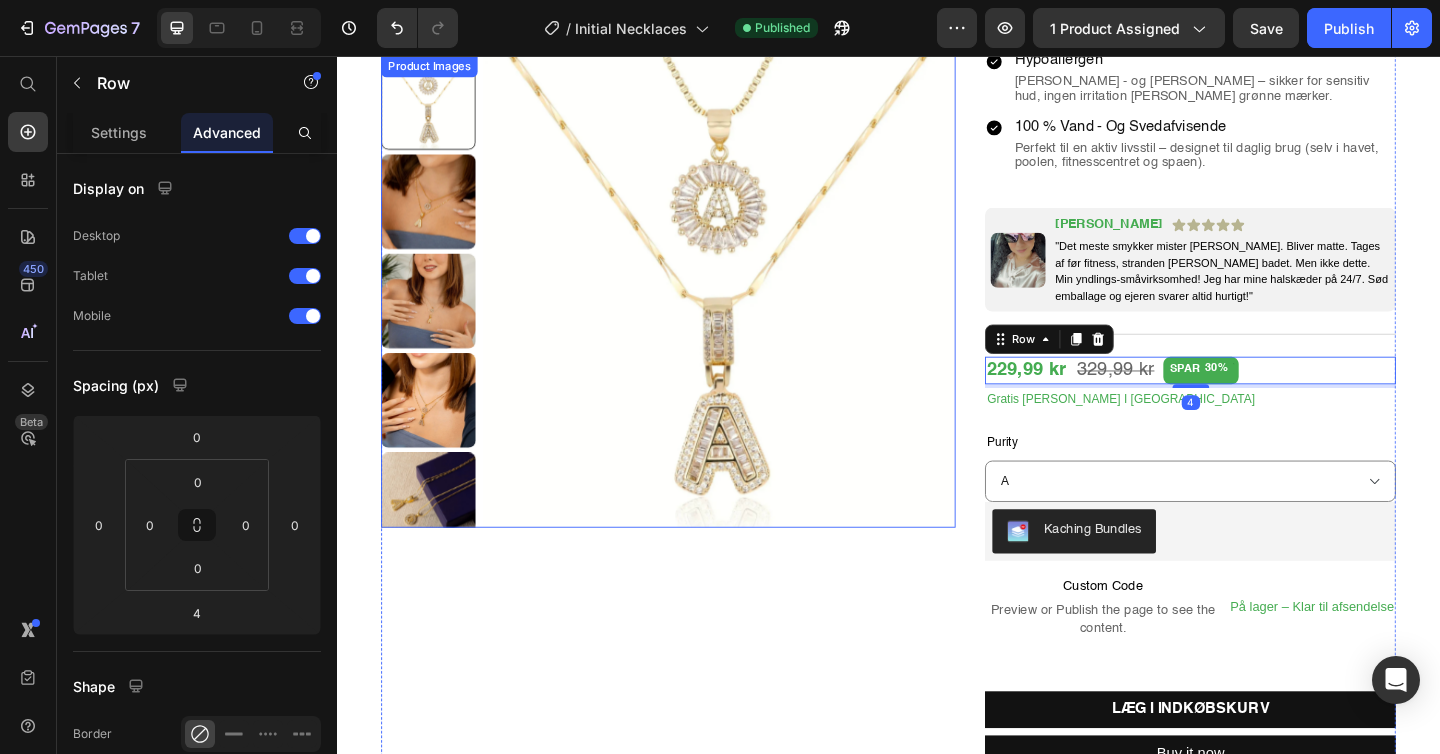 click at bounding box center [753, 313] 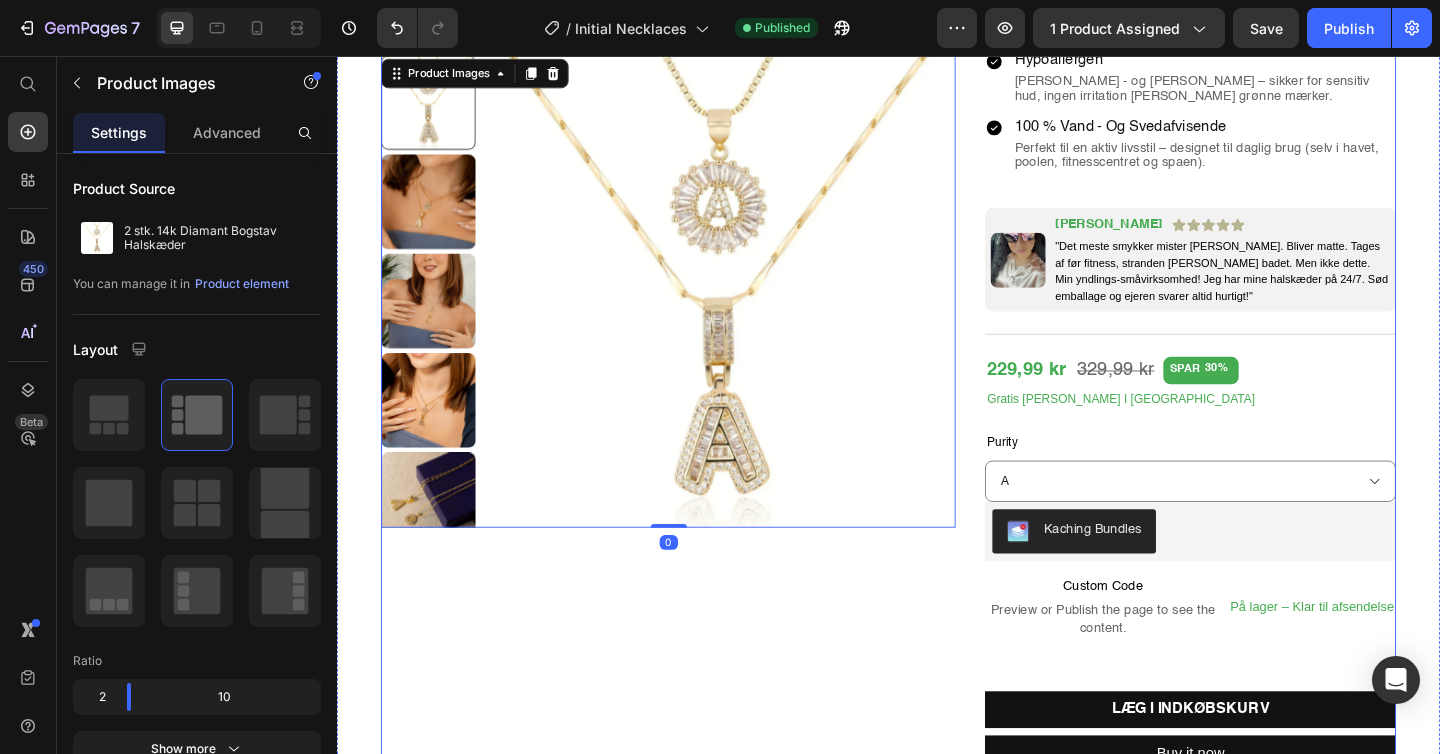 click on "Product Images   0 Icon Icon Icon Icon Icon Icon List Vurderet 4.7/5 af 296+ [PERSON_NAME] Text Block Row 2 stk. 14k Diamant Bogstav Halskæder Product Title
Icon 14k guldfyldt Heading Tykkere end forgyldning for længerevarende [MEDICAL_DATA] og holdbarhed. Text Block Row
Icon Hypoallergen Heading [PERSON_NAME] - og Blyfri – sikker for sensitiv hud, ingen irritation [PERSON_NAME] grønne mærker. Text Block Row
Icon 100 % vand - og svedafvisende Heading Perfekt til en aktiv livsstil – designet til daglig brug (selv i havet, poolen, fitnesscentret og spaen). Text Block Row Row Image [PERSON_NAME] Text Block Icon Icon Icon Icon Icon Icon List Row "Det meste smykker mister [PERSON_NAME]. Bliver matte. Tages af før fitness, stranden [PERSON_NAME] badet. Men ikke dette. Min yndlings-småvirksomhed! Jeg har mine halskæder på 24/7. Sød emballage og ejeren svarer altid hurtigt!" Text Block Row Row Row 229,99 kr Product Price 329,99 kr Product Price SPAR 30% Discount Tag Row Gratis [PERSON_NAME] I [GEOGRAPHIC_DATA] A B" at bounding box center [937, 762] 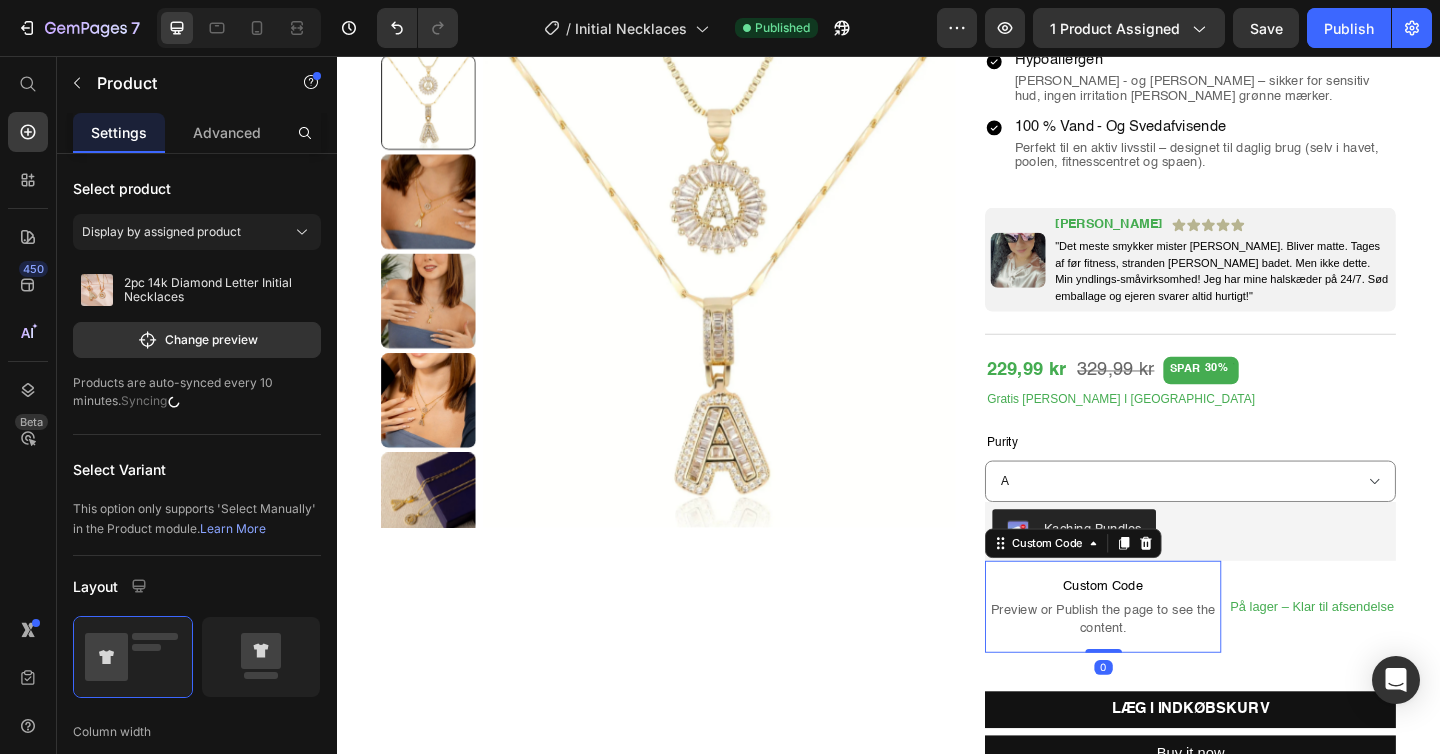 click on "Preview or Publish the page to see the content." at bounding box center (1170, 670) 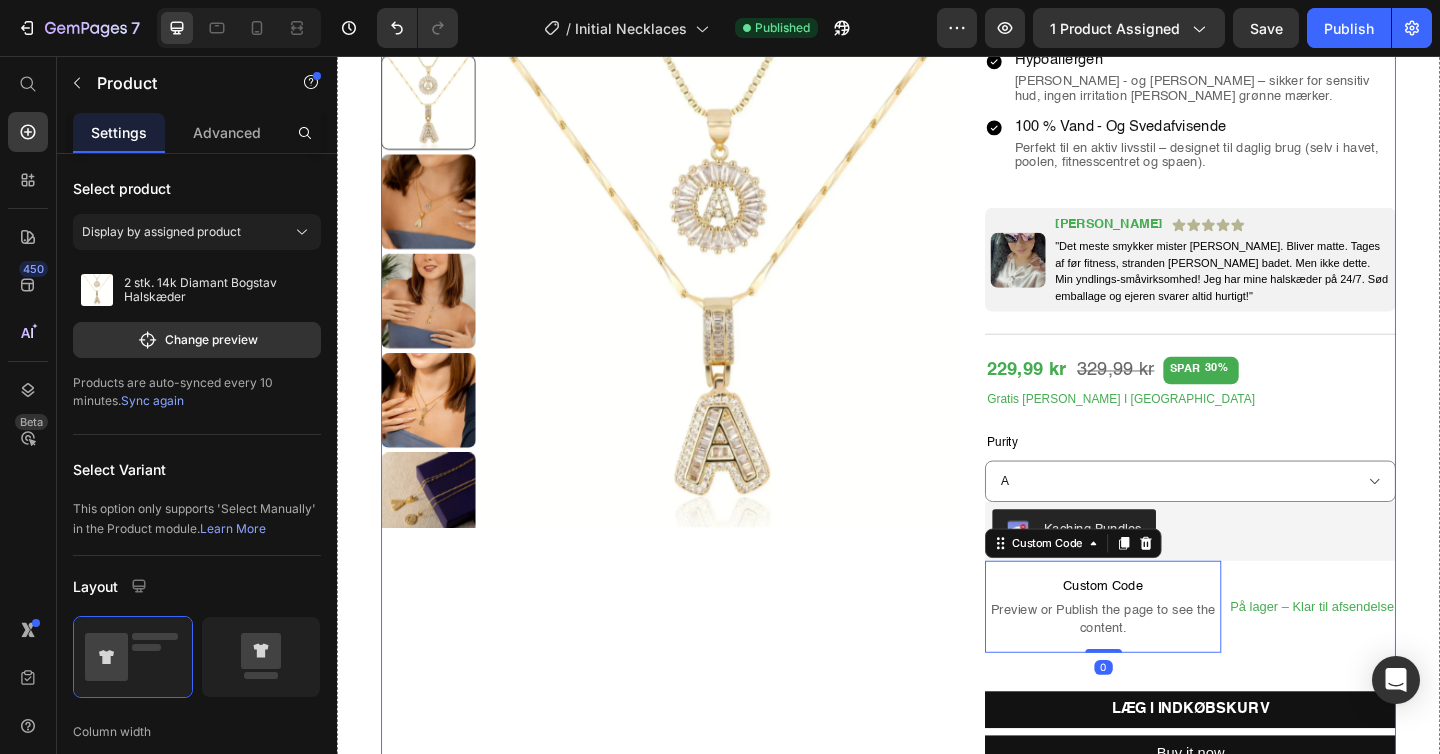 click on "Product Images" at bounding box center [697, 762] 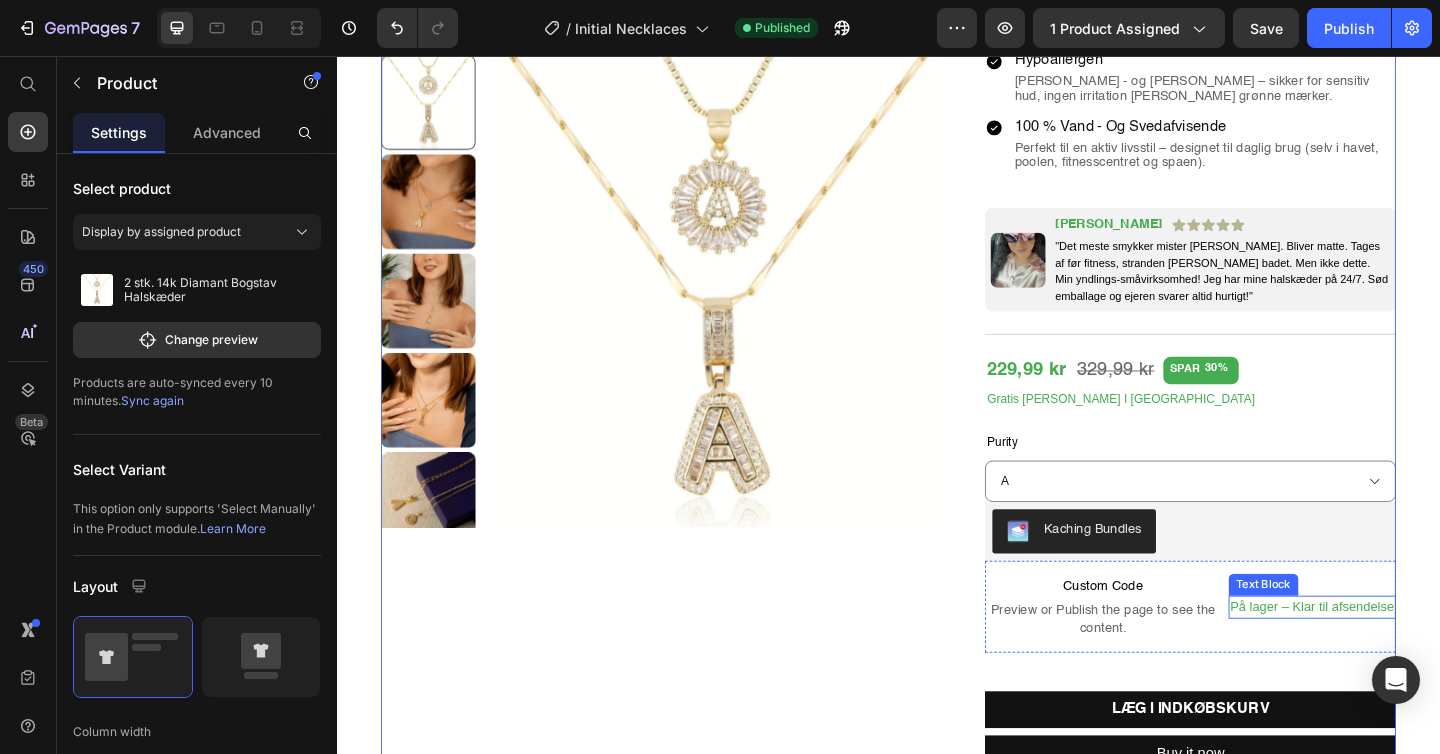 click on "På lager – Klar til afsendelse" at bounding box center [1398, 656] 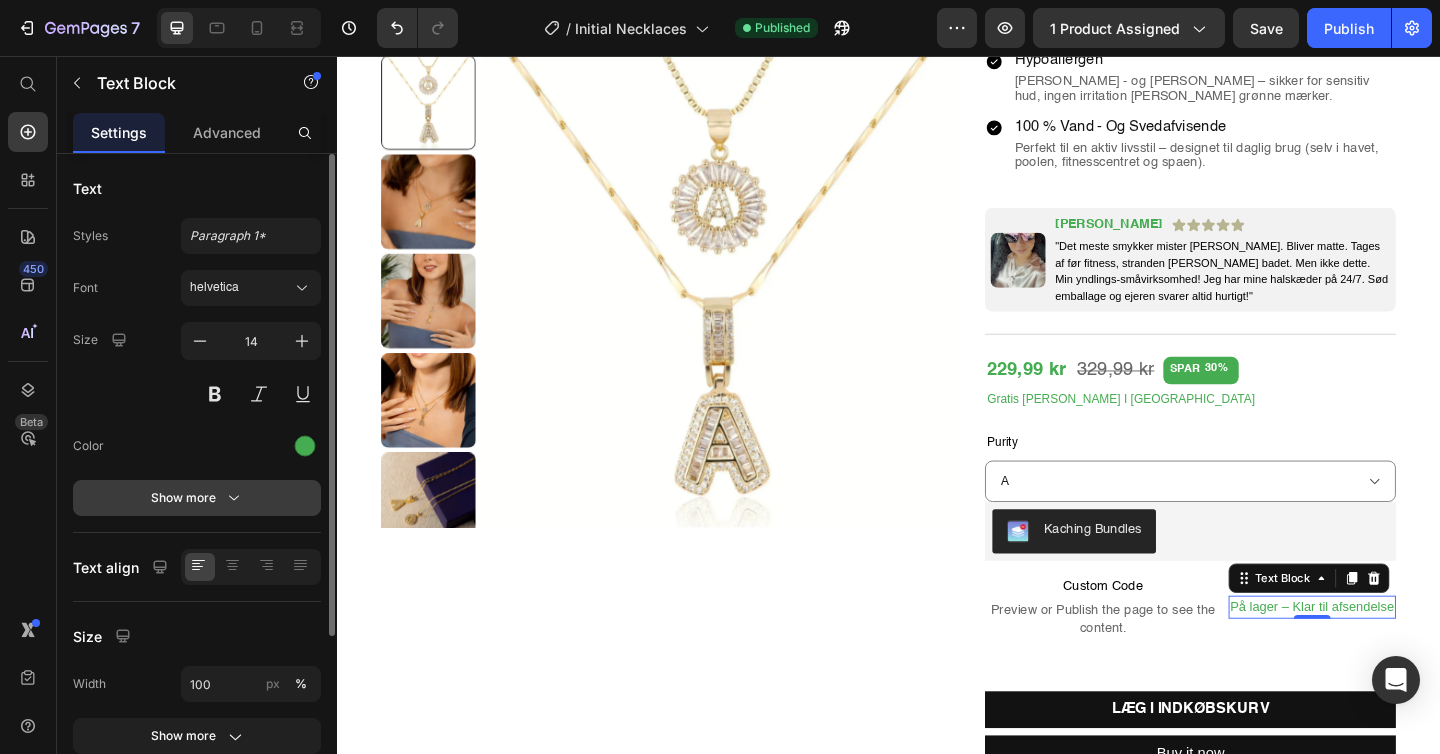 click on "Show more" at bounding box center [197, 498] 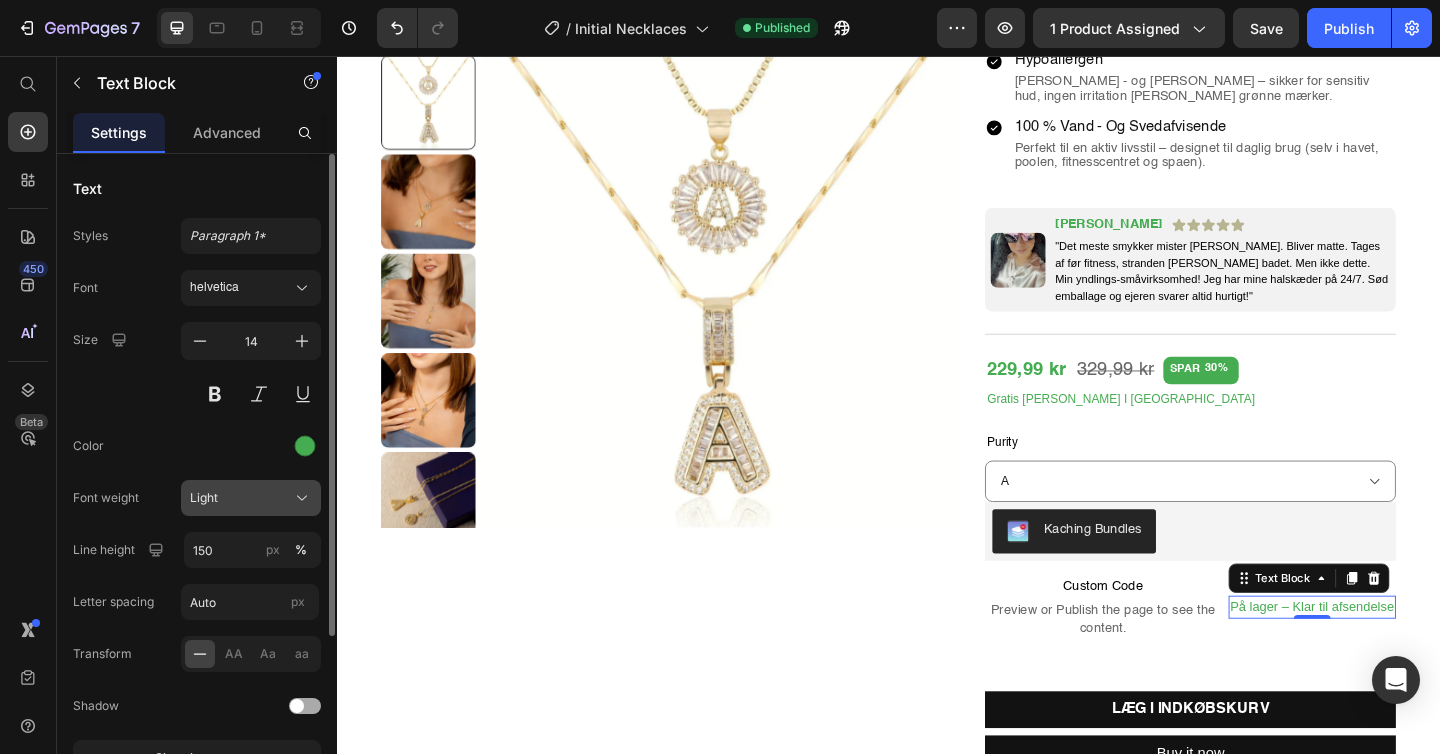 click on "Light" at bounding box center [251, 498] 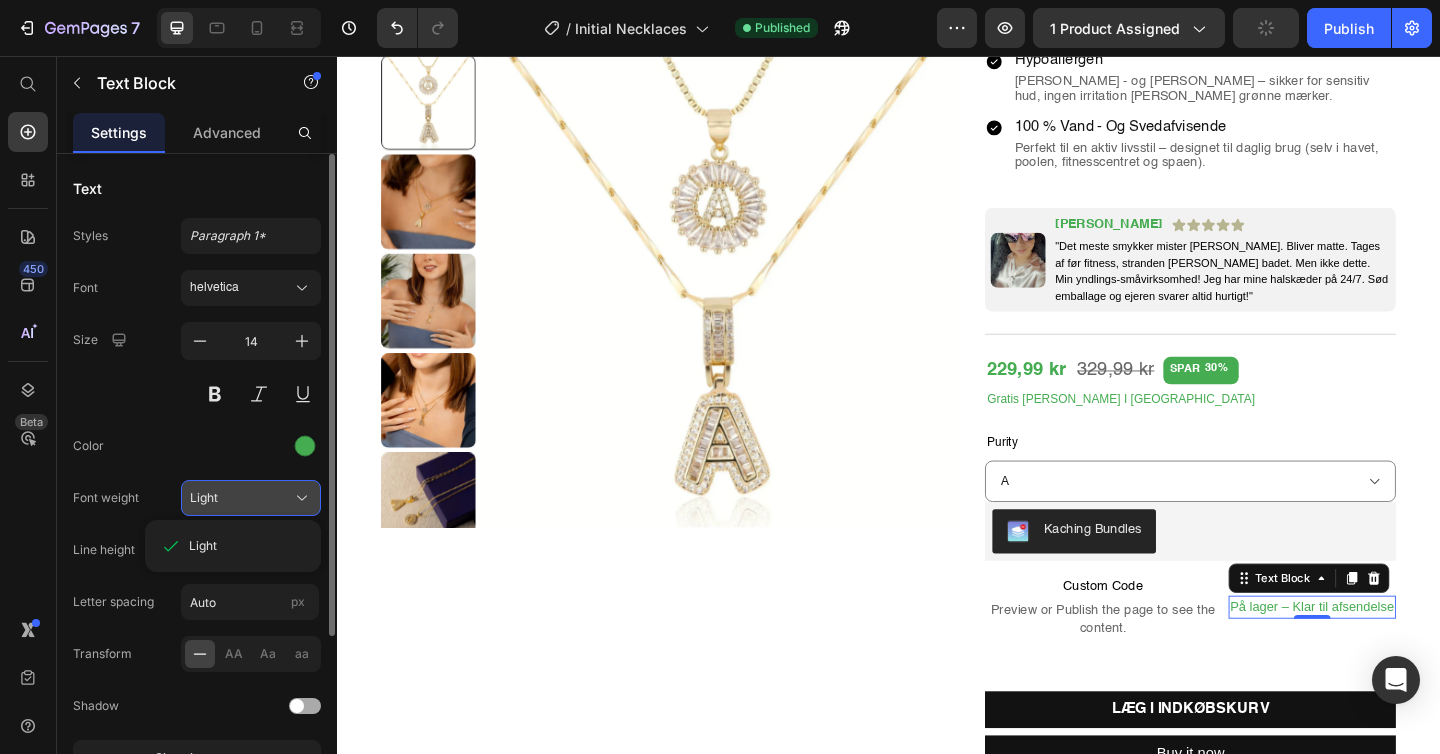 click on "Light" 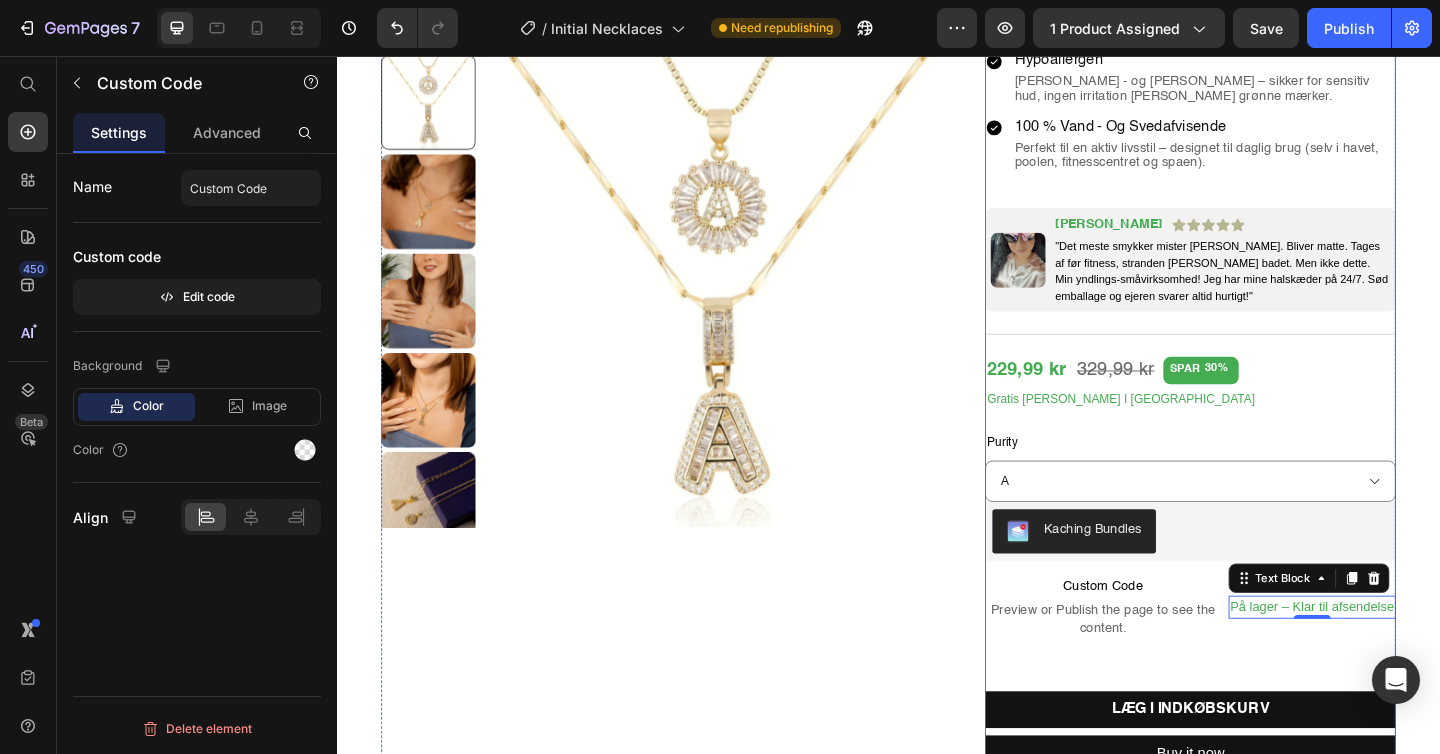 click on "Custom Code
Preview or Publish the page to see the content." at bounding box center (1170, 656) 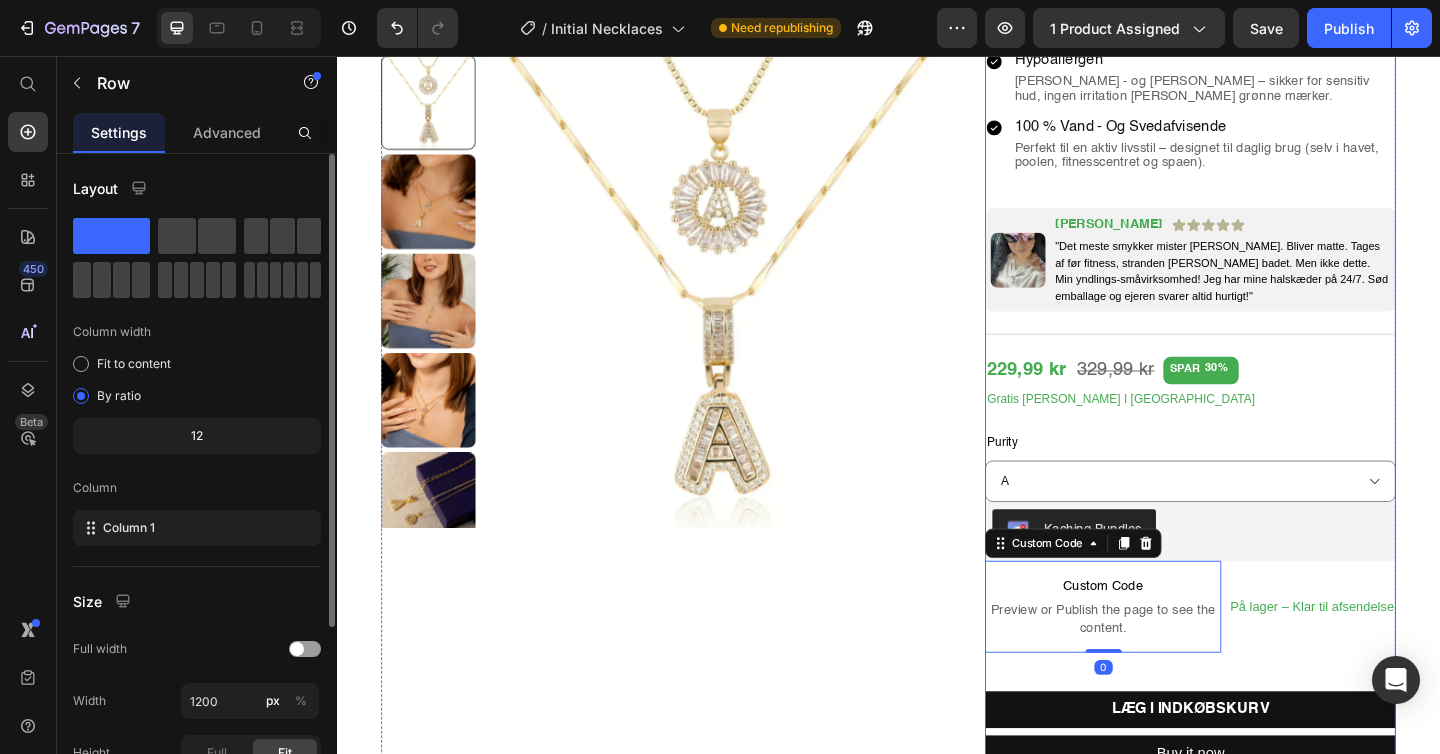 click on "Icon Icon Icon Icon Icon Icon List Vurderet 4.7/5 af 296+ [PERSON_NAME] Text Block Row 2 stk. 14k Diamant Bogstav Halskæder Product Title
Icon 14k guldfyldt Heading Tykkere end forgyldning for længerevarende [MEDICAL_DATA] og holdbarhed. Text Block Row
Icon Hypoallergen Heading [PERSON_NAME] - og Blyfri – sikker for sensitiv hud, ingen irritation [PERSON_NAME] grønne mærker. Text Block Row
Icon 100 % vand - og svedafvisende Heading Perfekt til en aktiv livsstil – designet til daglig brug (selv i havet, poolen, fitnesscentret og spaen). Text Block Row Row Image [PERSON_NAME] Text Block Icon Icon Icon Icon Icon Icon List Row "Det meste smykker mister [PERSON_NAME]. Bliver matte. Tages af før fitness, stranden [PERSON_NAME] badet. Men ikke dette. Min yndlings-småvirksomhed! Jeg har mine halskæder på 24/7. Sød emballage og ejeren svarer altid hurtigt!" Text Block Row Row Row 229,99 kr Product Price 329,99 kr Product Price SPAR 30% Discount Tag Row Gratis [PERSON_NAME] I [GEOGRAPHIC_DATA] Text Block Purity A B C" at bounding box center (1265, 762) 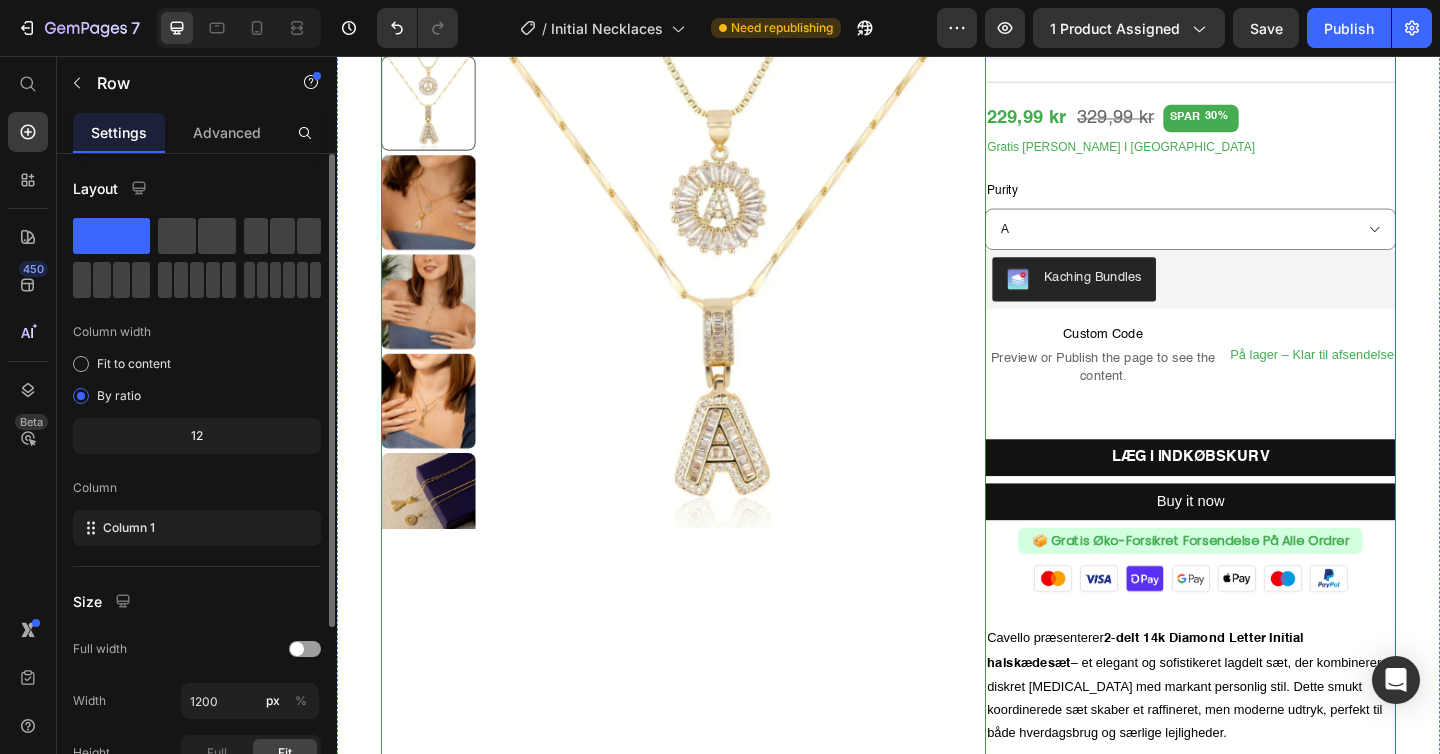 scroll, scrollTop: 702, scrollLeft: 0, axis: vertical 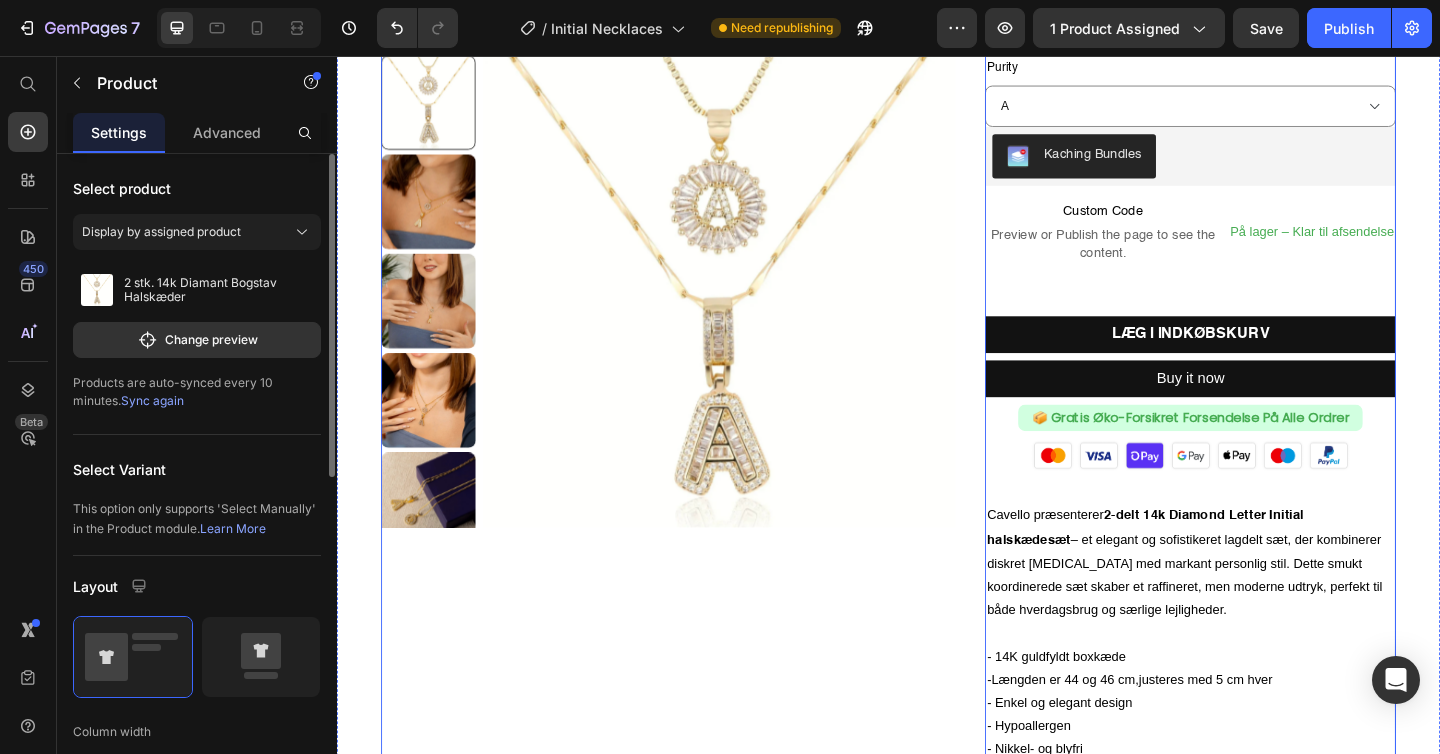 click on "Product Images Icon Icon Icon Icon Icon Icon List Vurderet 4.7/5 af 296+ [PERSON_NAME] Text Block Row 2 stk. 14k Diamant Bogstav Halskæder Product Title
Icon 14k guldfyldt Heading Tykkere end forgyldning for længerevarende [MEDICAL_DATA] og holdbarhed. Text Block Row
Icon Hypoallergen Heading [PERSON_NAME] - og Blyfri – sikker for sensitiv hud, ingen irritation [PERSON_NAME] grønne mærker. Text Block Row
Icon 100 % vand - og svedafvisende Heading Perfekt til en aktiv livsstil – designet til daglig brug (selv i havet, poolen, fitnesscentret og spaen). Text Block Row Row Image [PERSON_NAME] Text Block Icon Icon Icon Icon Icon Icon List Row "Det meste smykker mister [PERSON_NAME]. Bliver matte. Tages af før fitness, stranden [PERSON_NAME] badet. Men ikke dette. Min yndlings-småvirksomhed! Jeg har mine halskæder på 24/7. Sød emballage og ejeren svarer altid hurtigt!" Text Block Row Row Row 229,99 kr Product Price 329,99 kr Product Price SPAR 30% Discount Tag Row Gratis [PERSON_NAME] I [GEOGRAPHIC_DATA] Purity A" at bounding box center [937, 354] 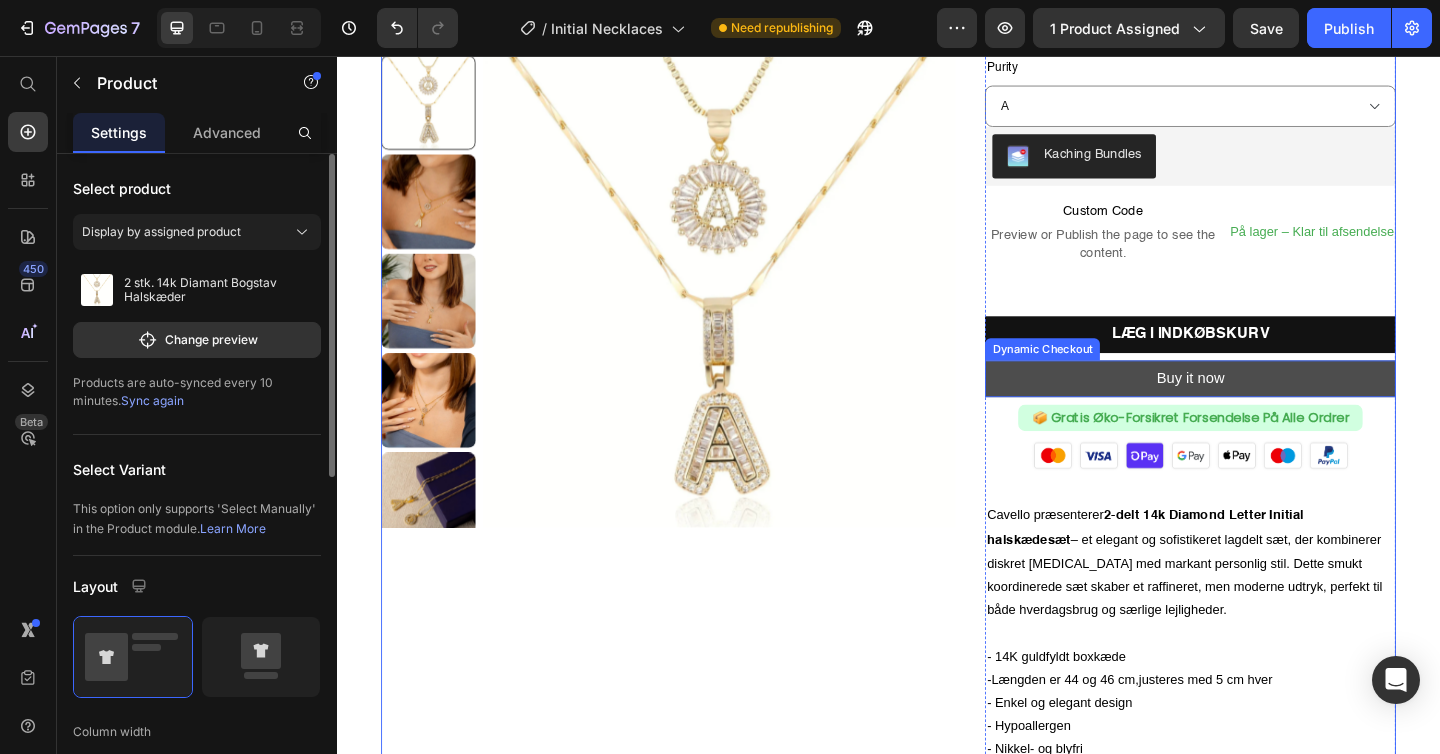 click on "Buy it now" at bounding box center [1265, 408] 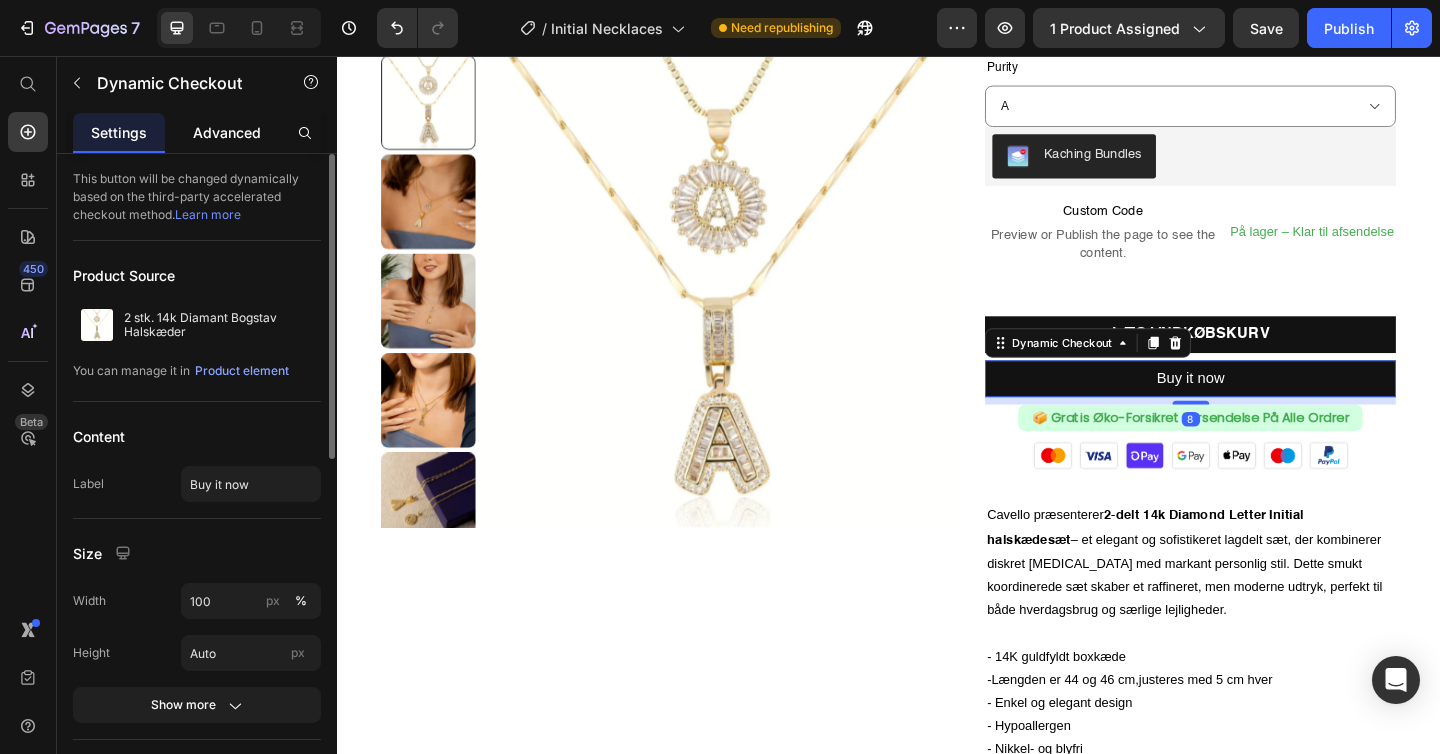 click on "Advanced" at bounding box center (227, 132) 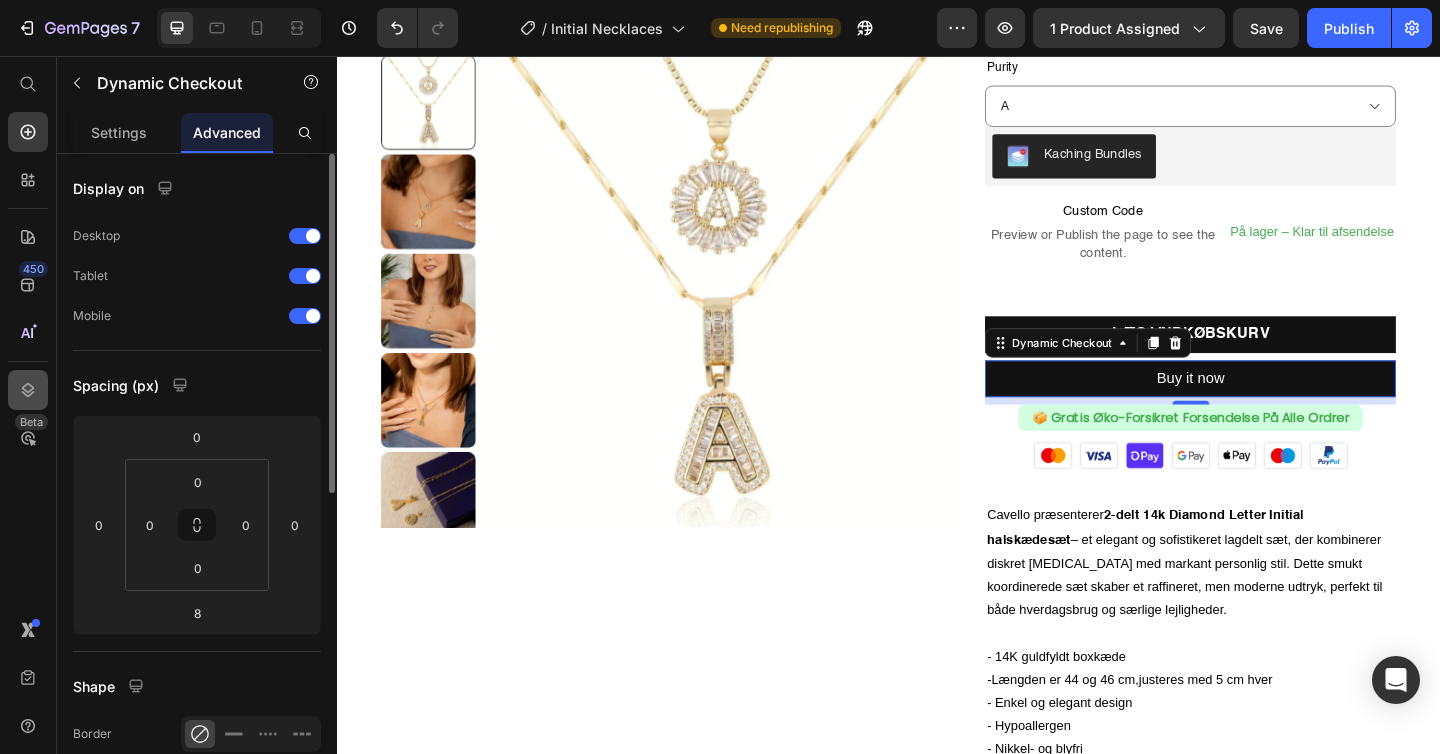 click 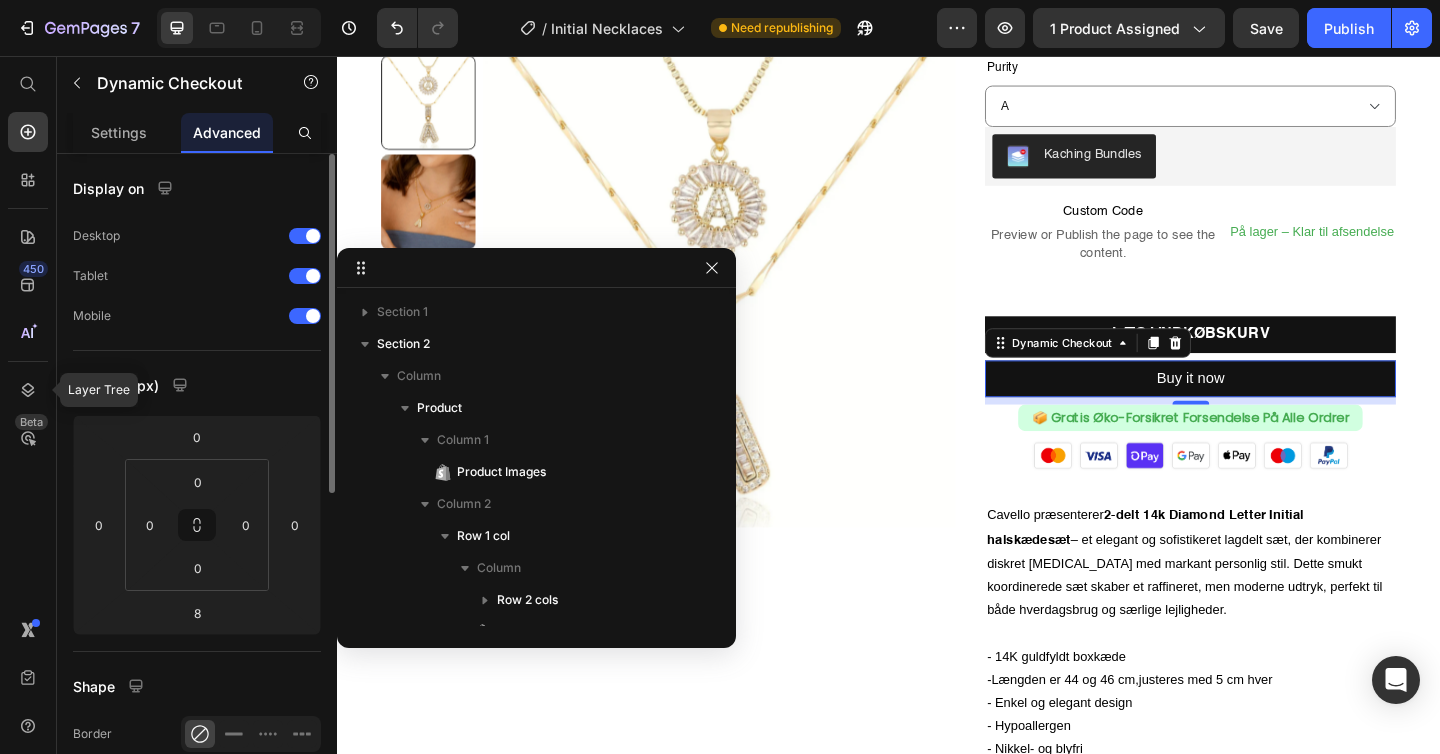 scroll, scrollTop: 442, scrollLeft: 0, axis: vertical 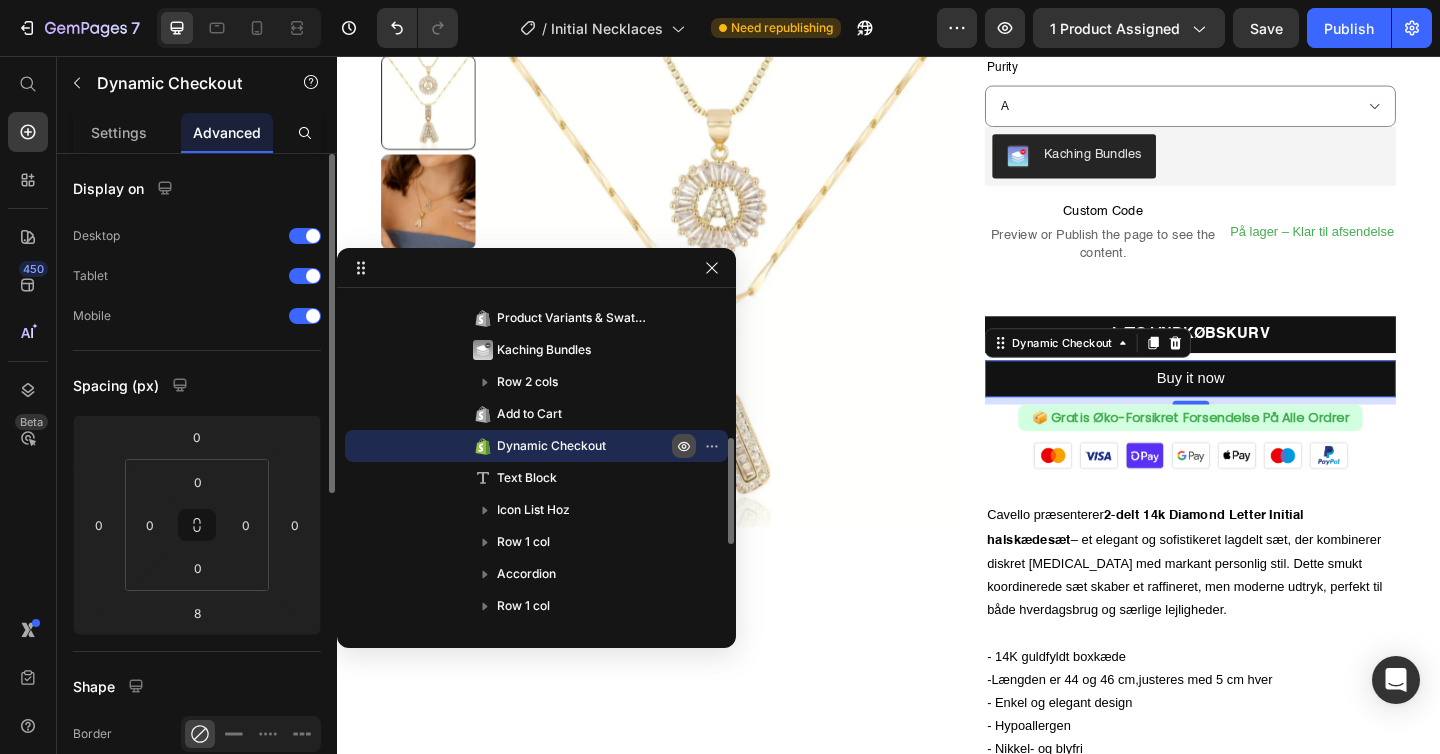 click 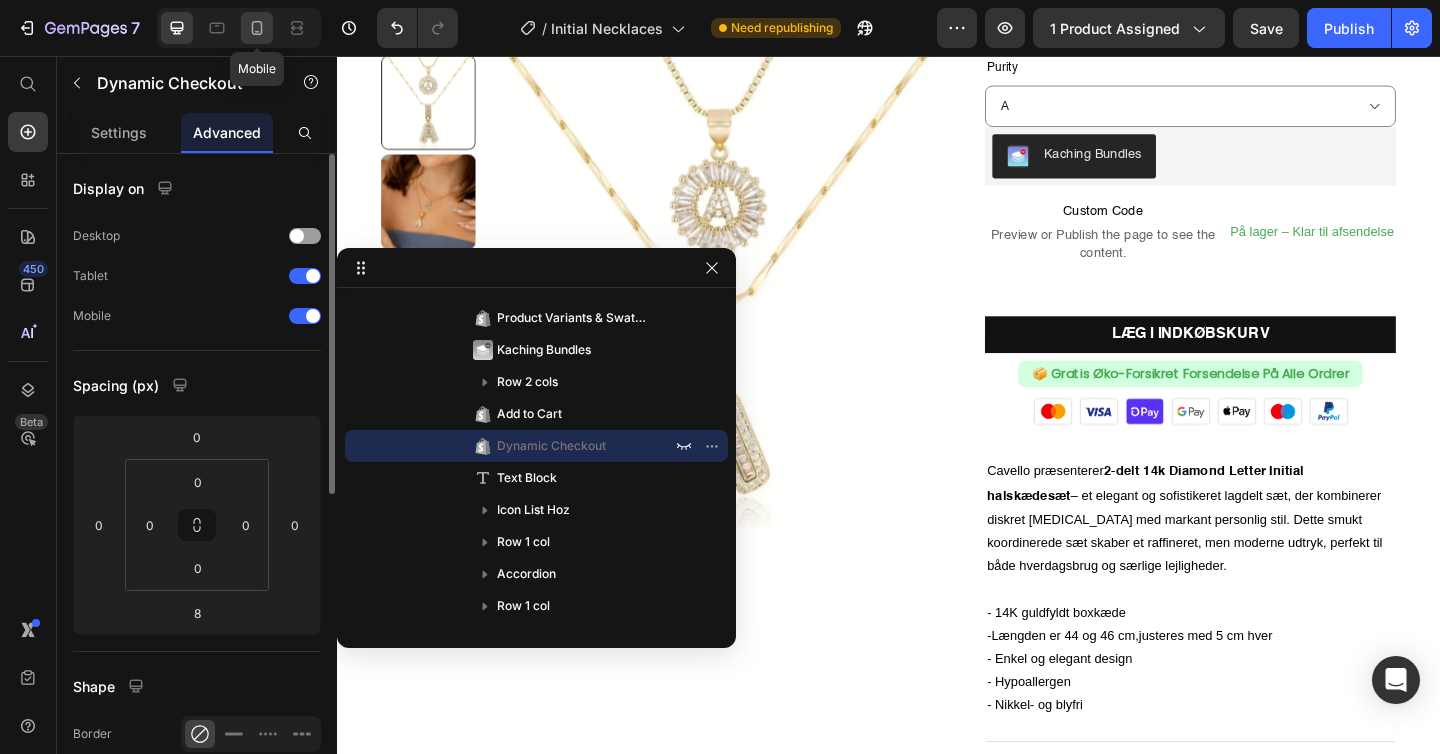 drag, startPoint x: 262, startPoint y: 21, endPoint x: 139, endPoint y: 174, distance: 196.31097 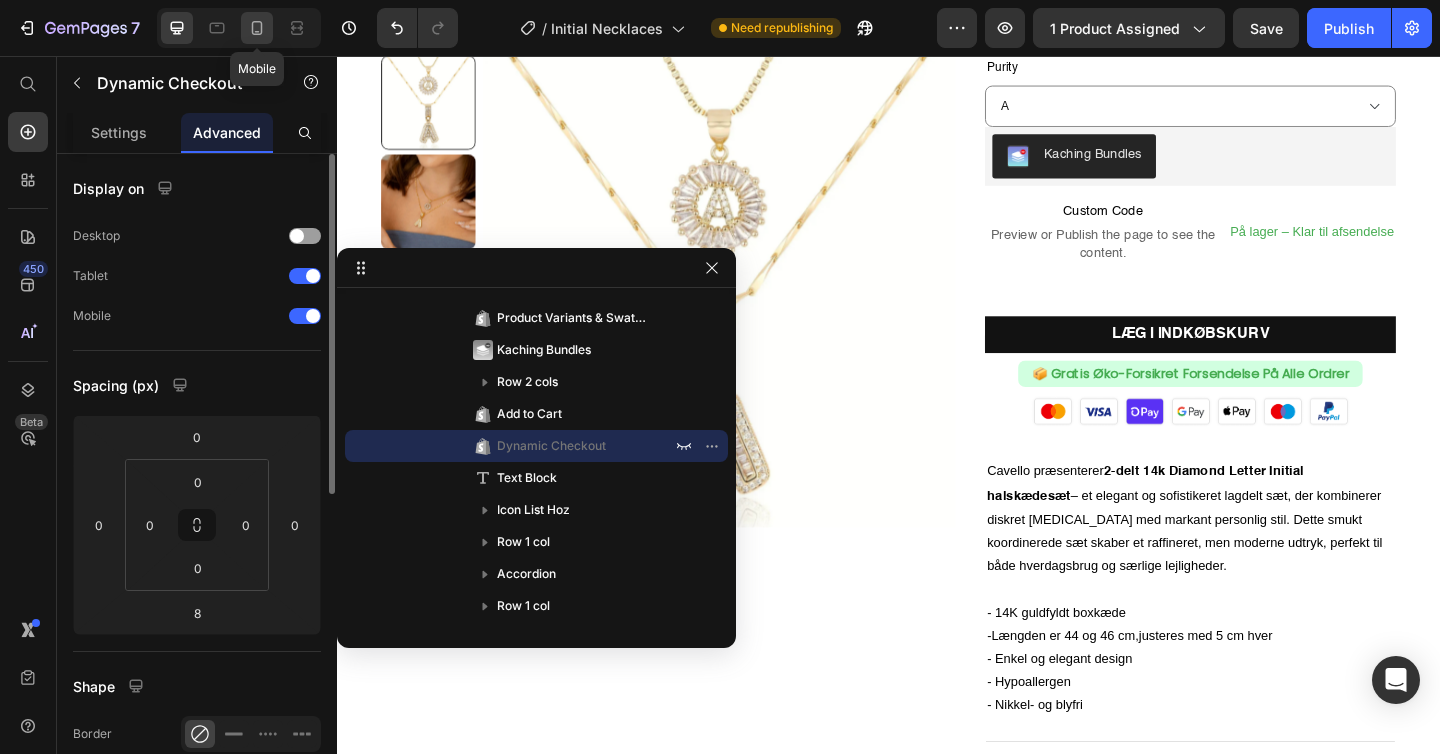 click 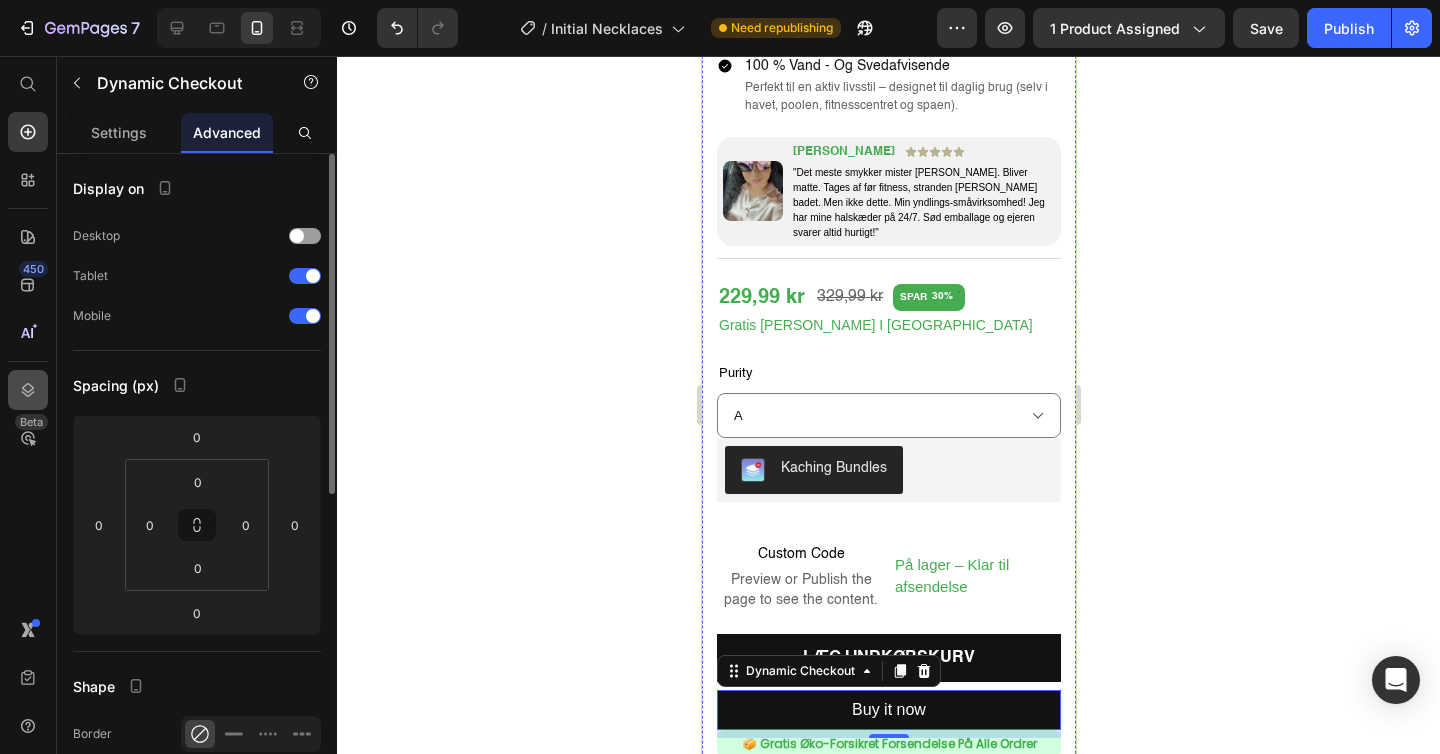 click 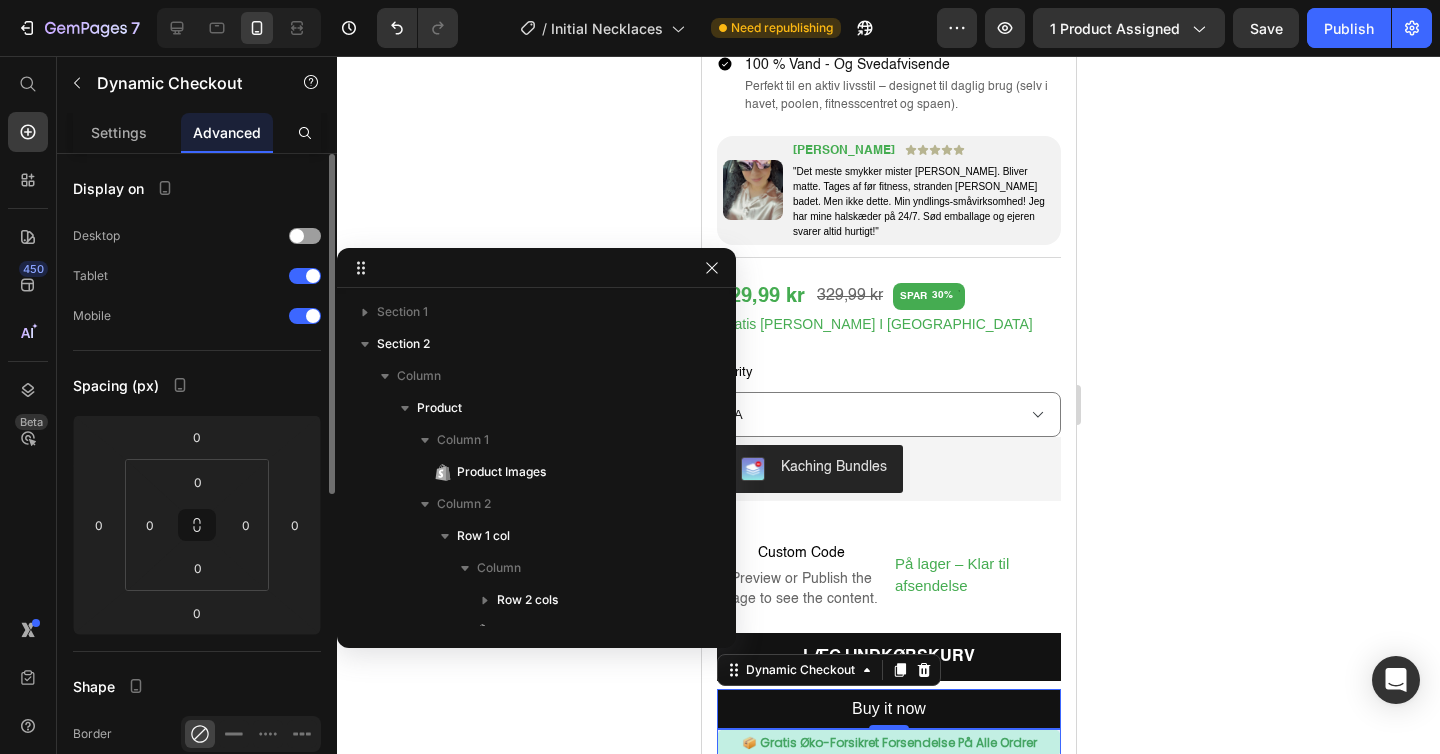 scroll, scrollTop: 872, scrollLeft: 0, axis: vertical 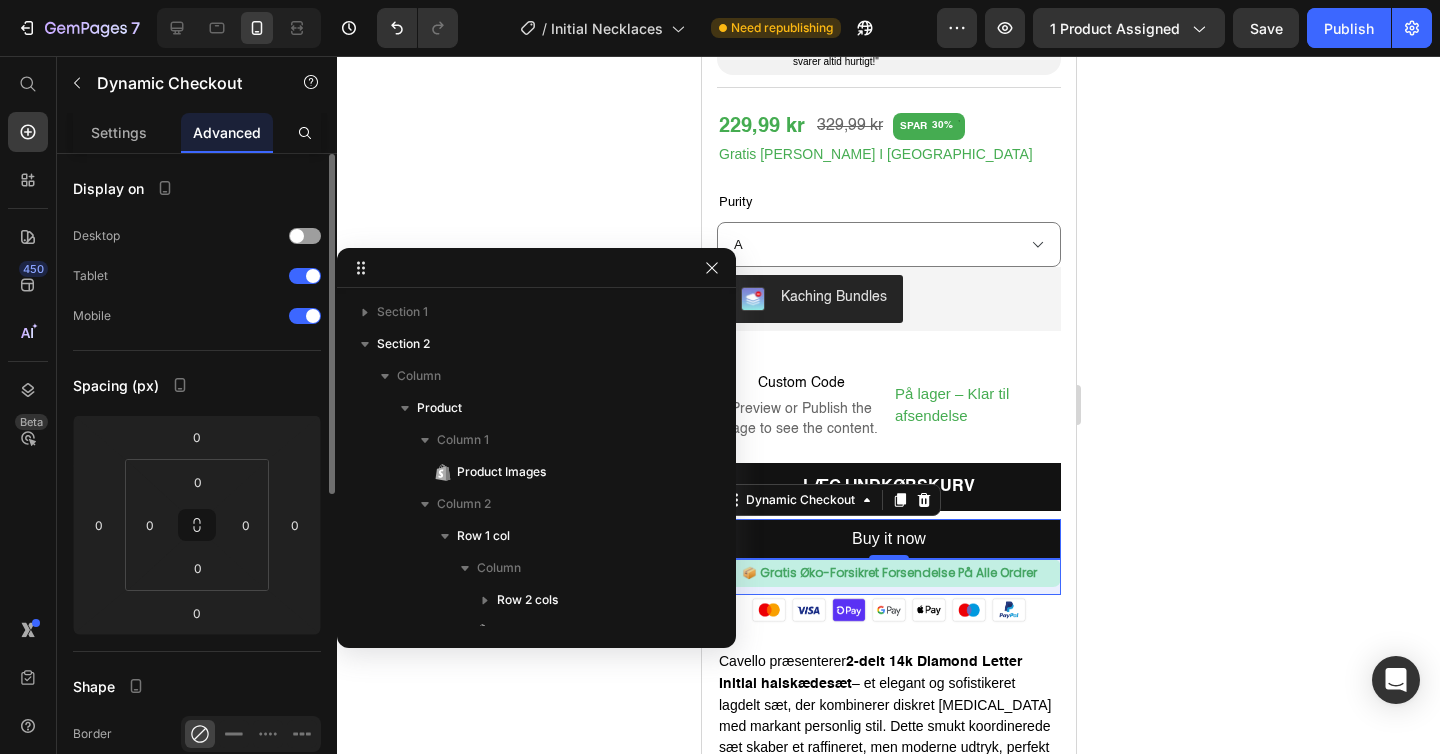 click 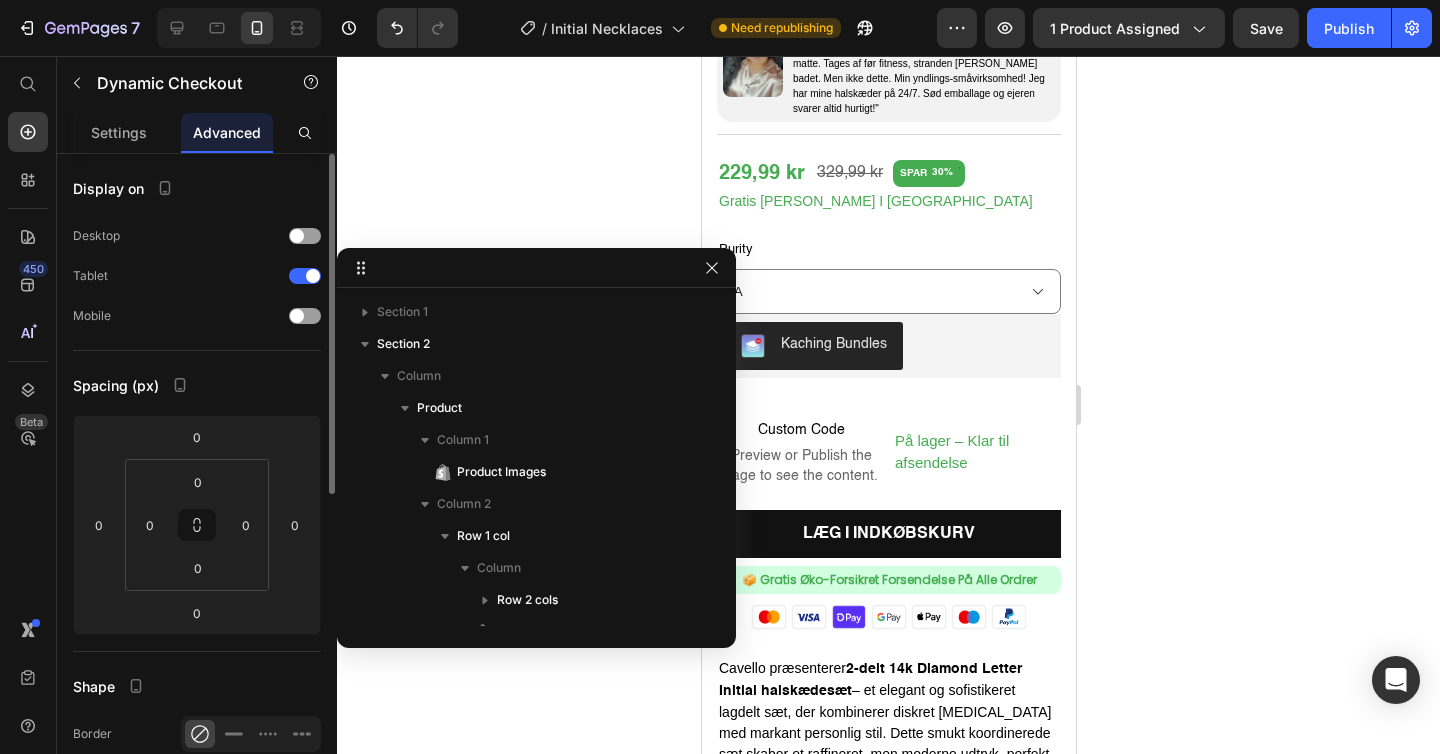 scroll, scrollTop: 1279, scrollLeft: 0, axis: vertical 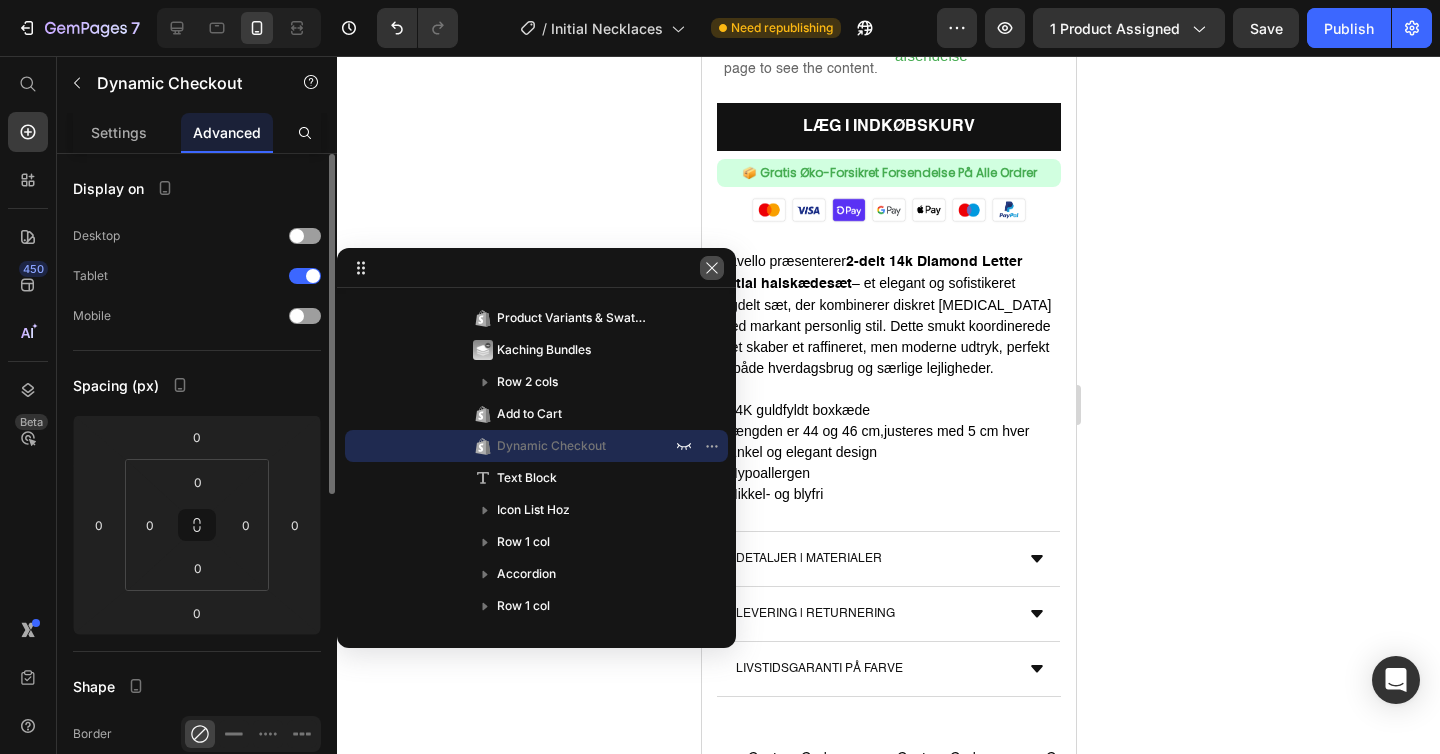 click 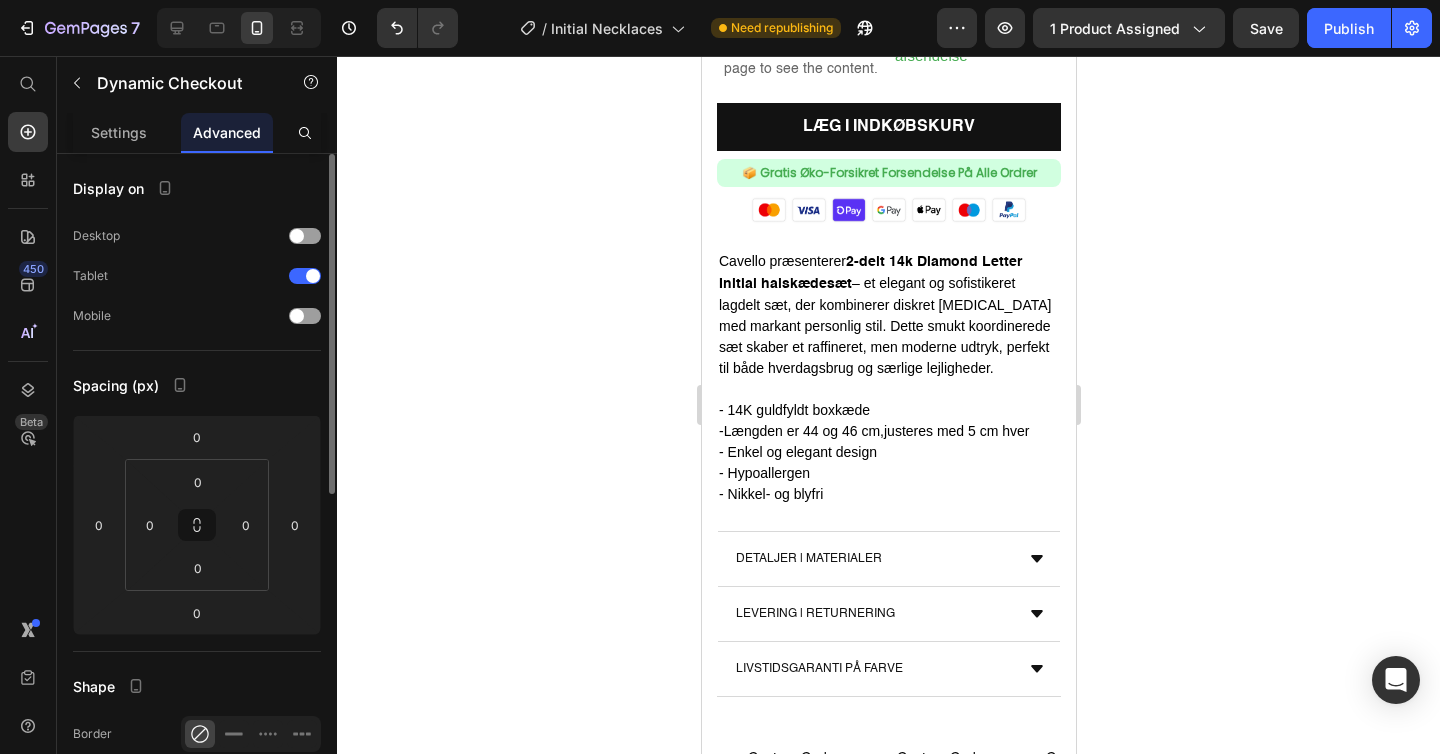 click 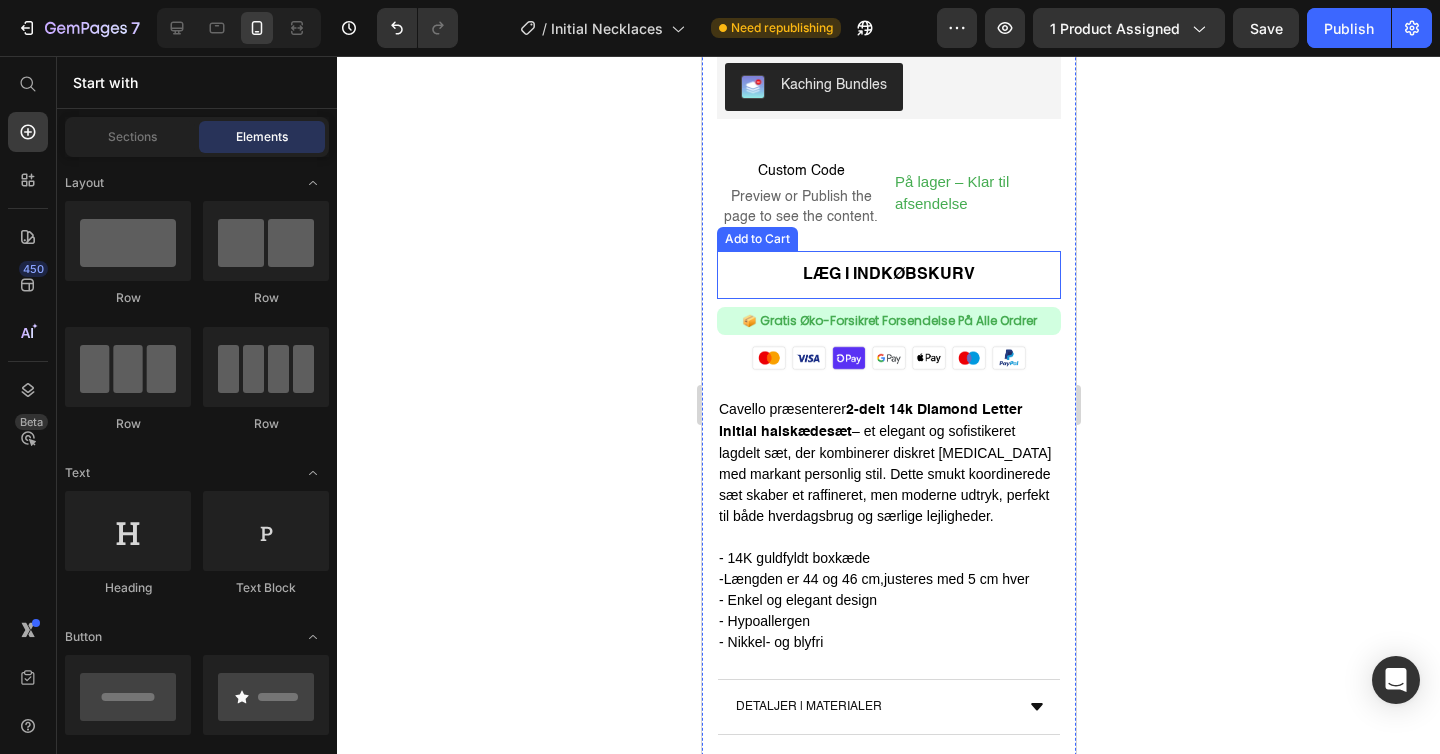 scroll, scrollTop: 1087, scrollLeft: 0, axis: vertical 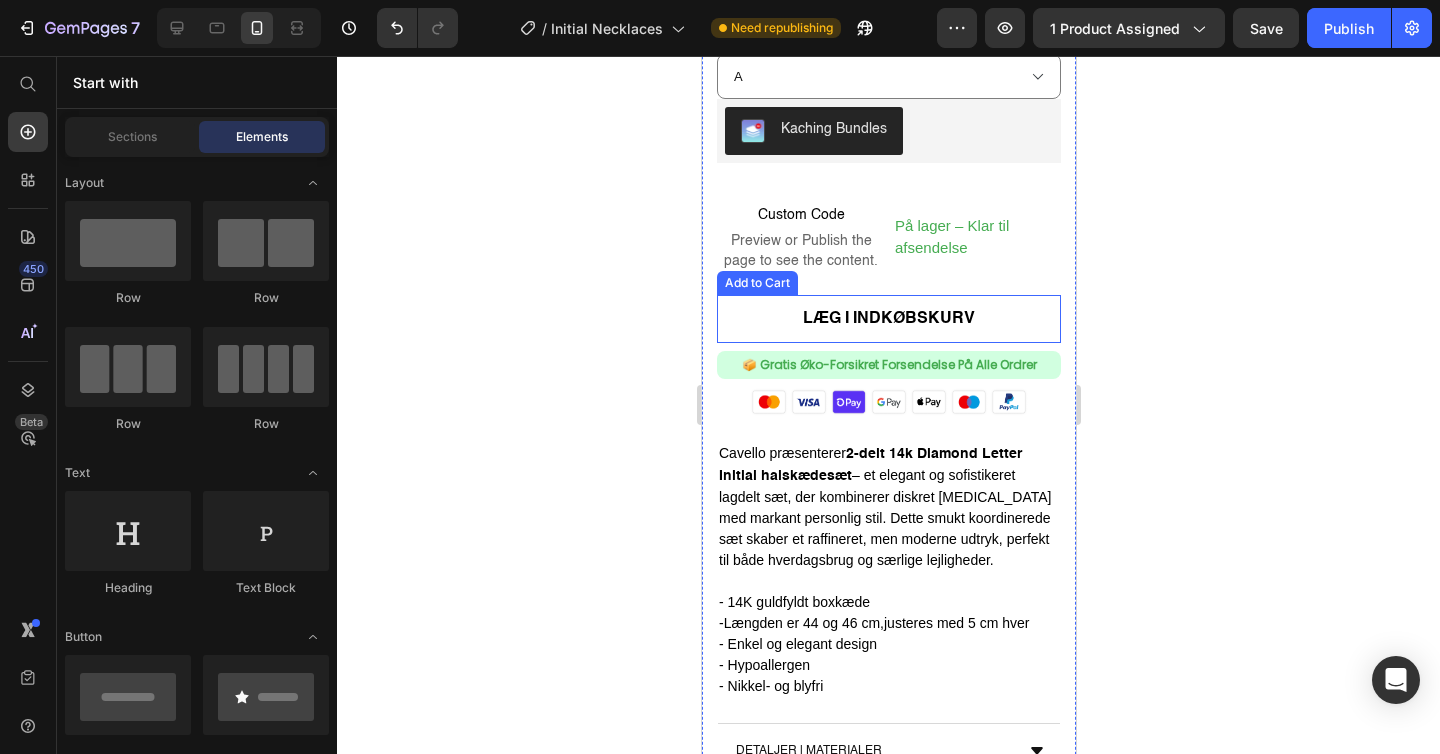 click on "Læg i indkøbskurv" at bounding box center (888, 319) 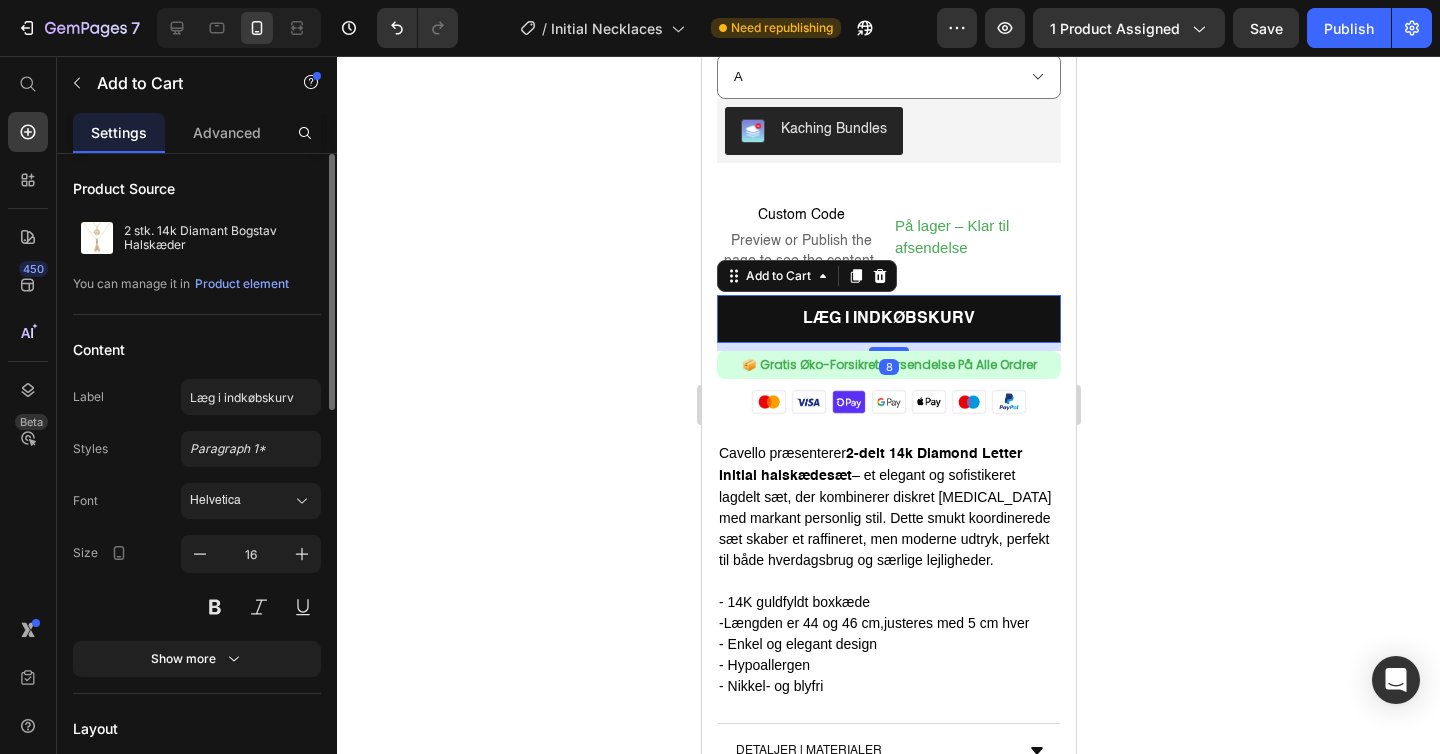 click 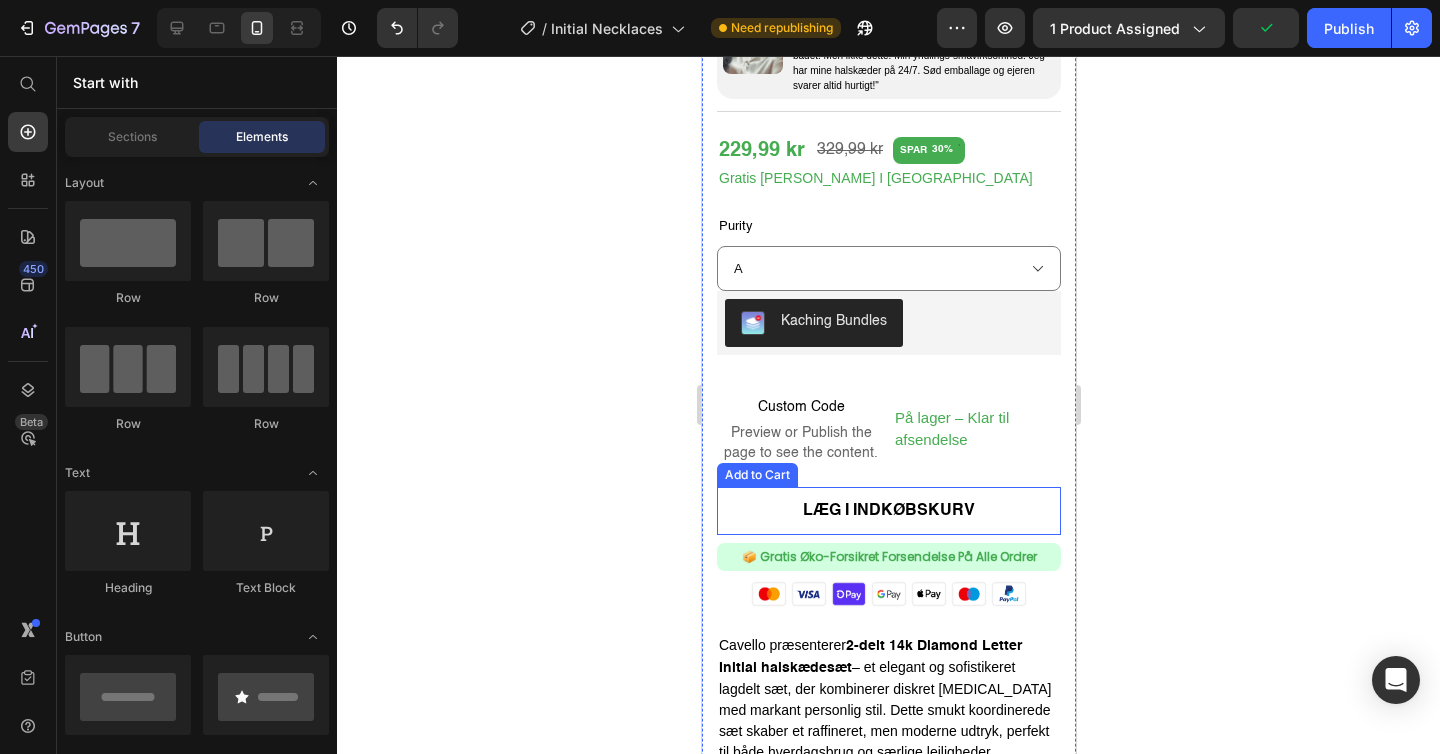 scroll, scrollTop: 1071, scrollLeft: 0, axis: vertical 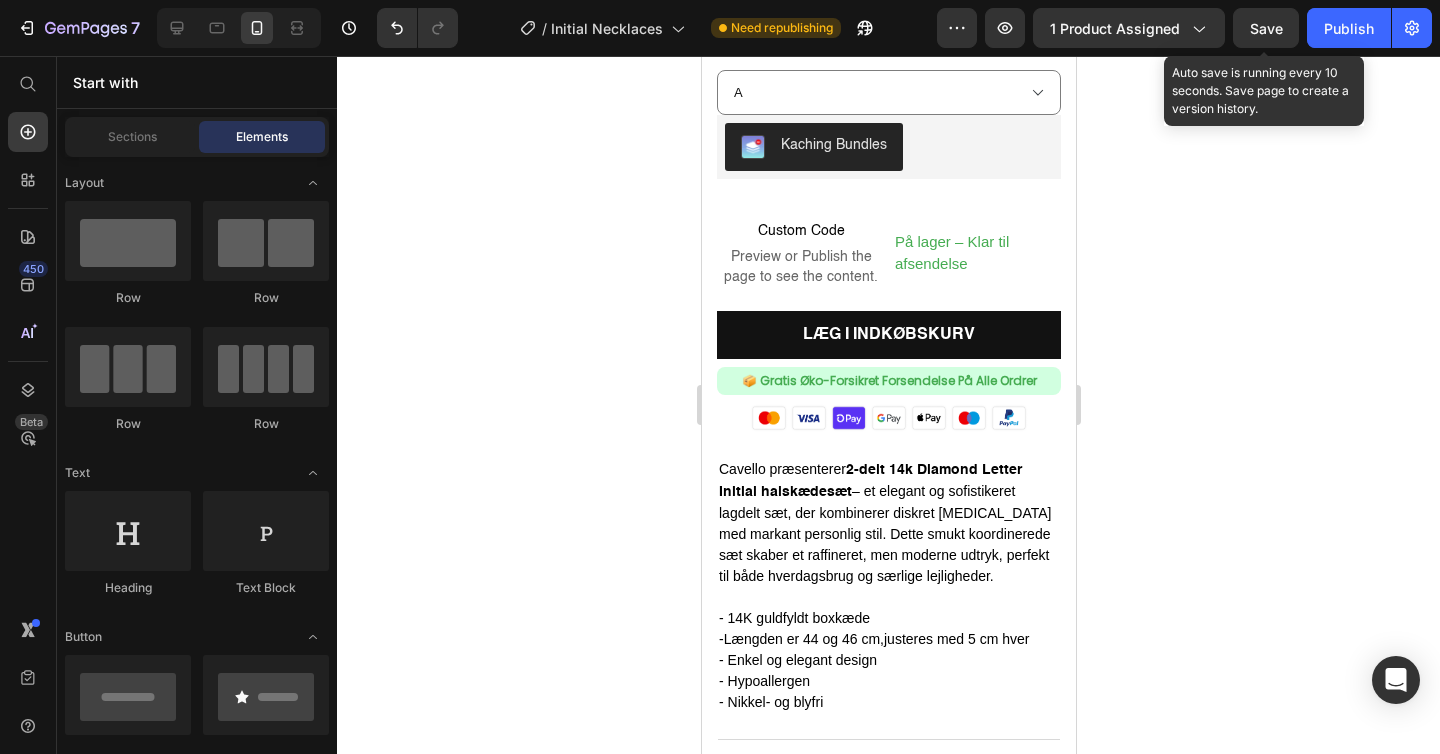 drag, startPoint x: 1253, startPoint y: 21, endPoint x: 1299, endPoint y: 33, distance: 47.539455 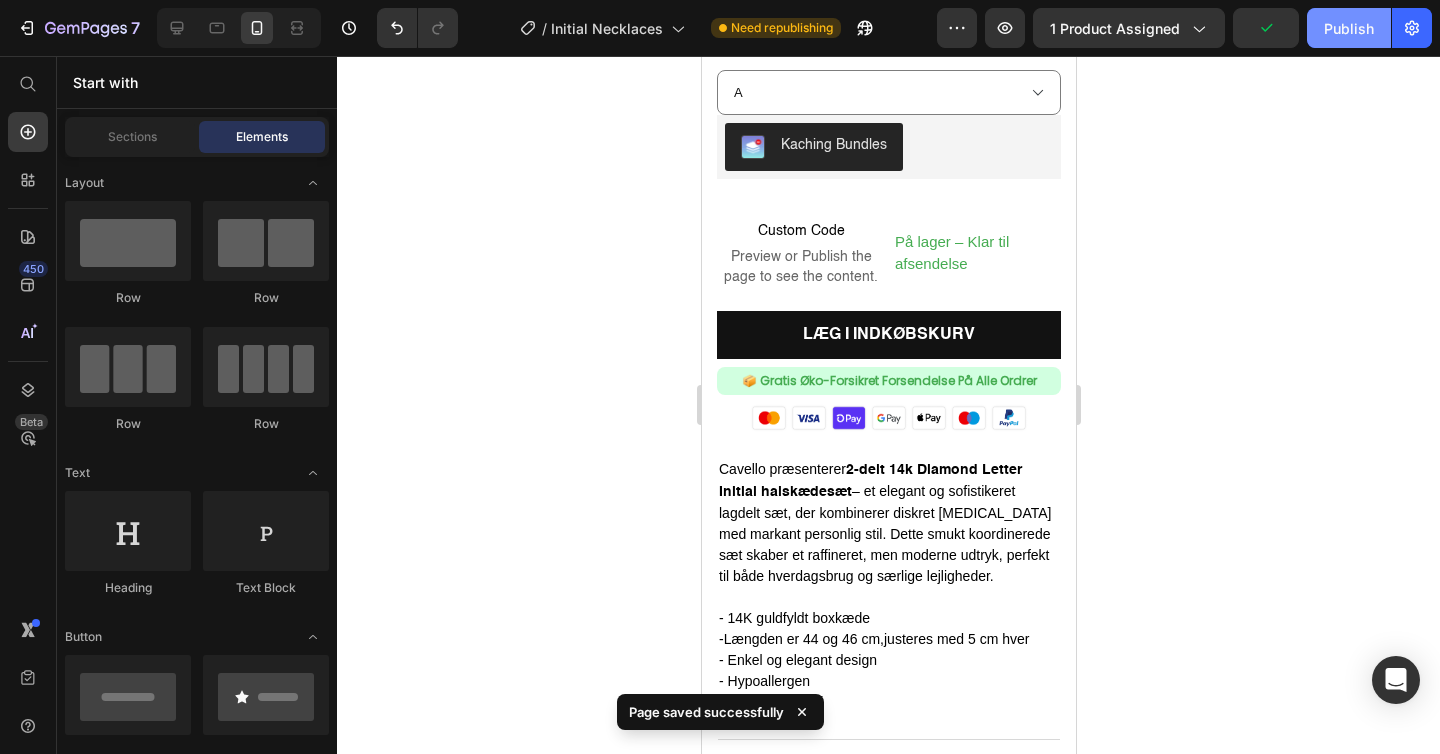 click on "Publish" at bounding box center (1349, 28) 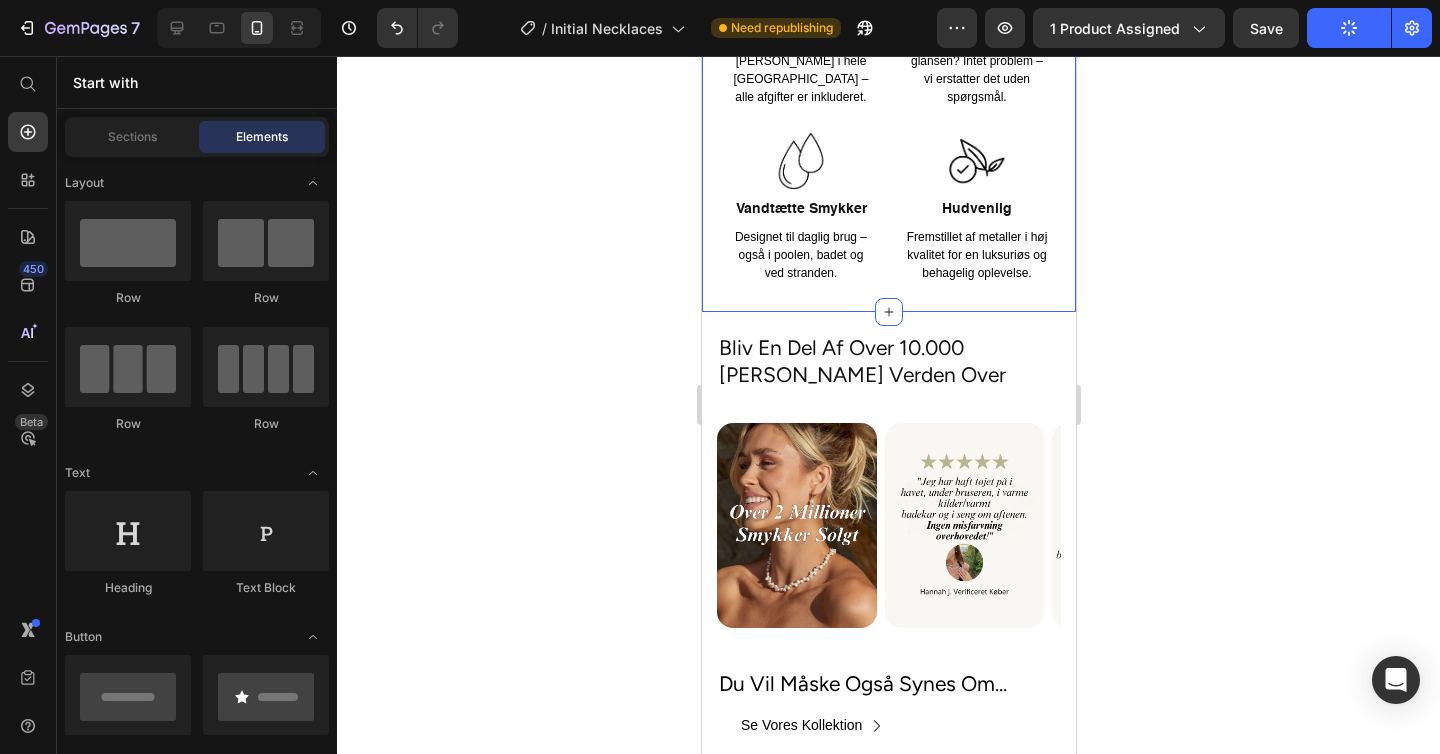 scroll, scrollTop: 2572, scrollLeft: 0, axis: vertical 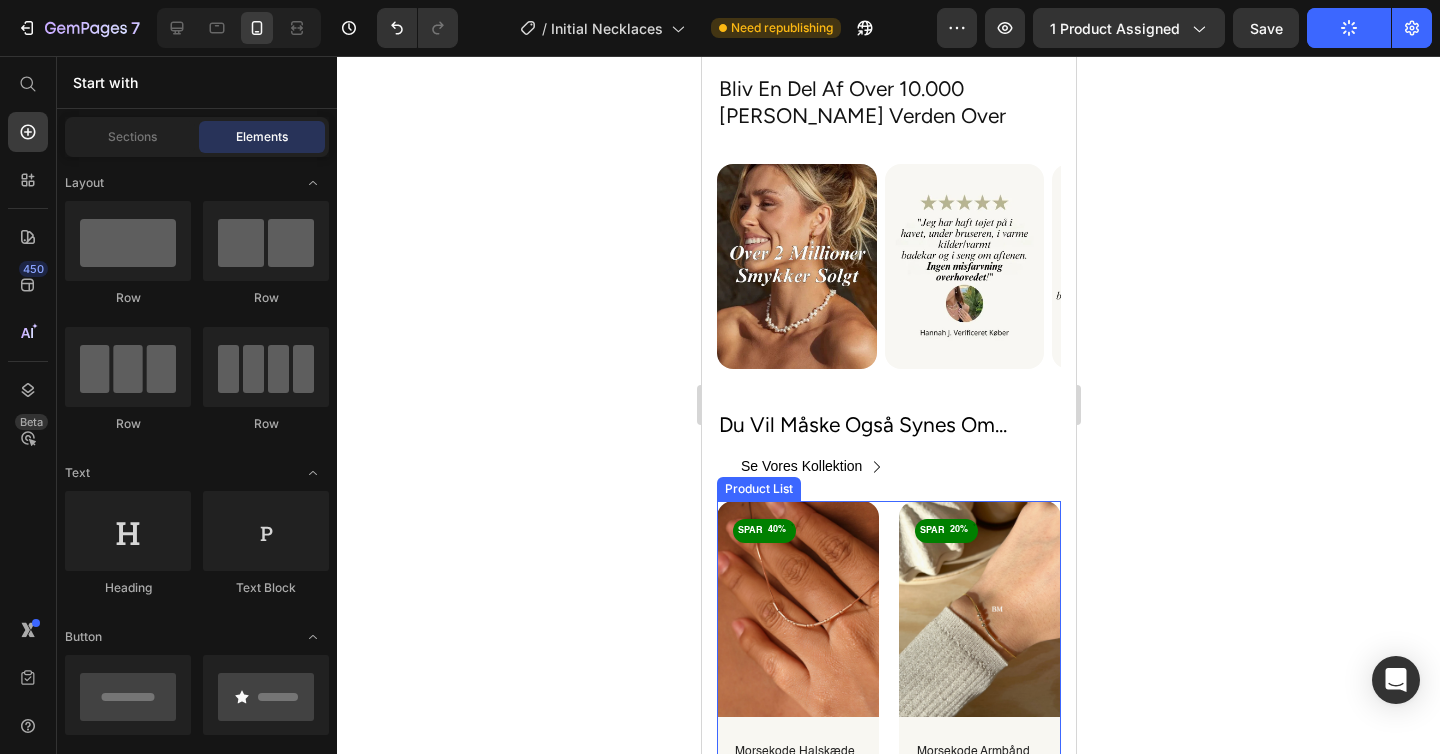 click on "SPAR 40% (P) Tag (P) Images Row Morsekode Halskæde (P) Title 299,00 kr (P) Price 499,00 kr (P) Price Row Row SPAR 20% (P) Tag (P) Images Row Morsekode Armbånd (P) Title 239,00 kr (P) Price 299,00 kr (P) Price Row Row SPAR 0% (P) Tag (P) Images Row Initial Signet Ring (P) Title 199,00 kr (P) Price 0,00 kr (P) Price Row Row" at bounding box center (888, 662) 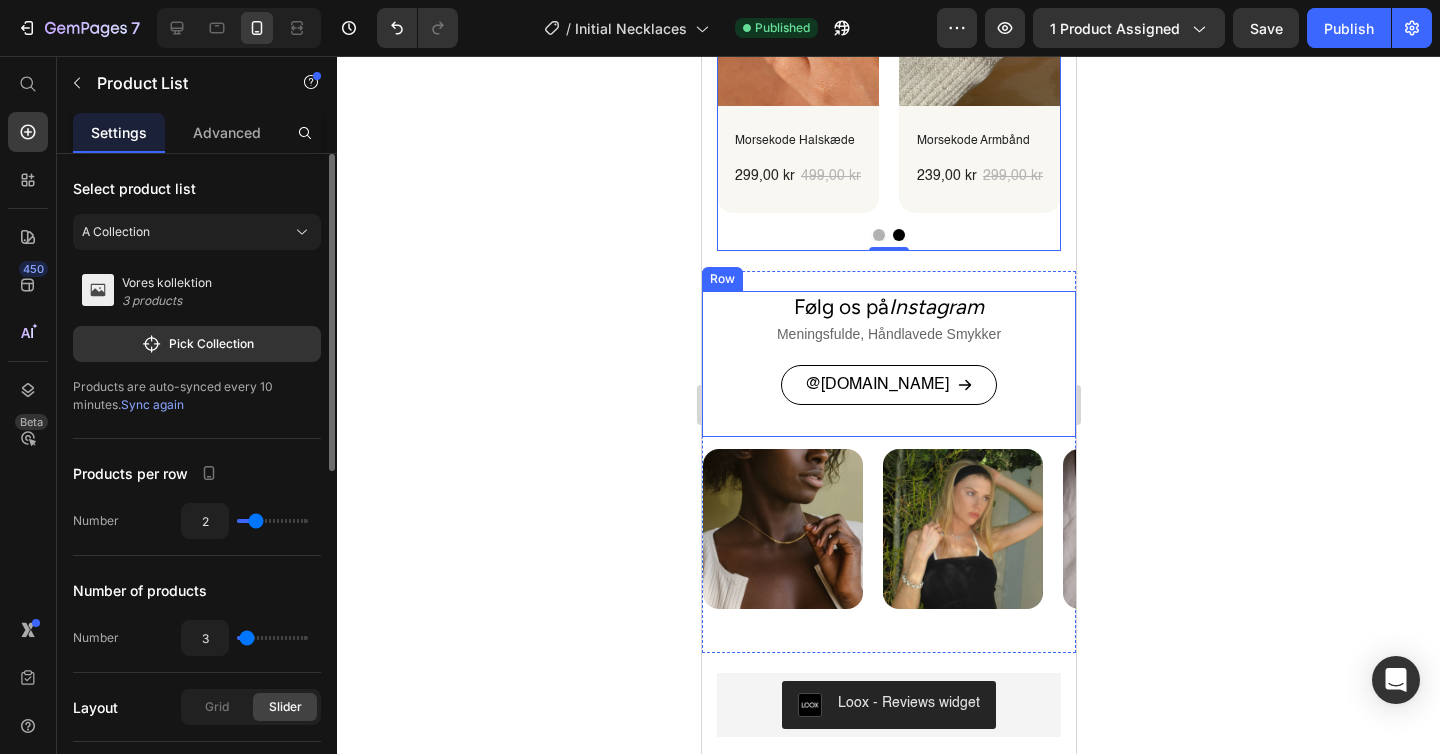 scroll, scrollTop: 2727, scrollLeft: 0, axis: vertical 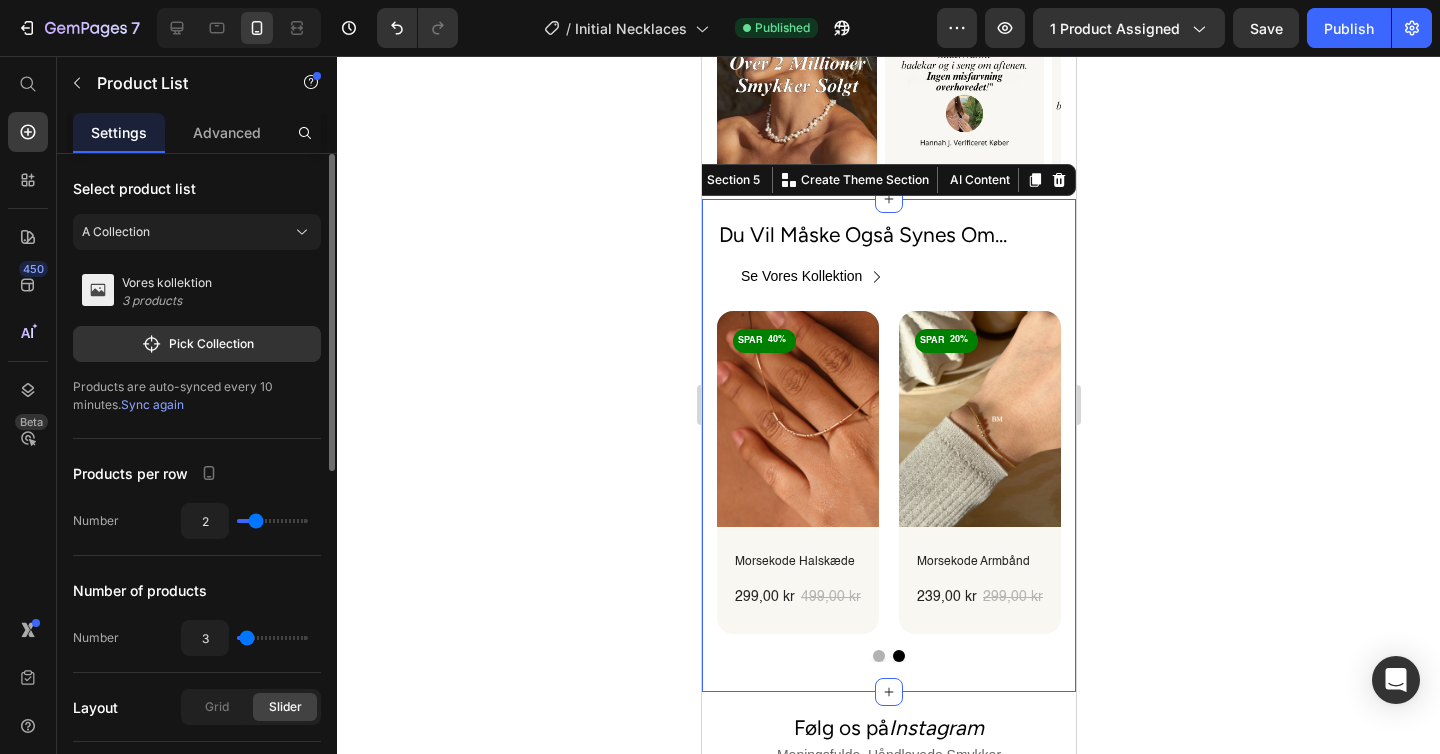 click on "Du vil [PERSON_NAME] også synes om... Heading
se vores kollektion Button Row SPAR 40% (P) Tag (P) Images Row Morsekode Halskæde (P) Title 299,00 kr (P) Price 499,00 kr (P) Price Row Row SPAR 20% (P) Tag (P) Images Row Morsekode Armbånd (P) Title 239,00 kr (P) Price 299,00 kr (P) Price Row Row SPAR 0% (P) Tag (P) Images Row Initial Signet Ring (P) Title 199,00 kr (P) Price 0,00 kr (P) Price Row Row Product List Row Section 5   Create Theme Section AI Content Write with GemAI What would you like to describe here? Tone and Voice Persuasive Product Show more Generate" at bounding box center [888, 445] 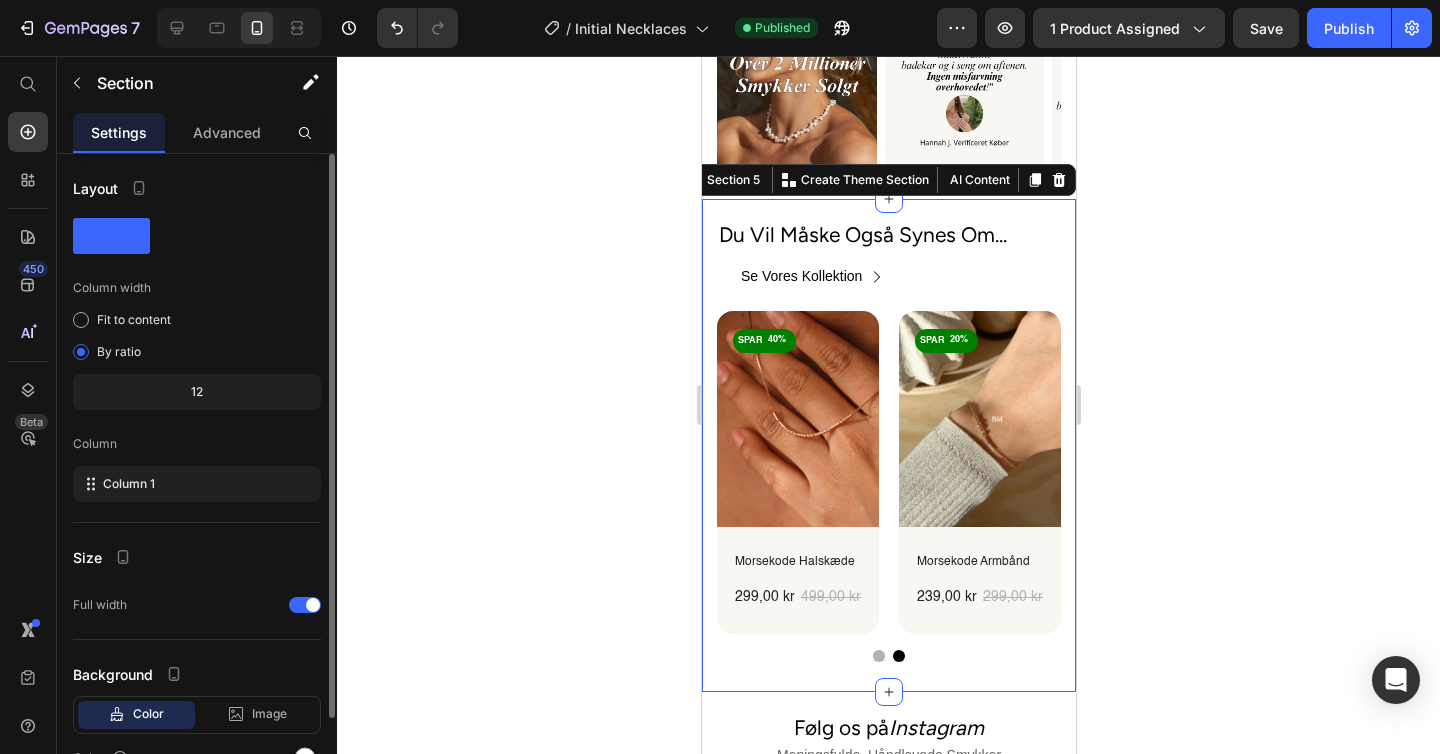 click on "Bliv en del af Over 10.000  [PERSON_NAME] verden over Heading Image Image Image Image Image Image Carousel Row Section 4" at bounding box center [888, 31] 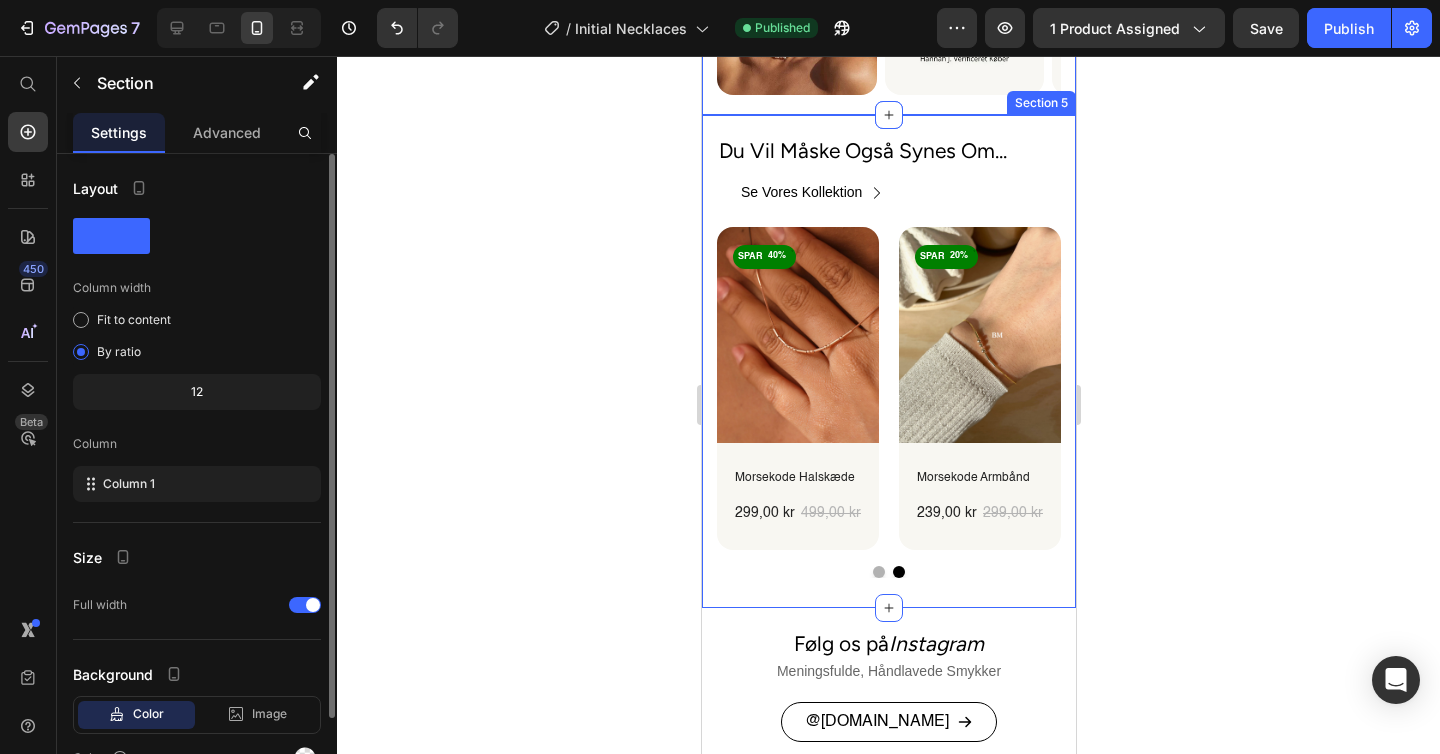 scroll, scrollTop: 2832, scrollLeft: 0, axis: vertical 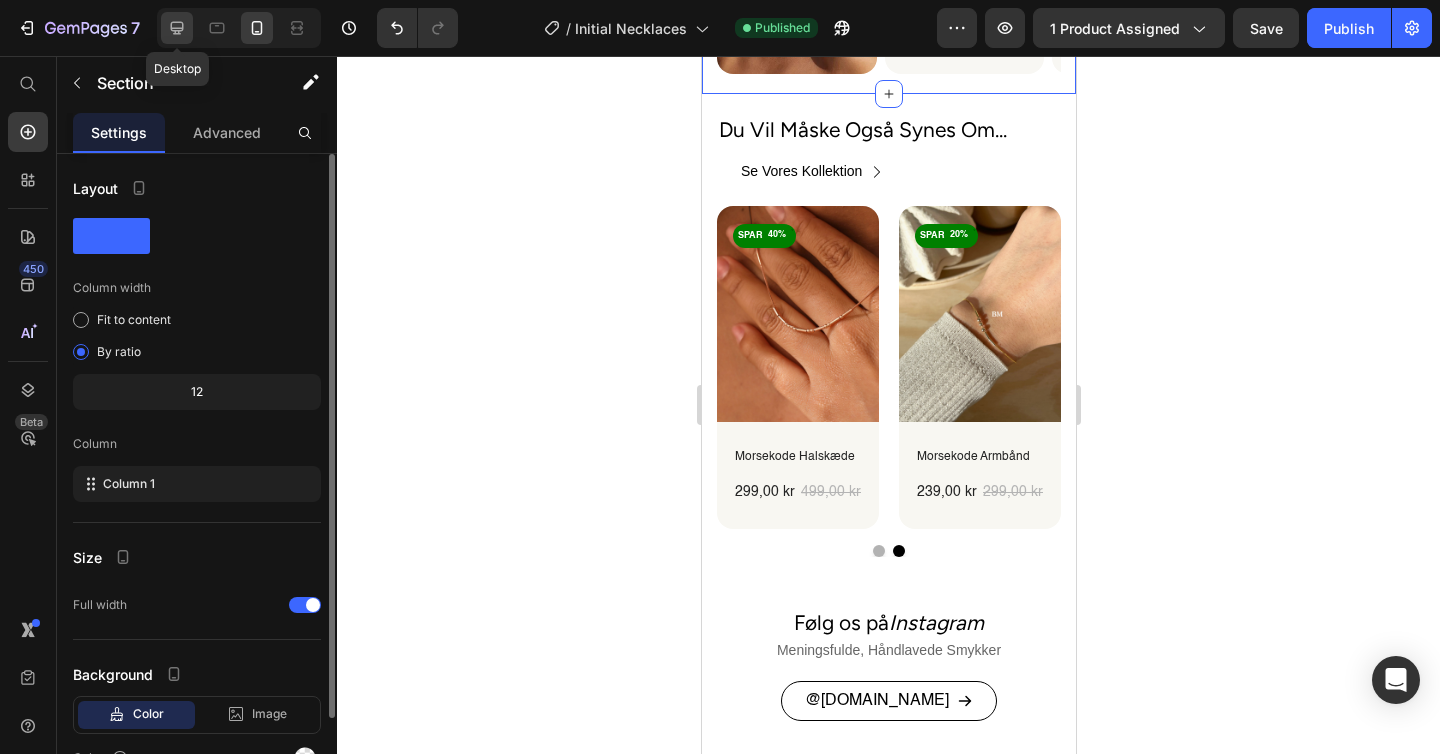 click 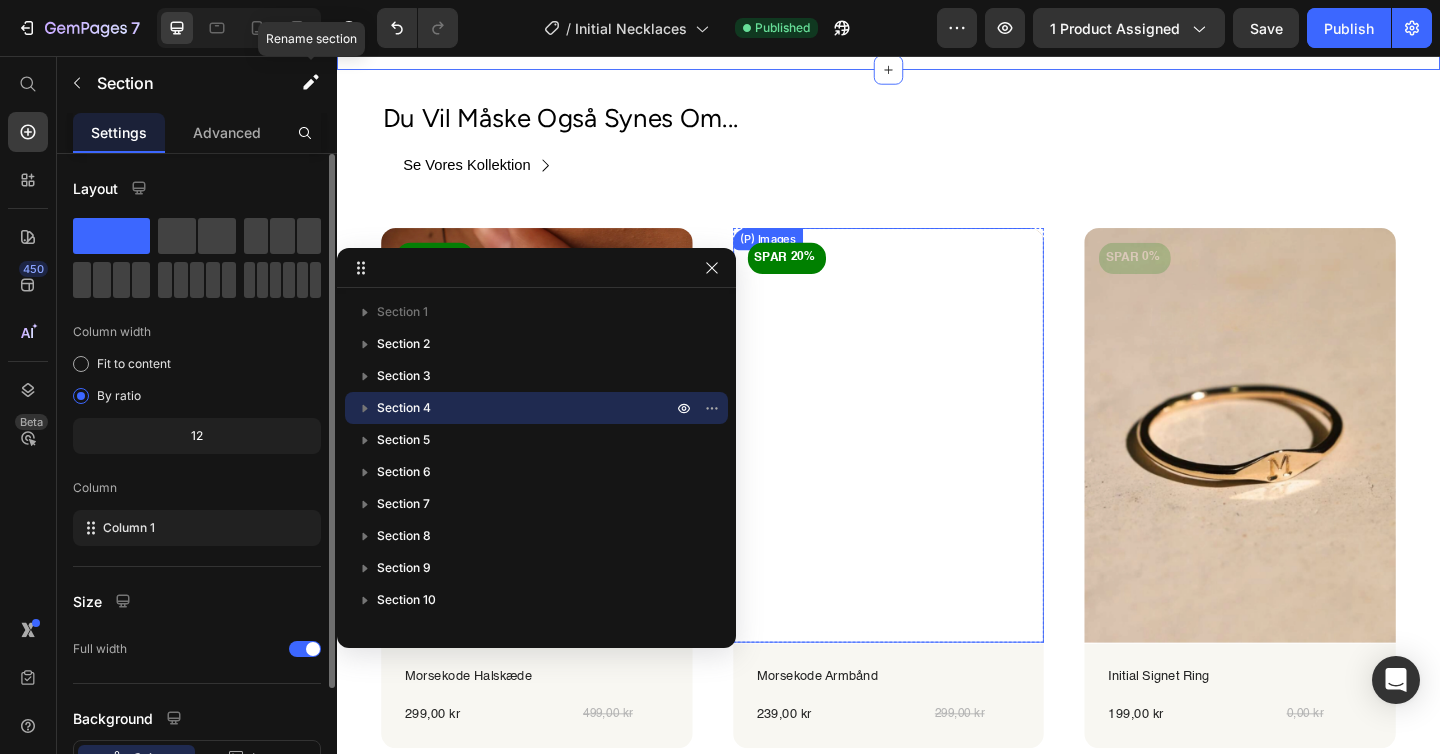 scroll, scrollTop: 2763, scrollLeft: 0, axis: vertical 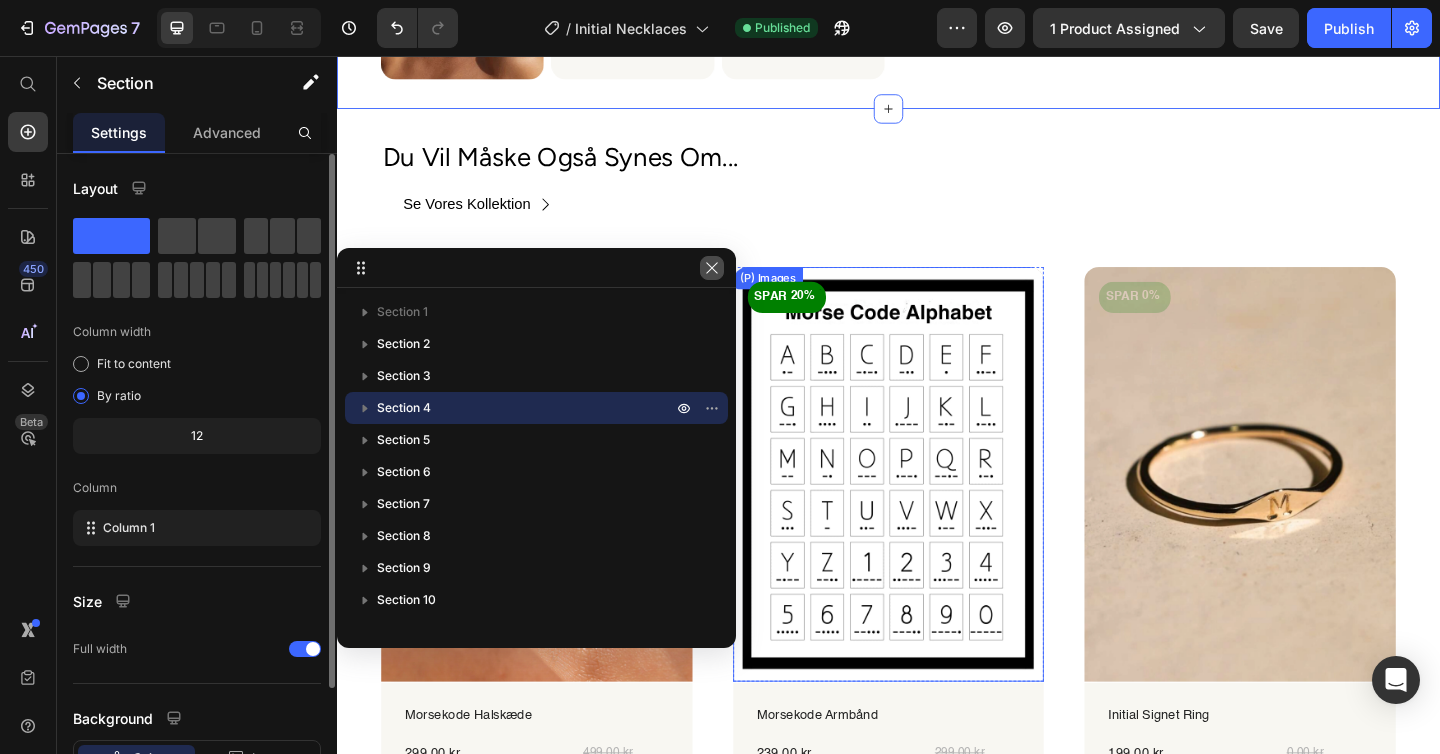 click 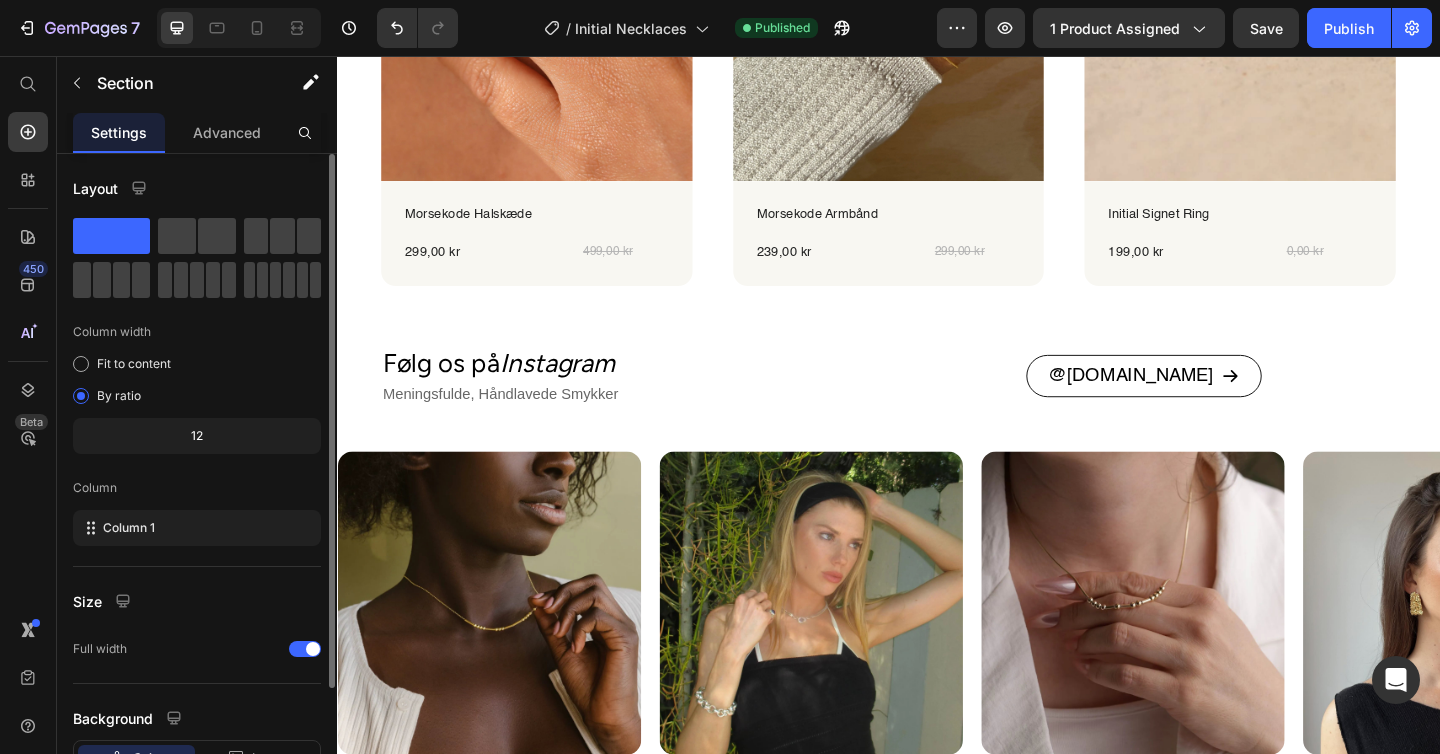 scroll, scrollTop: 3401, scrollLeft: 0, axis: vertical 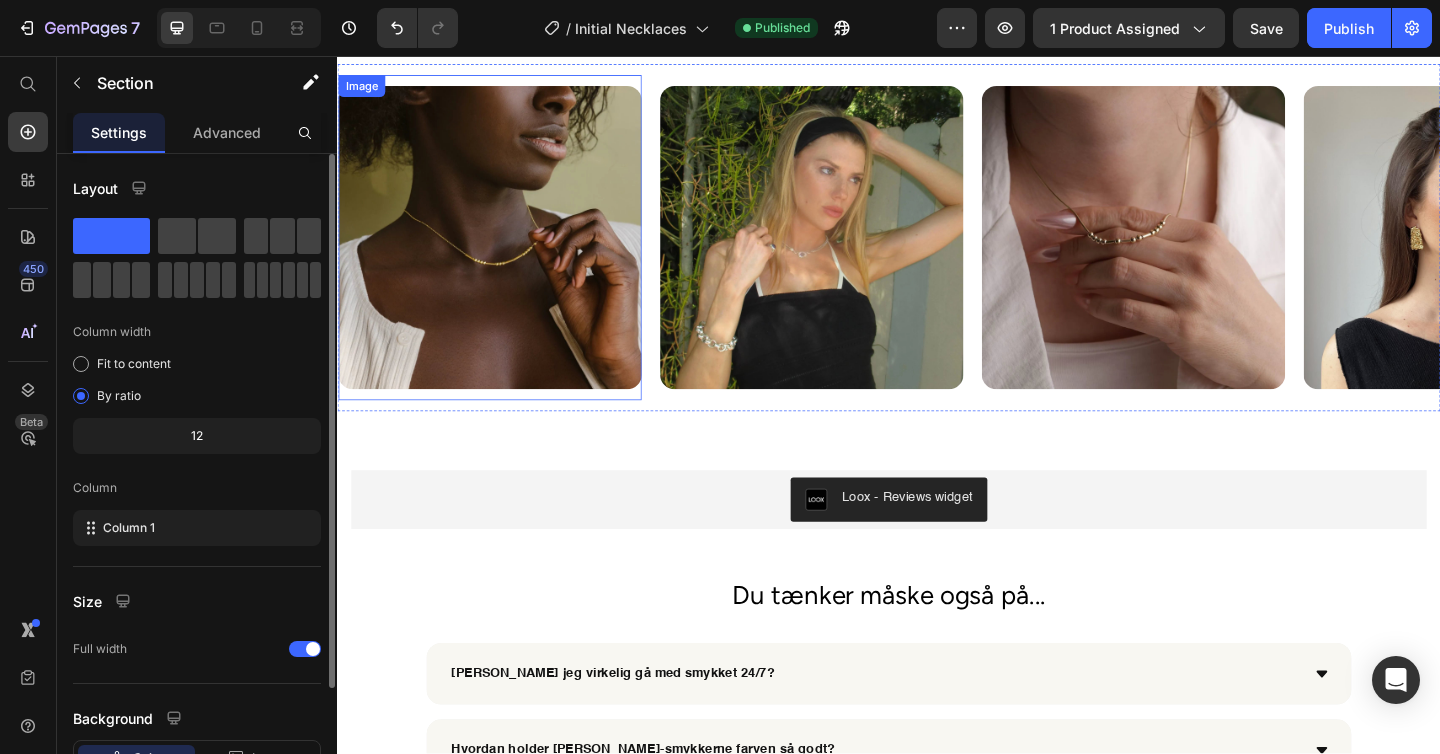 click at bounding box center (503, 254) 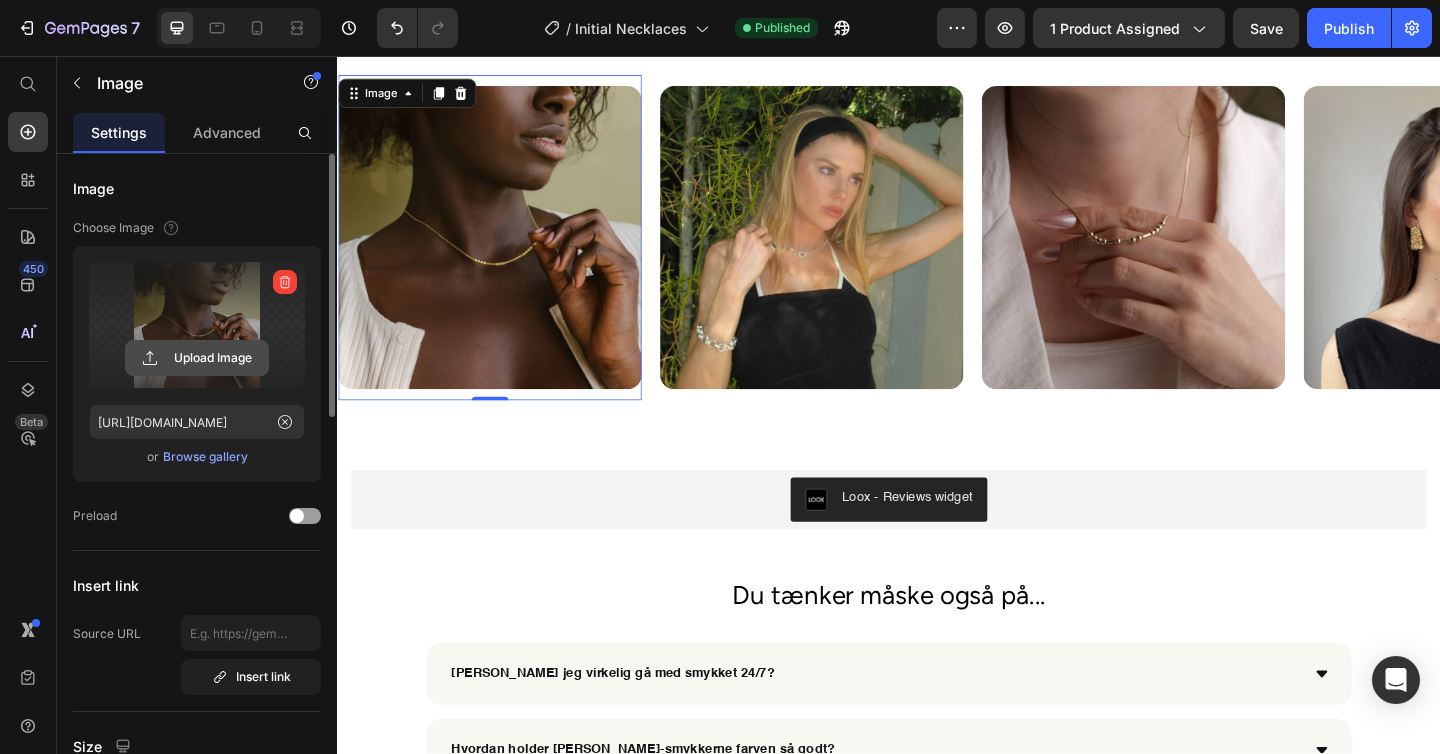 click 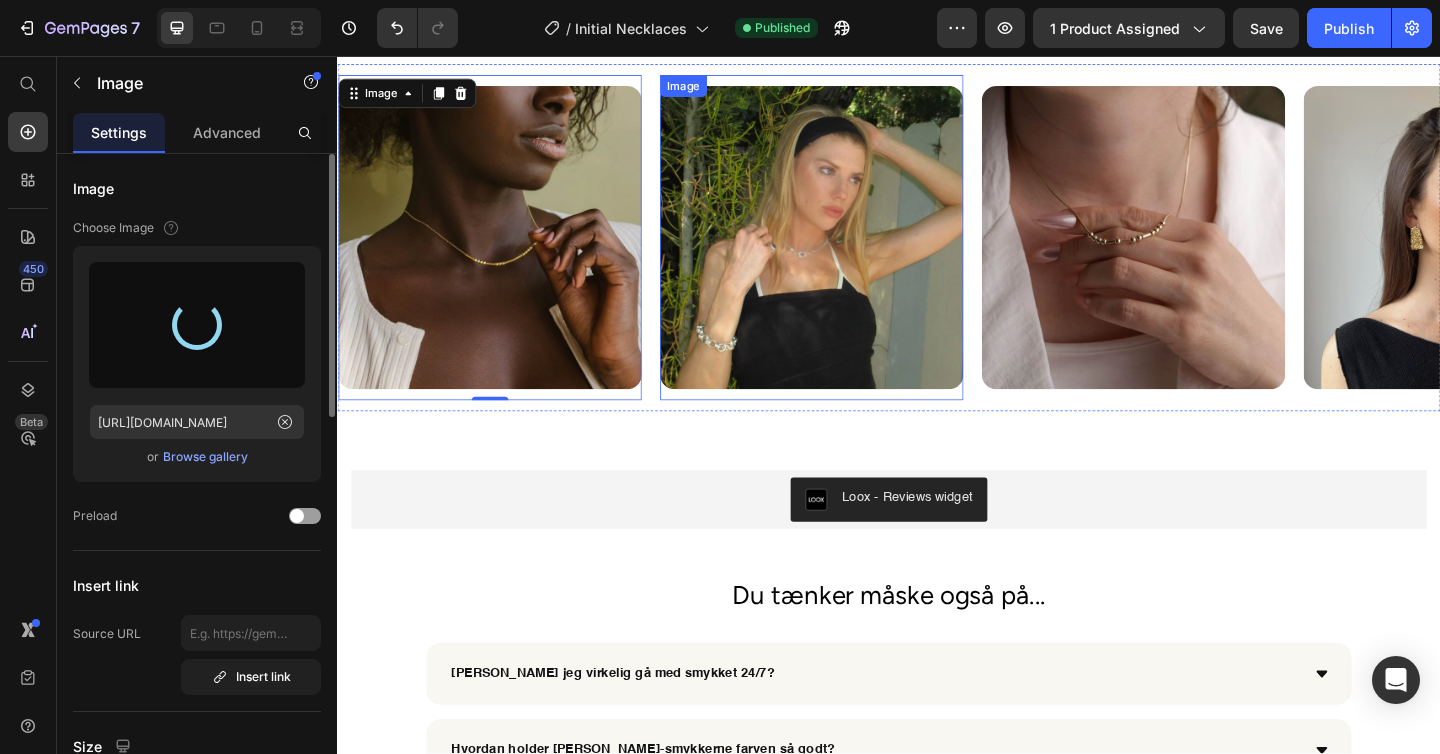type on "[URL][DOMAIN_NAME]" 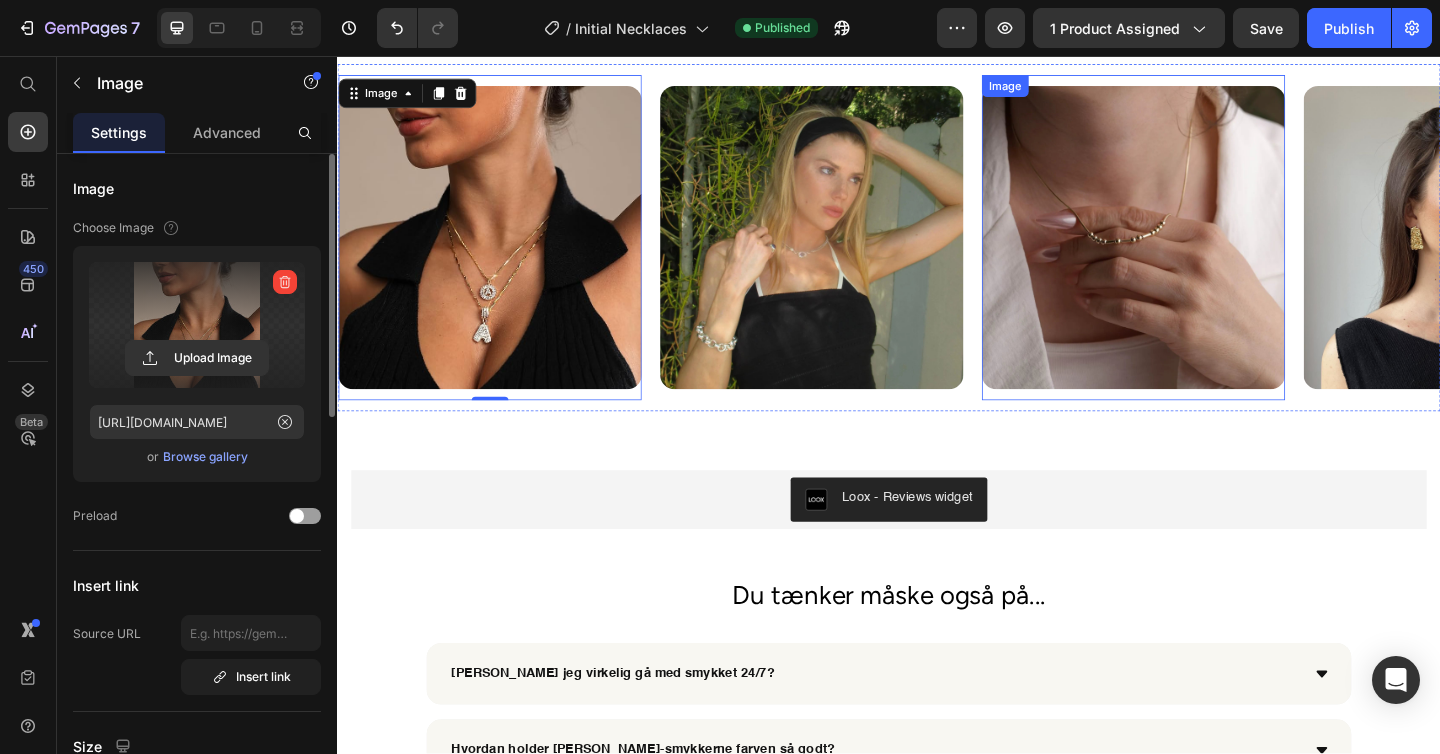 click at bounding box center (1203, 254) 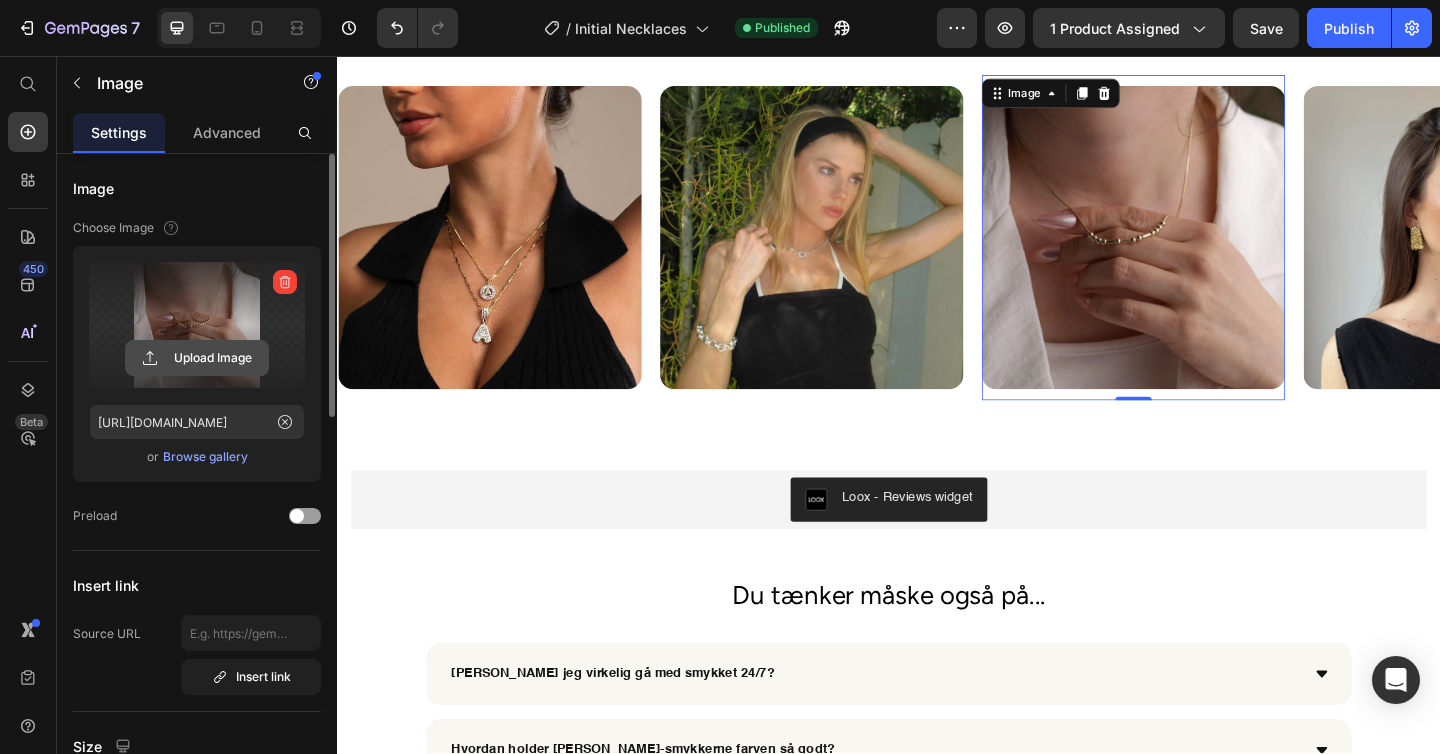 click 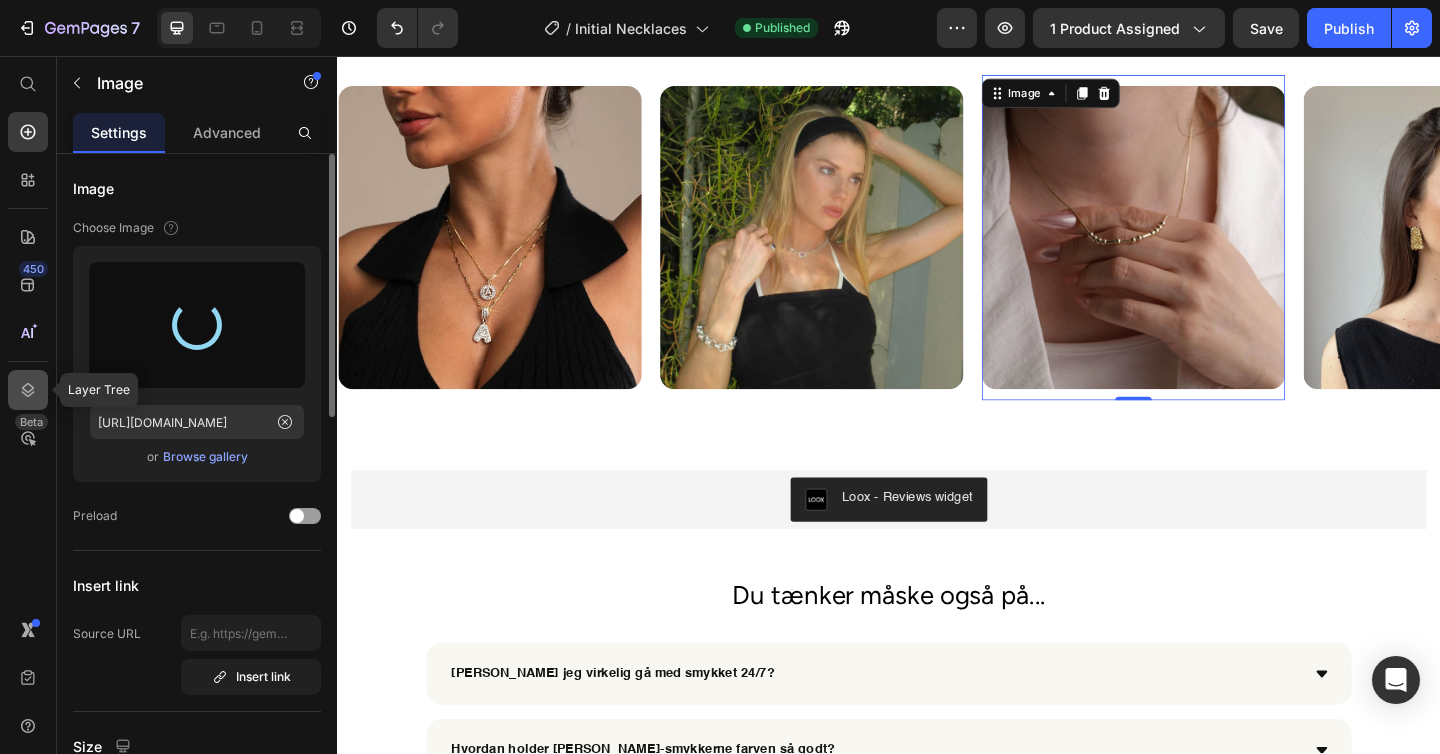 click 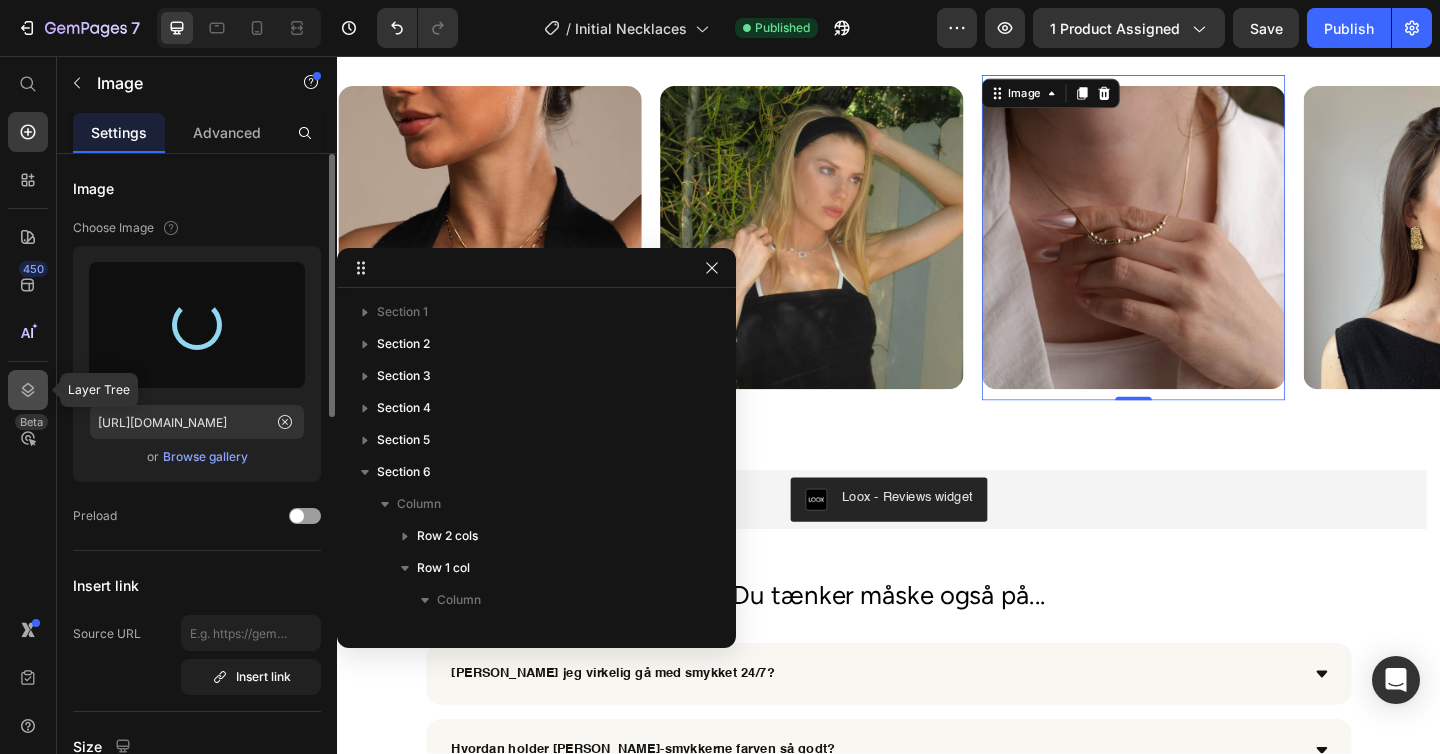 scroll, scrollTop: 378, scrollLeft: 0, axis: vertical 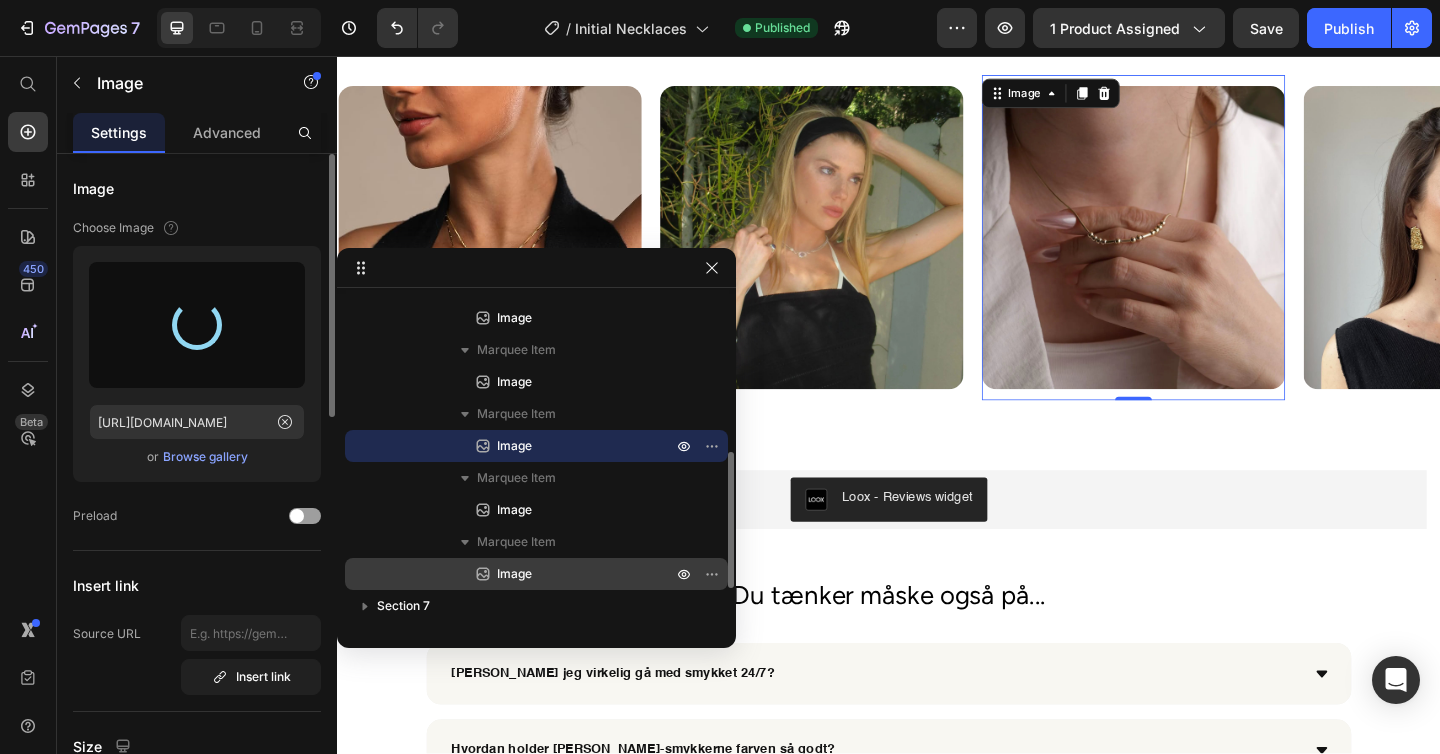 click on "Image" at bounding box center [514, 574] 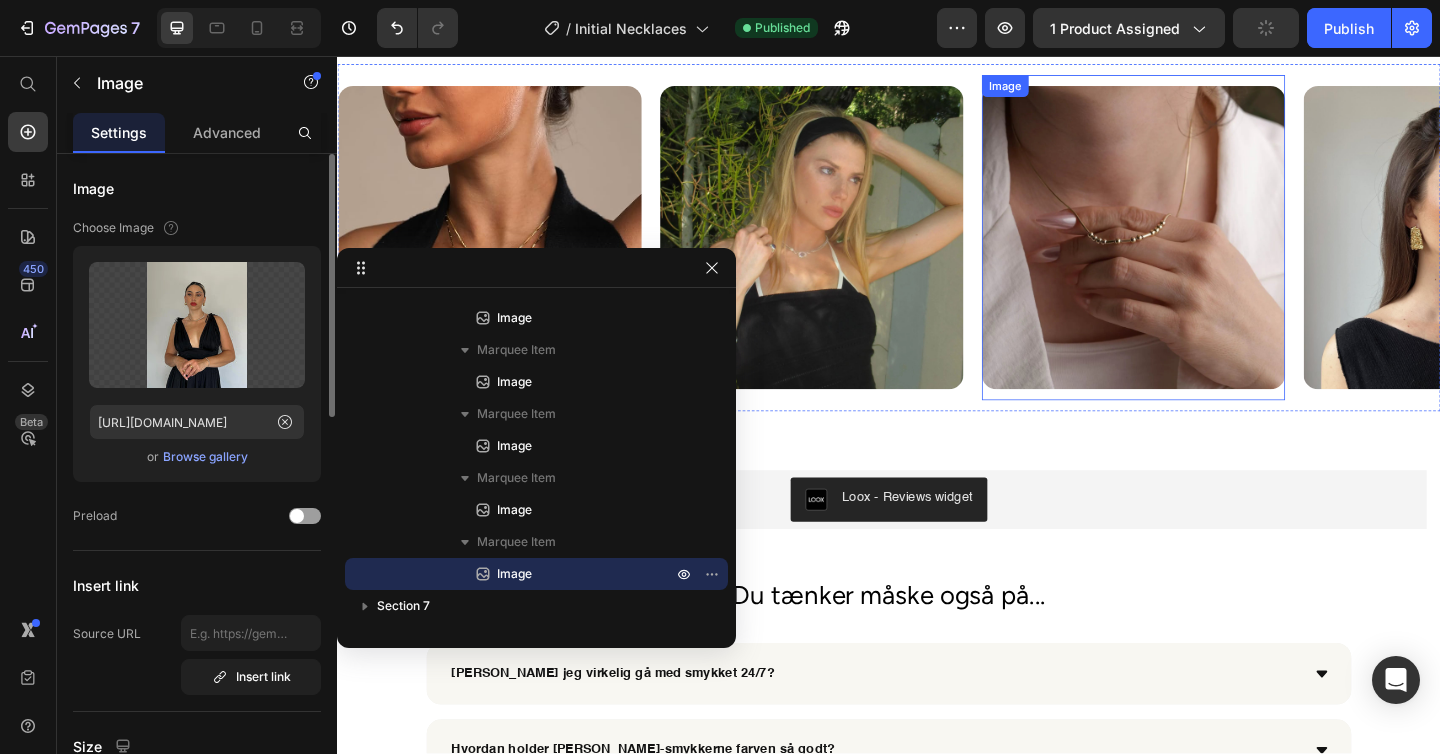 click at bounding box center [1203, 254] 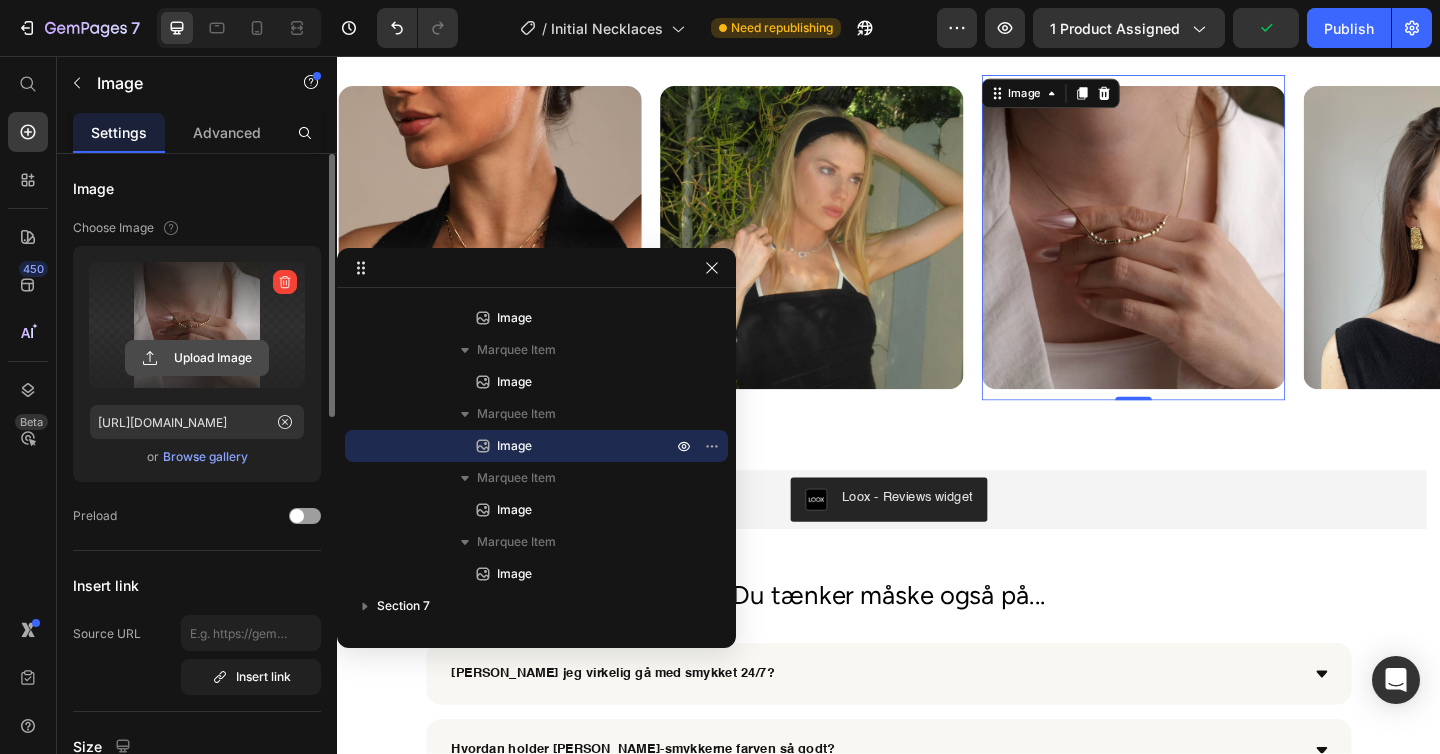 click 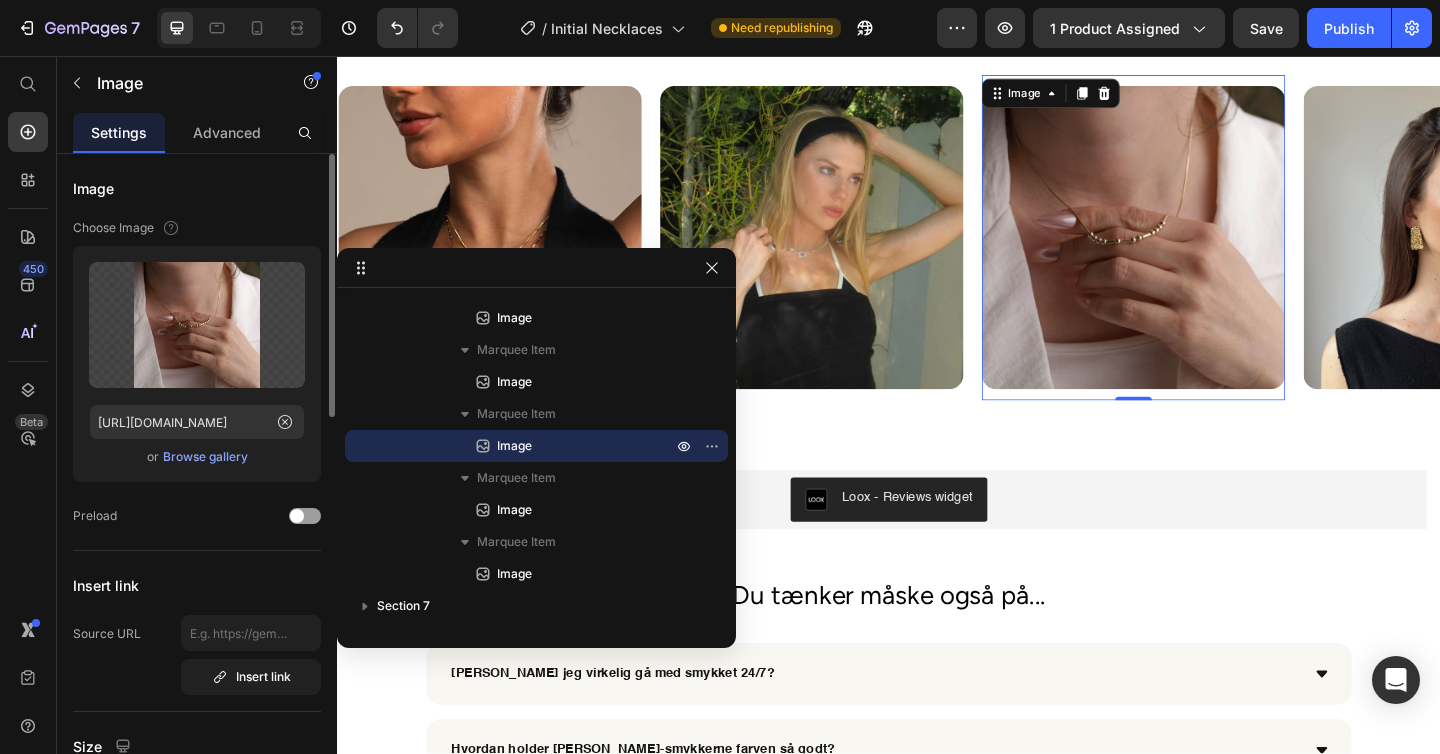click on "Browse gallery" at bounding box center (205, 457) 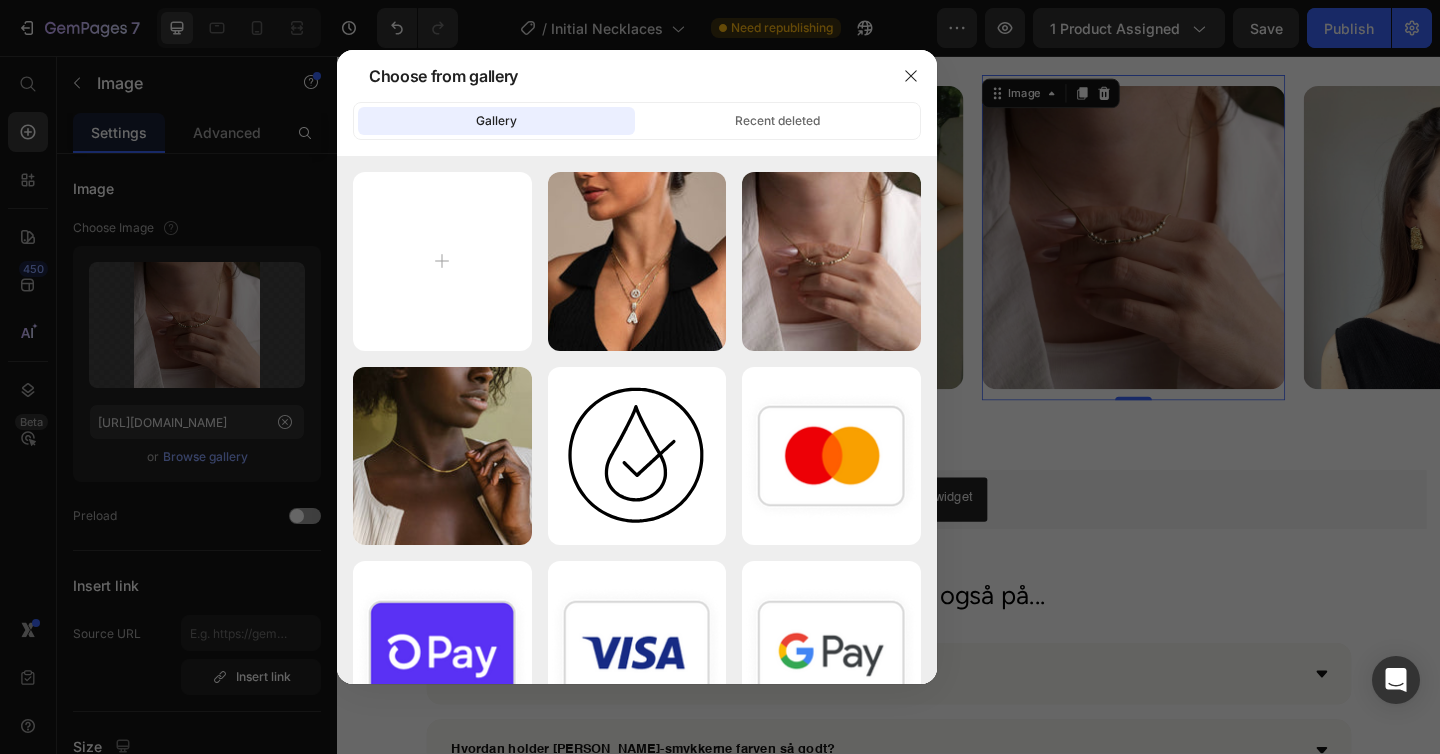 click at bounding box center (720, 377) 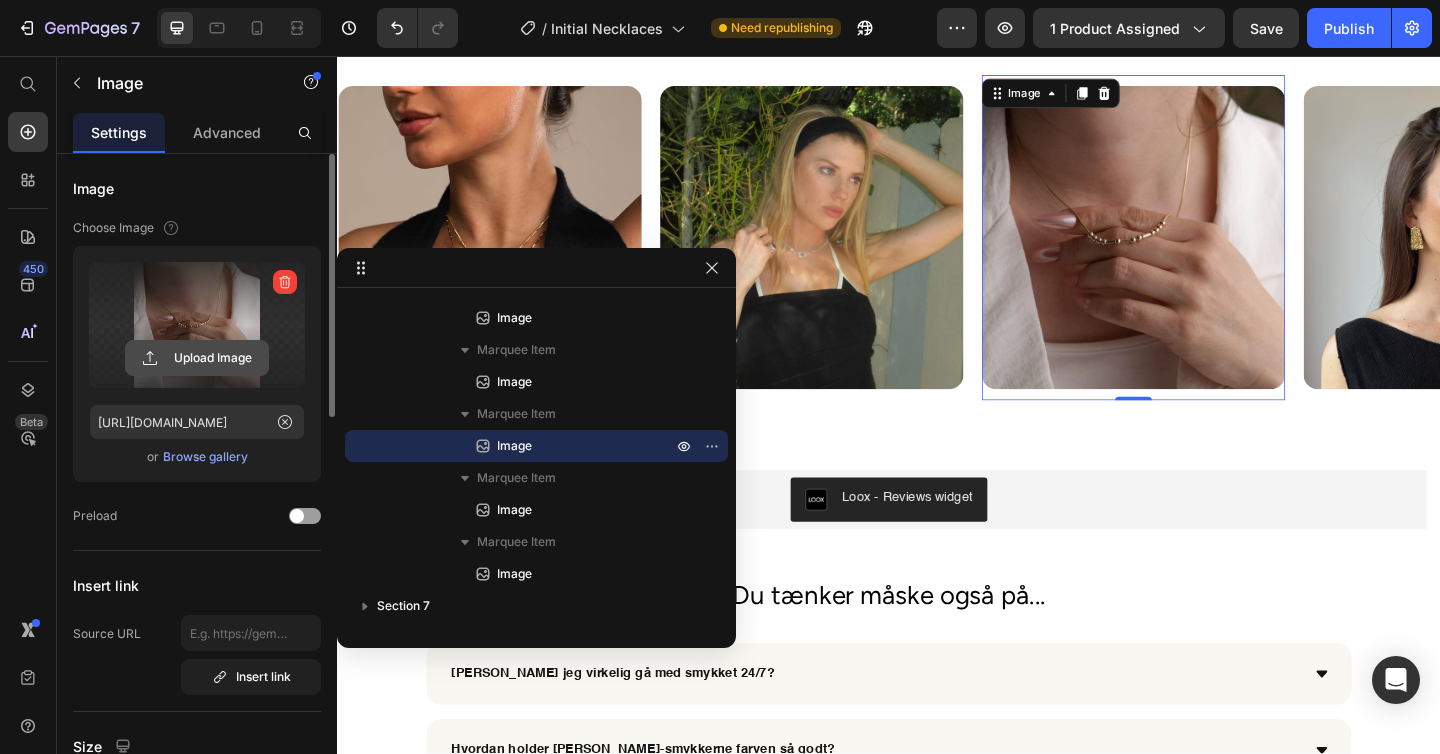 click 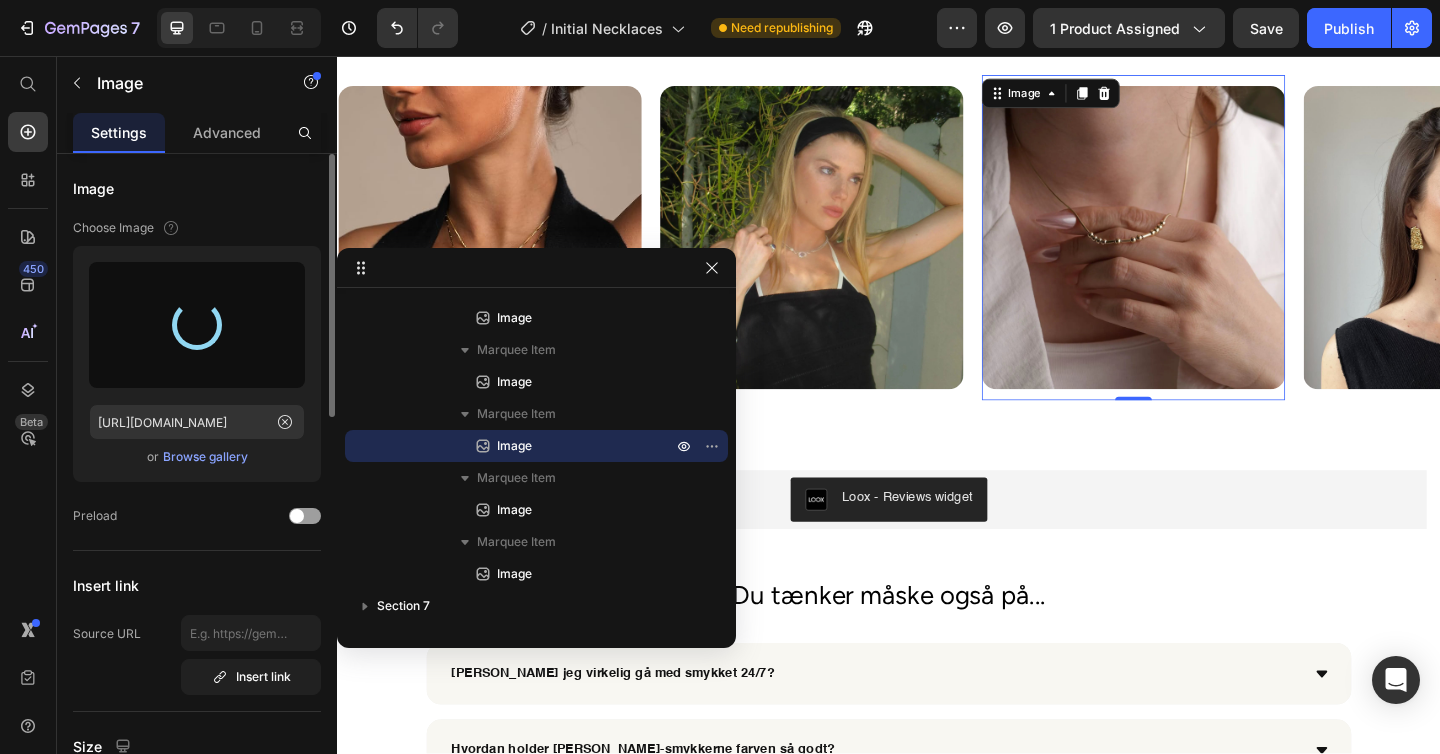 type on "[URL][DOMAIN_NAME]" 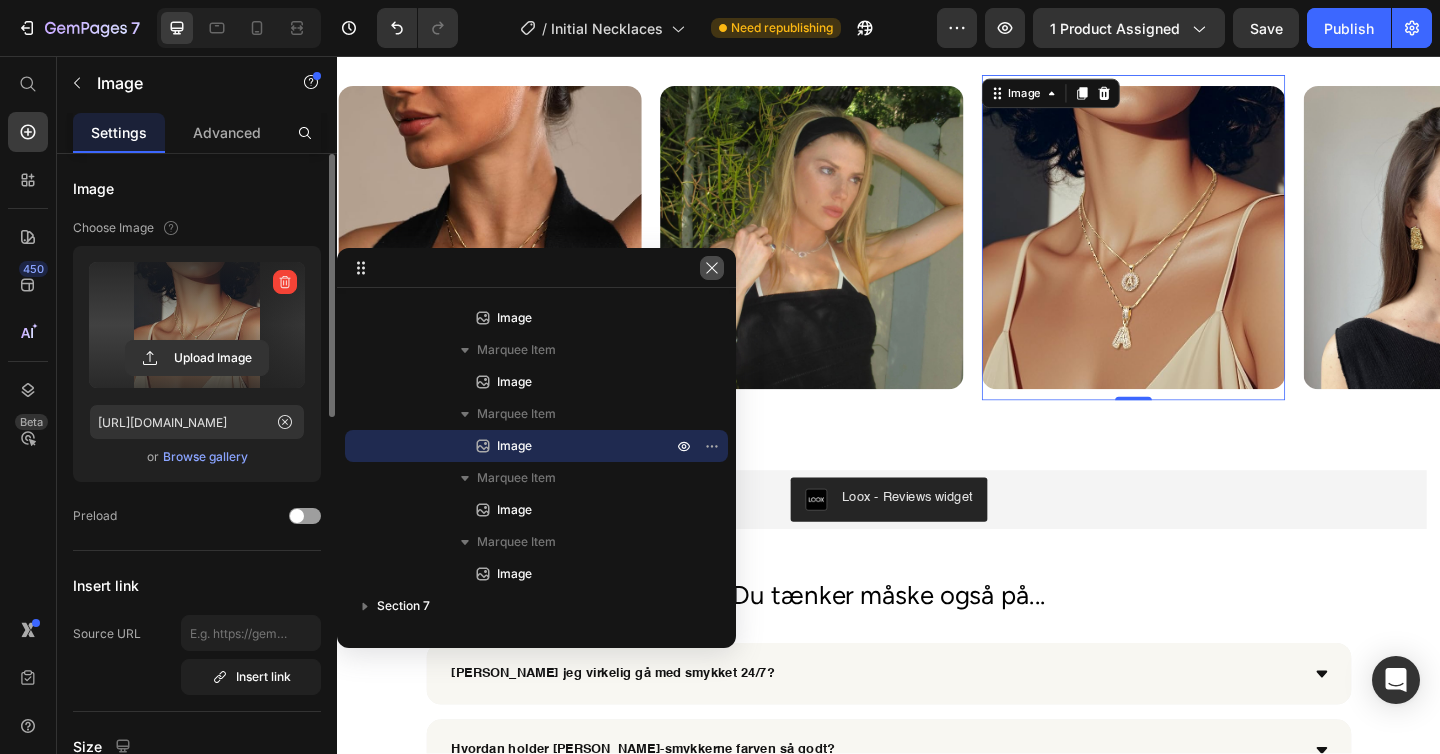 click 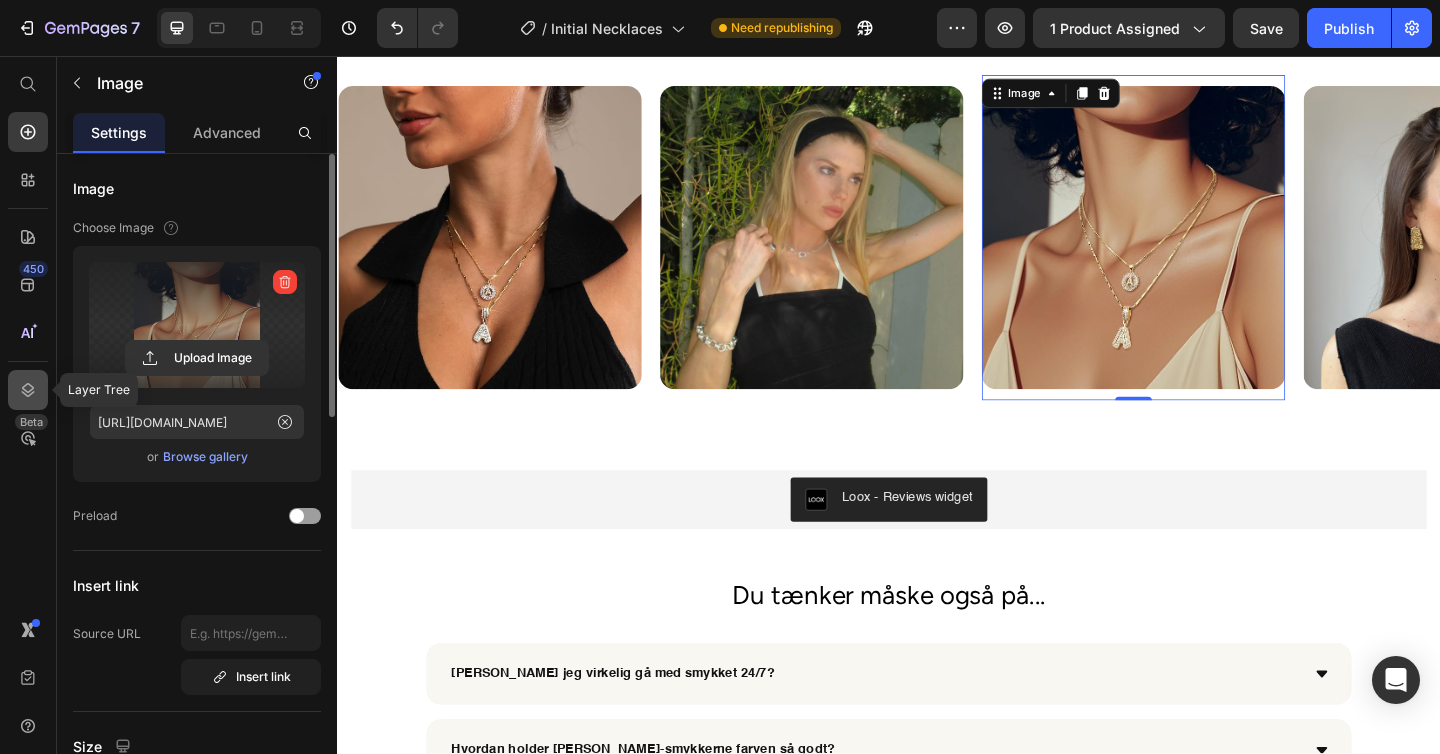 click 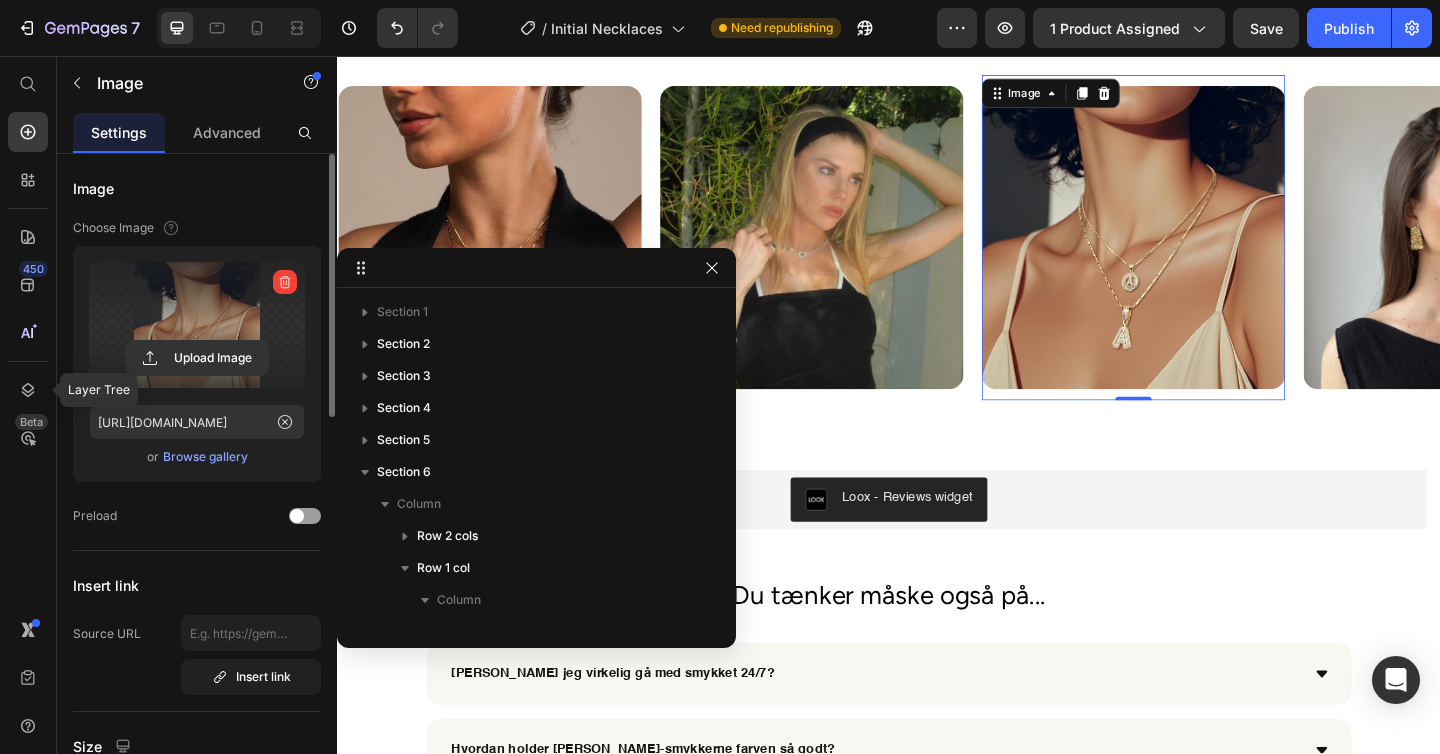 scroll, scrollTop: 378, scrollLeft: 0, axis: vertical 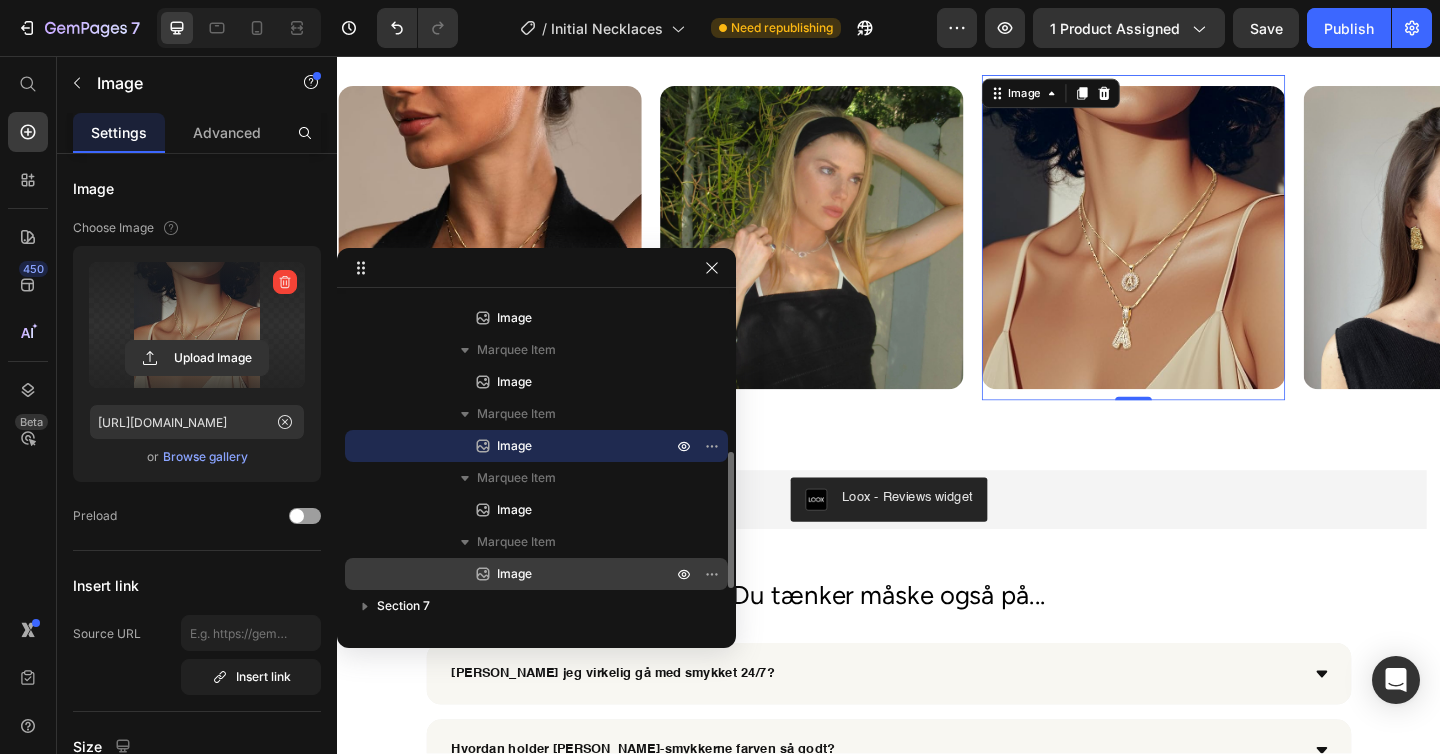 click on "Image" at bounding box center (562, 574) 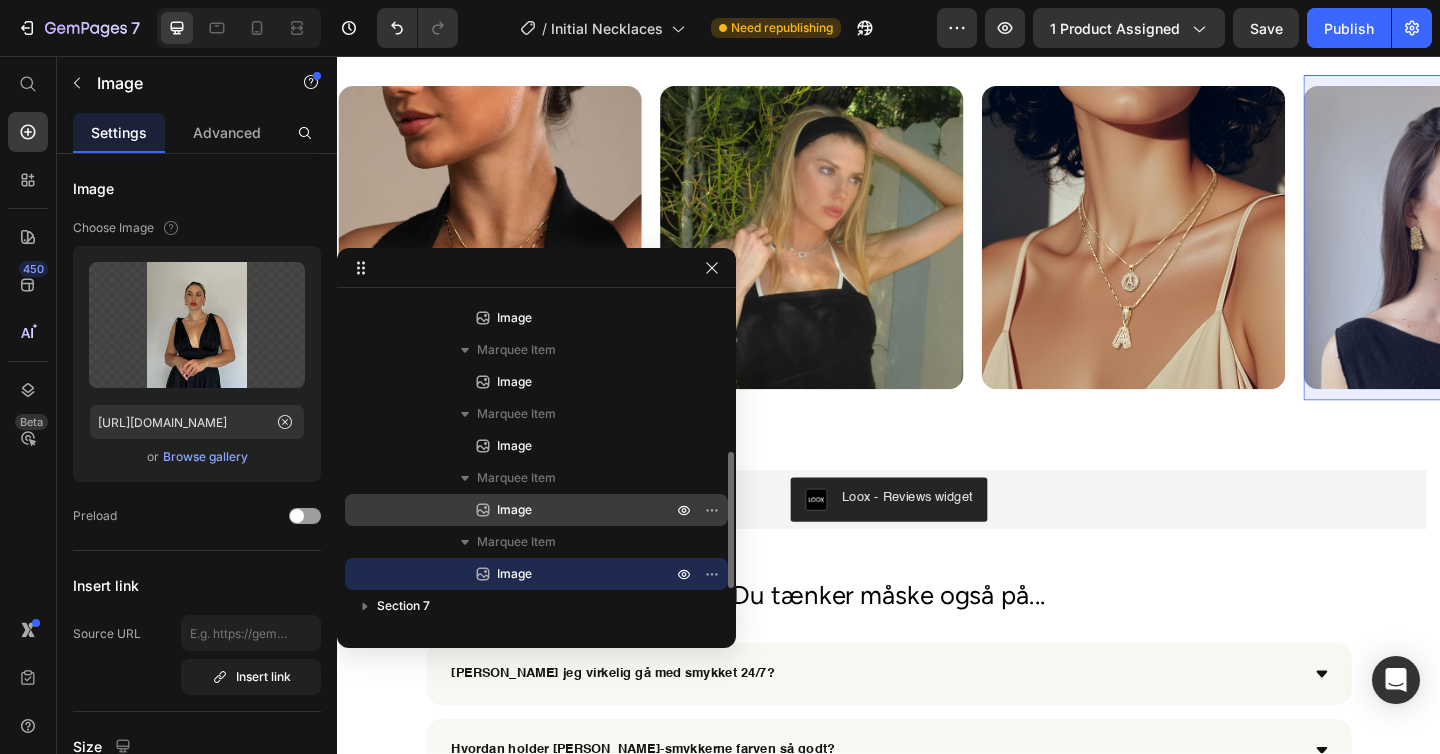 click on "Image" at bounding box center [562, 510] 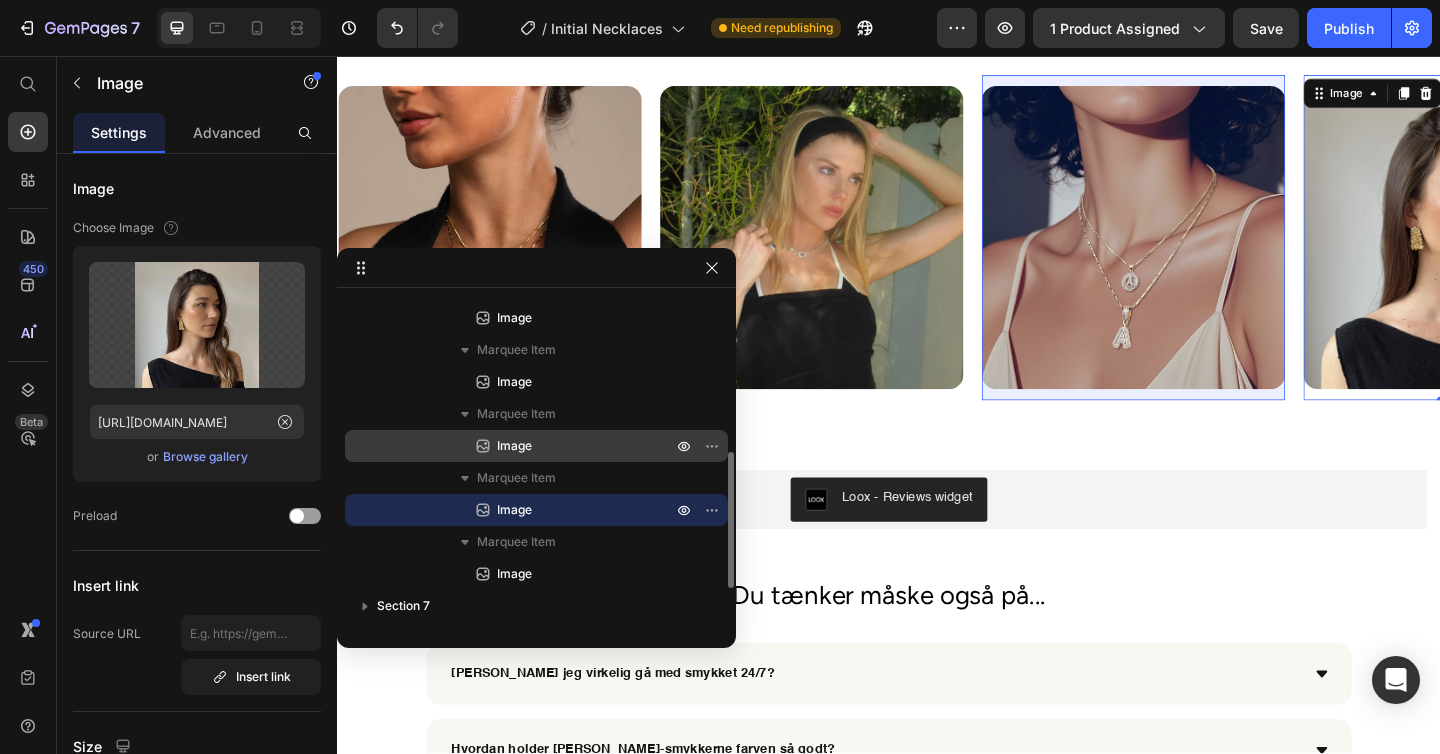 click on "Image" at bounding box center [562, 446] 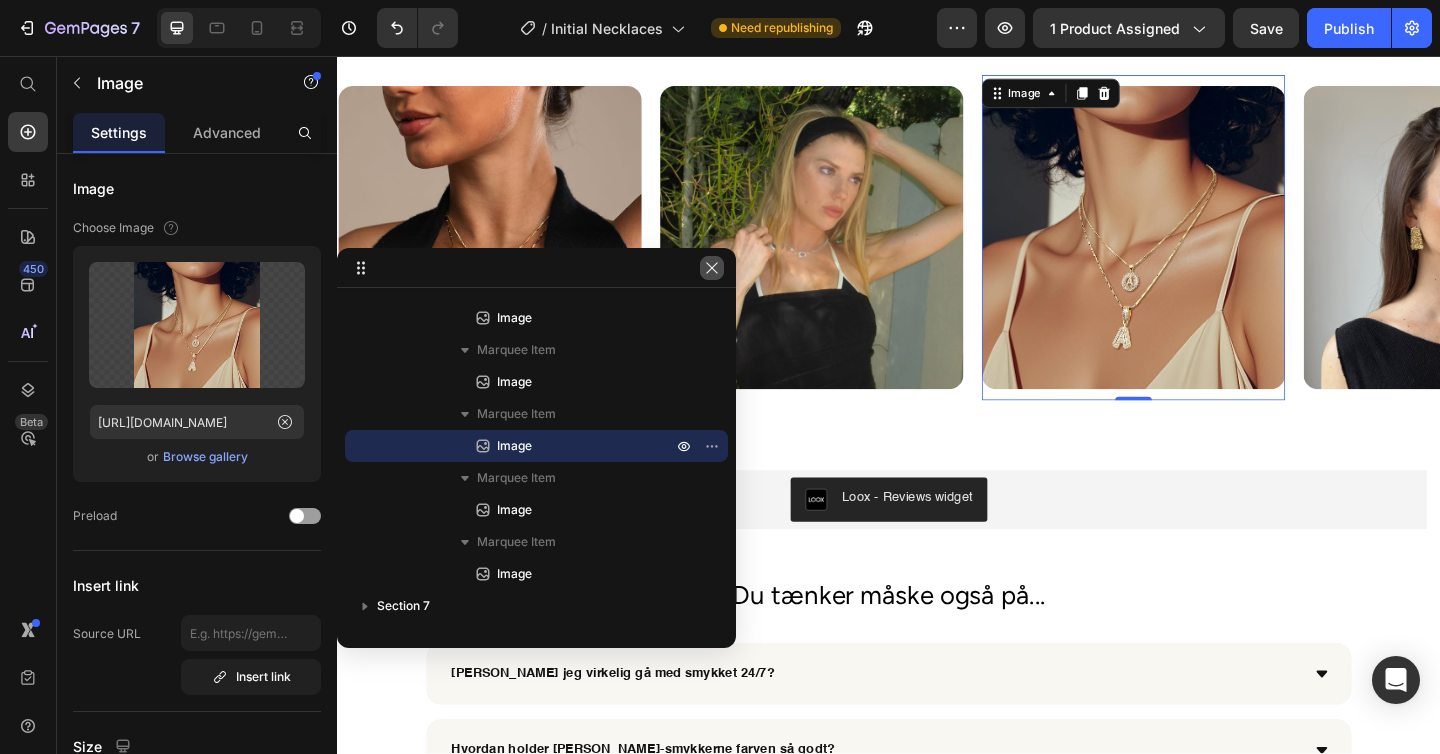 click 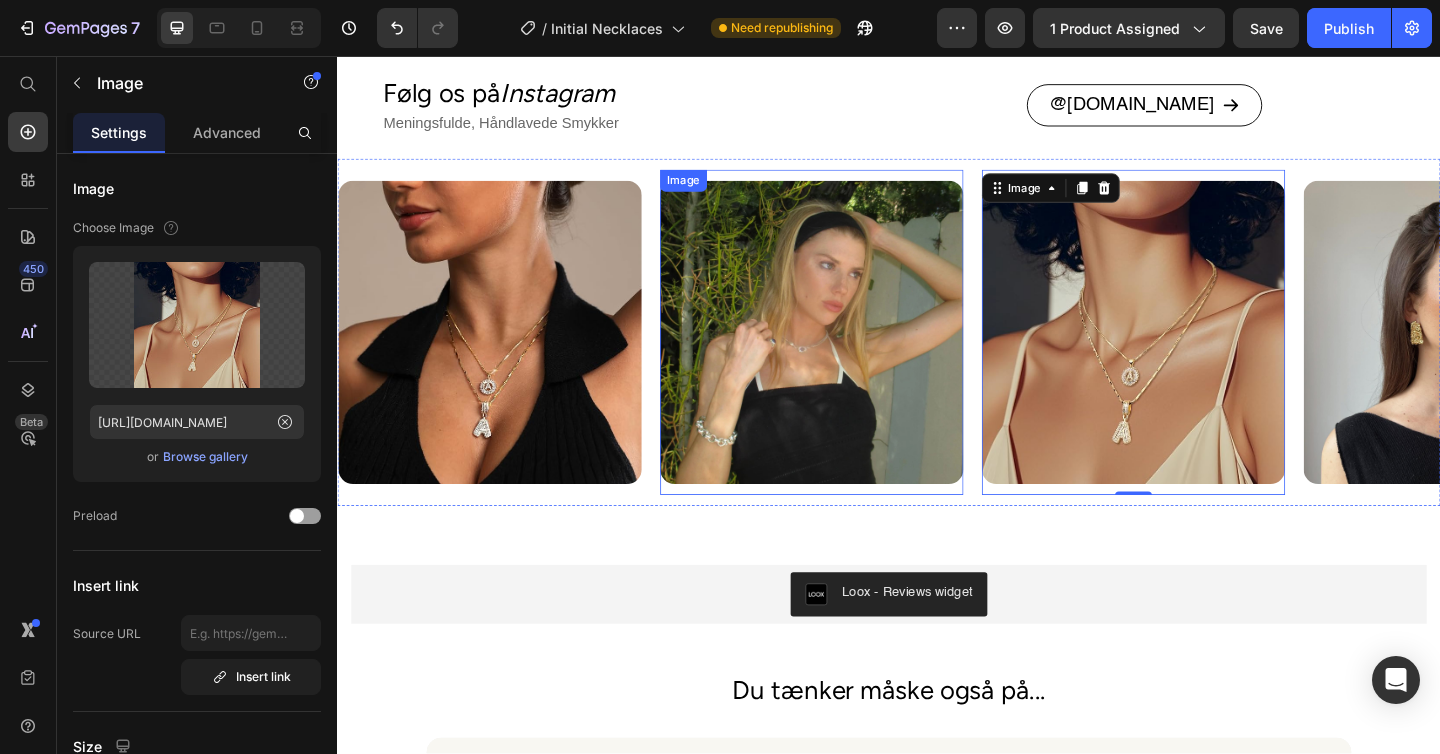scroll, scrollTop: 3214, scrollLeft: 0, axis: vertical 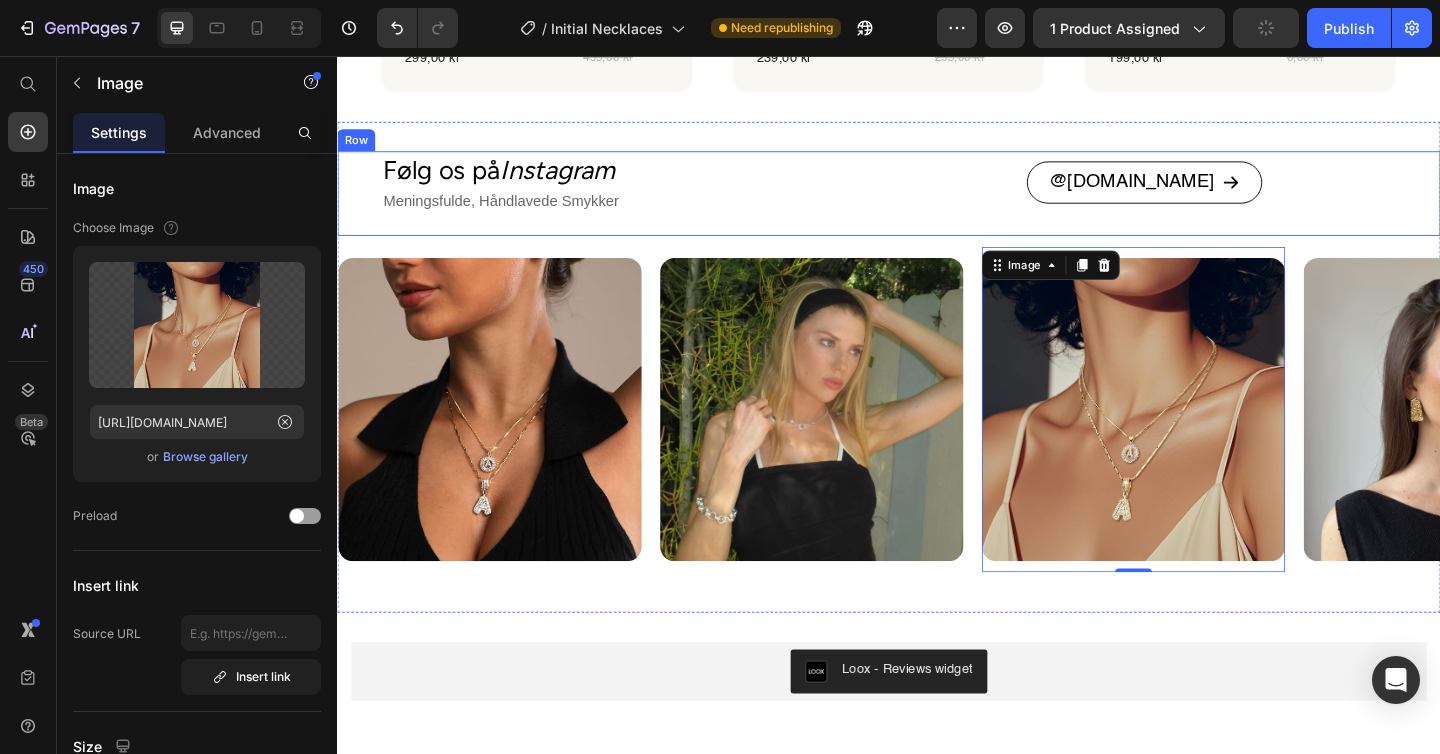 click on "Følg os på  Instagram Heading Meningsfulde, håndlavede smykker Text Block
@[DOMAIN_NAME] Button Row" at bounding box center (937, 206) 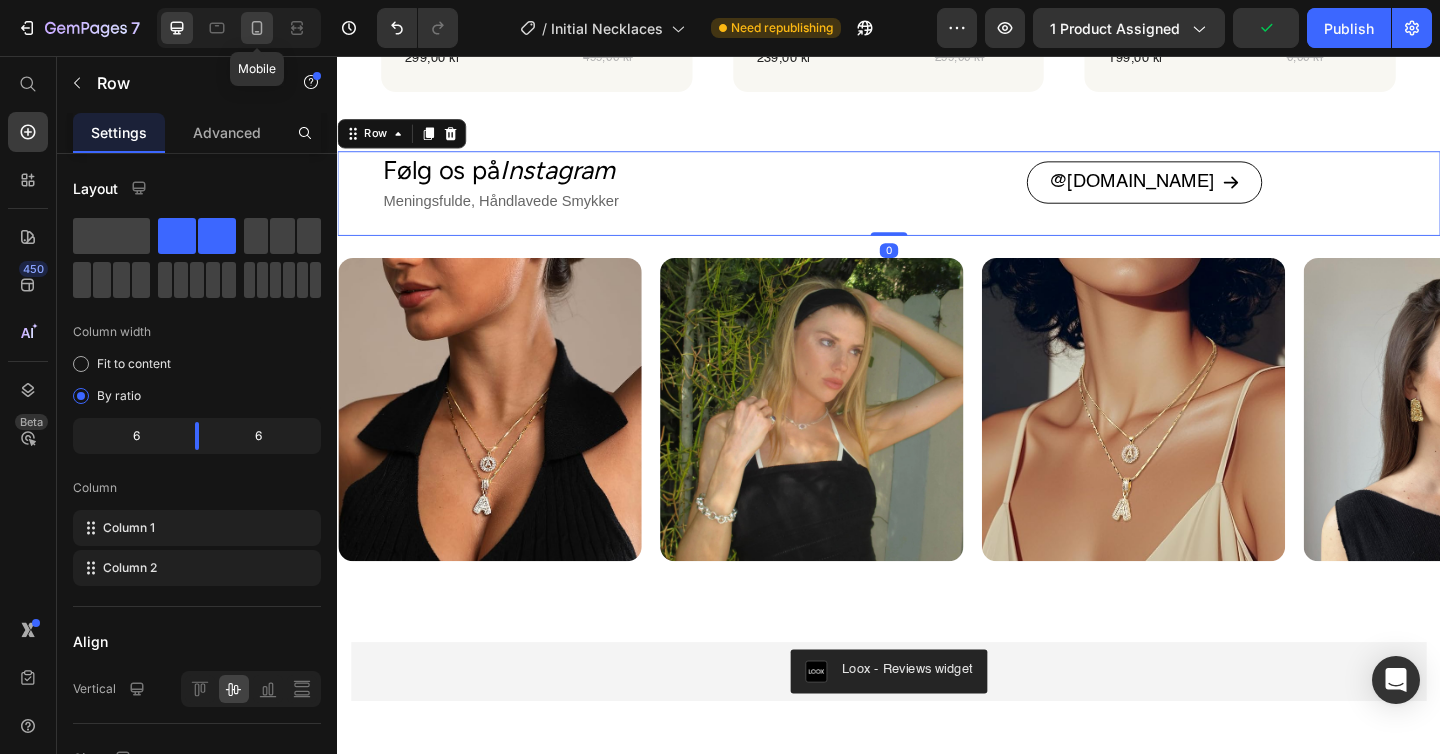 click 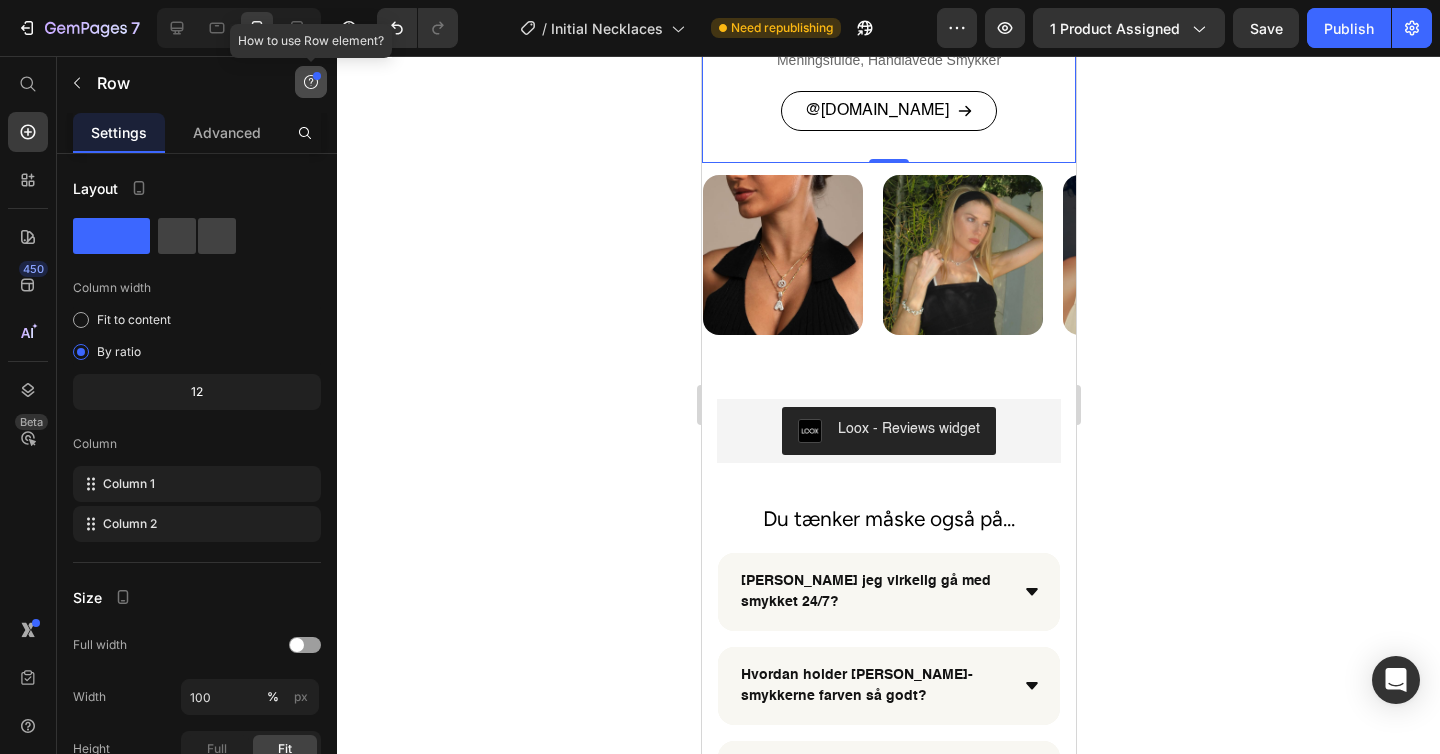 scroll, scrollTop: 2847, scrollLeft: 0, axis: vertical 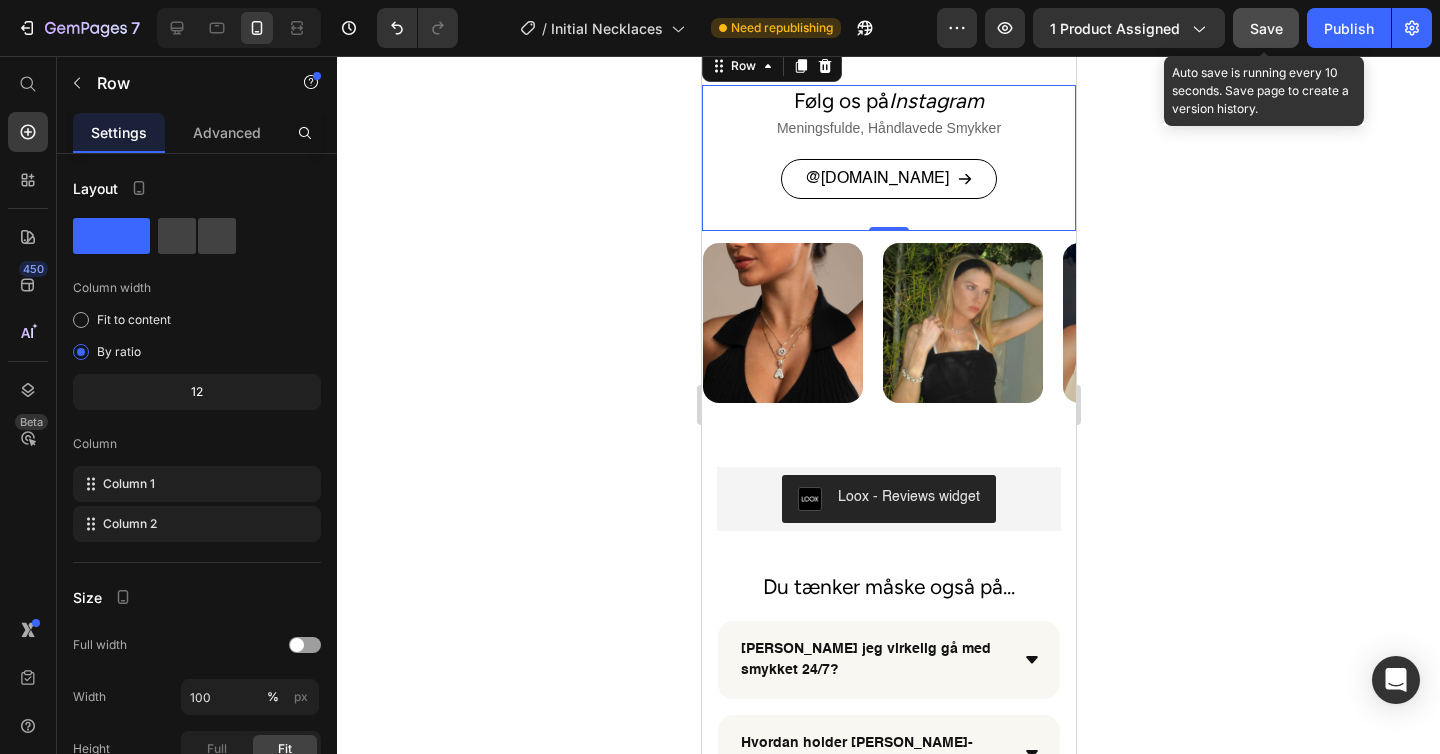 click on "Save" 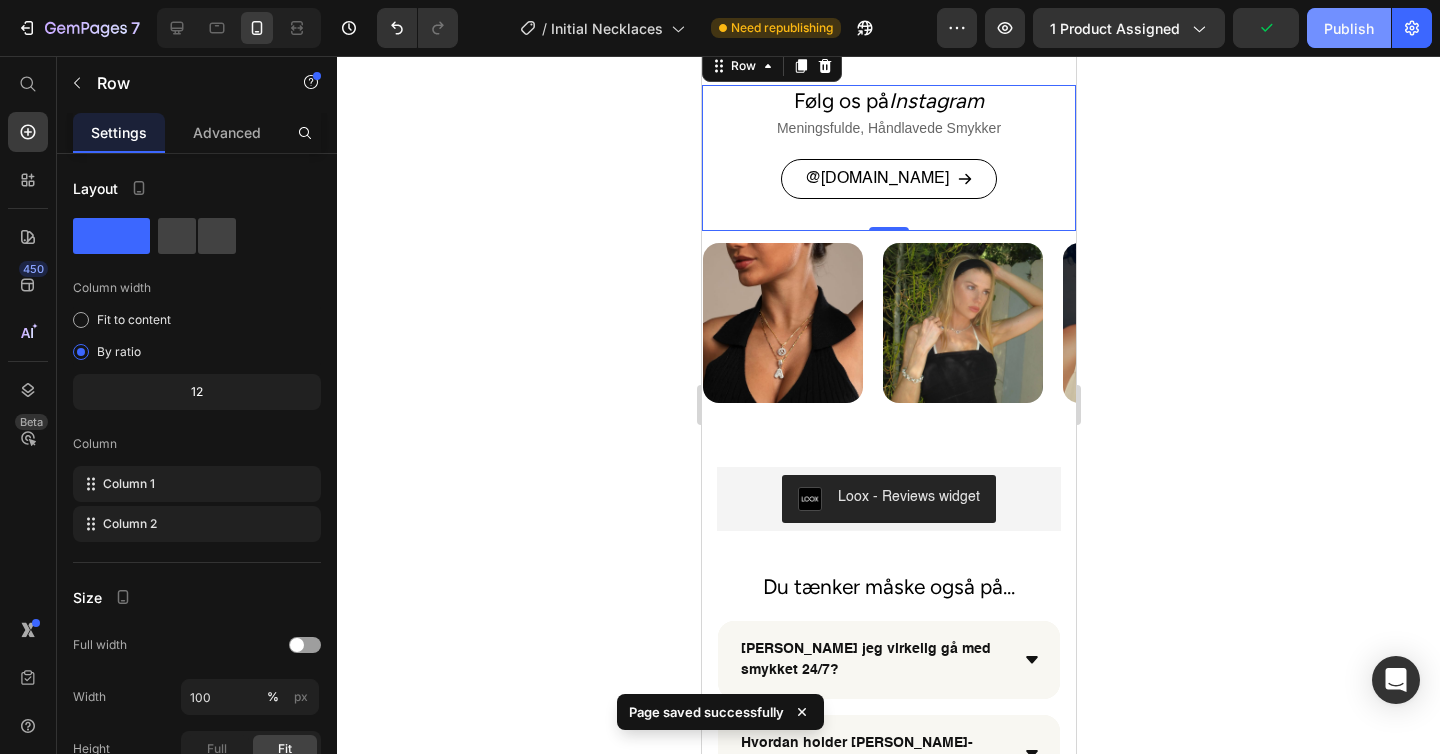 click on "Publish" at bounding box center (1349, 28) 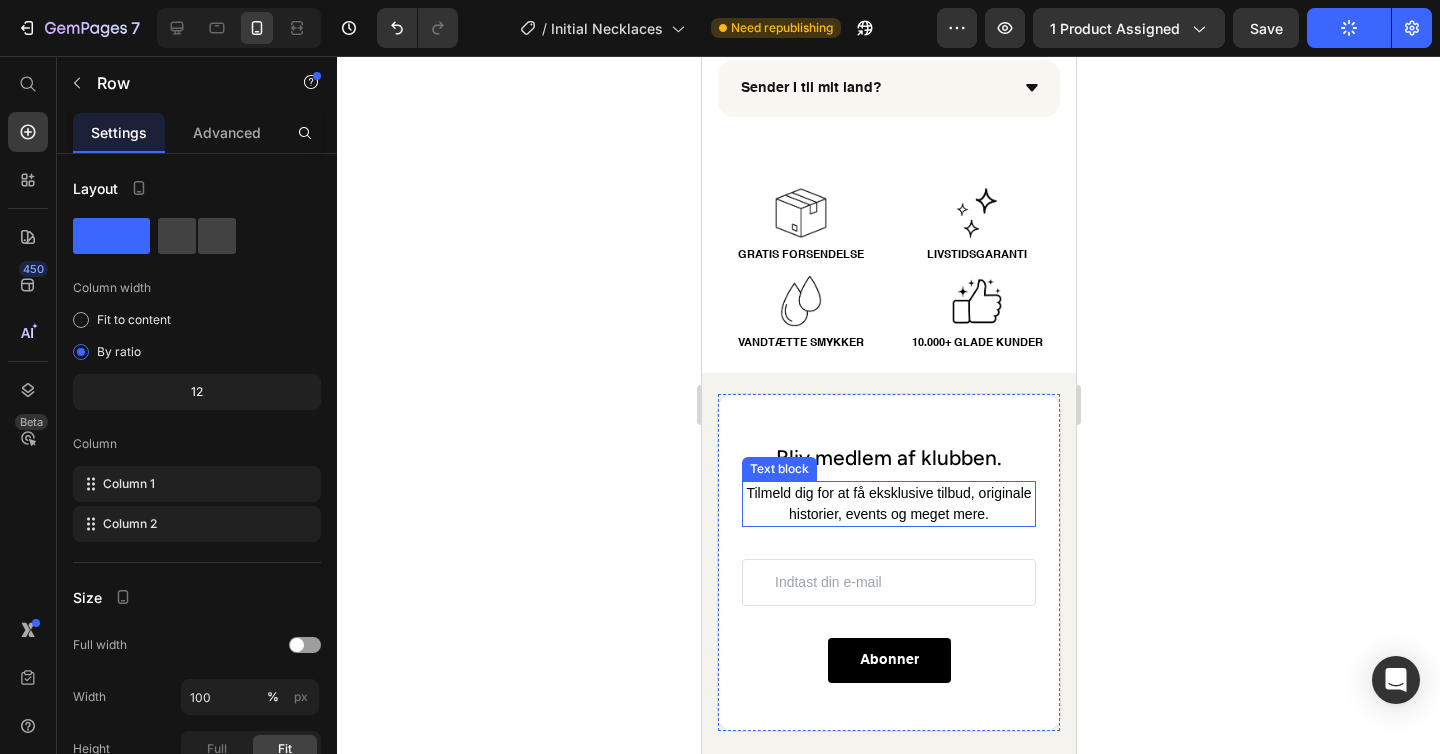 scroll, scrollTop: 3928, scrollLeft: 0, axis: vertical 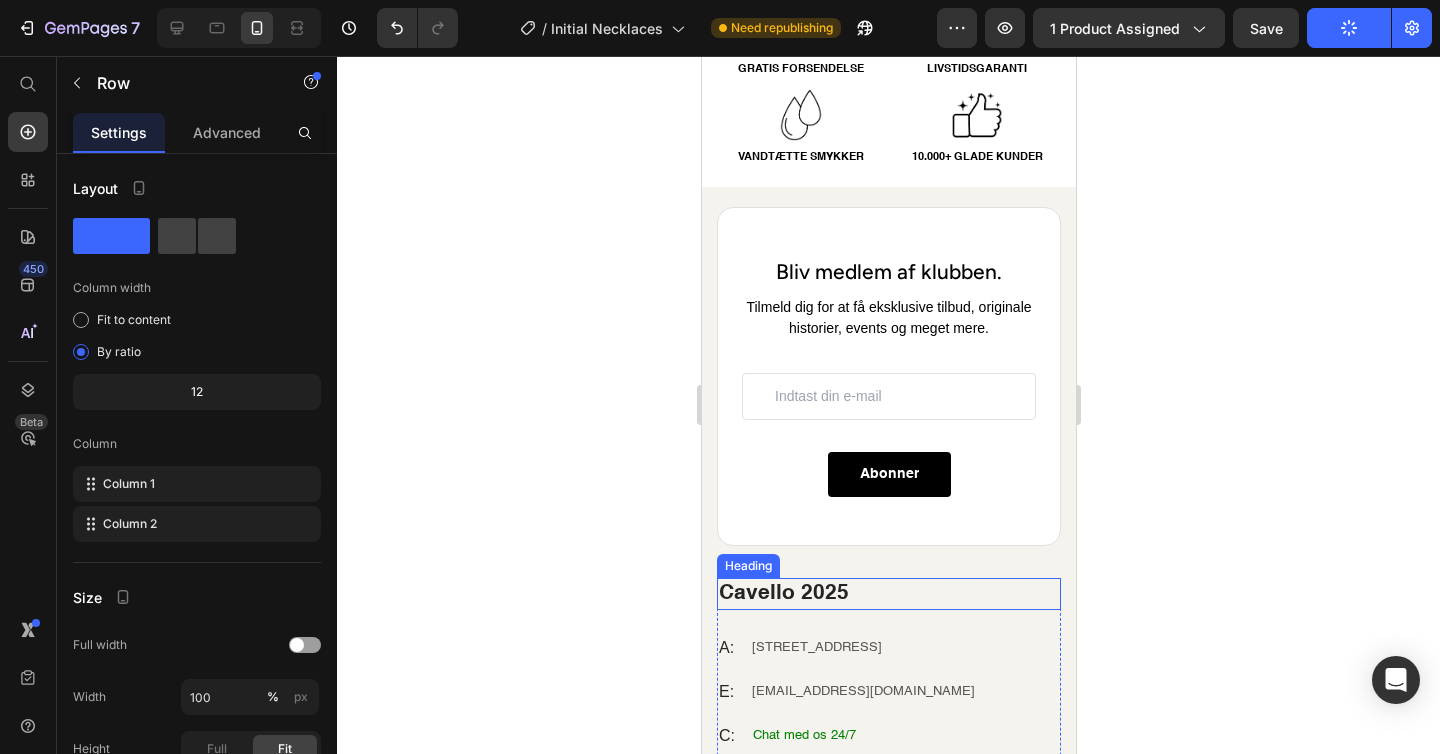 click on "Cavello 2025" at bounding box center (888, 593) 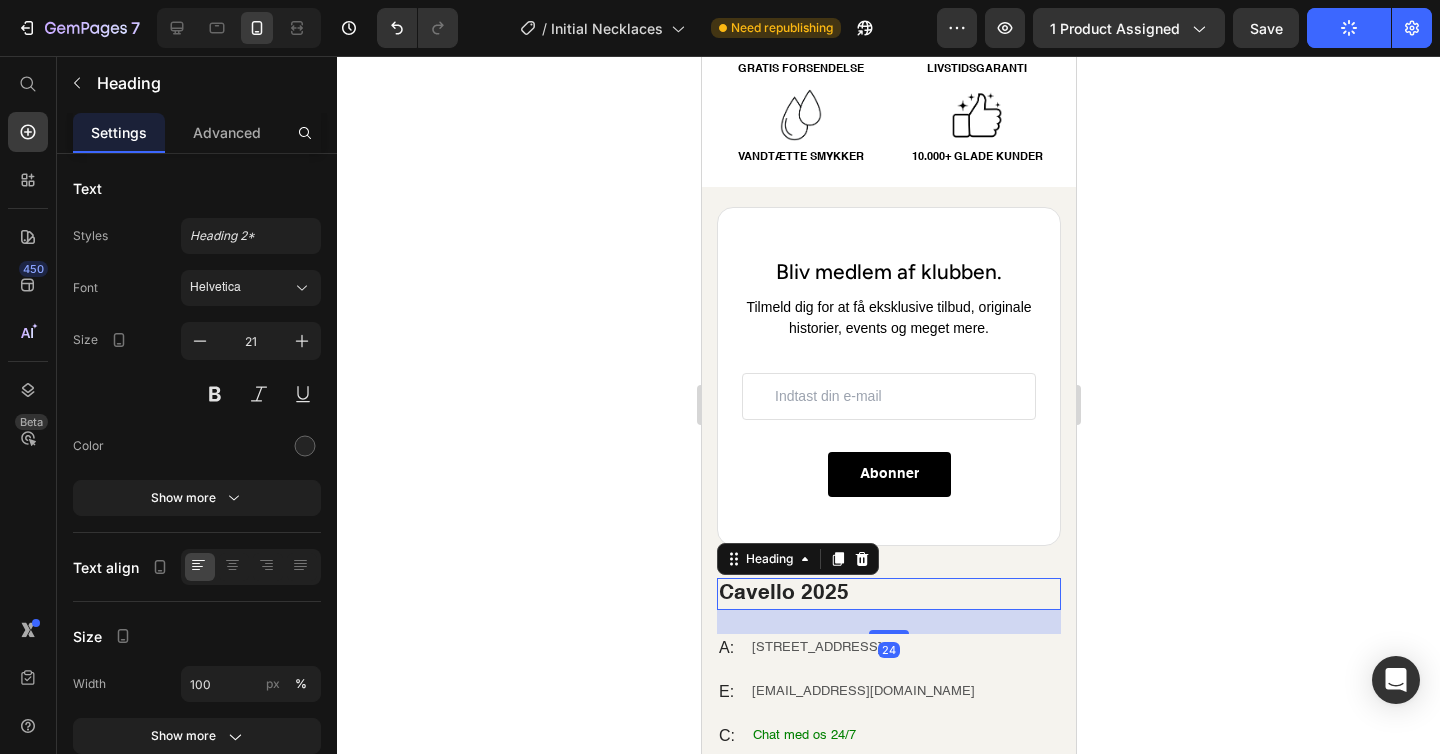 click on "Cavello 2025" at bounding box center [888, 593] 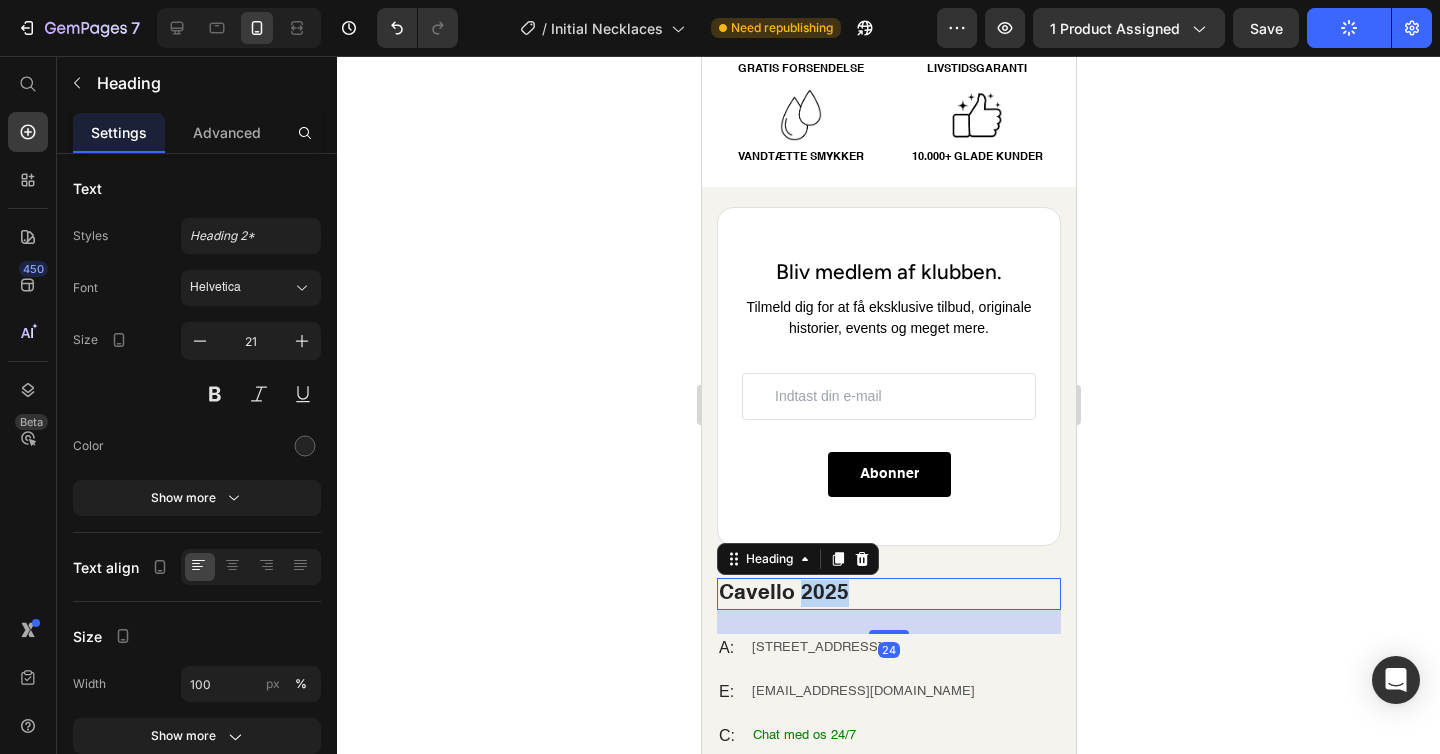 click on "Cavello 2025" at bounding box center (888, 593) 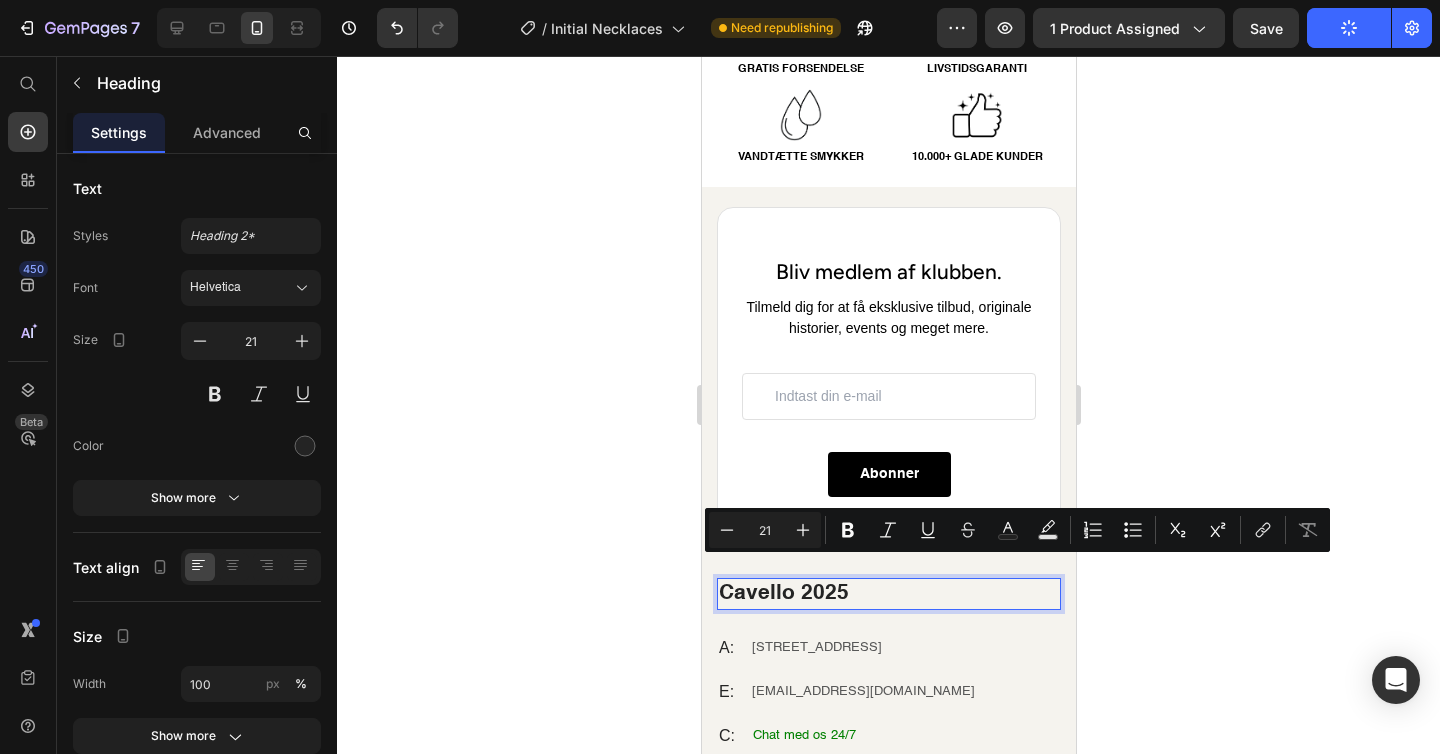 click on "Cavello 2025" at bounding box center (888, 593) 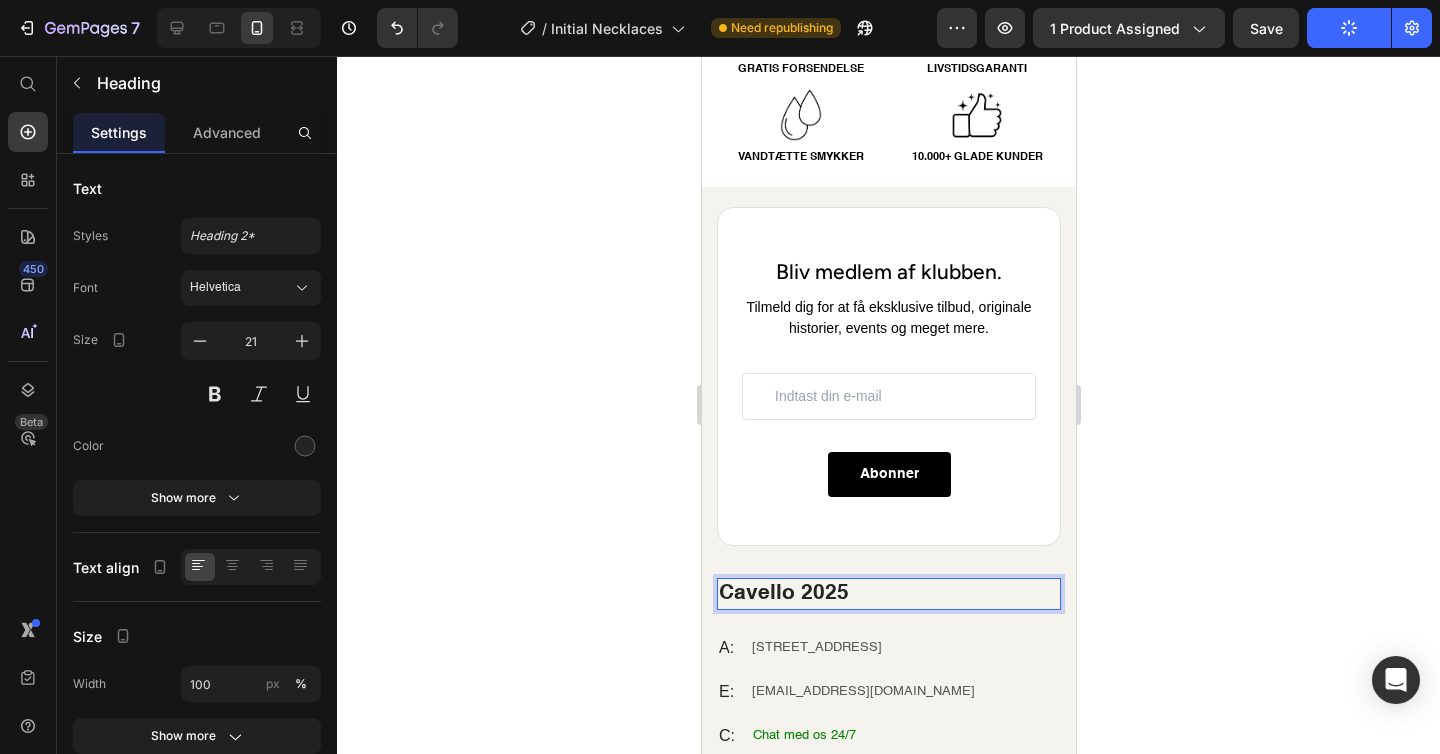 click on "Cavello 2025" at bounding box center [888, 593] 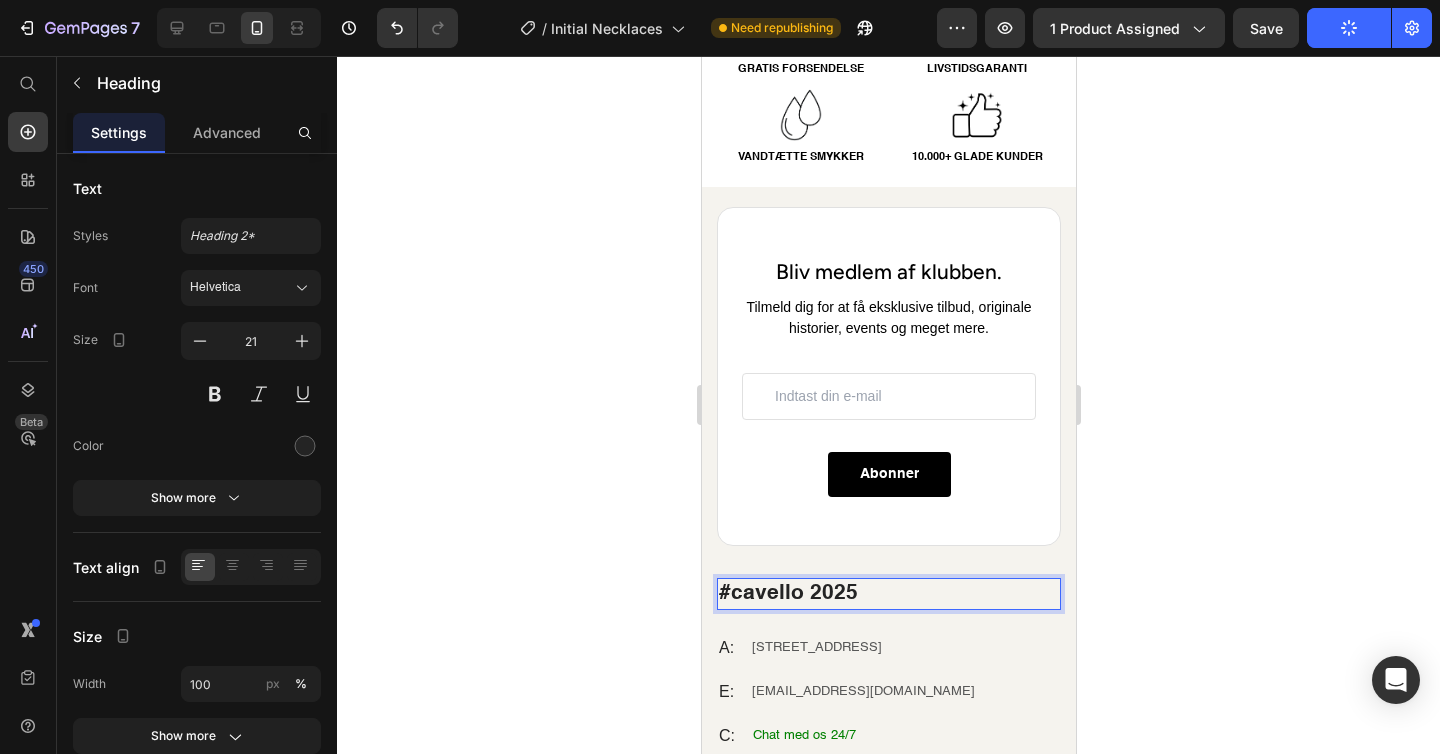 click on "#cavello 2025" at bounding box center [888, 593] 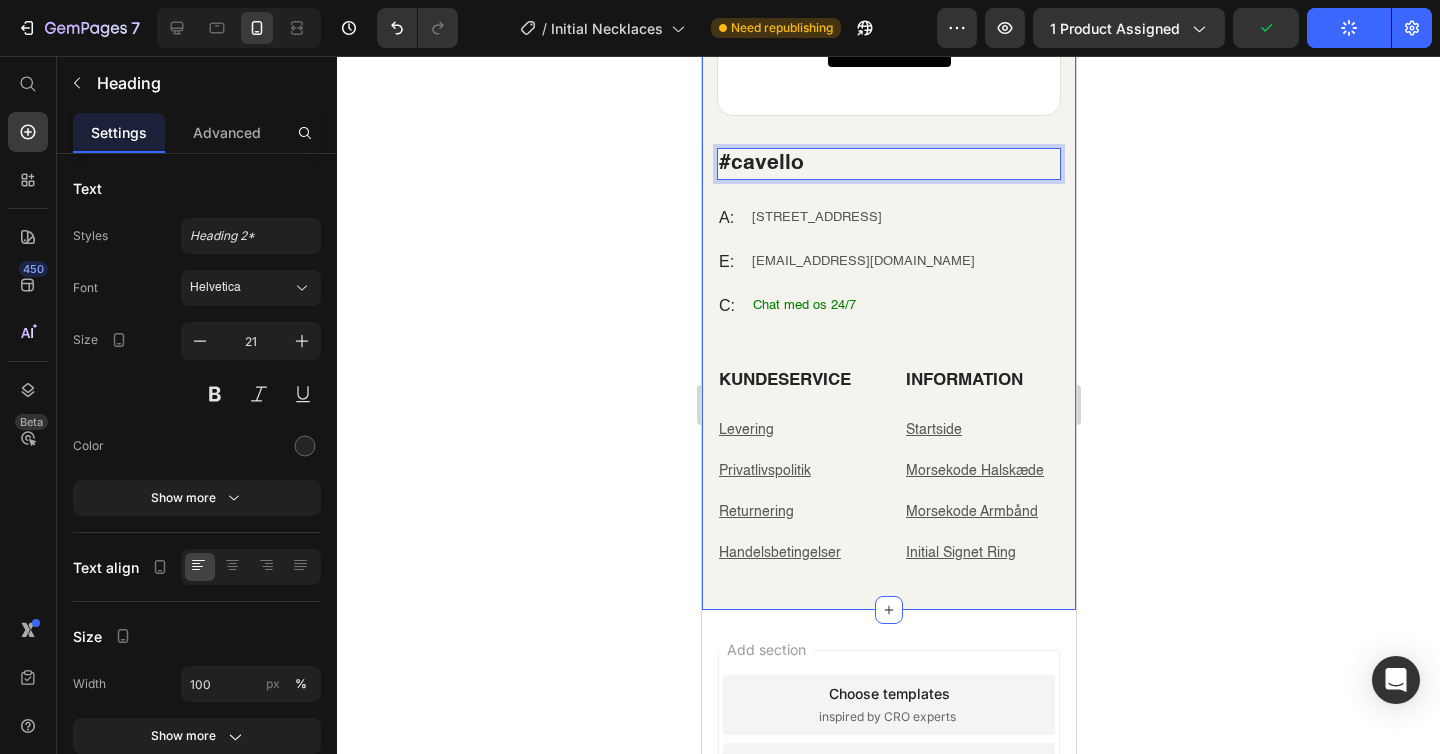 scroll, scrollTop: 4296, scrollLeft: 0, axis: vertical 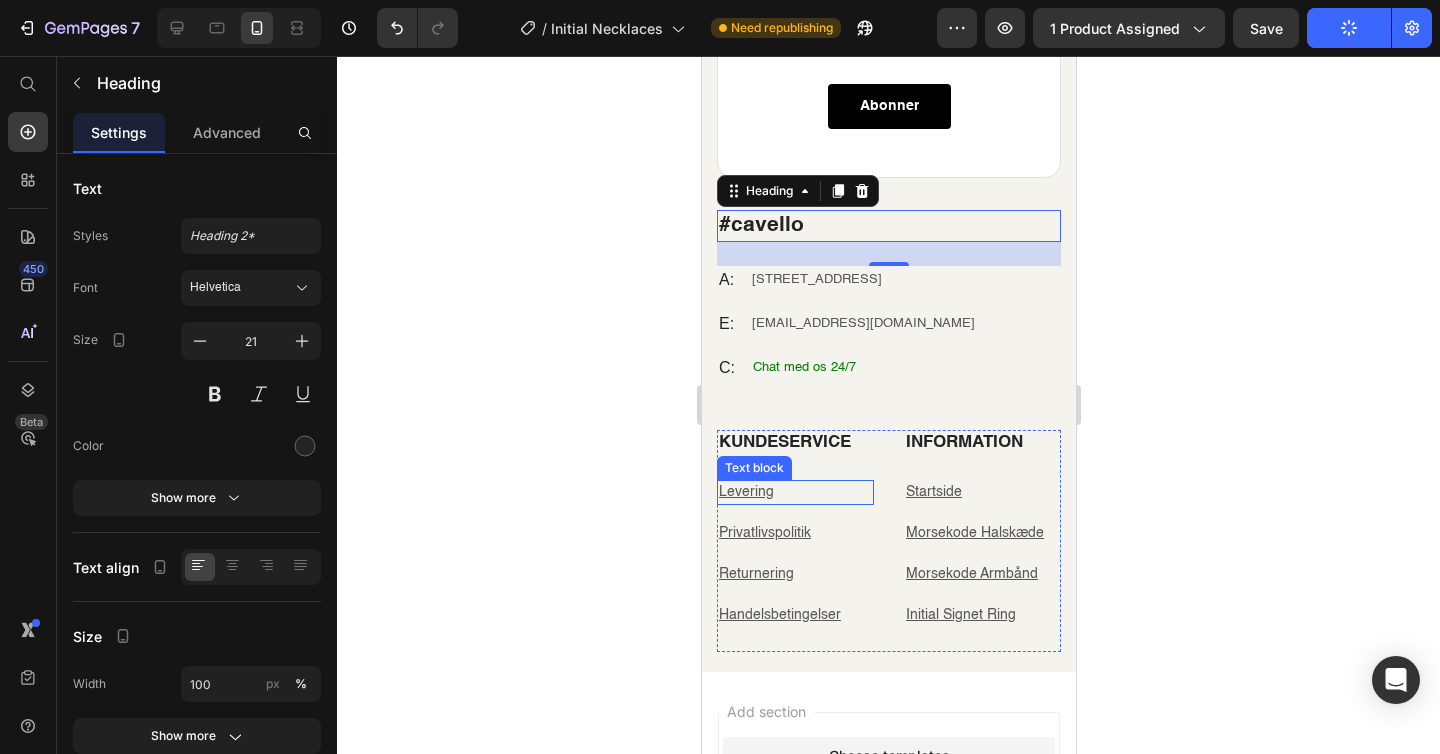 click 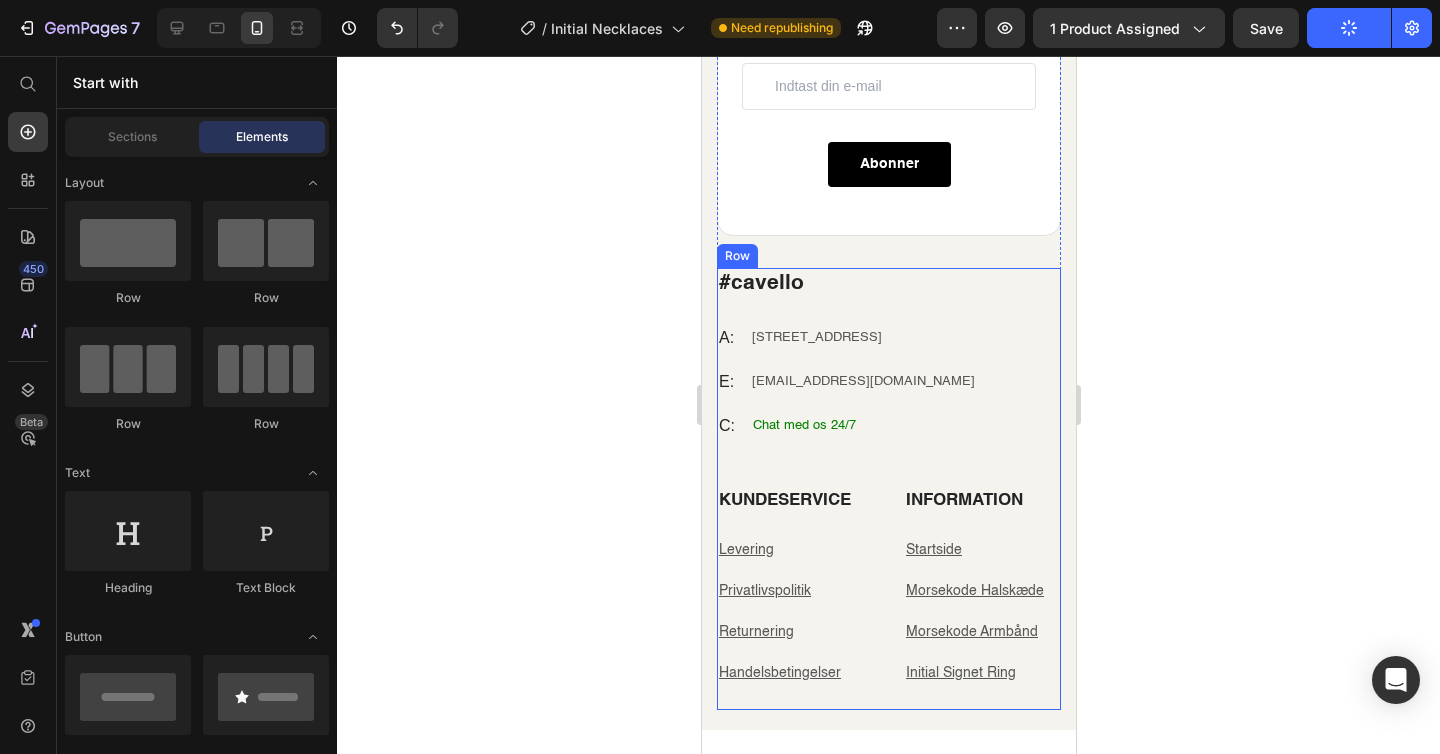 scroll, scrollTop: 4123, scrollLeft: 0, axis: vertical 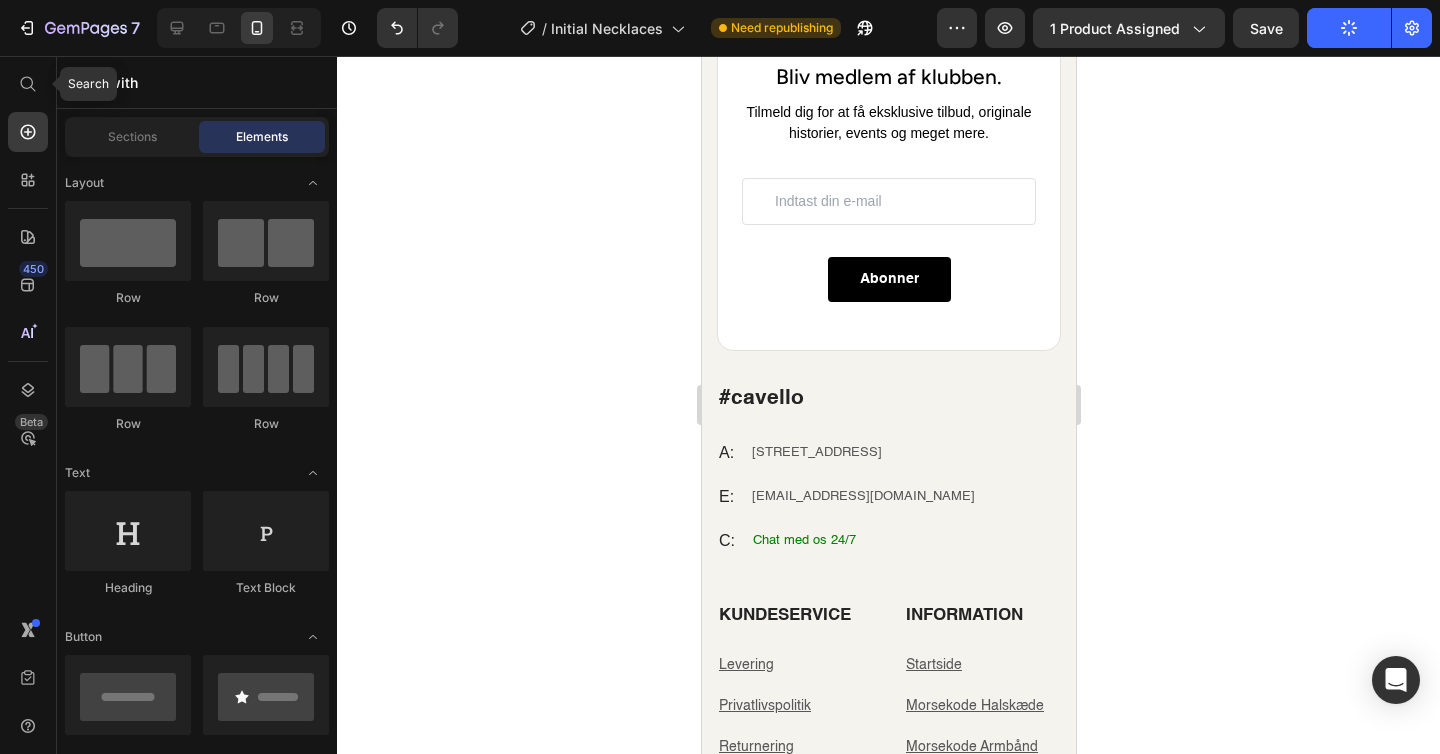 drag, startPoint x: 17, startPoint y: 101, endPoint x: 57, endPoint y: 92, distance: 41 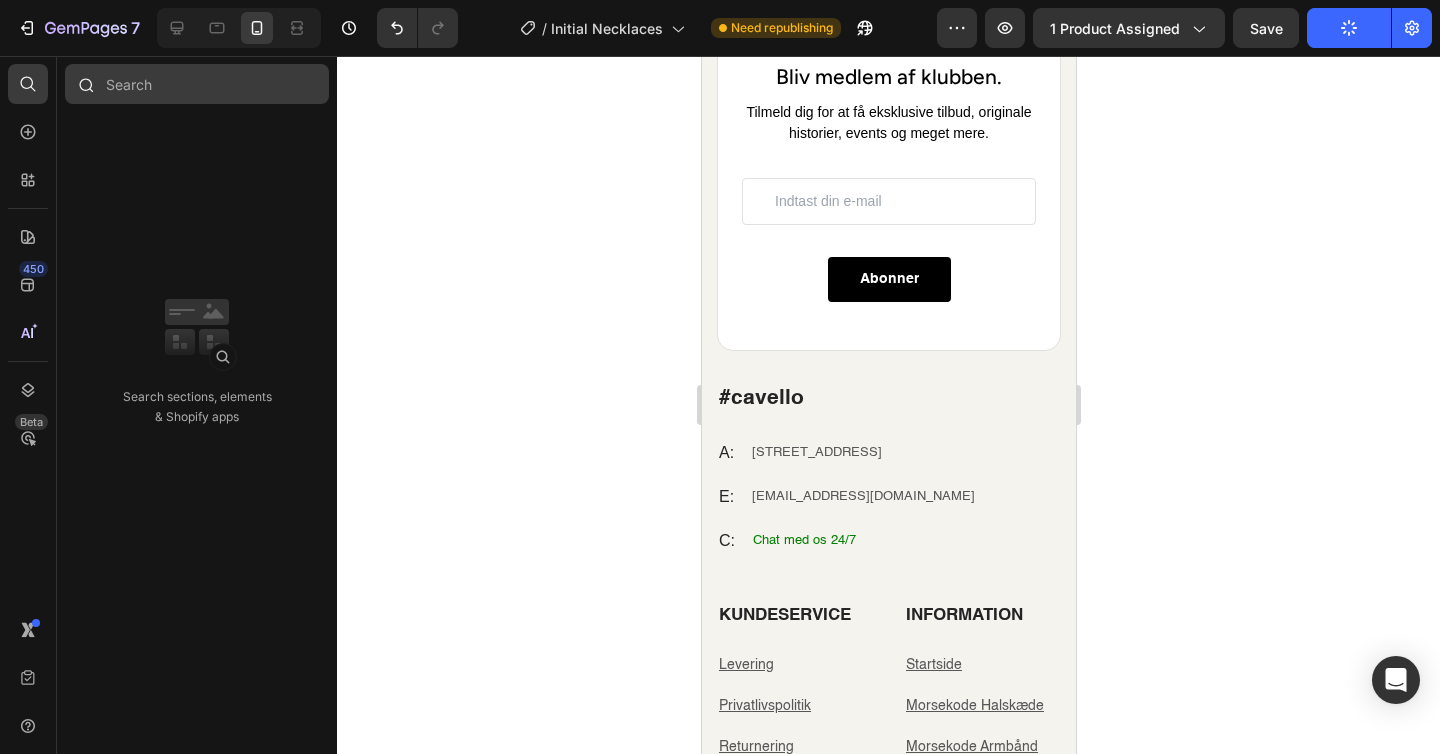 click at bounding box center [197, 84] 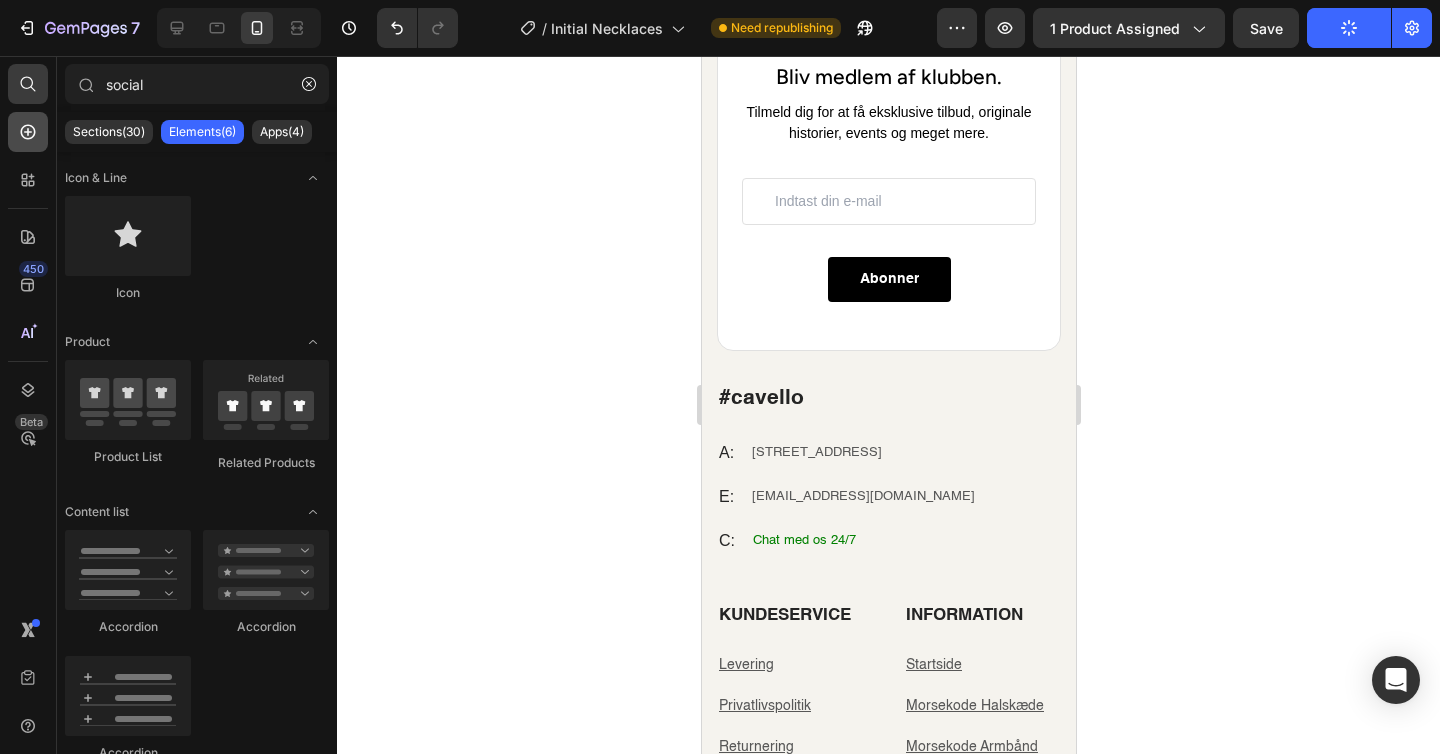 drag, startPoint x: 164, startPoint y: 89, endPoint x: 15, endPoint y: 118, distance: 151.79591 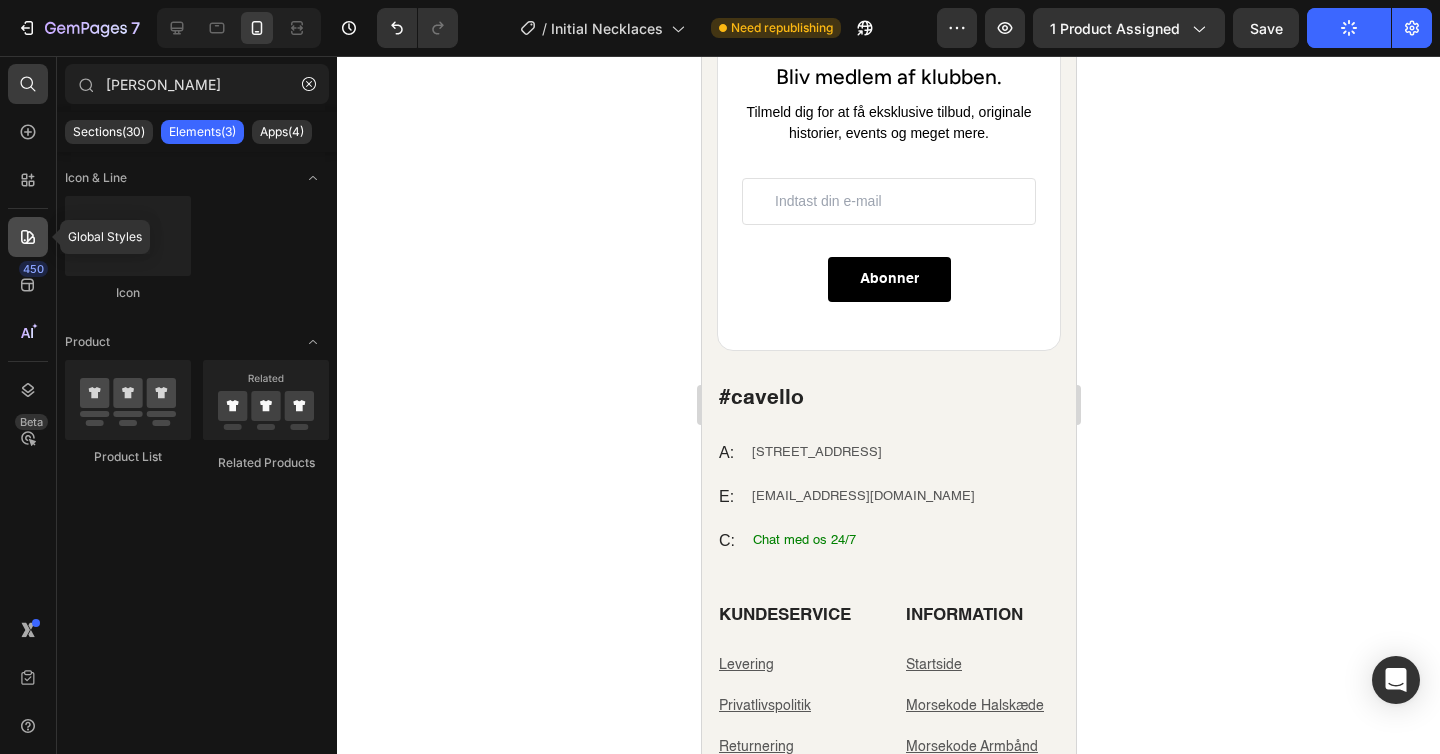 type on "[PERSON_NAME]" 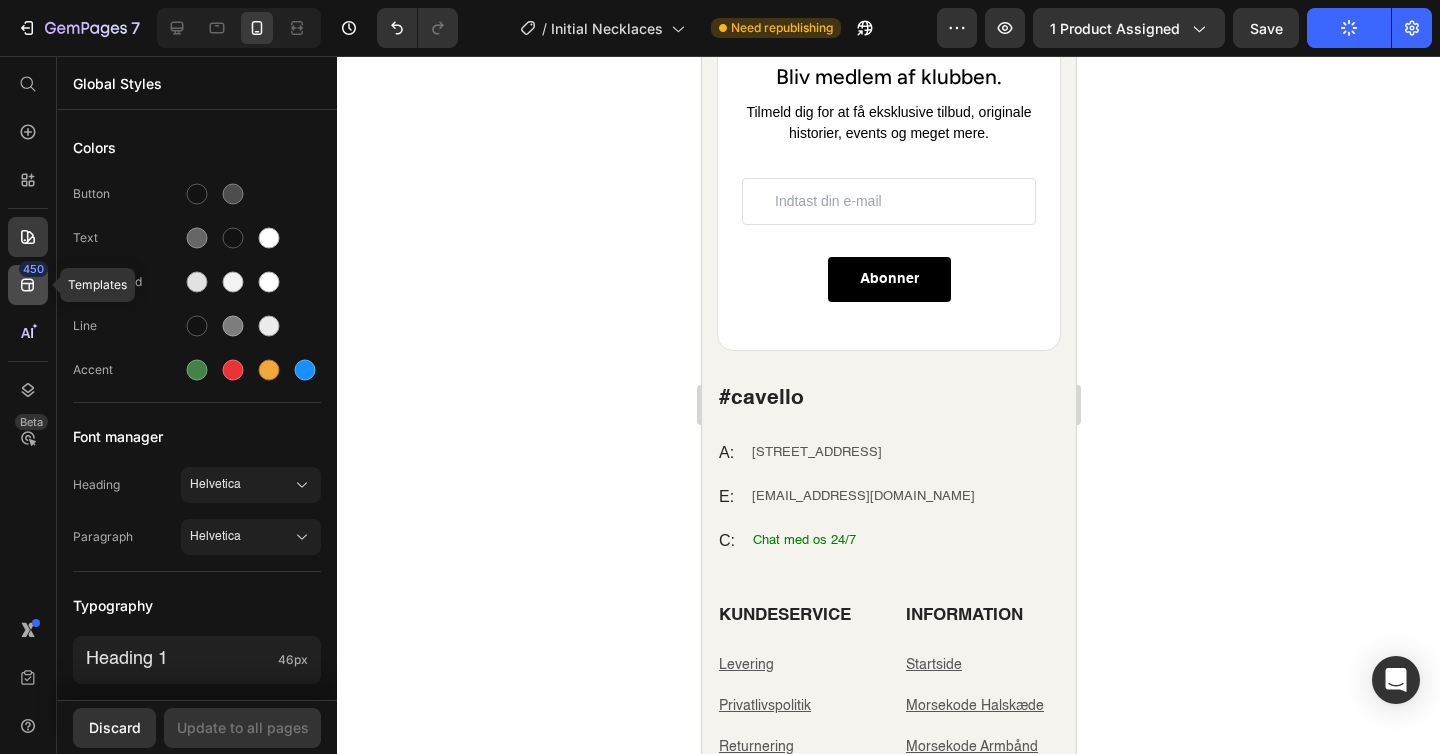 click 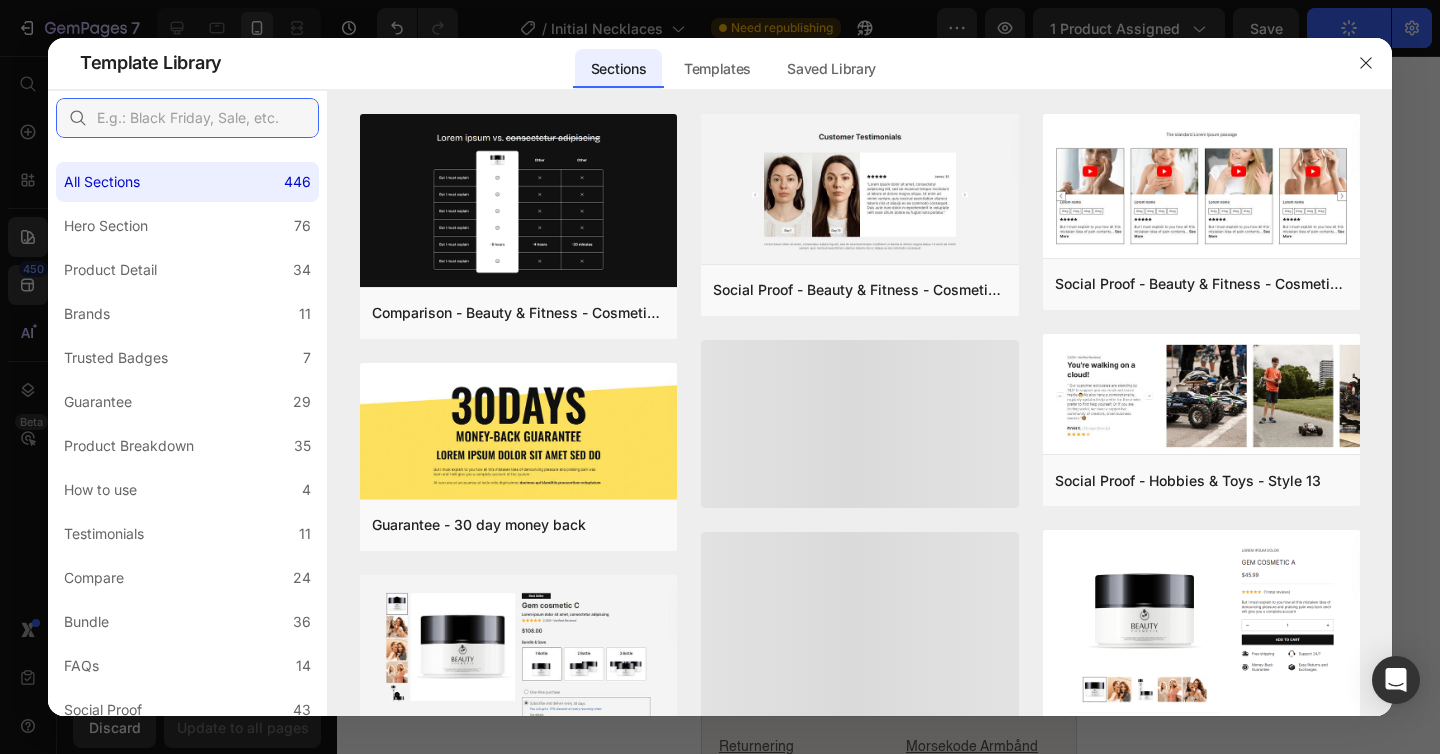 click at bounding box center (187, 118) 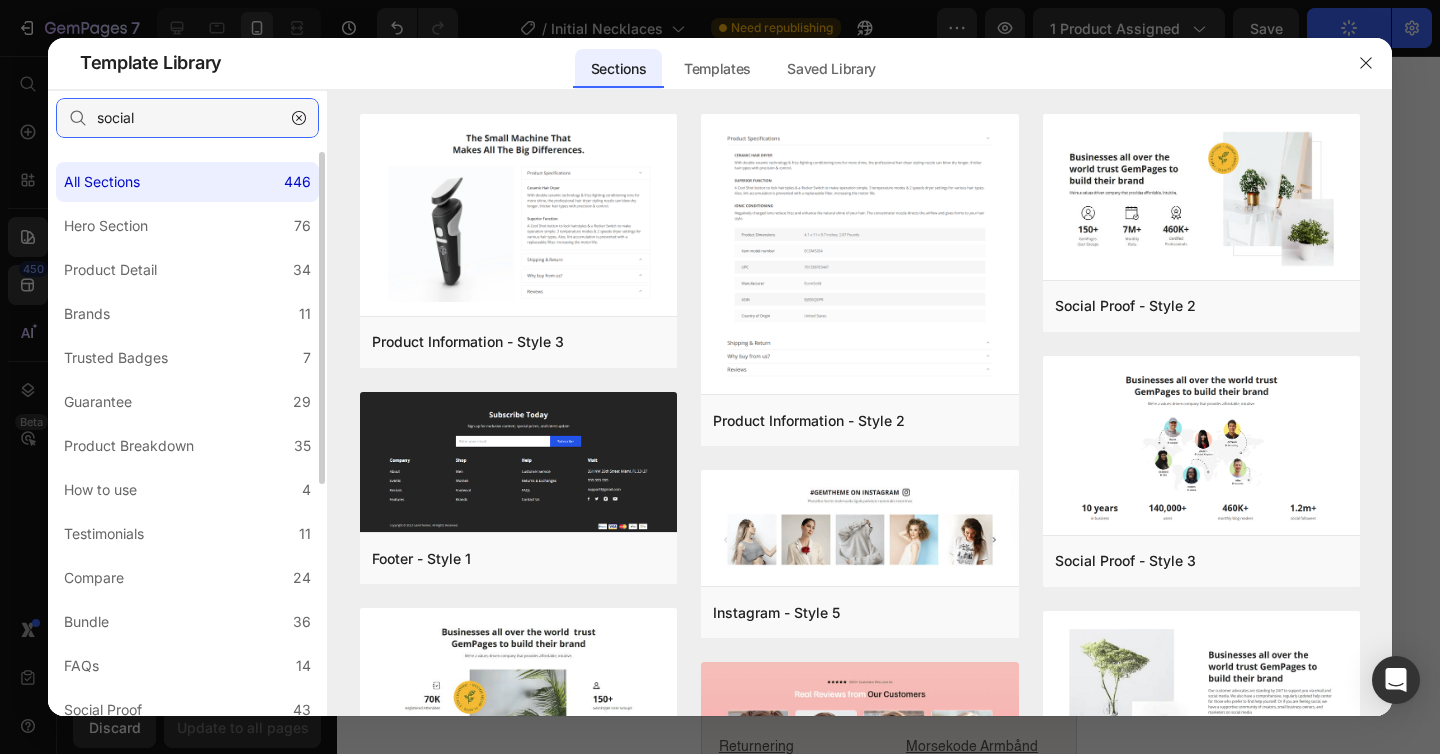 scroll, scrollTop: 409, scrollLeft: 0, axis: vertical 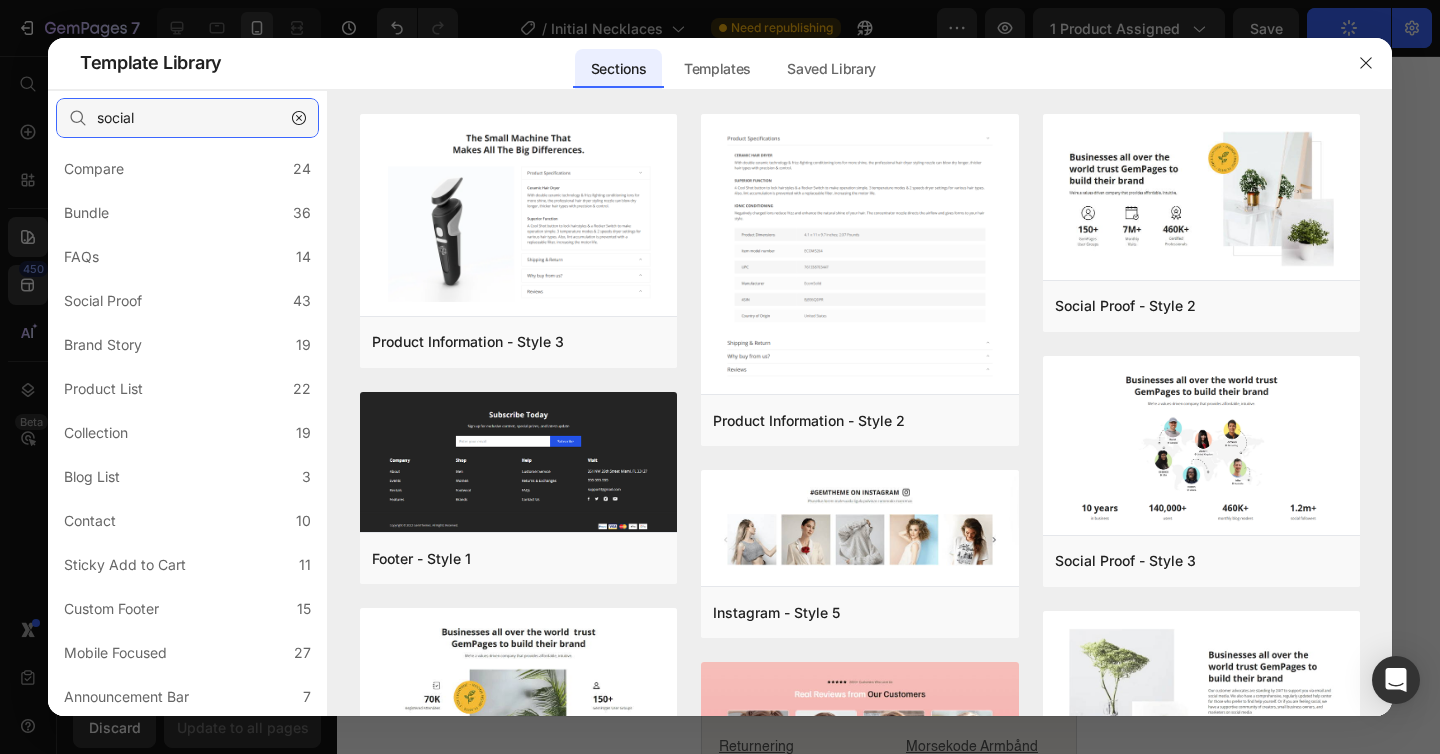 click on "social" at bounding box center [187, 118] 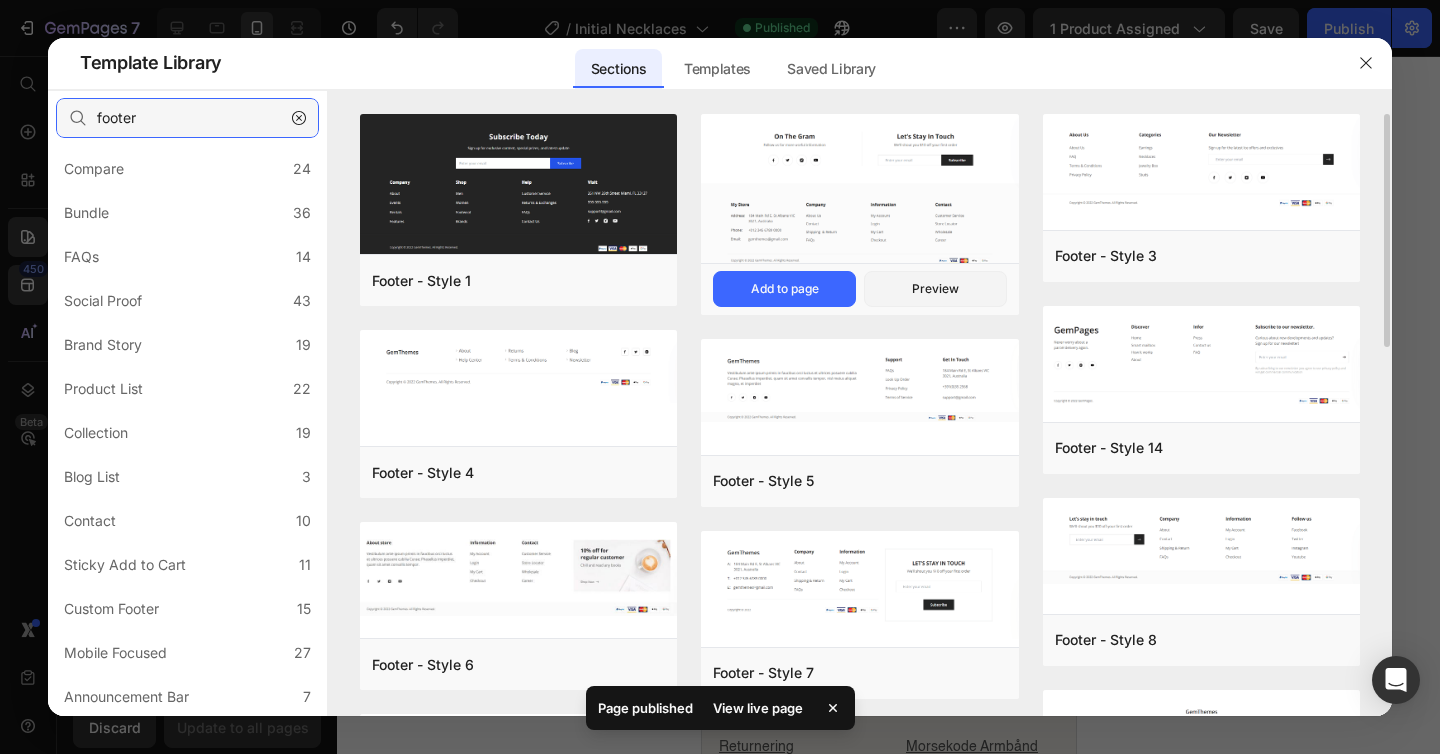 type on "footer" 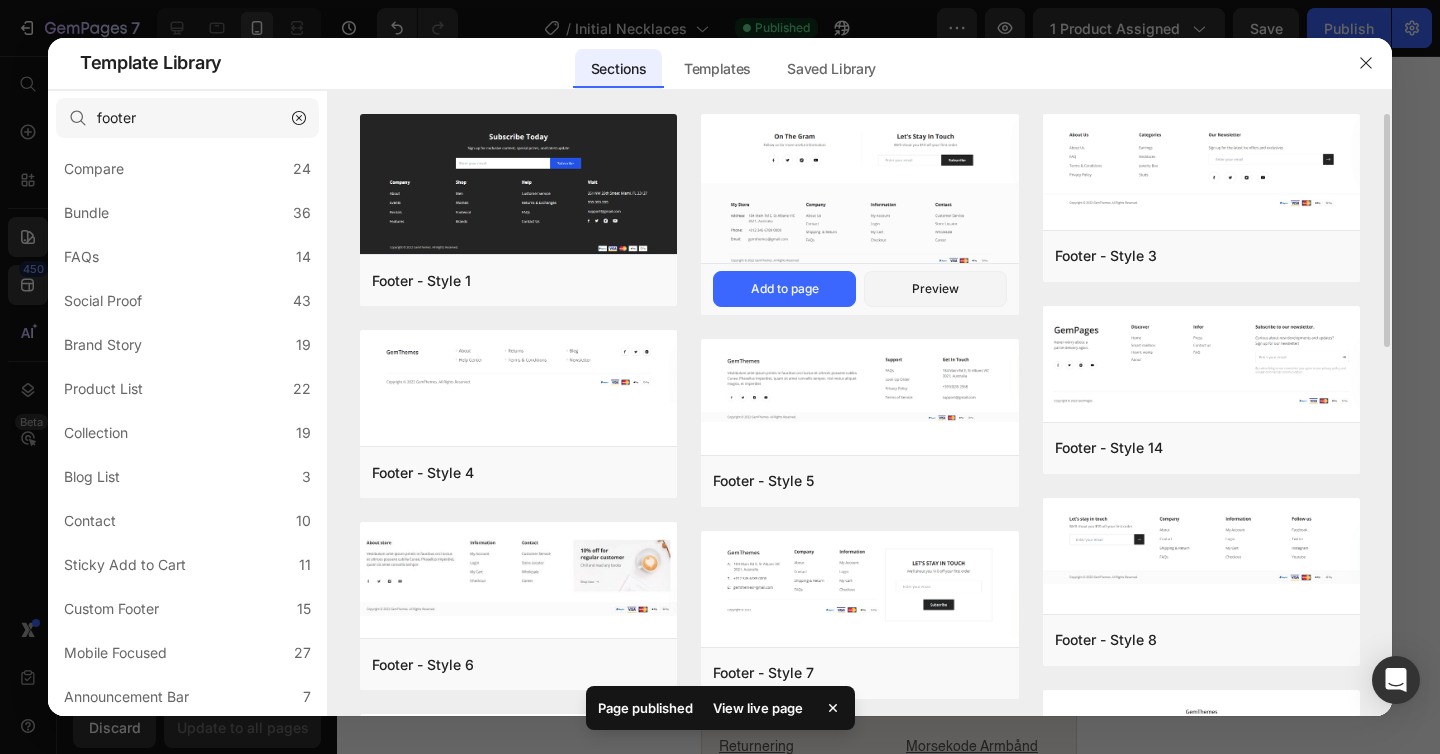 click at bounding box center [859, 190] 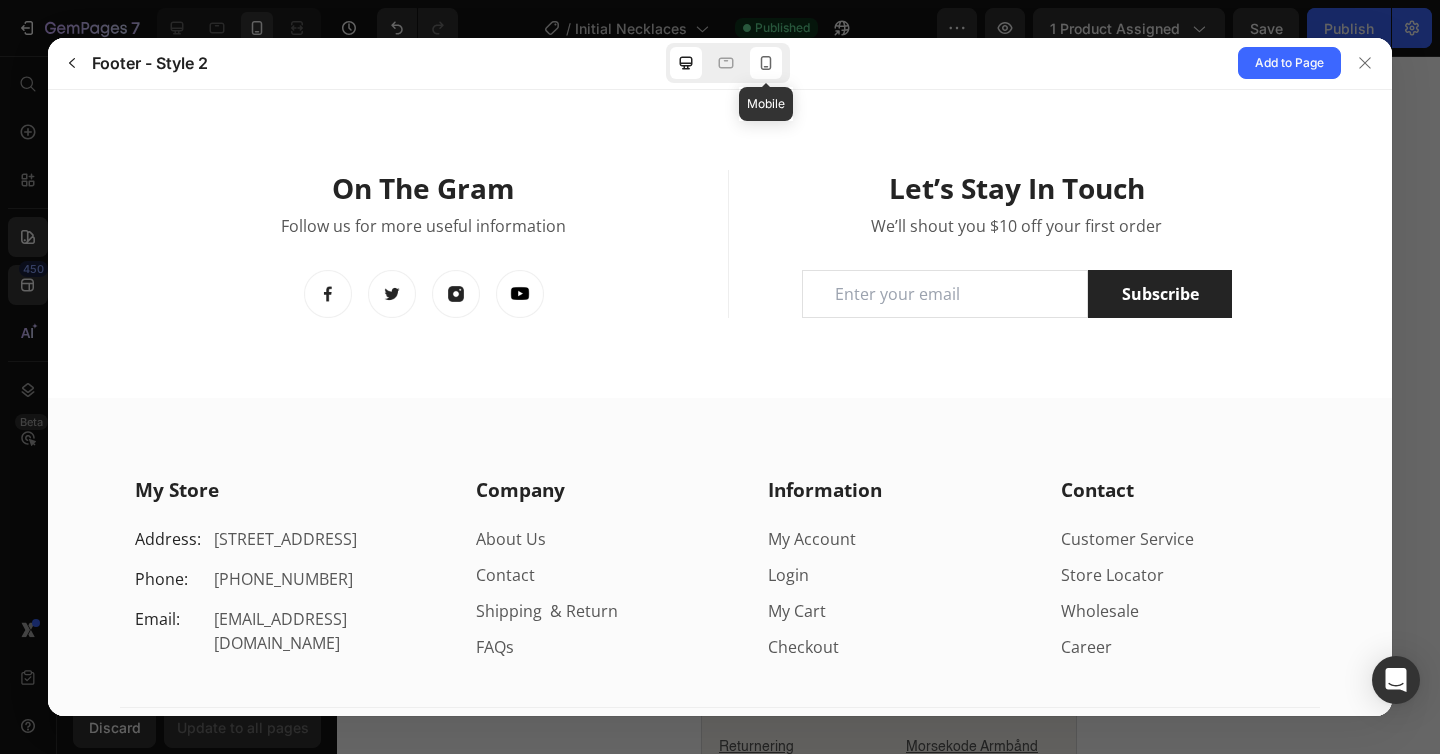 scroll, scrollTop: 0, scrollLeft: 0, axis: both 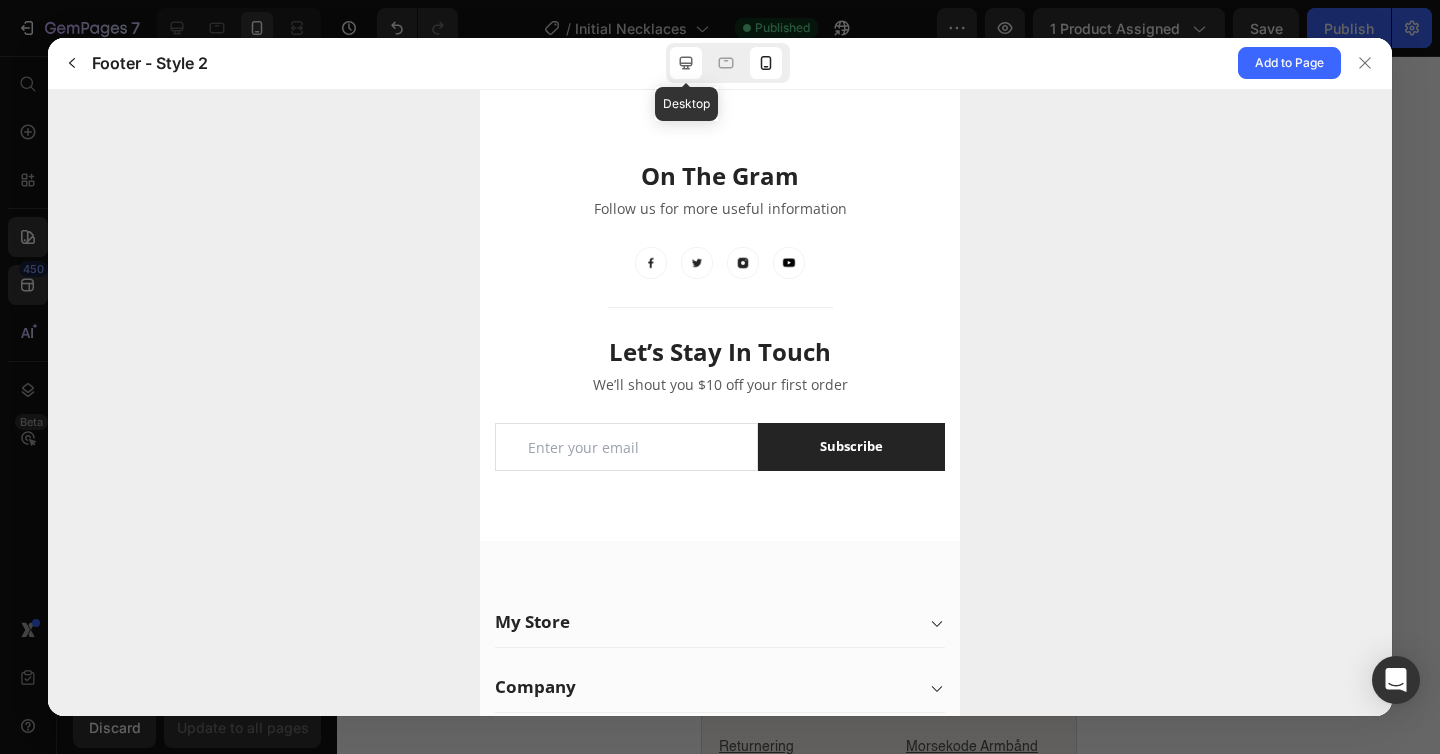 click 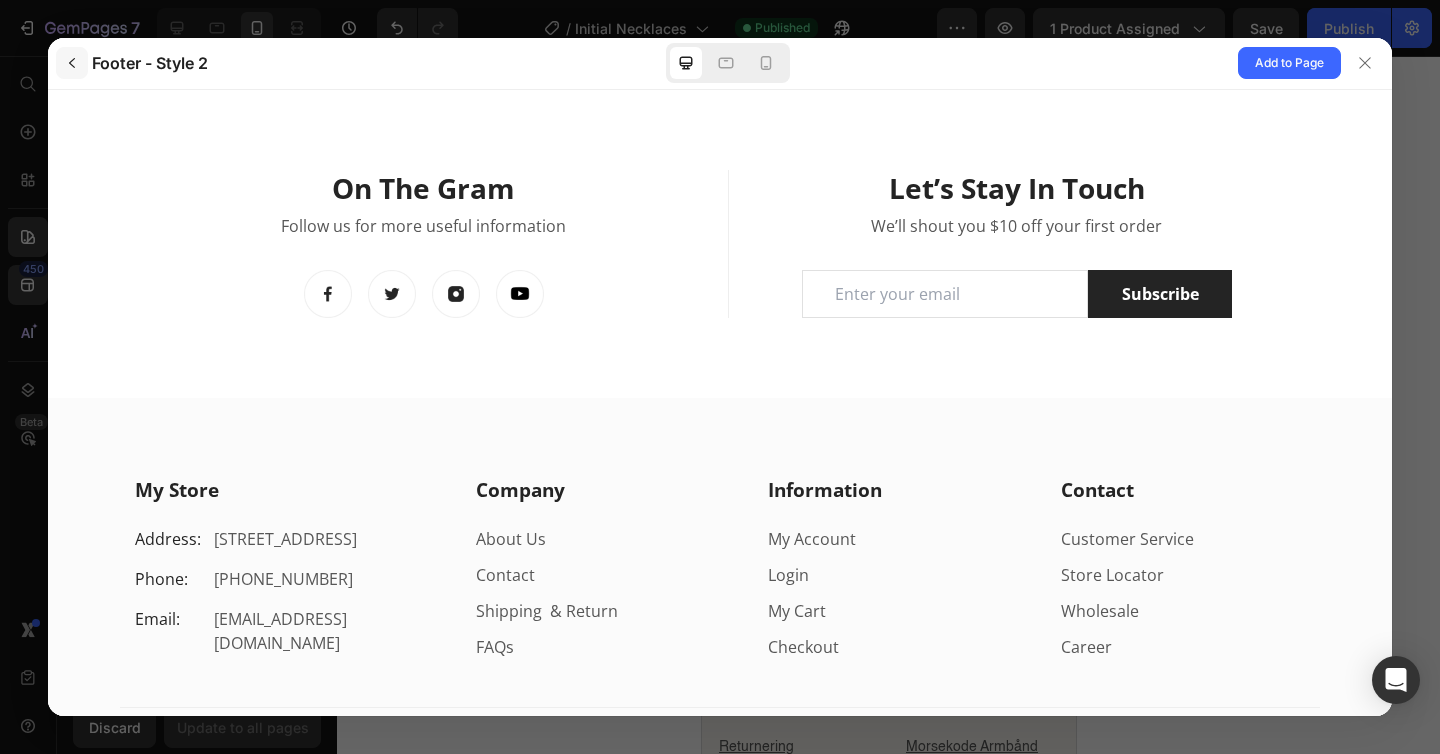 click 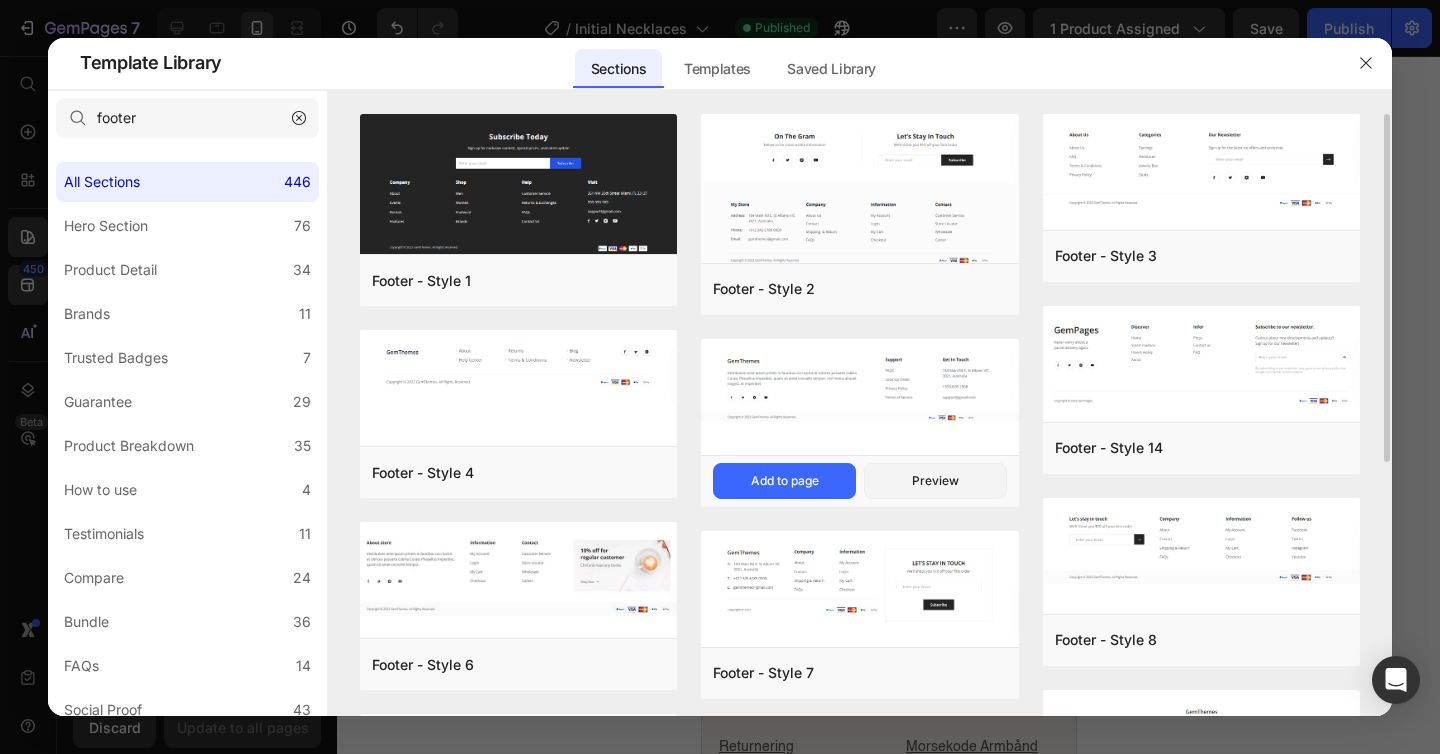 click at bounding box center [859, 190] 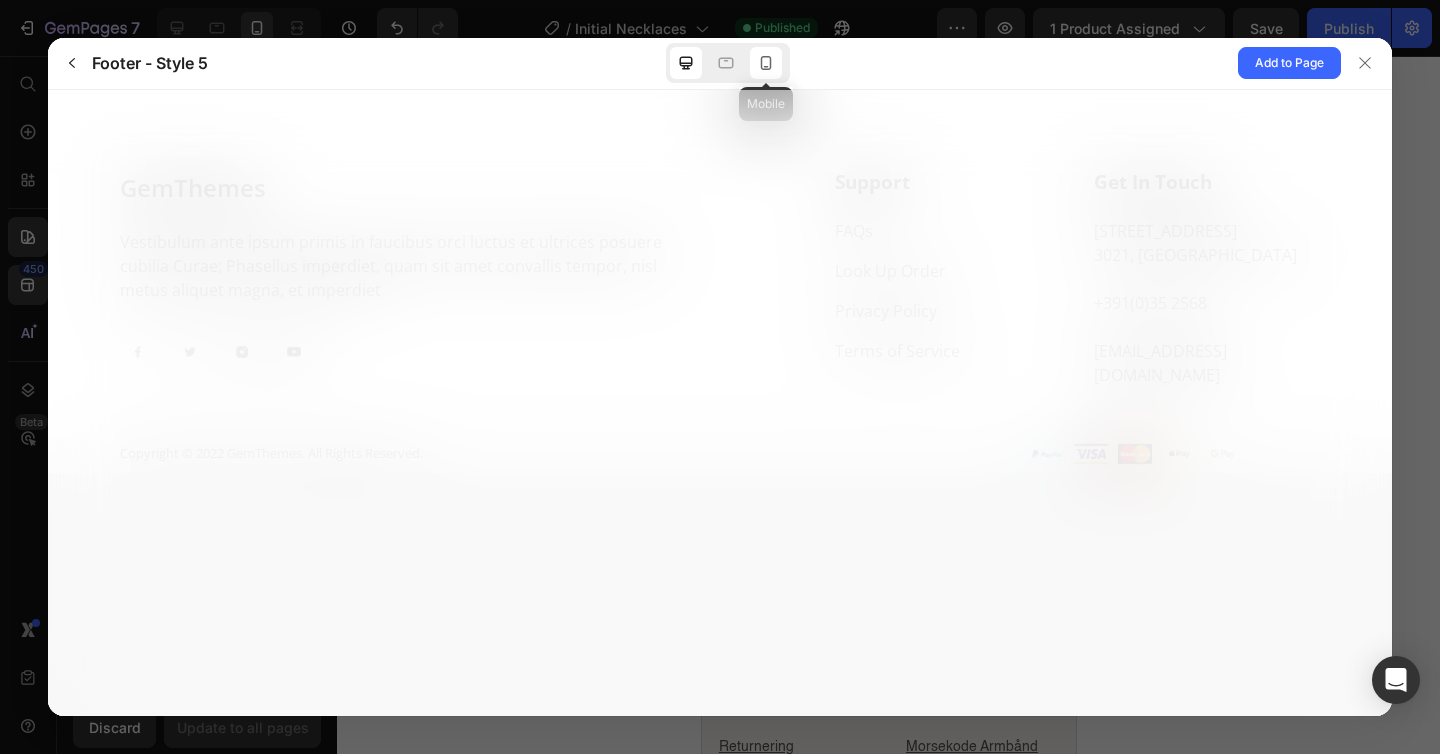 scroll, scrollTop: 0, scrollLeft: 0, axis: both 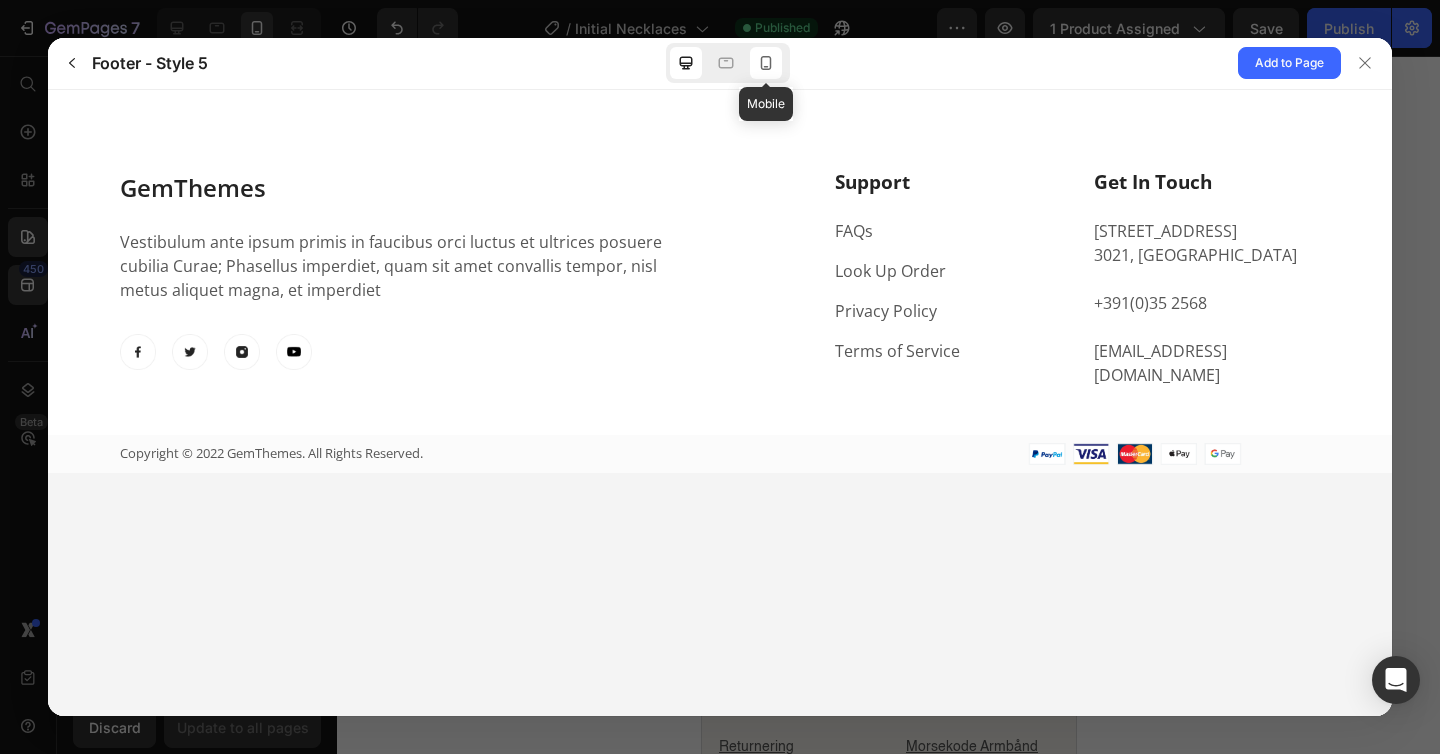 click 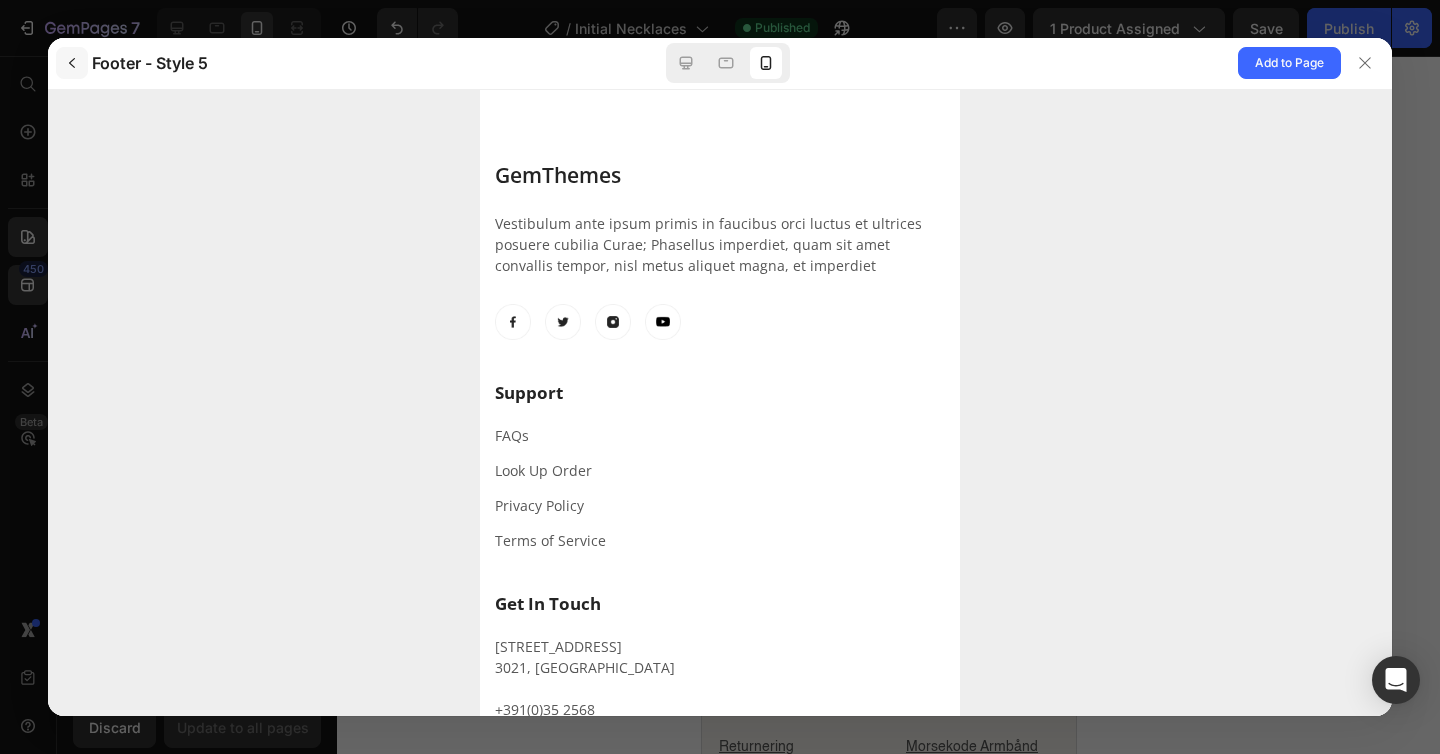 click 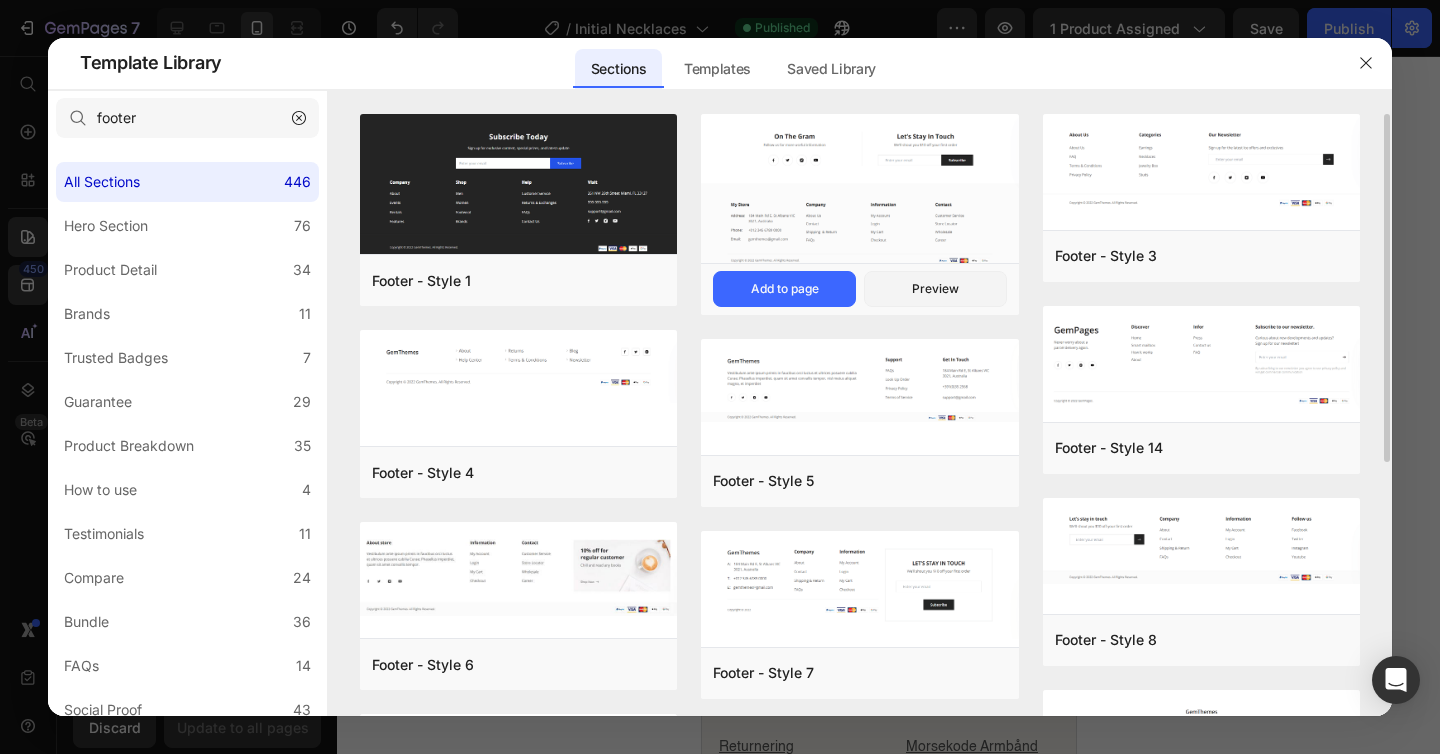 click at bounding box center (859, 190) 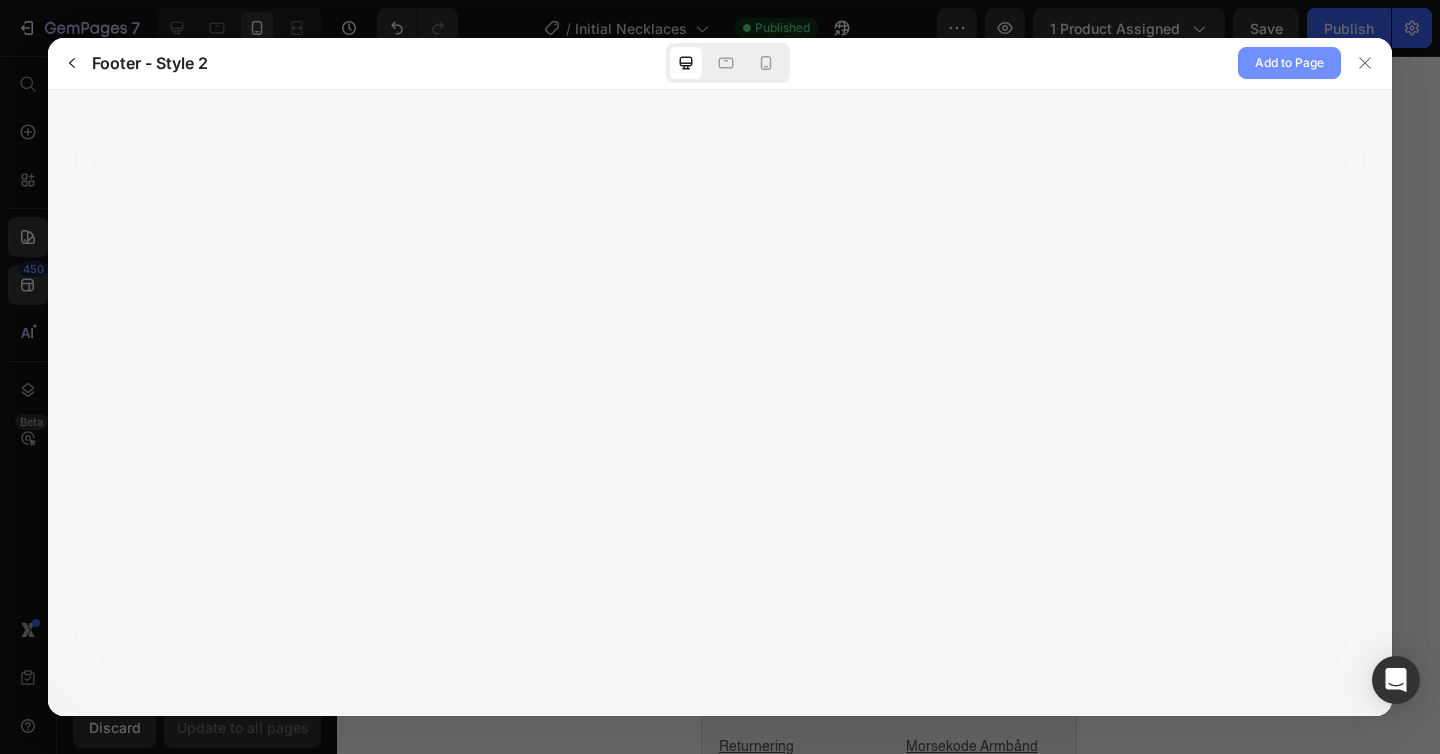 click on "Add to Page" 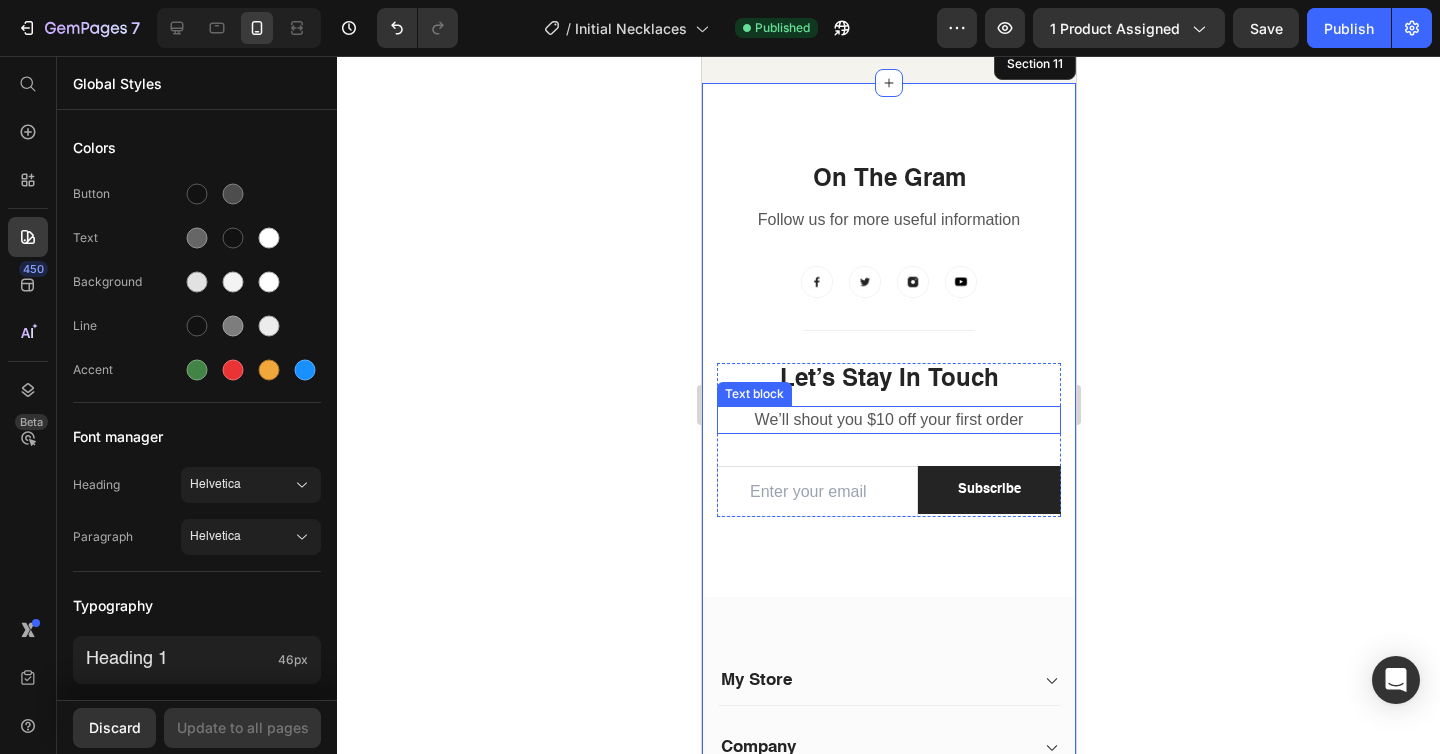 scroll, scrollTop: 4891, scrollLeft: 0, axis: vertical 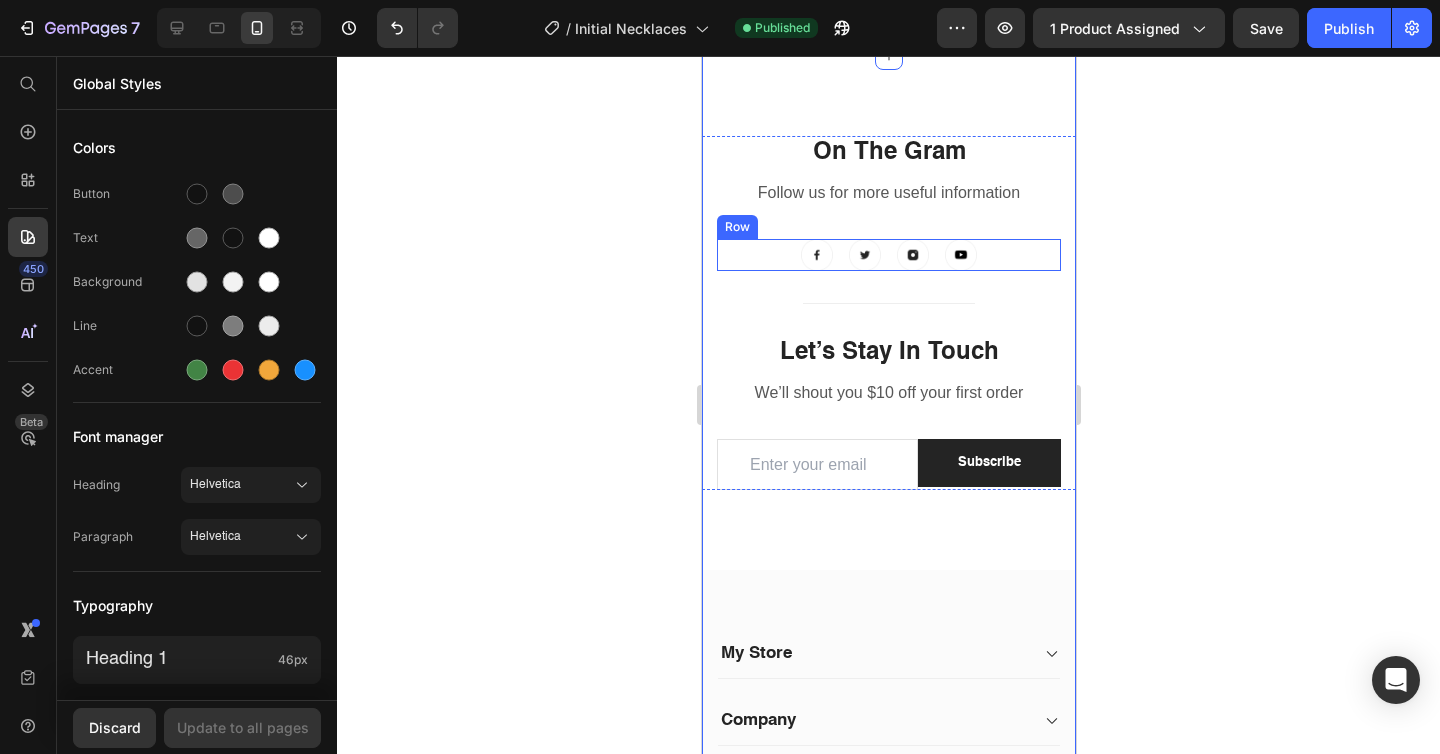 click on "Image Image Image Image Row" at bounding box center (888, 255) 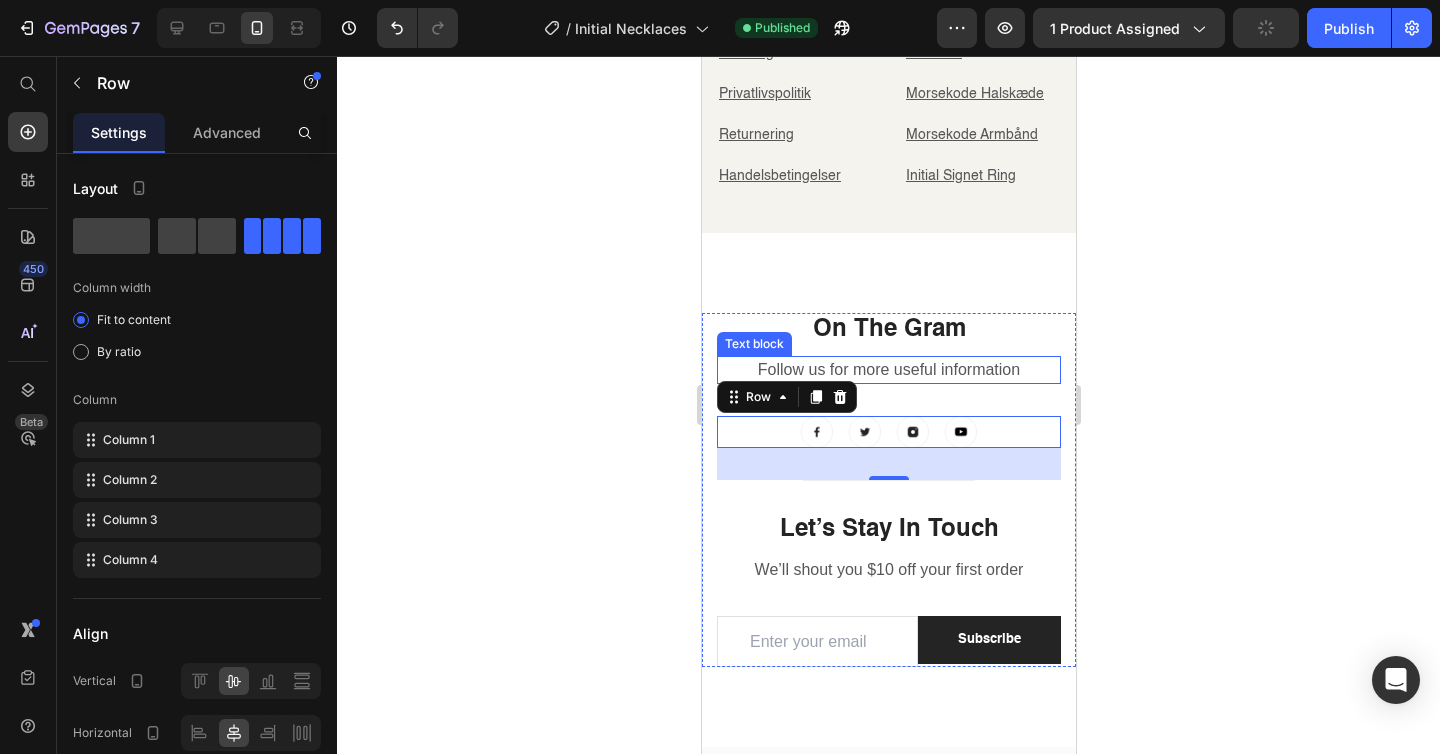 scroll, scrollTop: 4716, scrollLeft: 0, axis: vertical 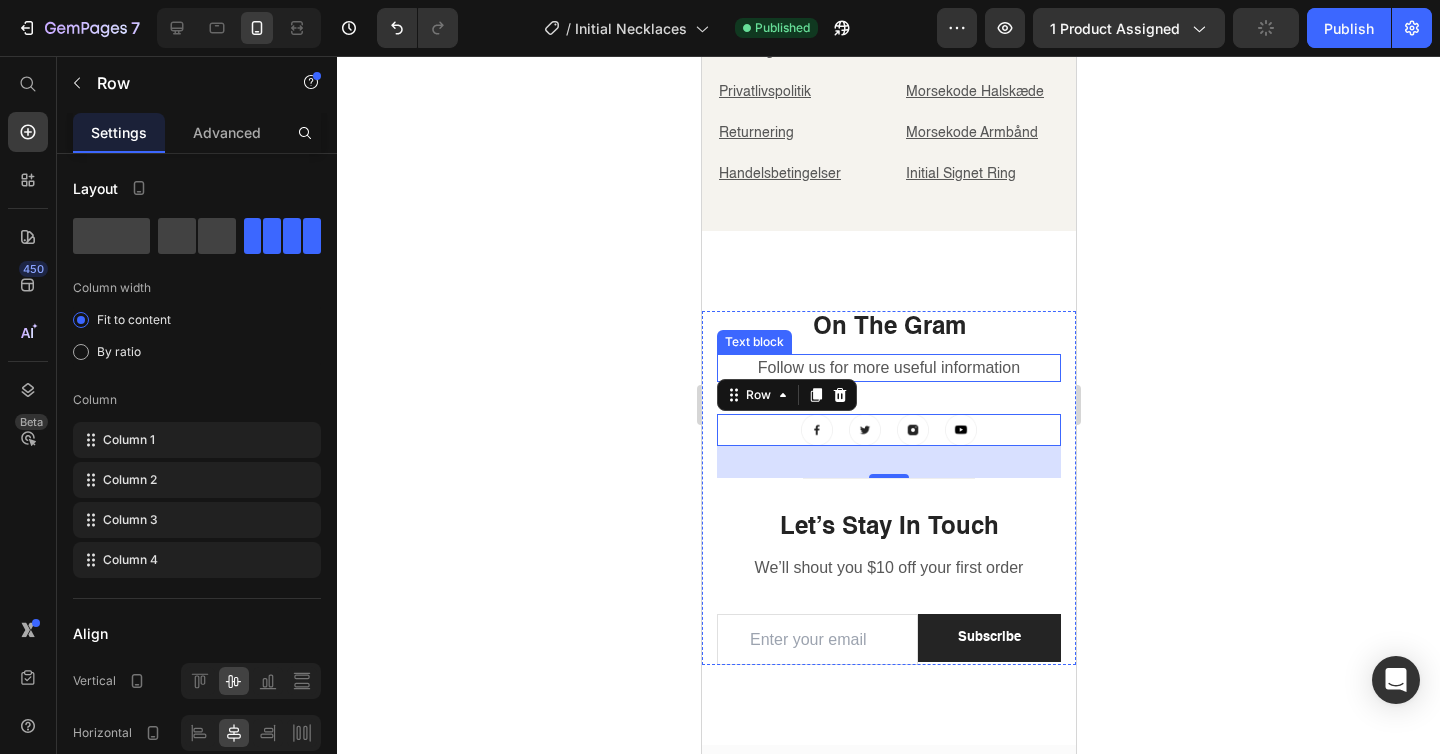 click on "Follow us for more useful information" at bounding box center (888, 368) 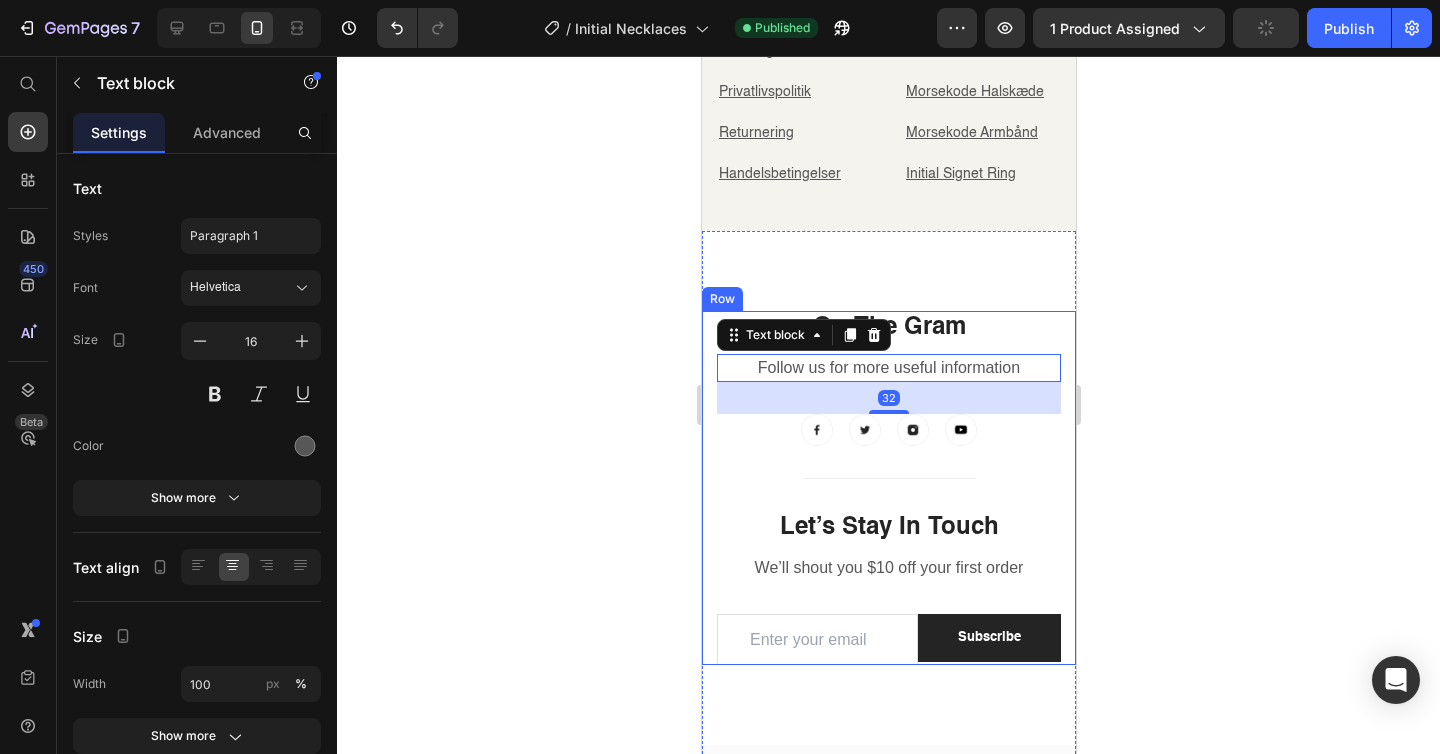 click on "On The Gram Heading Follow us for more useful information Text block   32 Image Image Image Image Row                Title Line Let’s Stay In Touch Heading We’ll shout you $10 off your first order Text block Email Field Subscribe Submit Button Row Newsletter Row Let’s Stay In Touch Heading We’ll shout you $10 off your first order Text block Email Field Subscribe Submit Button Row Newsletter Row Row" at bounding box center [888, 488] 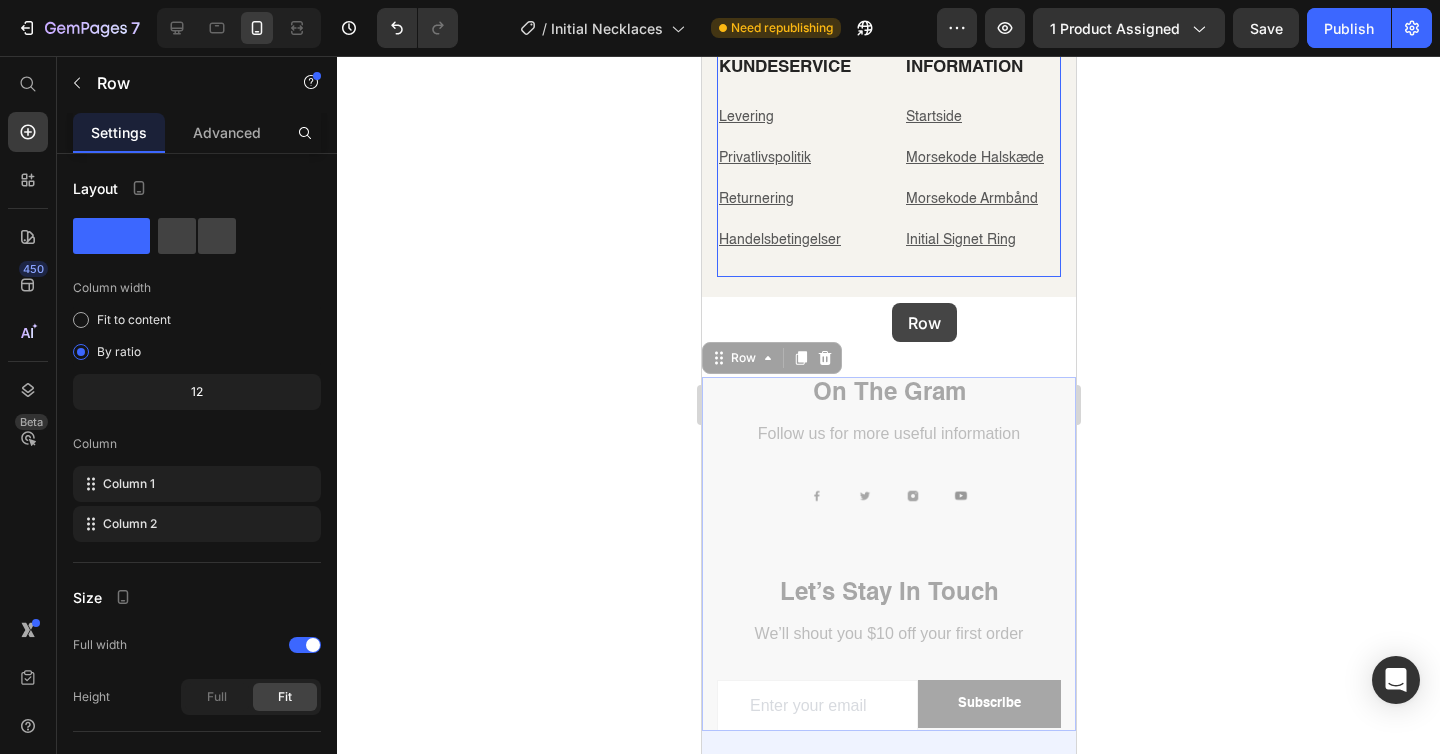 scroll, scrollTop: 4306, scrollLeft: 0, axis: vertical 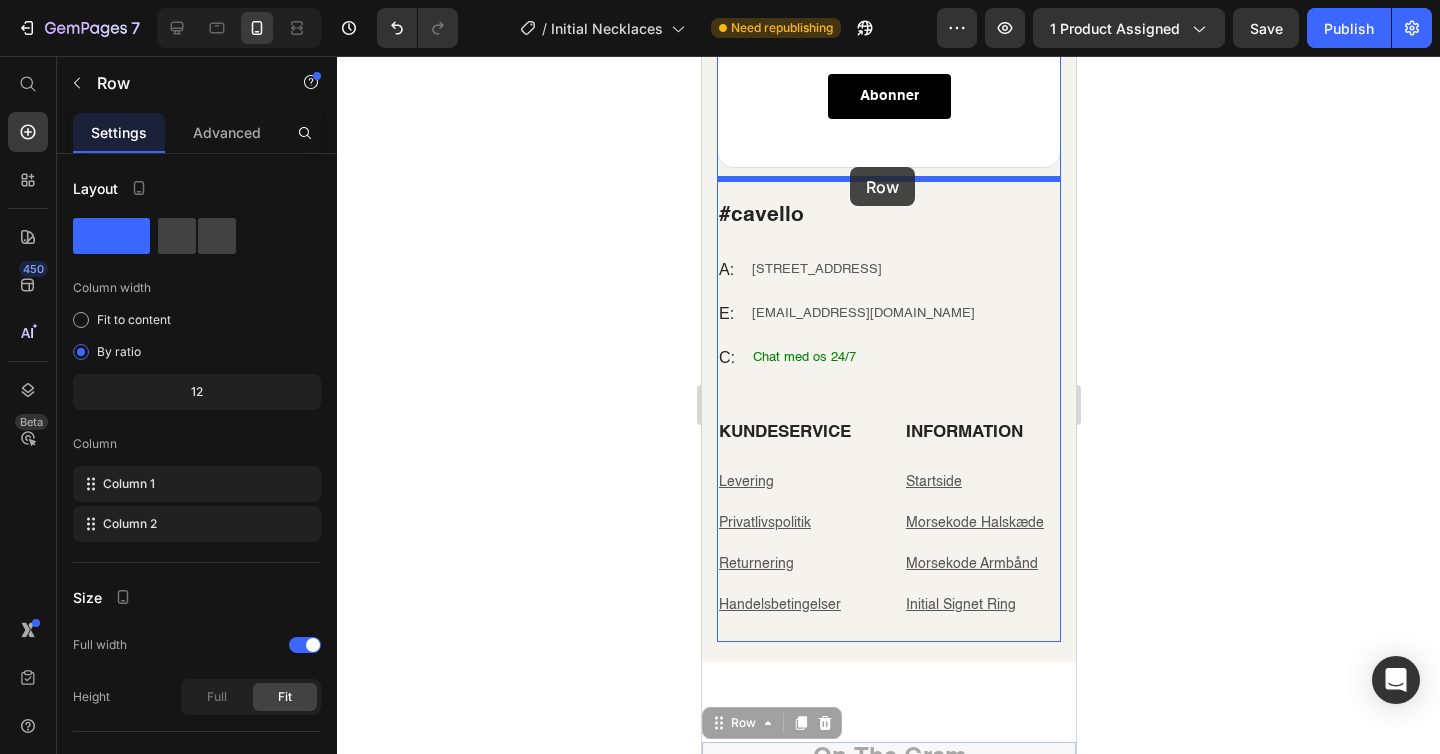 drag, startPoint x: 734, startPoint y: 294, endPoint x: 849, endPoint y: 167, distance: 171.3301 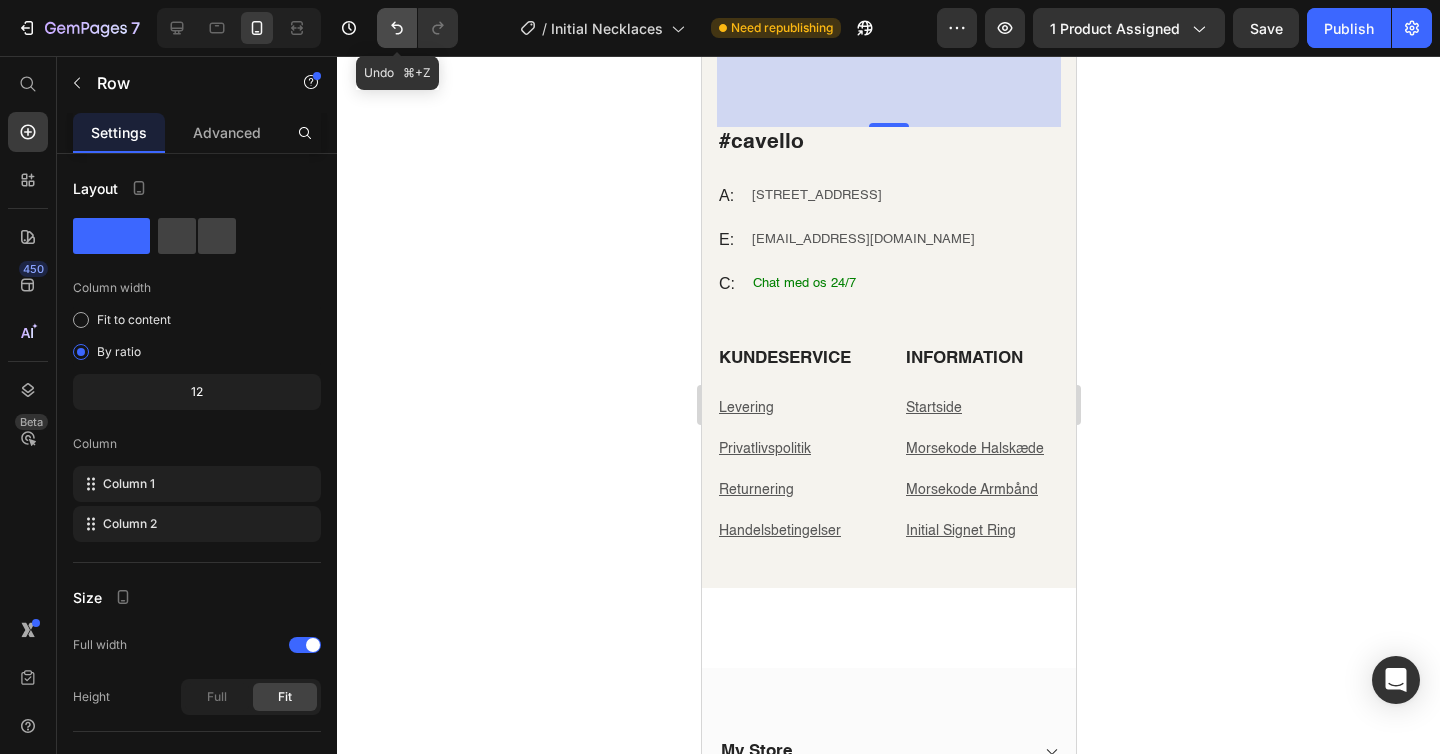 click 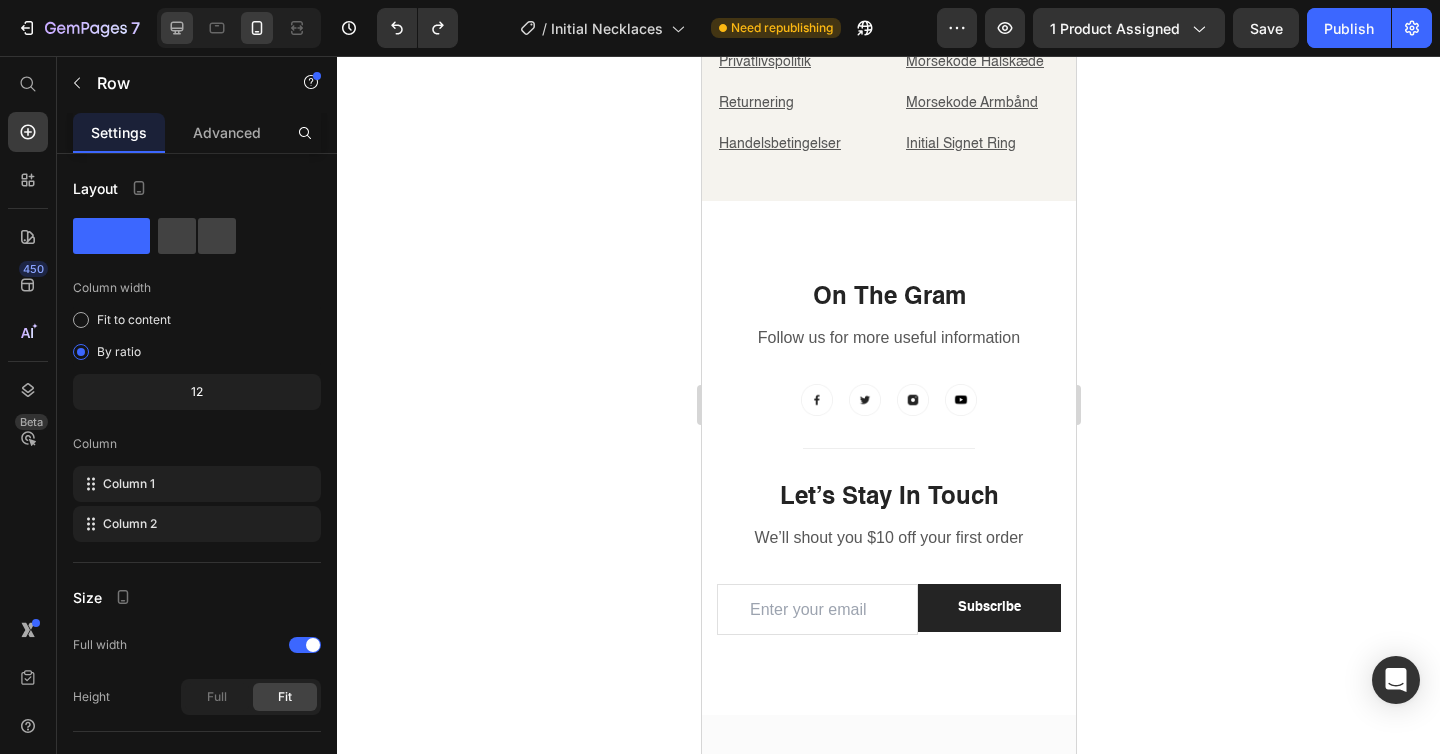click 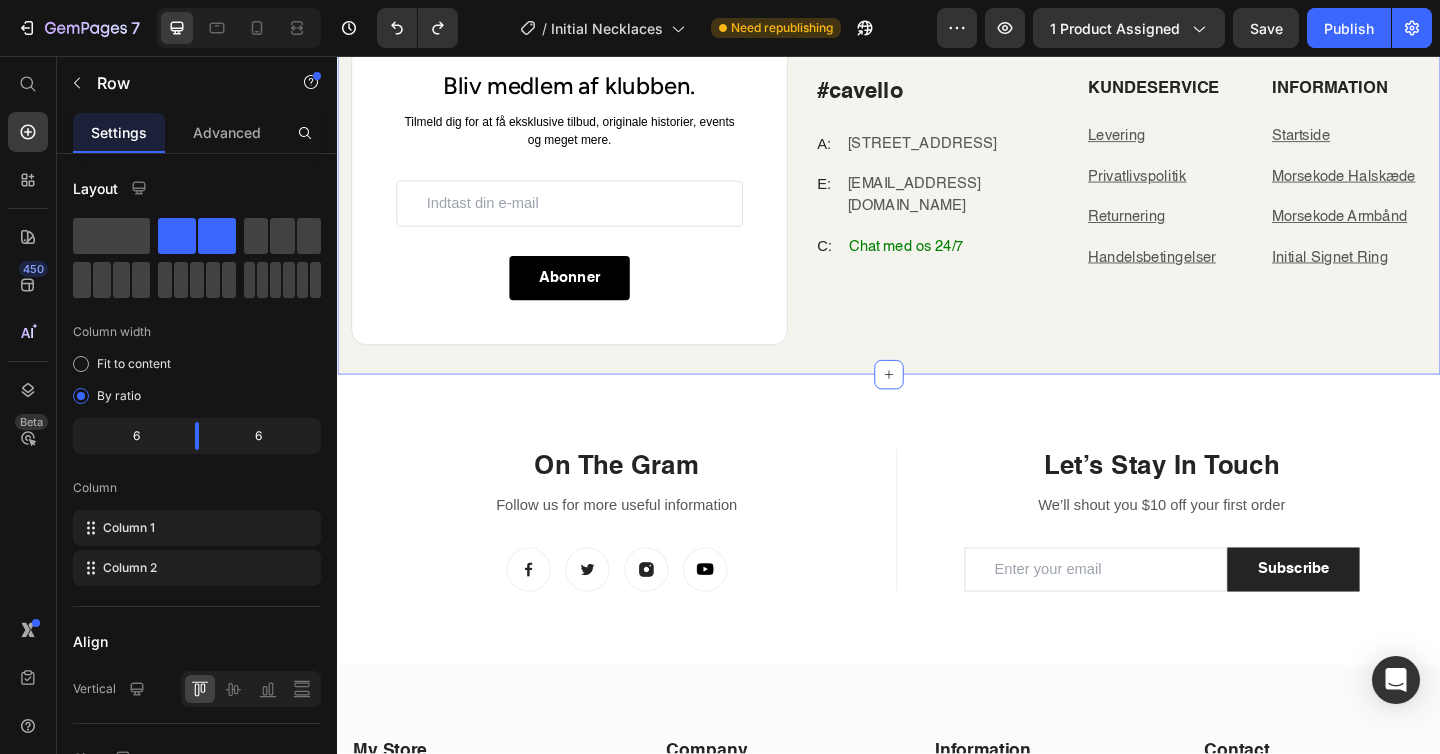 scroll, scrollTop: 4420, scrollLeft: 0, axis: vertical 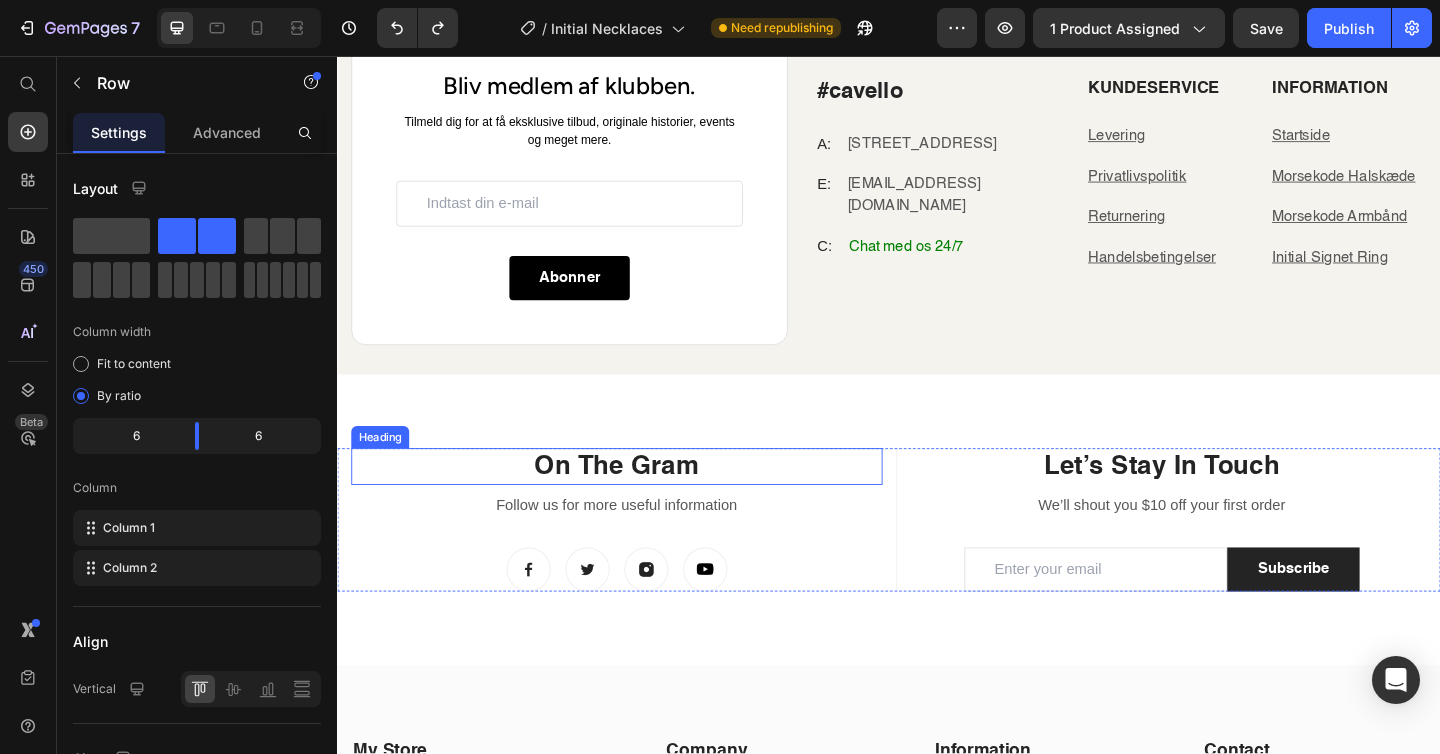 click on "On The Gram" at bounding box center [641, 503] 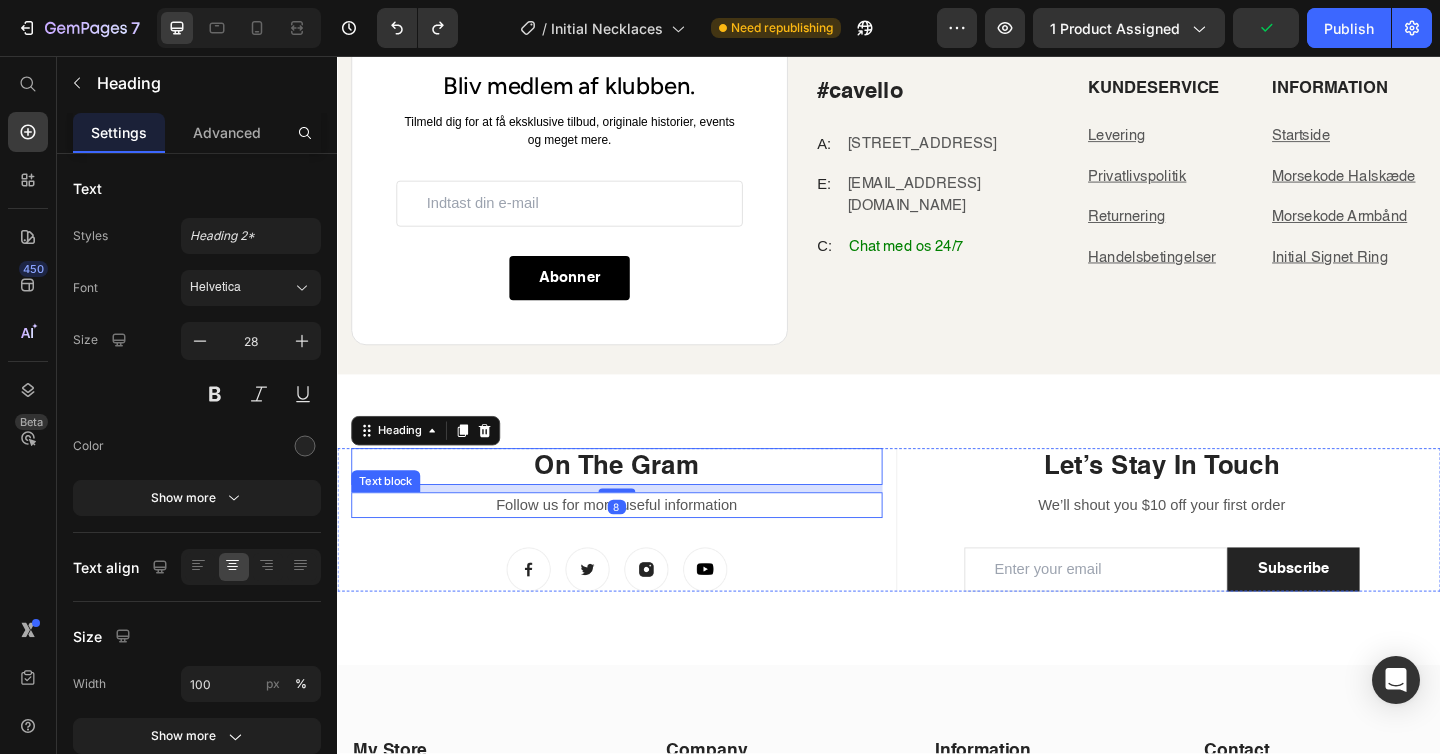 click on "Follow us for more useful information" at bounding box center (641, 545) 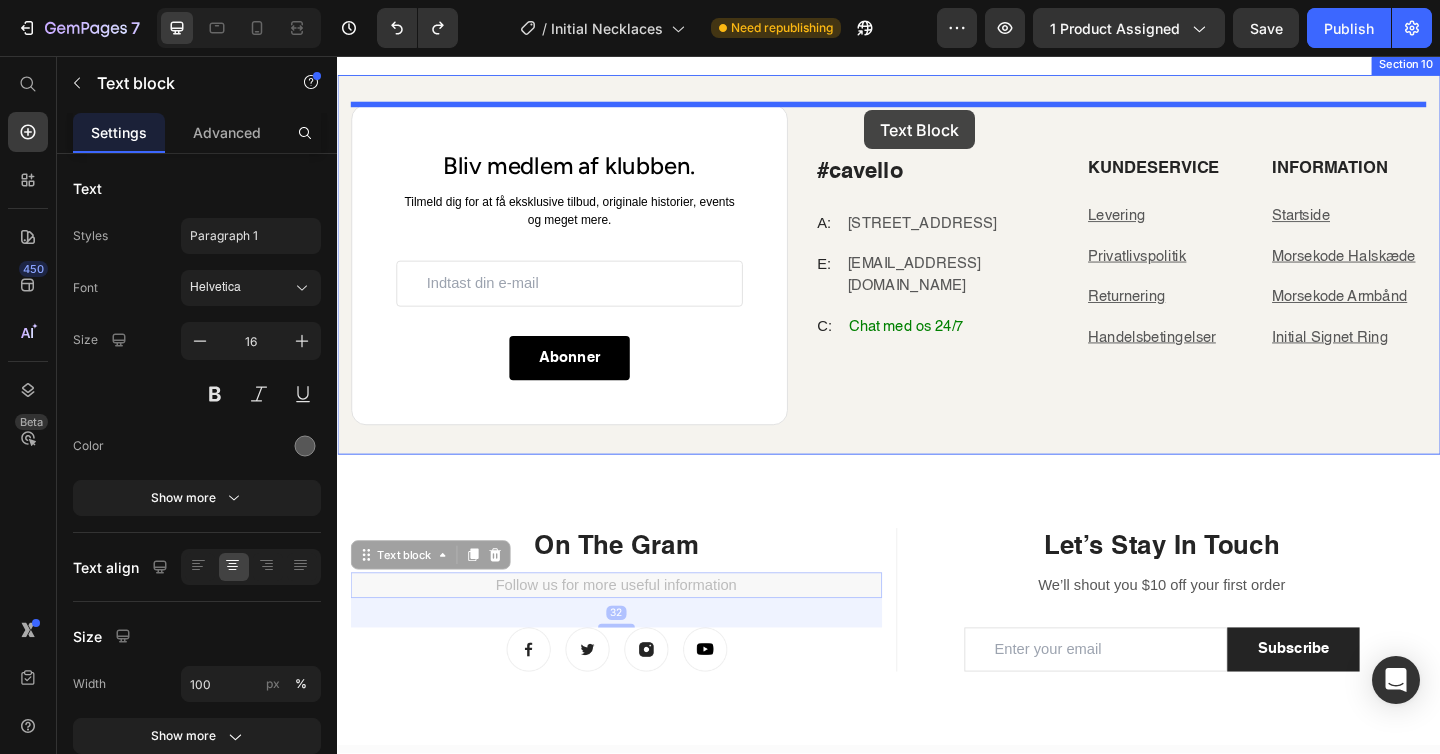 scroll, scrollTop: 4297, scrollLeft: 0, axis: vertical 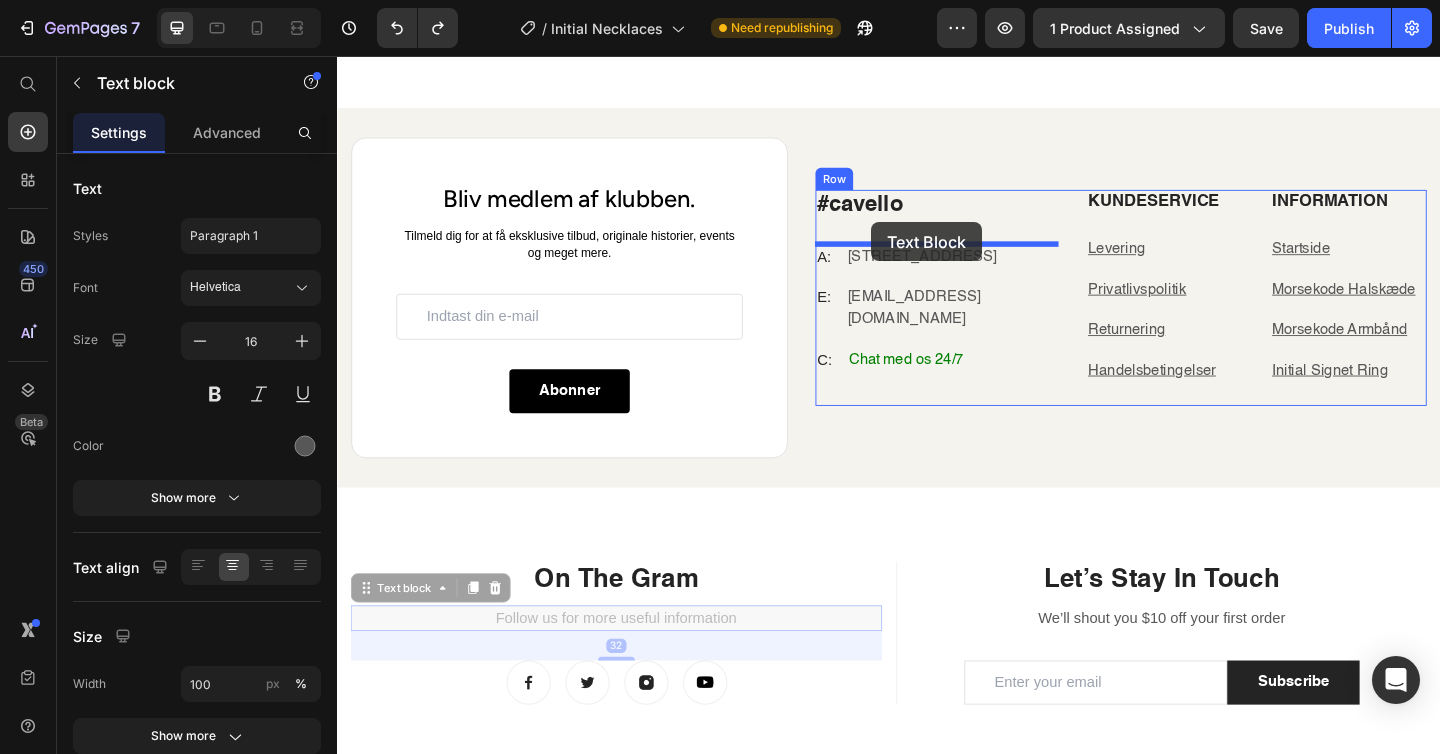 drag, startPoint x: 421, startPoint y: 516, endPoint x: 918, endPoint y: 237, distance: 569.9561 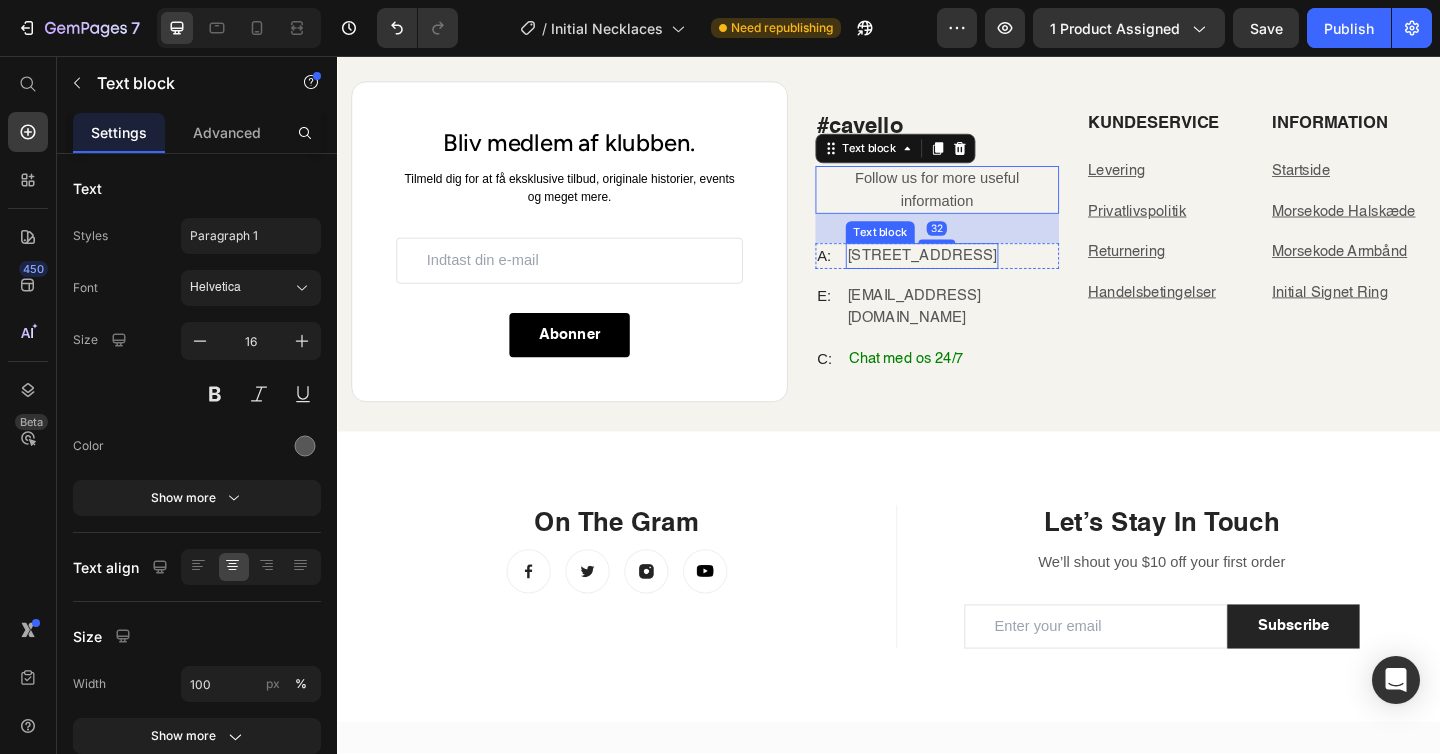 scroll, scrollTop: 4472, scrollLeft: 0, axis: vertical 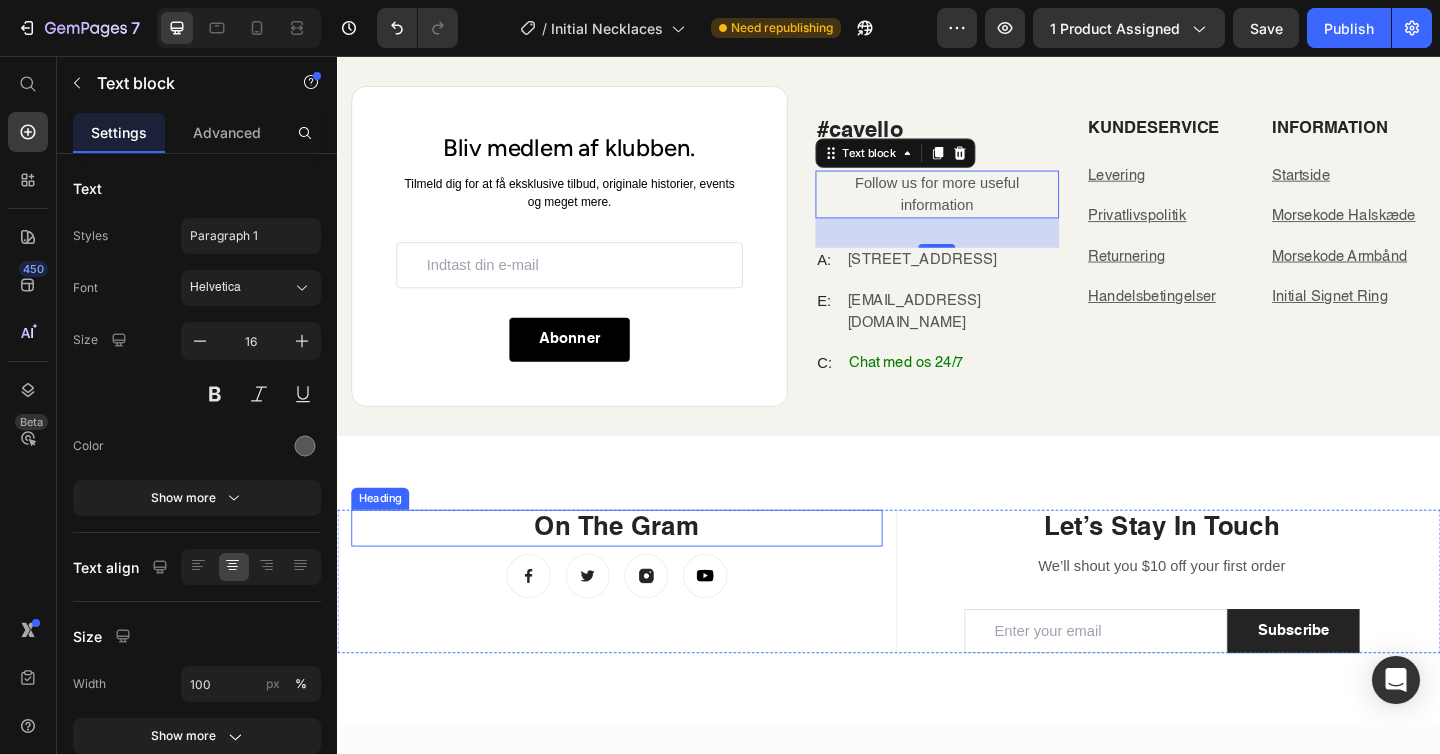 click on "On The Gram" at bounding box center (641, 570) 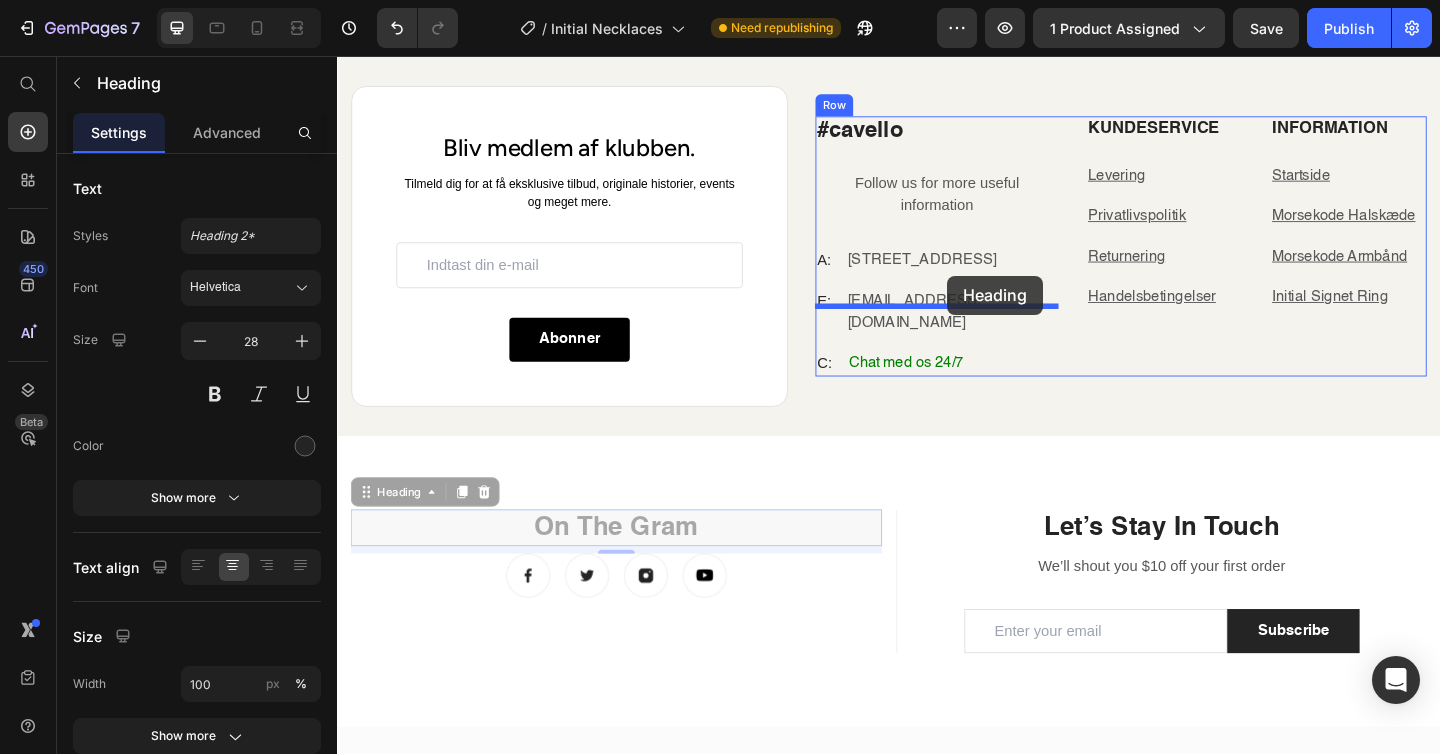 drag, startPoint x: 412, startPoint y: 598, endPoint x: 1001, endPoint y: 295, distance: 662.36694 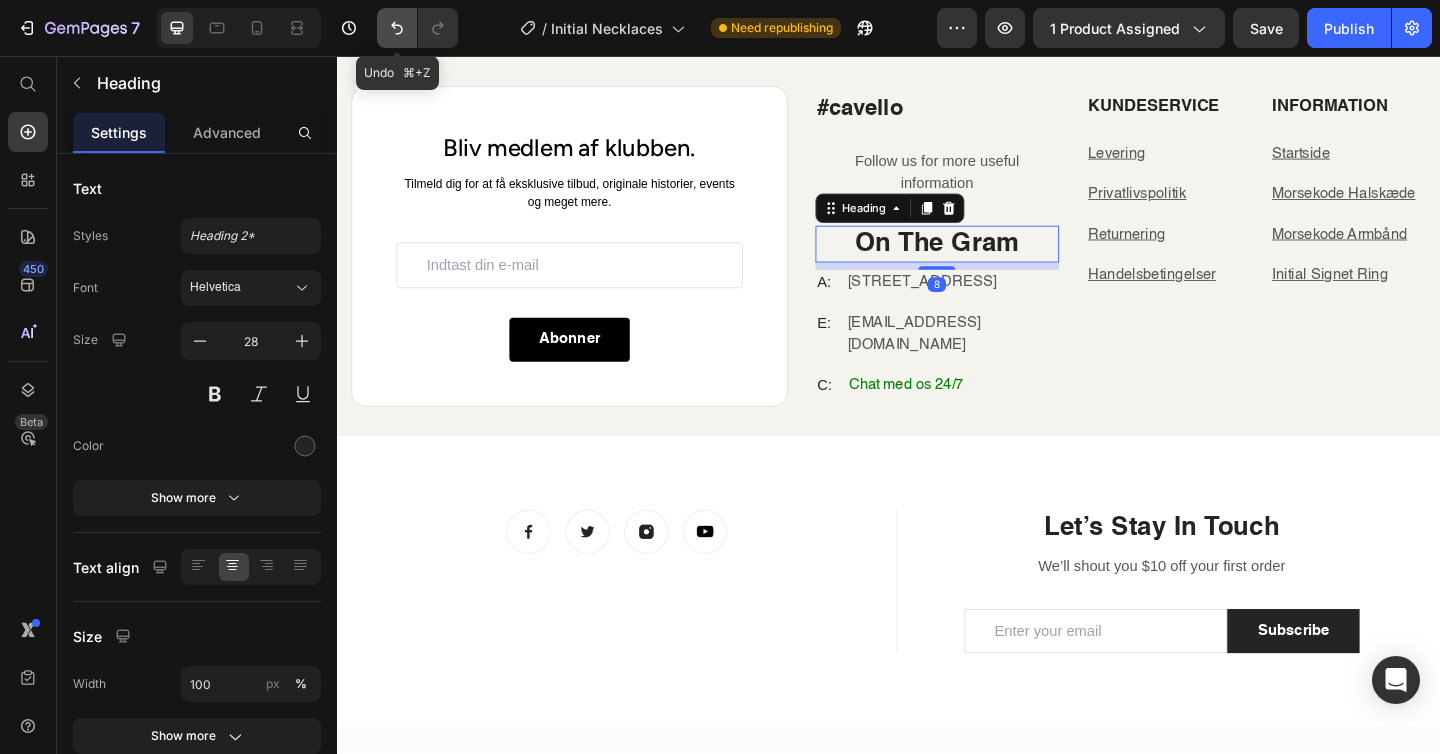 click 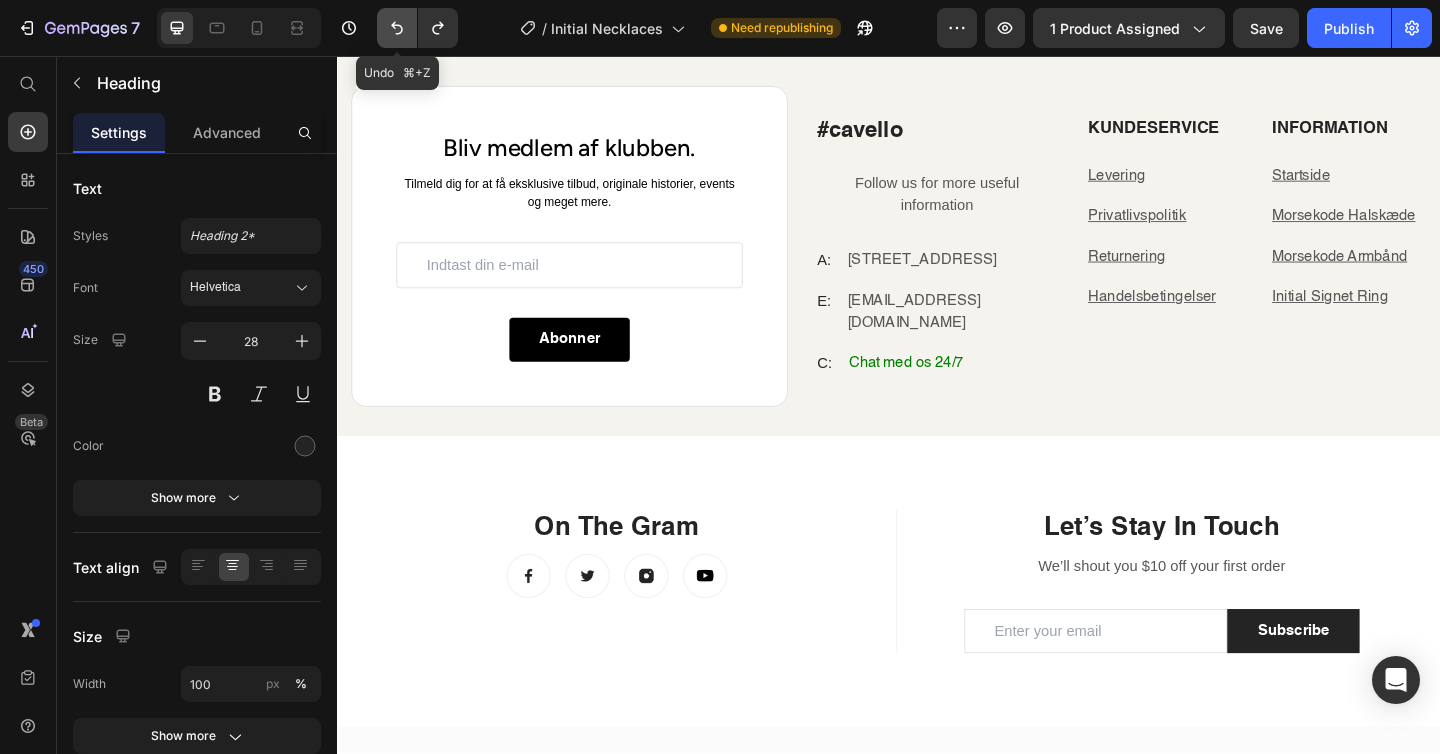 click 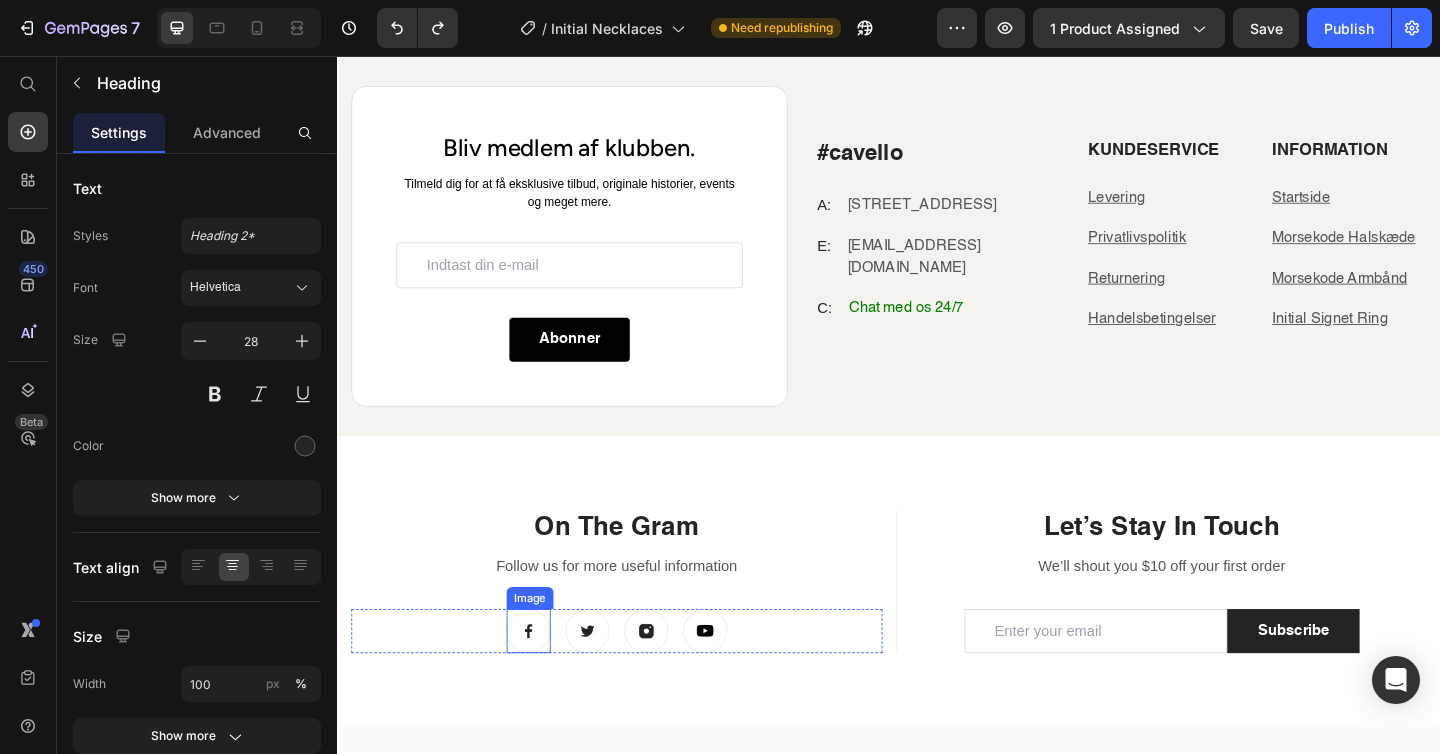 click at bounding box center (545, 682) 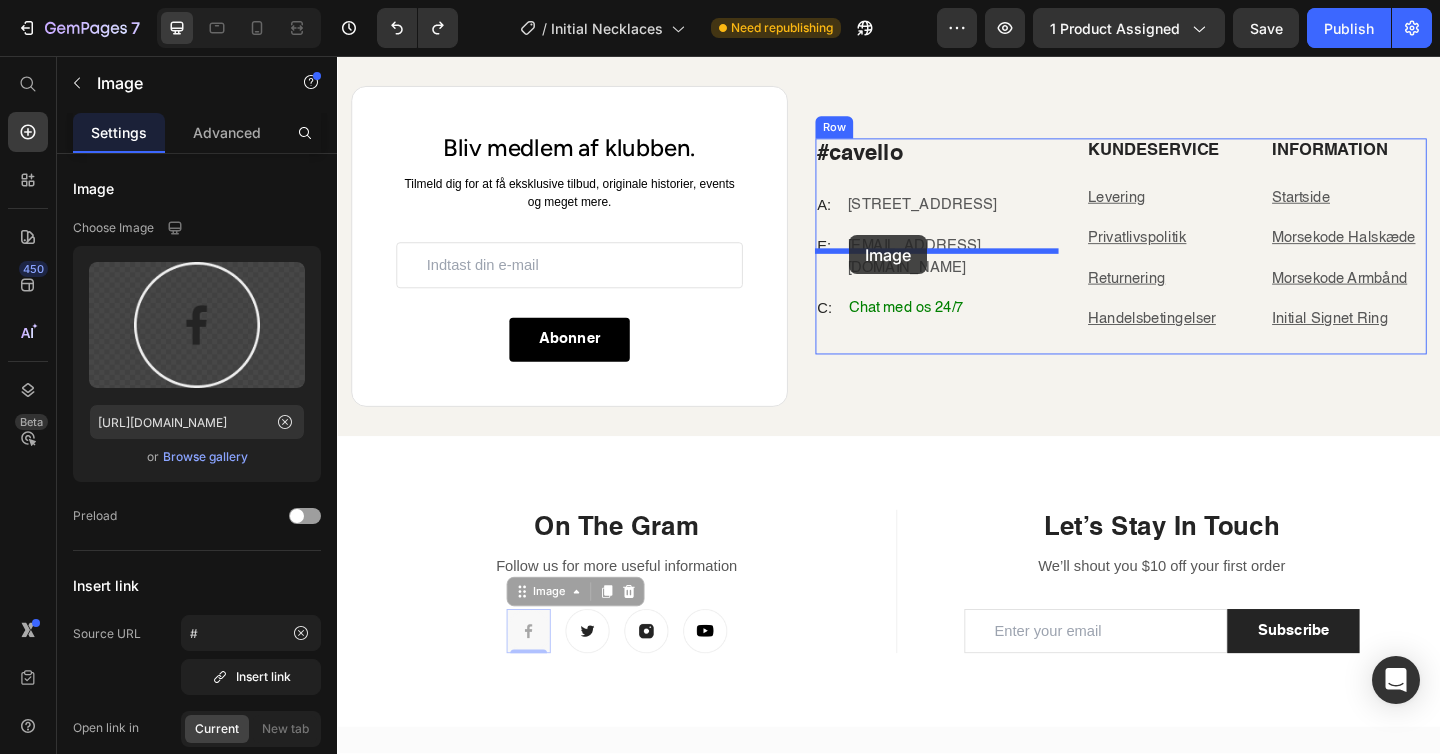 drag, startPoint x: 540, startPoint y: 708, endPoint x: 894, endPoint y: 250, distance: 578.86096 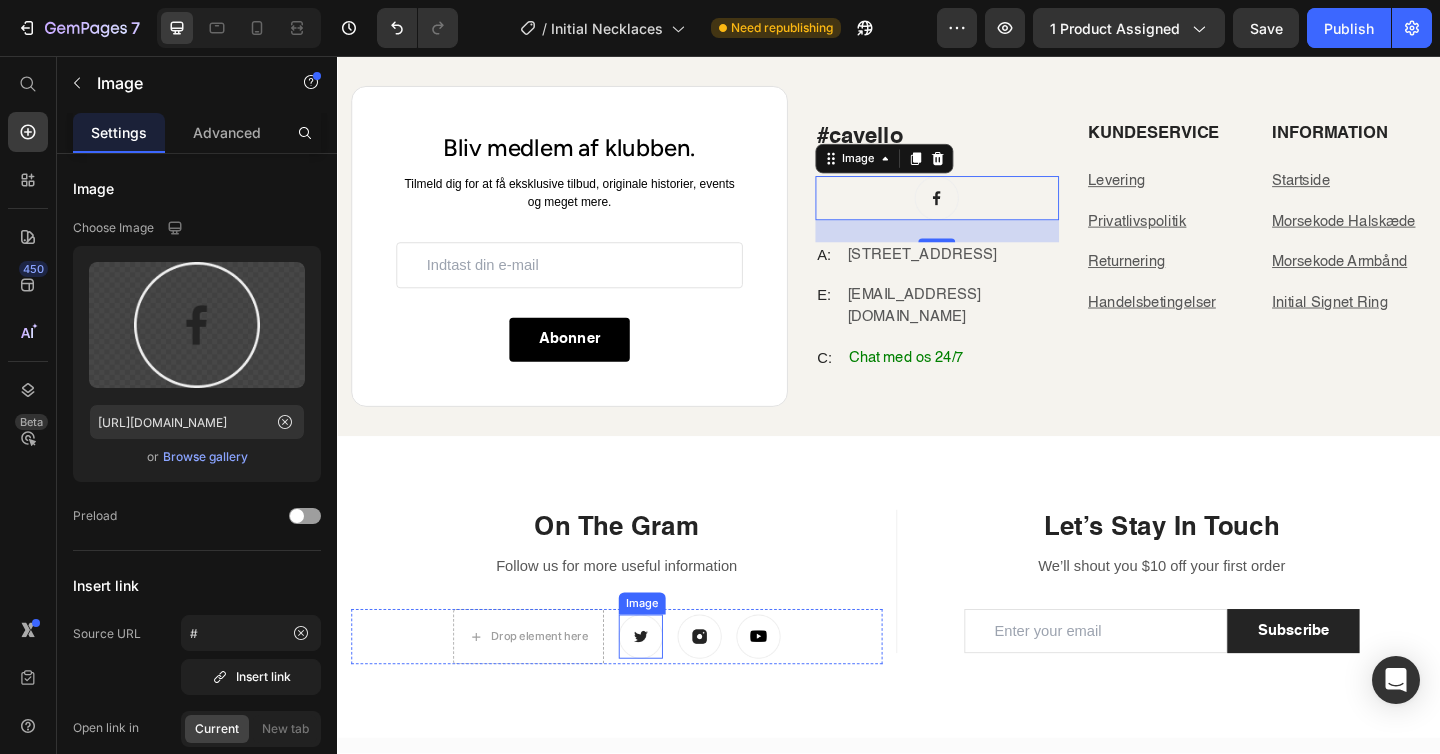 click at bounding box center [667, 688] 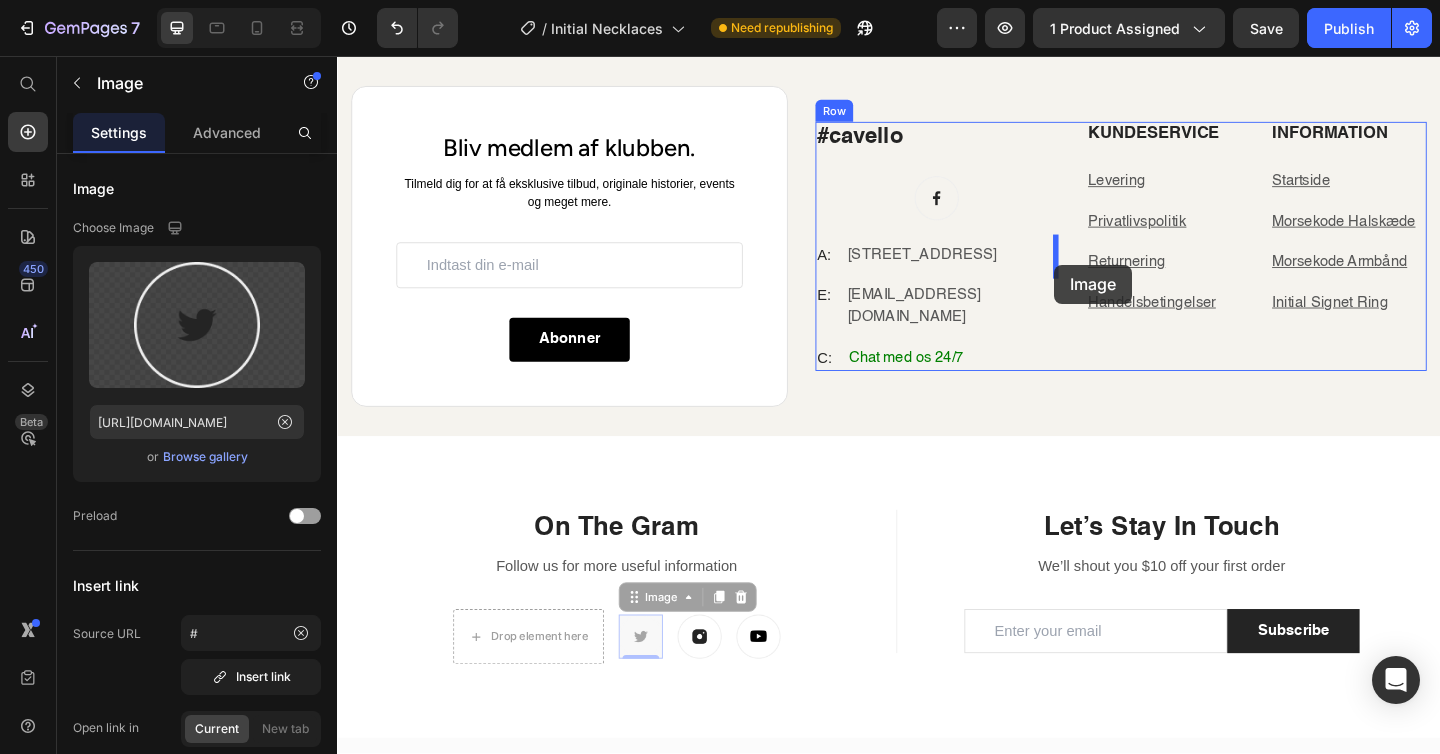 drag, startPoint x: 657, startPoint y: 705, endPoint x: 1116, endPoint y: 283, distance: 623.51025 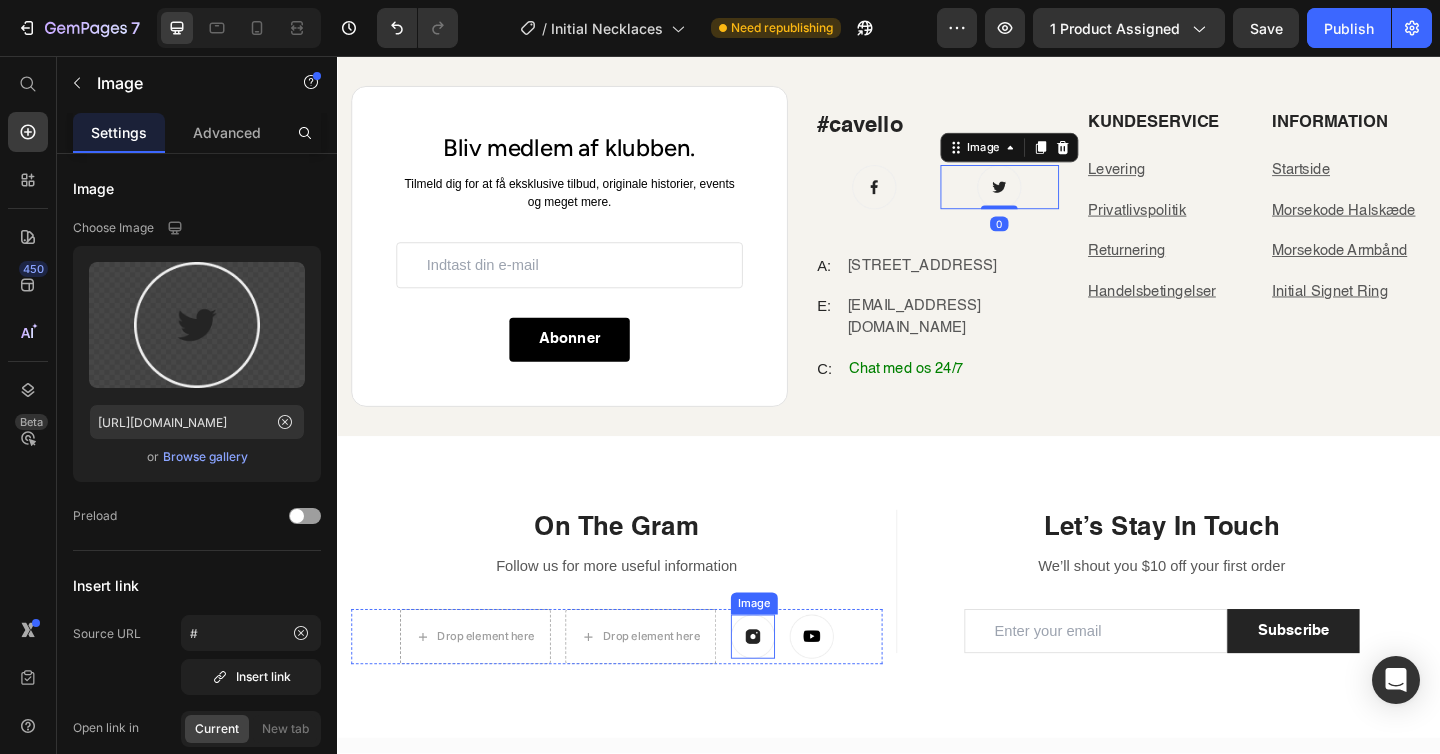 click at bounding box center [789, 688] 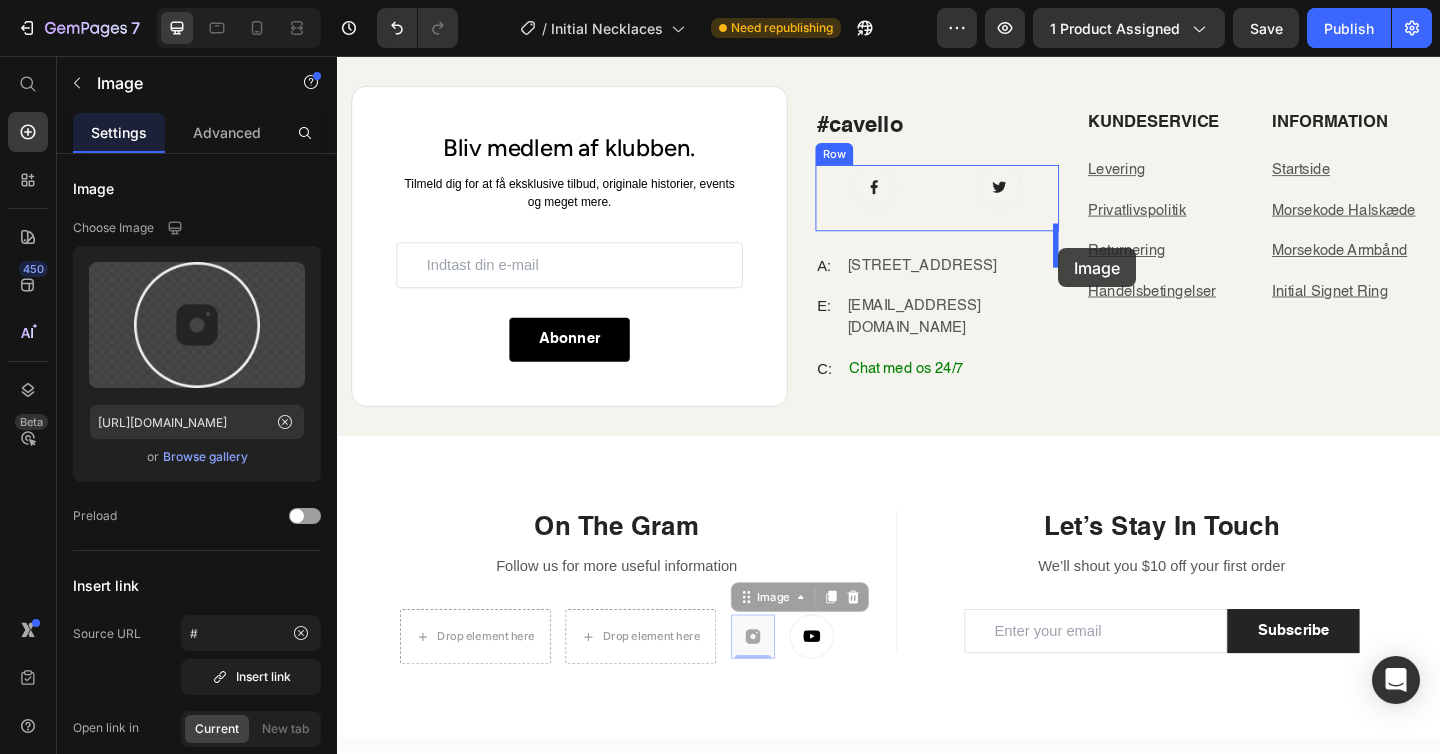 drag, startPoint x: 790, startPoint y: 715, endPoint x: 1121, endPoint y: 265, distance: 558.6242 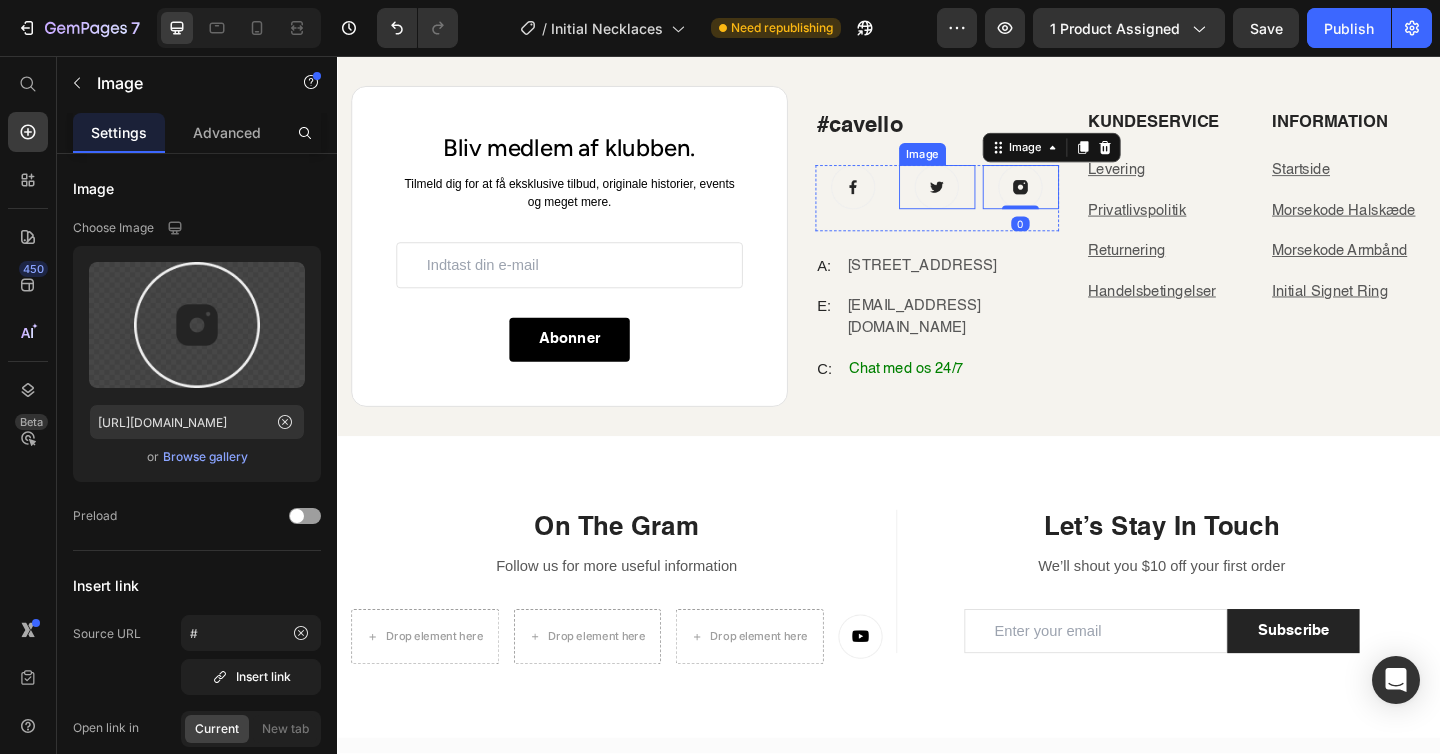 click at bounding box center (989, 199) 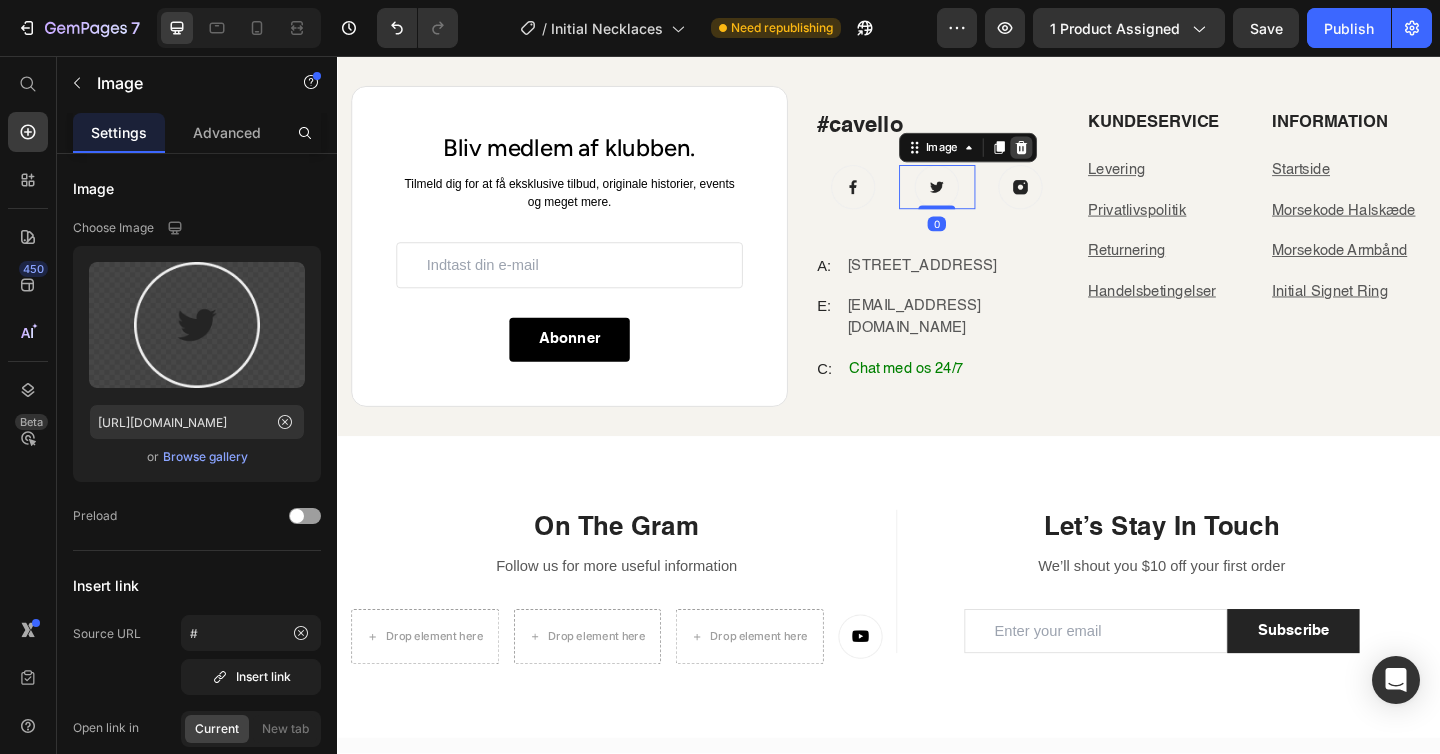 click 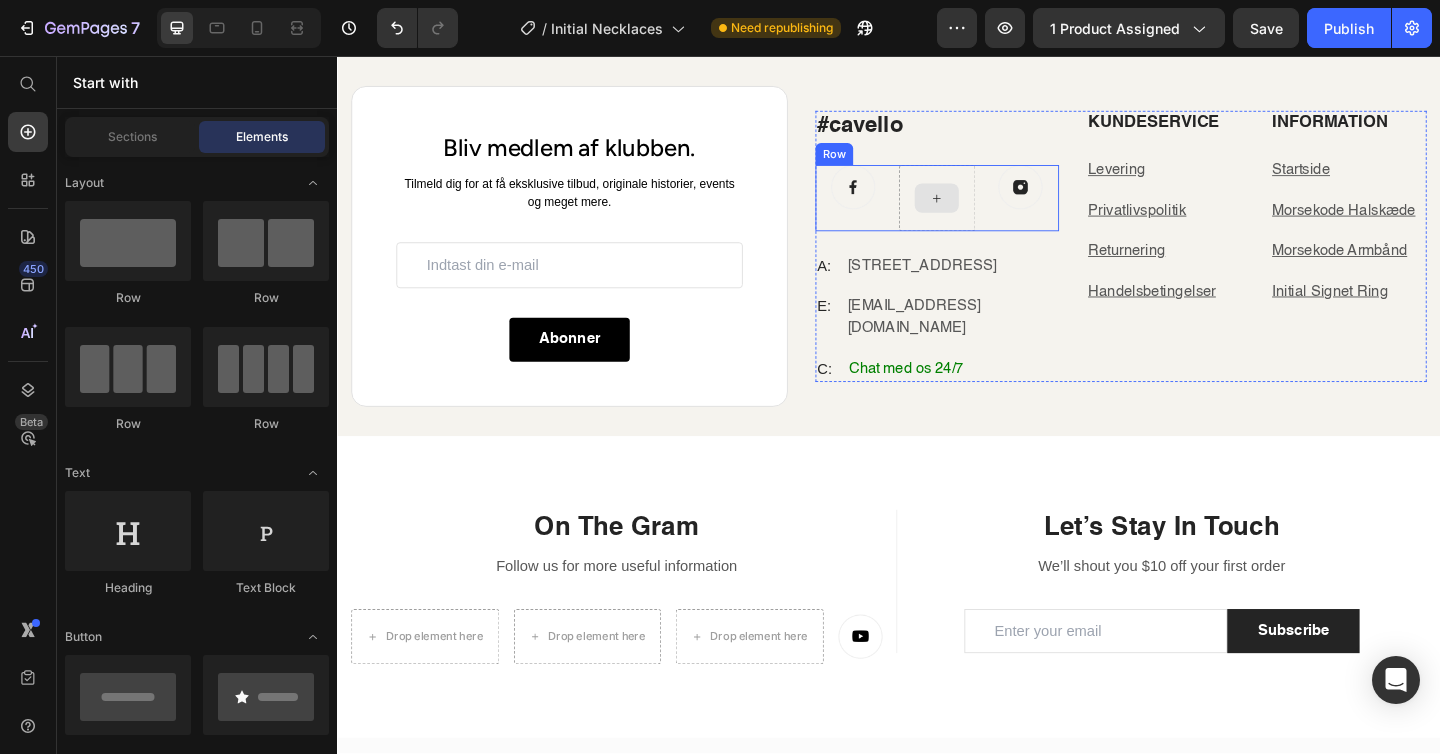 click at bounding box center (989, 211) 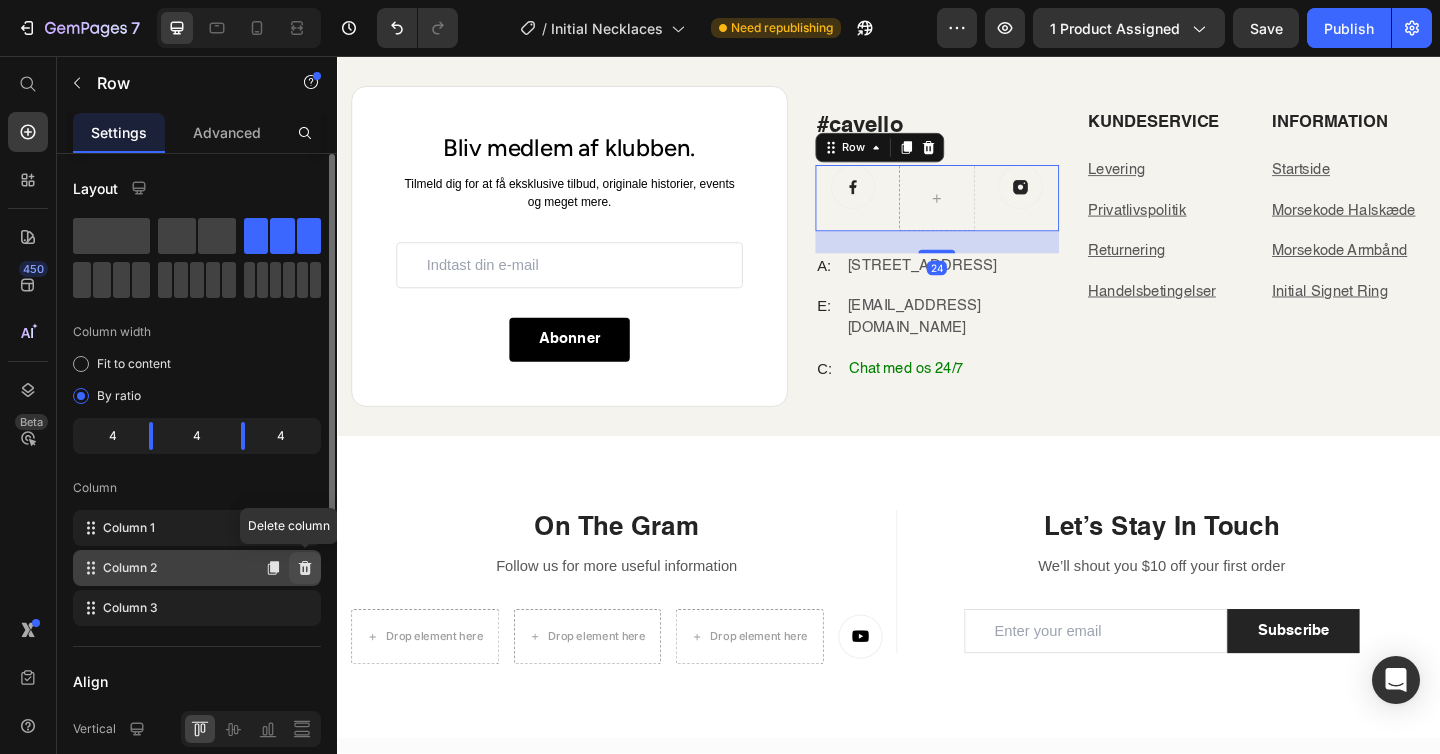 click 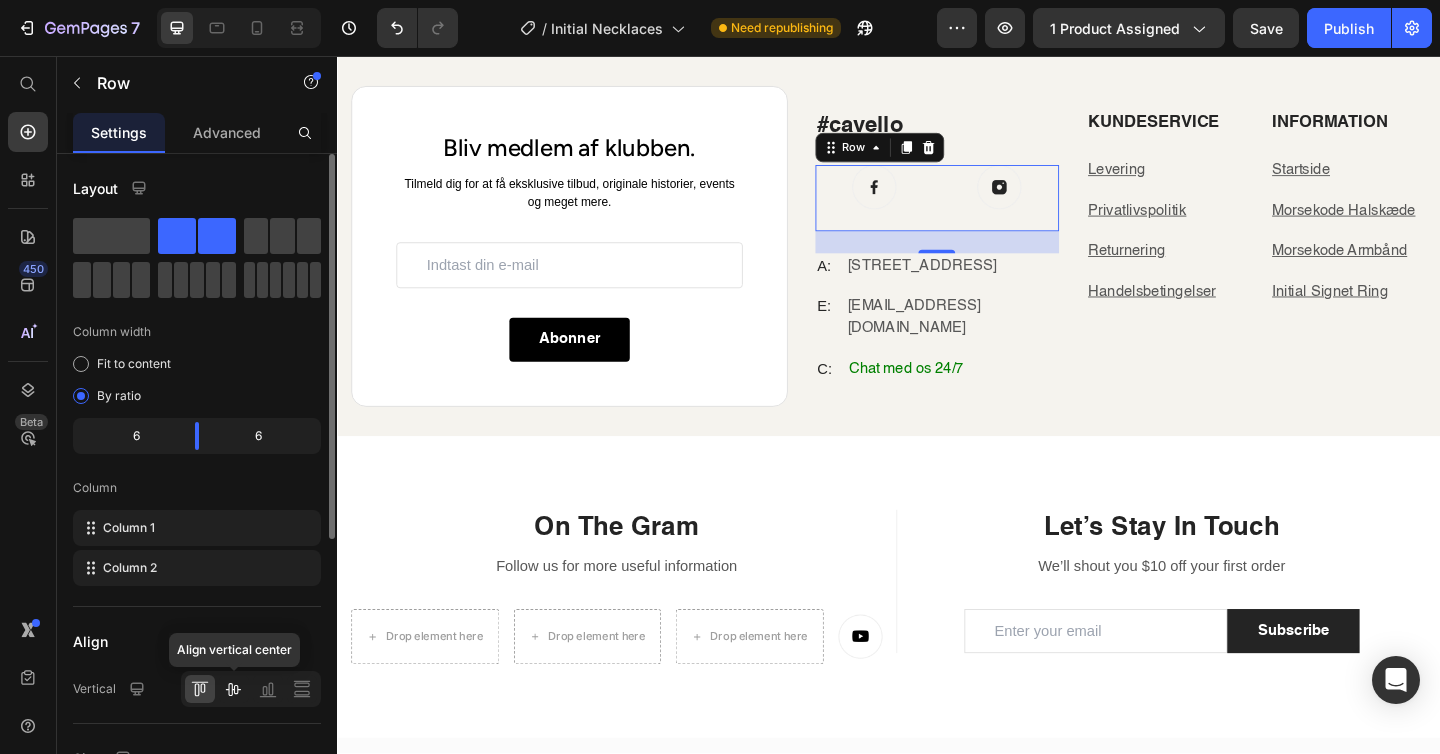click 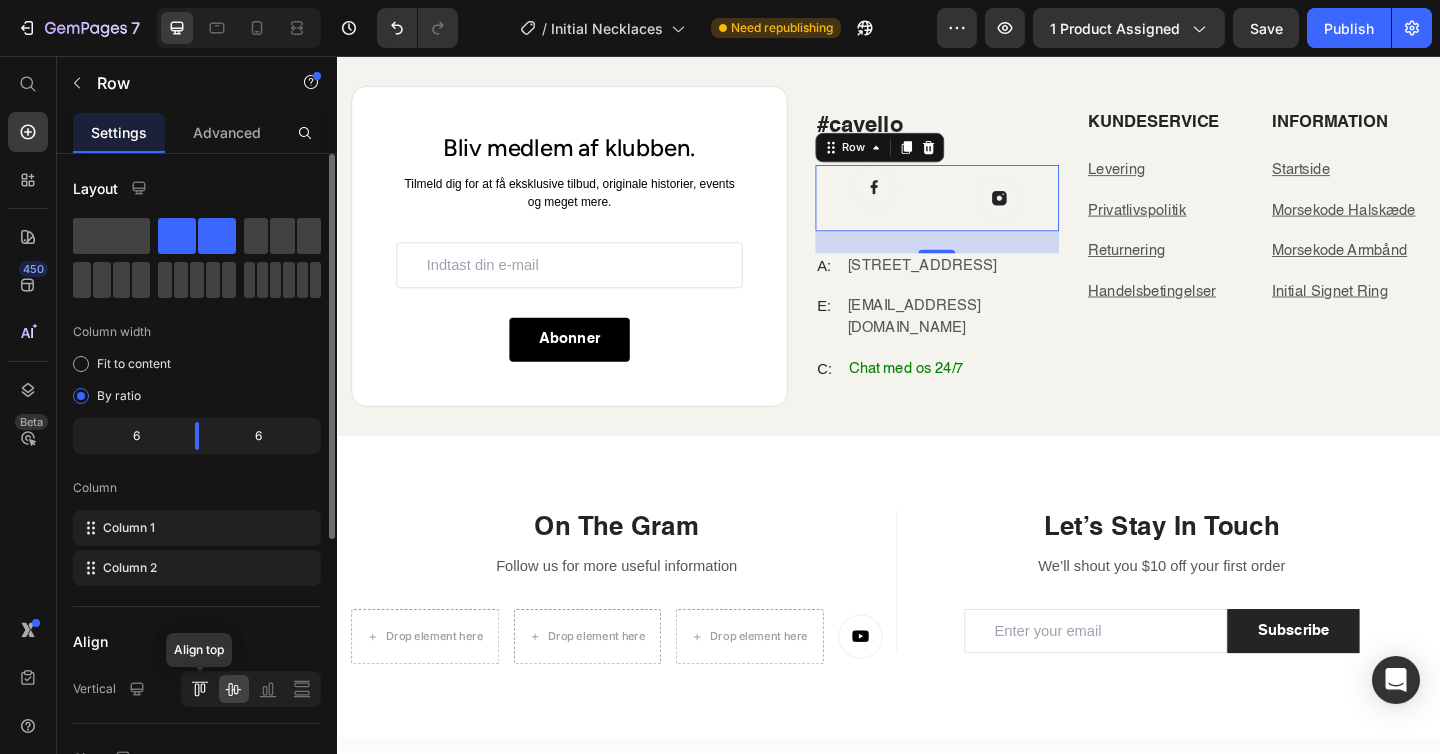 click 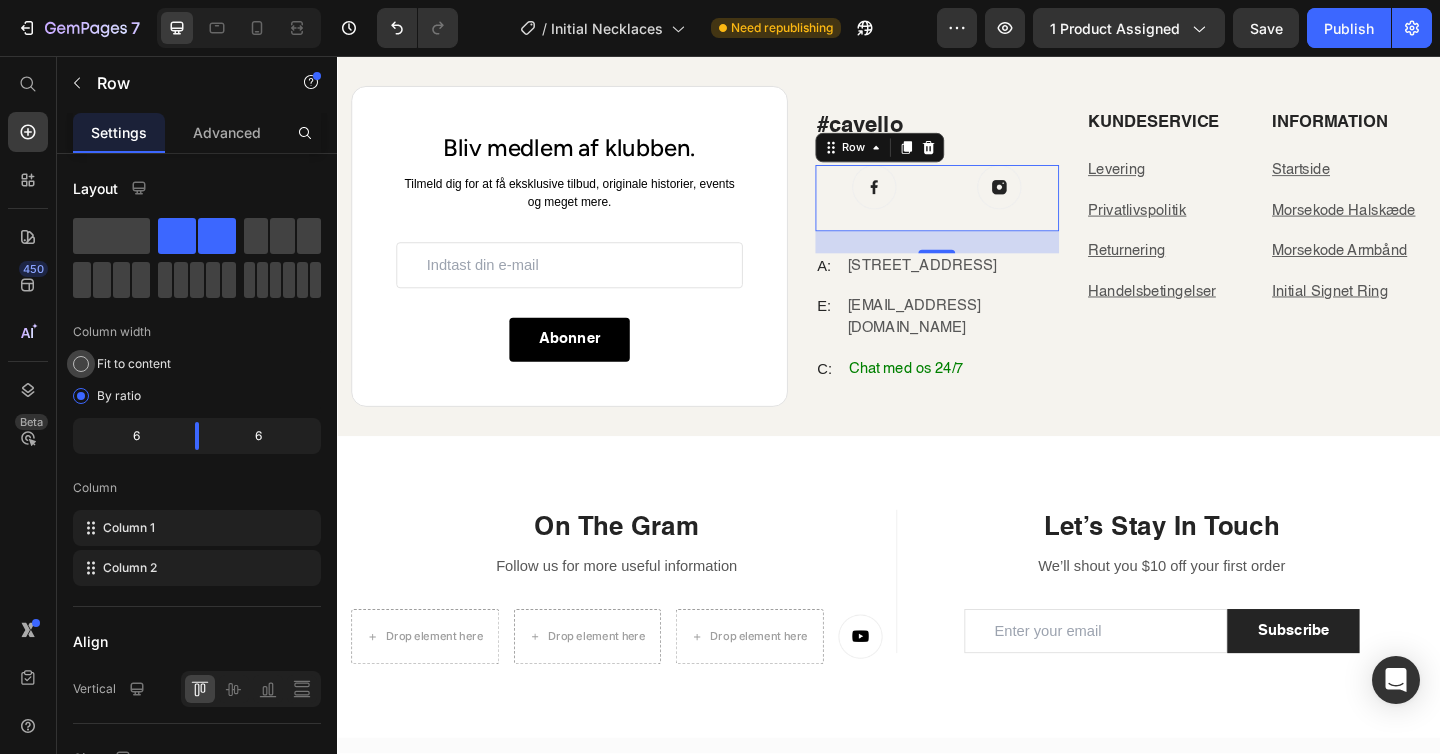 click on "Fit to content" at bounding box center (134, 364) 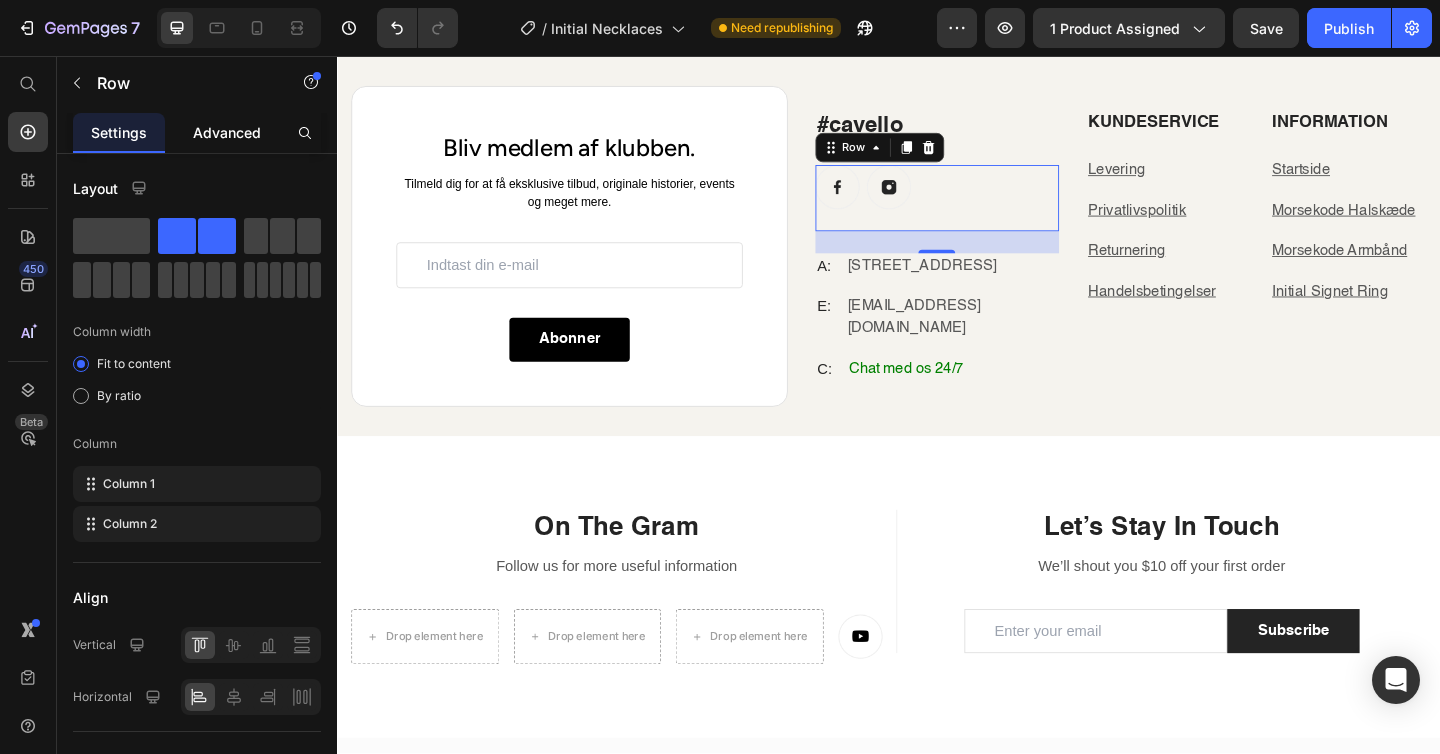 click on "Advanced" at bounding box center (227, 132) 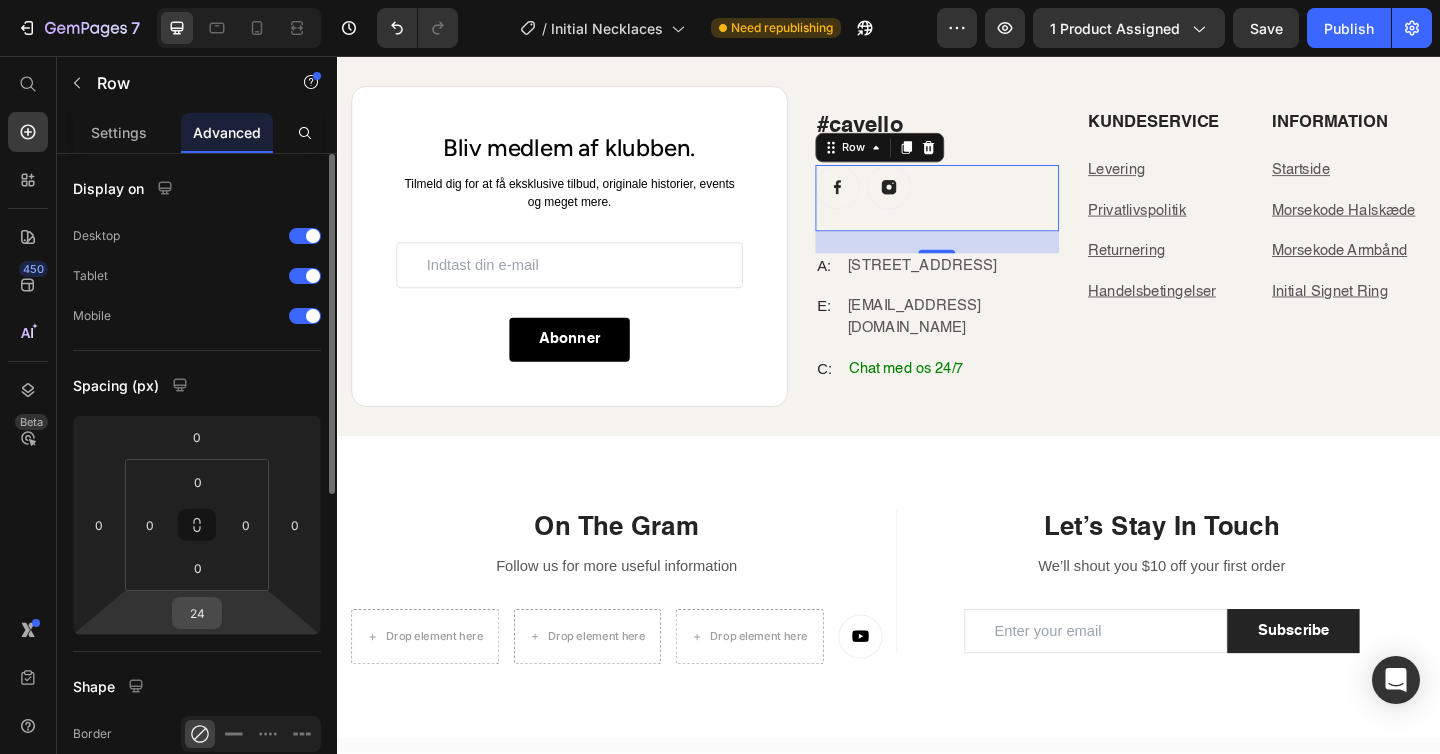 click on "24" at bounding box center (197, 613) 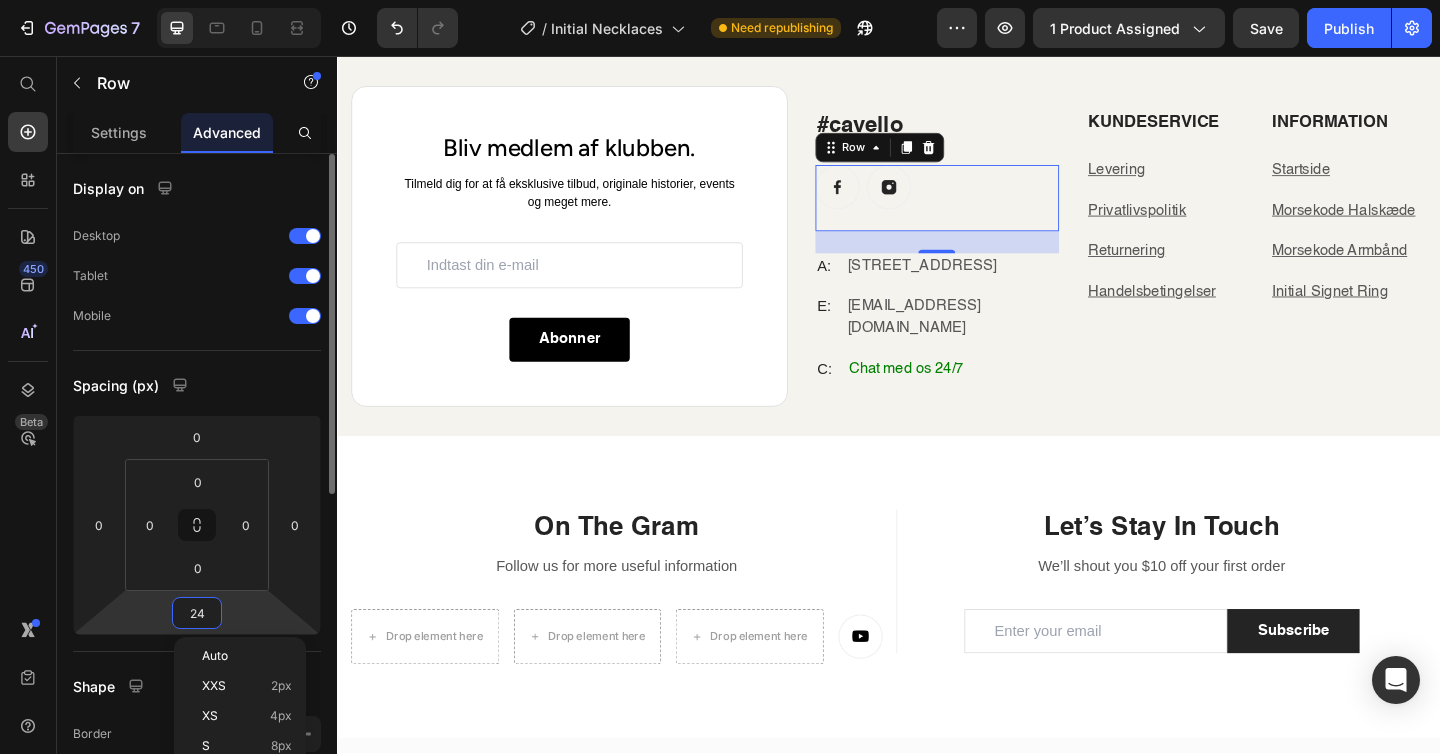 type 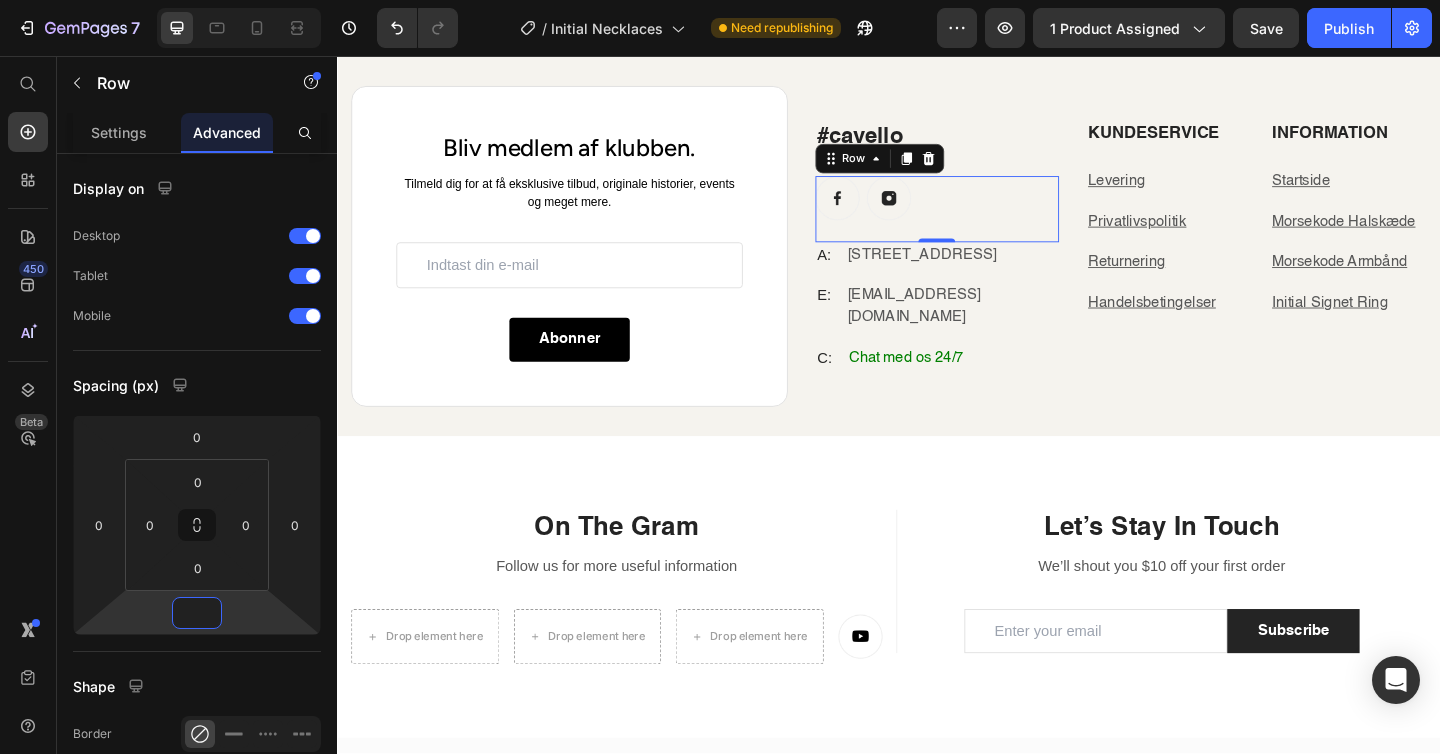 click at bounding box center (937, 211) 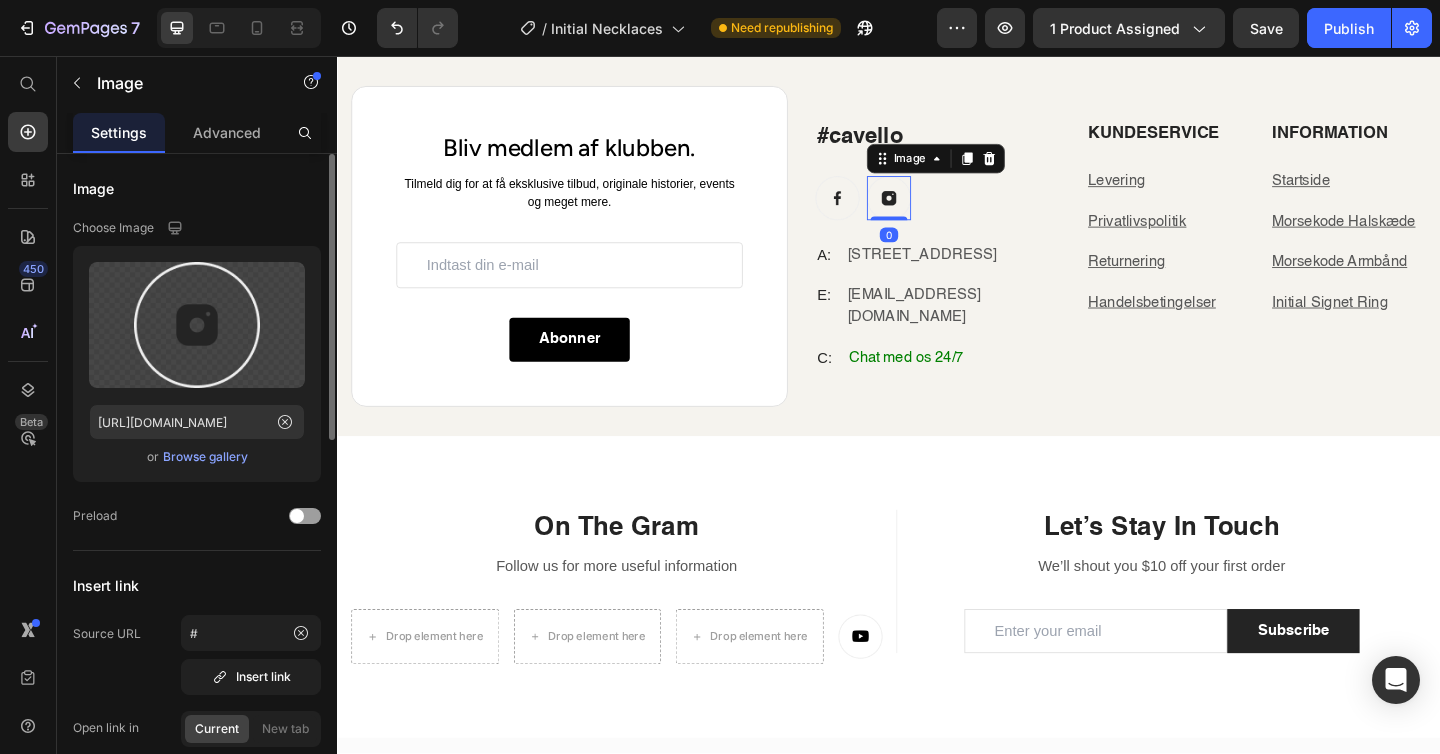 drag, startPoint x: 237, startPoint y: 127, endPoint x: 263, endPoint y: 204, distance: 81.27115 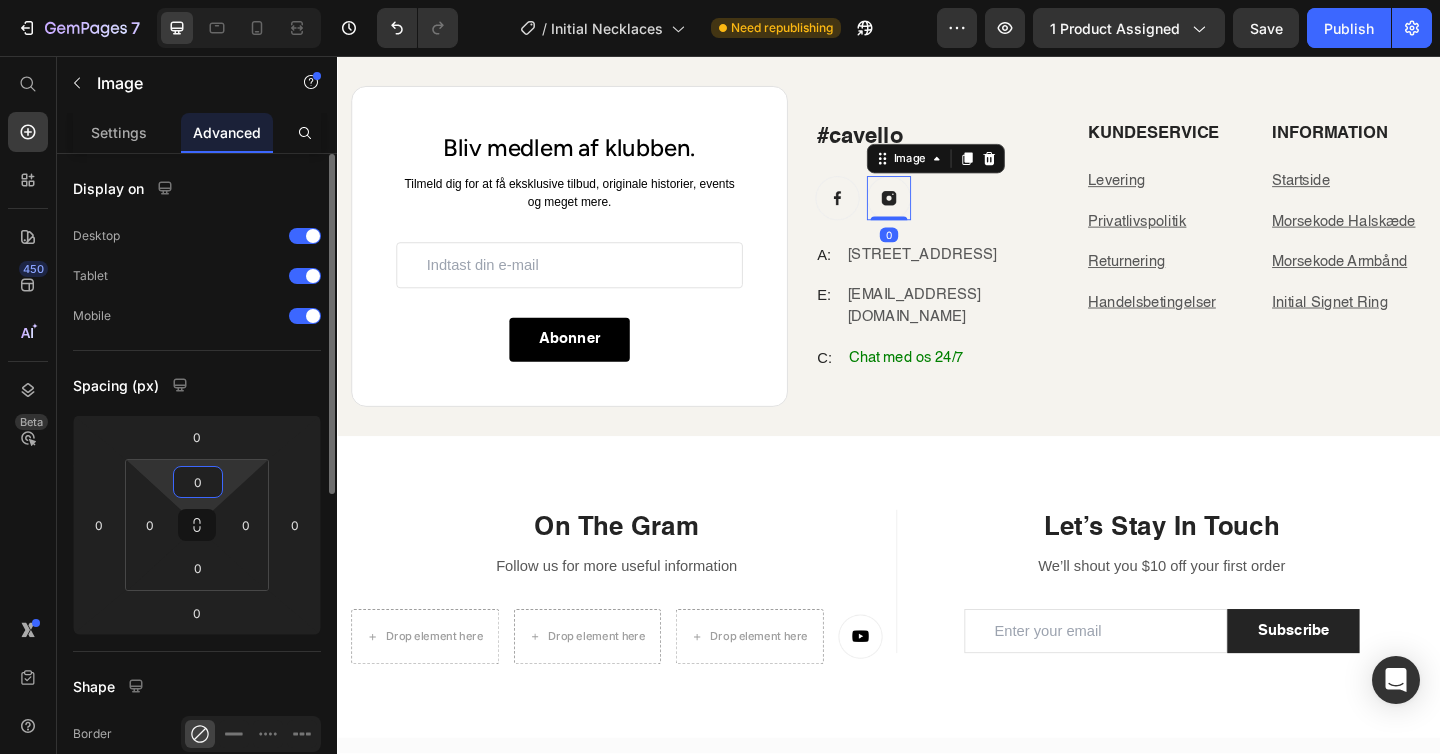 click on "0" at bounding box center [198, 482] 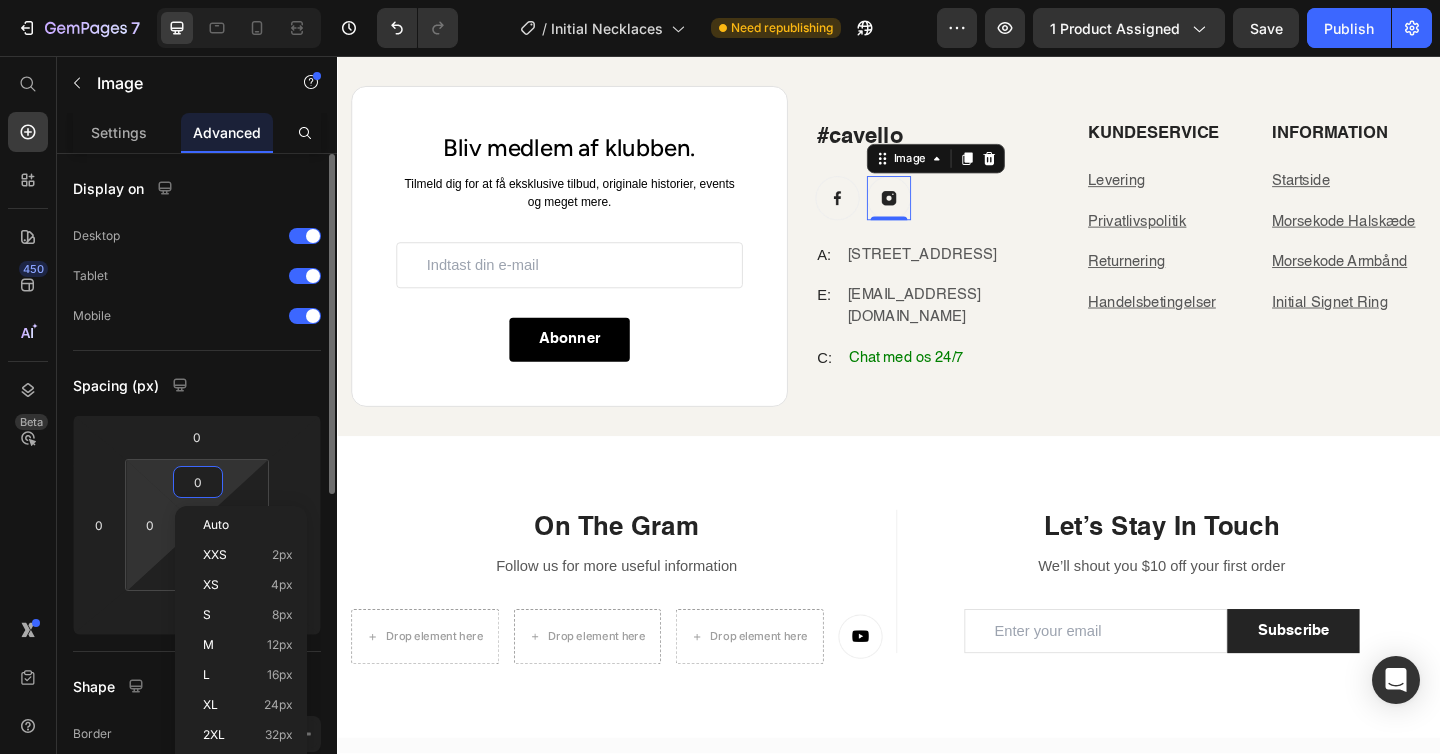 click on "7  Version history  /  Initial Necklaces Need republishing Preview 1 product assigned  Save   Publish  450 Beta Start with Sections Elements Hero Section Product Detail Brands Trusted Badges Guarantee Product Breakdown How to use Testimonials Compare Bundle FAQs Social Proof Brand Story Product List Collection Blog List Contact Sticky Add to Cart Custom Footer Browse Library 450 Layout
Row
Row
Row
Row Text
Heading
Text Block Button
Button
Button
Sticky Back to top Media" at bounding box center (720, 0) 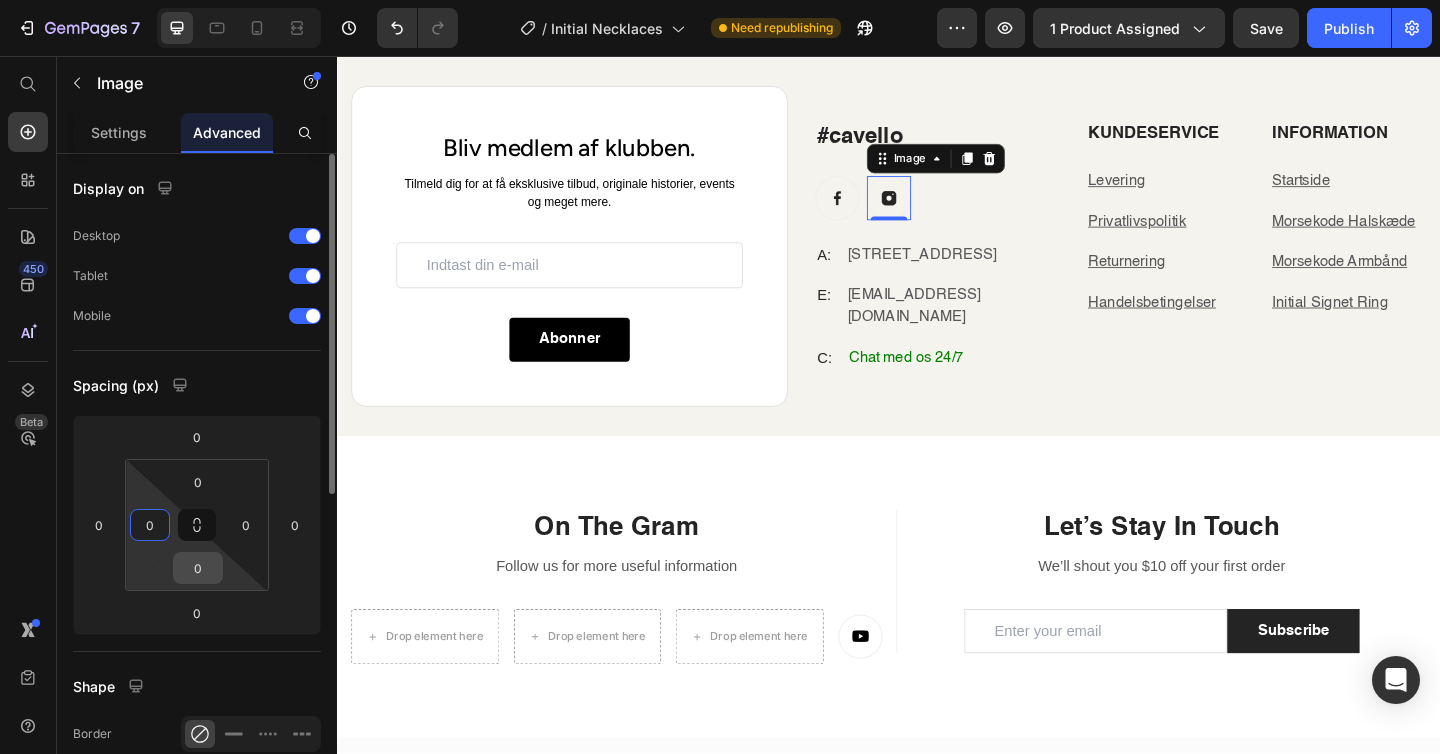 click on "0" at bounding box center (198, 568) 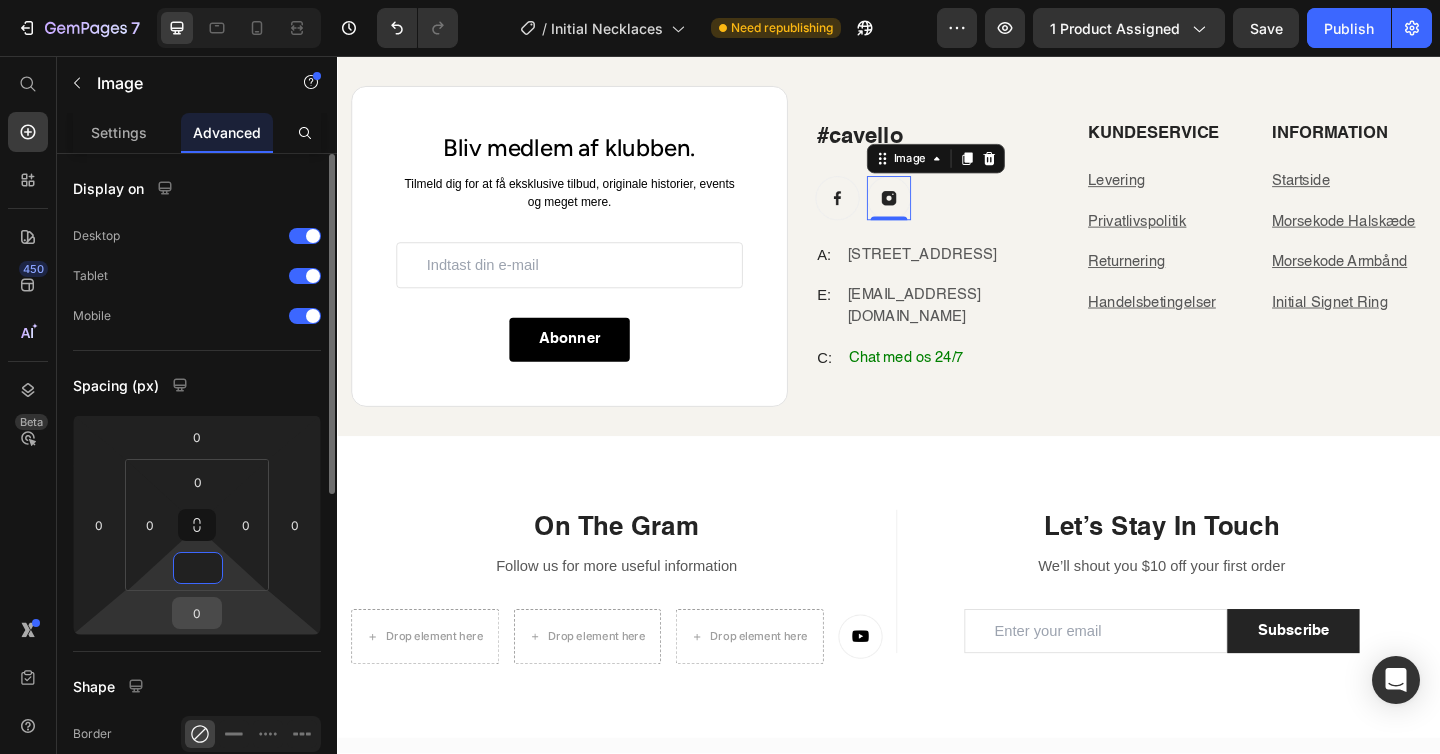 click on "0" at bounding box center (197, 613) 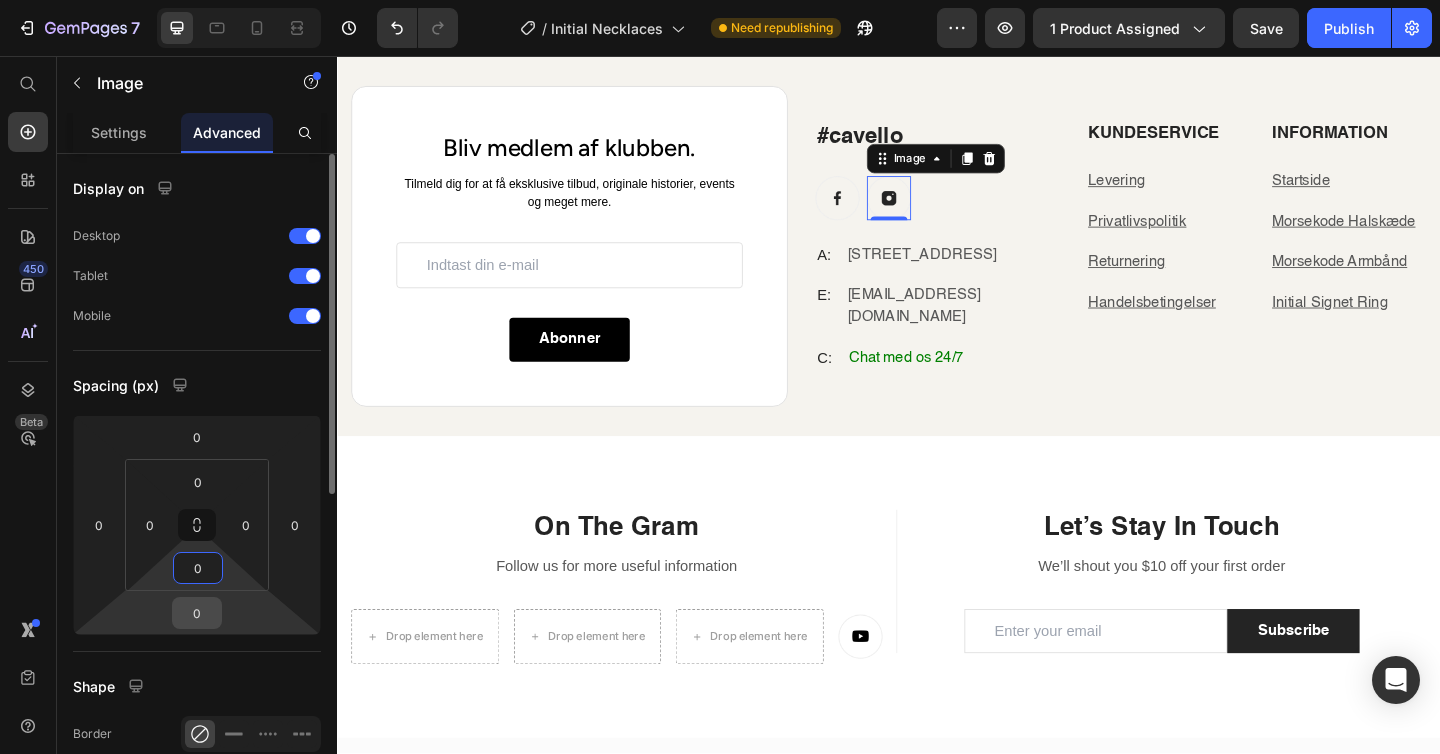 type 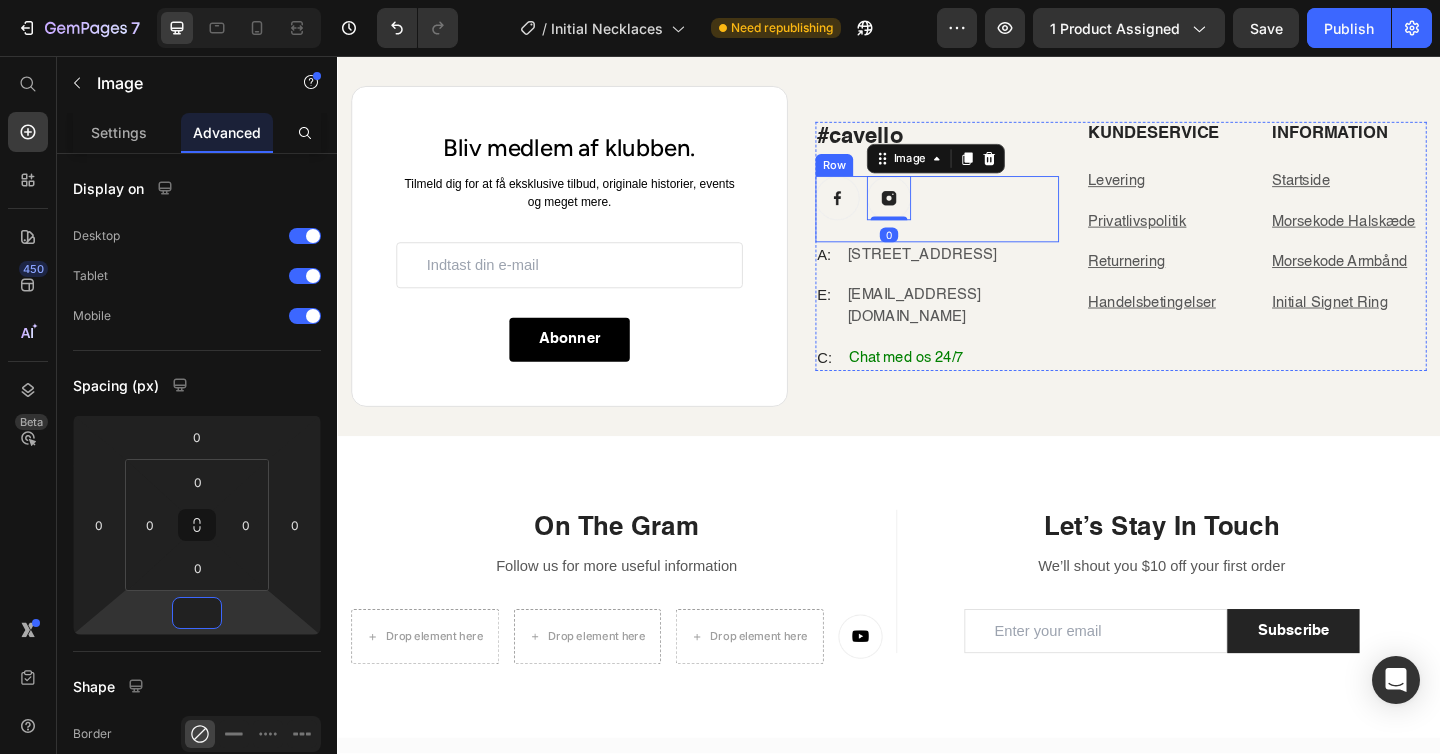 click on "Image Image   0 Row" at bounding box center [989, 223] 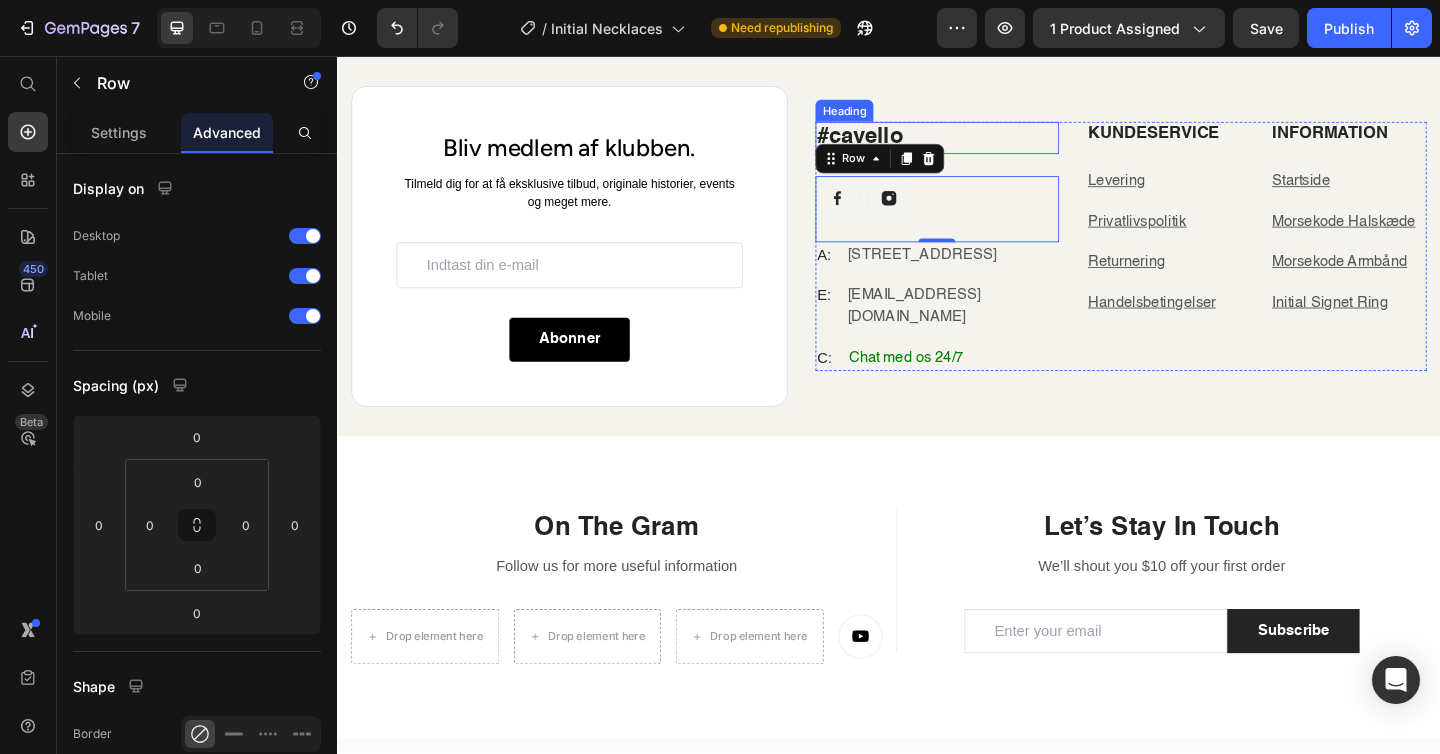 click on "#cavello" at bounding box center (989, 145) 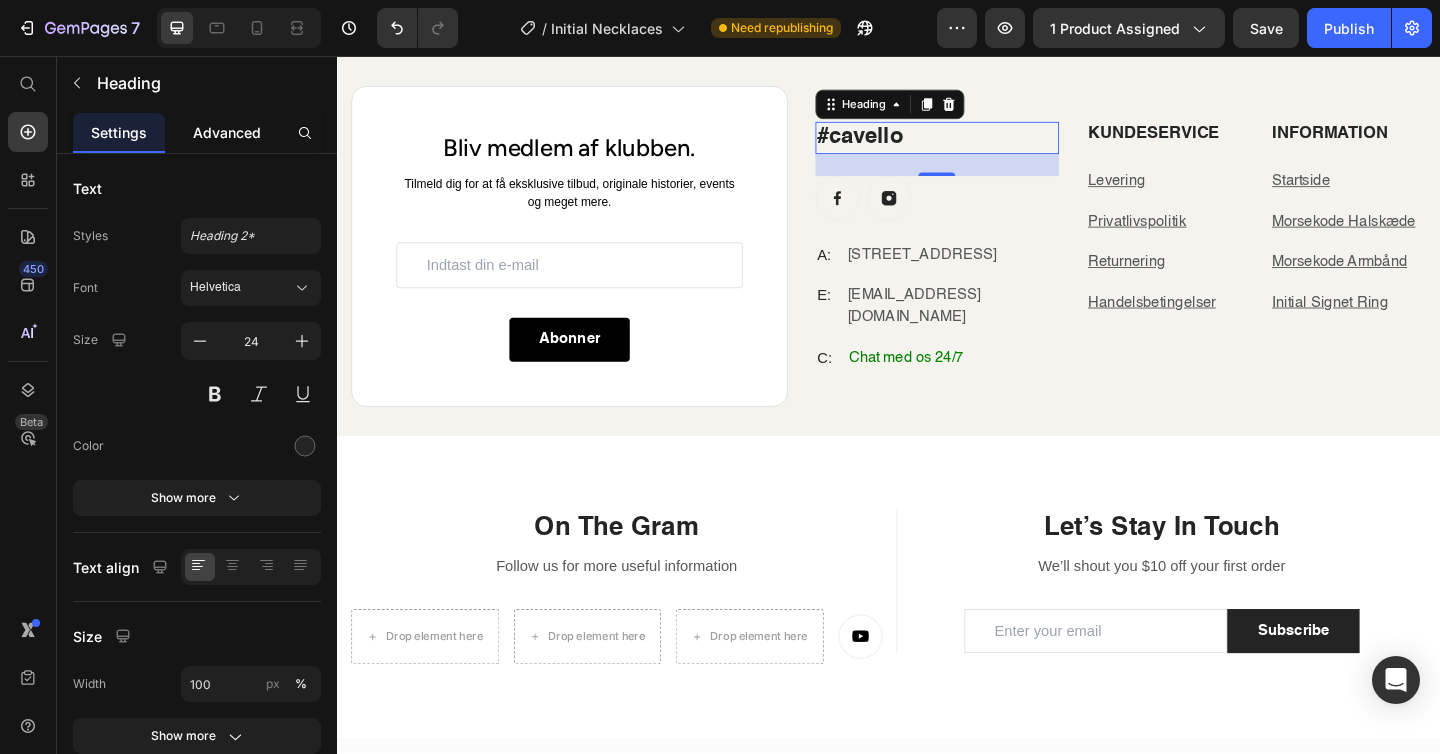 click on "Advanced" at bounding box center [227, 132] 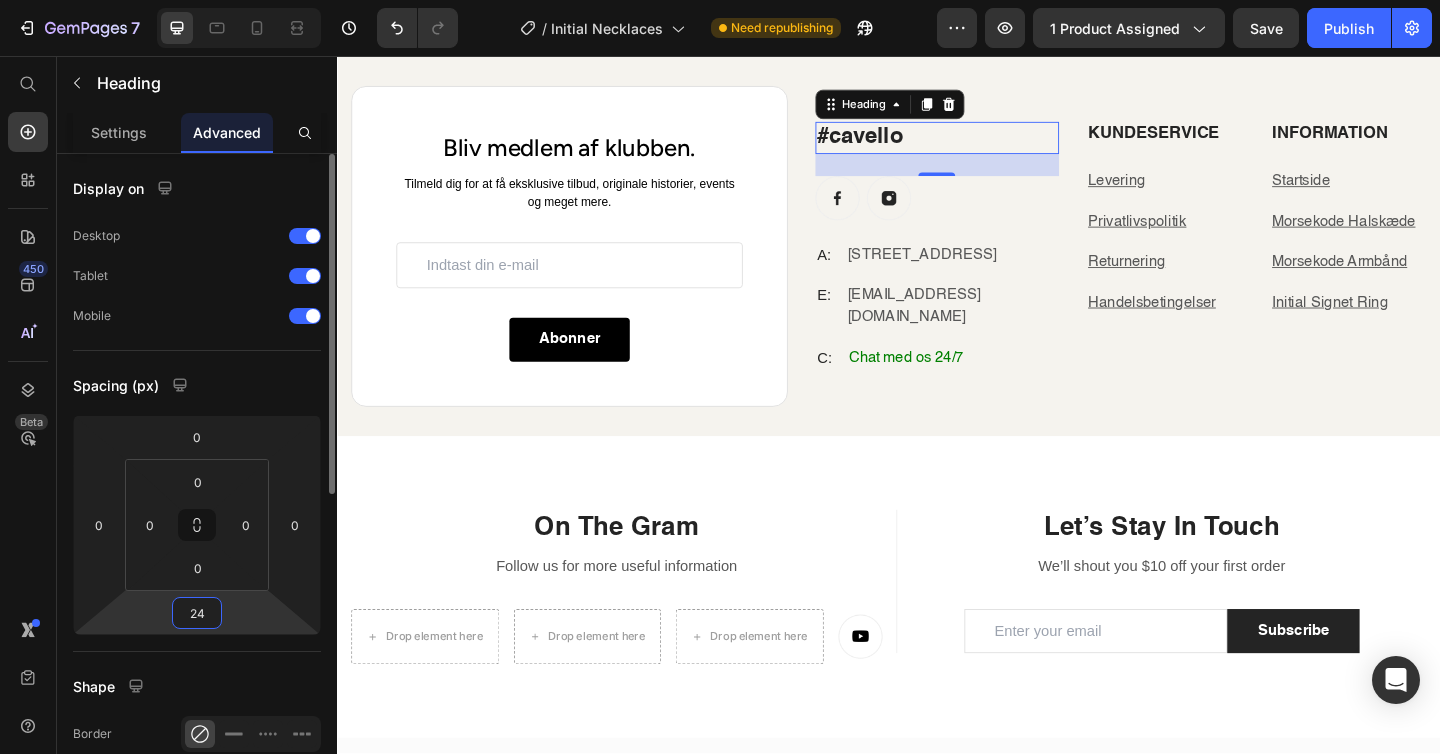 click on "24" at bounding box center (197, 613) 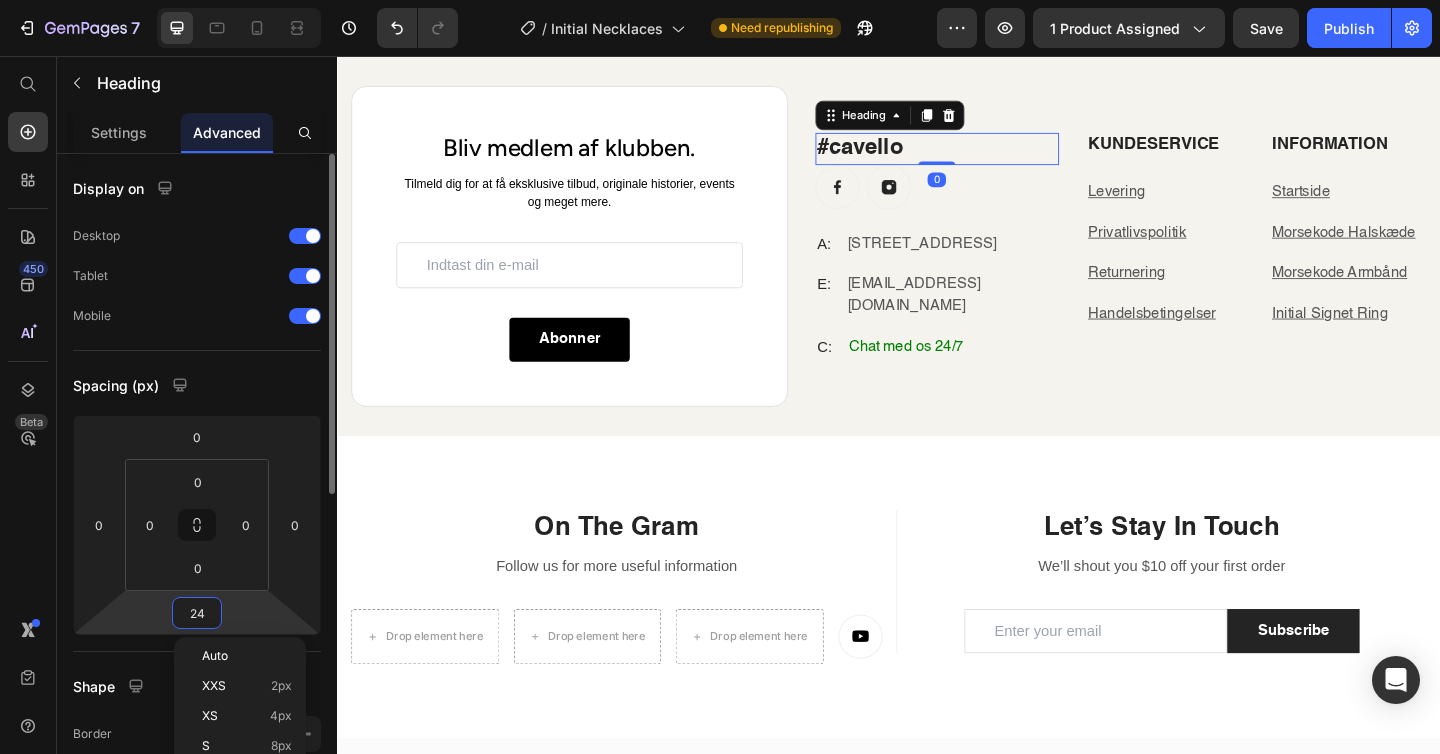 type 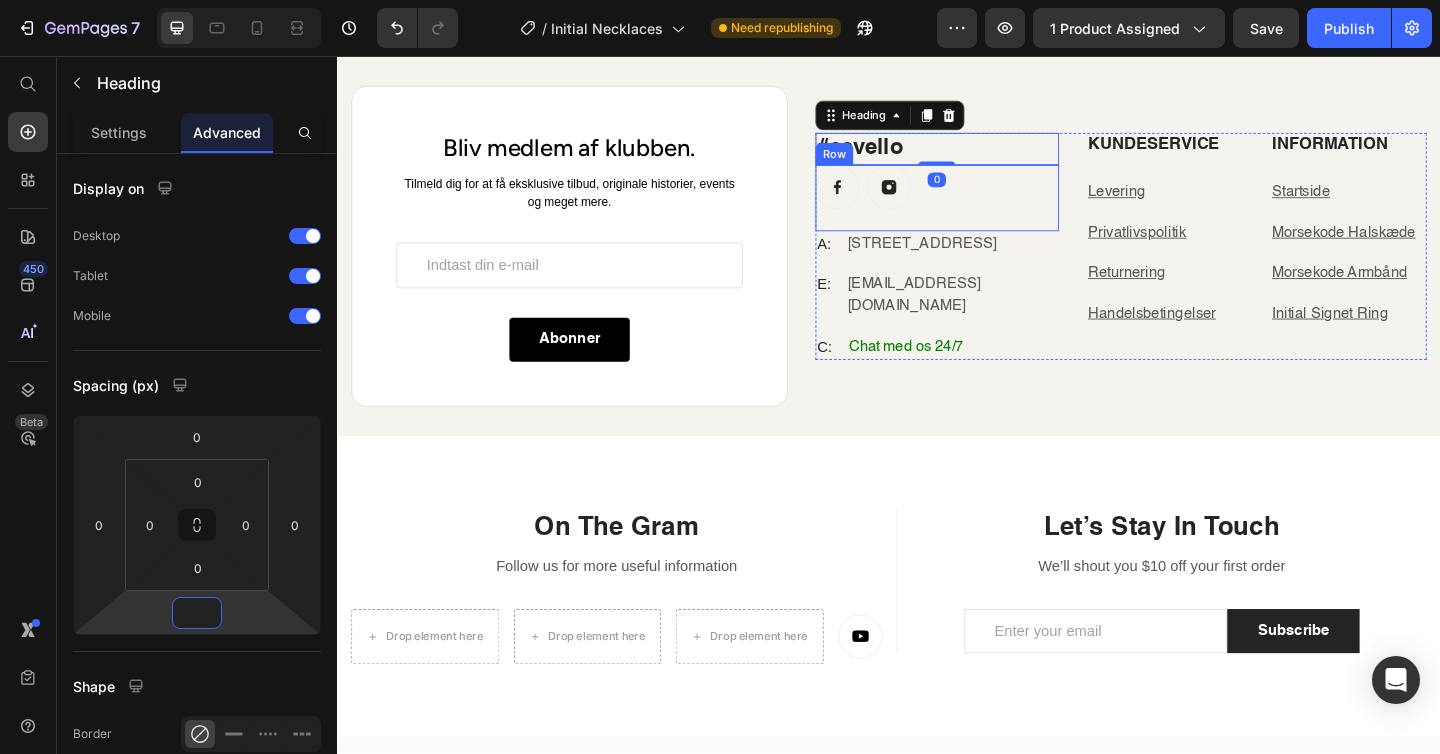 click on "Image Image Row" at bounding box center (989, 211) 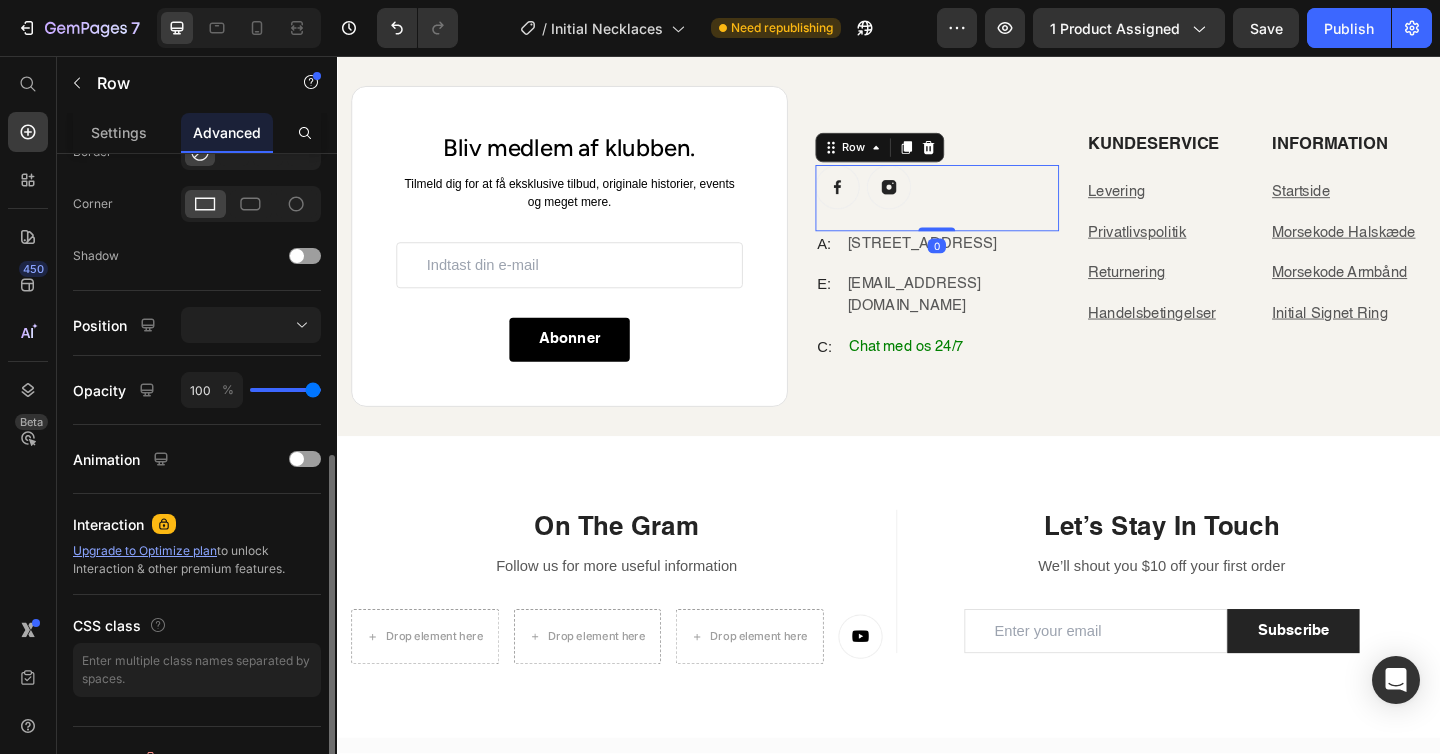 scroll, scrollTop: 612, scrollLeft: 0, axis: vertical 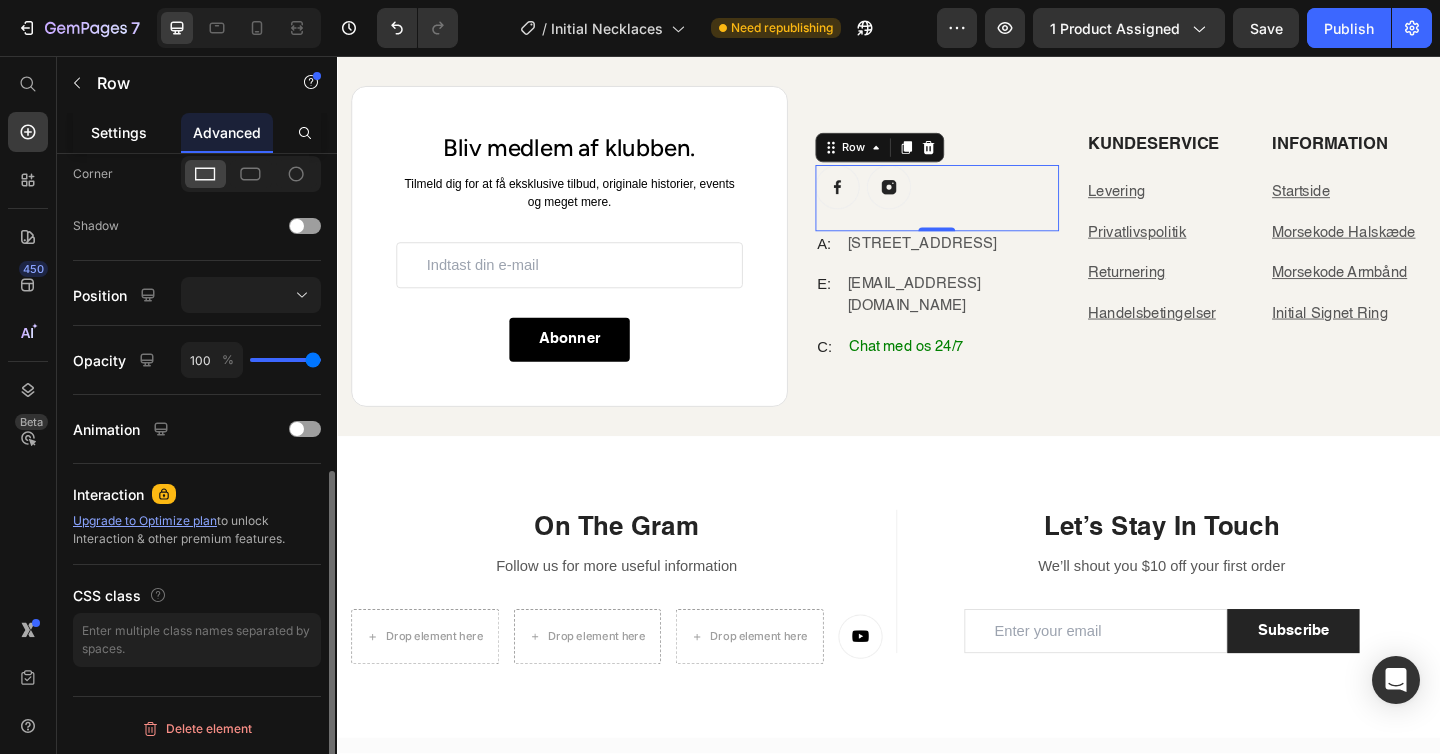 click on "Settings" at bounding box center [119, 132] 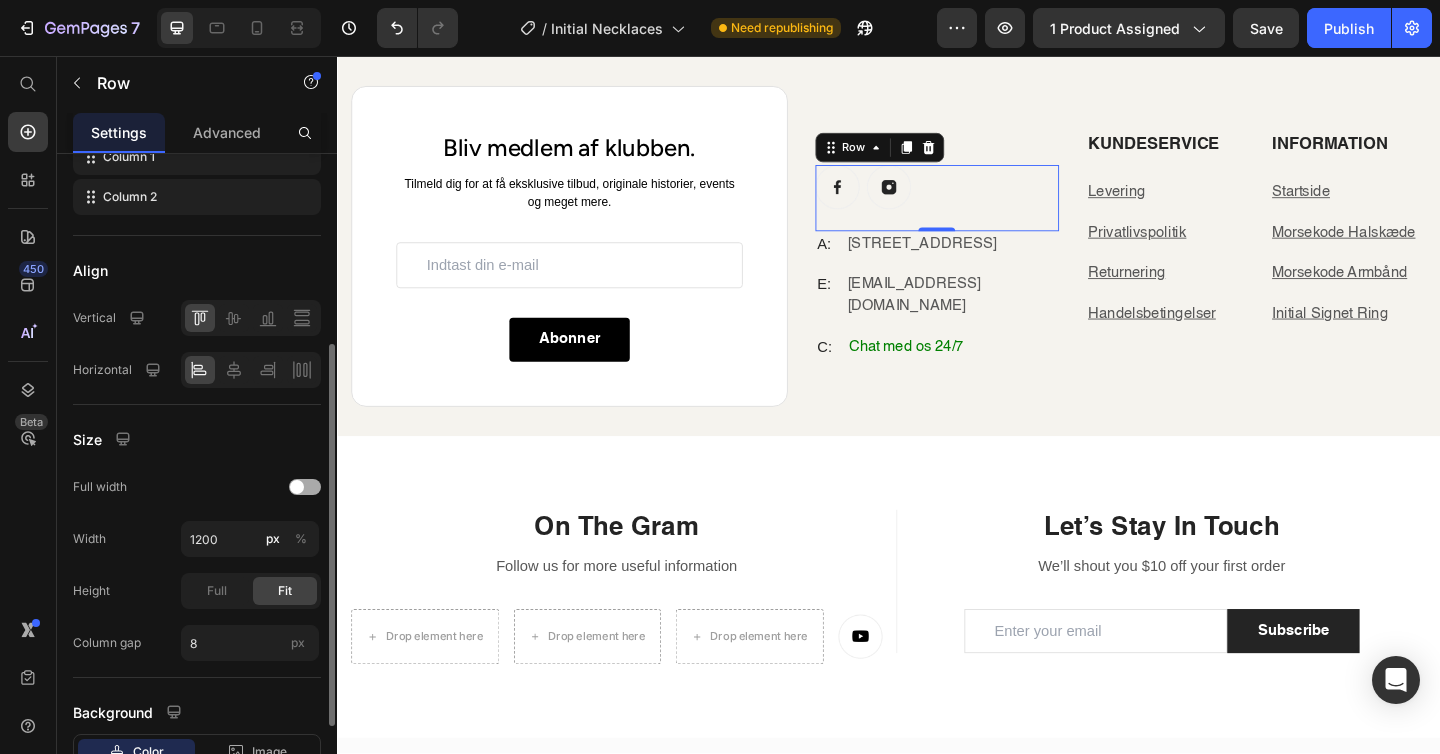 scroll, scrollTop: 472, scrollLeft: 0, axis: vertical 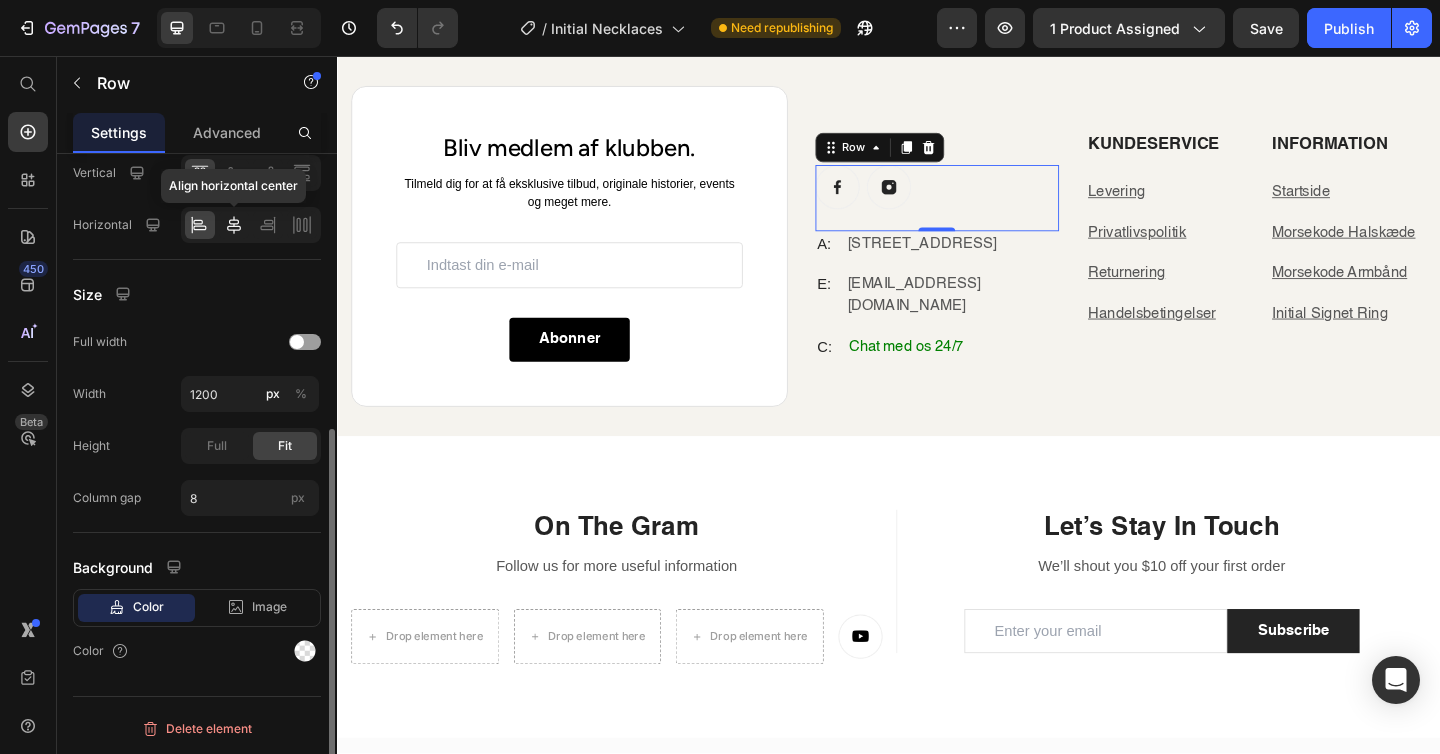 click 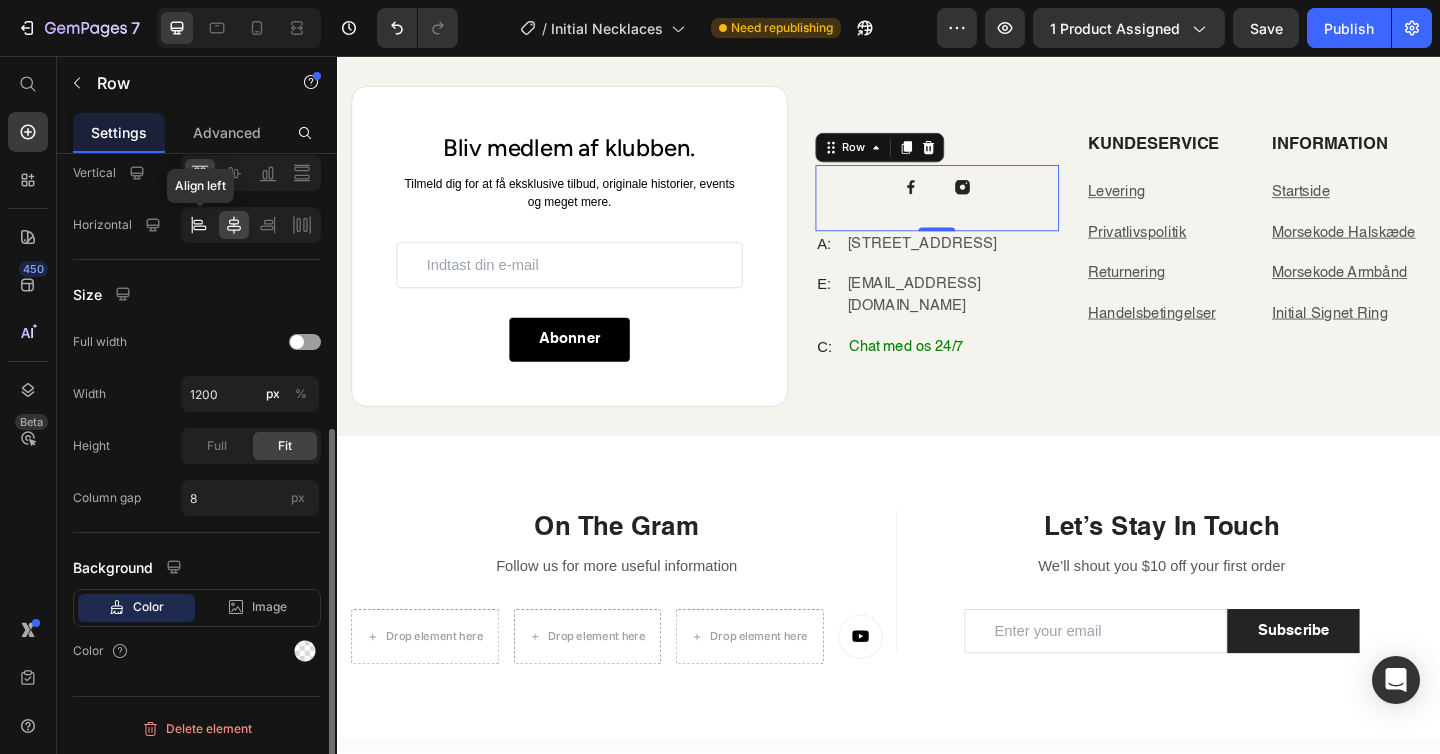 click 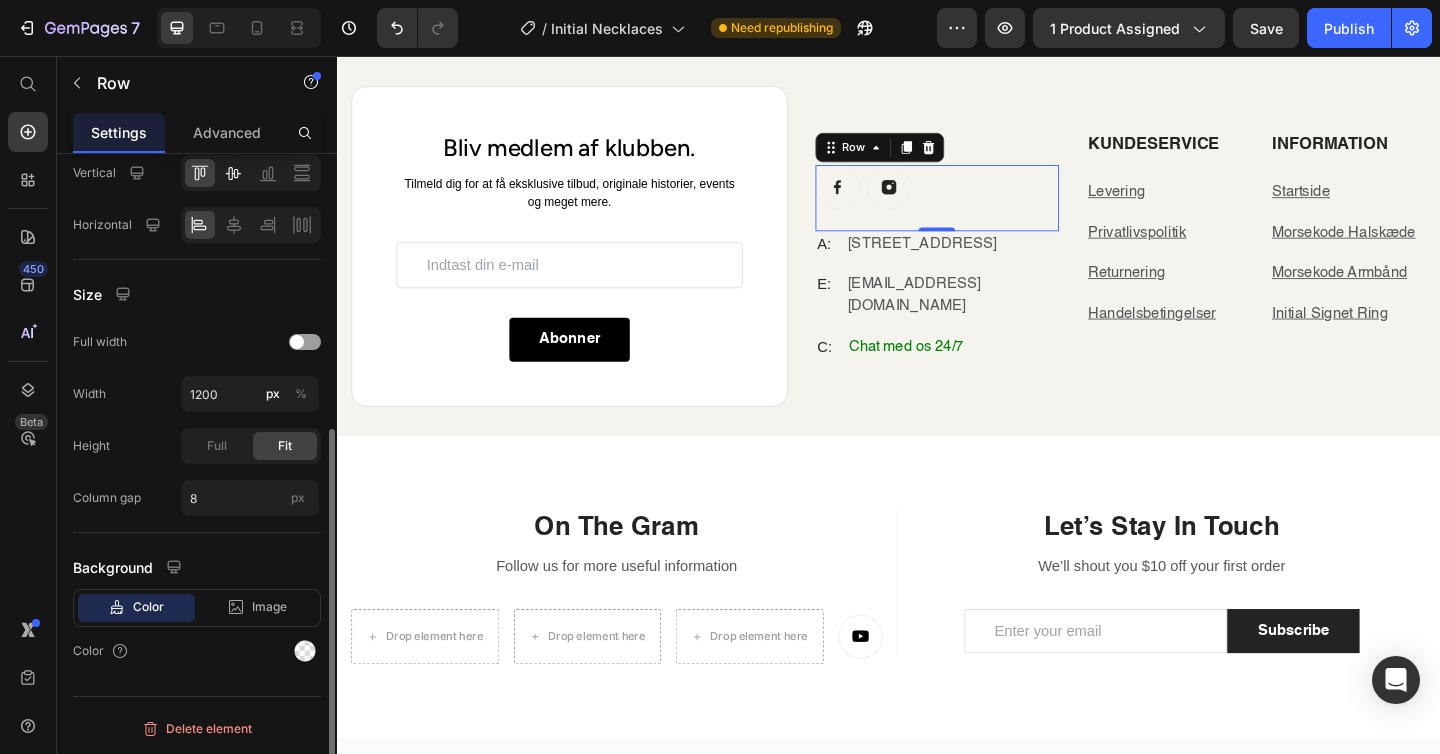 click 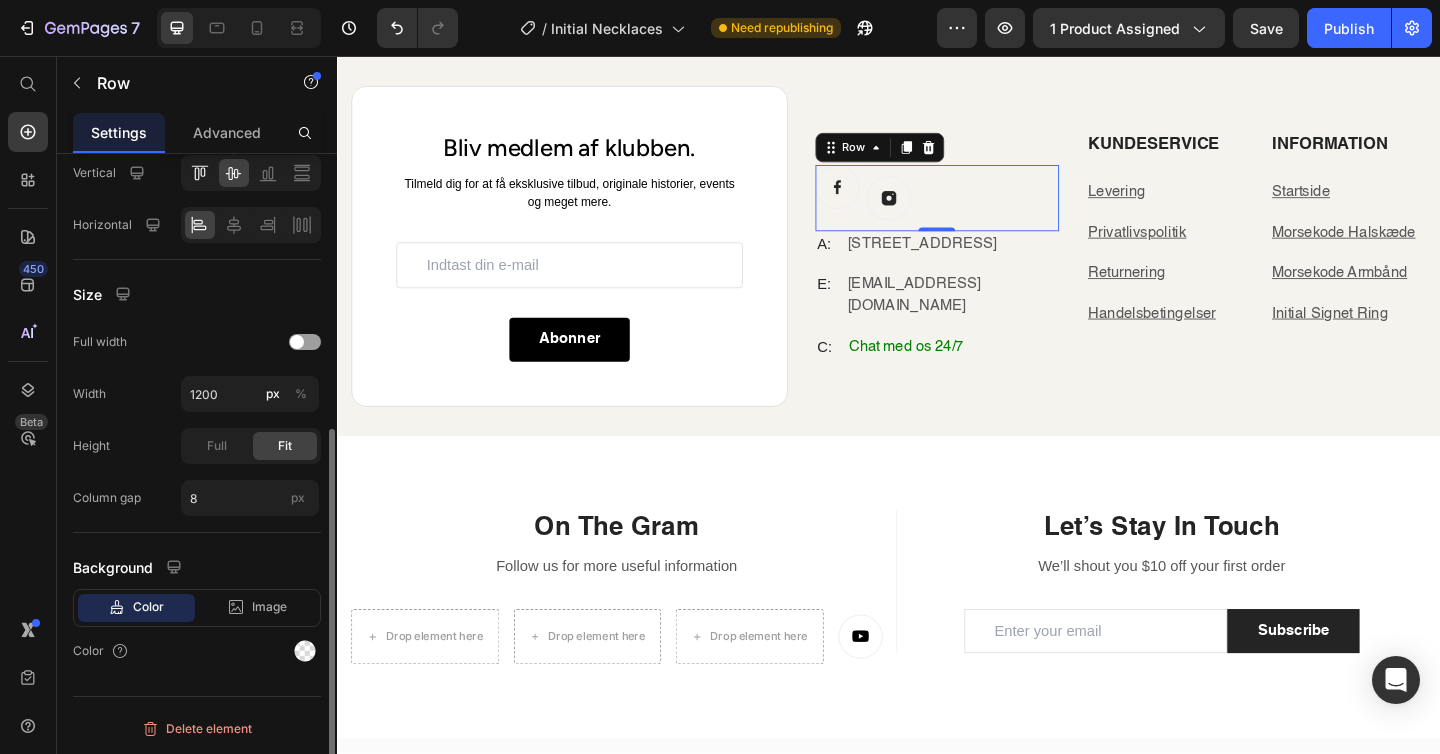 click on "Align vertical center" 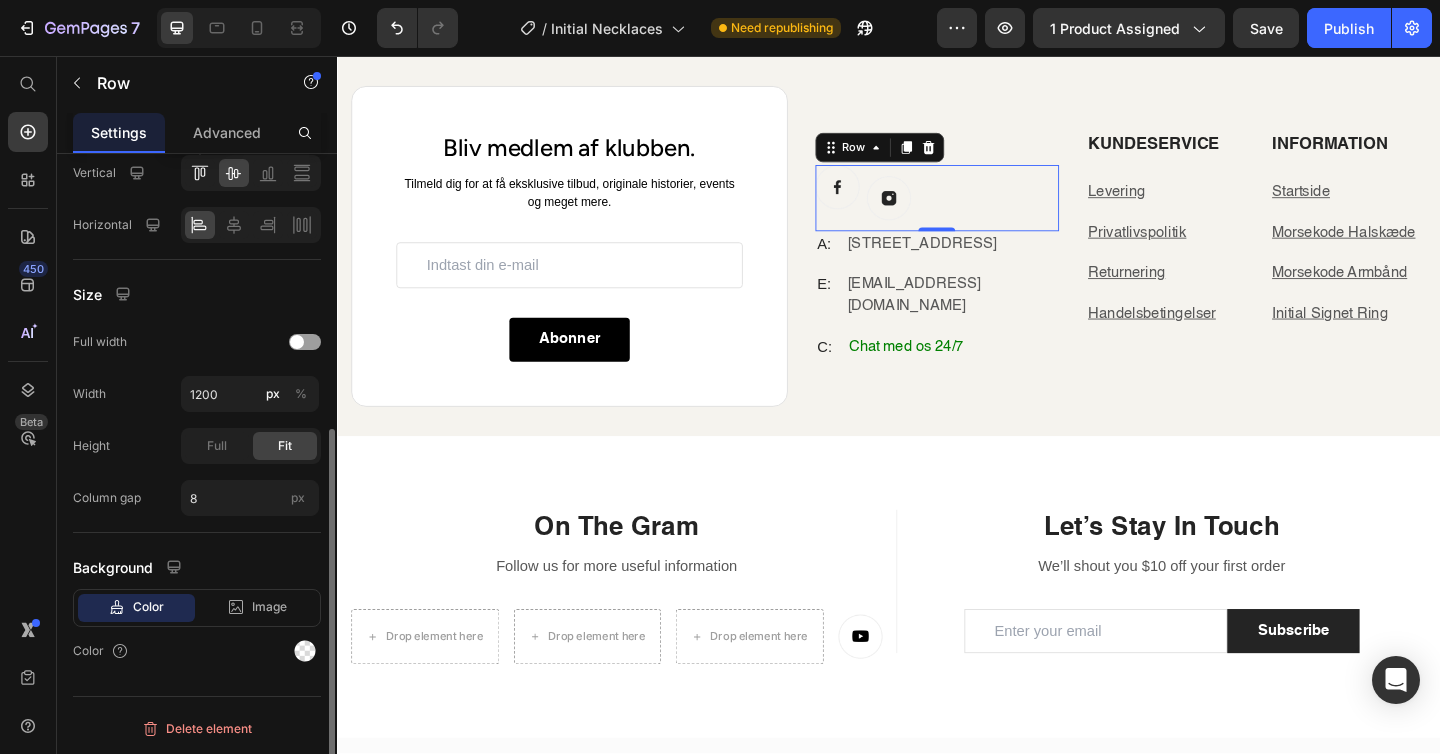 click 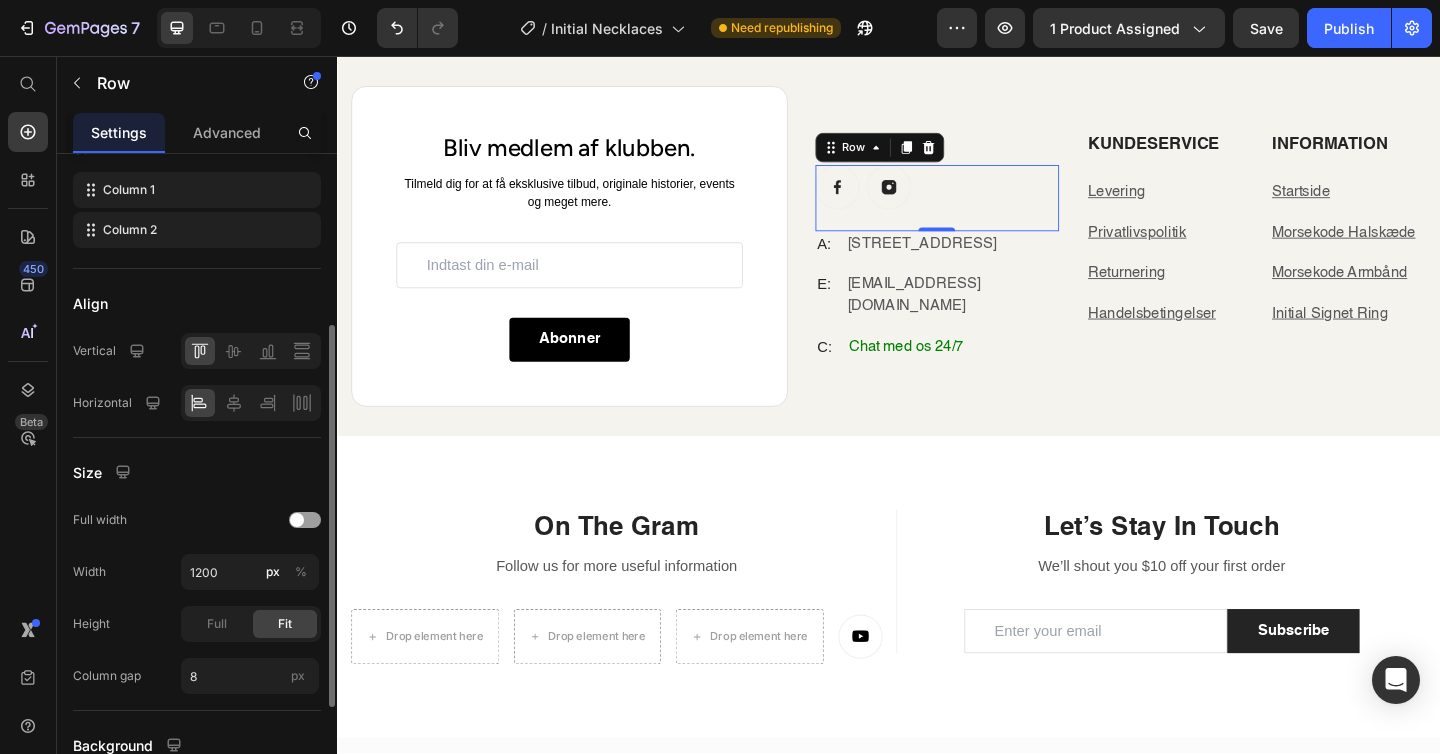 scroll, scrollTop: 124, scrollLeft: 0, axis: vertical 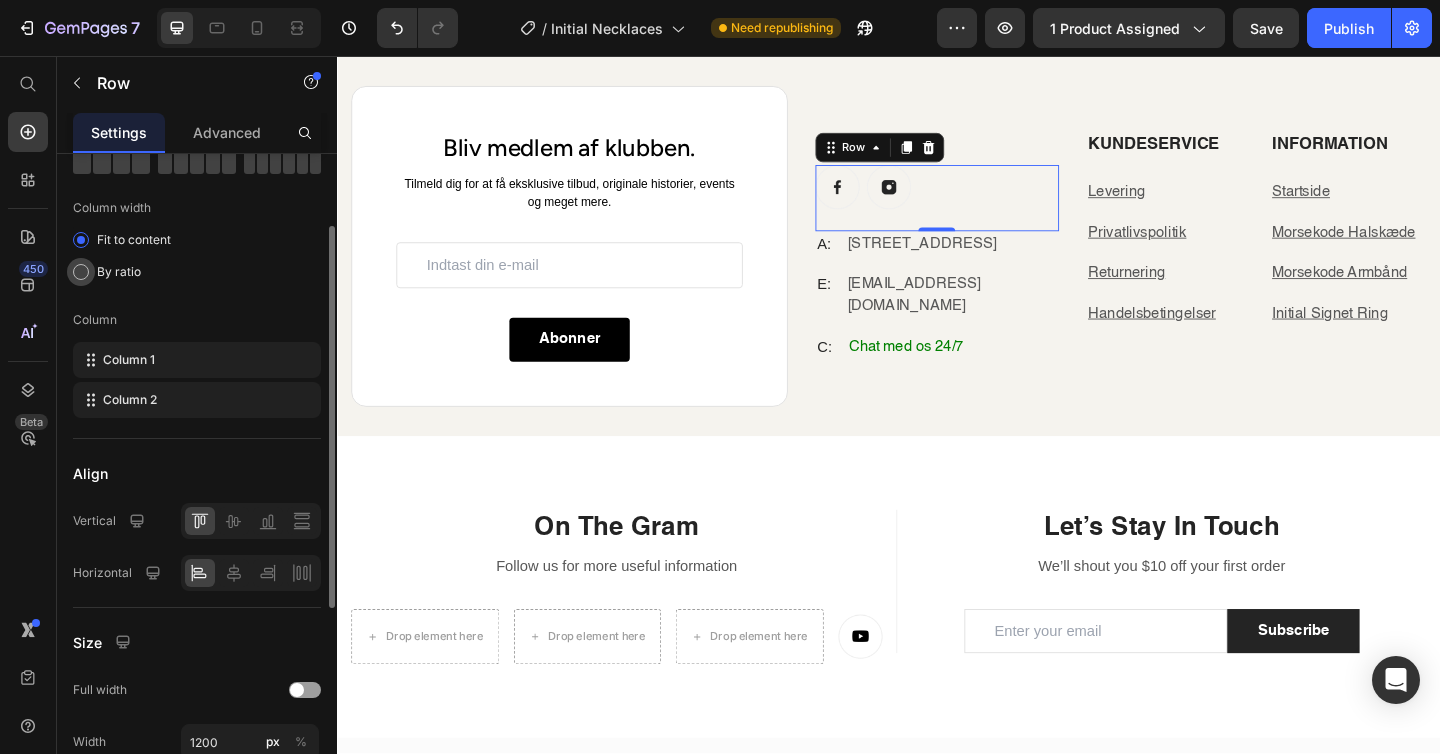 click on "By ratio" at bounding box center (119, 272) 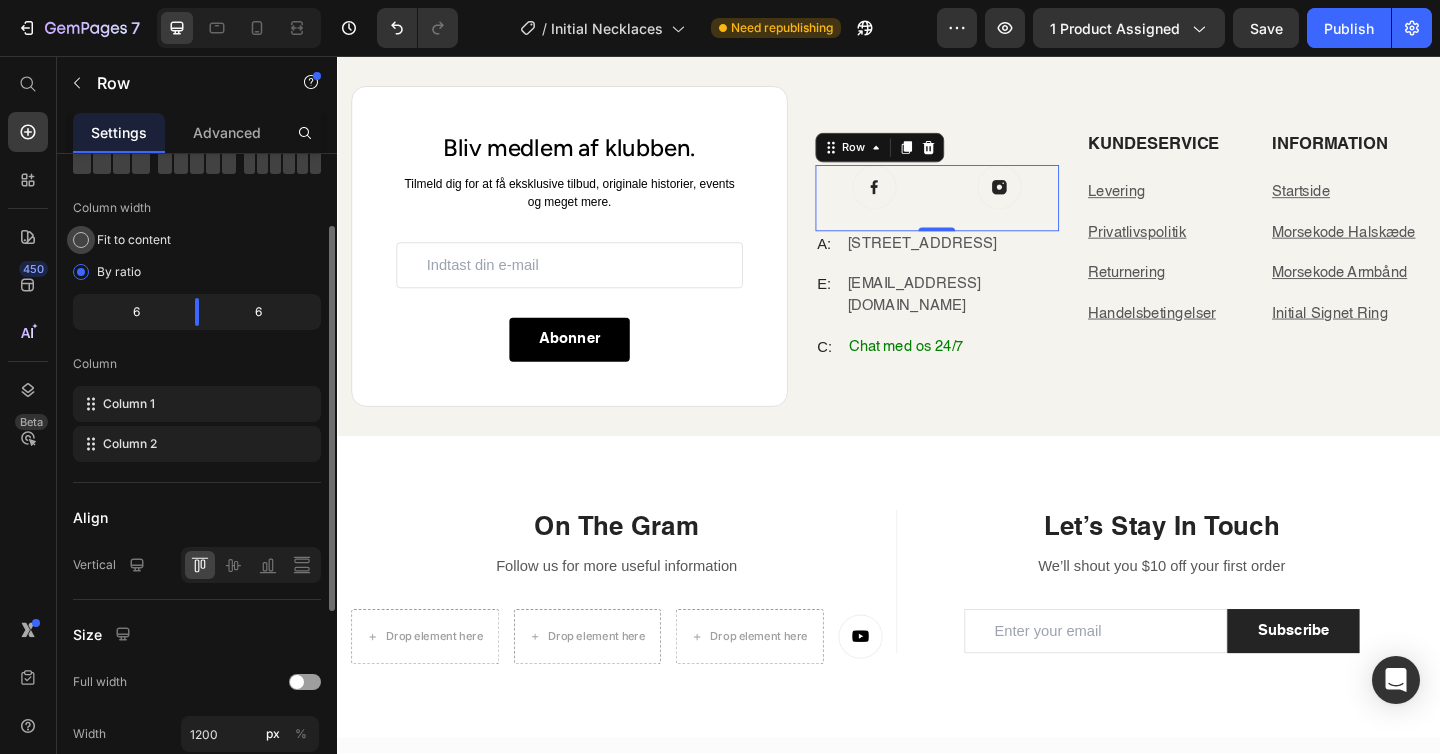 click on "Fit to content" at bounding box center (134, 240) 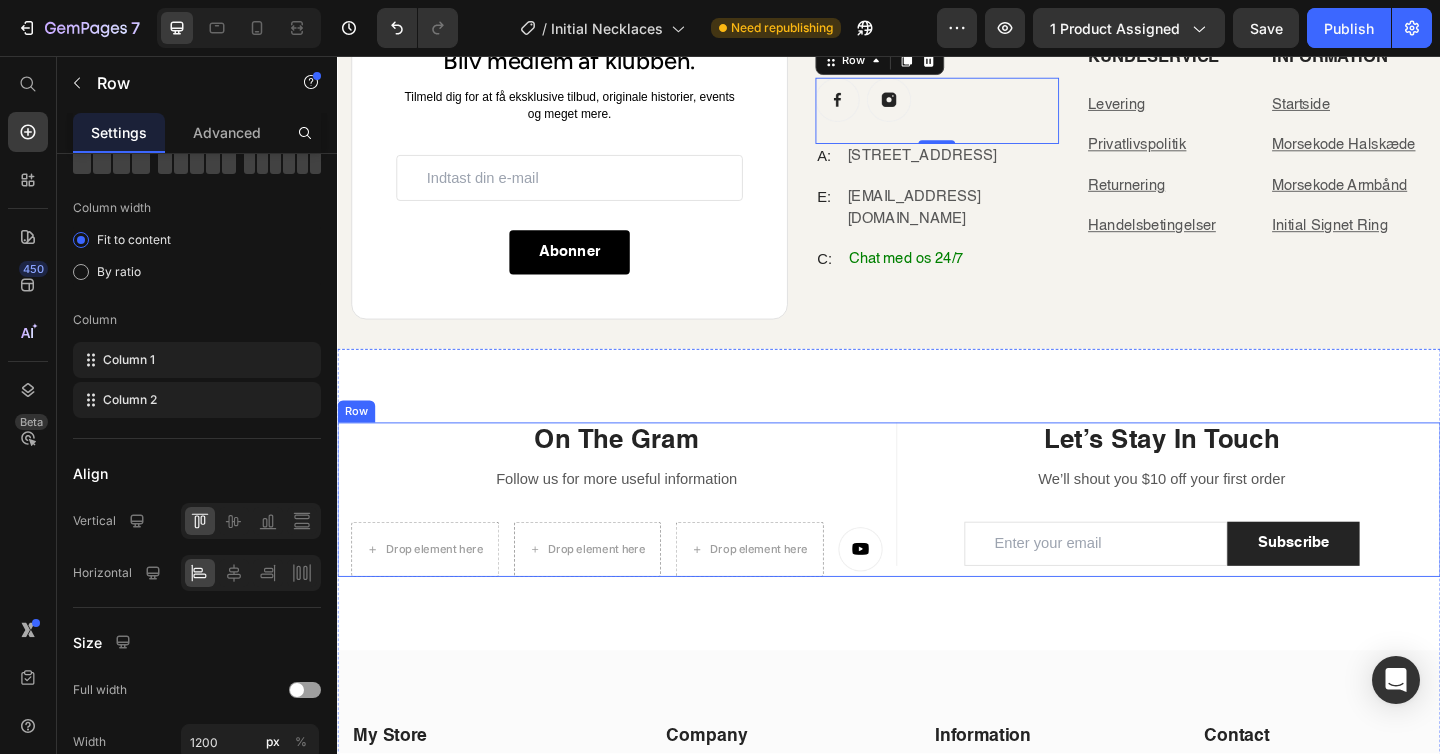 scroll, scrollTop: 4459, scrollLeft: 0, axis: vertical 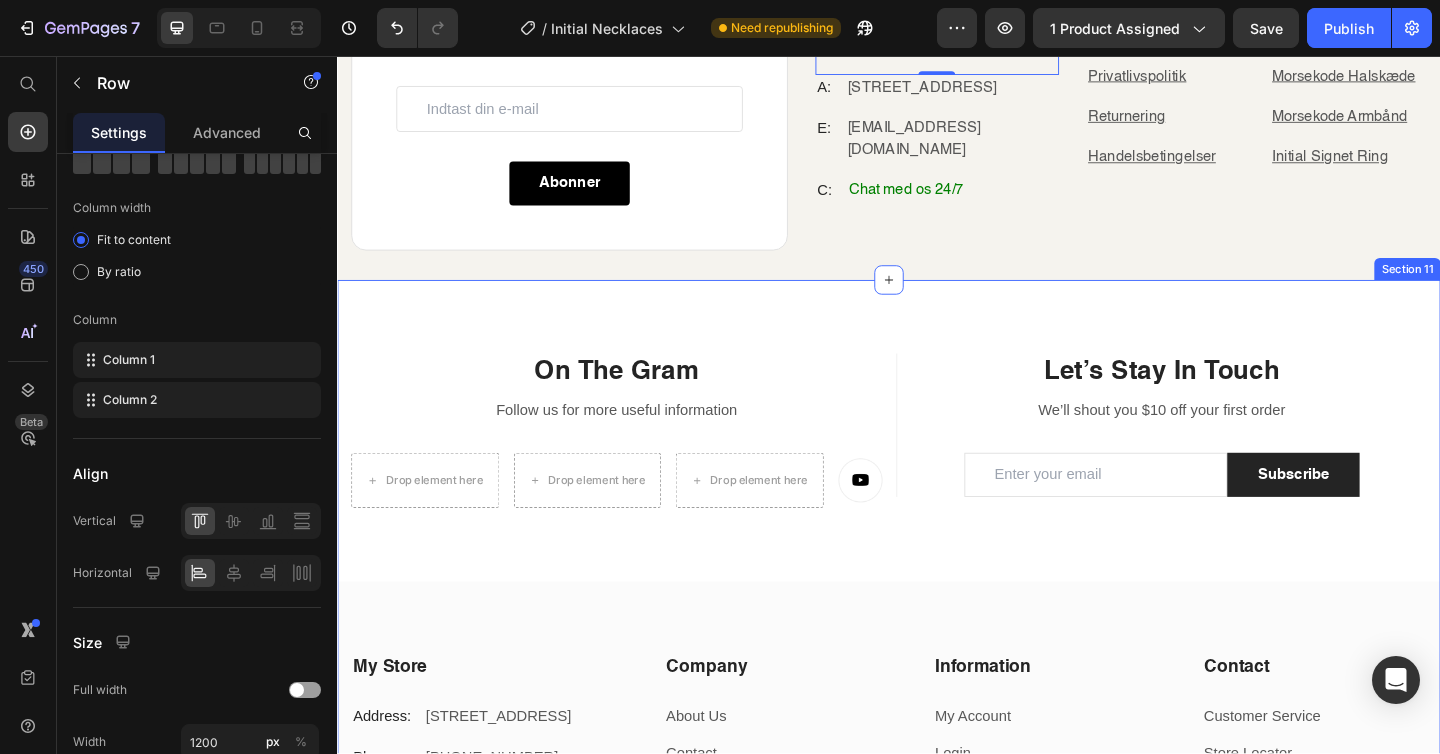 click on "On The Gram Heading Follow us for more useful information Text block
Drop element here
Drop element here
Drop element here Image Row                Title Line Let’s Stay In Touch Heading We’ll shout you $10 off your first order Text block Email Field Subscribe Submit Button Row Newsletter Row Let’s Stay In Touch Heading We’ll shout you $10 off your first order Text block Email Field Subscribe Submit Button Row Newsletter Row Row My Store Heading Address: Text block 184 Main Rd E, St Albans VIC 3021, Australia Text block Row Phone: Text block +012 345 6789 0000 Text block Row Email: Text block gemthemes@gmail.com Text block Row Company Heading About Us Text block Contact Text block Shipping  & Return Text block FAQs Text block Row Information Heading My Account Text block Login Text block My Cart Text block Checkout Text block Row Contact Heading Customer Service Text block Store Locator Text block Wholesale Text block Career Text block Row Row Row" at bounding box center [937, 657] 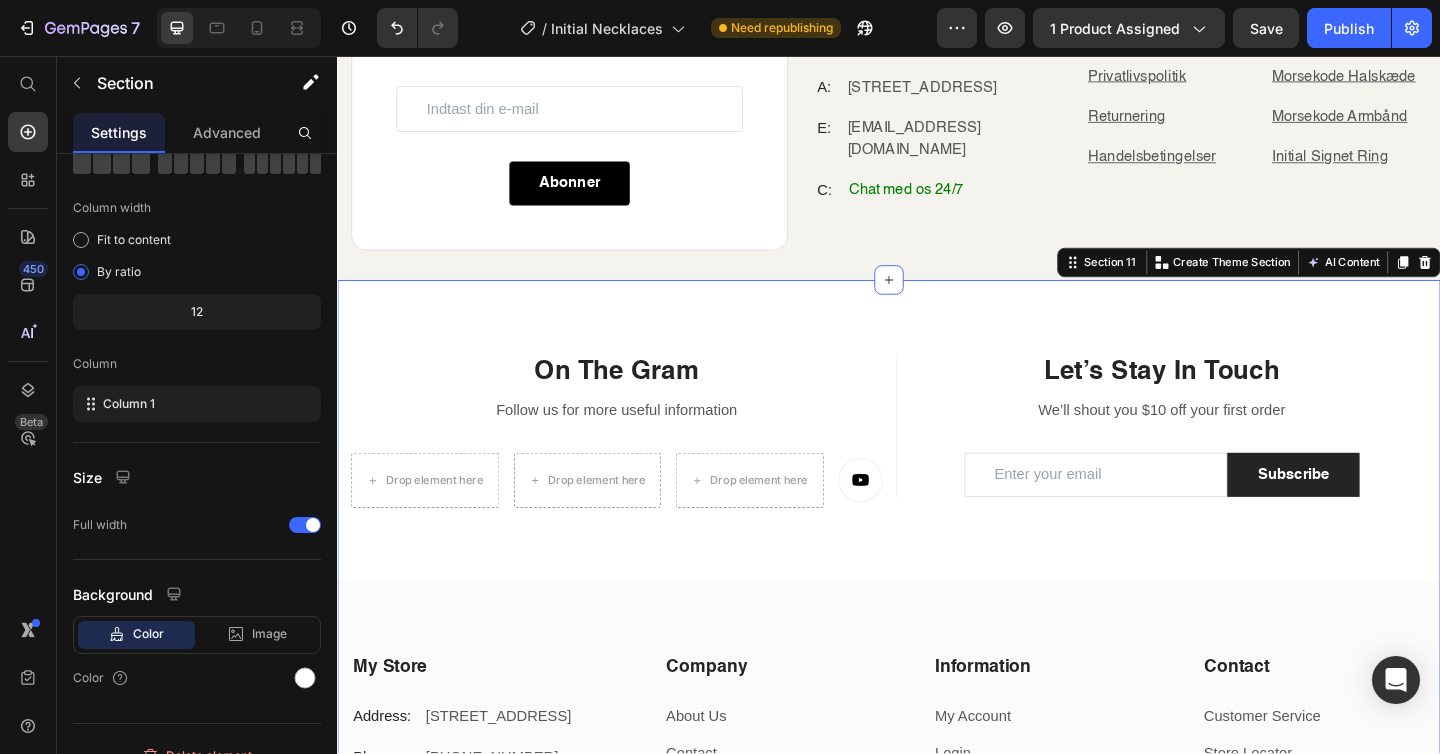 scroll, scrollTop: 0, scrollLeft: 0, axis: both 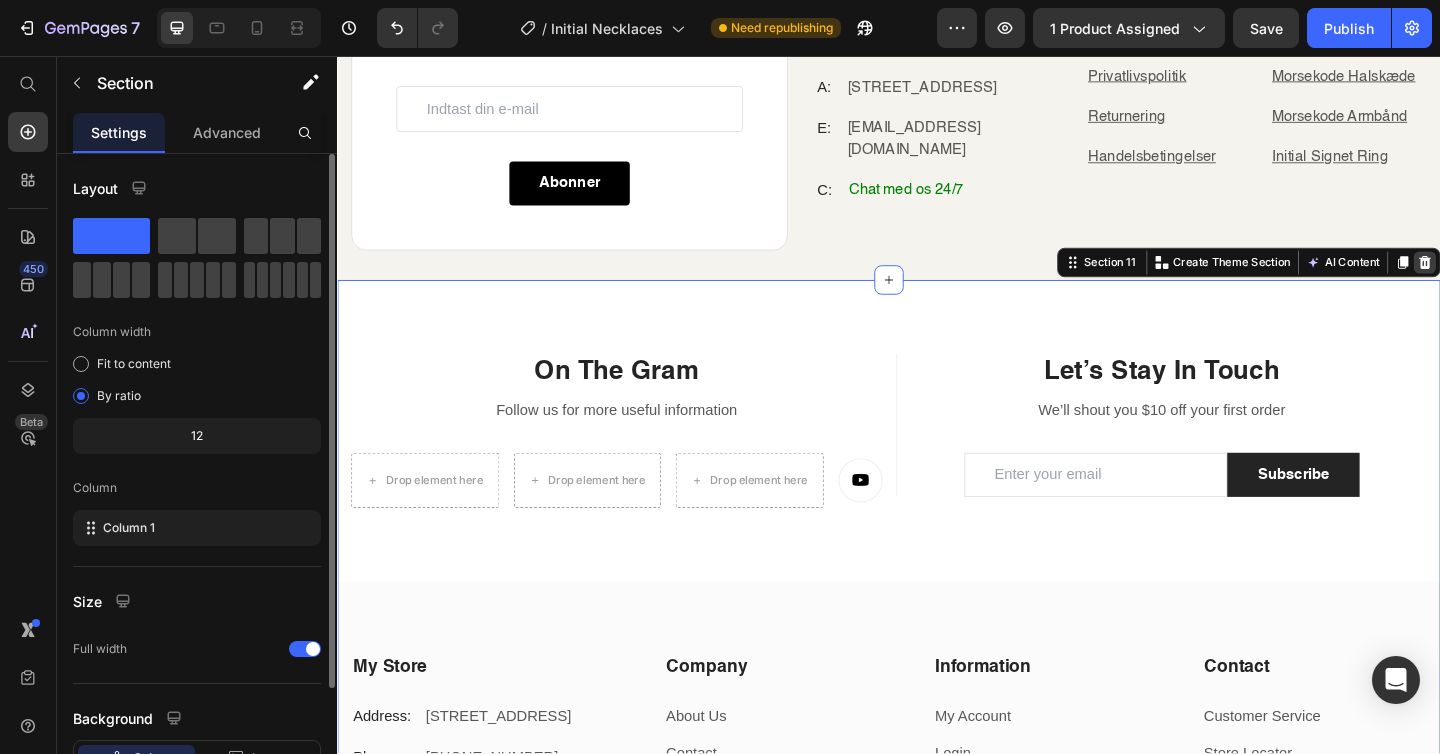 click 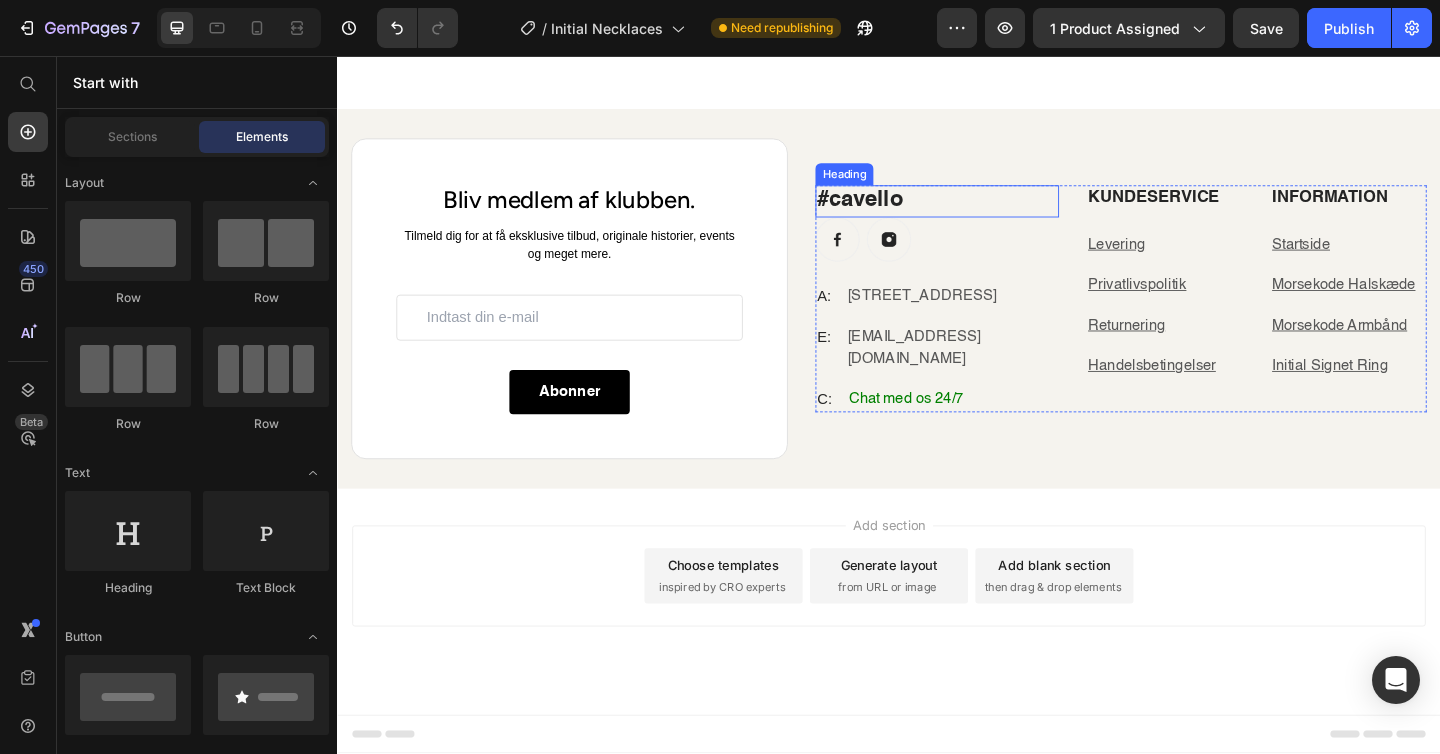 click on "#cavello" at bounding box center (989, 214) 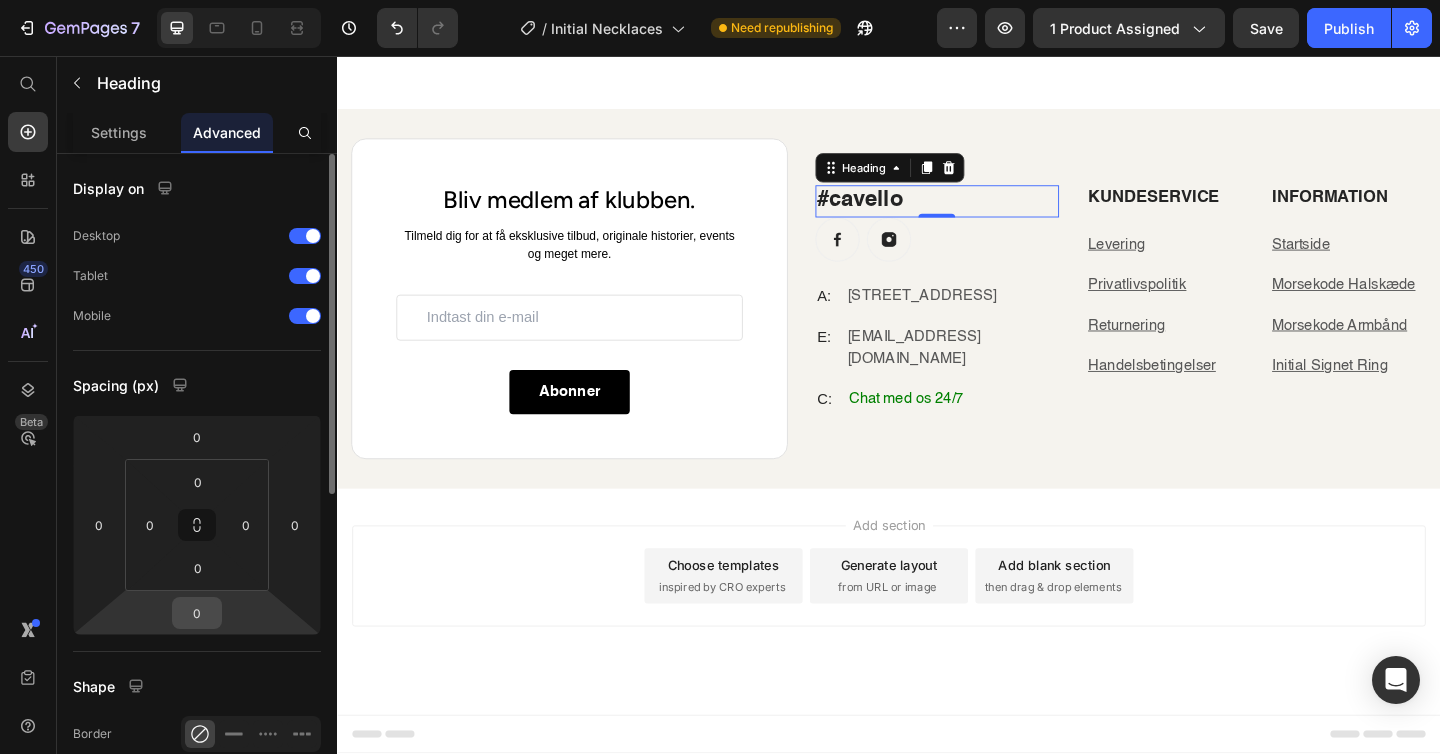 click on "0" at bounding box center [197, 613] 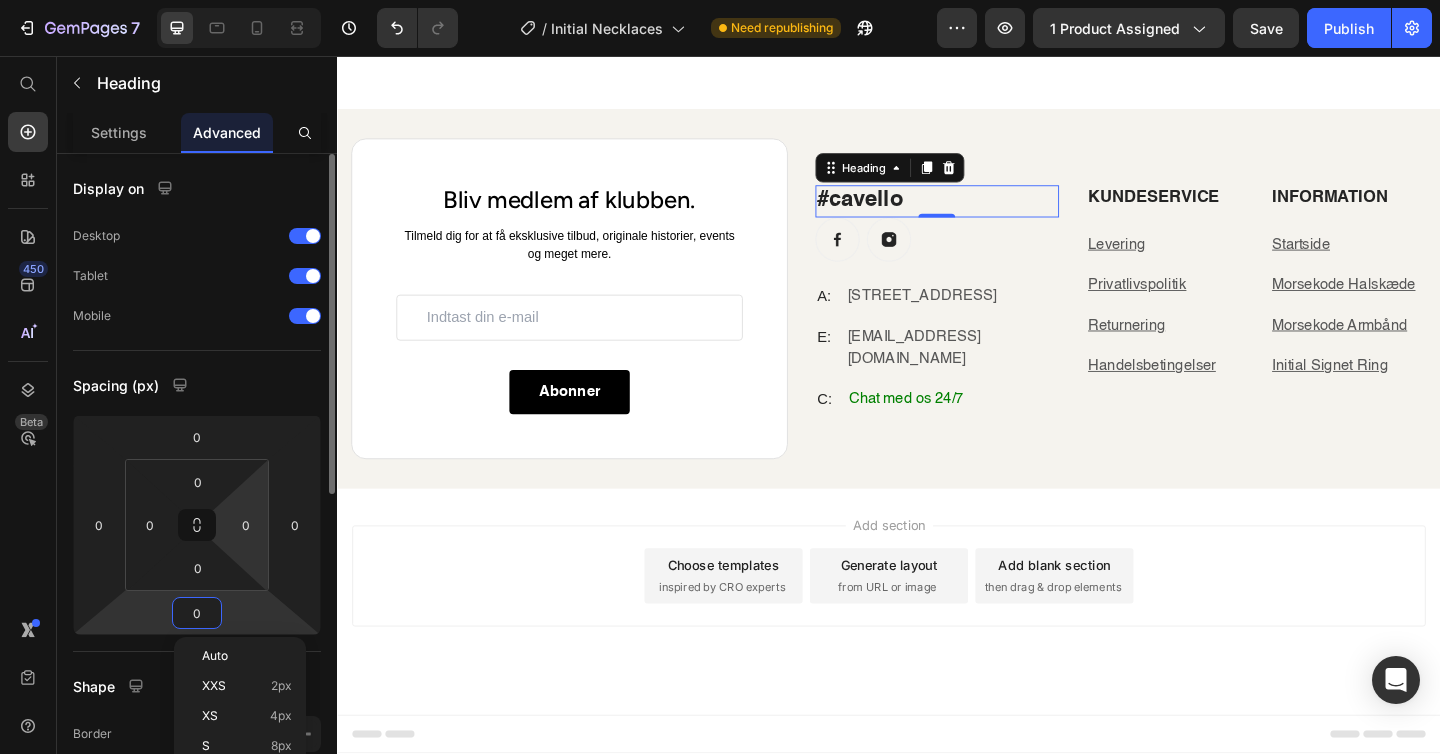 scroll, scrollTop: 31, scrollLeft: 0, axis: vertical 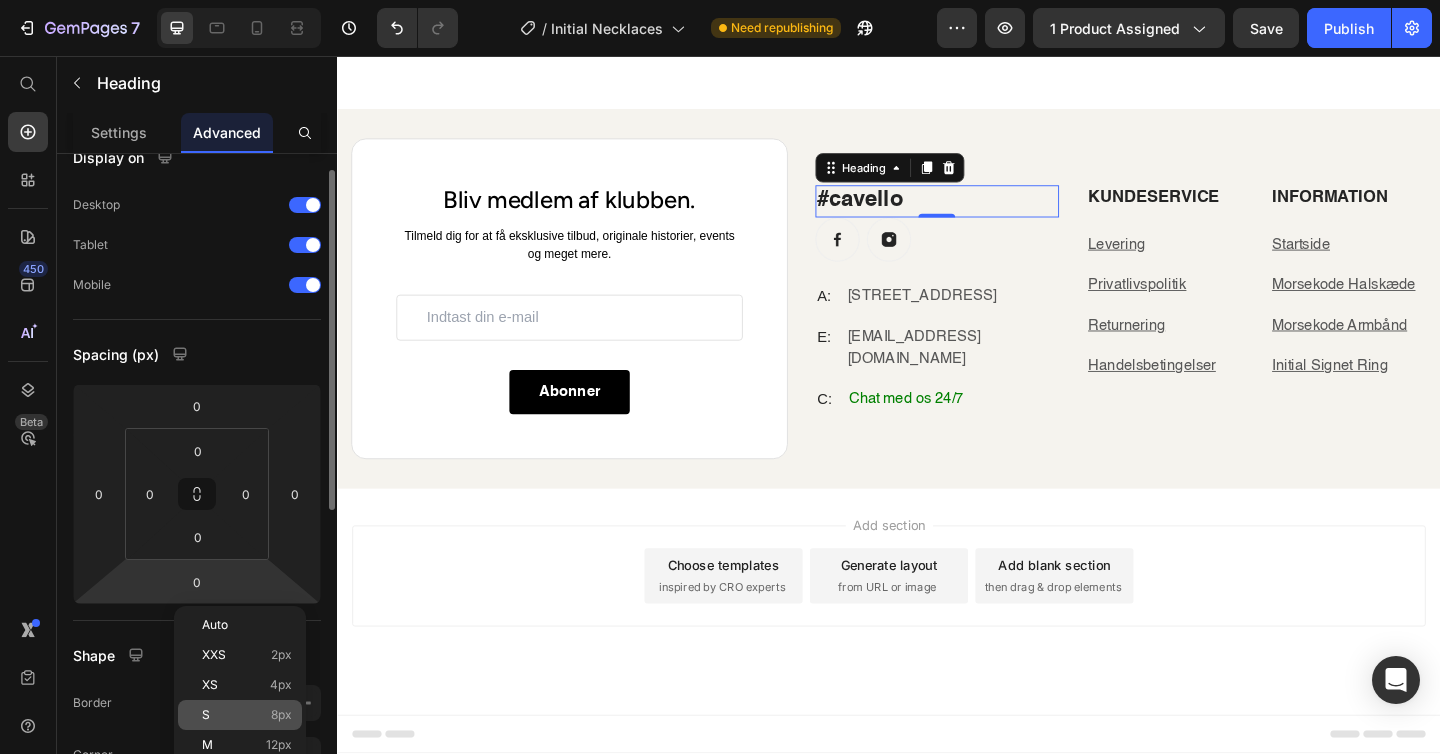 click on "S 8px" at bounding box center [247, 715] 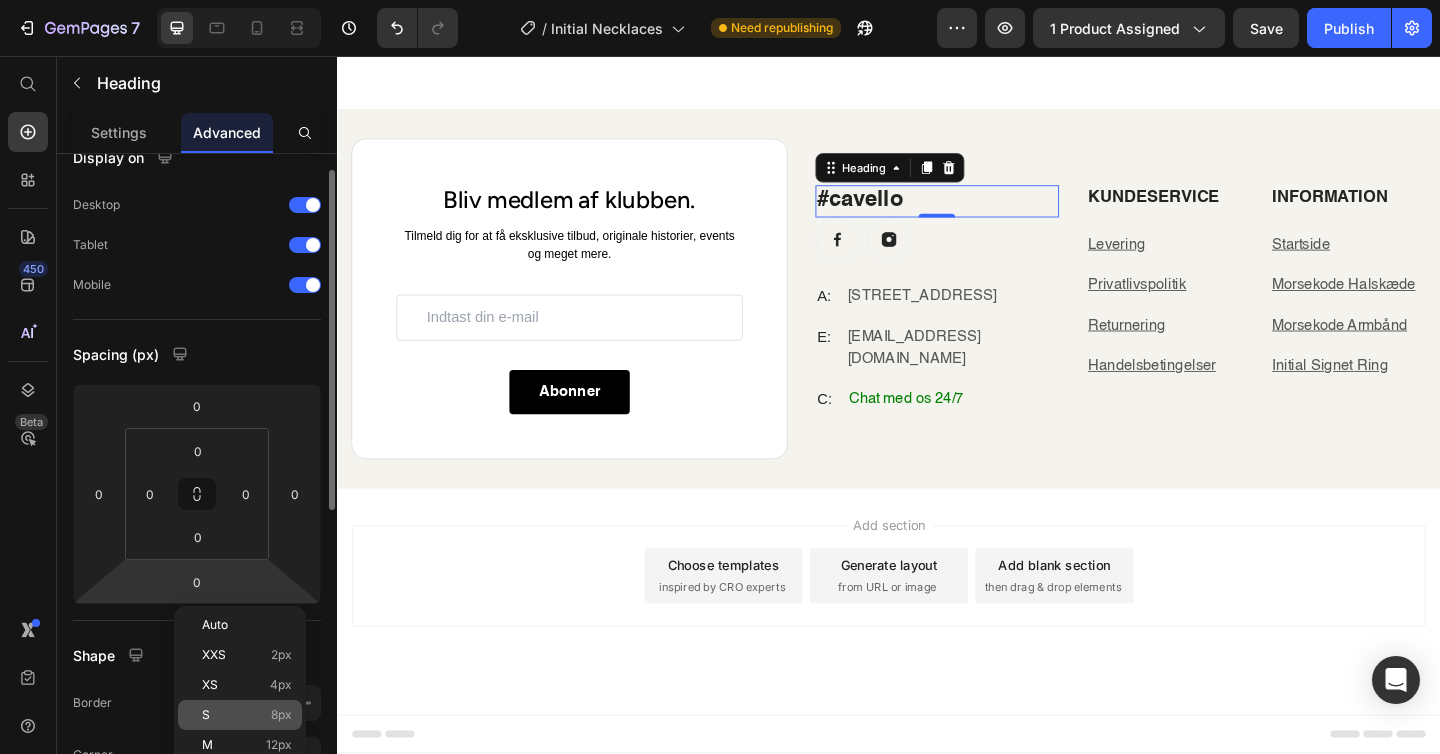 type on "8" 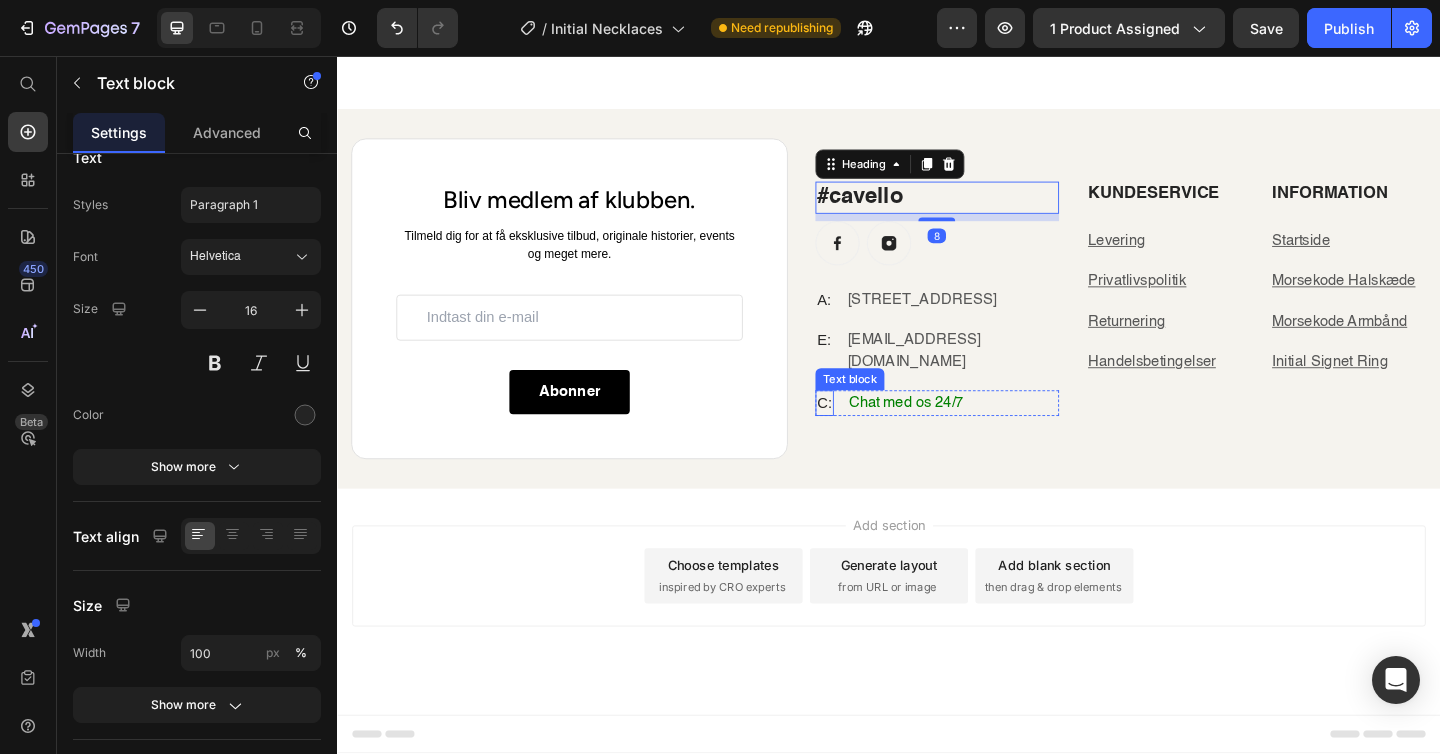 click on "C:" at bounding box center (867, 434) 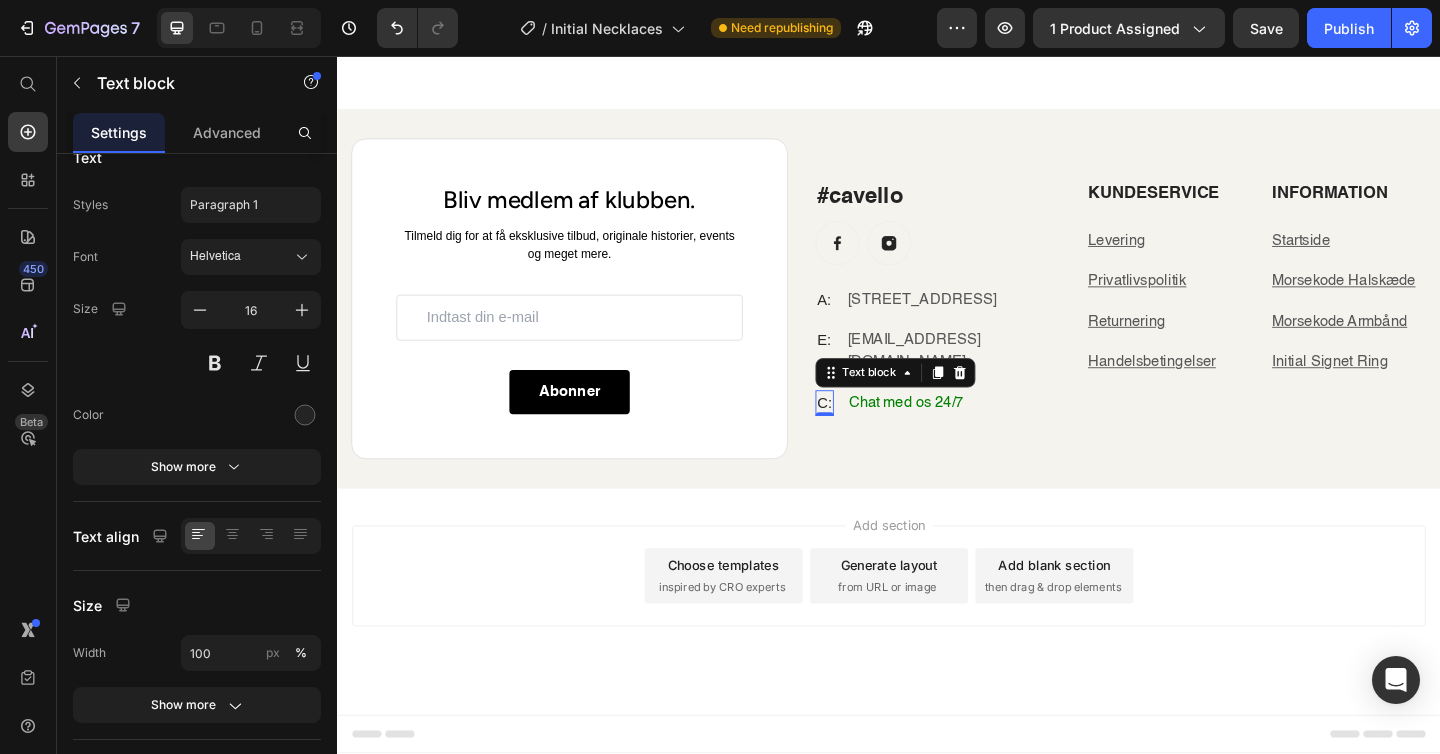 scroll, scrollTop: 0, scrollLeft: 0, axis: both 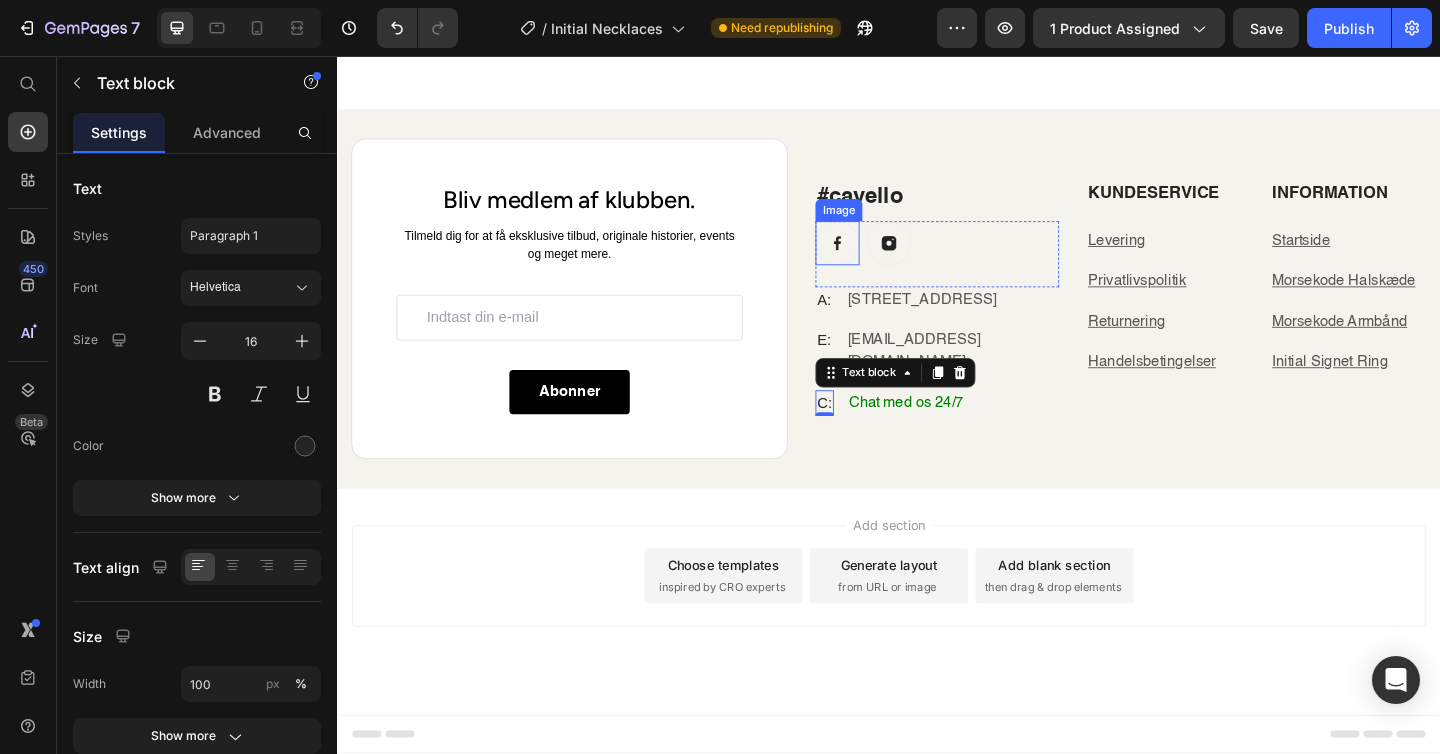 click at bounding box center [881, 260] 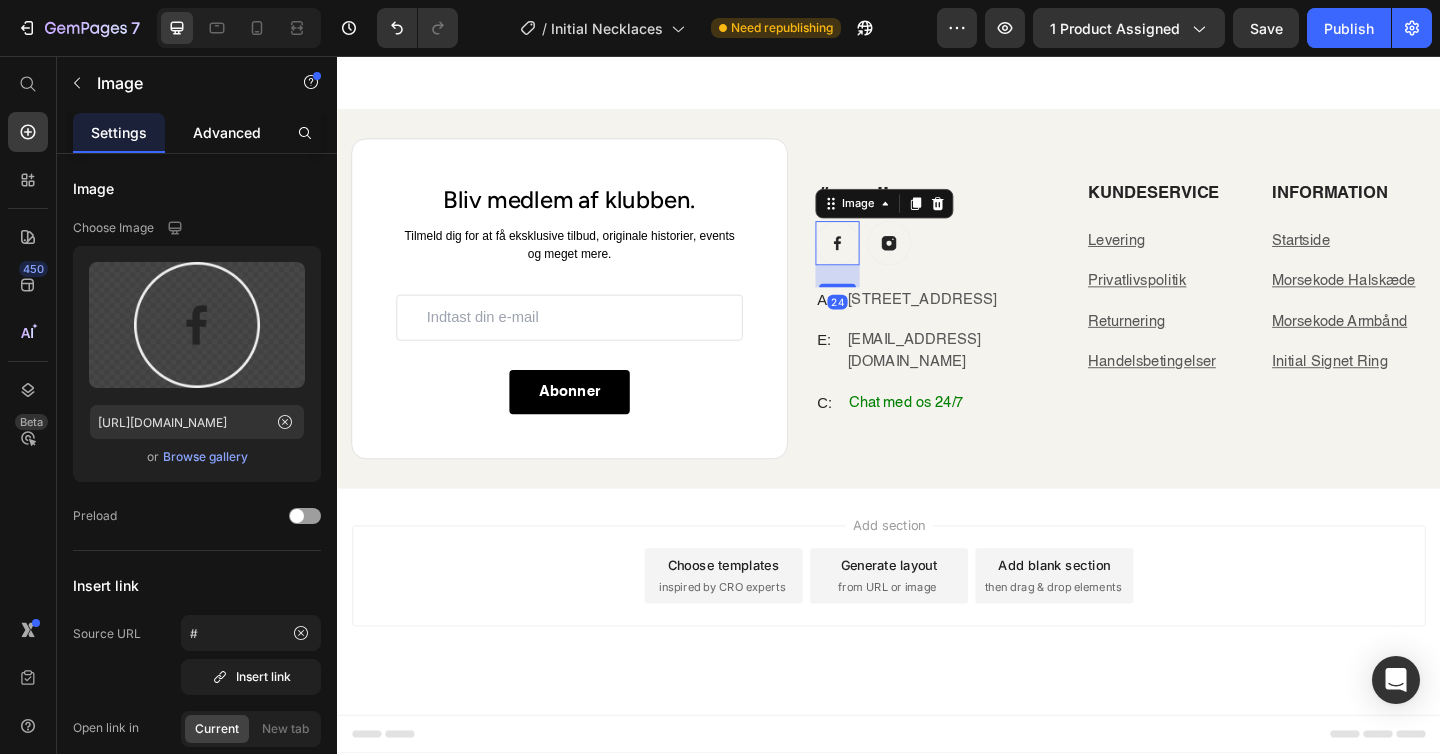 click on "Advanced" at bounding box center (227, 132) 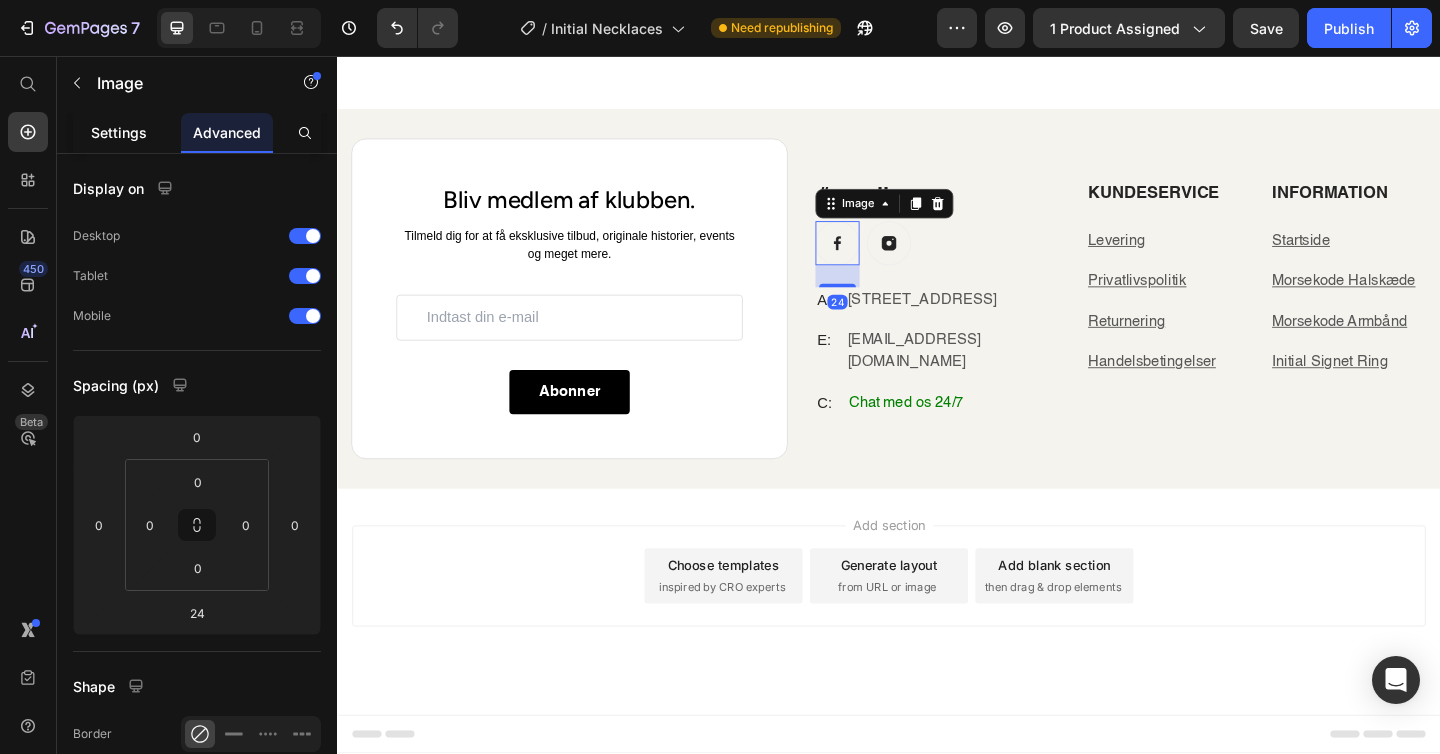 click on "Settings" at bounding box center (119, 132) 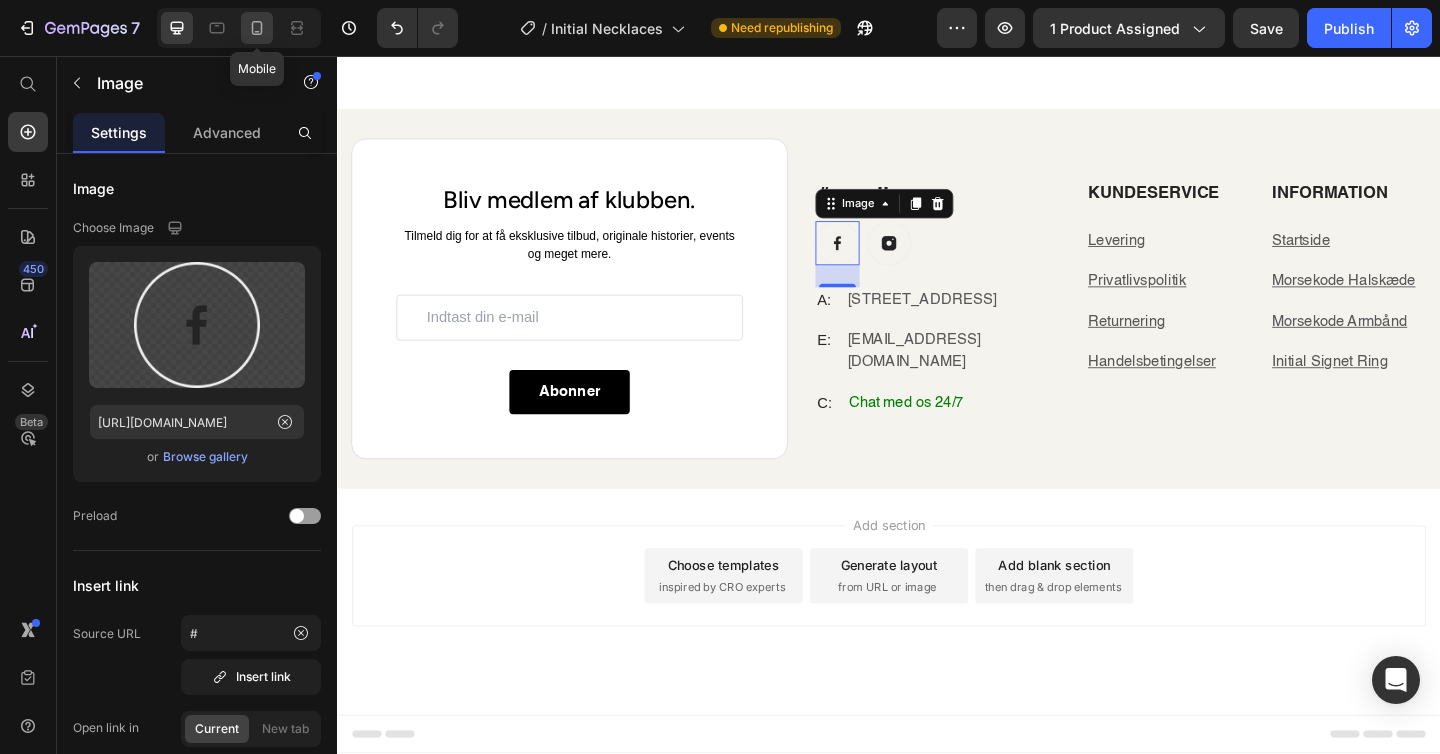 click 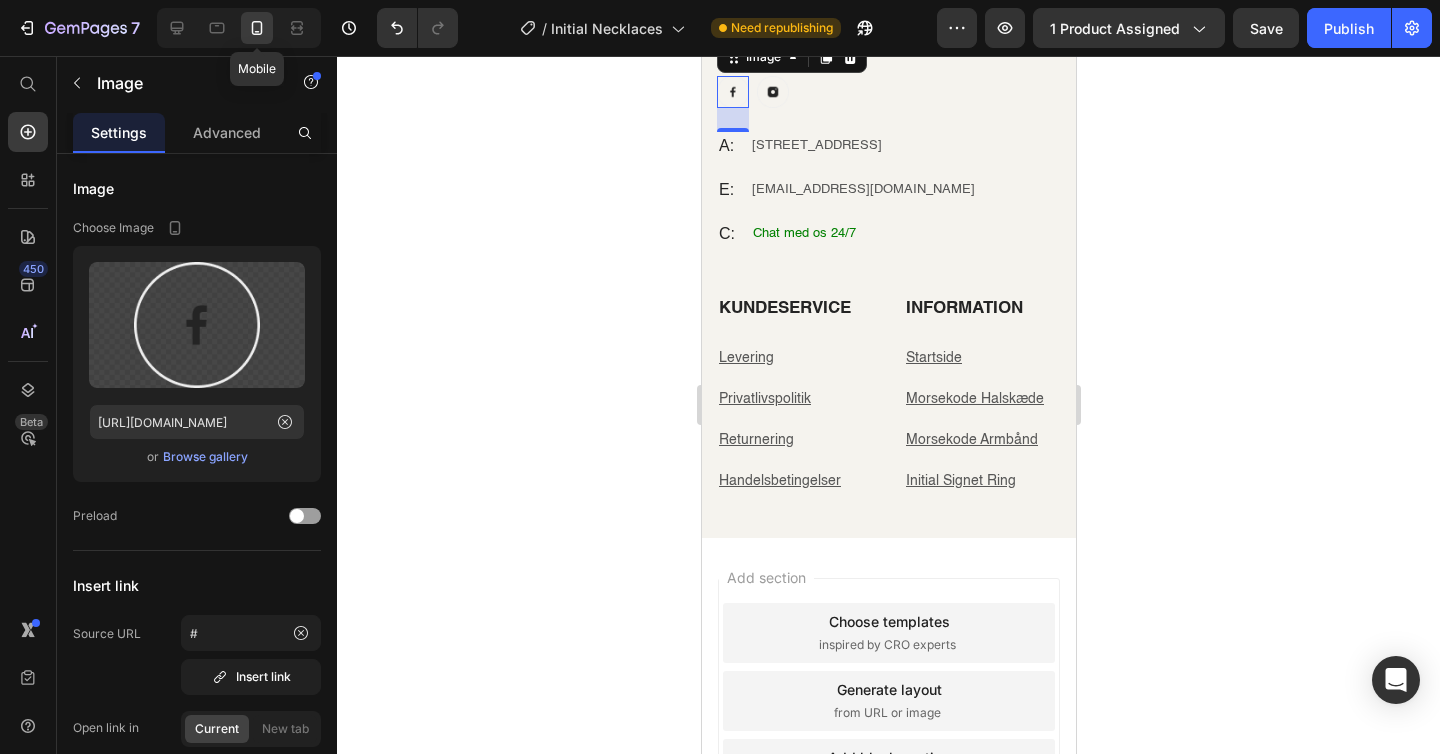 scroll, scrollTop: 4399, scrollLeft: 0, axis: vertical 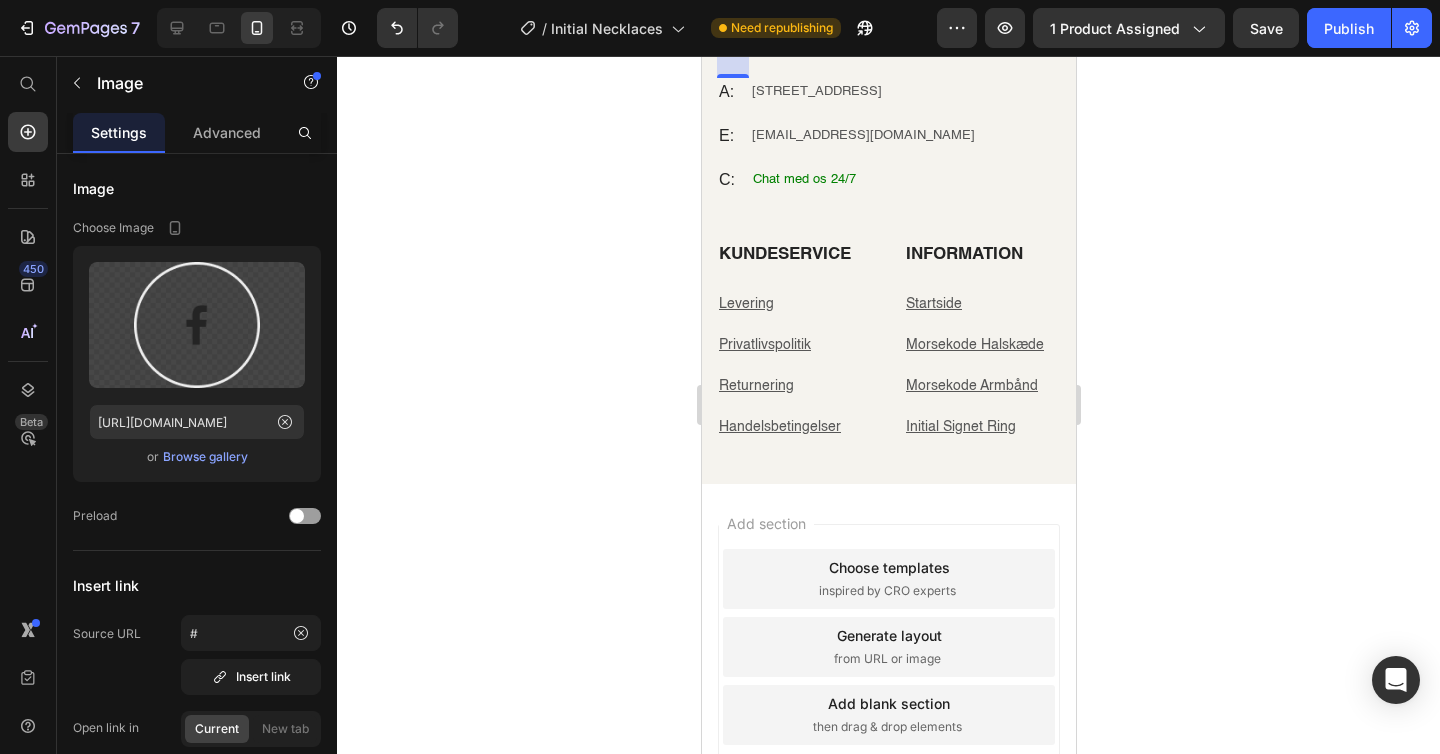 click 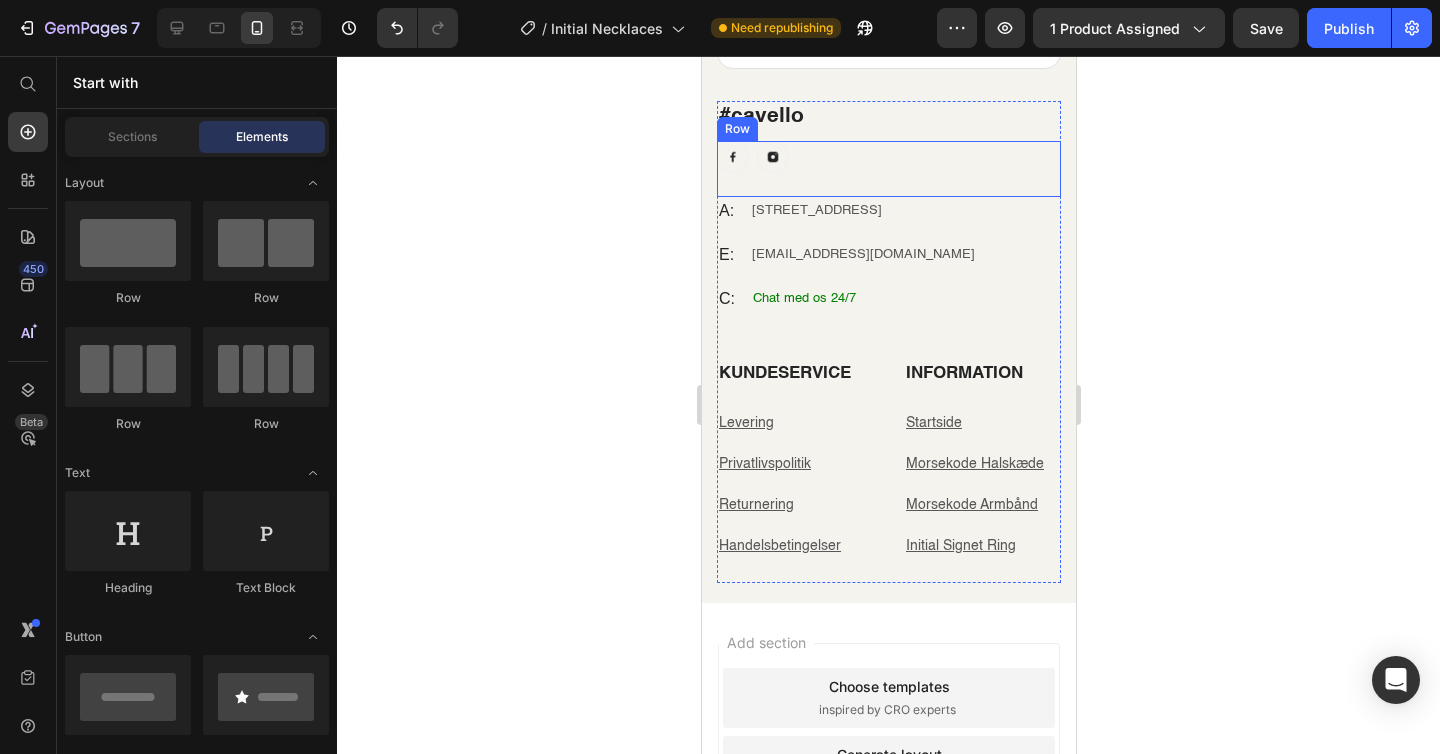 scroll, scrollTop: 4215, scrollLeft: 0, axis: vertical 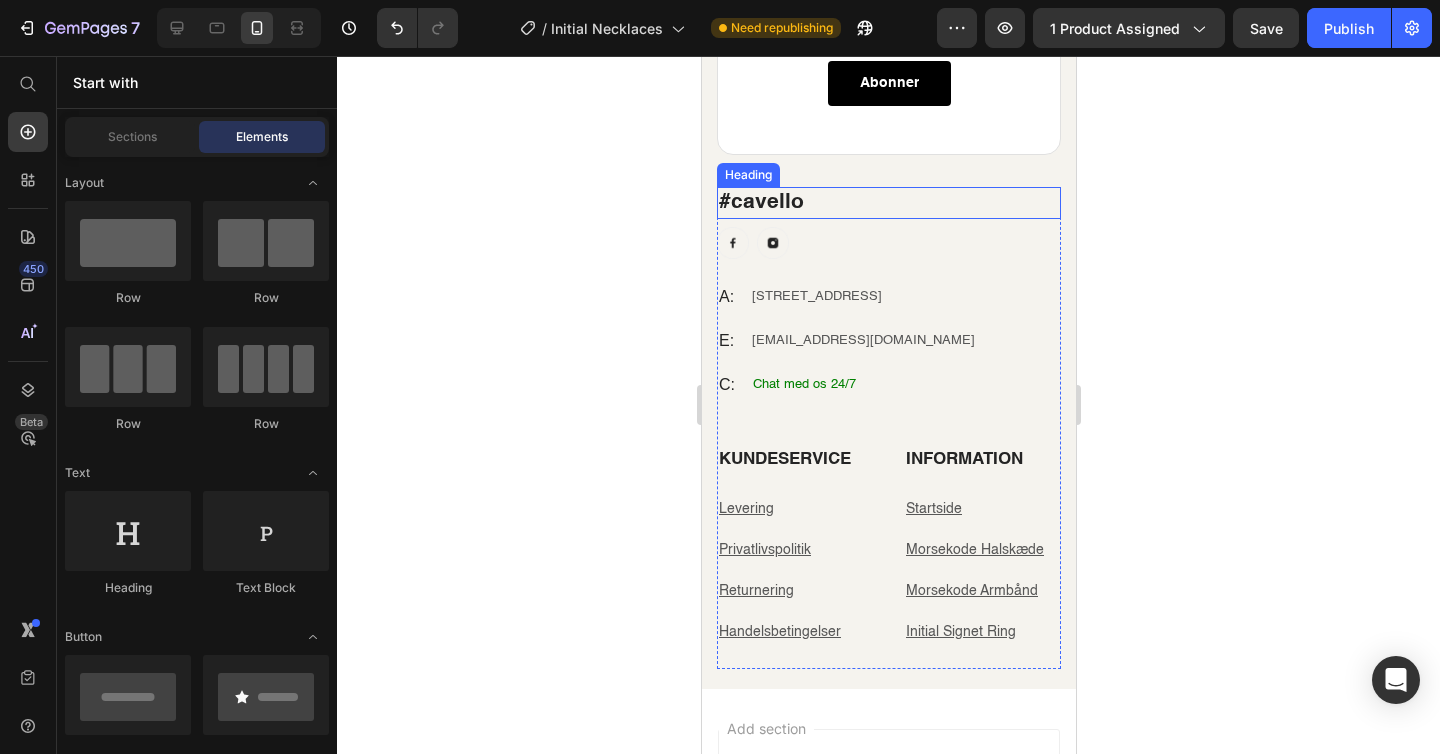 click on "#cavello" at bounding box center [888, 202] 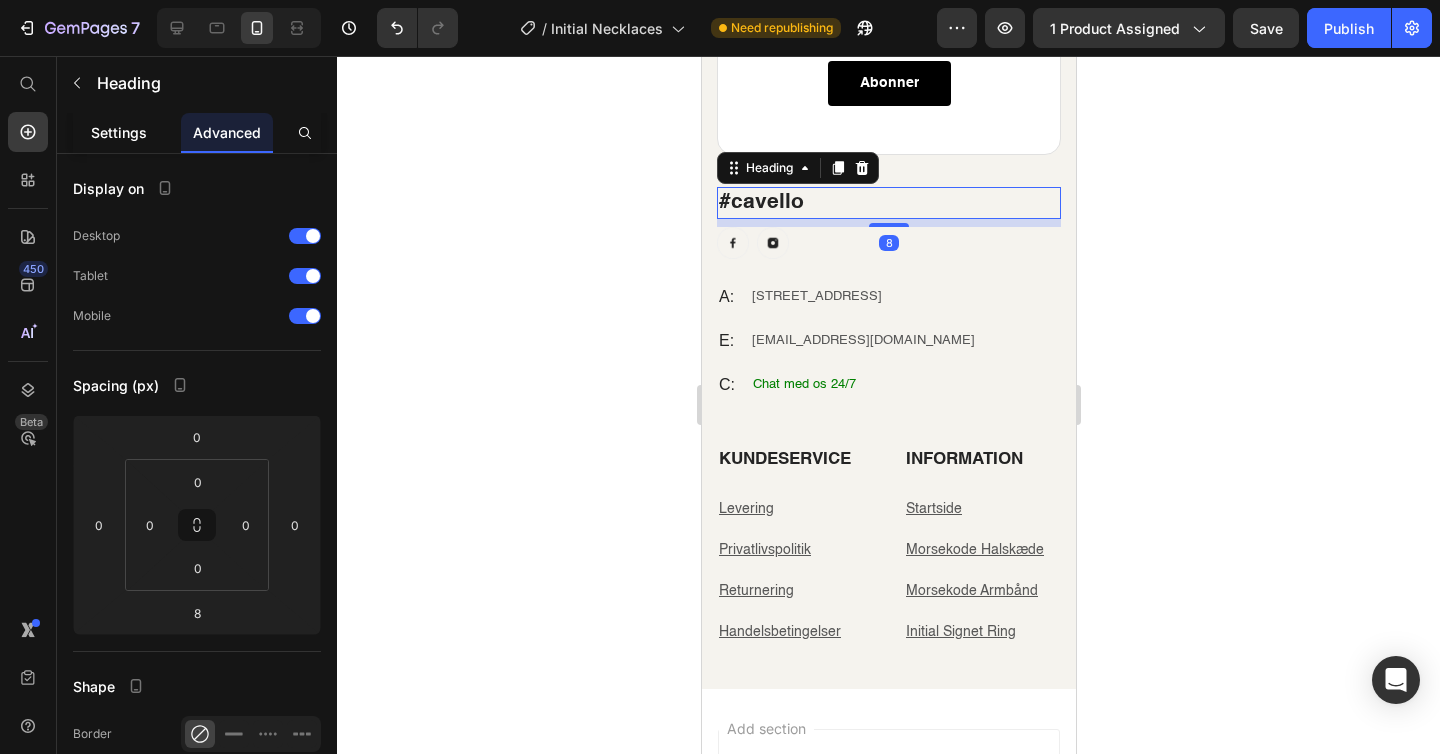 click on "Settings" at bounding box center [119, 132] 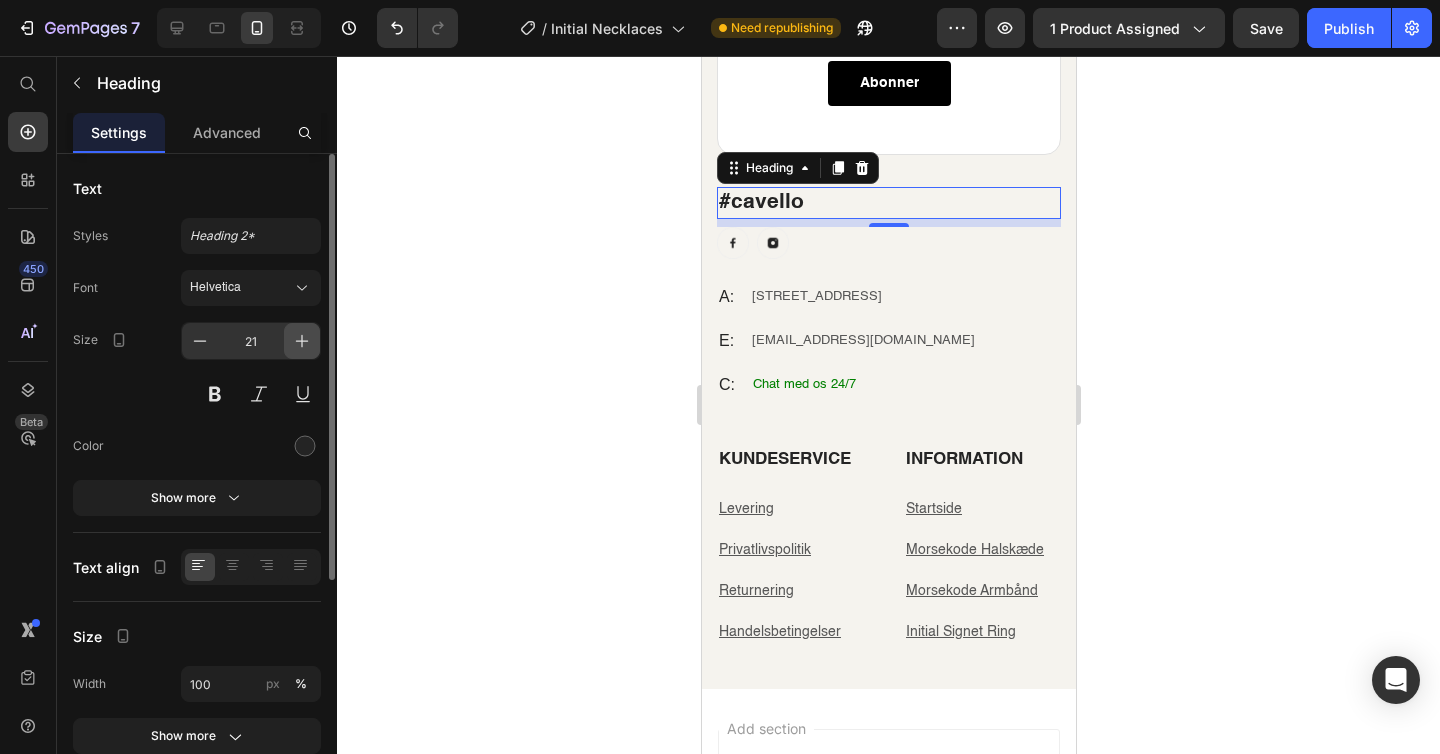 click 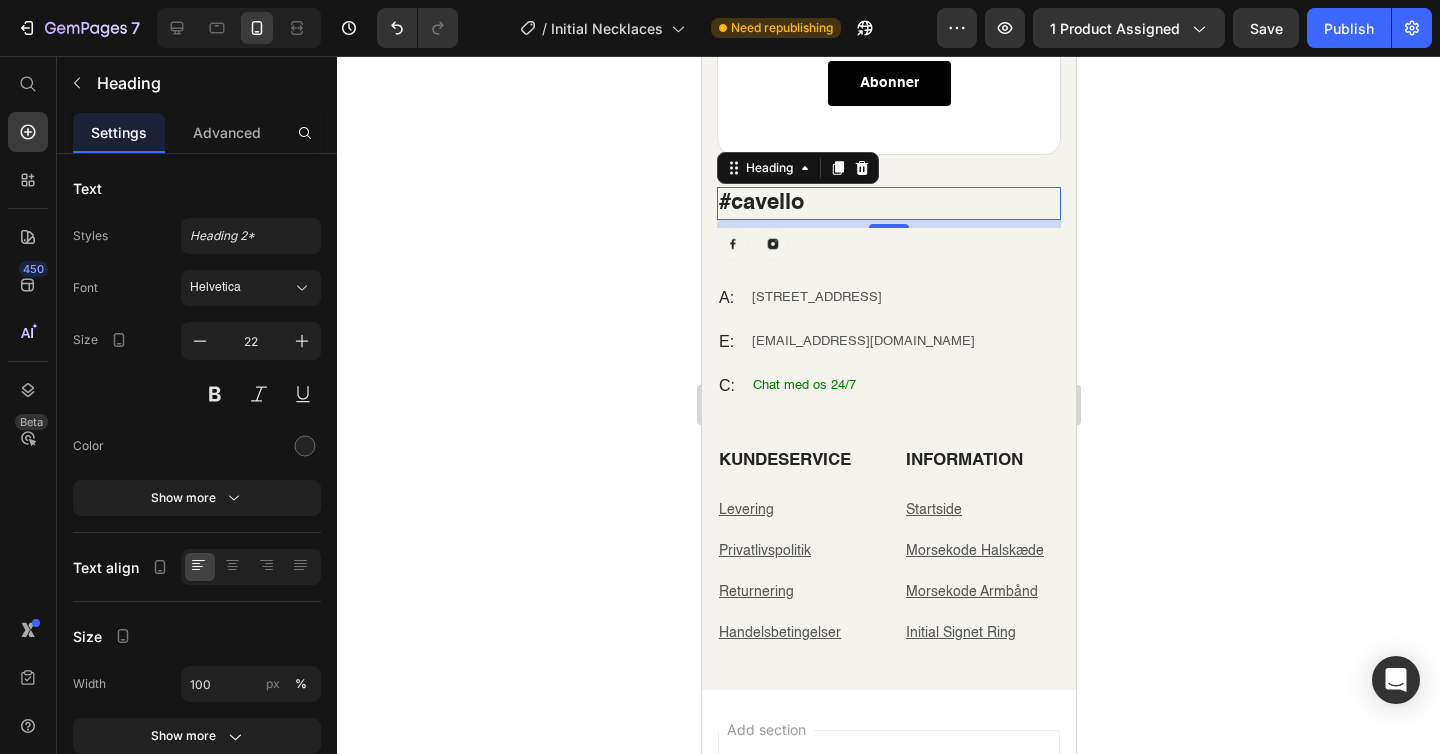 click 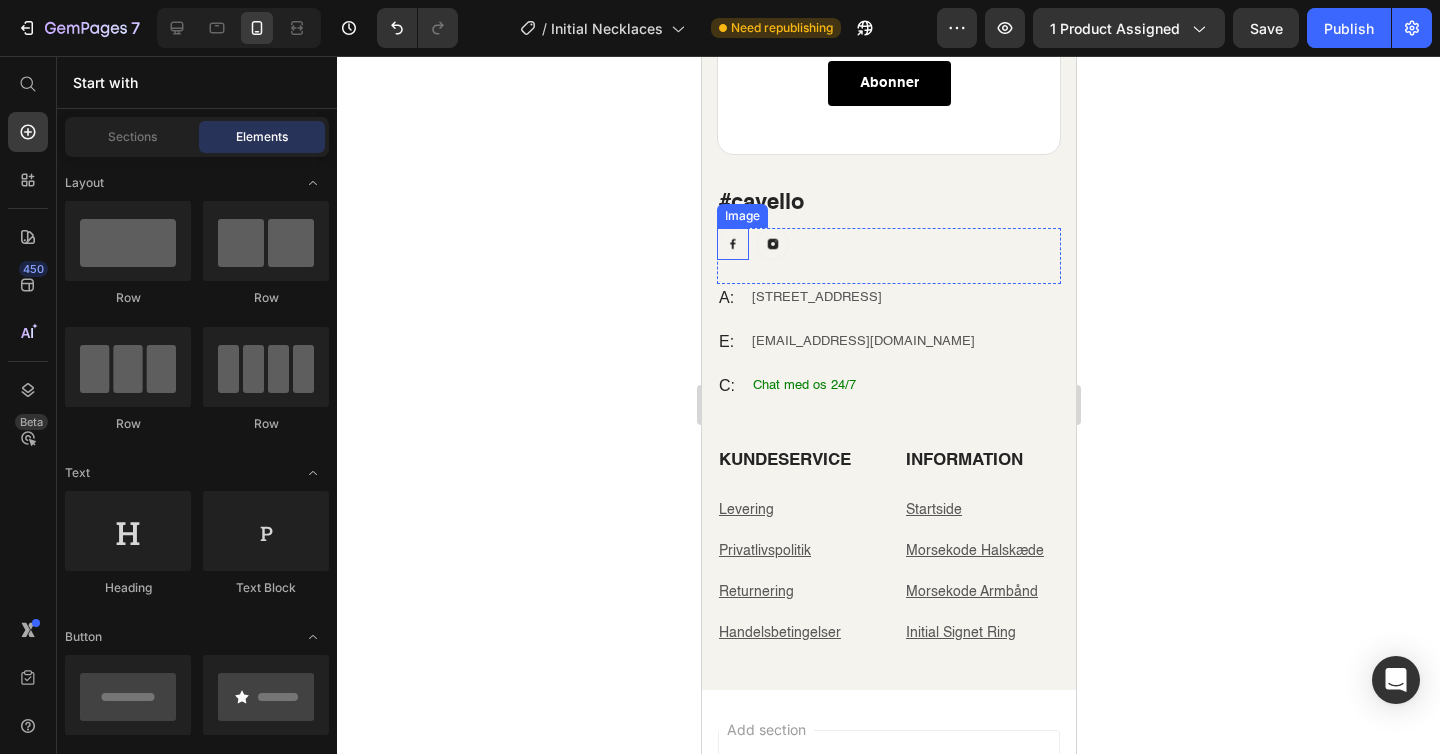 click at bounding box center (732, 244) 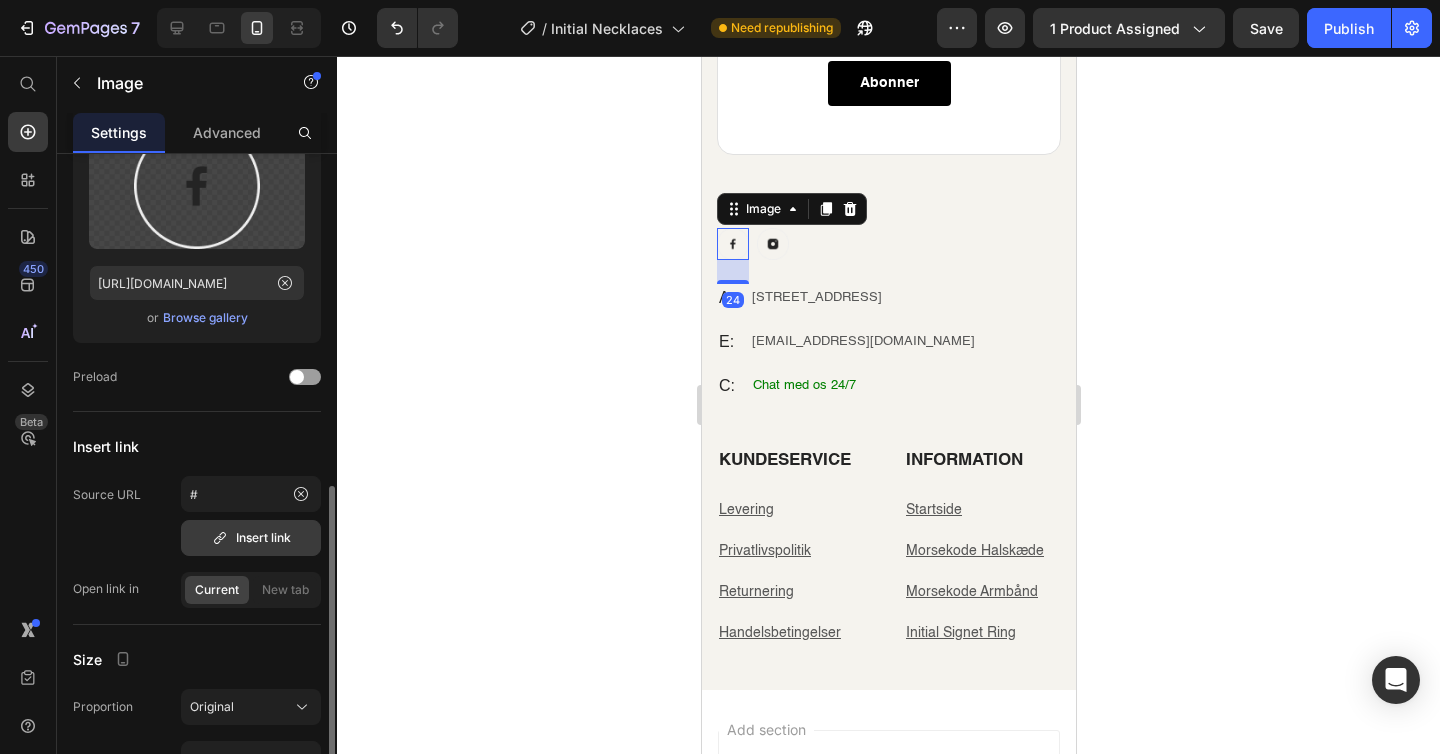 scroll, scrollTop: 534, scrollLeft: 0, axis: vertical 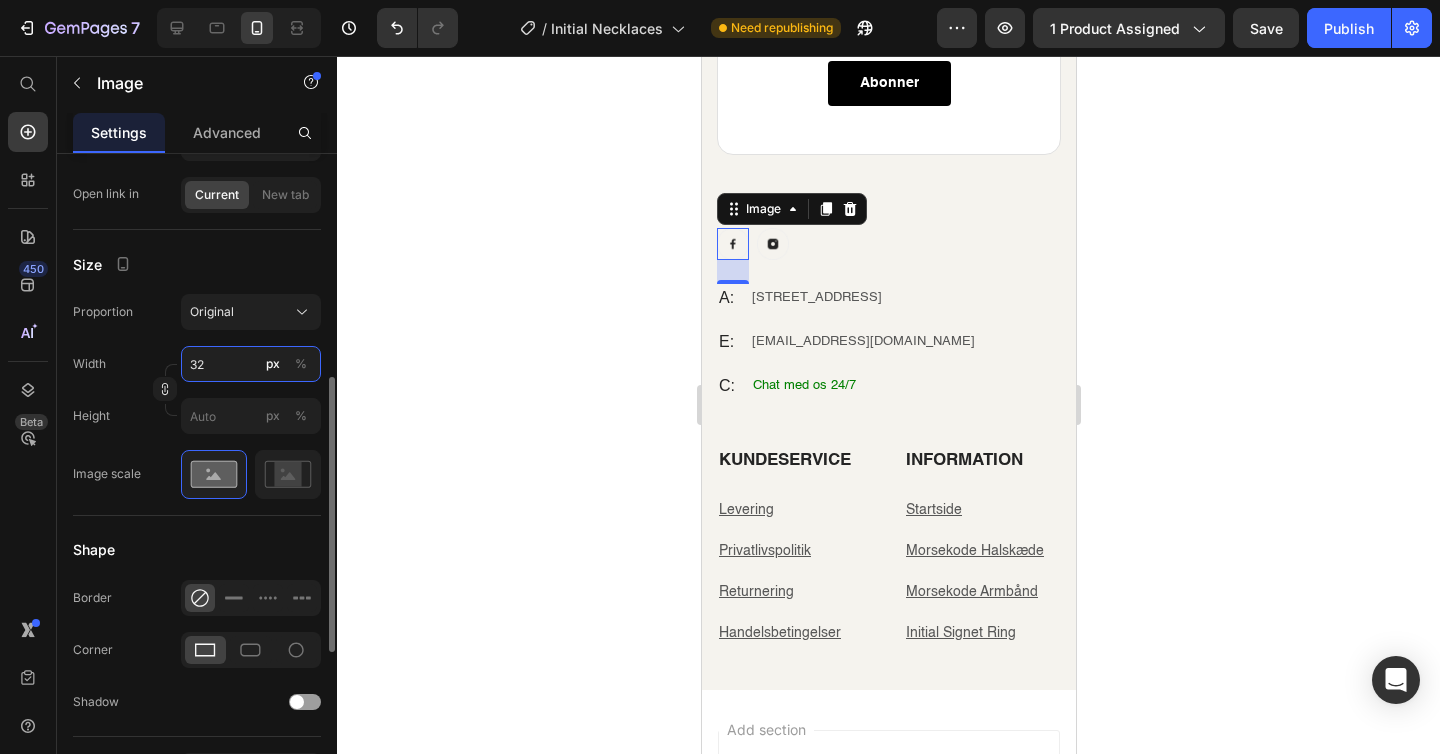 click on "32" at bounding box center (251, 364) 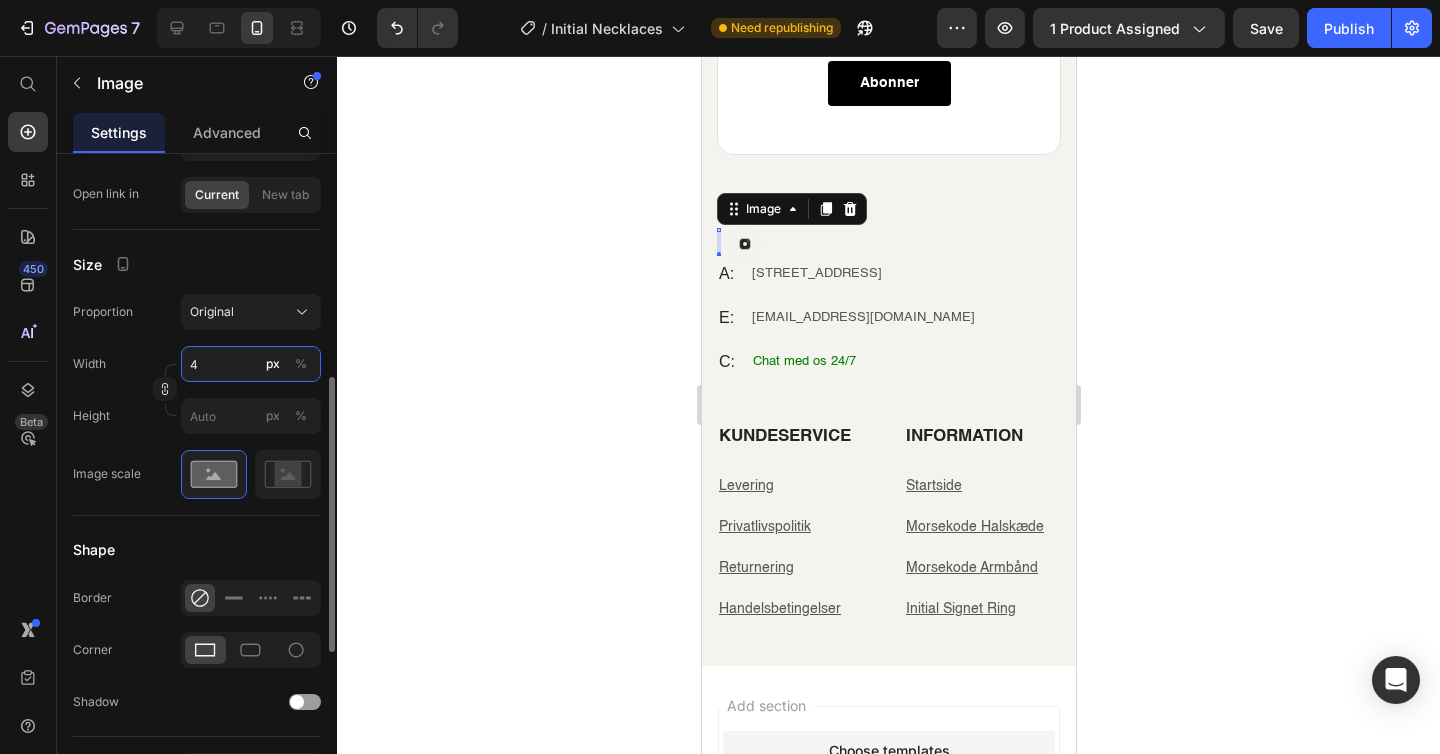 type on "48" 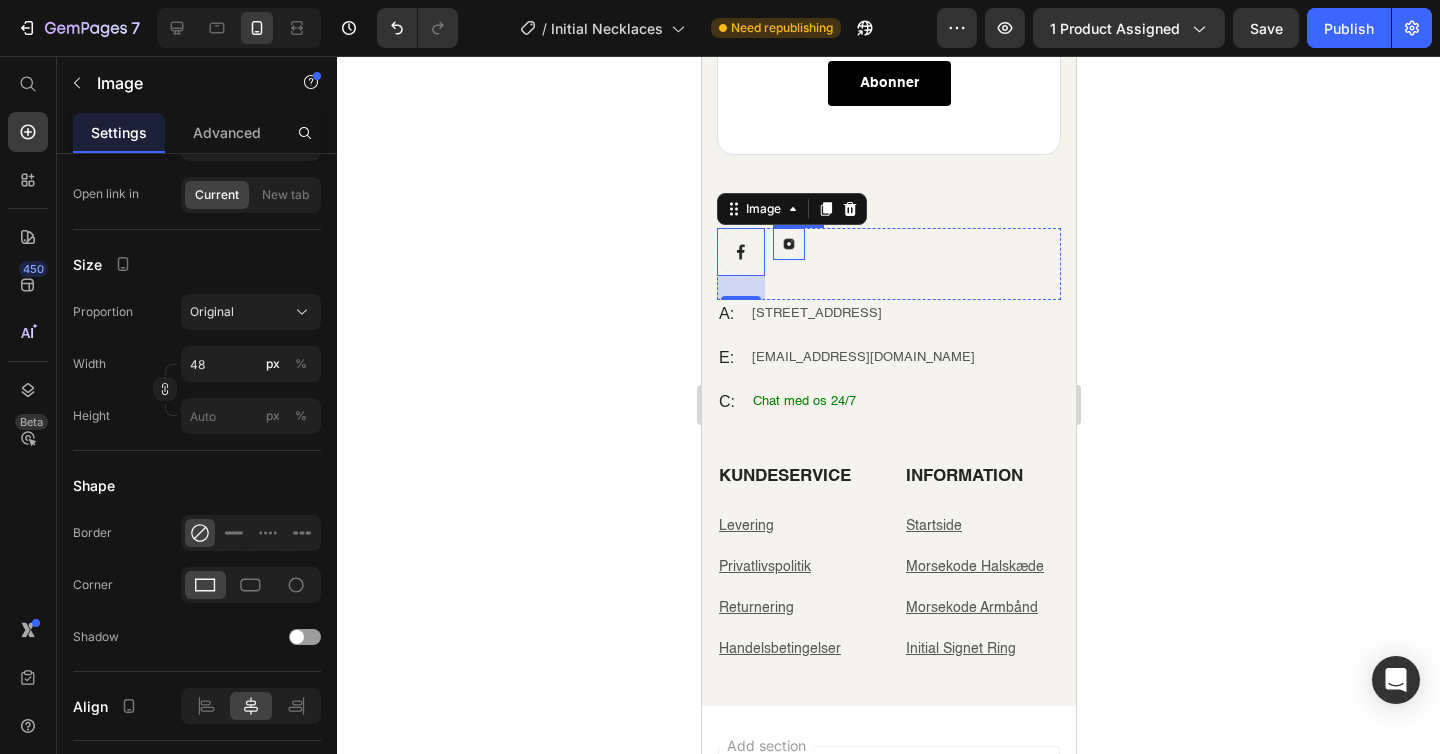 click at bounding box center [788, 244] 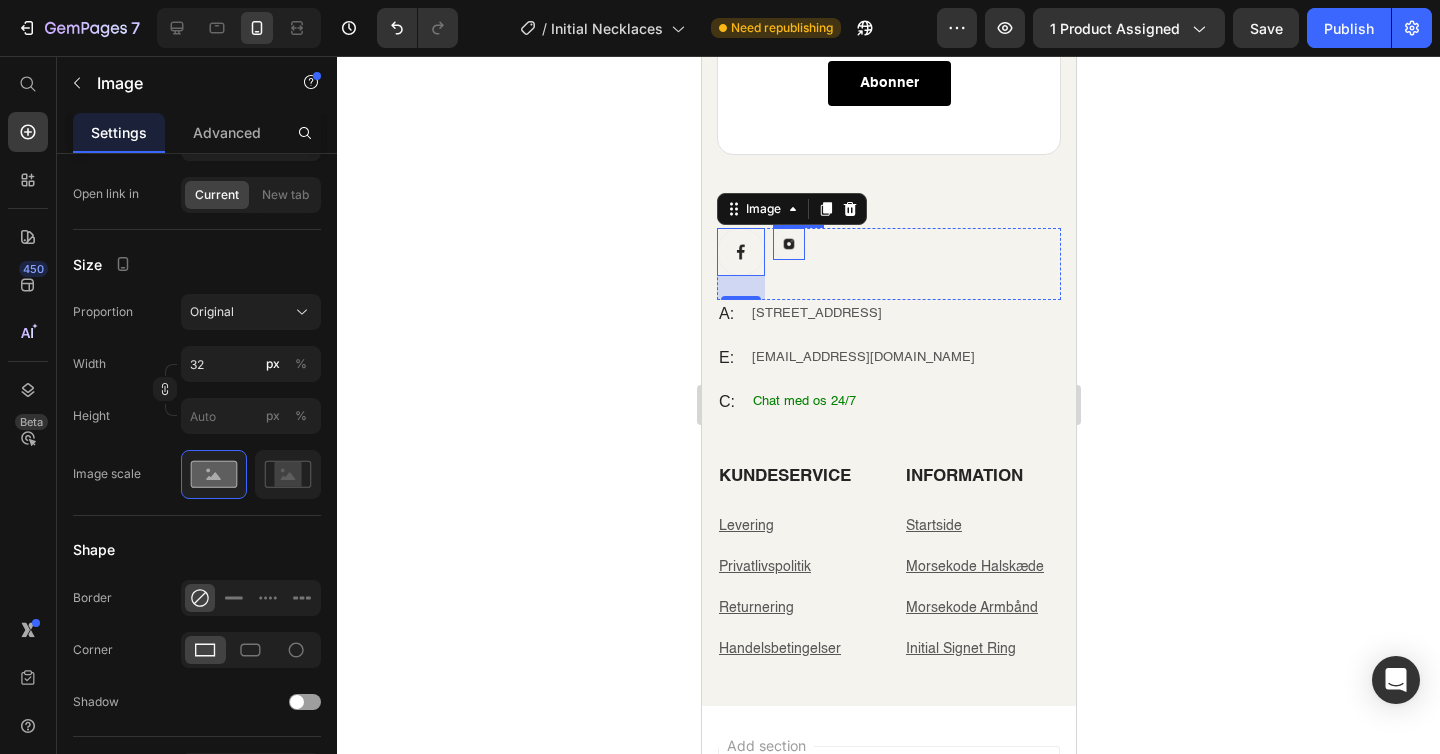 scroll, scrollTop: 534, scrollLeft: 0, axis: vertical 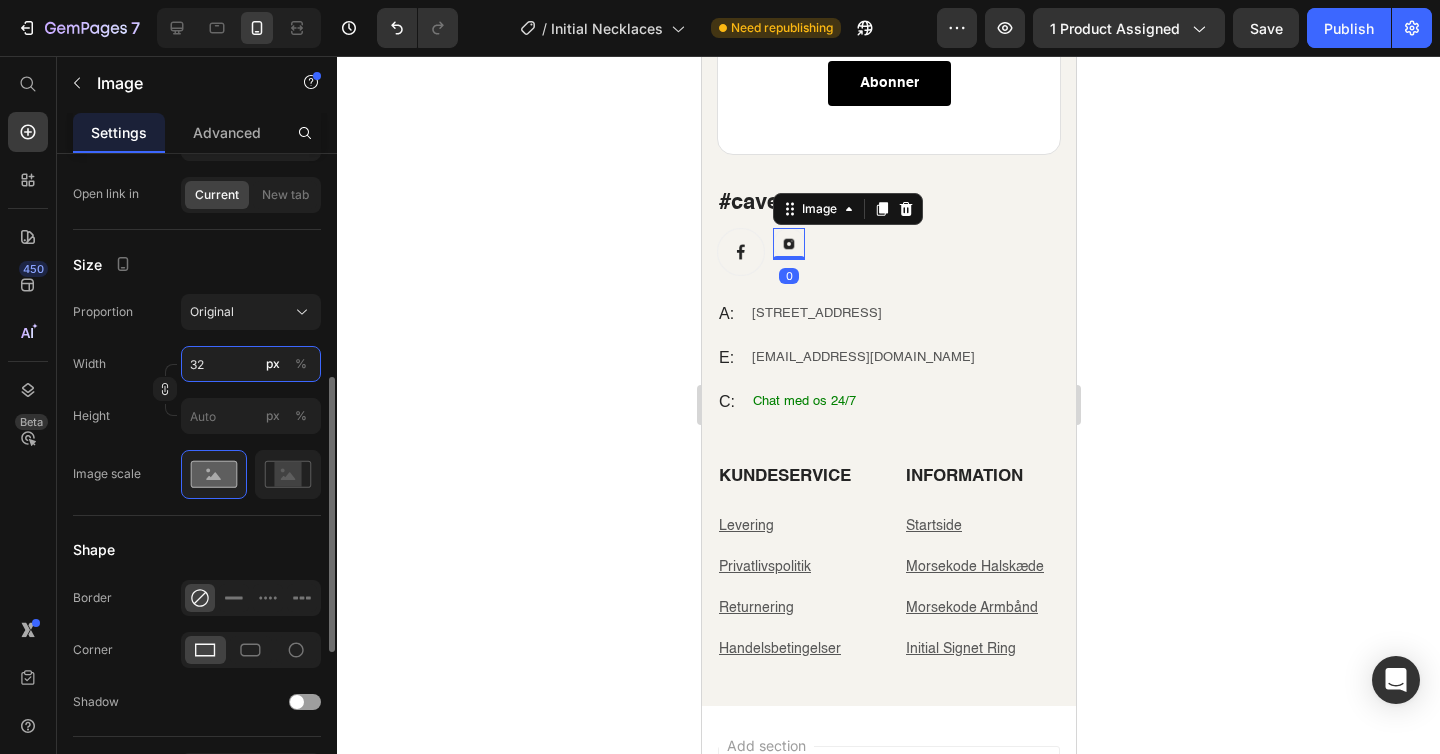 click on "32" at bounding box center (251, 364) 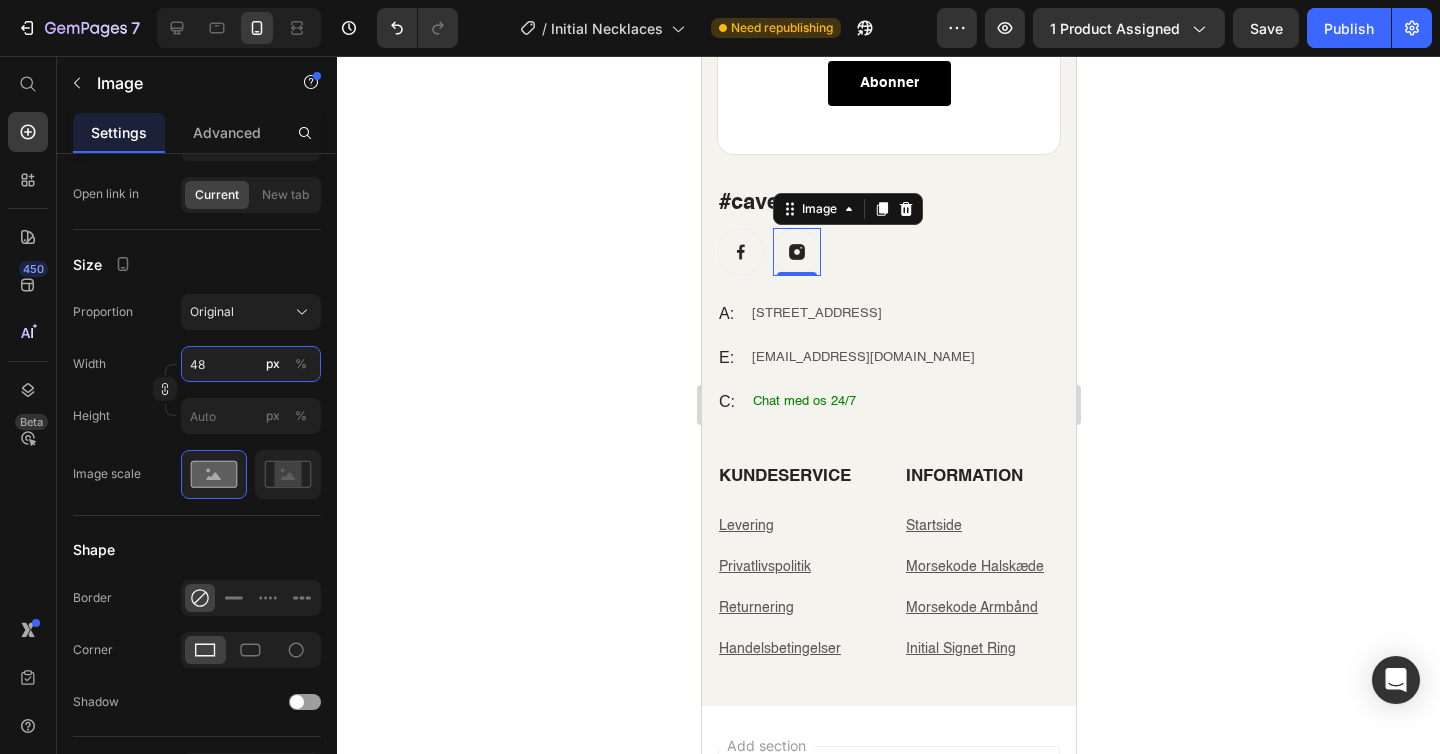type on "48" 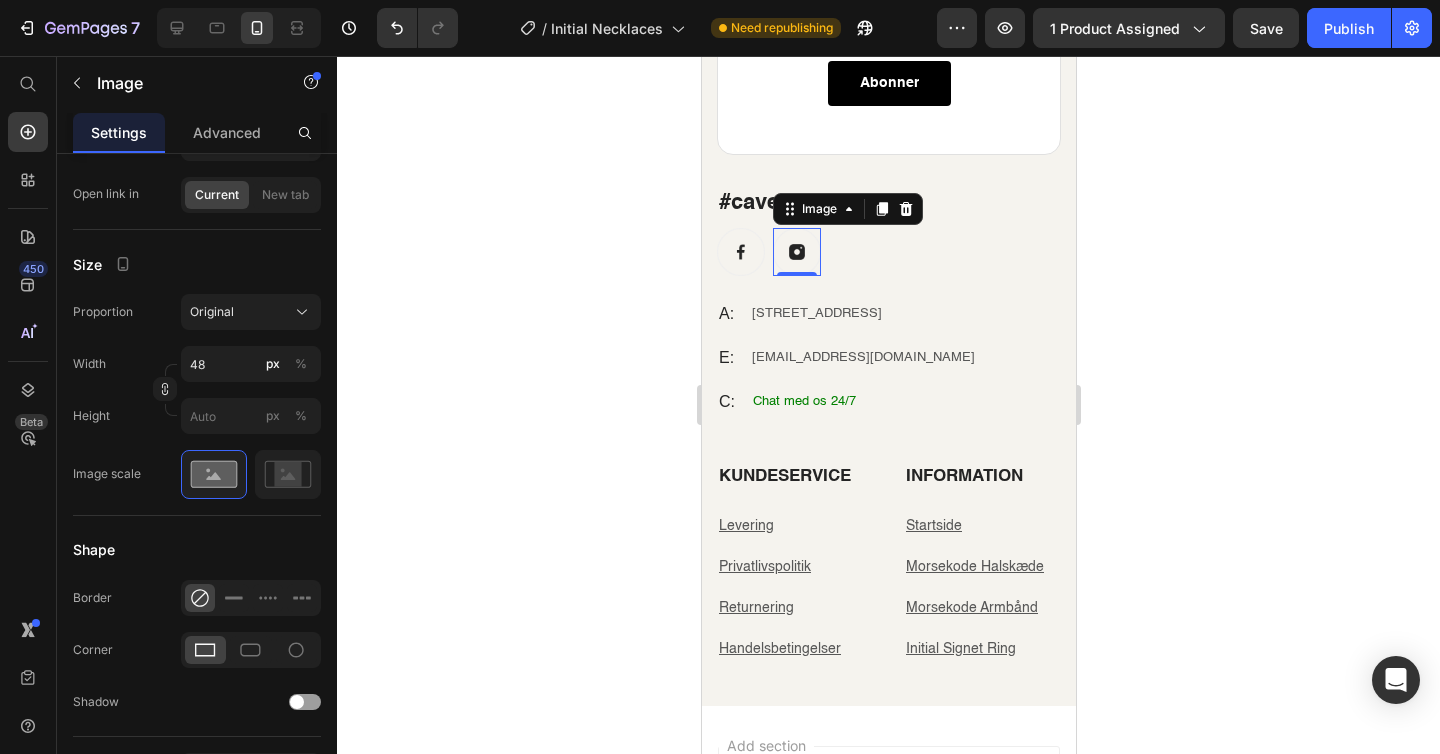 click 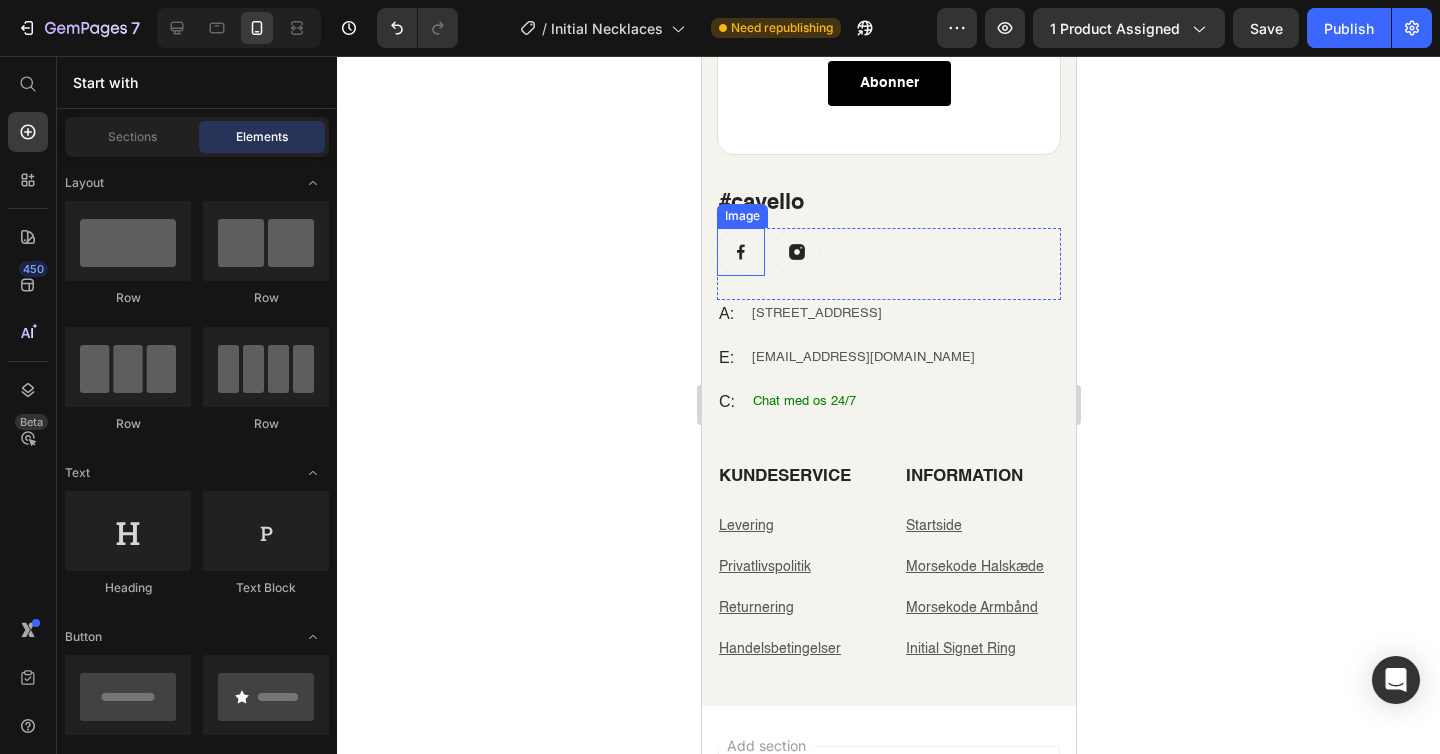 click at bounding box center [740, 252] 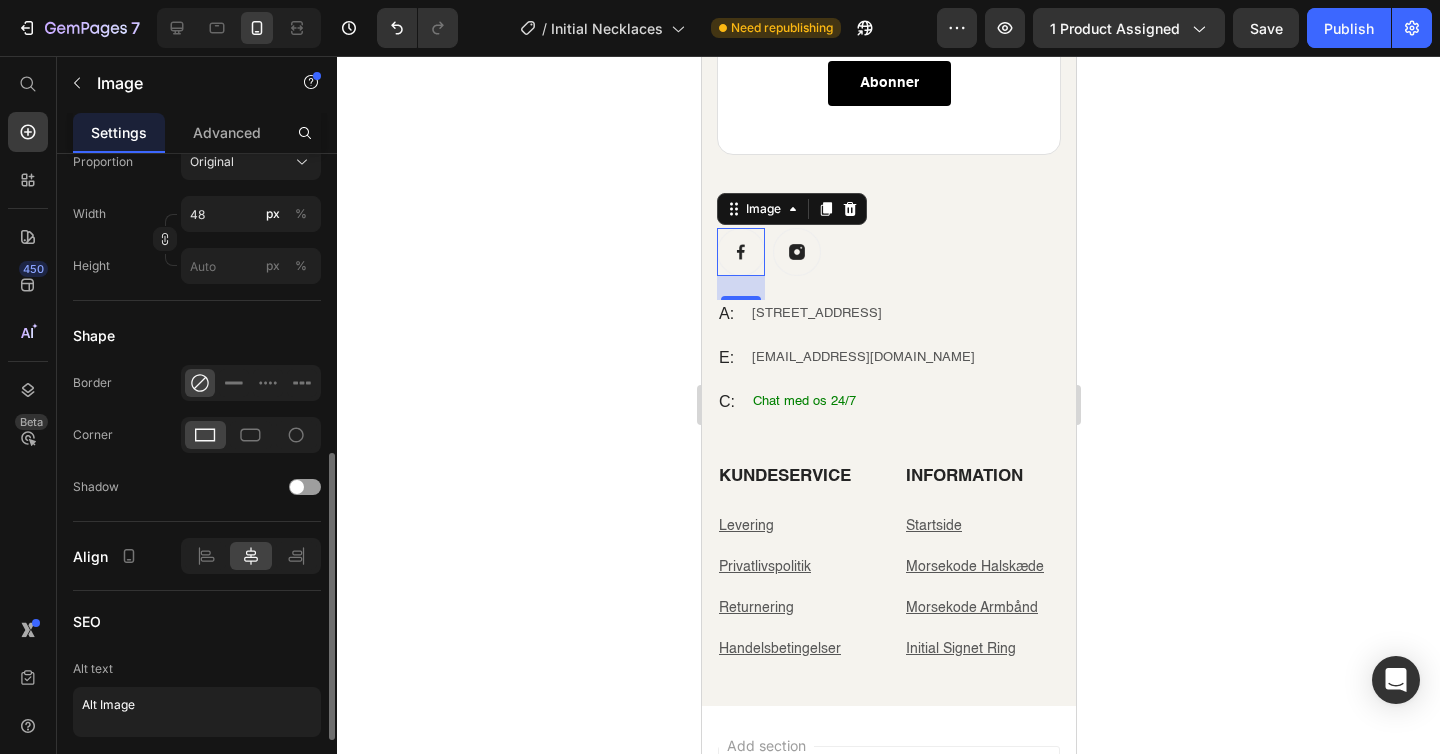 scroll, scrollTop: 846, scrollLeft: 0, axis: vertical 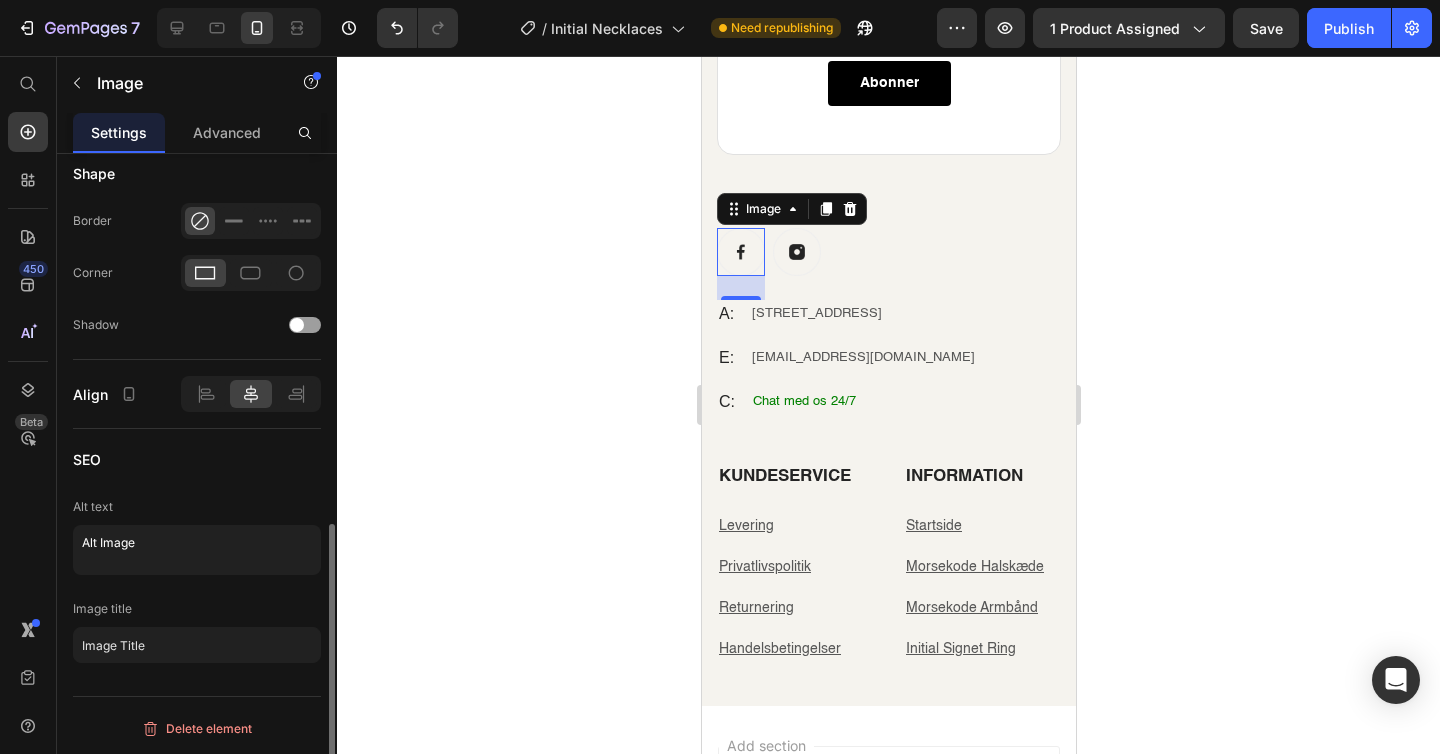 click on "SEO" at bounding box center (197, 459) 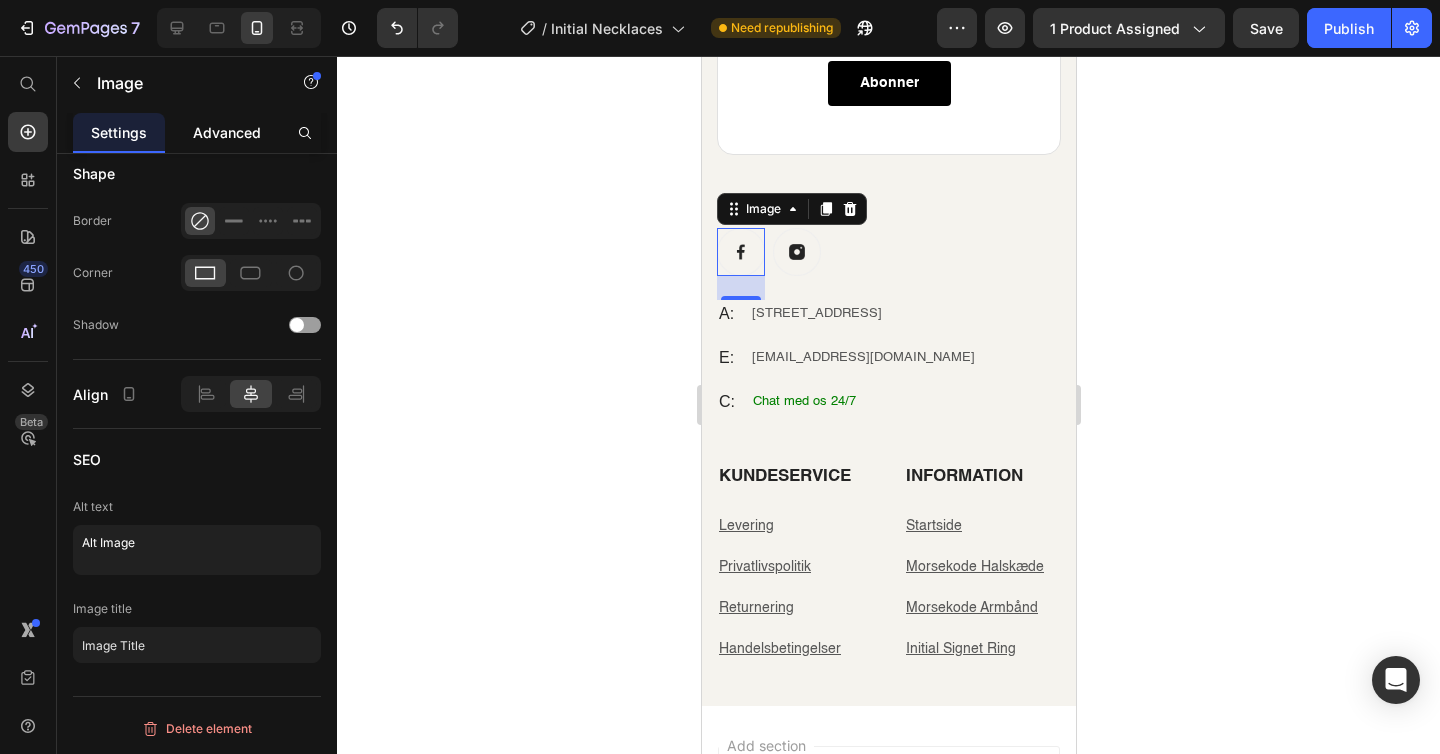 click on "Advanced" at bounding box center (227, 132) 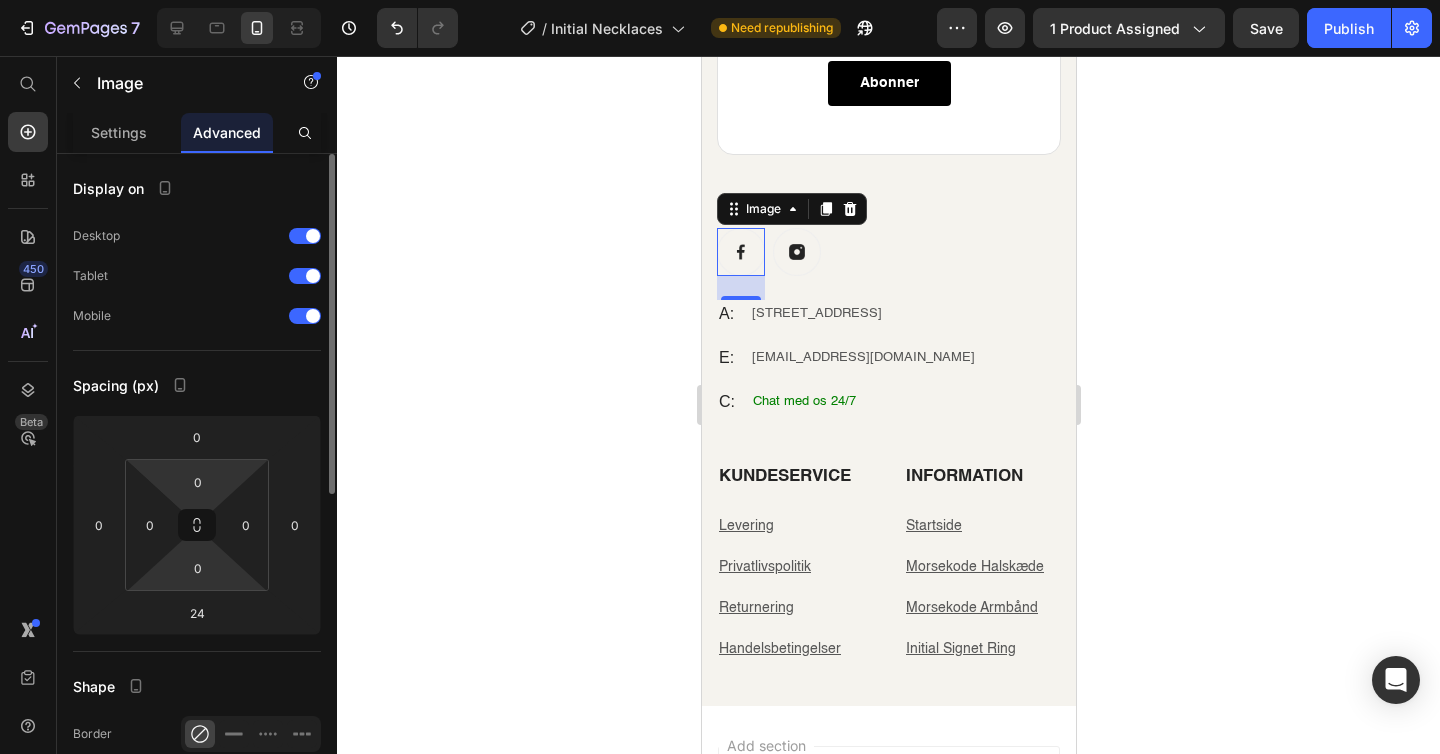 scroll, scrollTop: 612, scrollLeft: 0, axis: vertical 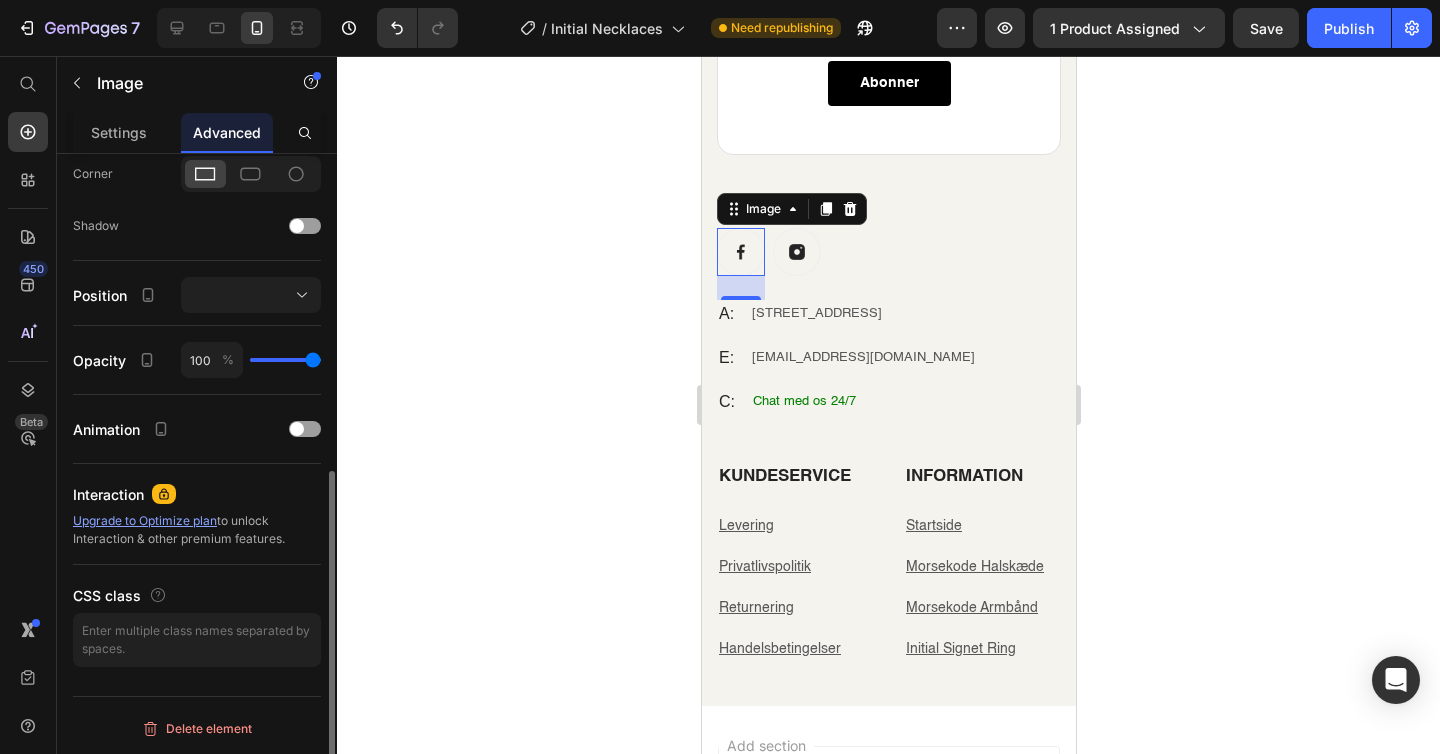 click 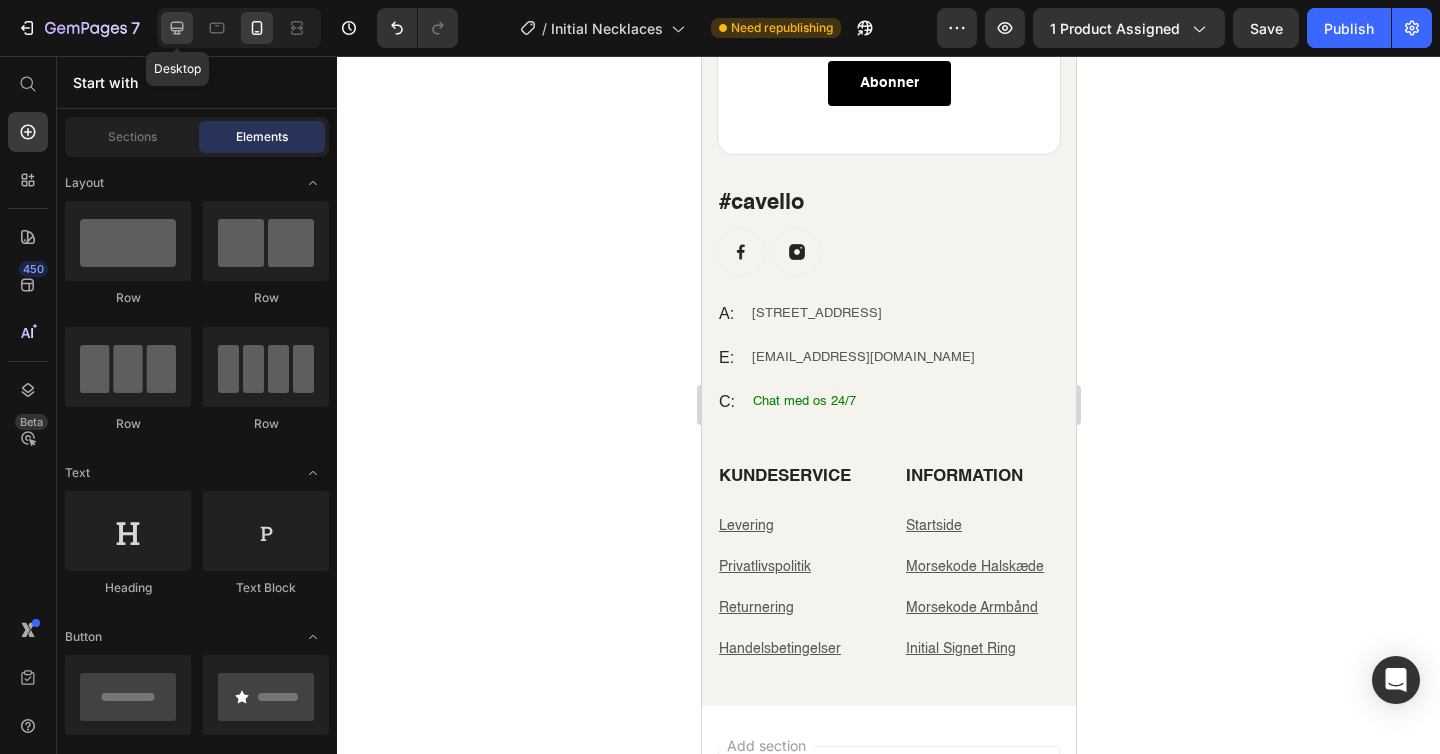 click 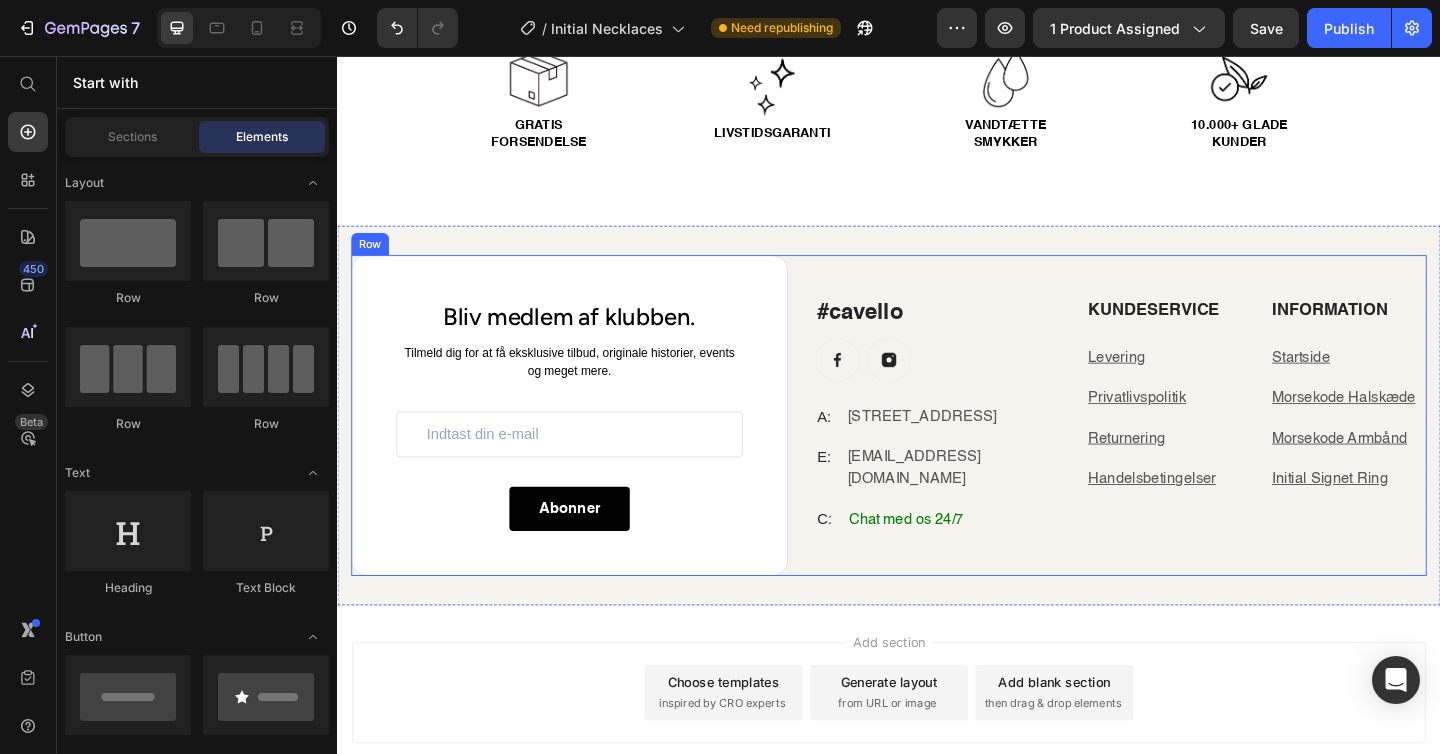 scroll, scrollTop: 4055, scrollLeft: 0, axis: vertical 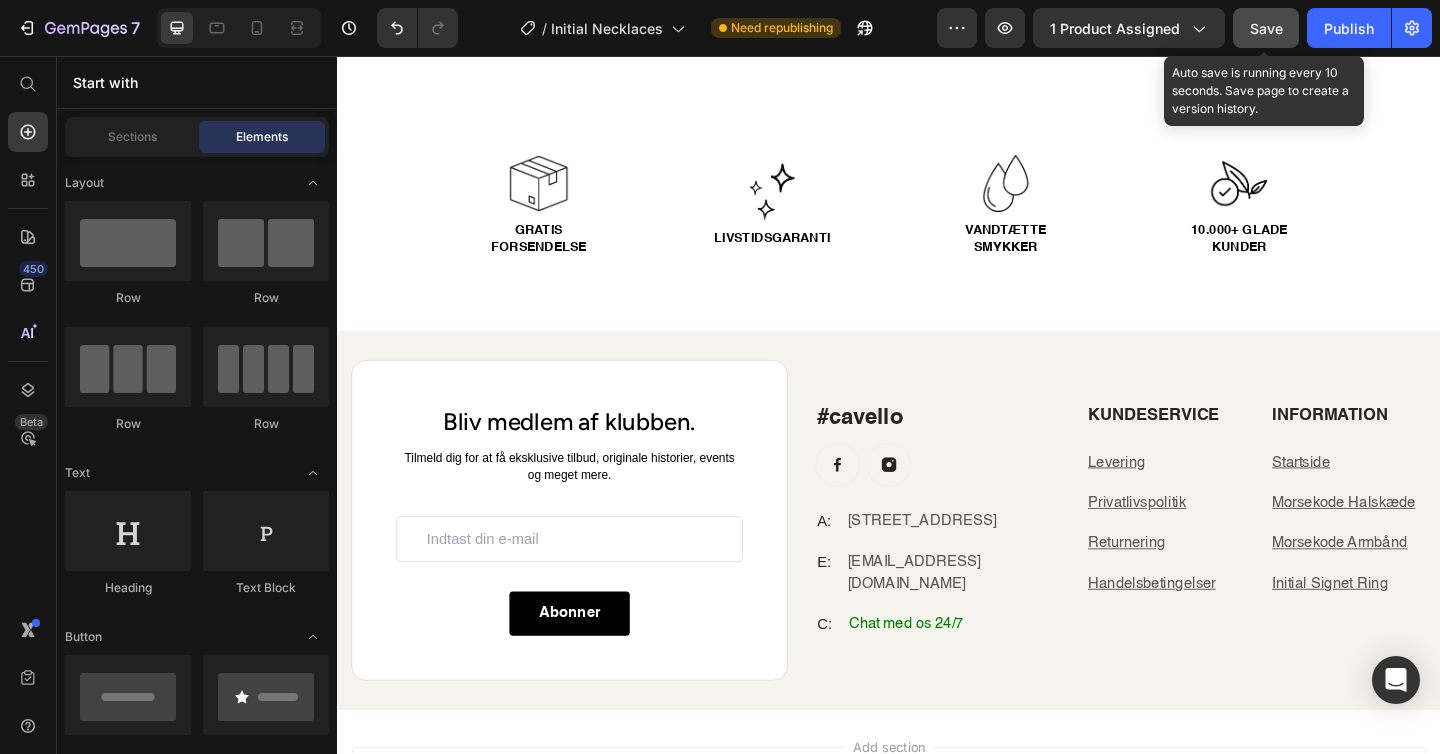 click on "Save" 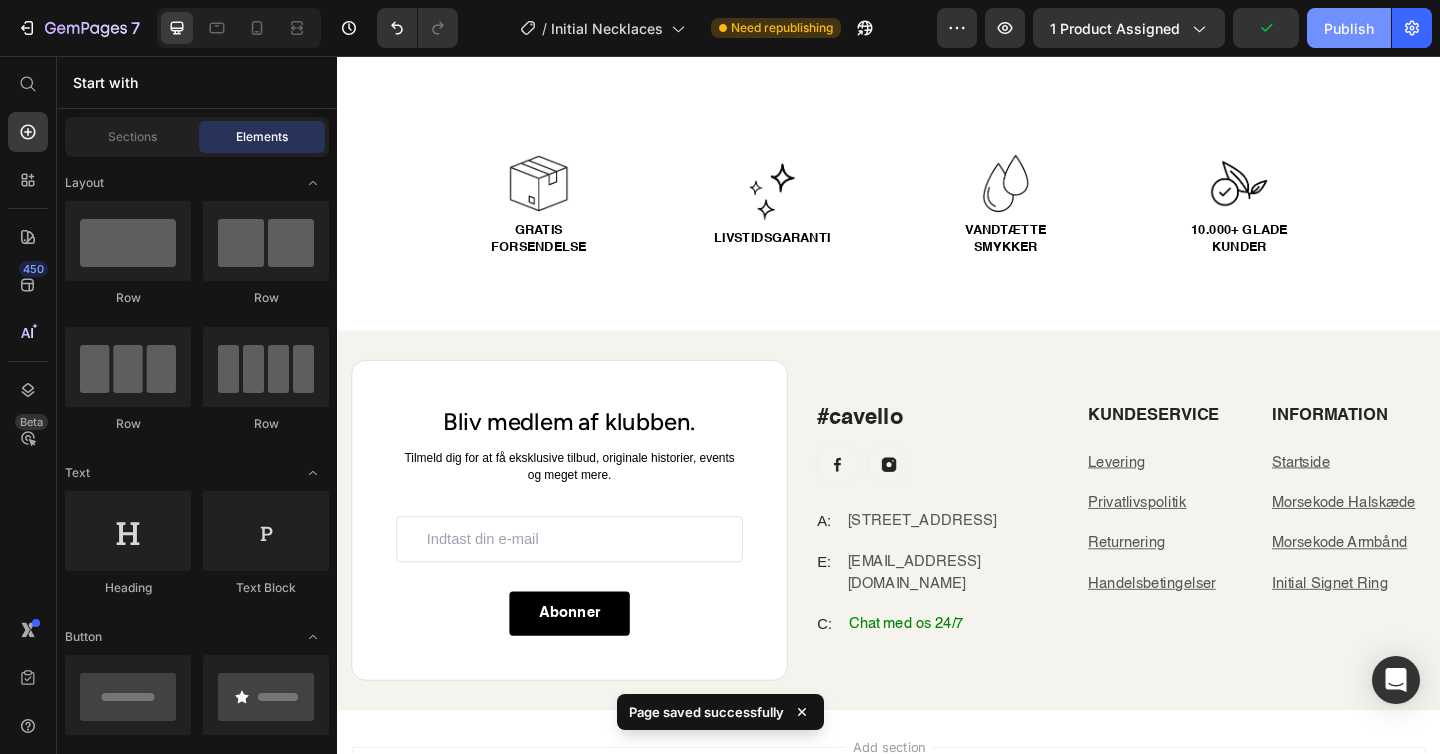 click on "Publish" at bounding box center (1349, 28) 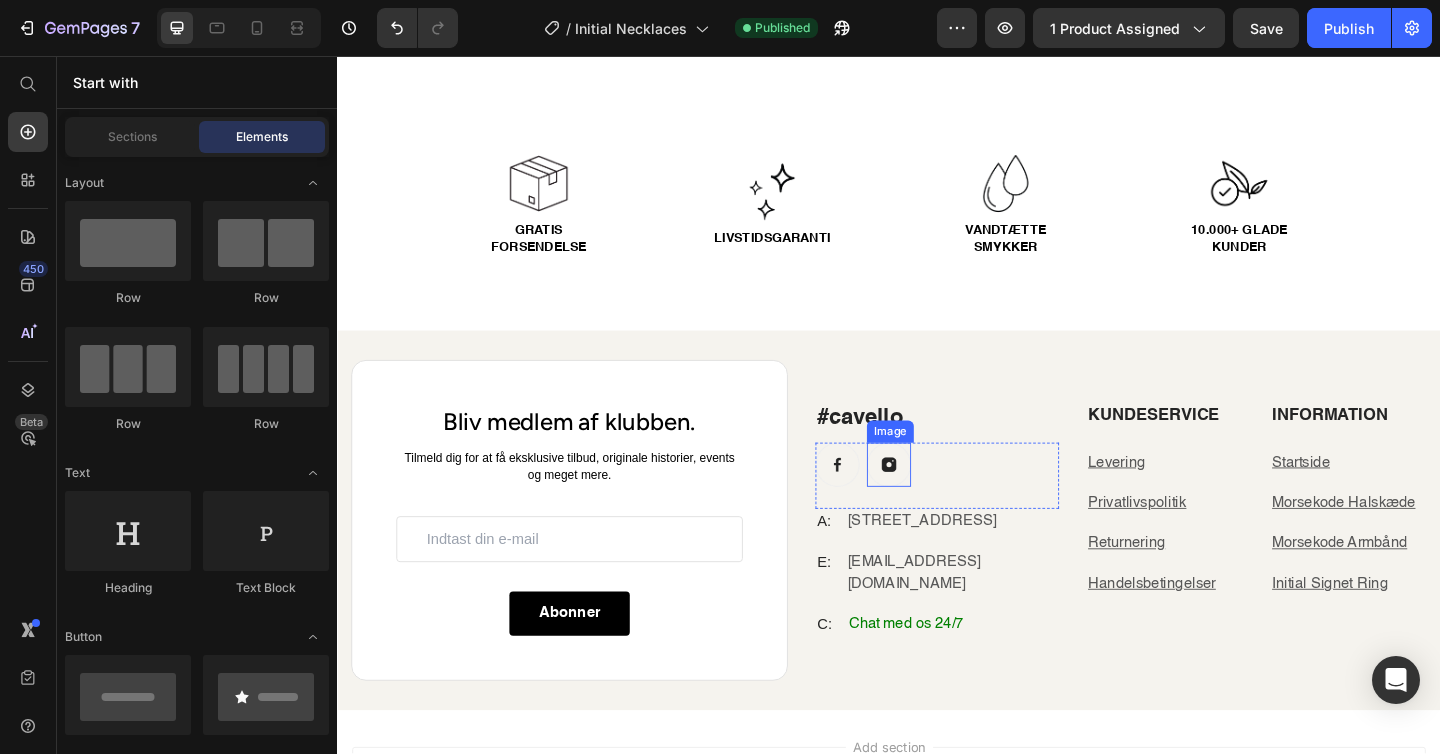 click at bounding box center (937, 501) 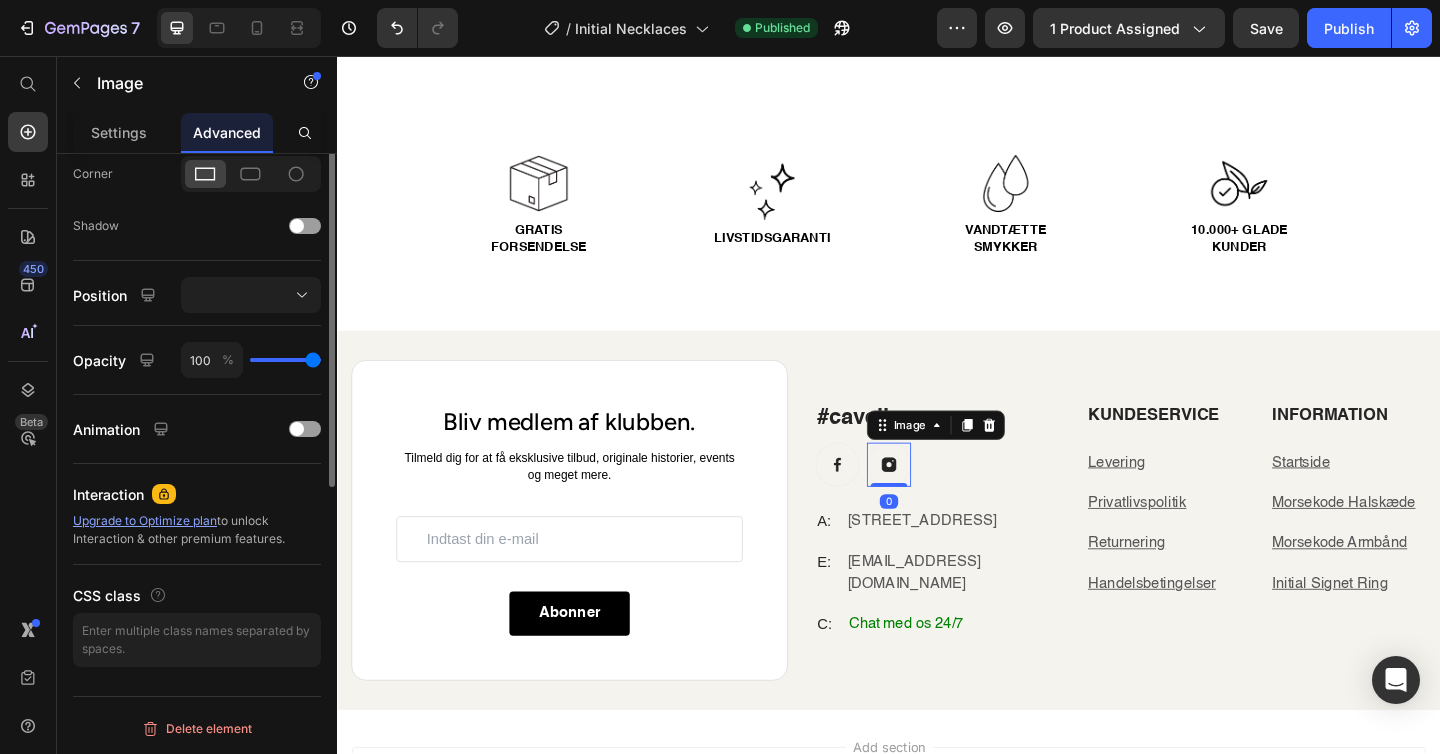 scroll, scrollTop: 0, scrollLeft: 0, axis: both 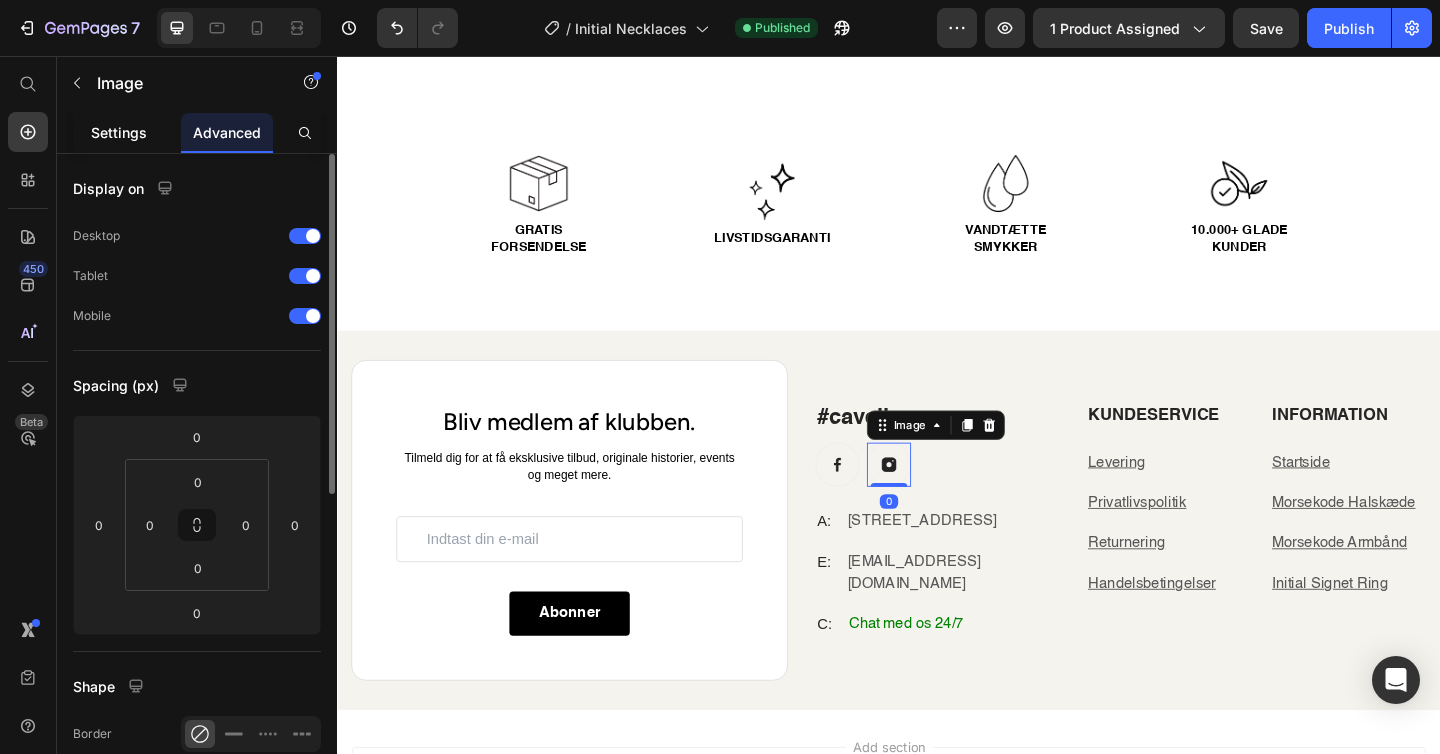 click on "Settings" at bounding box center (119, 132) 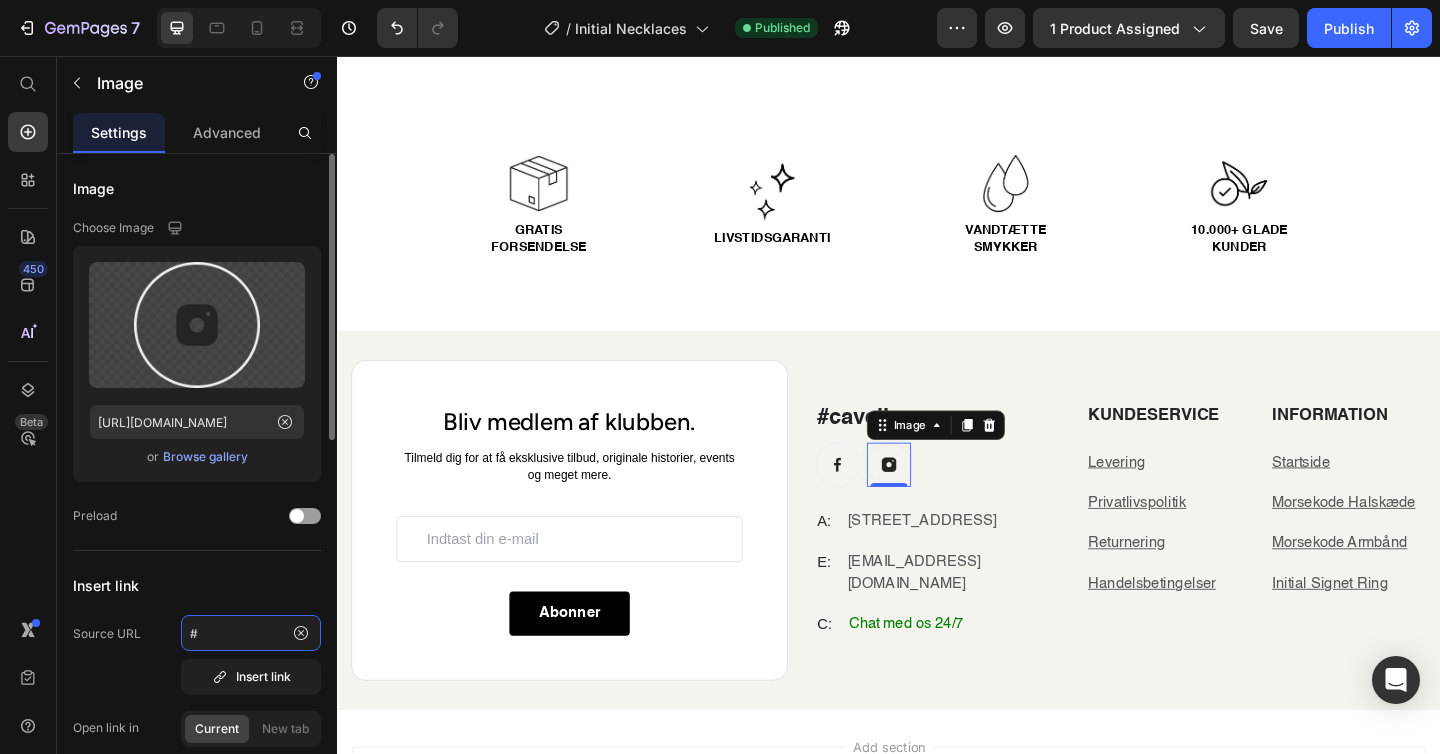 click on "#" 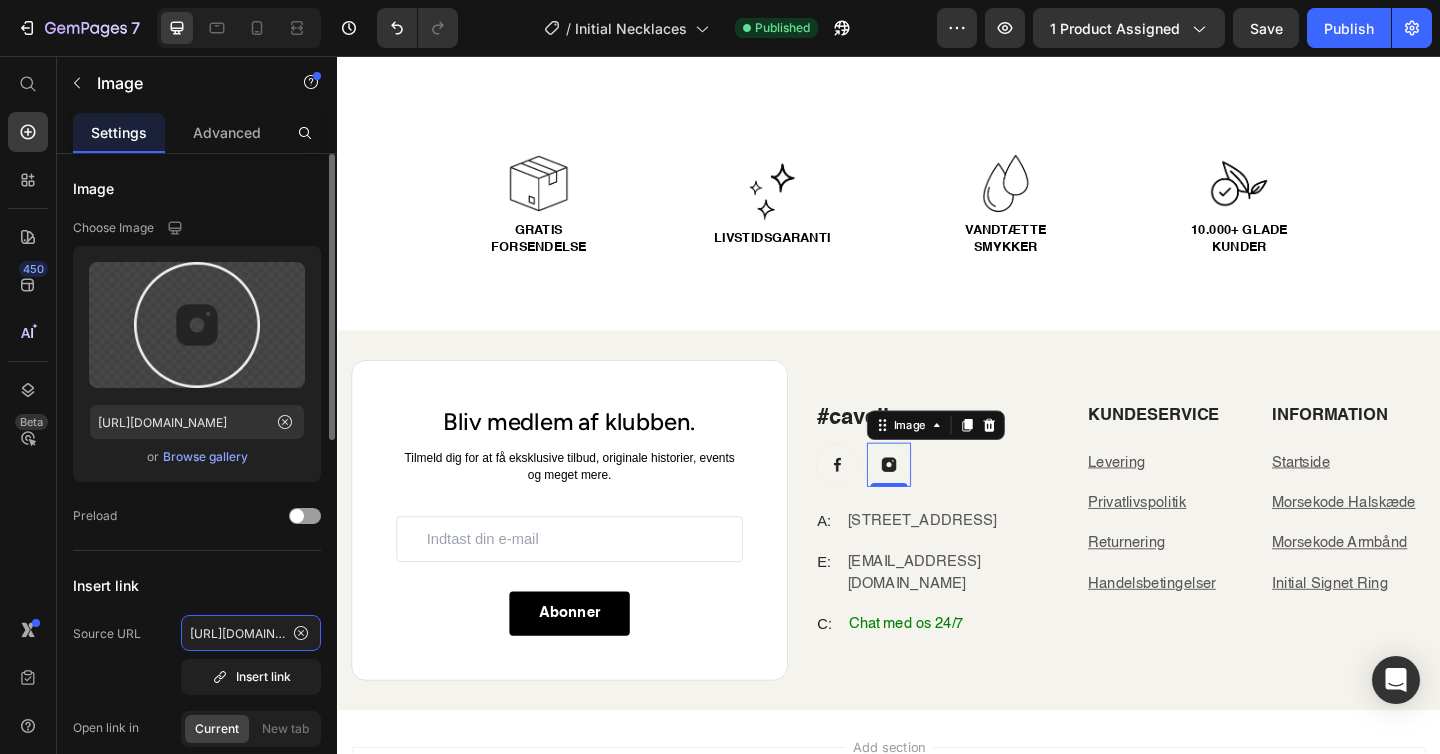 scroll, scrollTop: 0, scrollLeft: 151, axis: horizontal 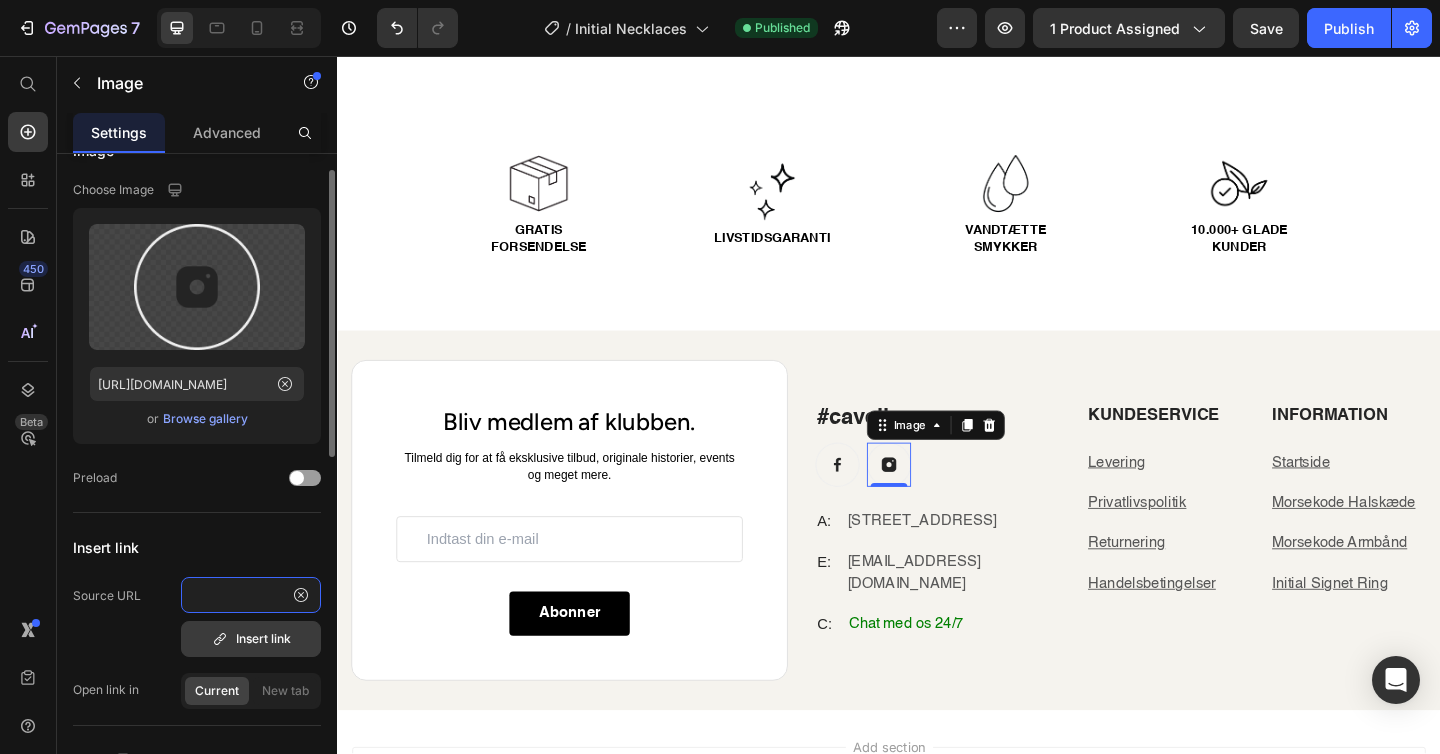 type on "https://www.instagram.com/cavello.jewelry/" 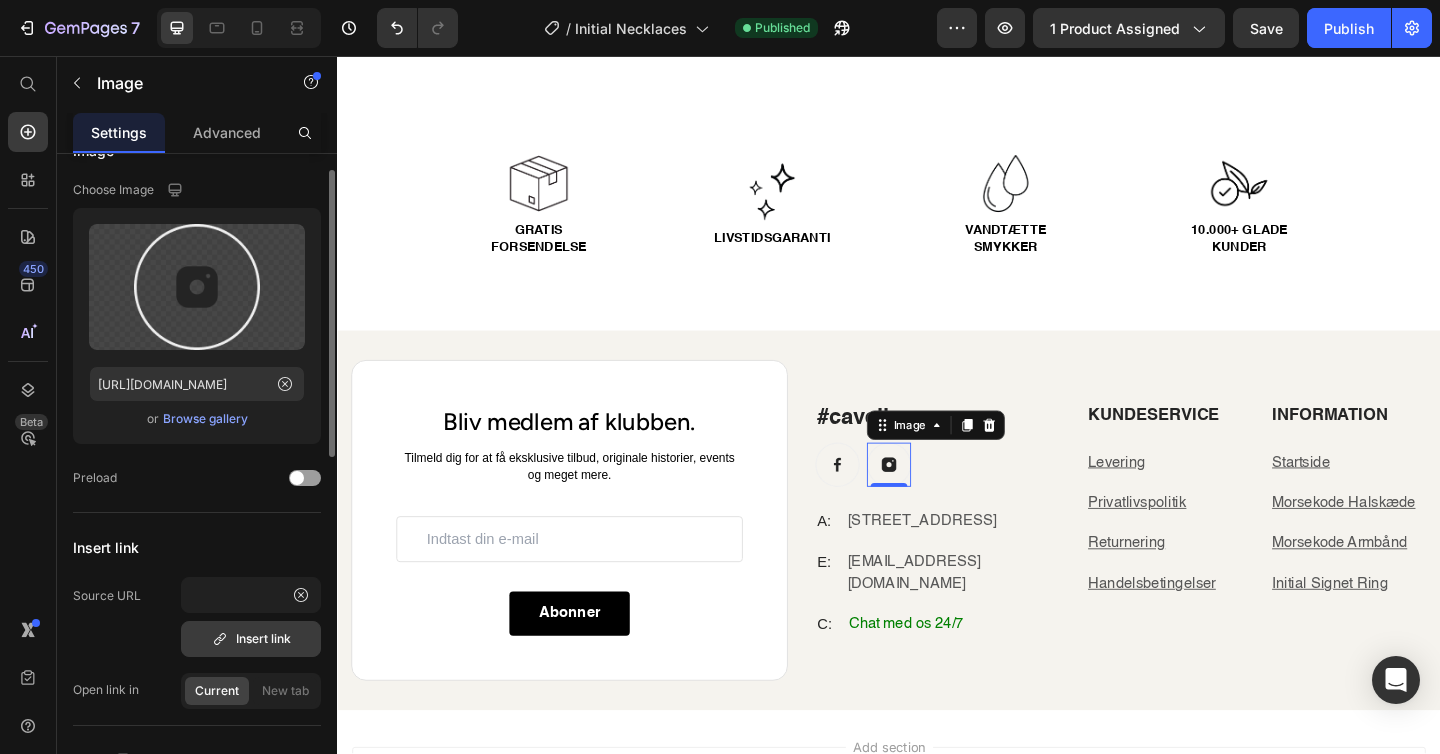 click on "Insert link" at bounding box center [251, 639] 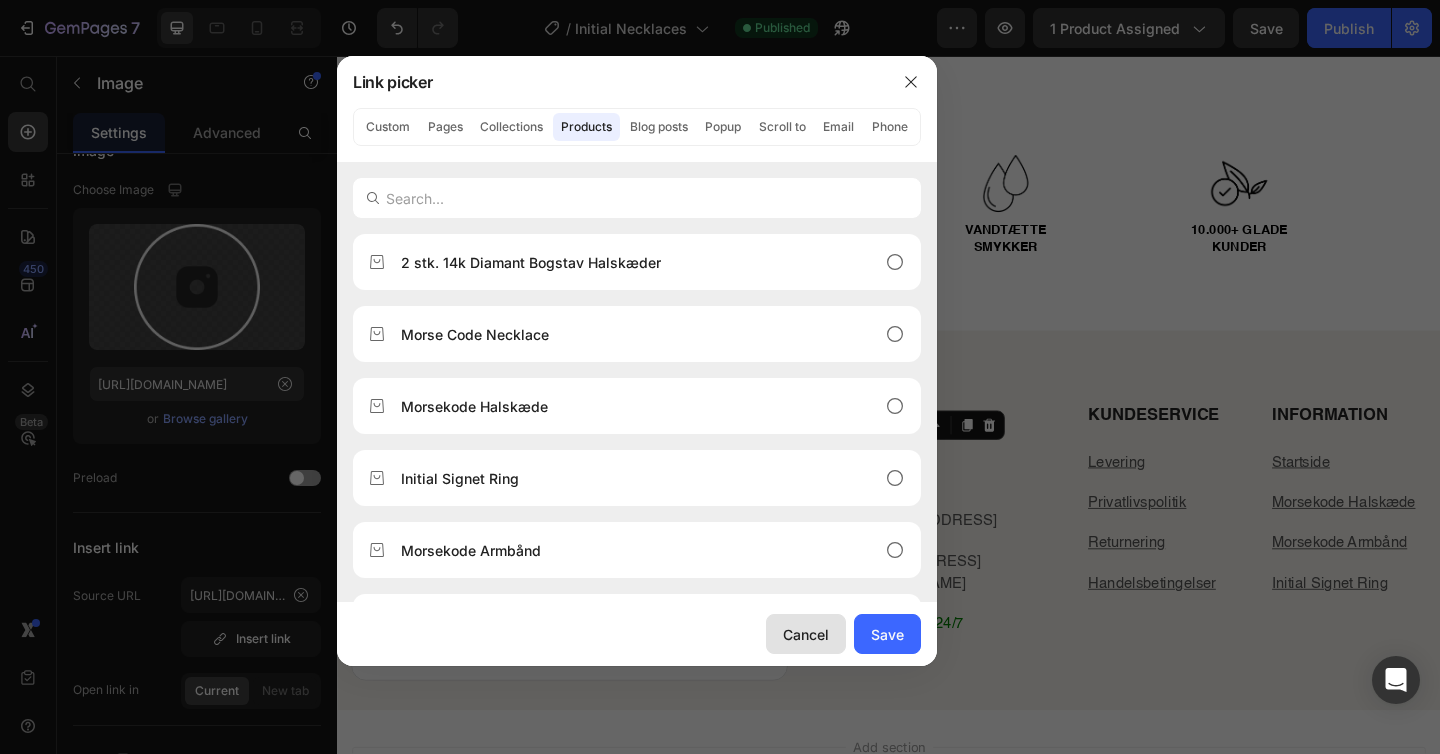 click on "Cancel" at bounding box center [806, 634] 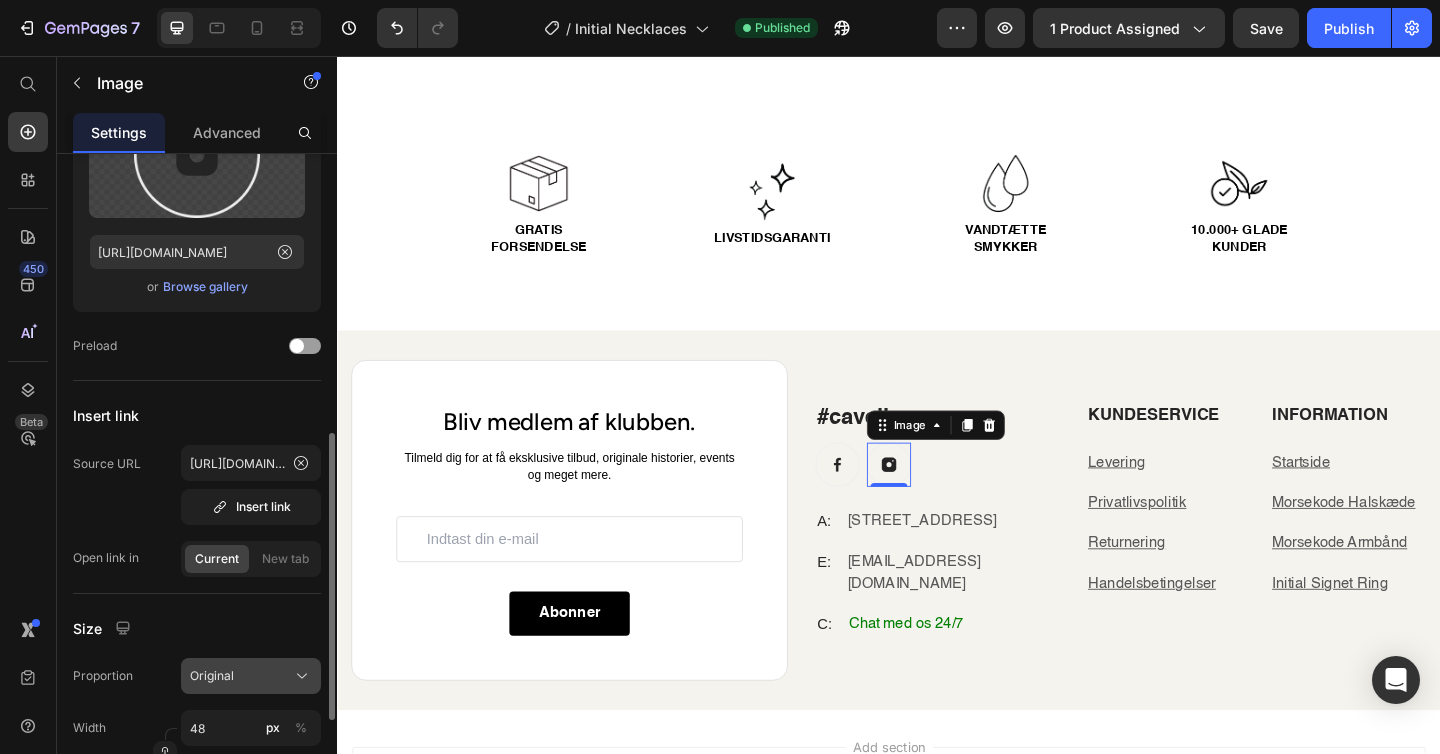 scroll, scrollTop: 313, scrollLeft: 0, axis: vertical 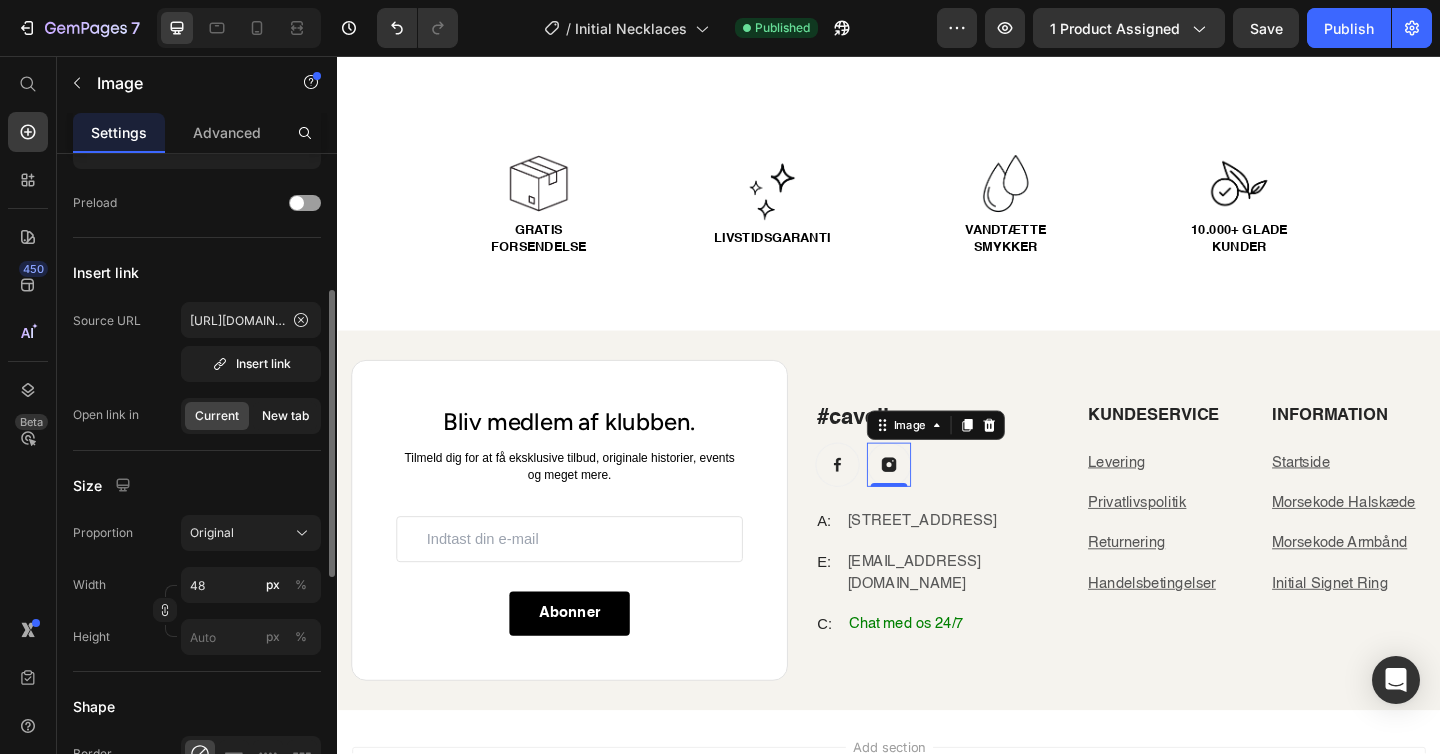 click on "New tab" 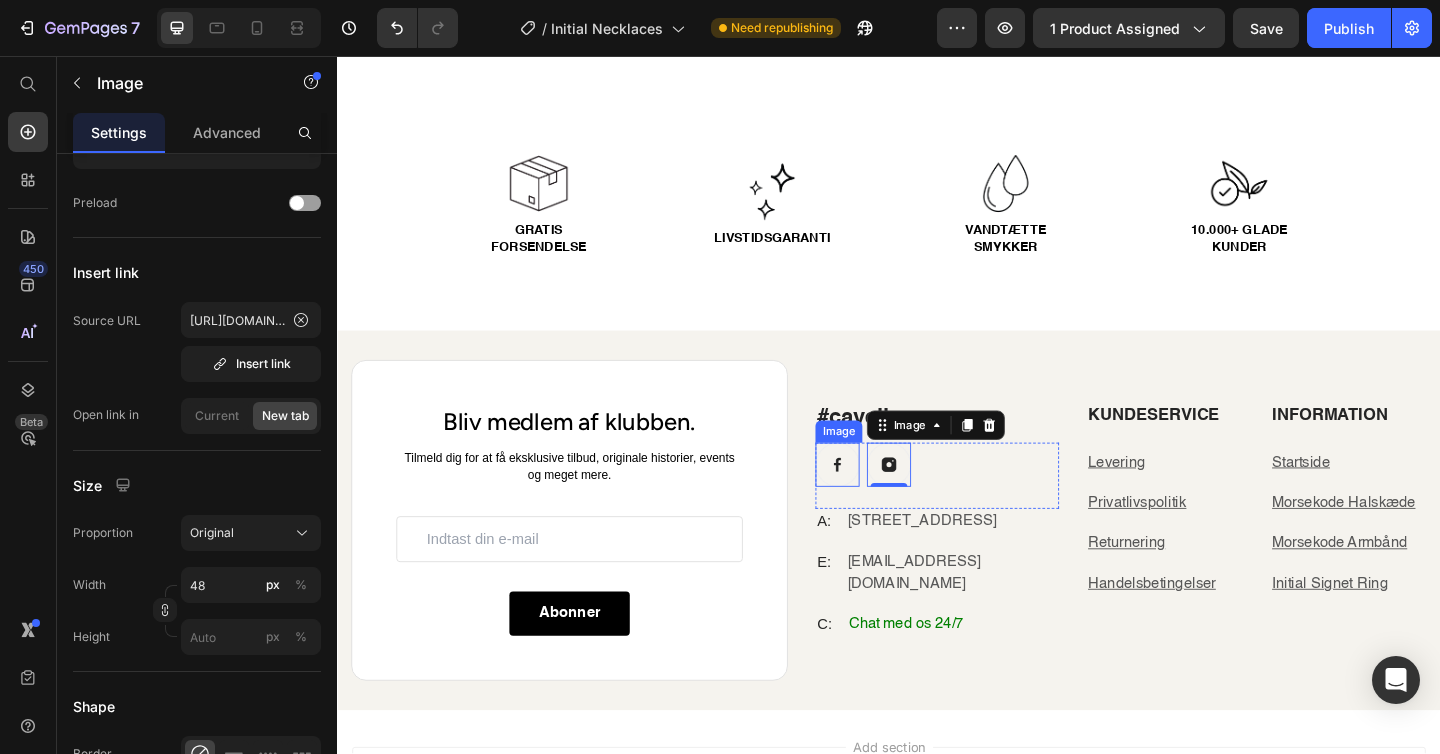 click at bounding box center (881, 501) 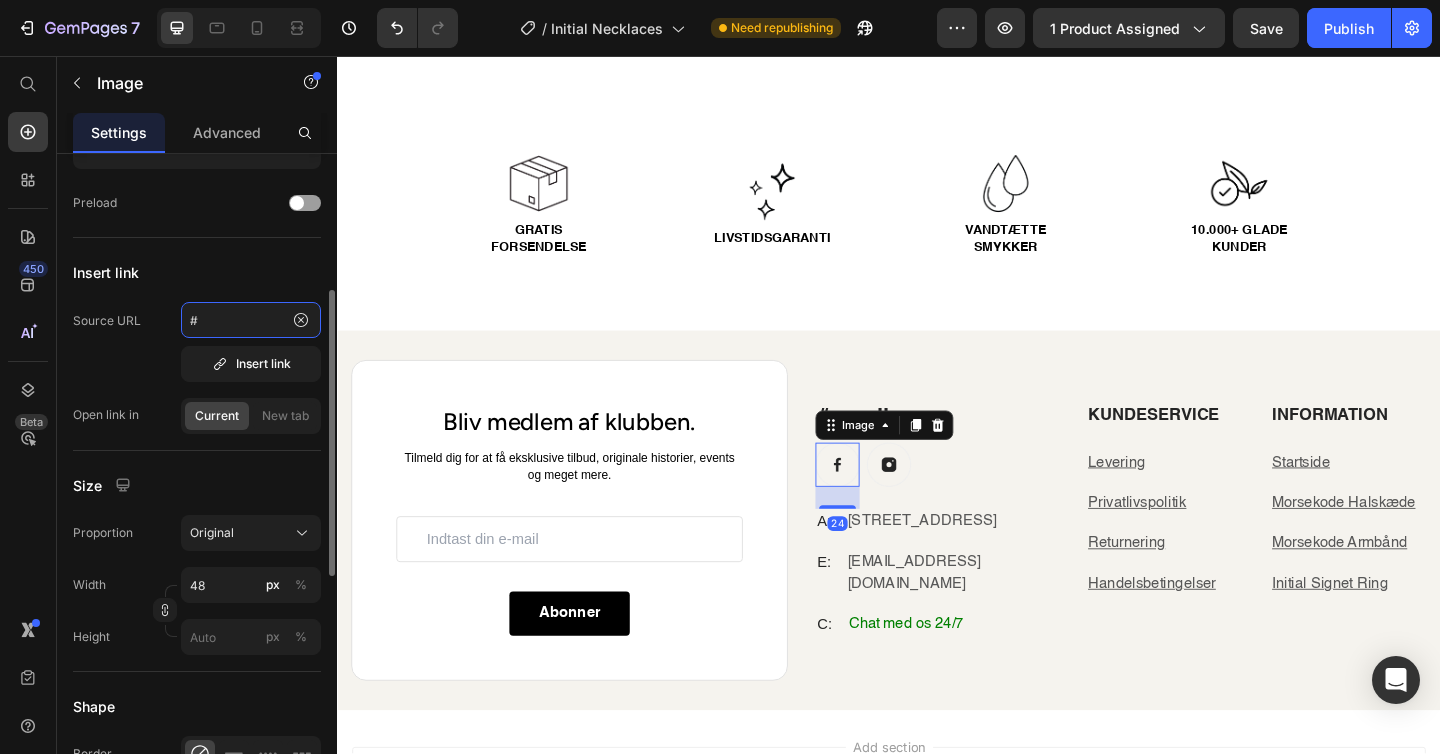 click on "#" 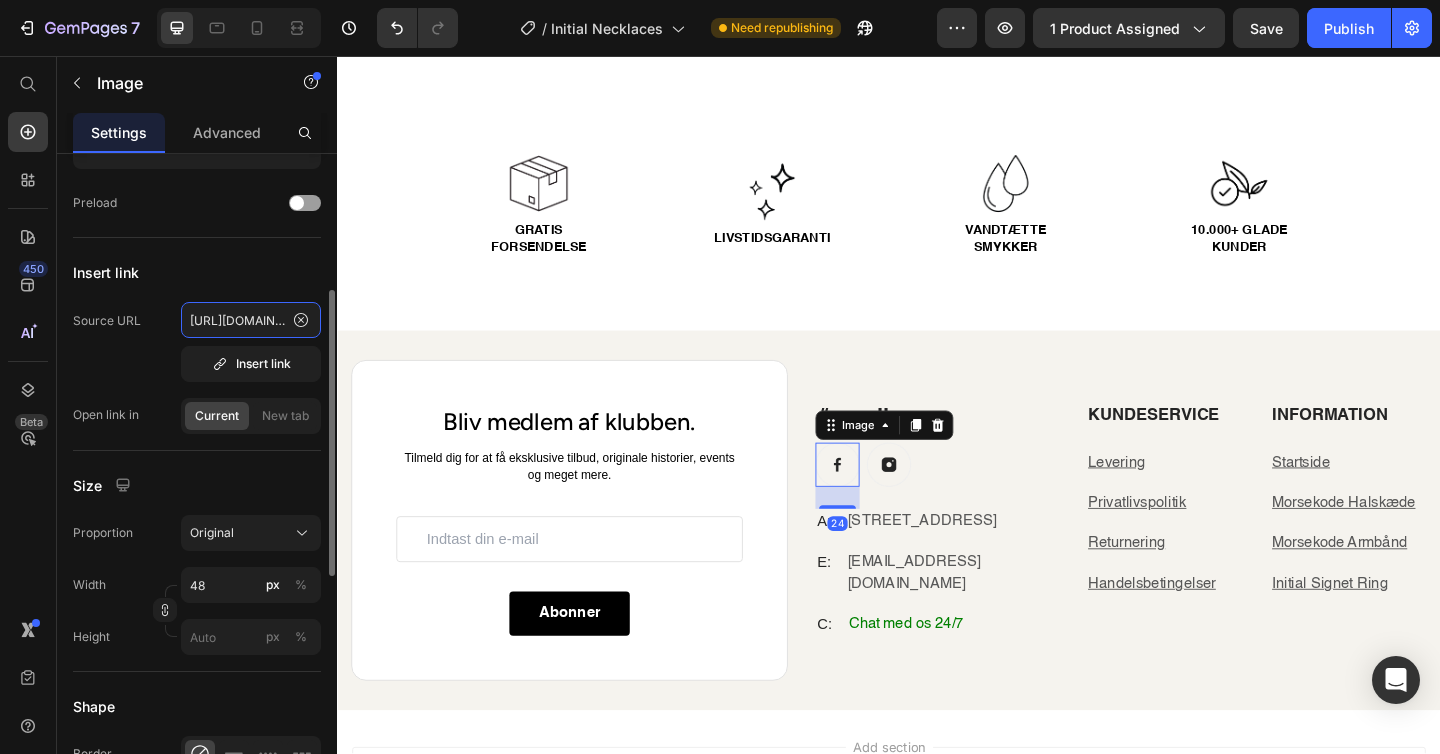 scroll, scrollTop: 0, scrollLeft: 242, axis: horizontal 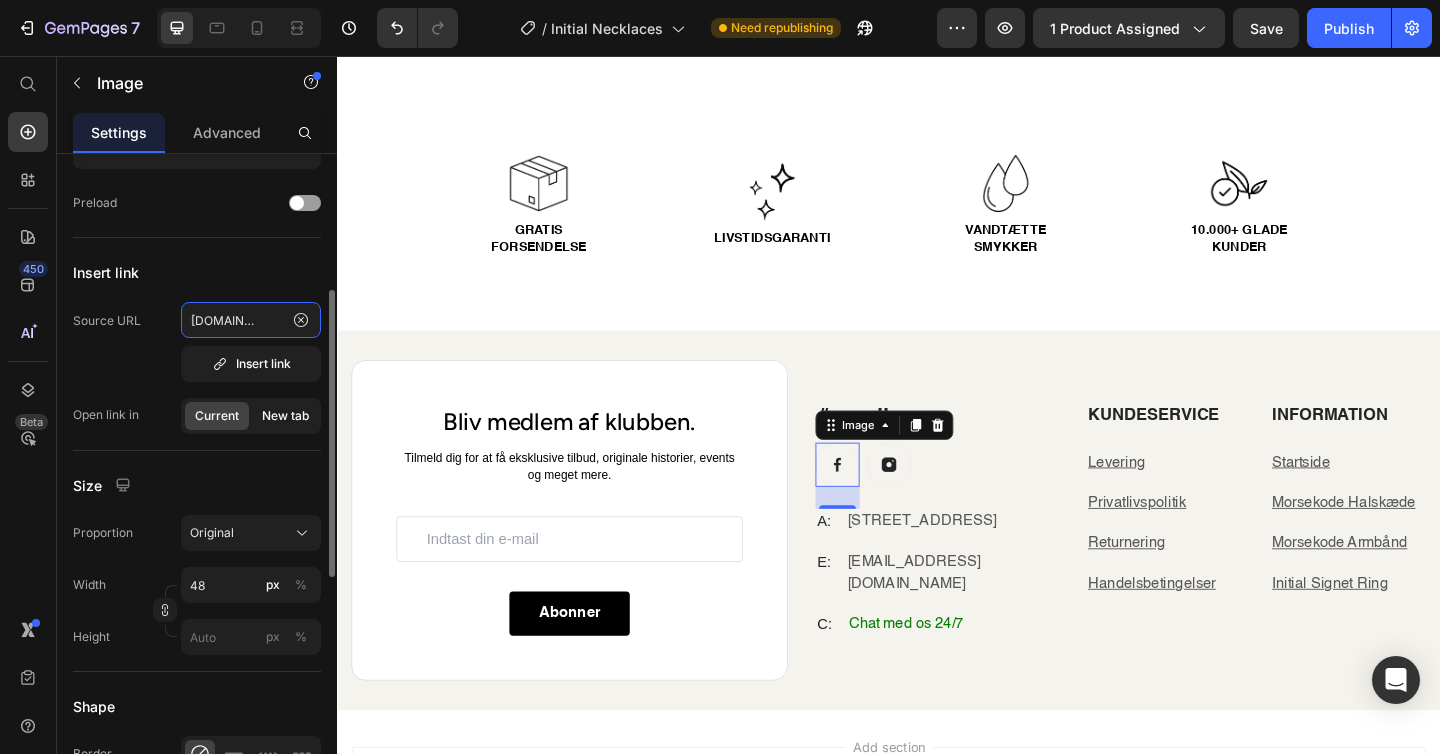 type on "https://www.facebook.com/profile.php?id=61572702007218" 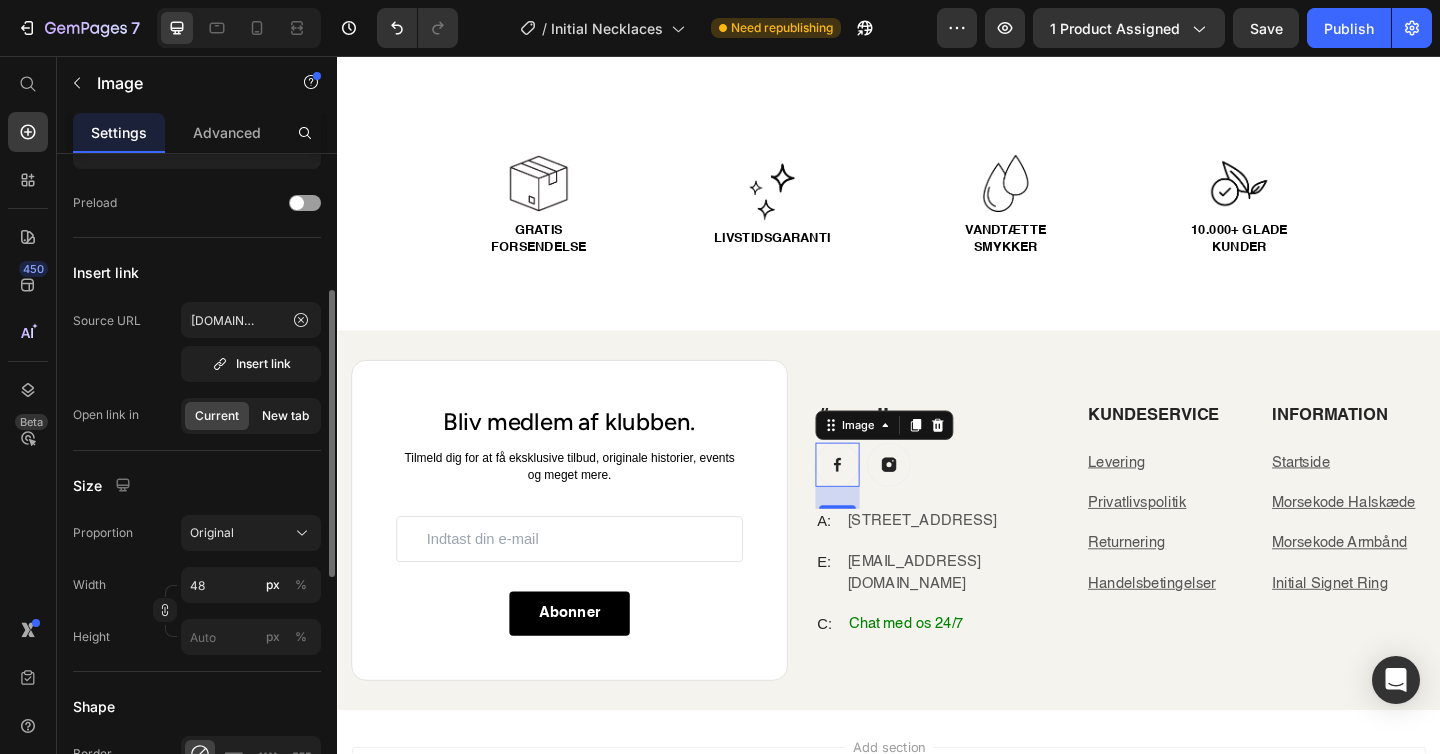 click on "New tab" 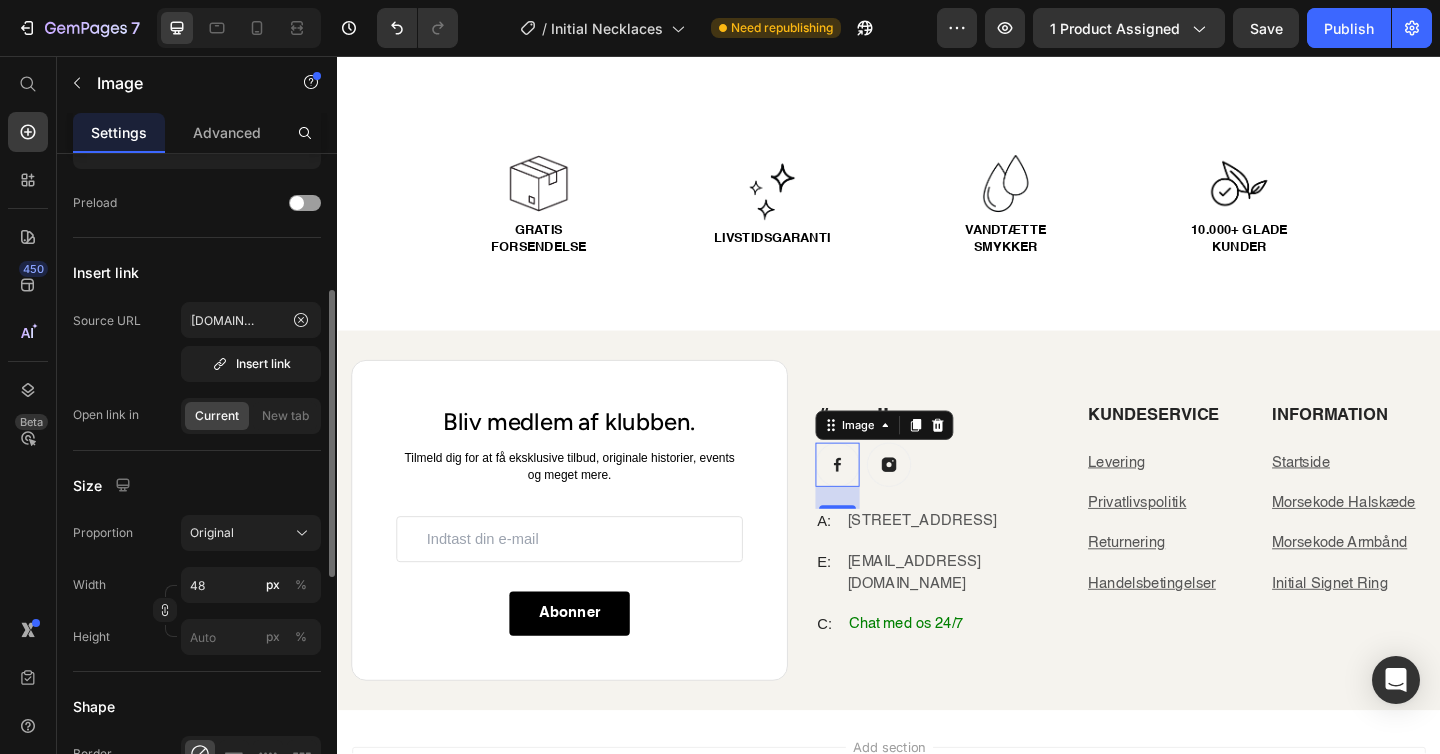 scroll, scrollTop: 0, scrollLeft: 0, axis: both 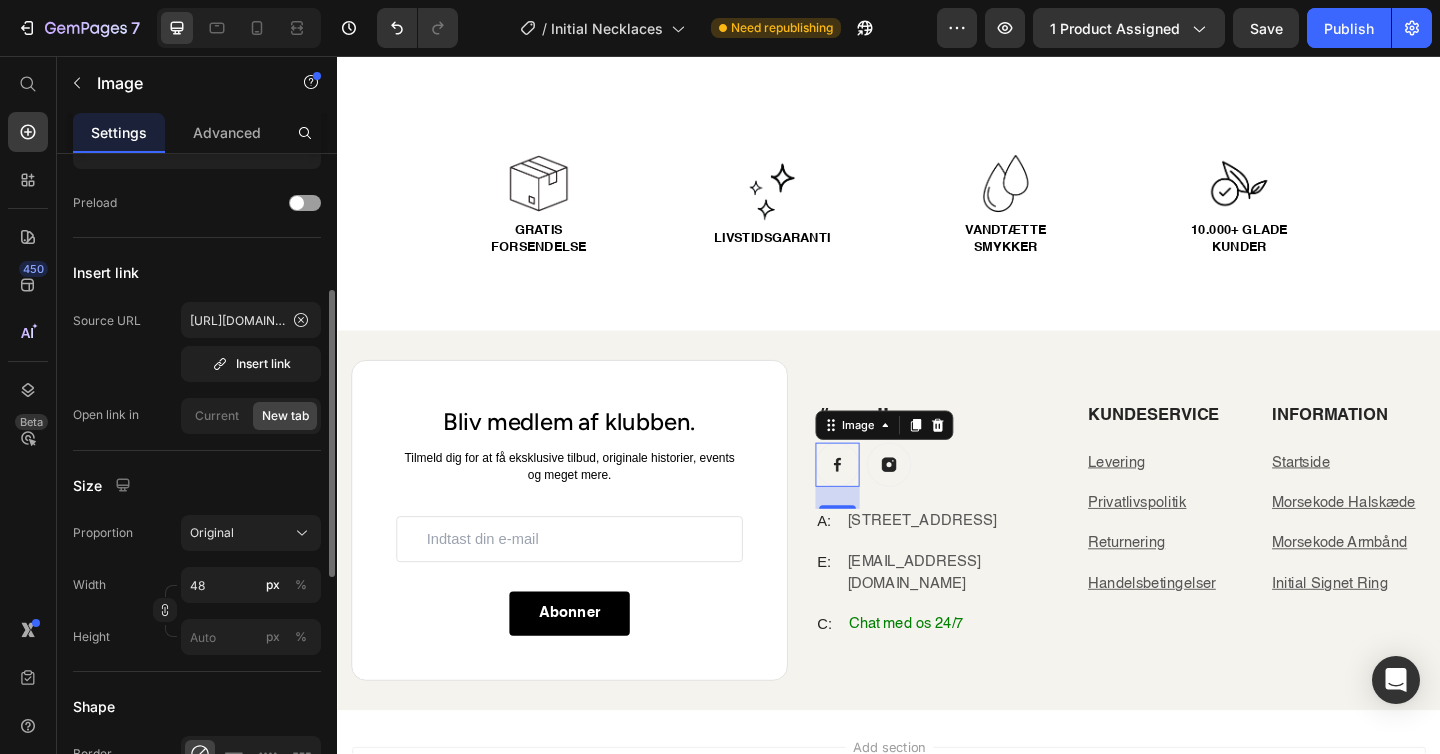 click on "Source URL https://www.facebook.com/profile.php?id=61572702007218  Insert link" at bounding box center [197, 342] 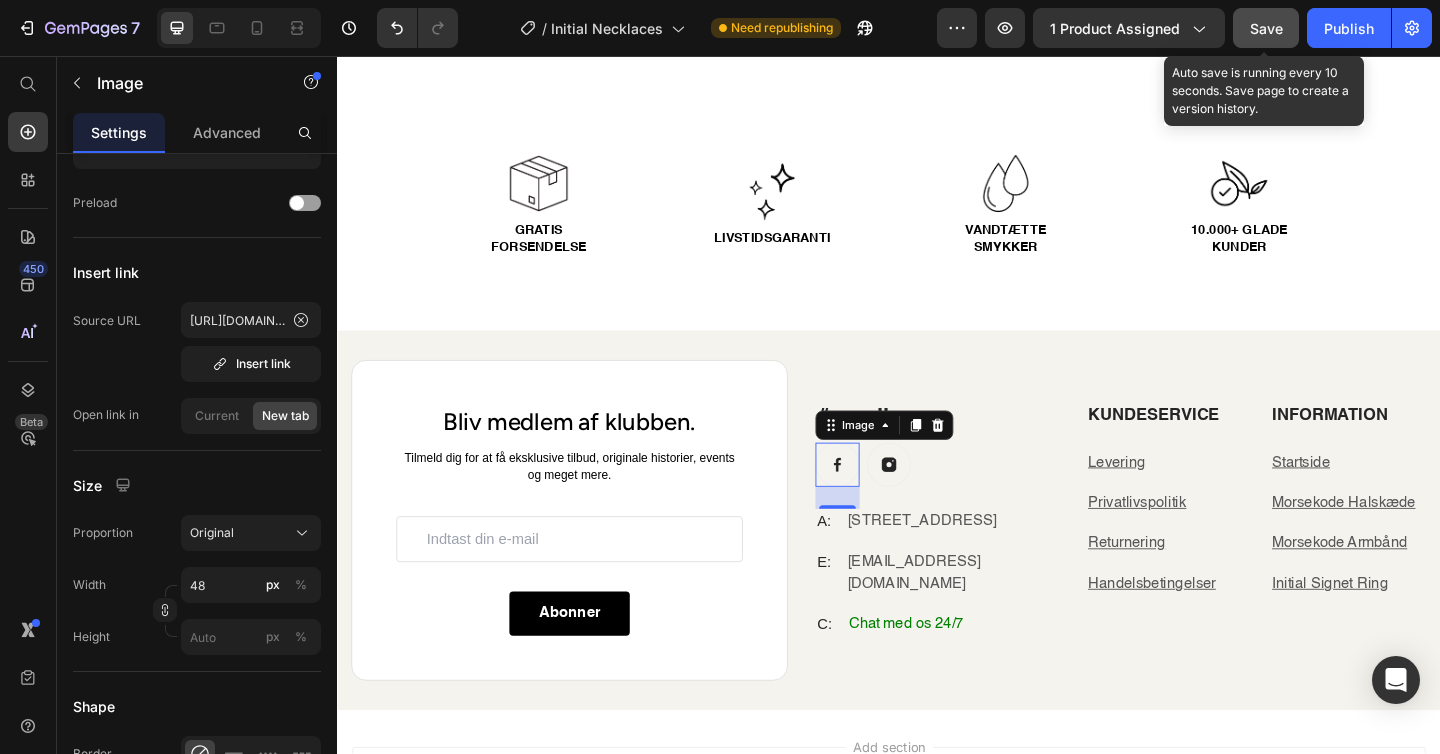 click on "Save" at bounding box center [1266, 28] 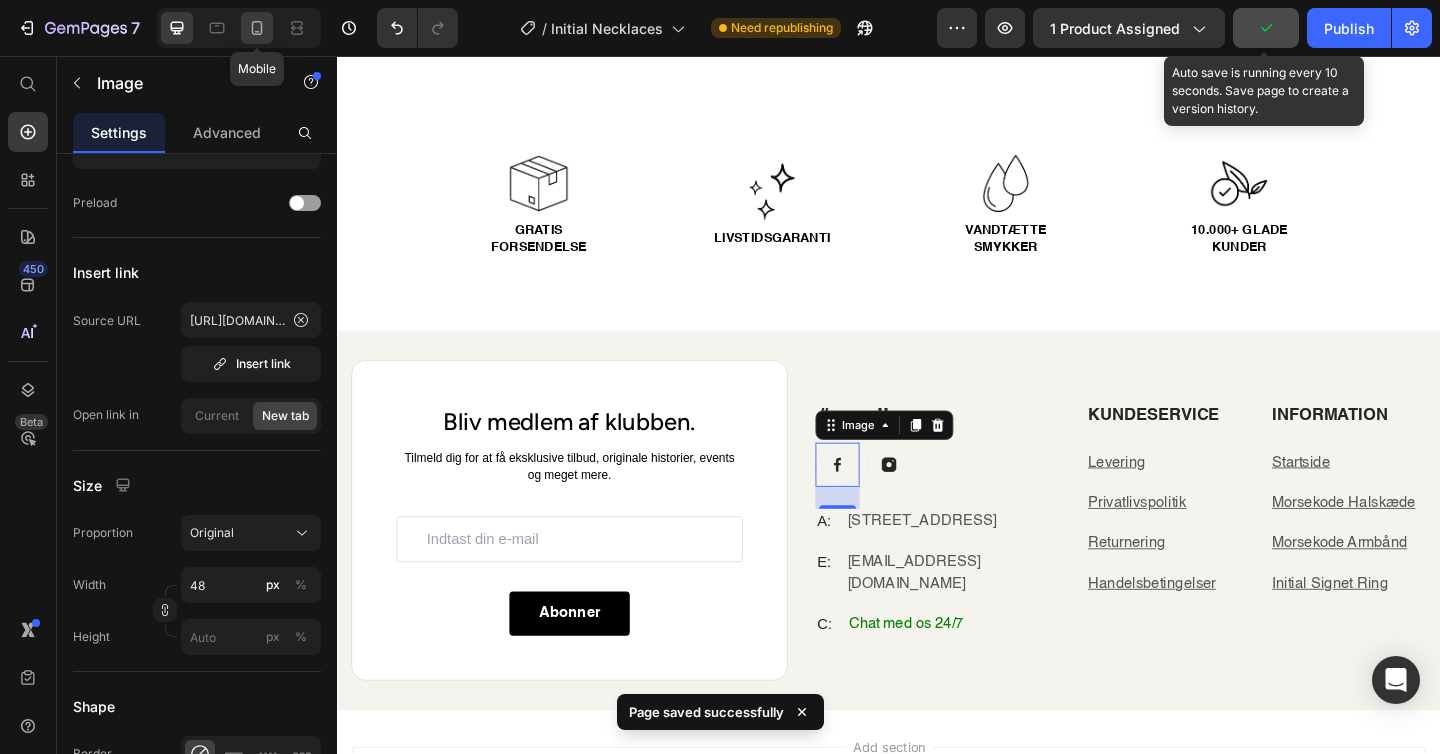 click 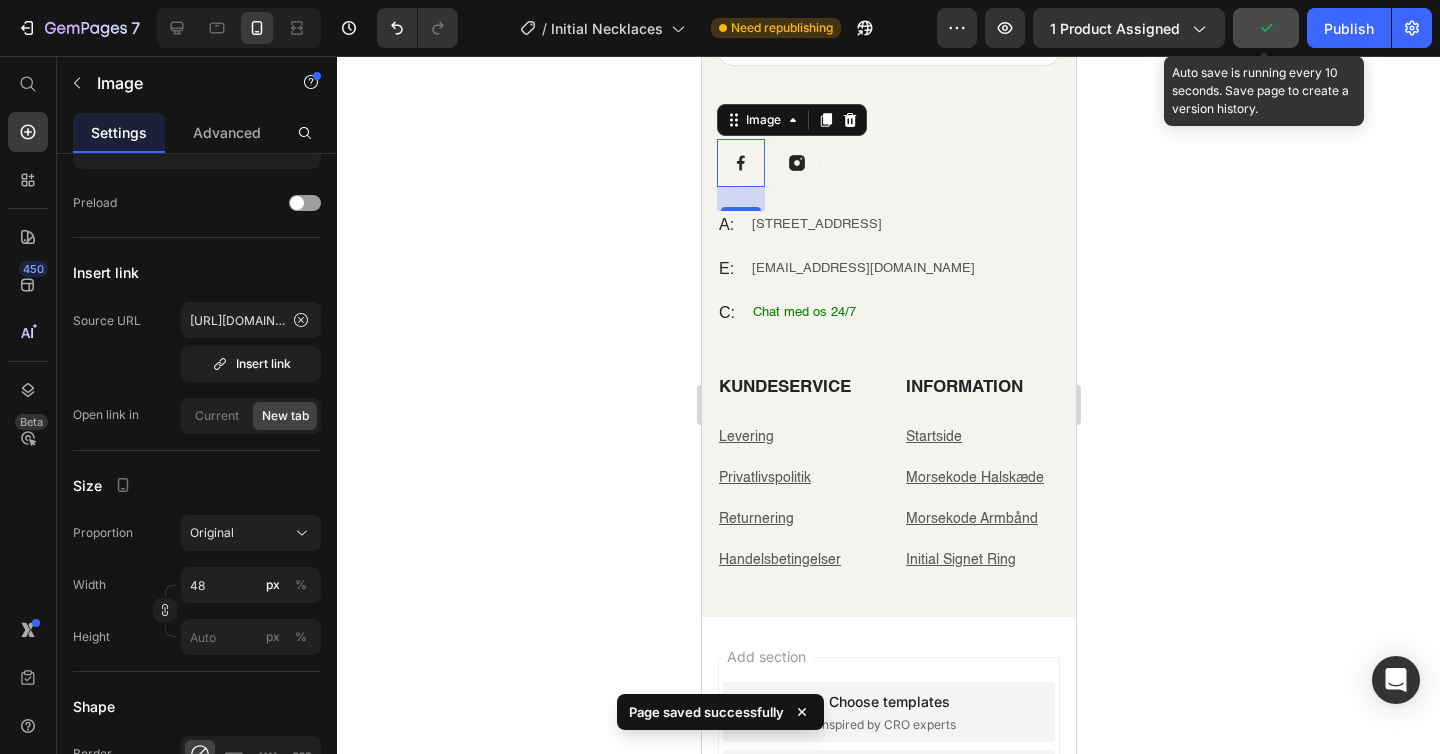 scroll, scrollTop: 4400, scrollLeft: 0, axis: vertical 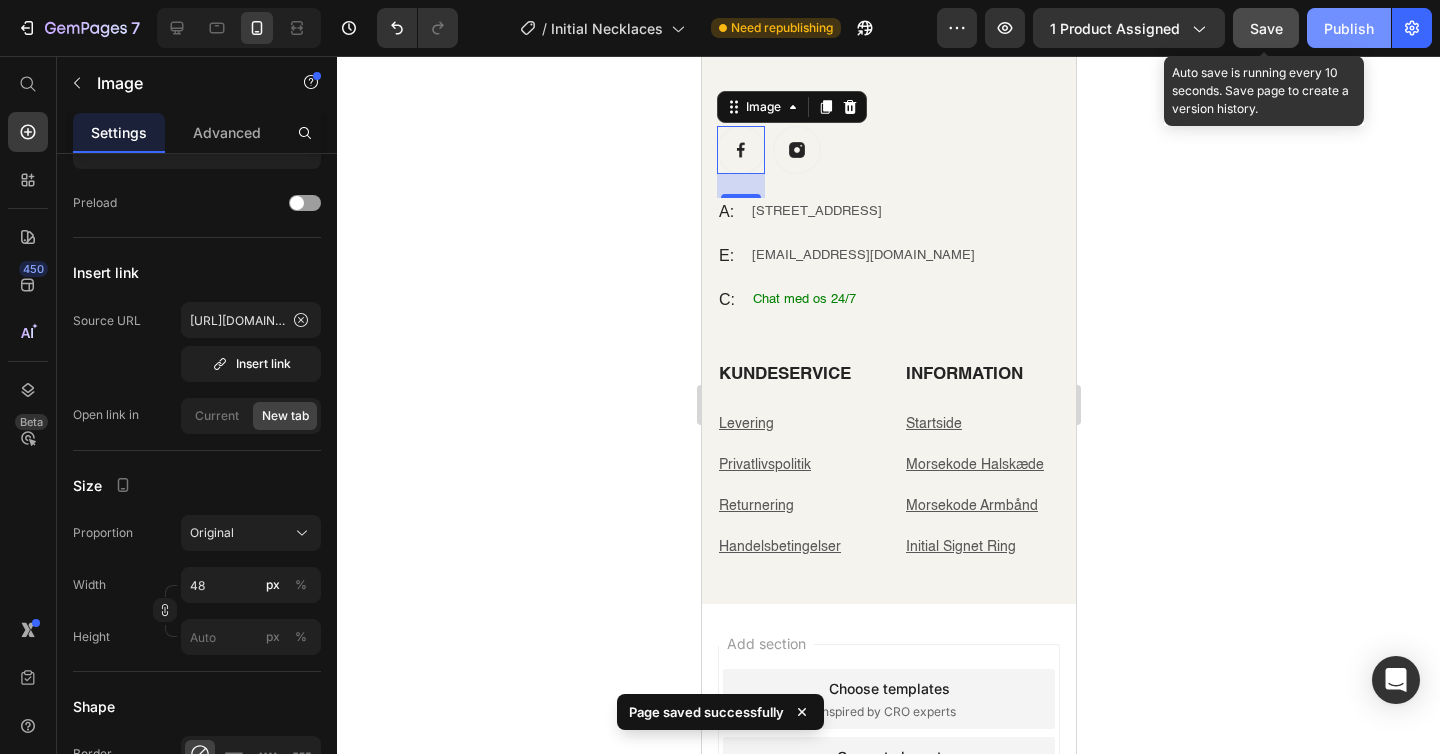 click on "Publish" 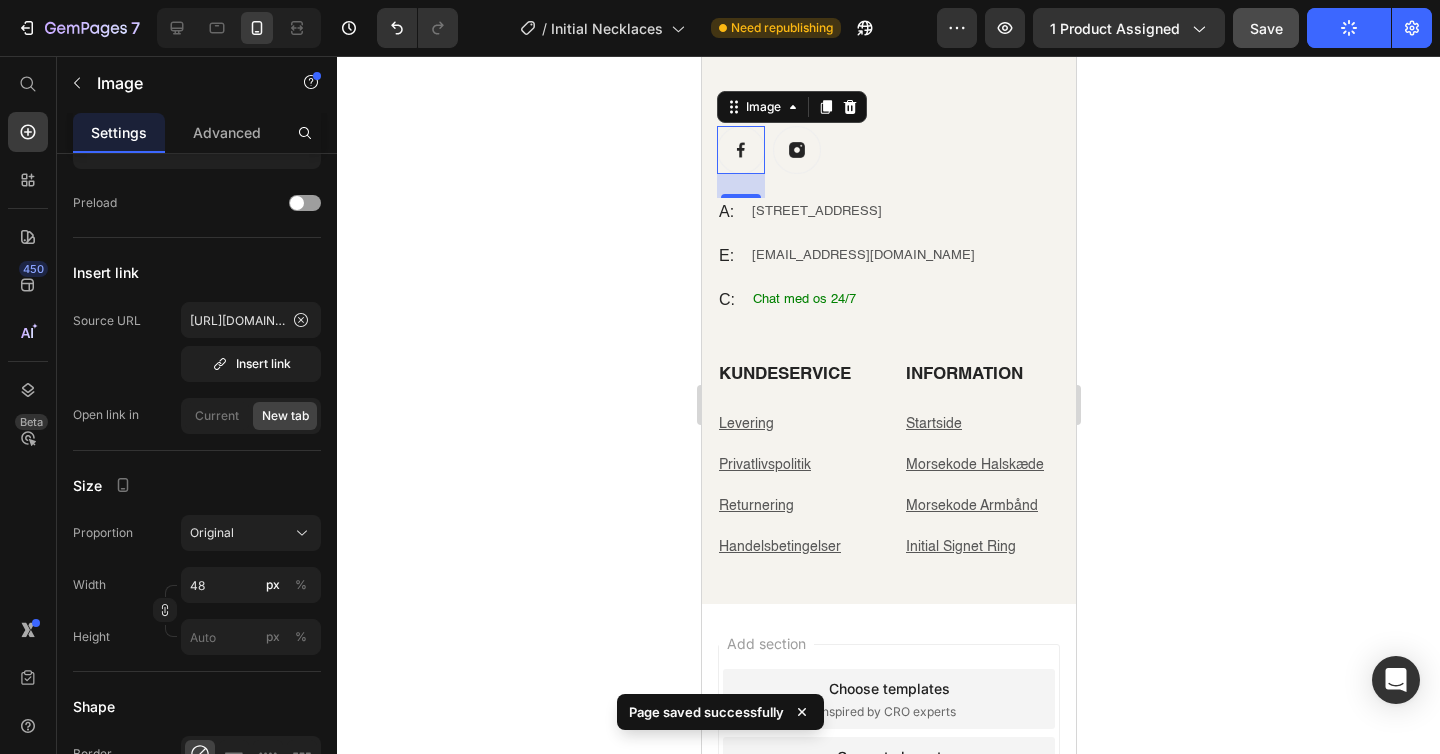 click 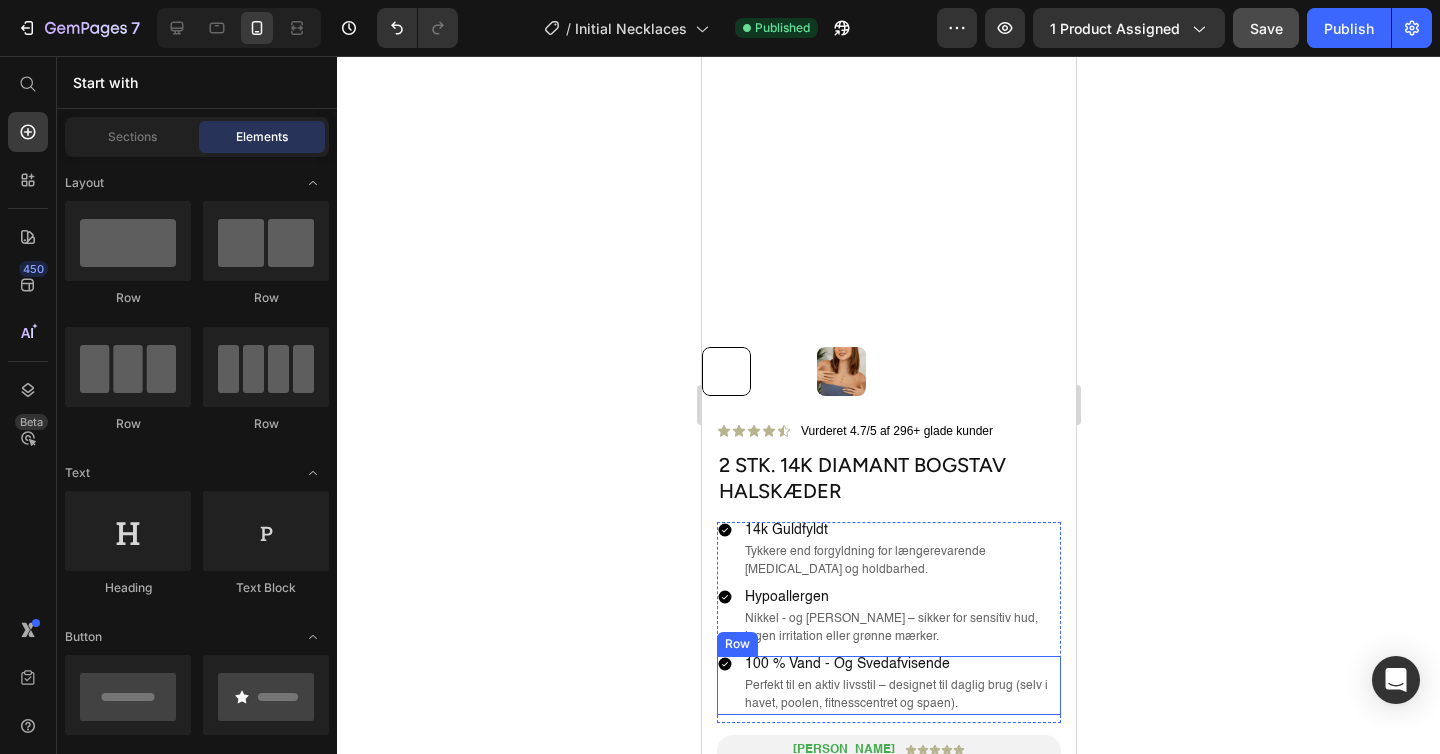 scroll, scrollTop: 405, scrollLeft: 0, axis: vertical 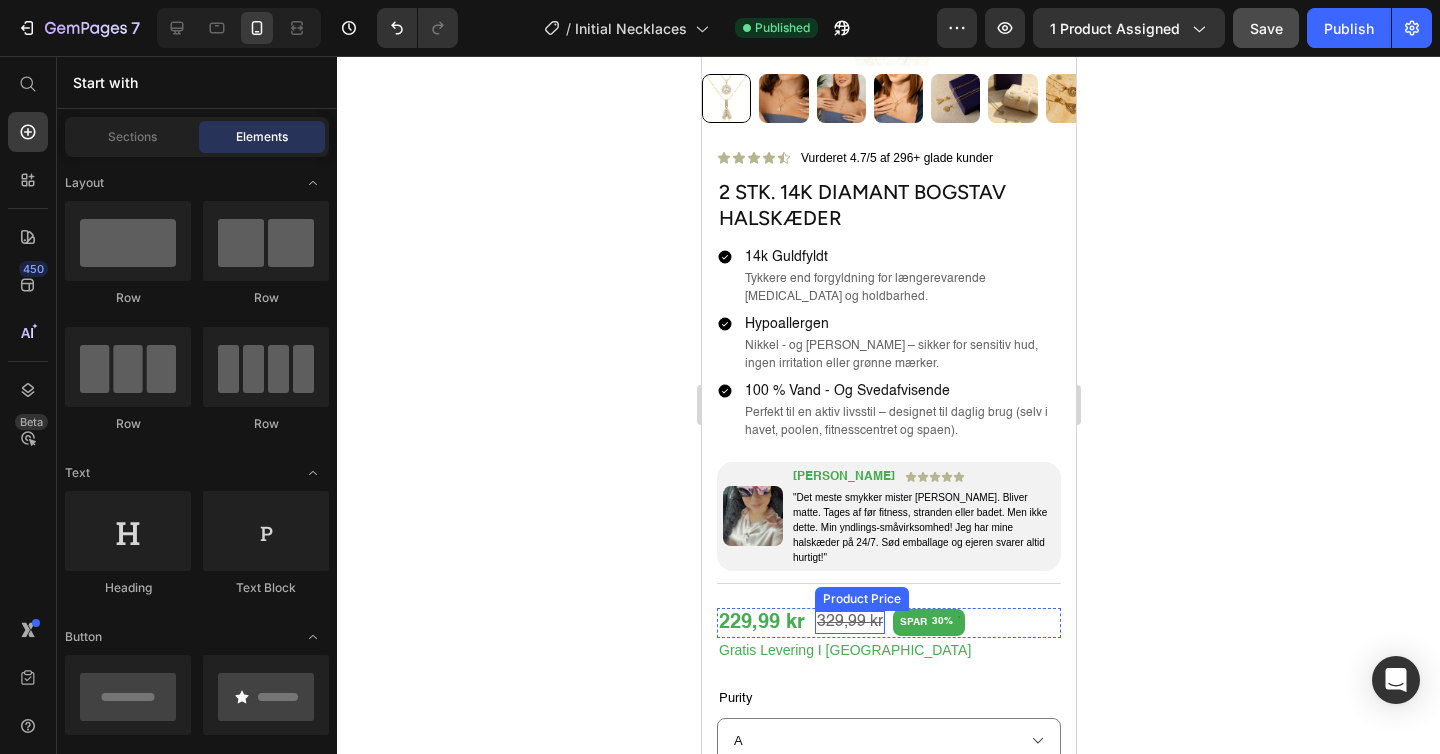 click on "329,99 kr" at bounding box center [849, 622] 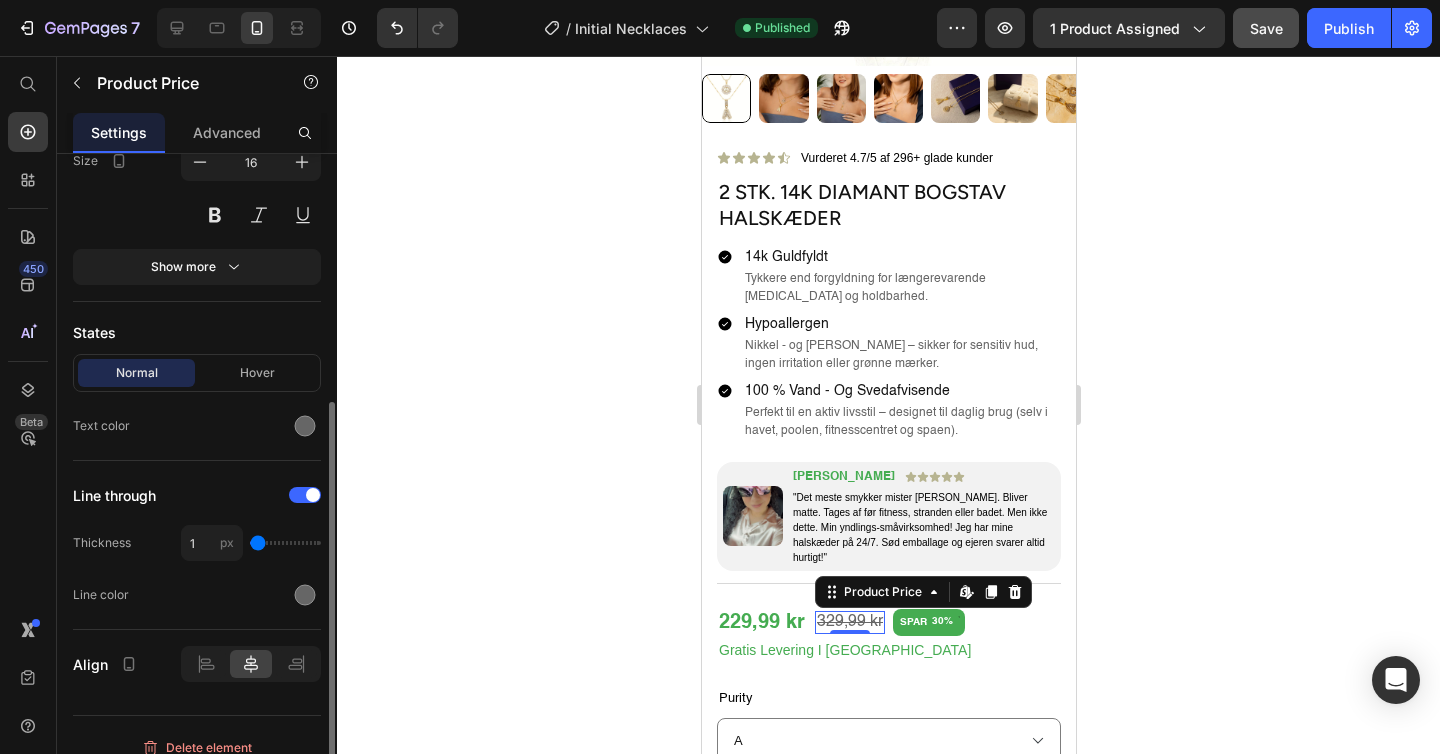 scroll, scrollTop: 233, scrollLeft: 0, axis: vertical 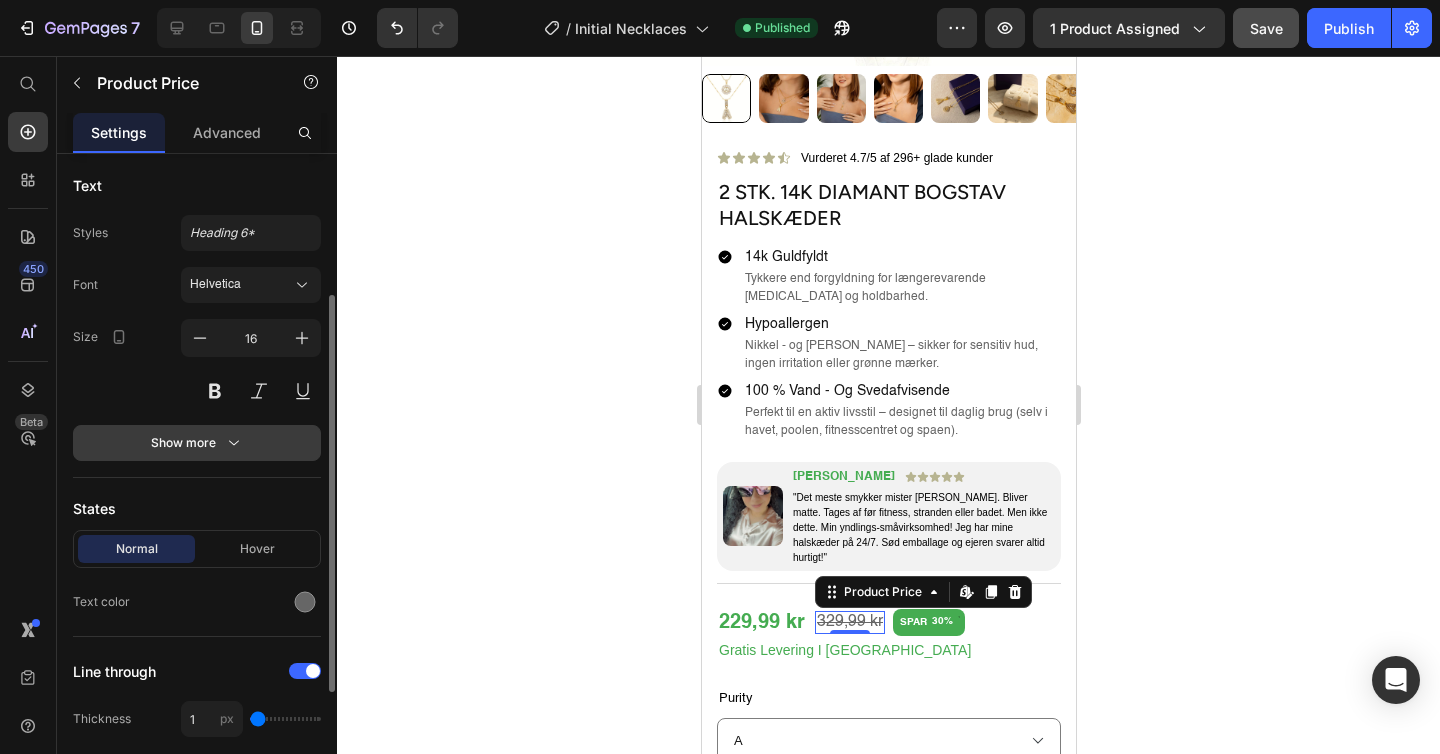 click on "Show more" at bounding box center [197, 443] 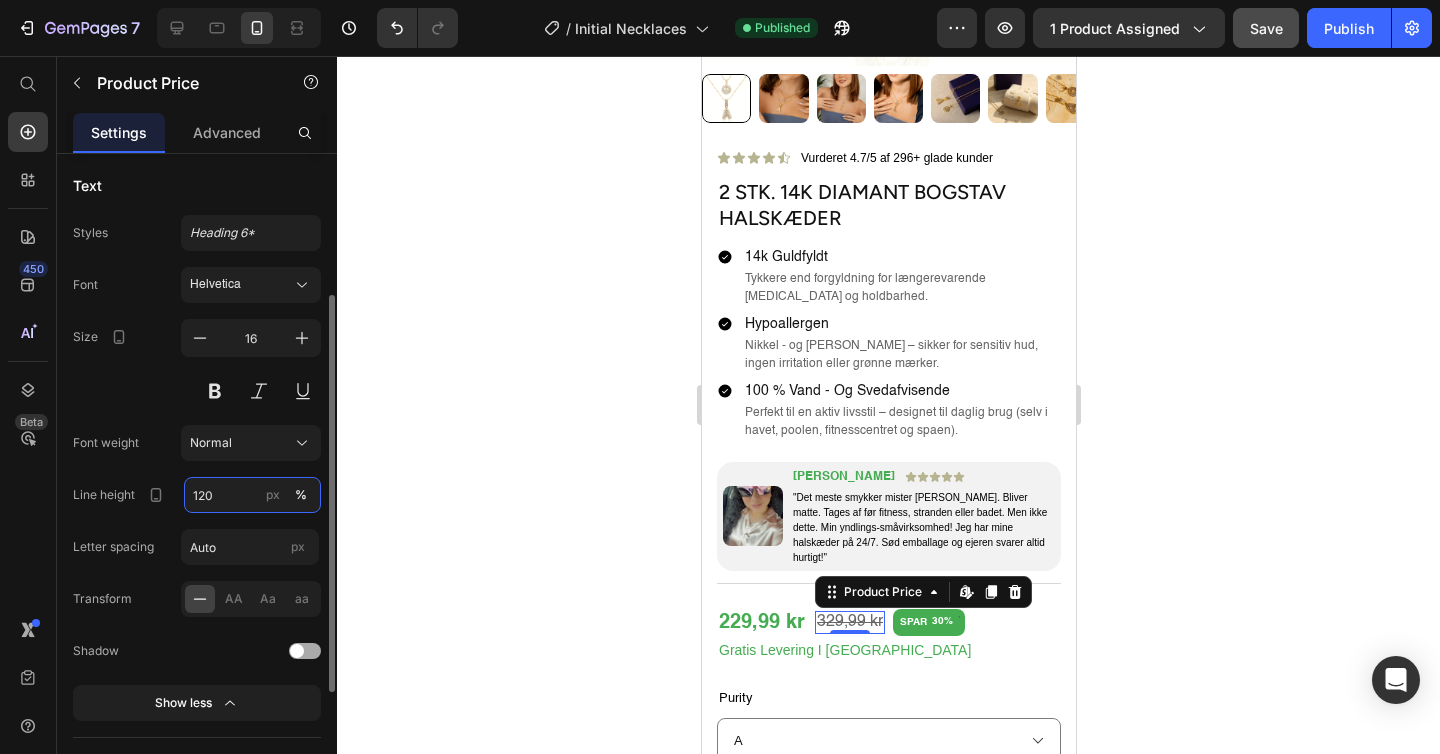 click on "120" at bounding box center [252, 495] 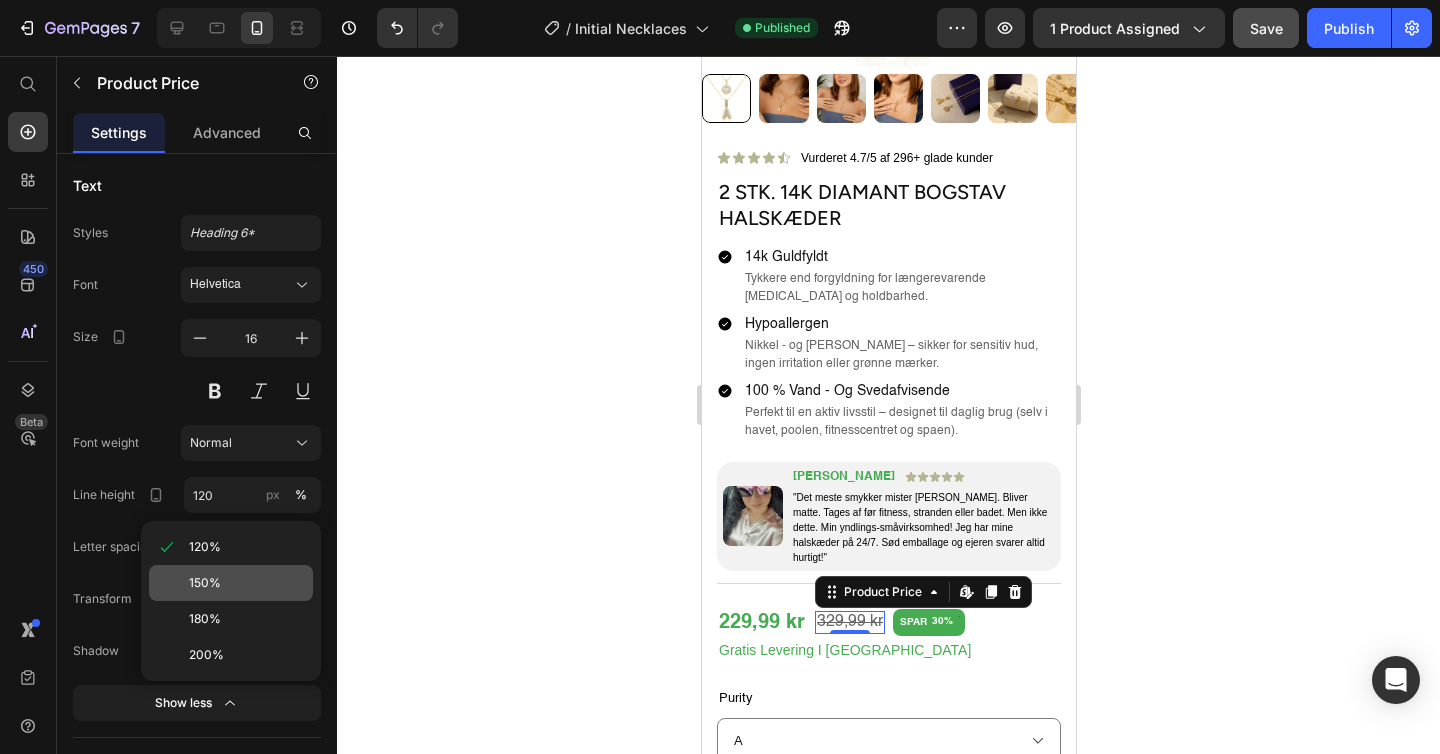 click on "150%" at bounding box center [247, 583] 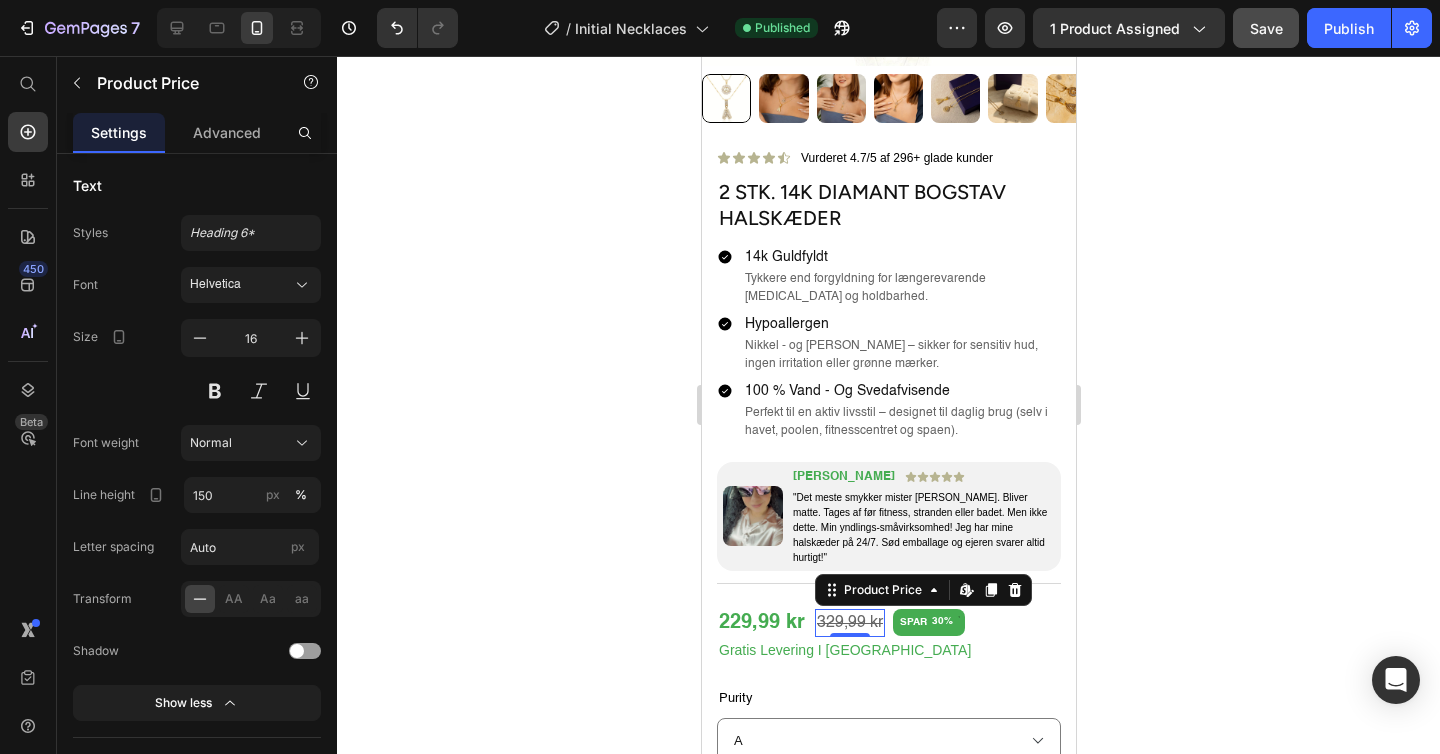 click on "229,99 kr" at bounding box center (761, 623) 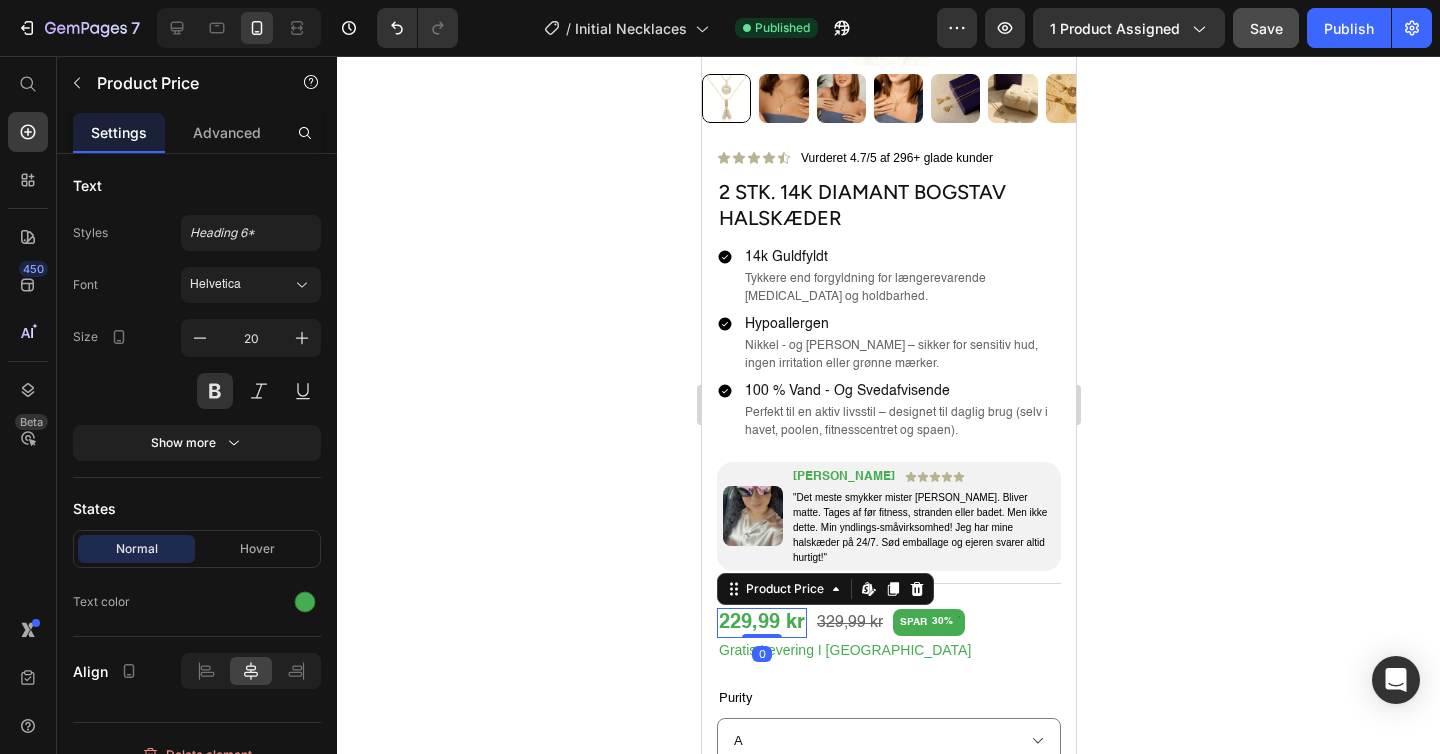 scroll, scrollTop: 233, scrollLeft: 0, axis: vertical 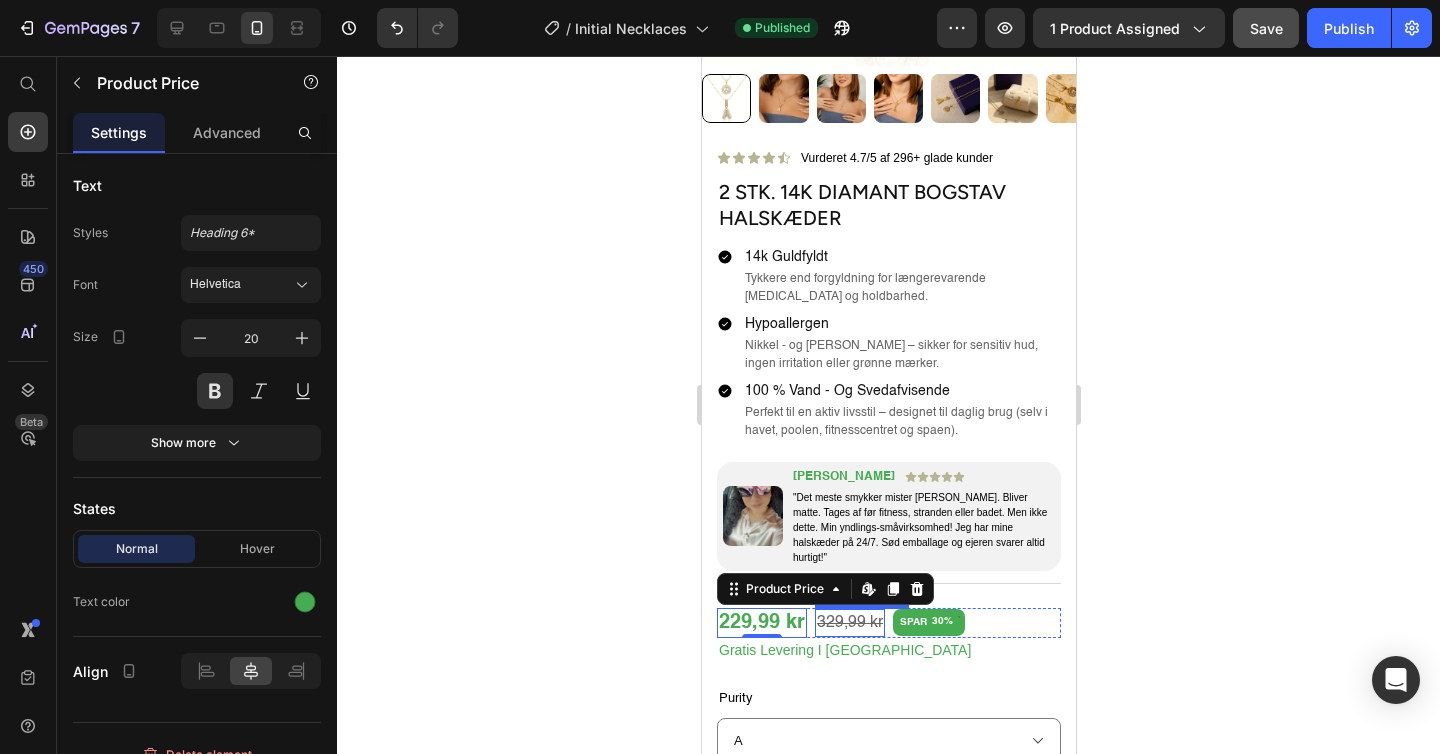click on "329,99 kr" at bounding box center [849, 623] 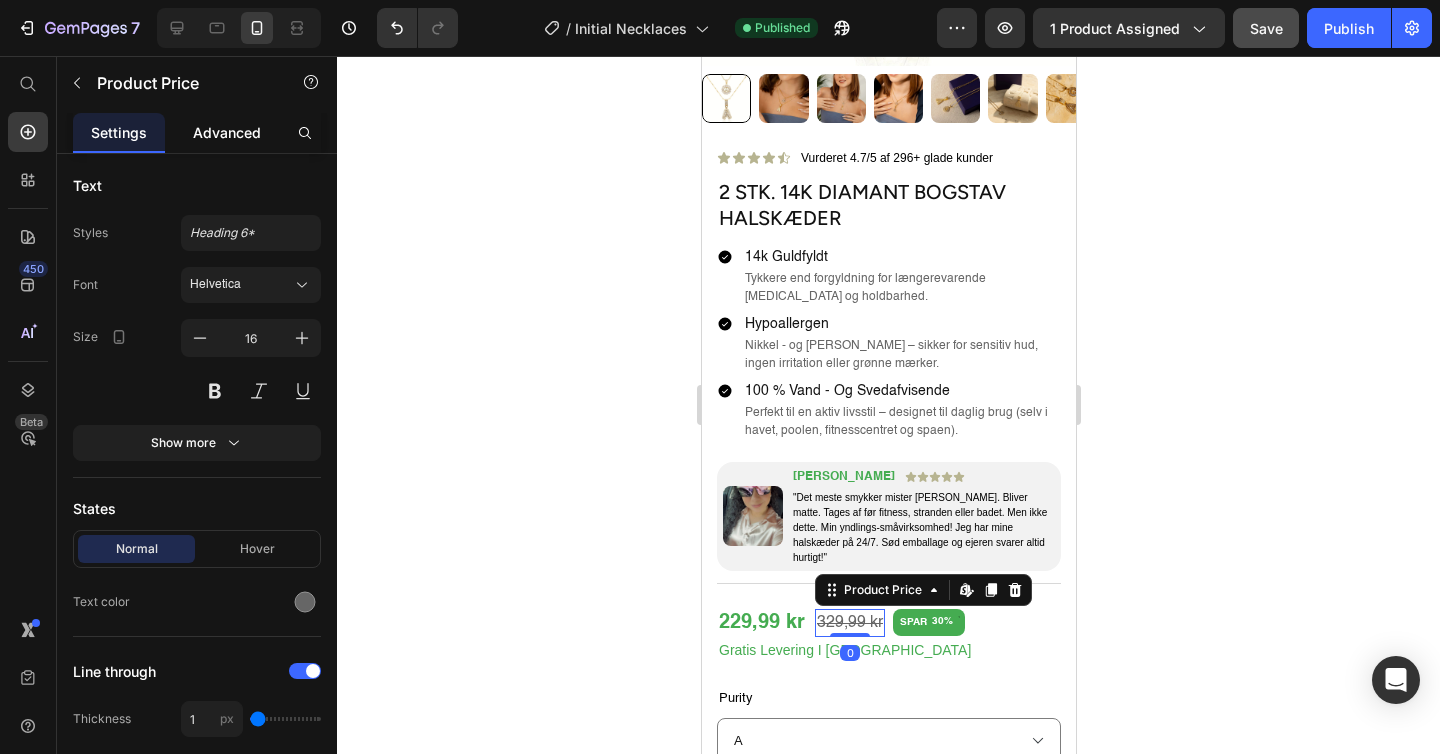 click on "Advanced" at bounding box center [227, 132] 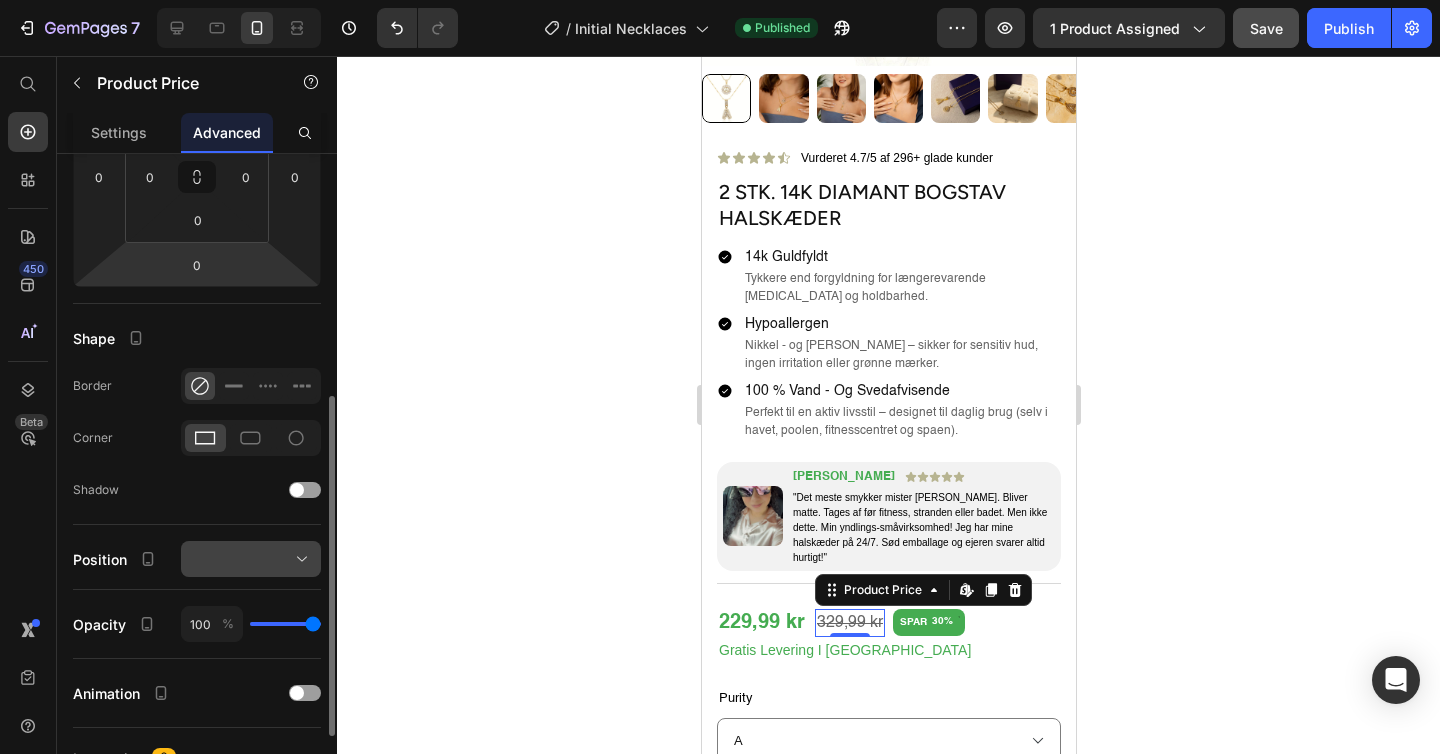 scroll, scrollTop: 529, scrollLeft: 0, axis: vertical 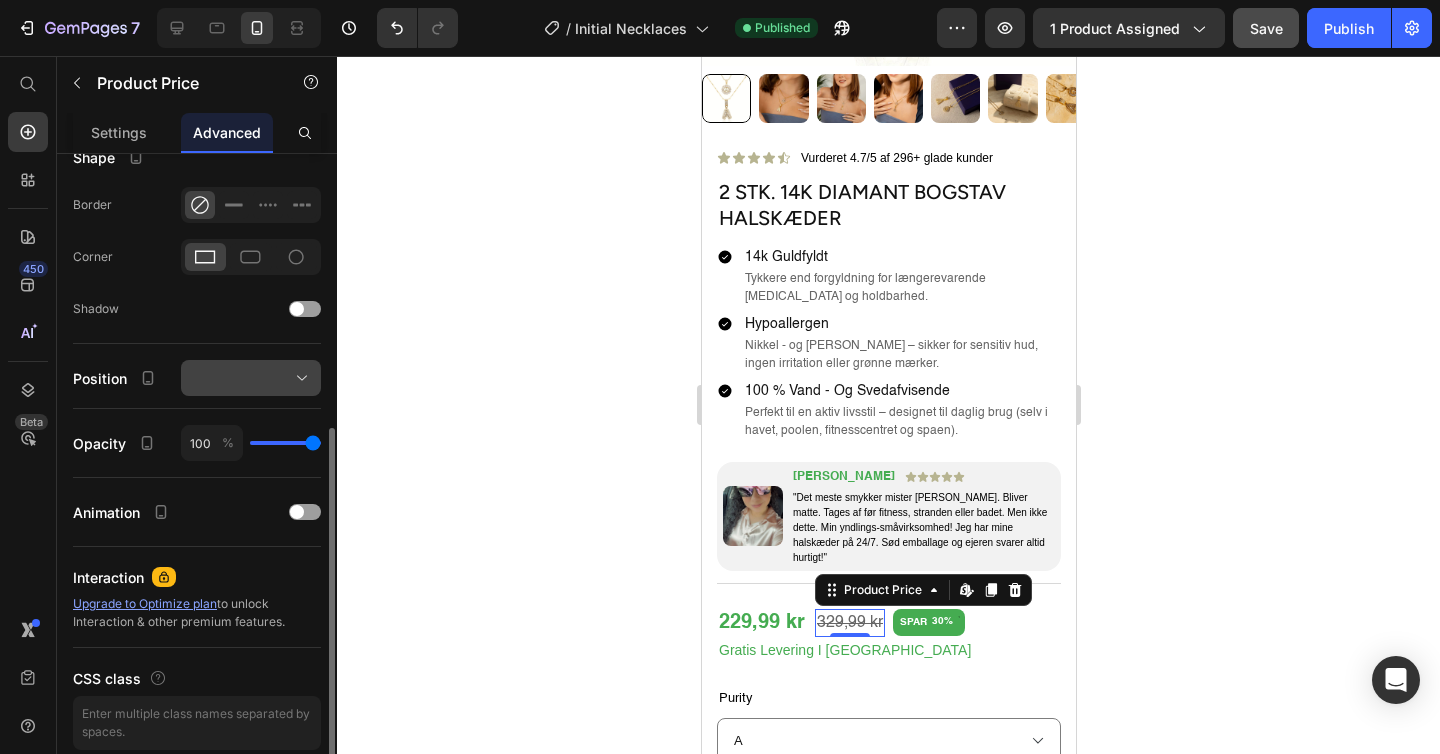 click at bounding box center (251, 378) 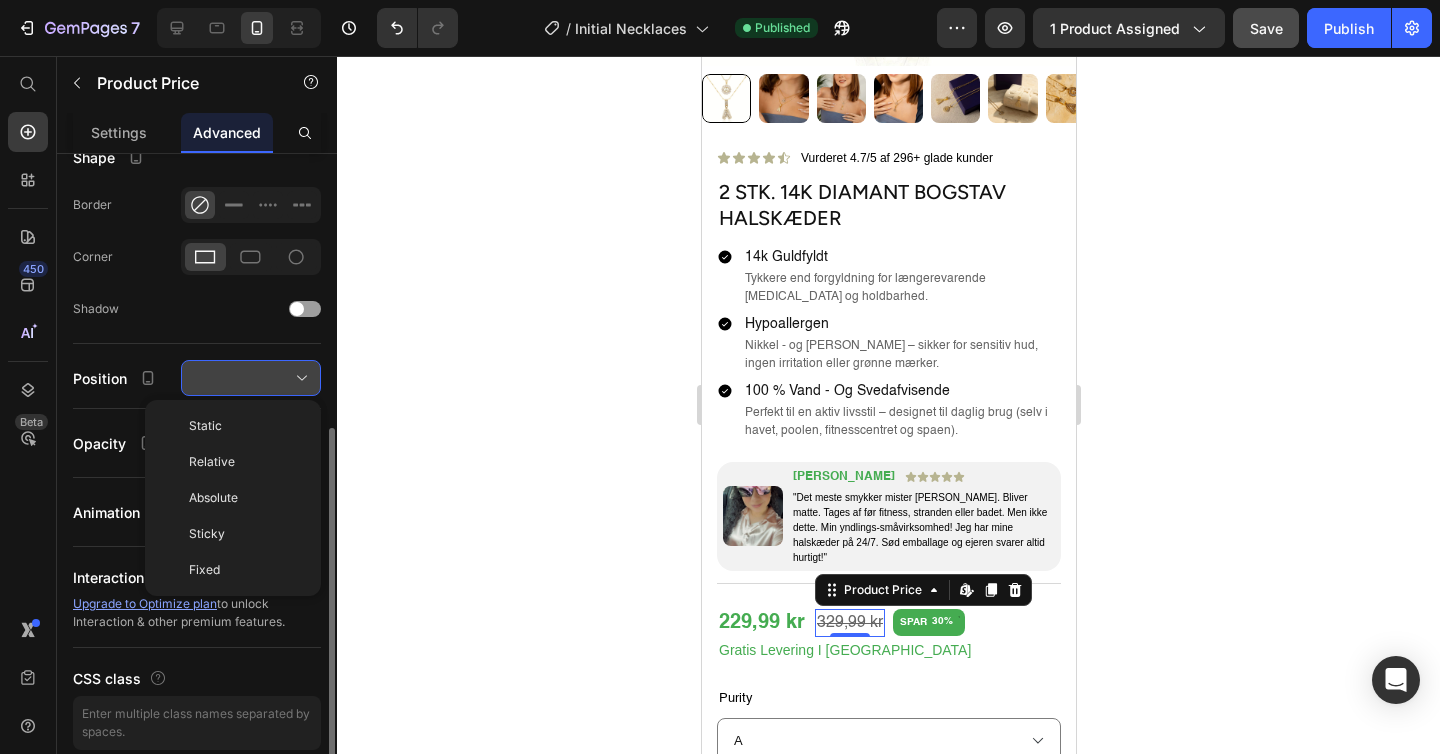 click at bounding box center [251, 378] 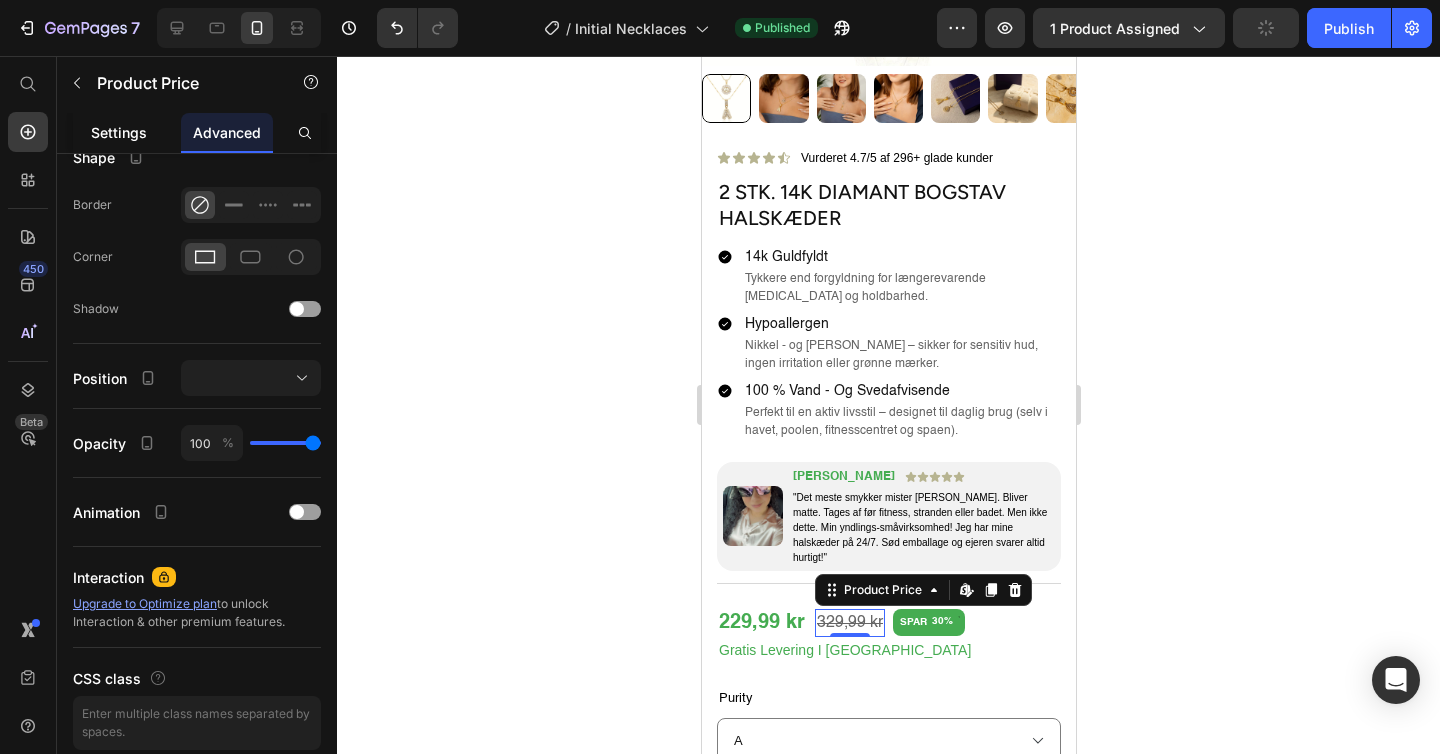 click on "Settings" at bounding box center (119, 132) 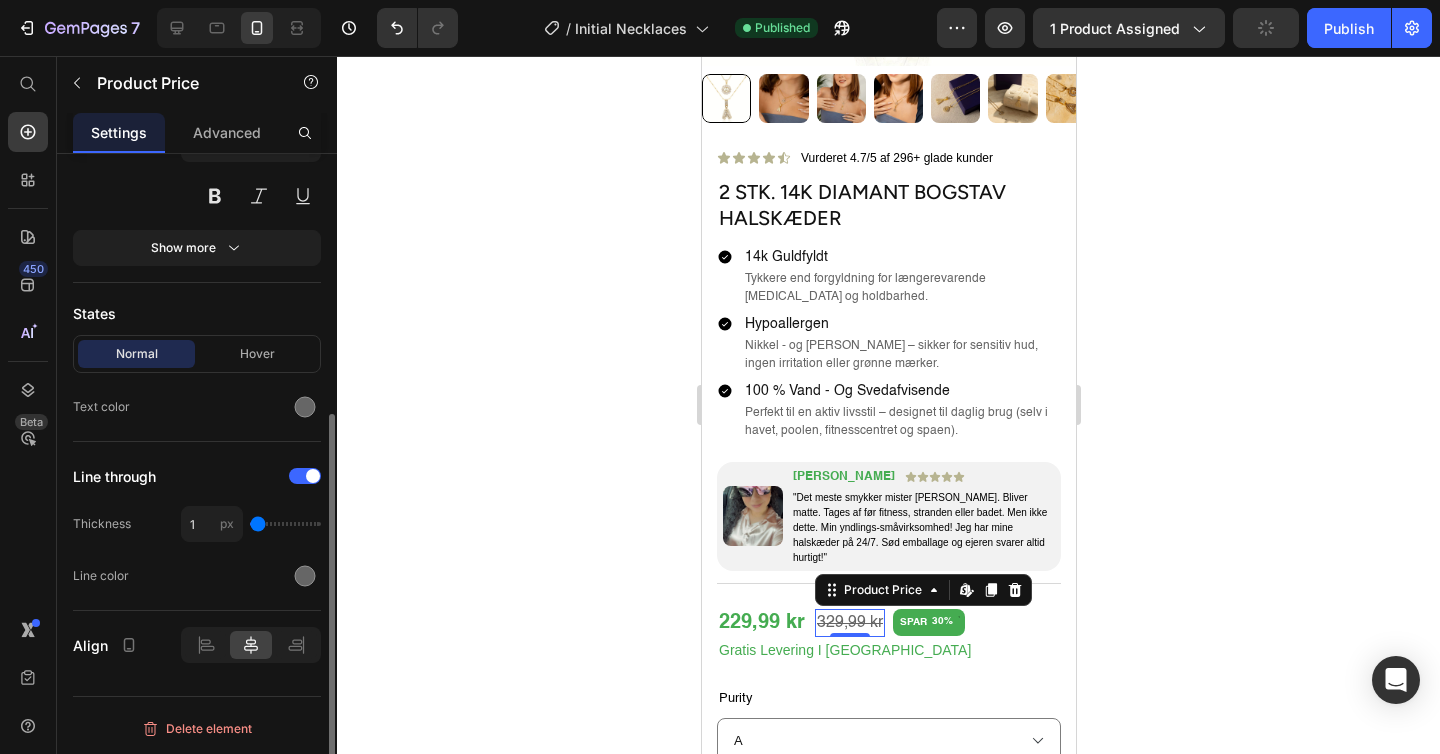 scroll, scrollTop: 0, scrollLeft: 0, axis: both 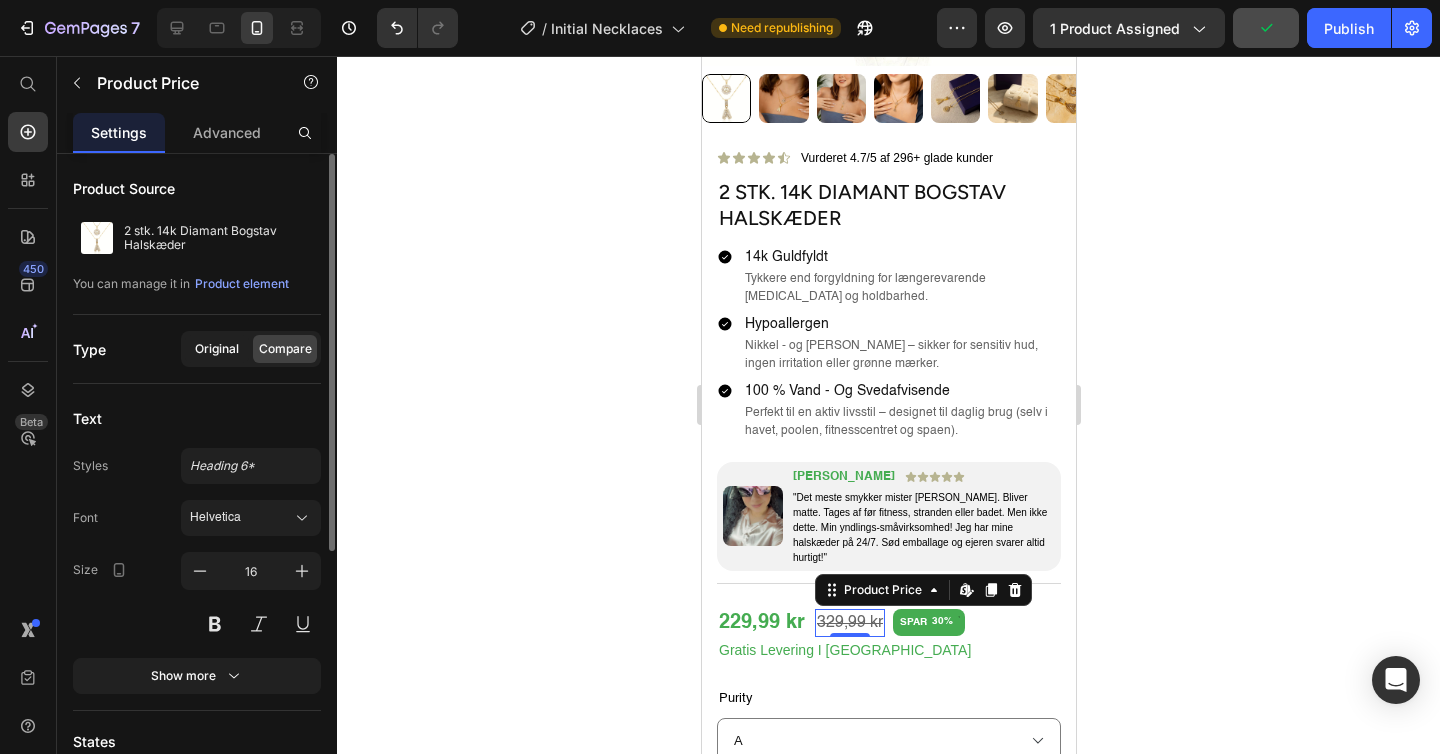 click on "Original" 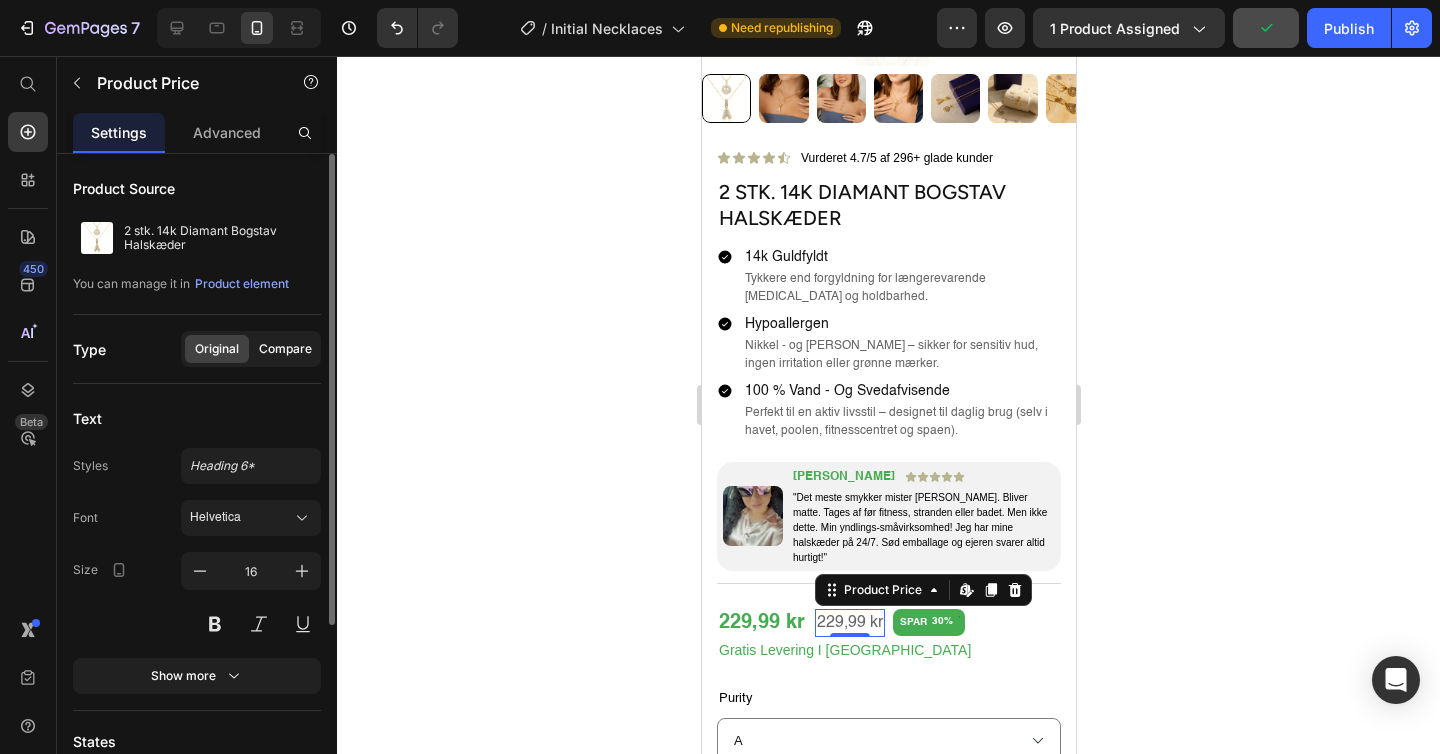 click on "Compare" 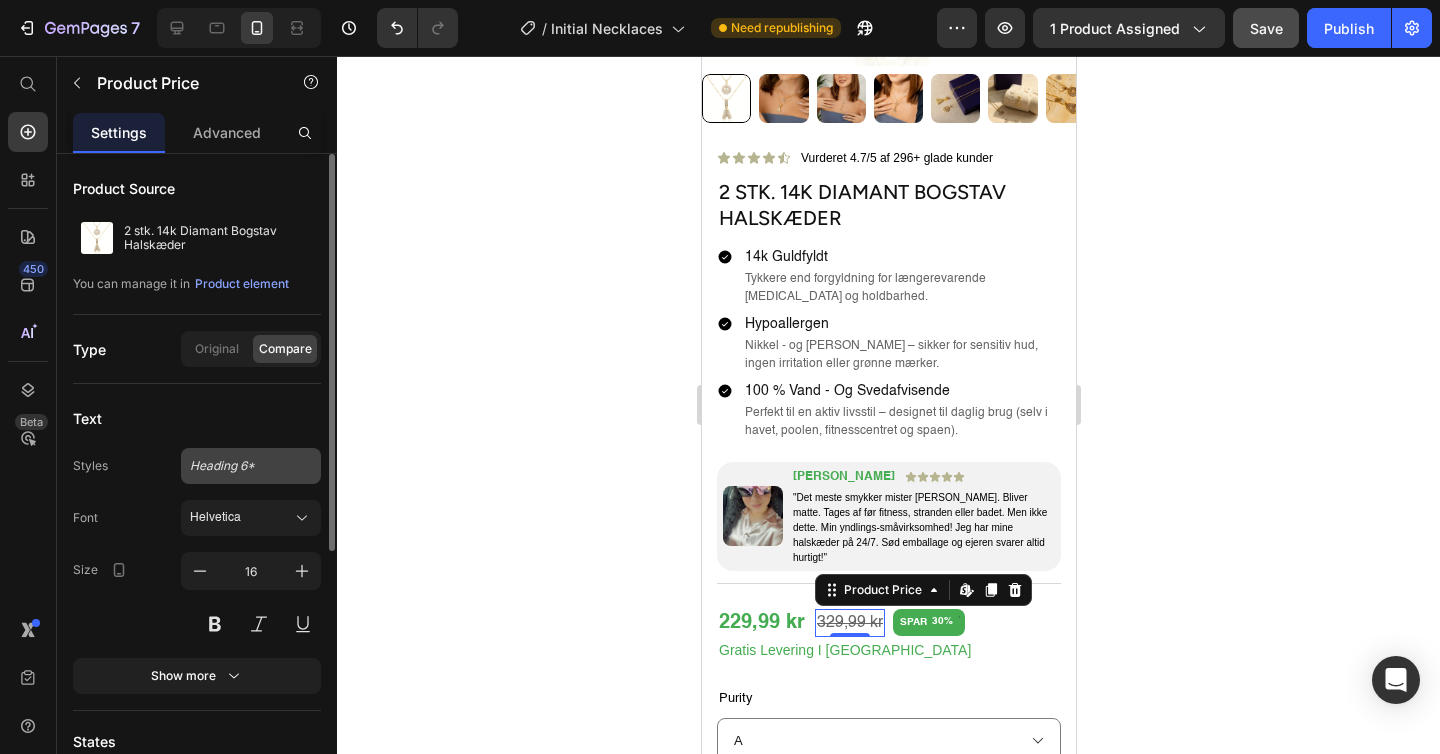 scroll, scrollTop: 176, scrollLeft: 0, axis: vertical 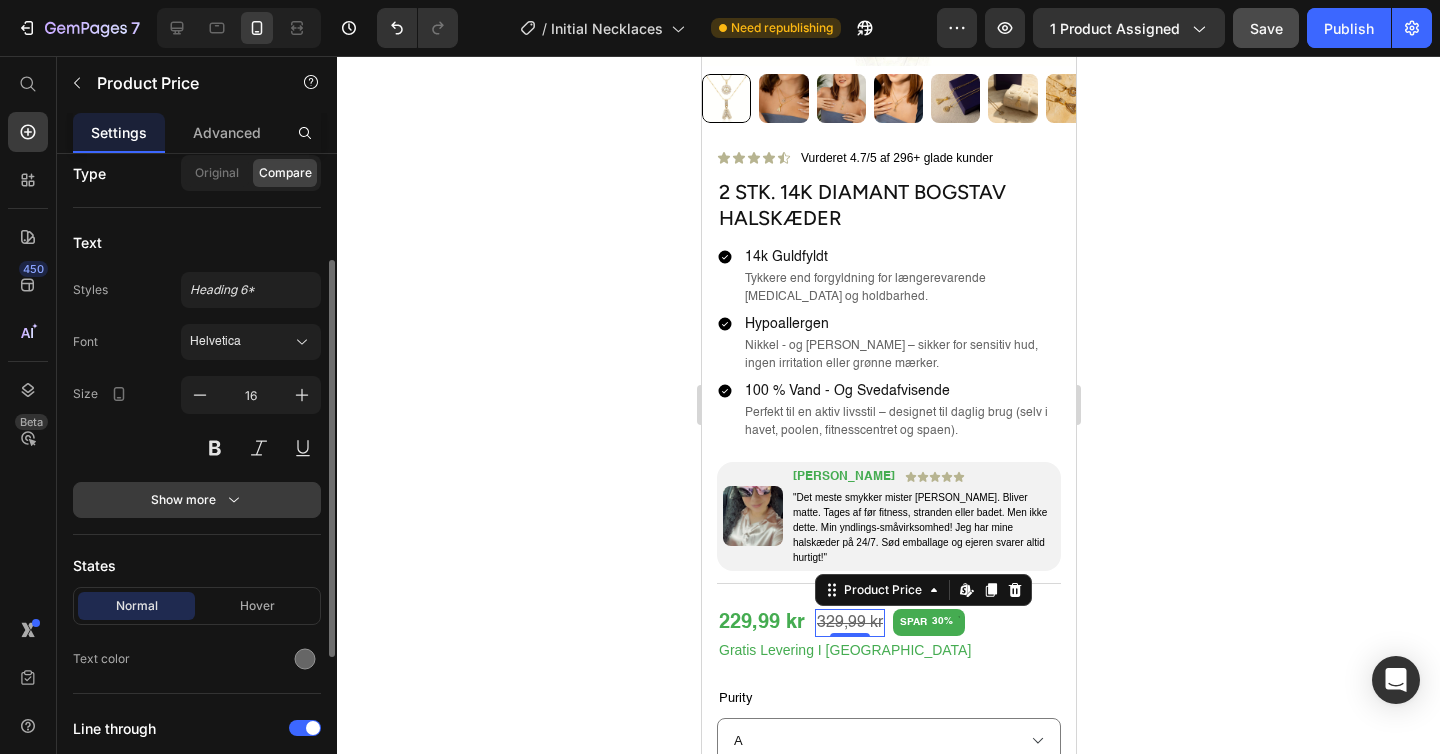 click 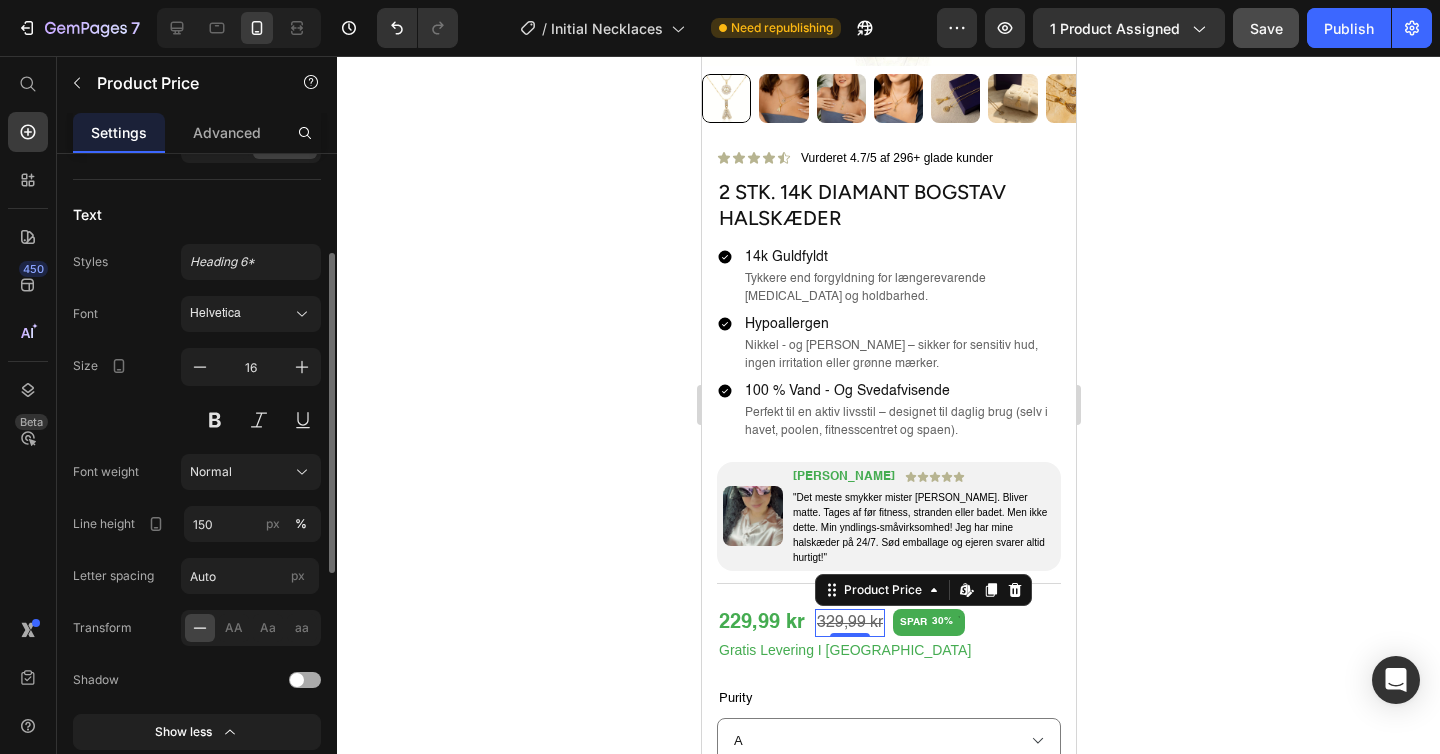scroll, scrollTop: 346, scrollLeft: 0, axis: vertical 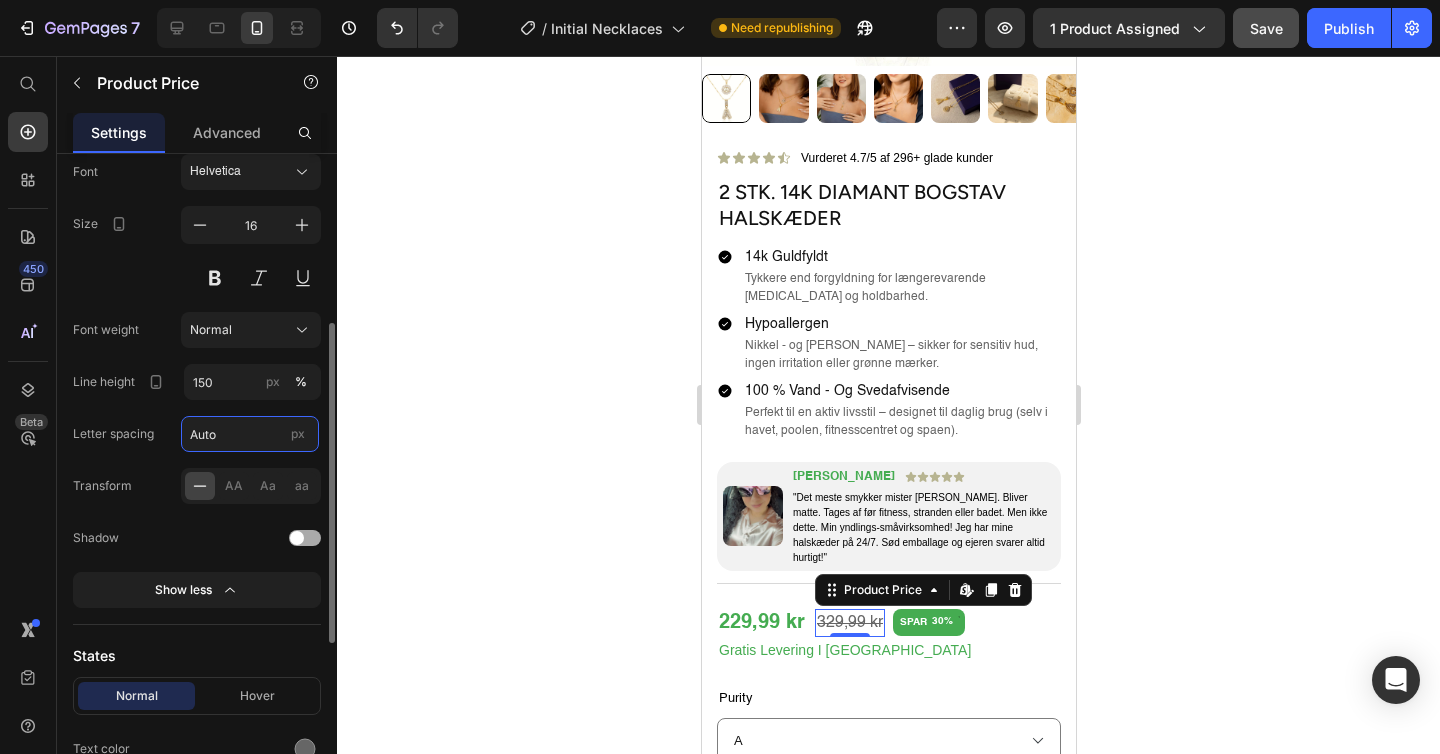 click on "Auto" at bounding box center (250, 434) 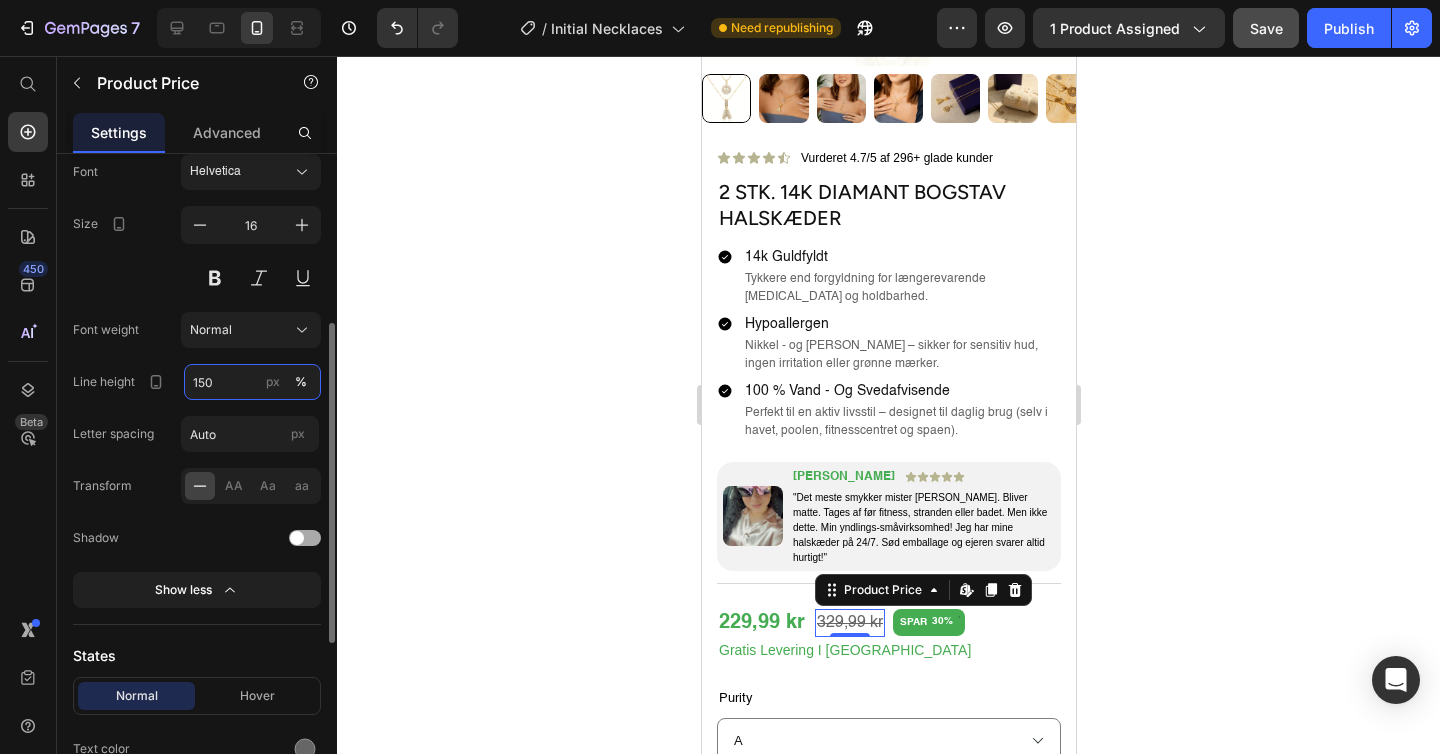 click on "150" at bounding box center [252, 382] 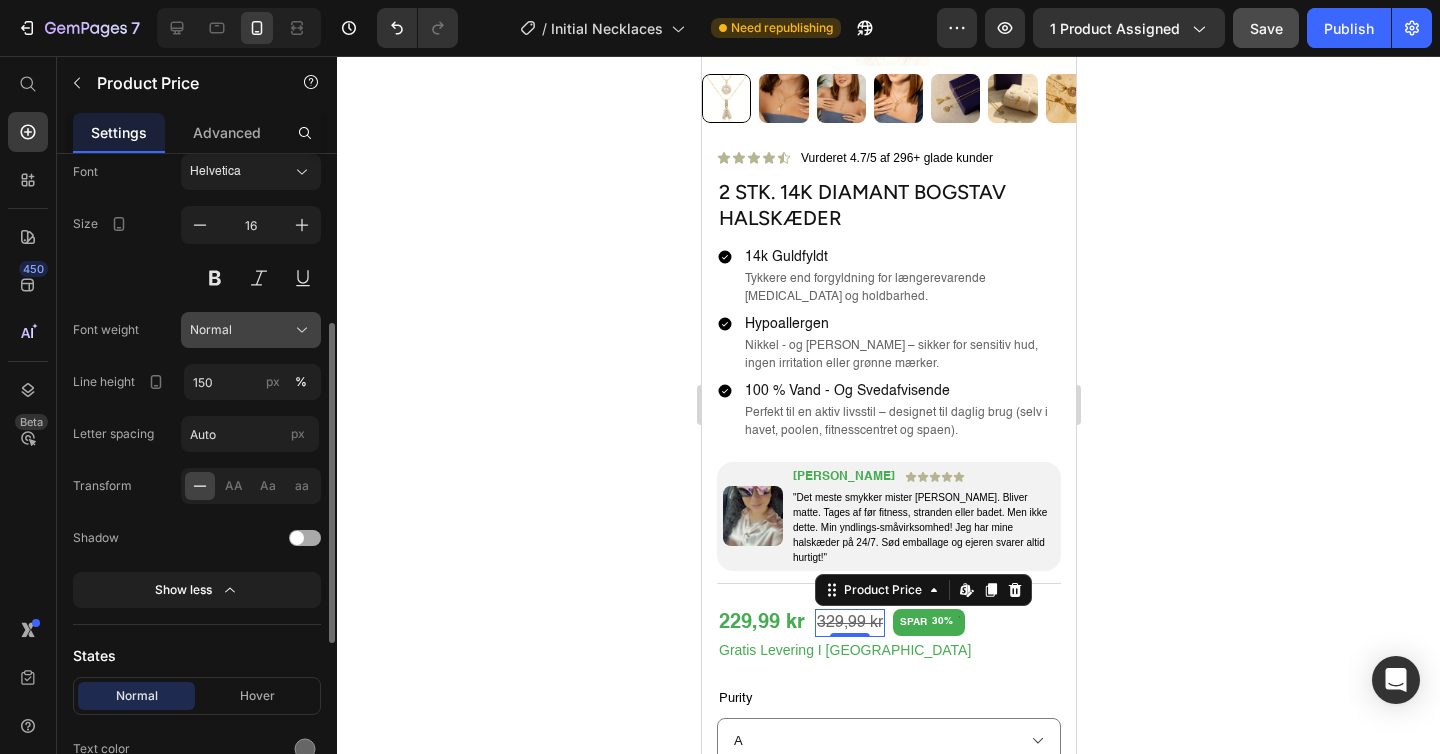 click on "Normal" 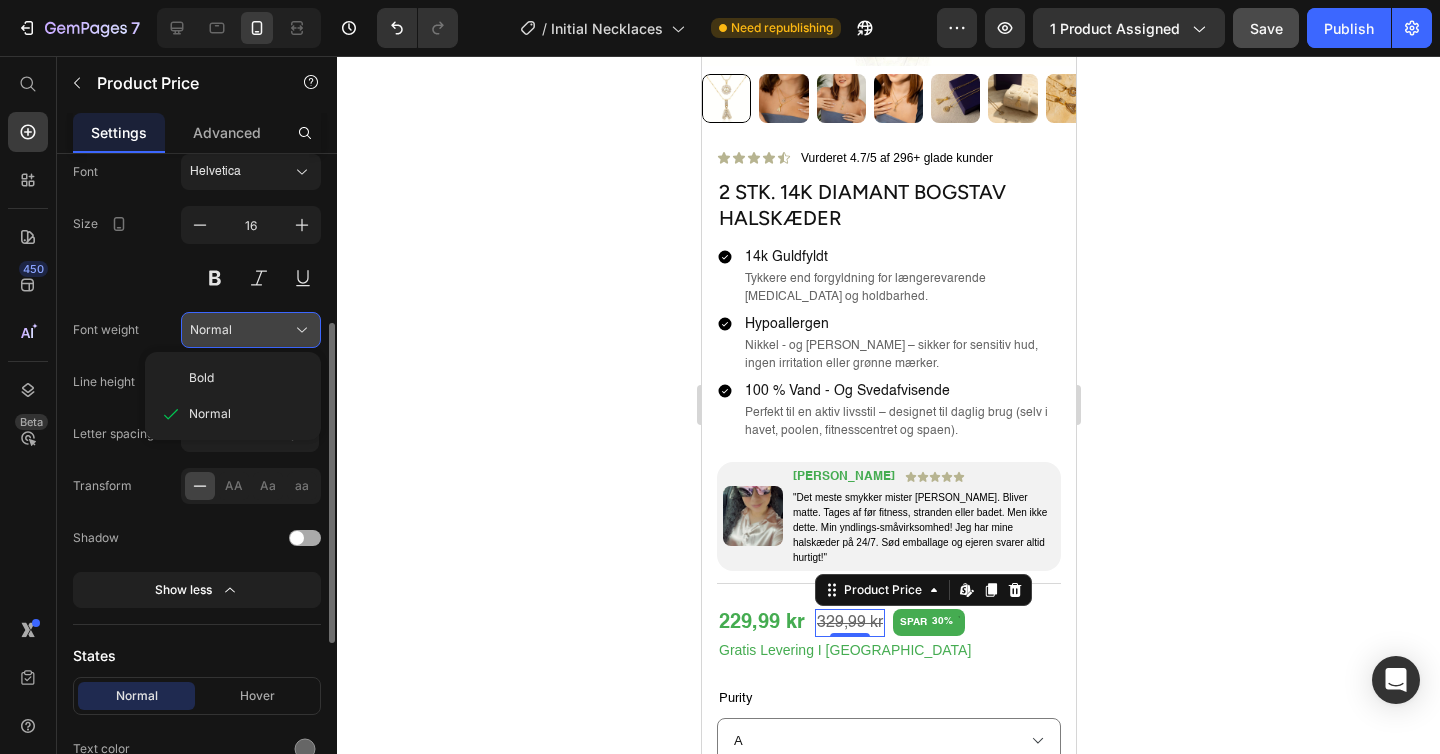 click on "Normal" 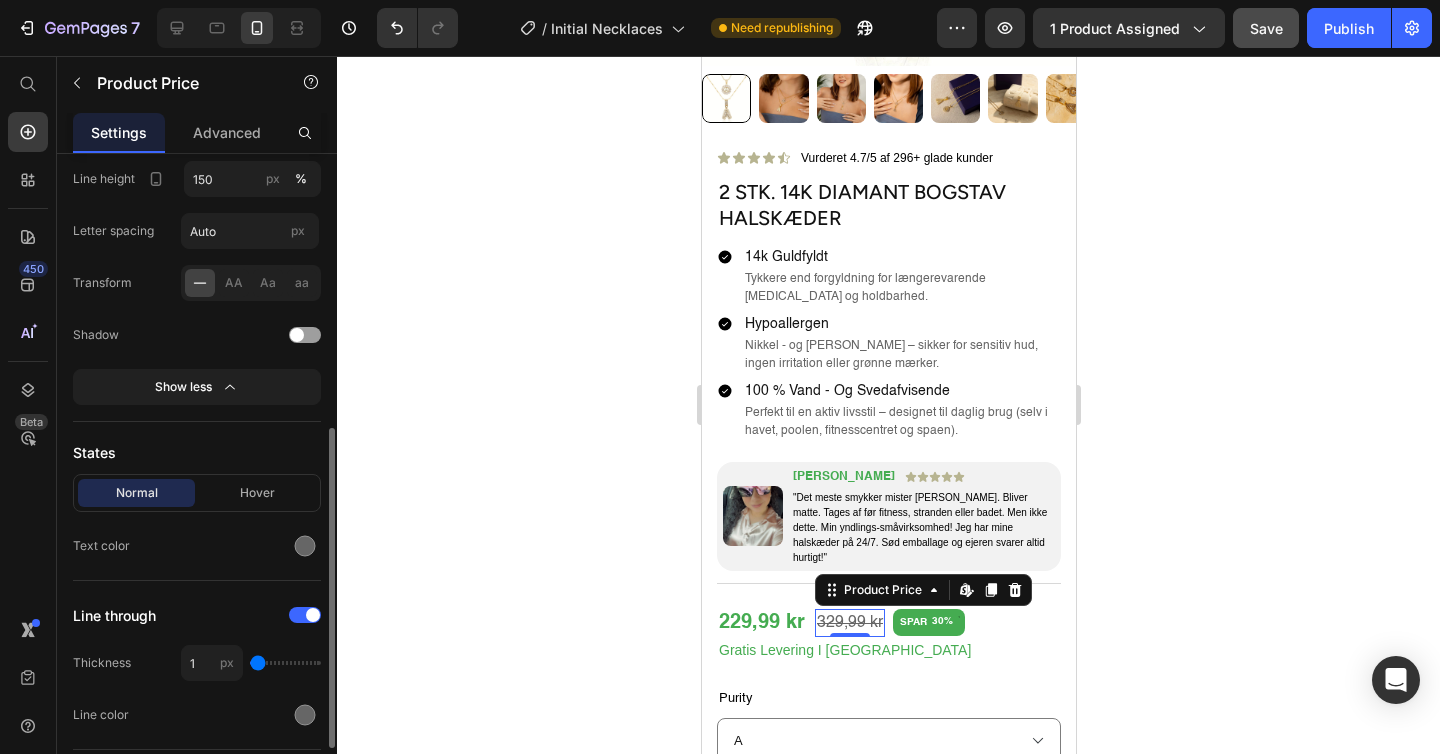 scroll, scrollTop: 688, scrollLeft: 0, axis: vertical 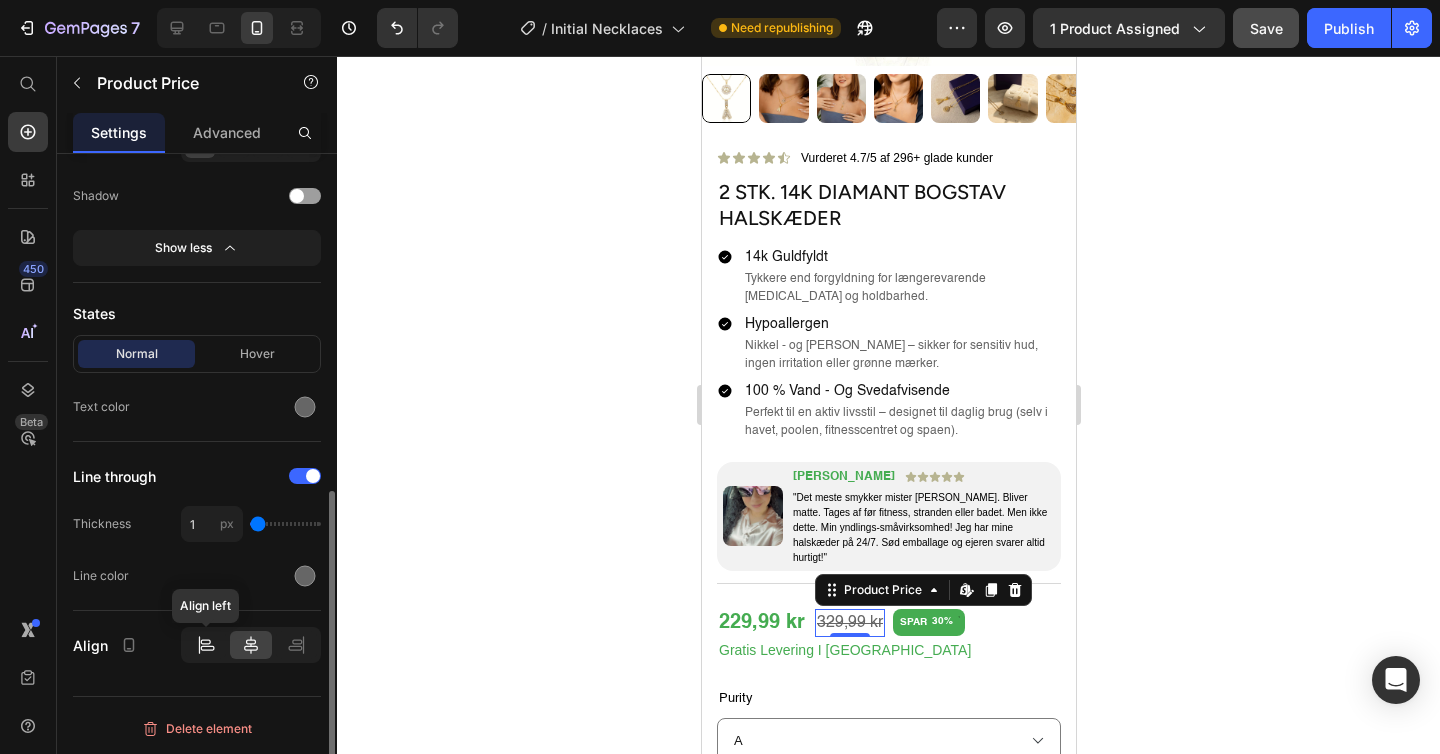 click 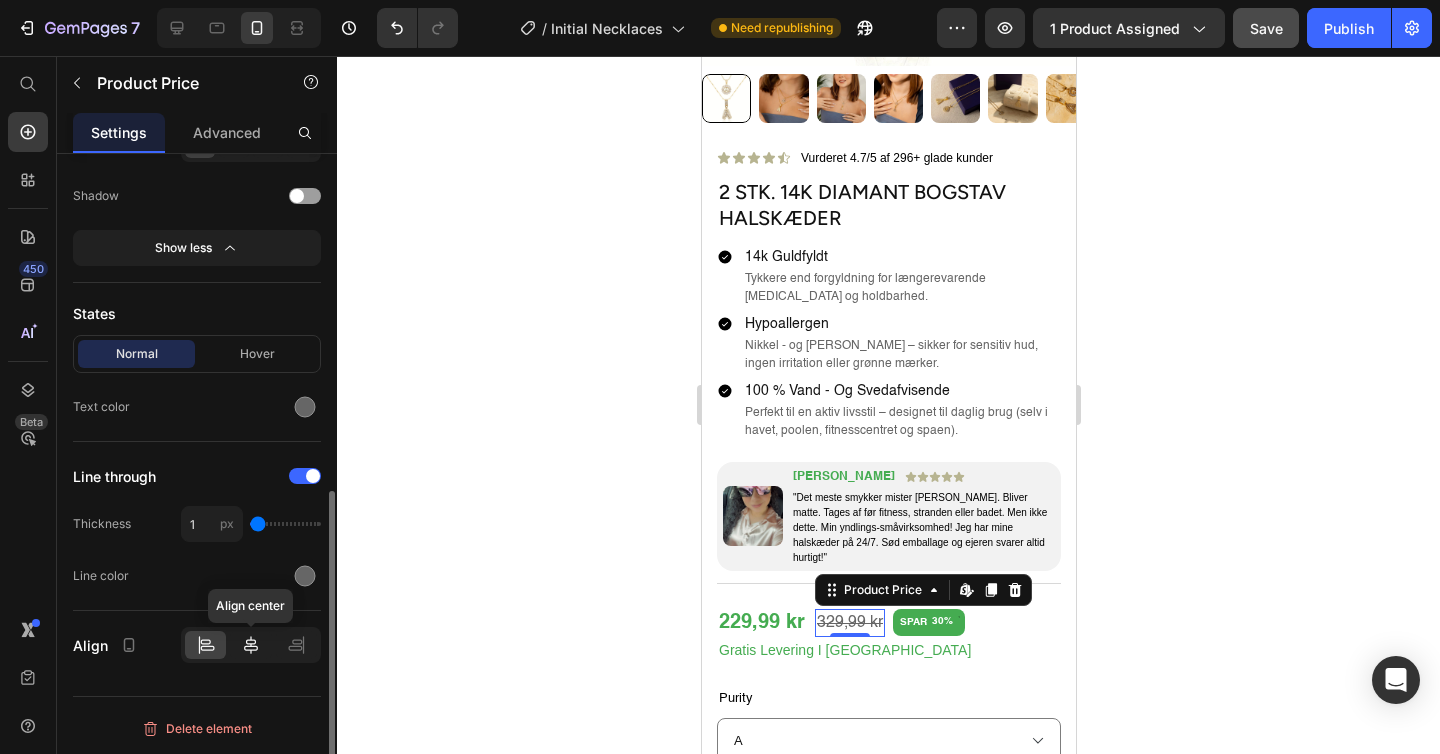 click 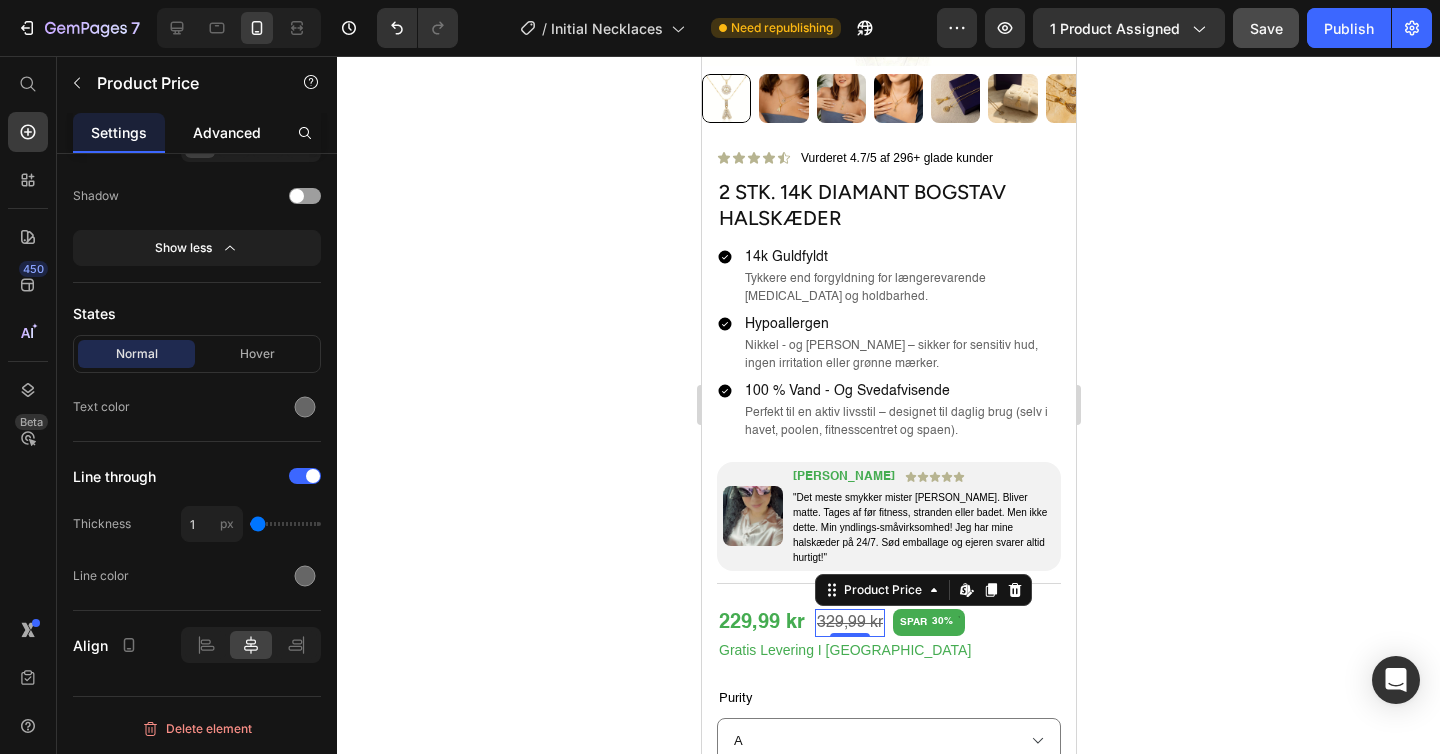 click on "Advanced" at bounding box center [227, 132] 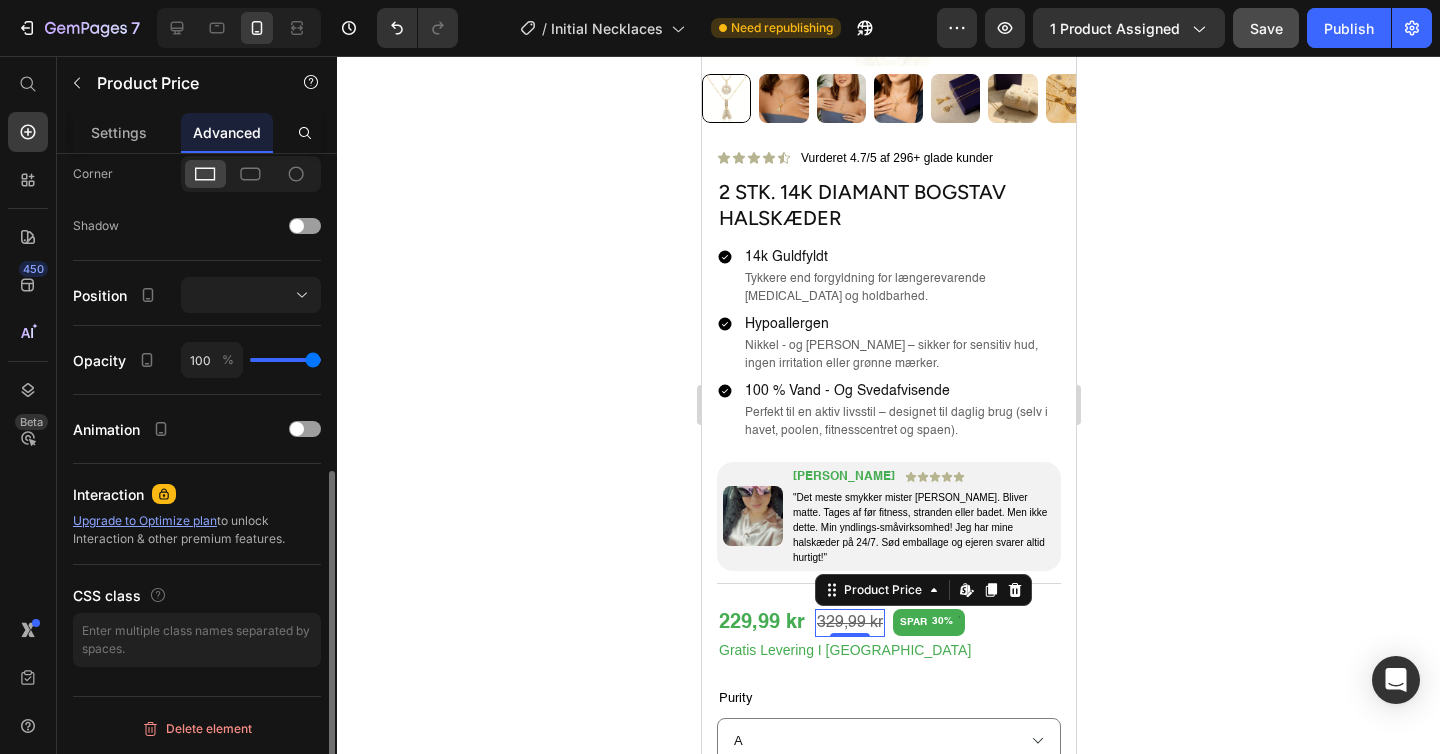 scroll, scrollTop: 0, scrollLeft: 0, axis: both 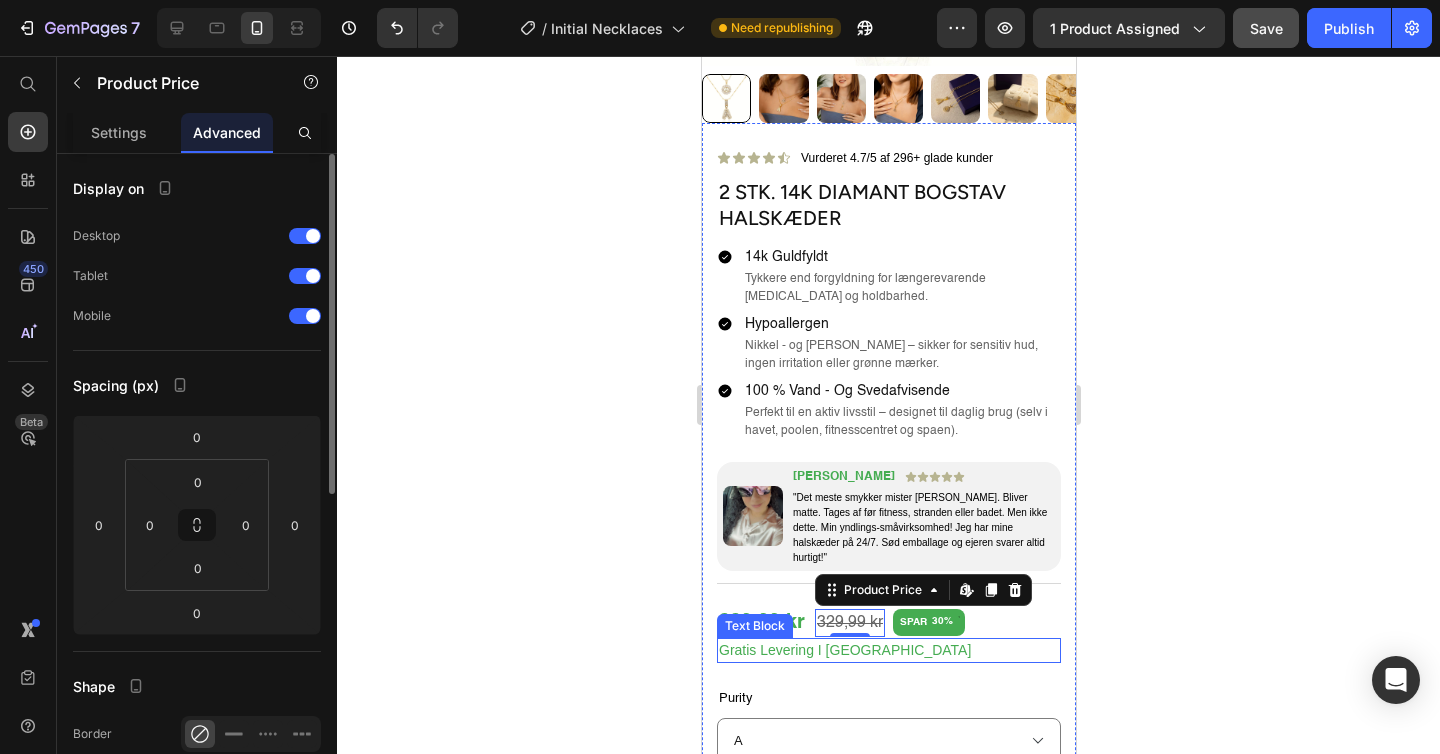 click on "229,99 kr Product Price 329,99 kr Product Price   Edit content in Shopify 0 SPAR 30% Discount Tag Row" at bounding box center (888, 623) 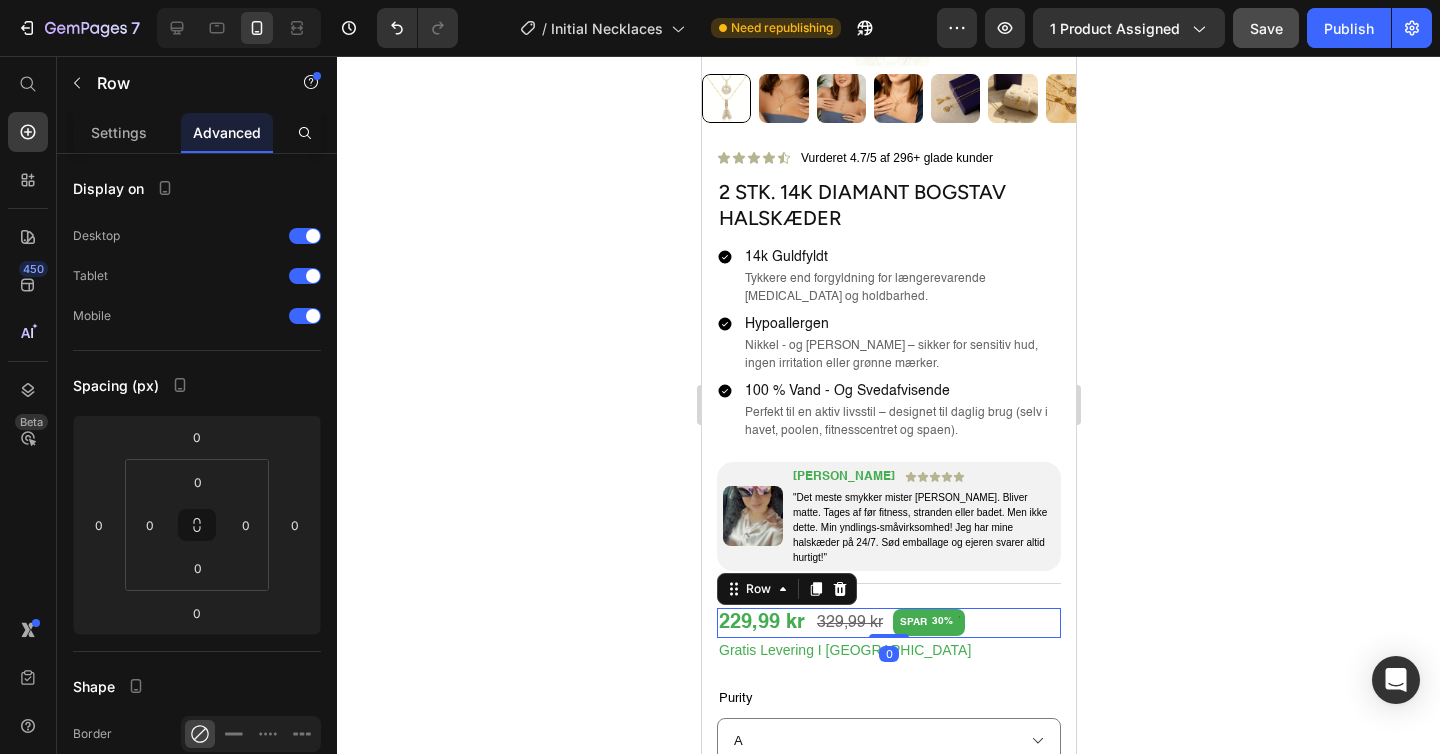 scroll, scrollTop: 421, scrollLeft: 0, axis: vertical 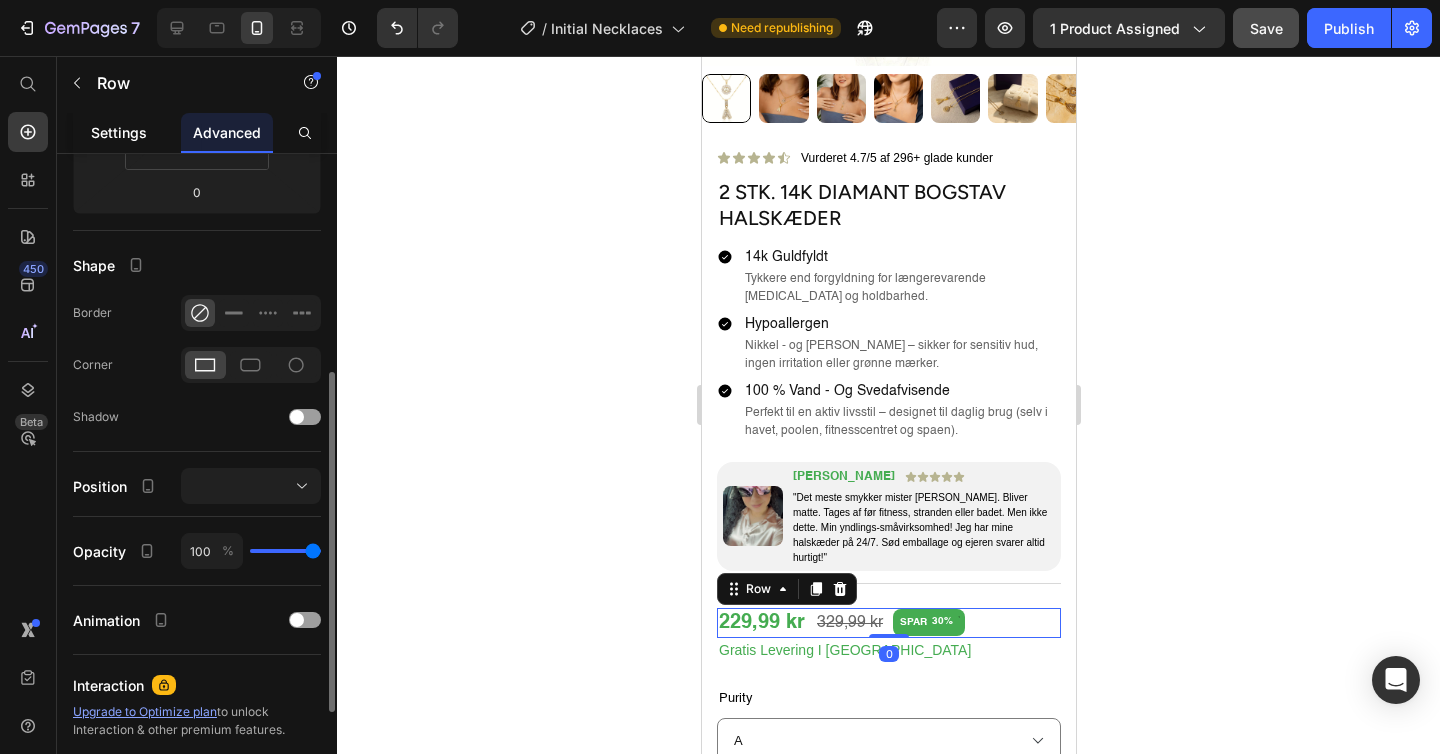 click on "Settings" 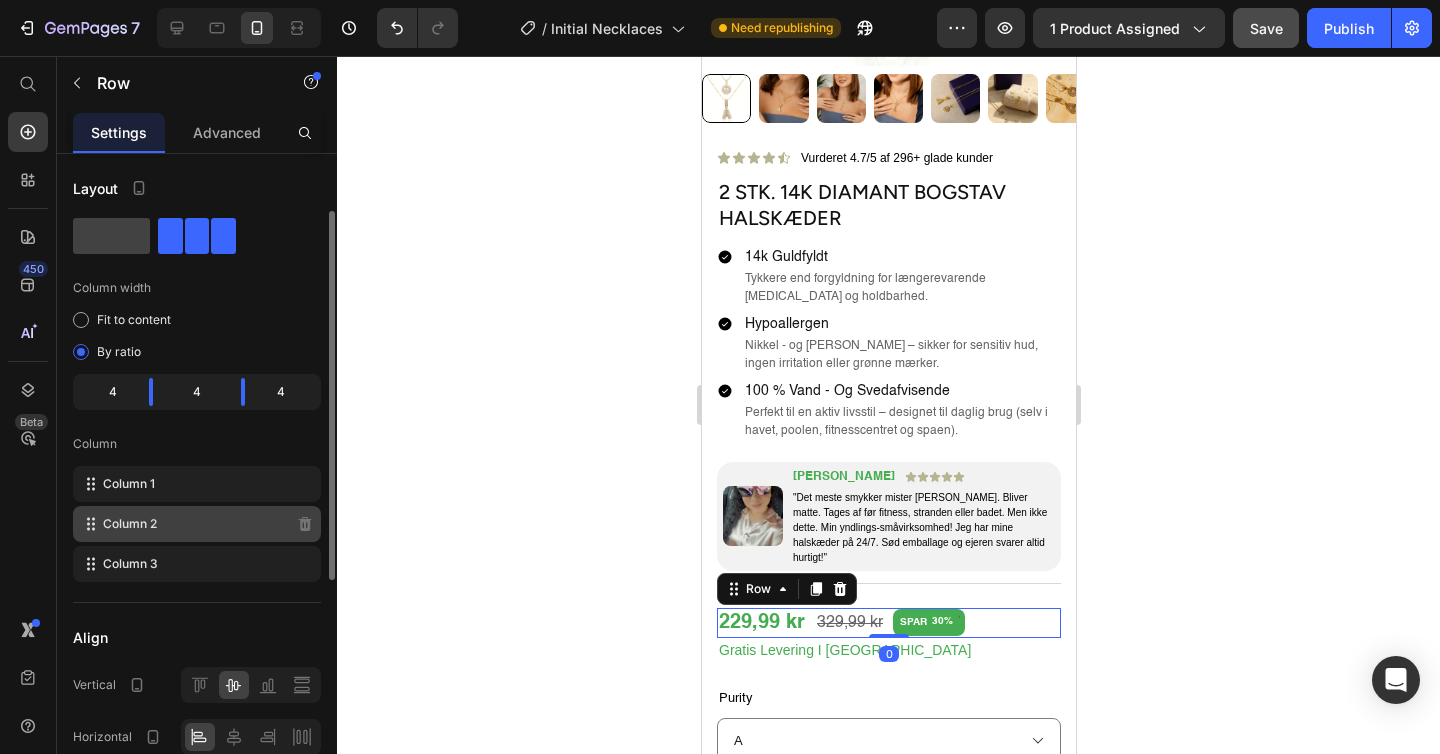 scroll, scrollTop: 355, scrollLeft: 0, axis: vertical 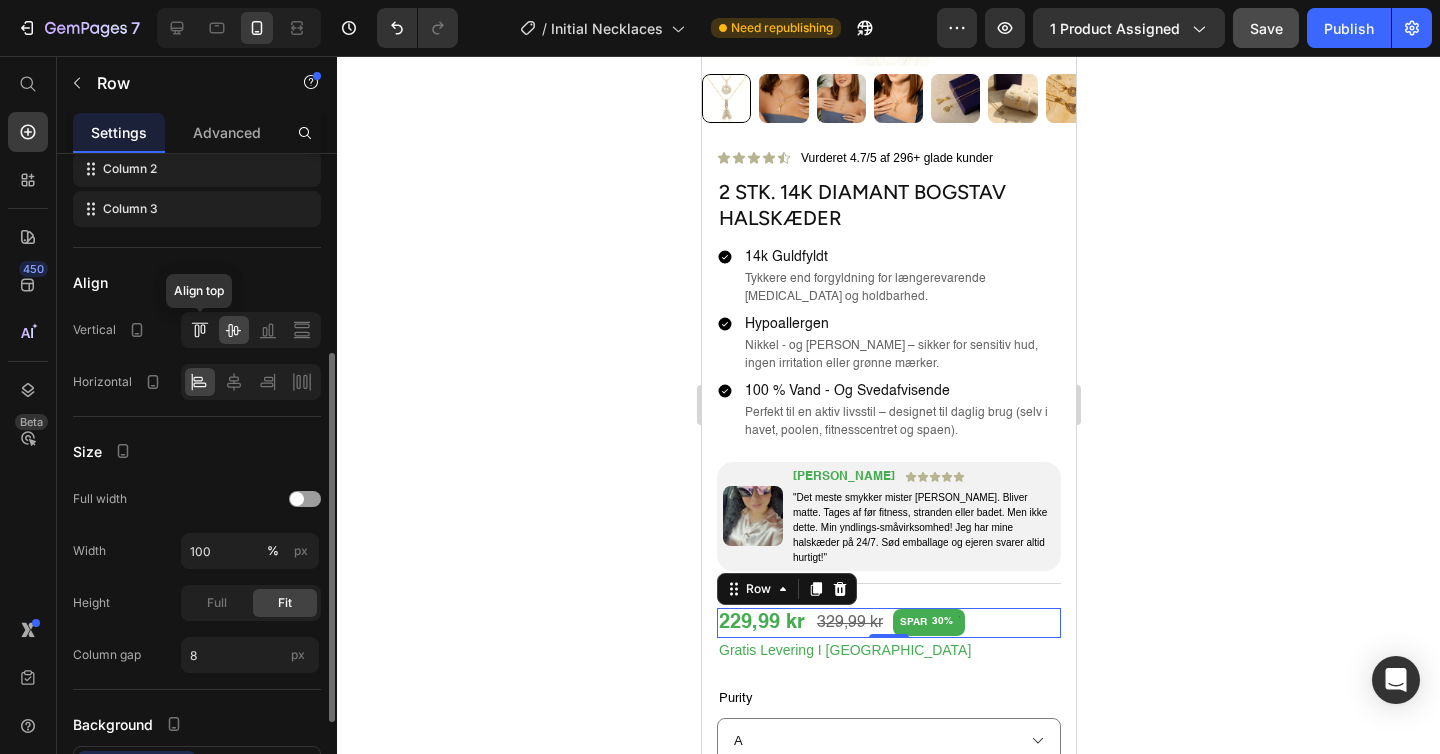 click 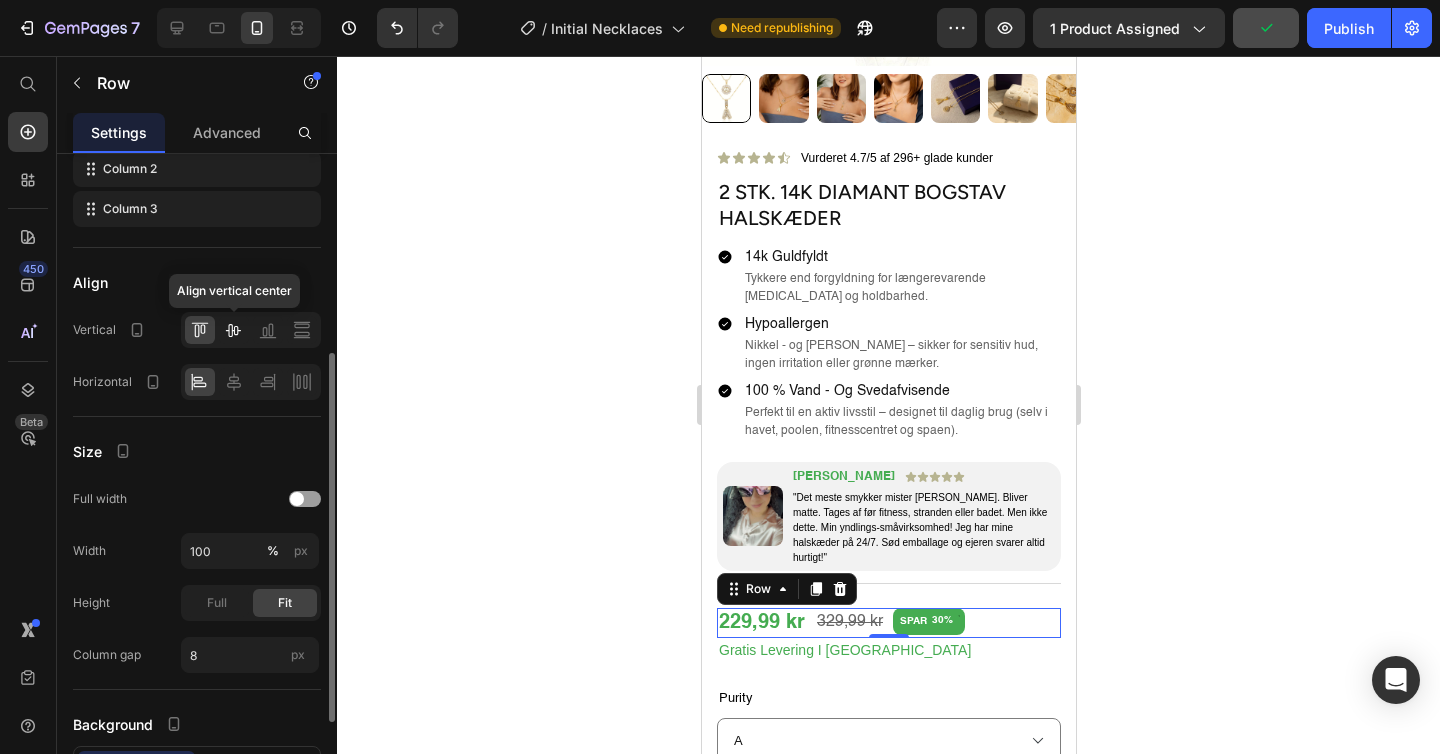 click 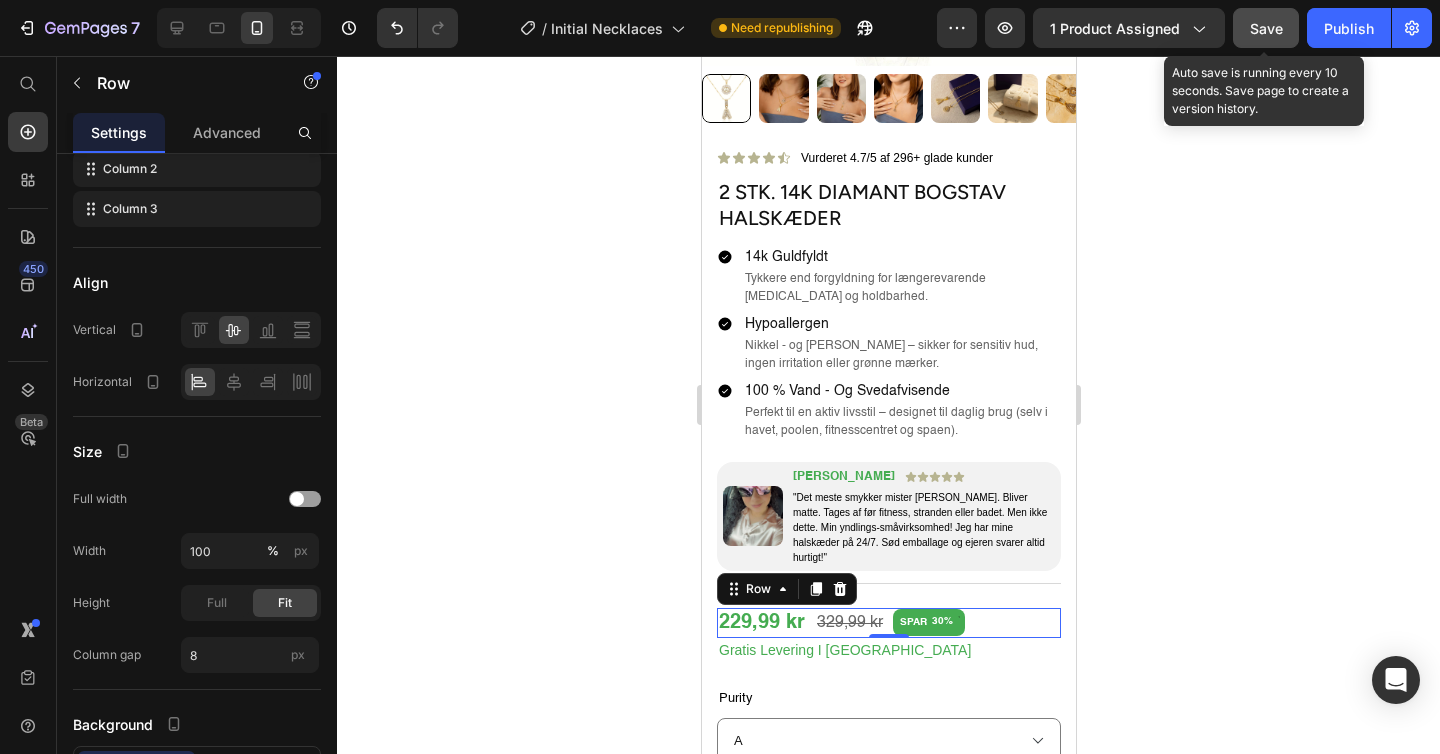 click on "Save" 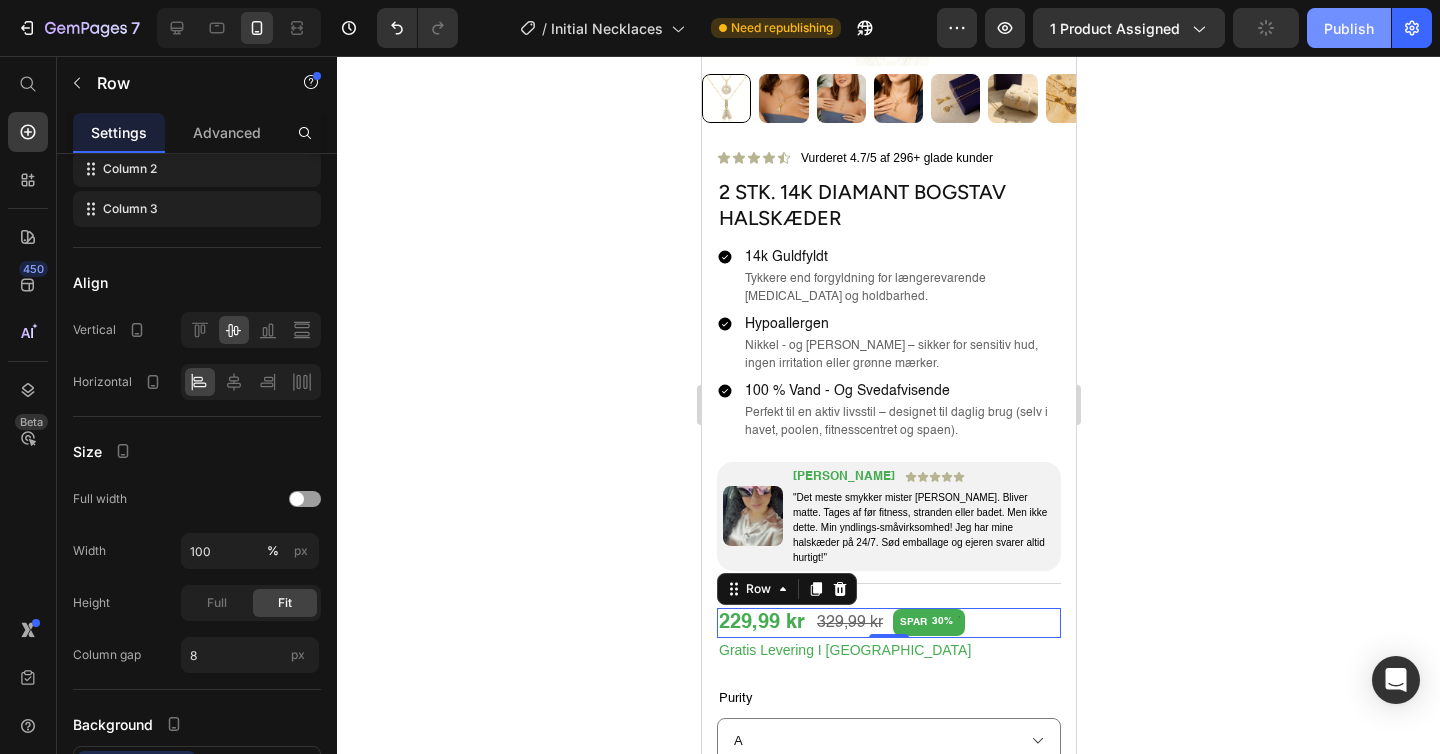 click on "Publish" at bounding box center (1349, 28) 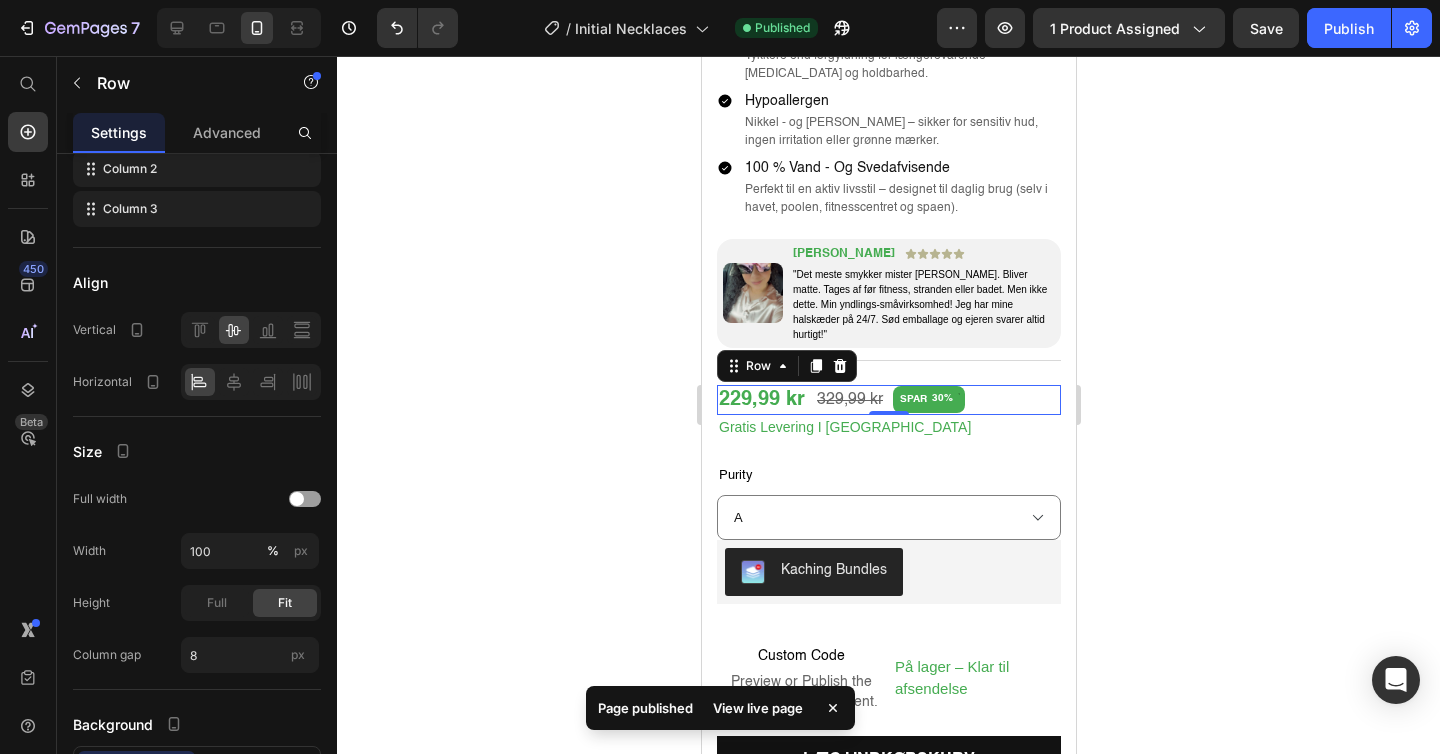 scroll, scrollTop: 722, scrollLeft: 0, axis: vertical 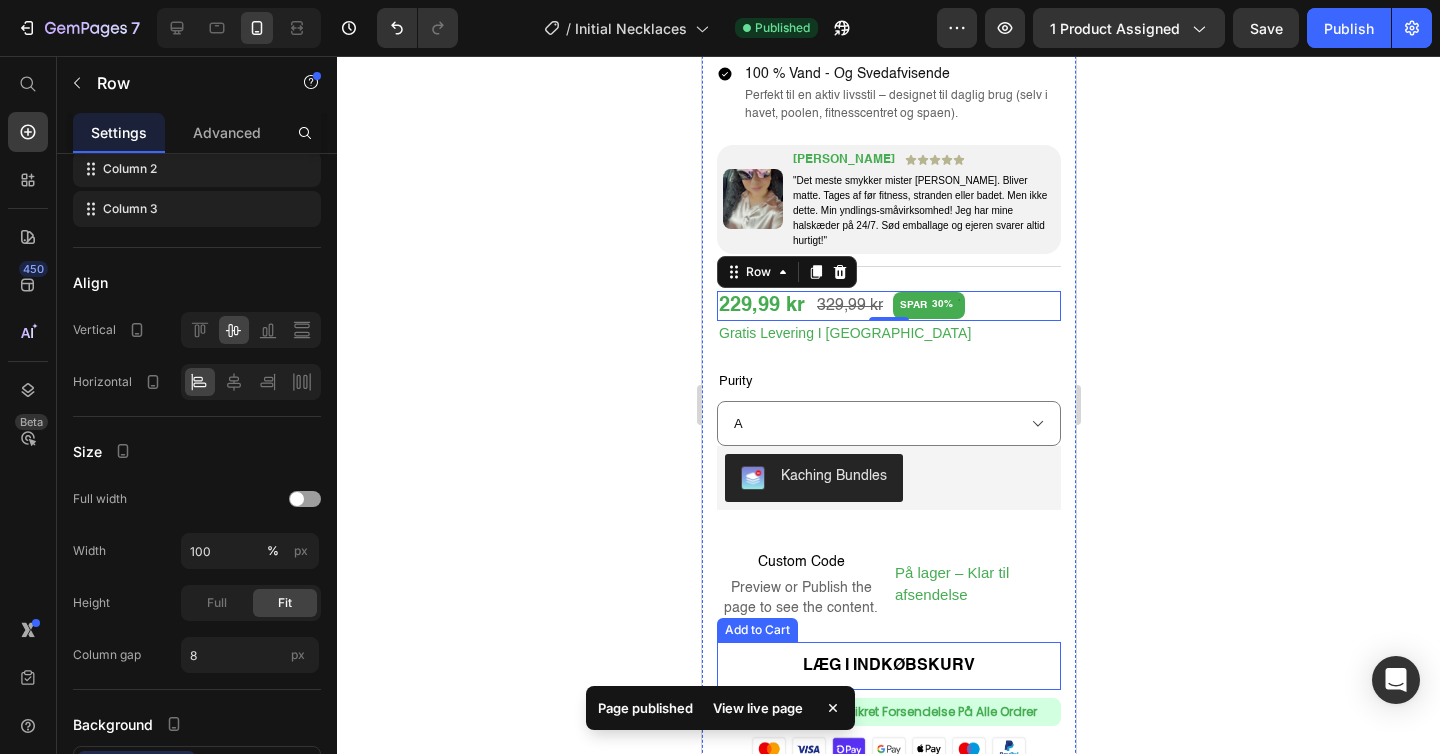 click on "Læg i indkøbskurv" at bounding box center (888, 666) 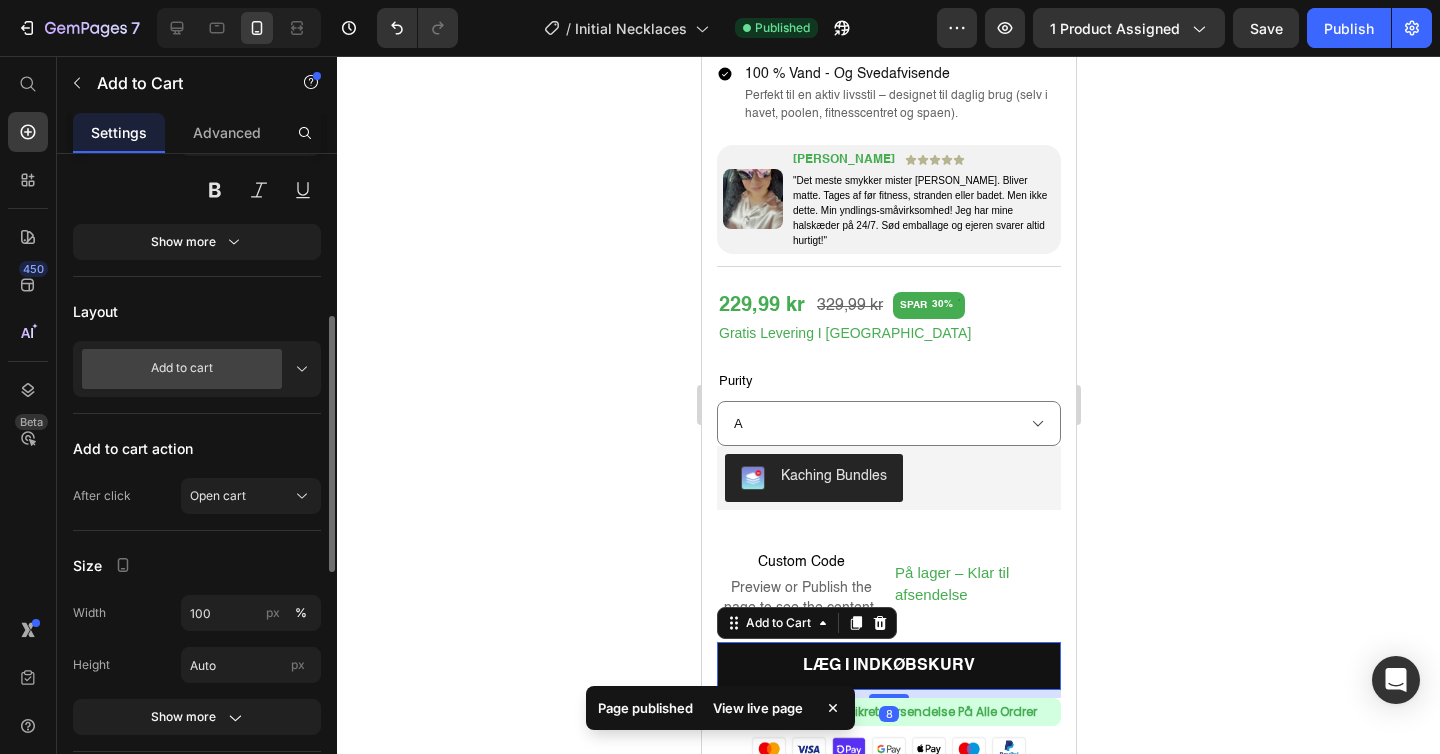 scroll, scrollTop: 840, scrollLeft: 0, axis: vertical 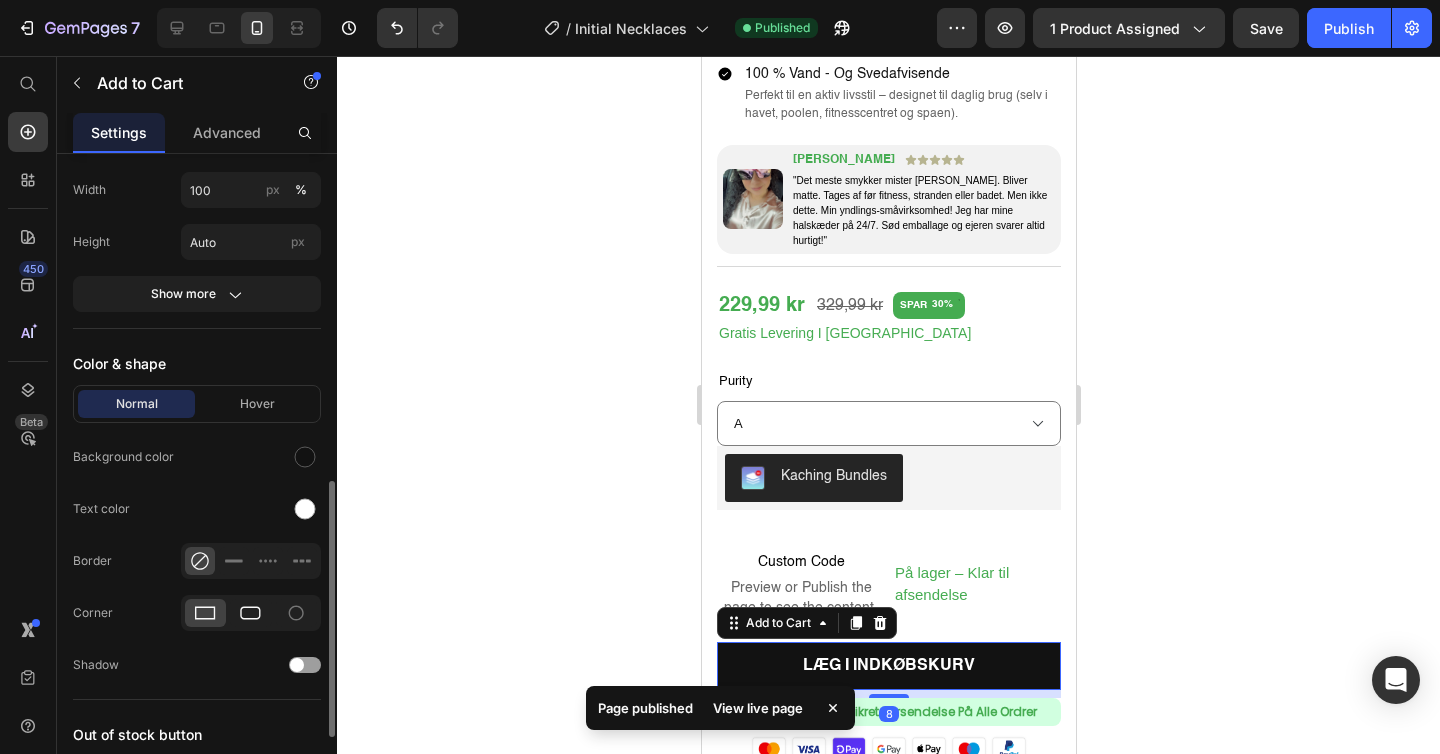 click 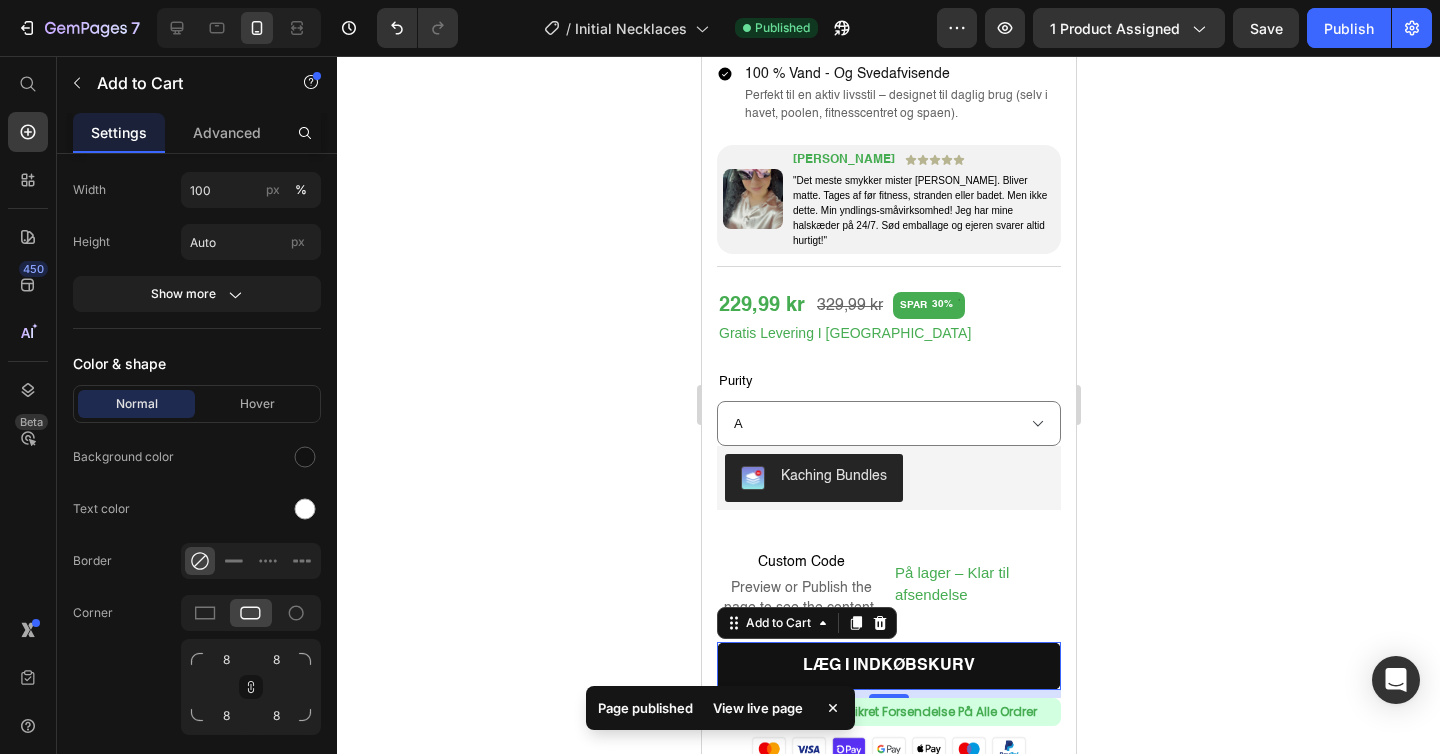 click 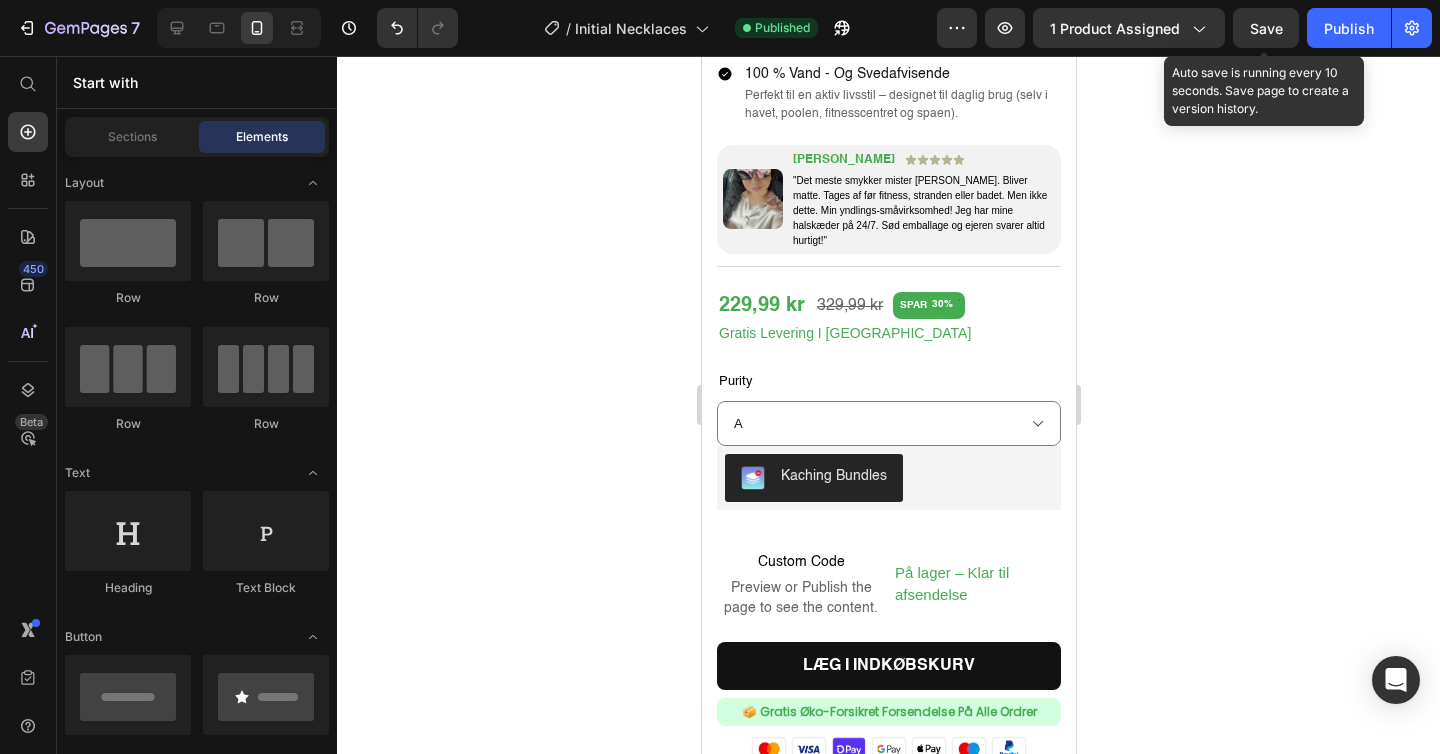 click on "Save" at bounding box center [1266, 28] 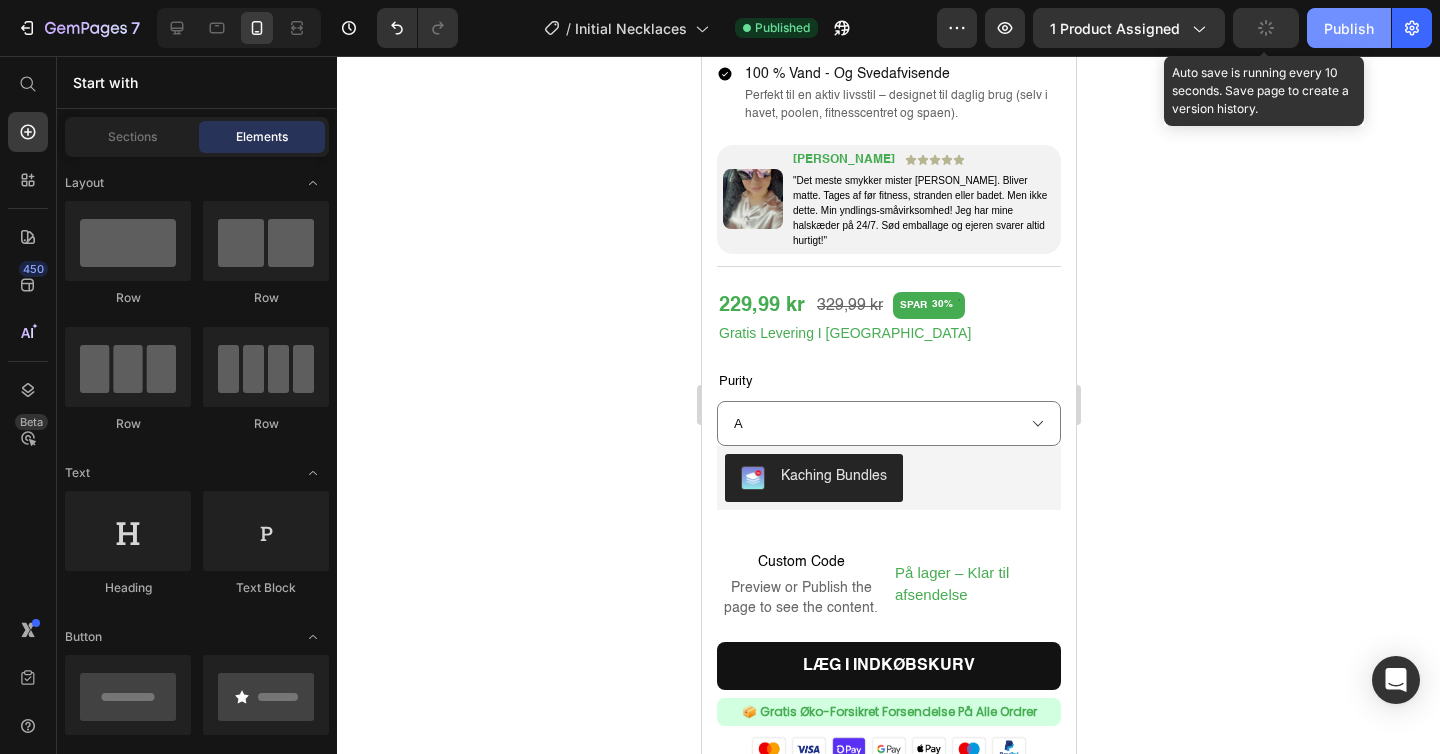 click on "Publish" at bounding box center (1349, 28) 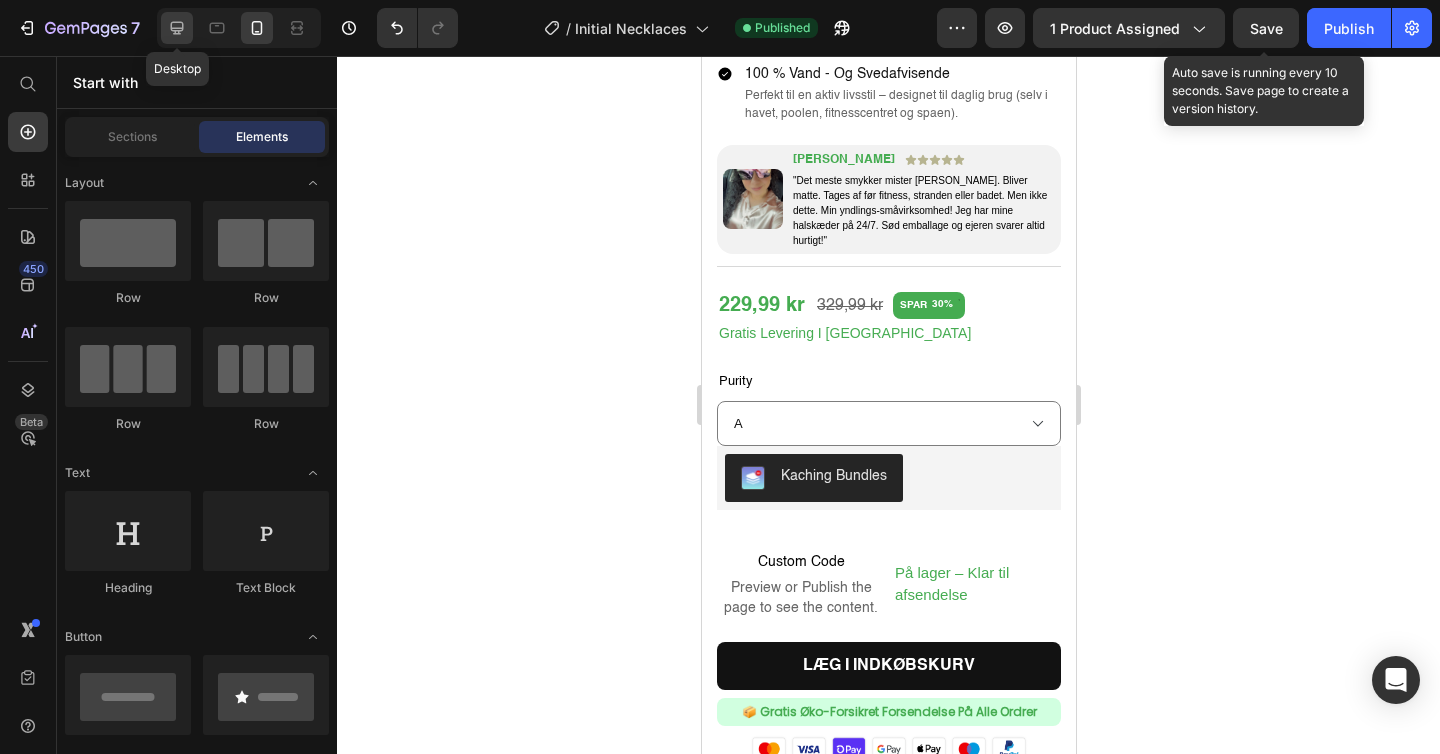 click 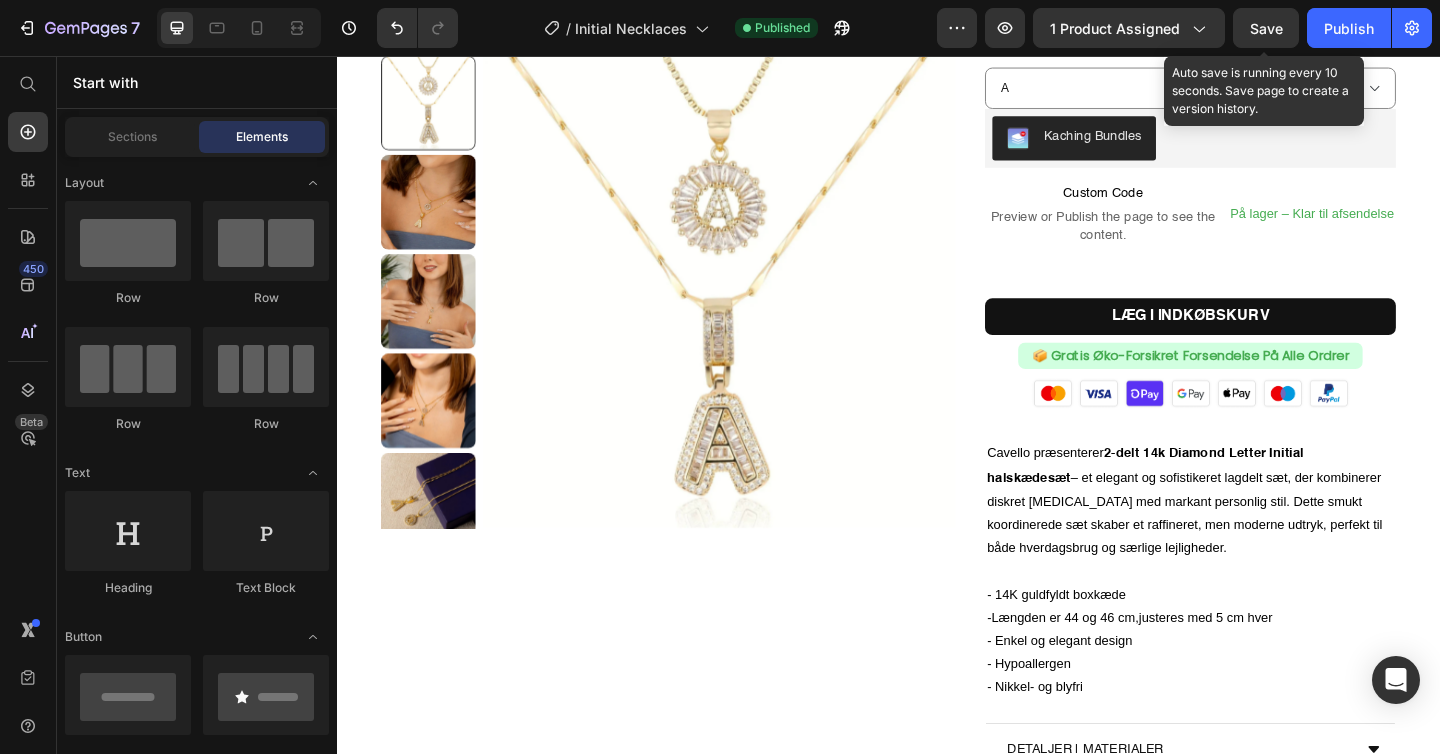 scroll, scrollTop: 1406, scrollLeft: 0, axis: vertical 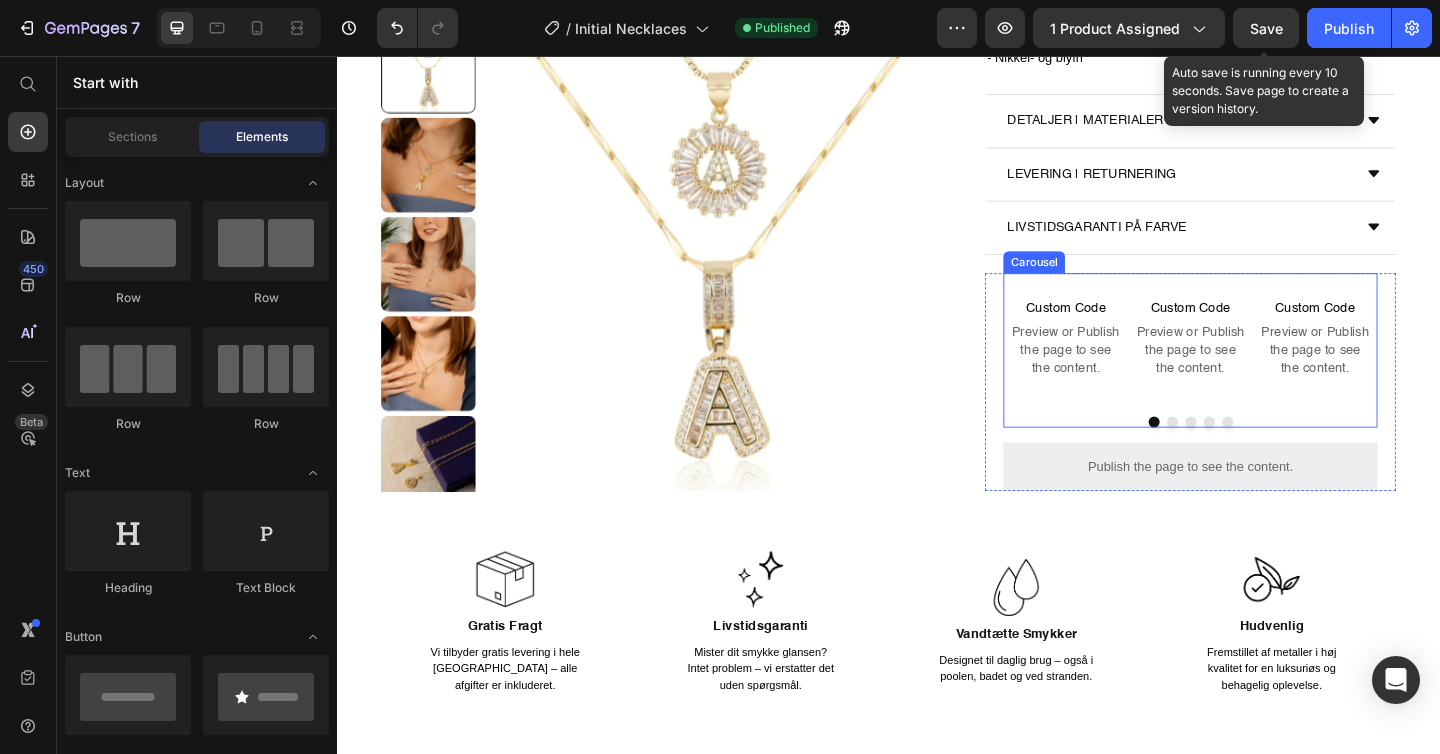 click on "Custom Code
Preview or Publish the page to see the content. Custom Code" at bounding box center [1130, 363] 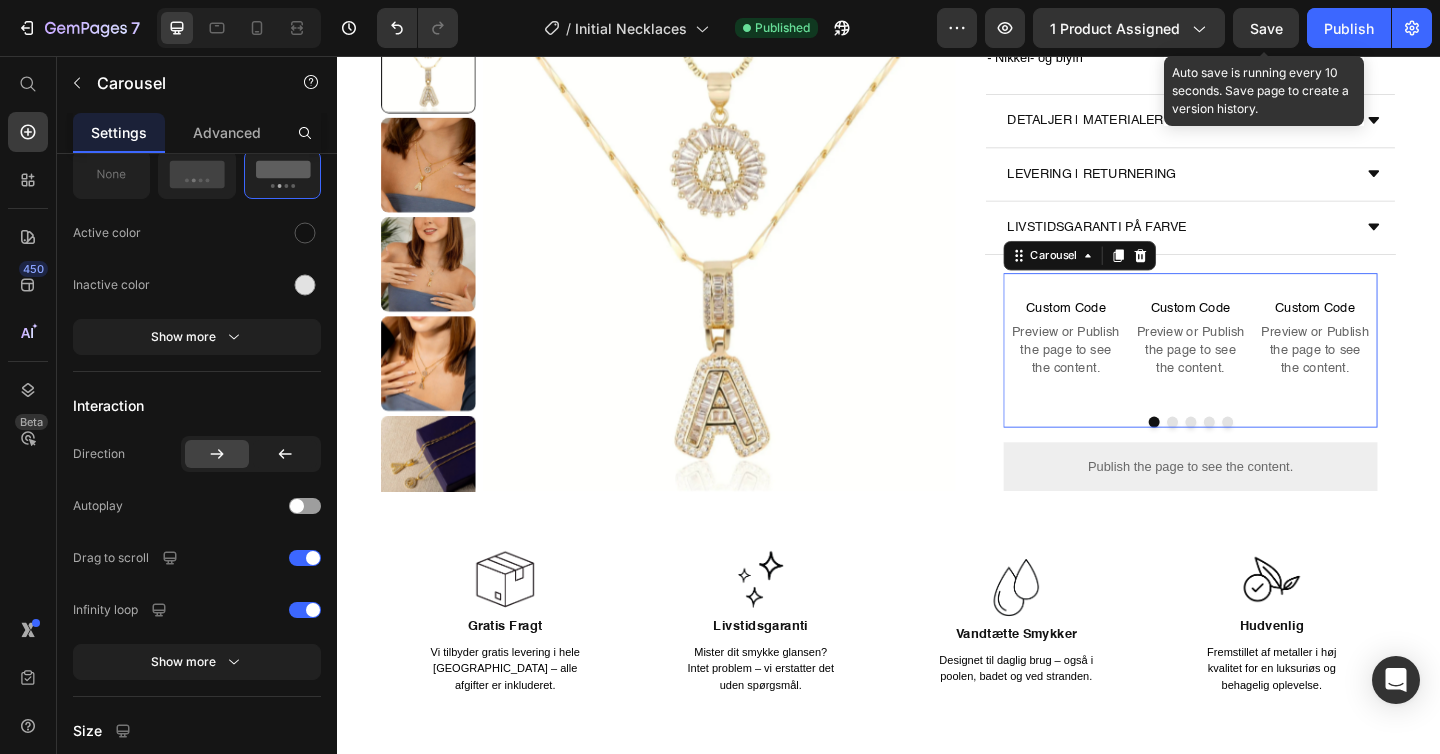 scroll, scrollTop: 0, scrollLeft: 0, axis: both 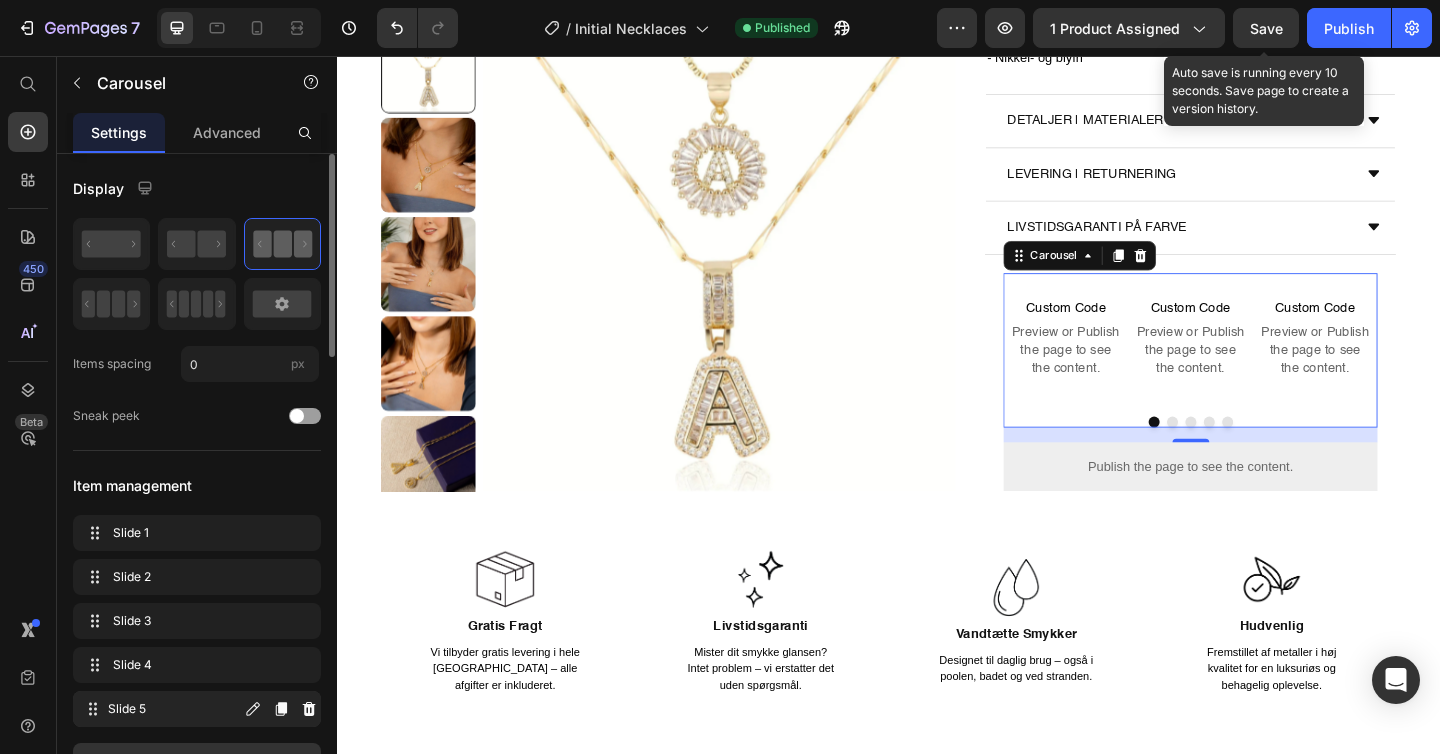 type 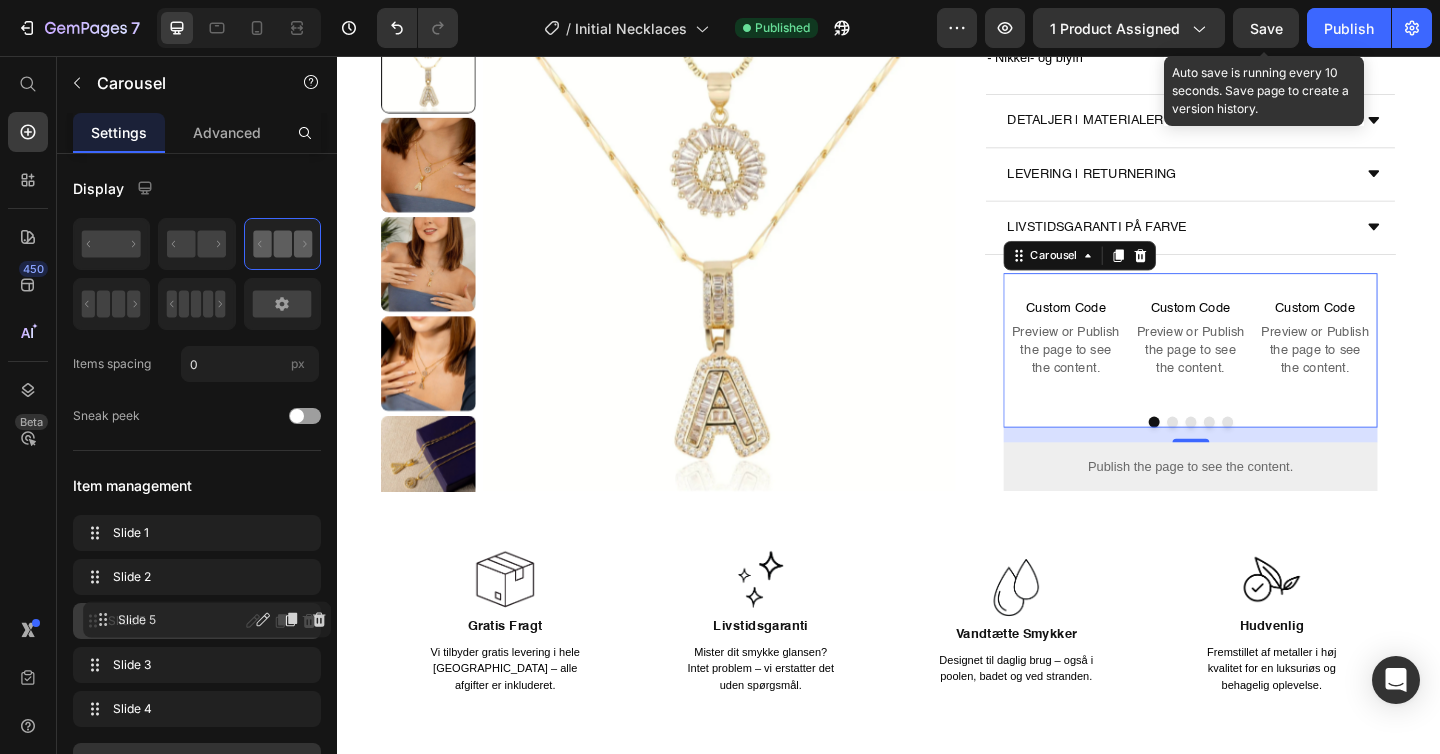 drag, startPoint x: 138, startPoint y: 708, endPoint x: 148, endPoint y: 619, distance: 89.560036 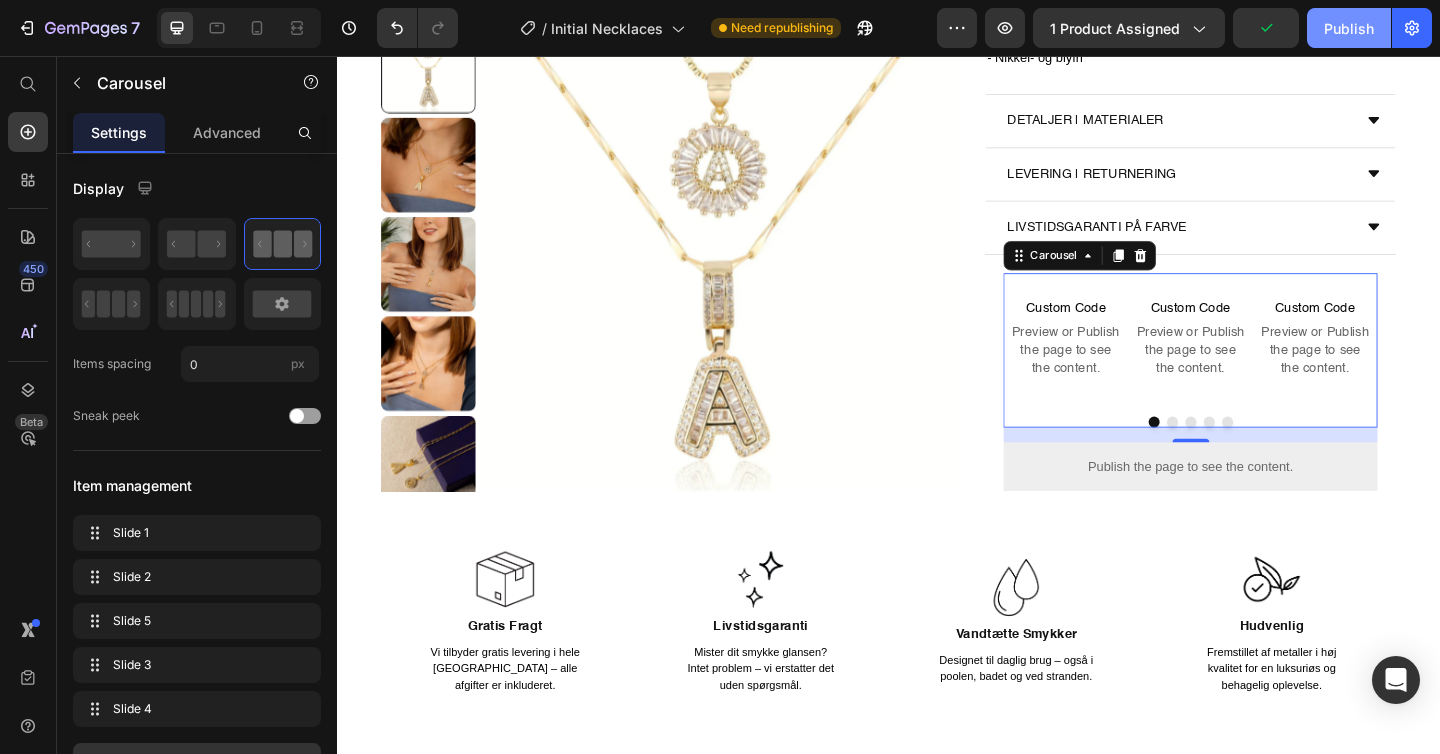 click on "Publish" at bounding box center [1349, 28] 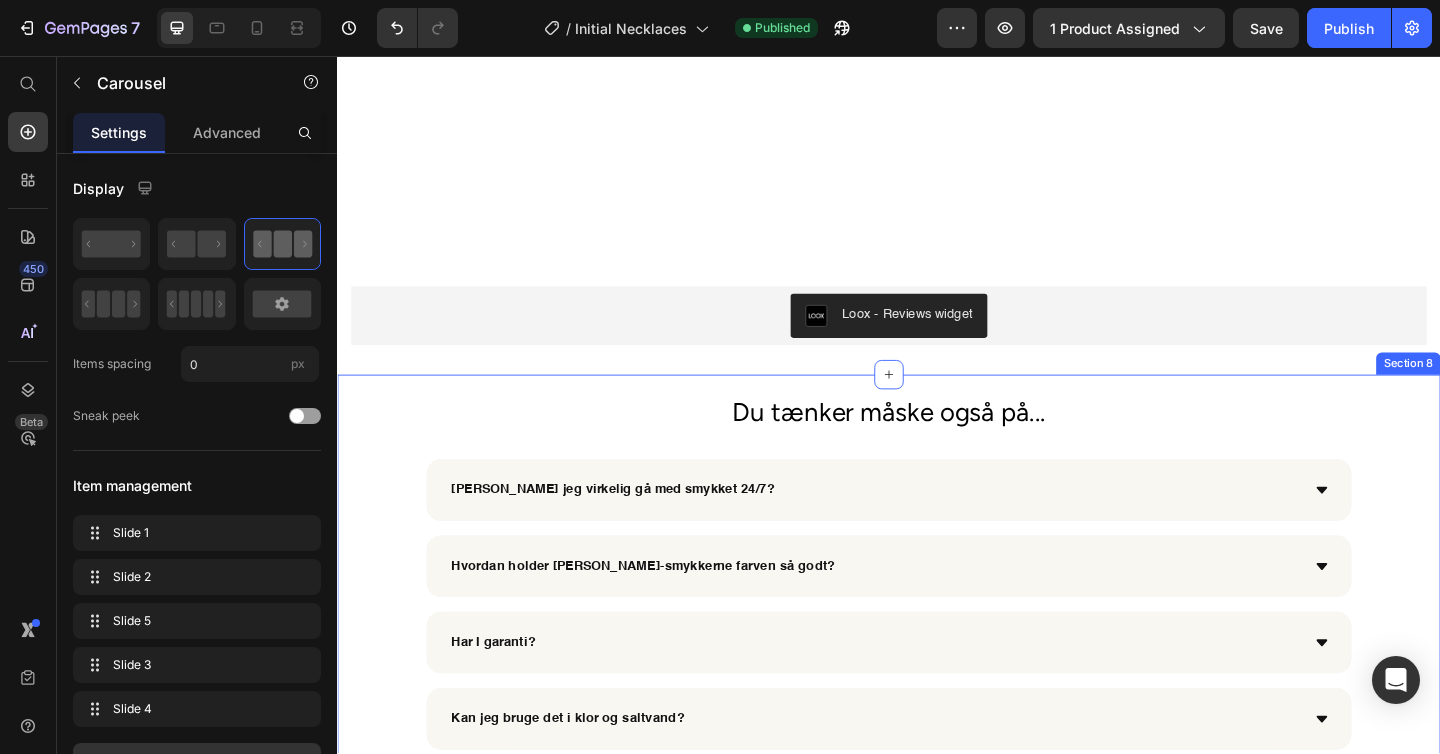 scroll, scrollTop: 3720, scrollLeft: 0, axis: vertical 